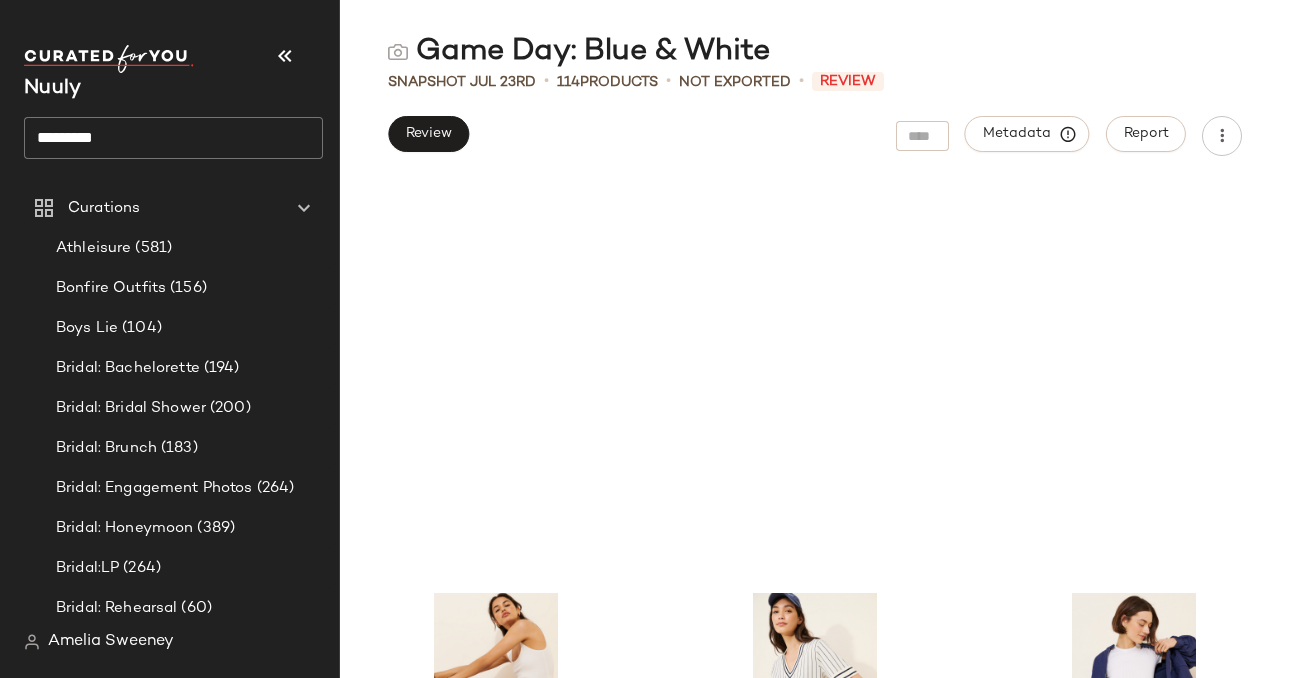 scroll, scrollTop: 0, scrollLeft: 0, axis: both 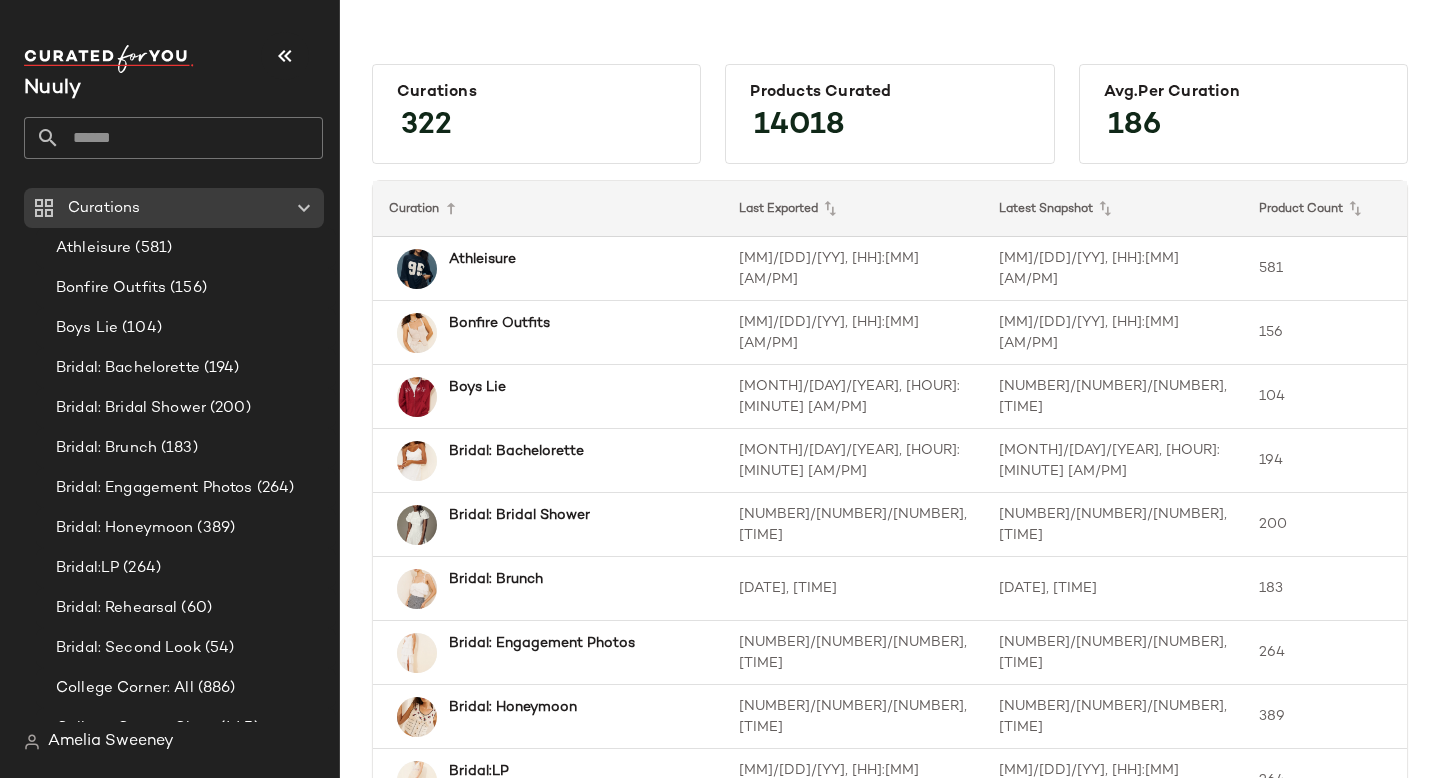 click 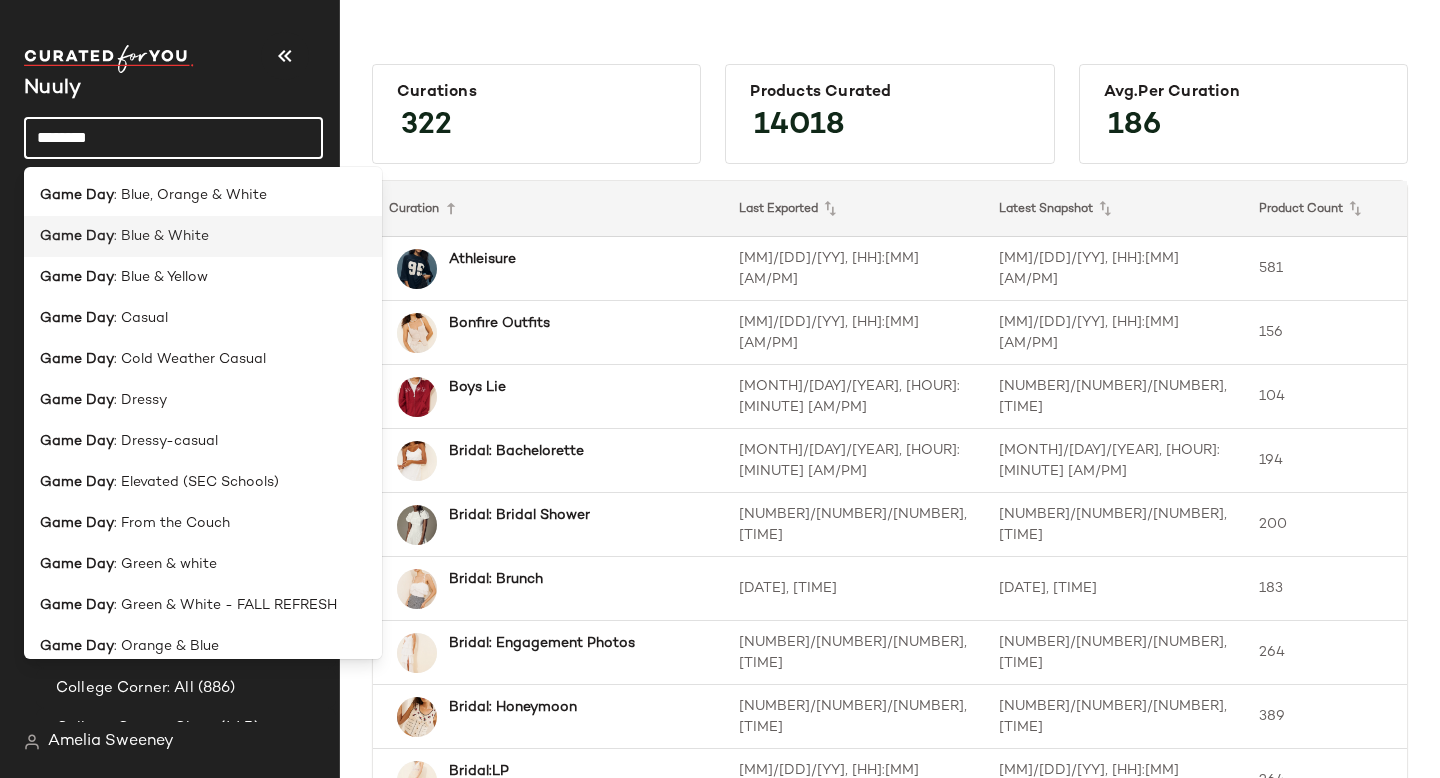type on "********" 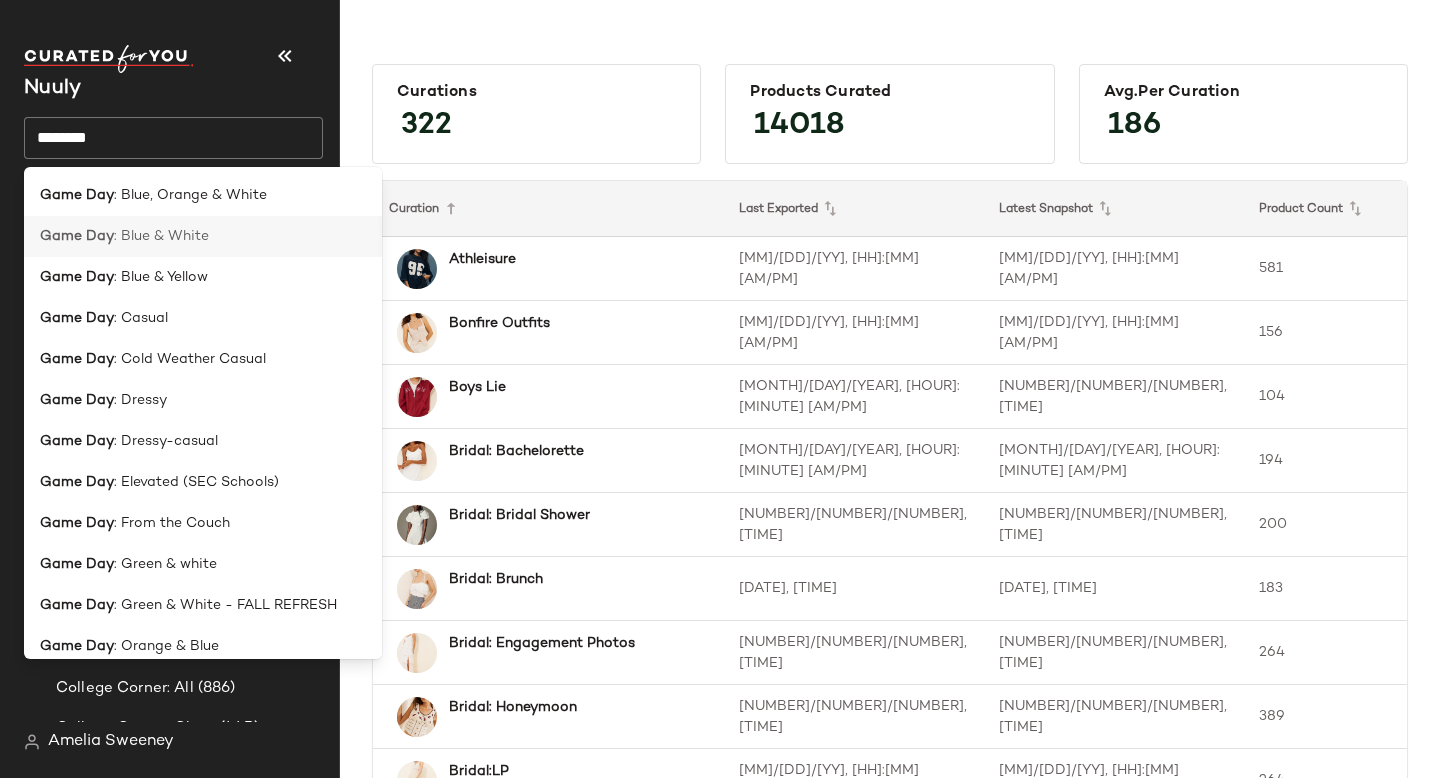 click on "Game Day" at bounding box center (77, 236) 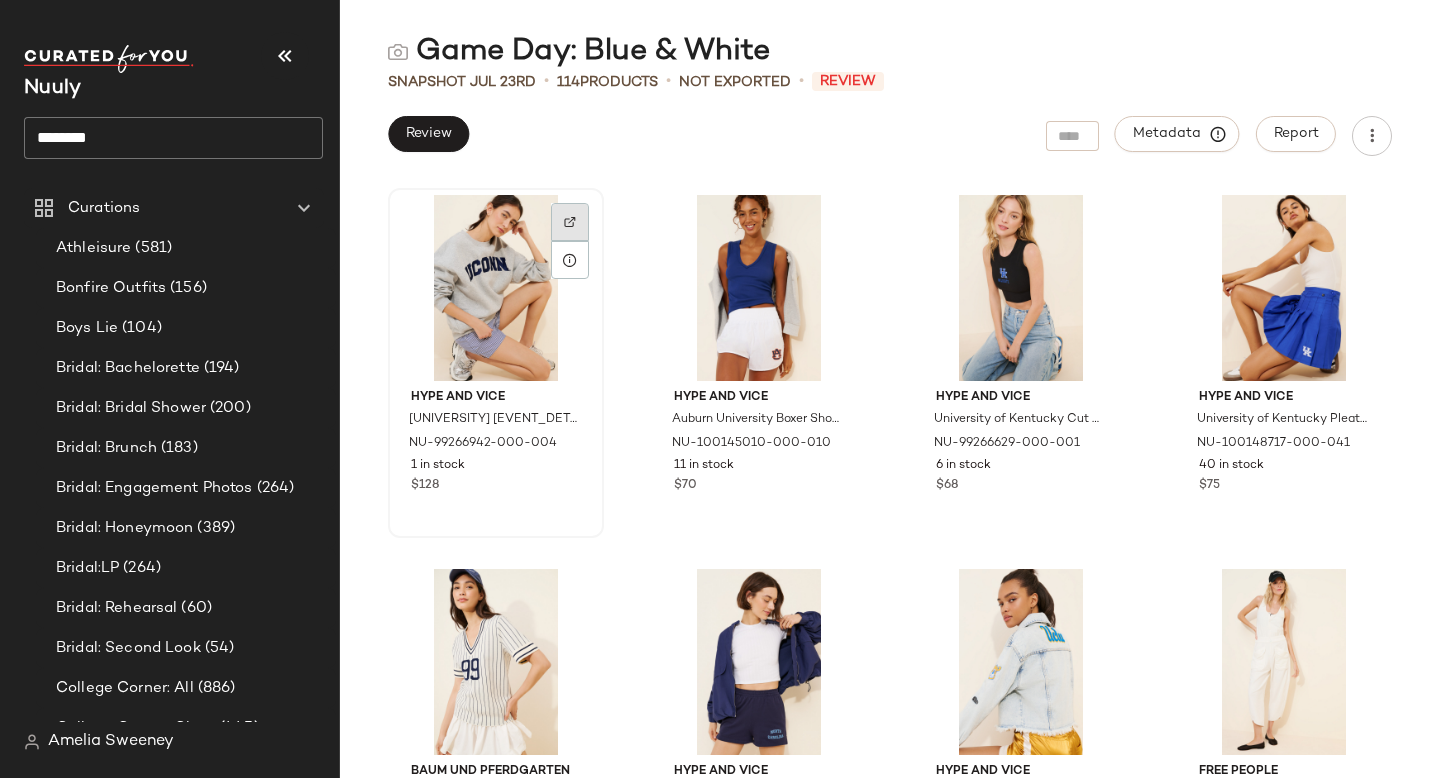 click 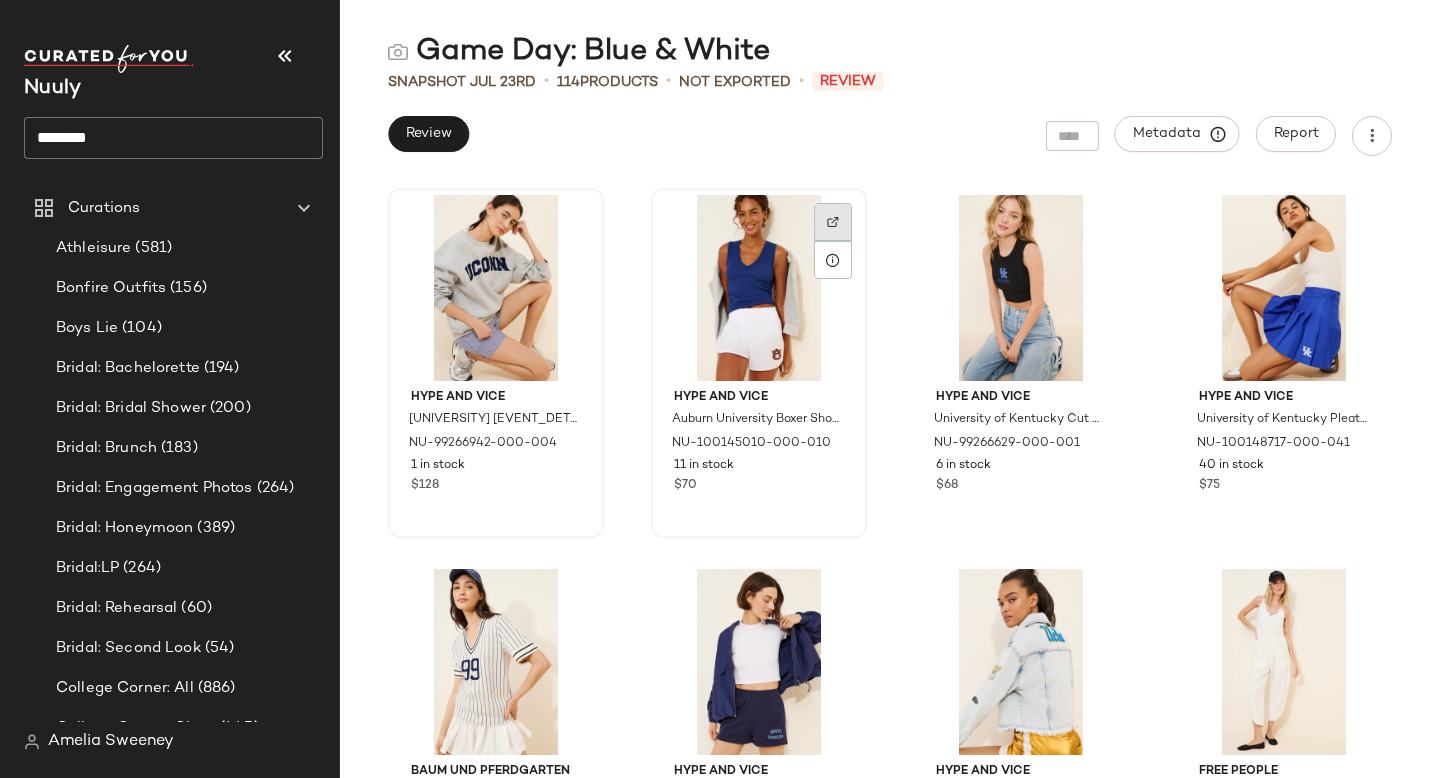 click 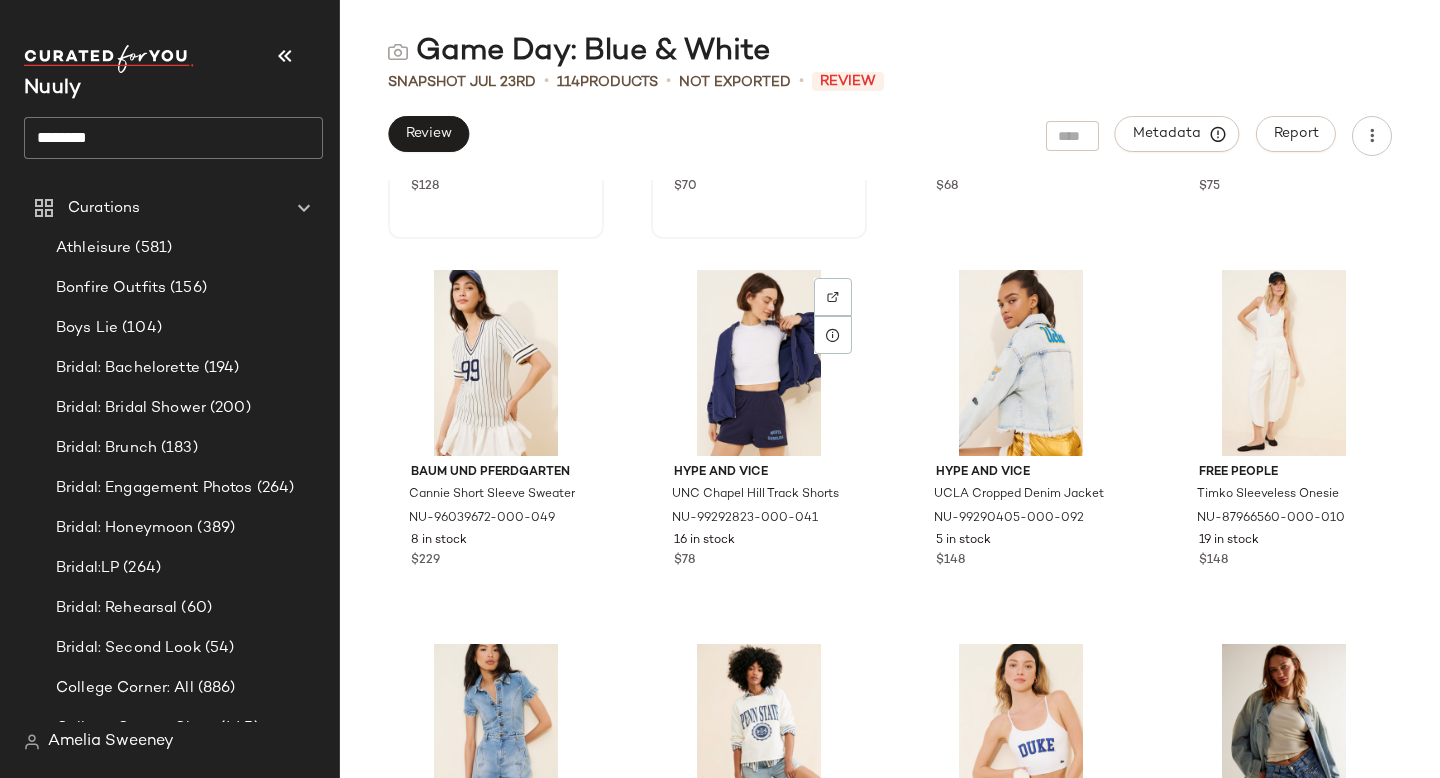 scroll, scrollTop: 302, scrollLeft: 0, axis: vertical 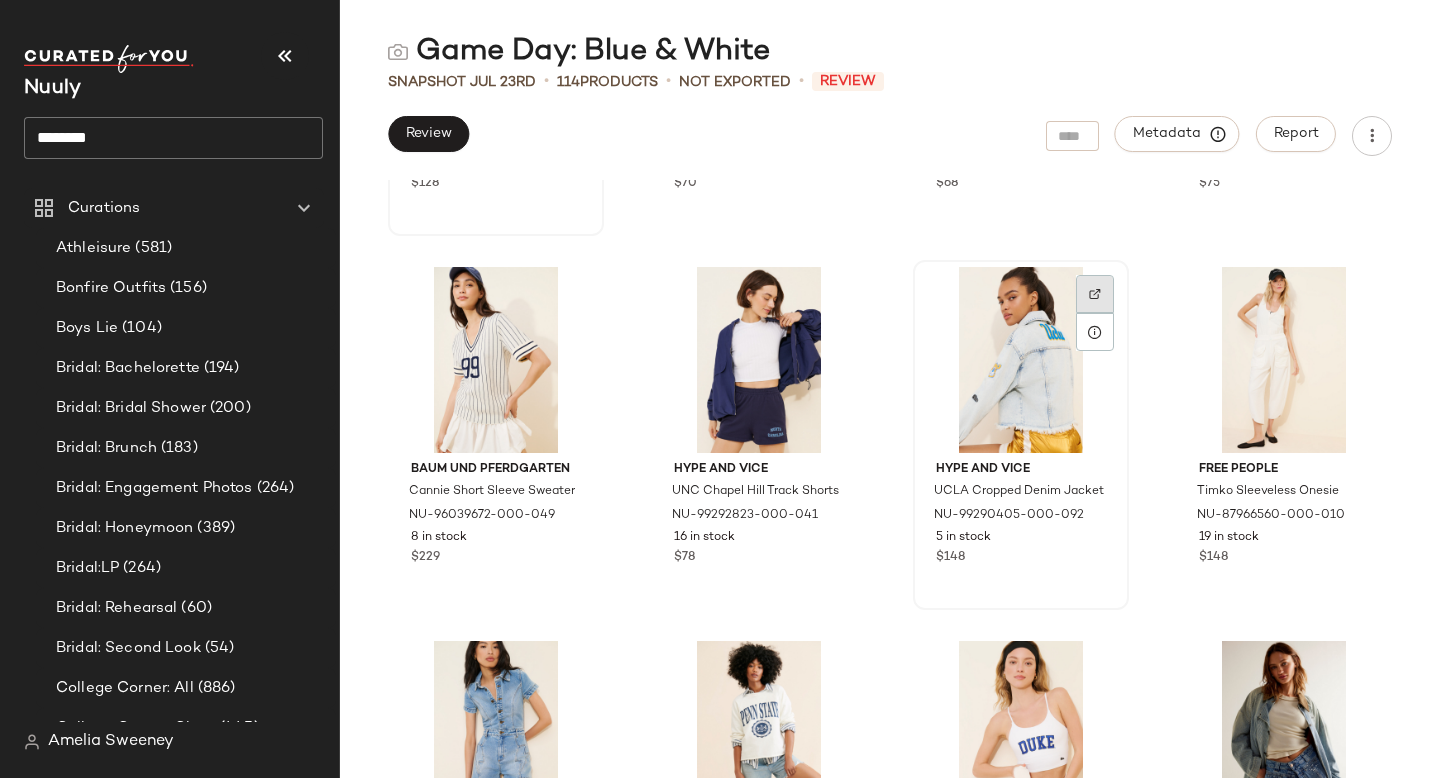 click 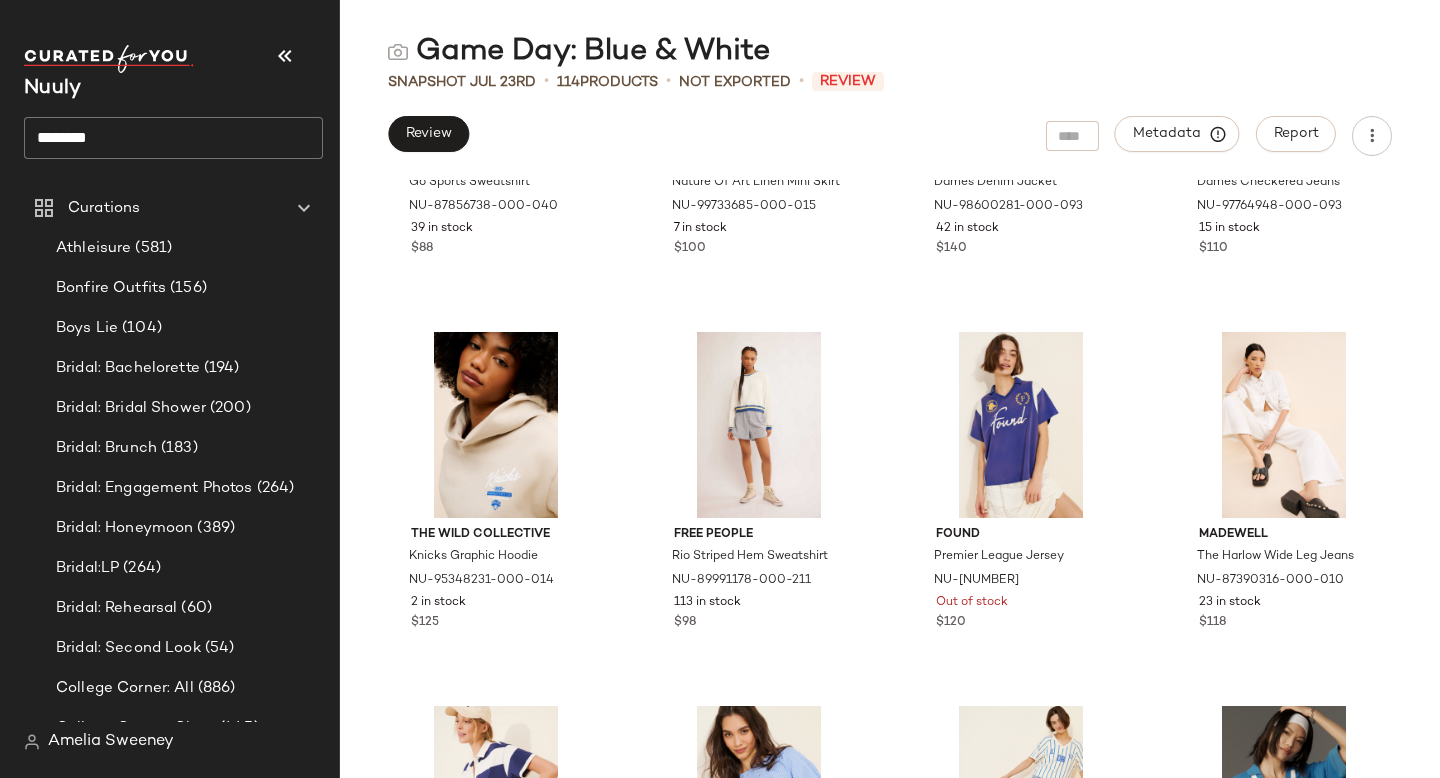 scroll, scrollTop: 1414, scrollLeft: 0, axis: vertical 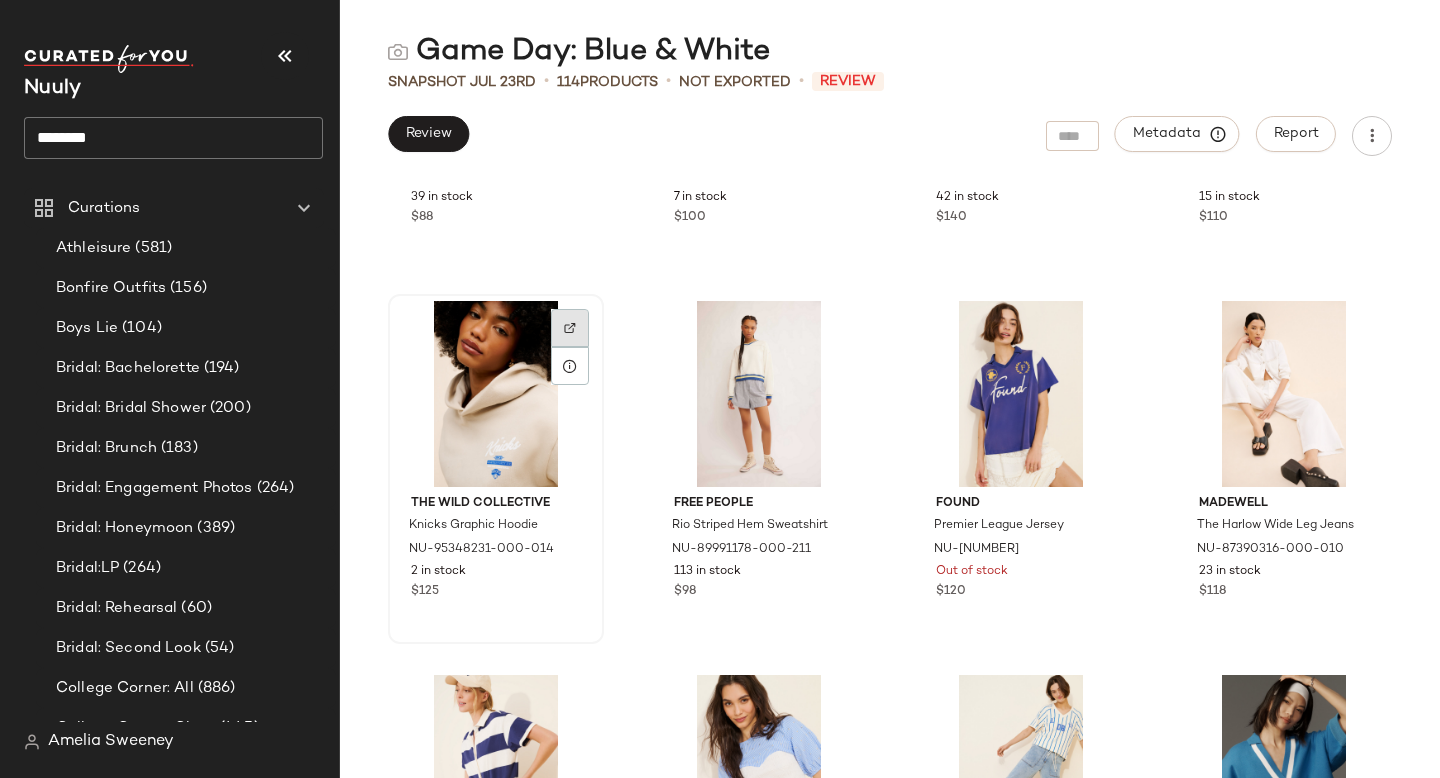 click 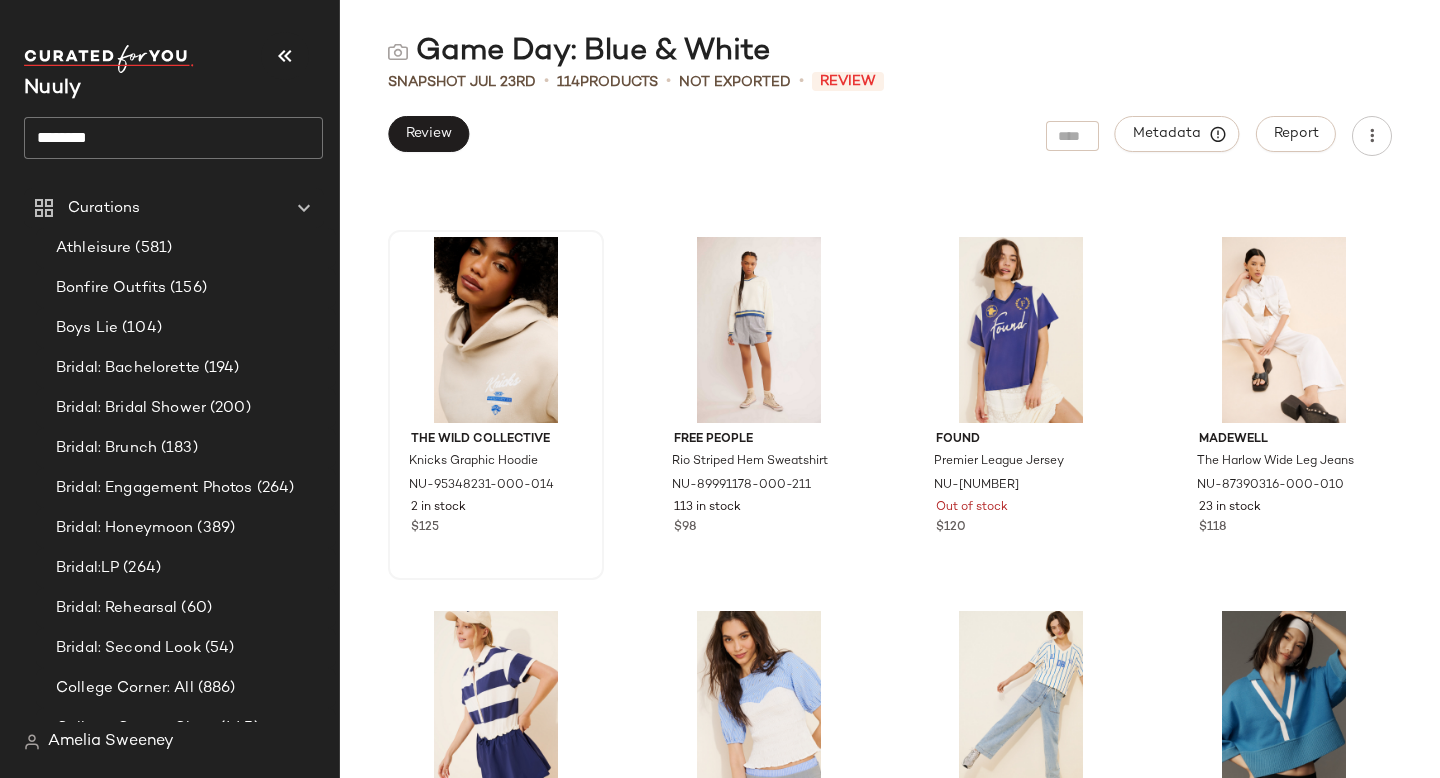 scroll, scrollTop: 1479, scrollLeft: 0, axis: vertical 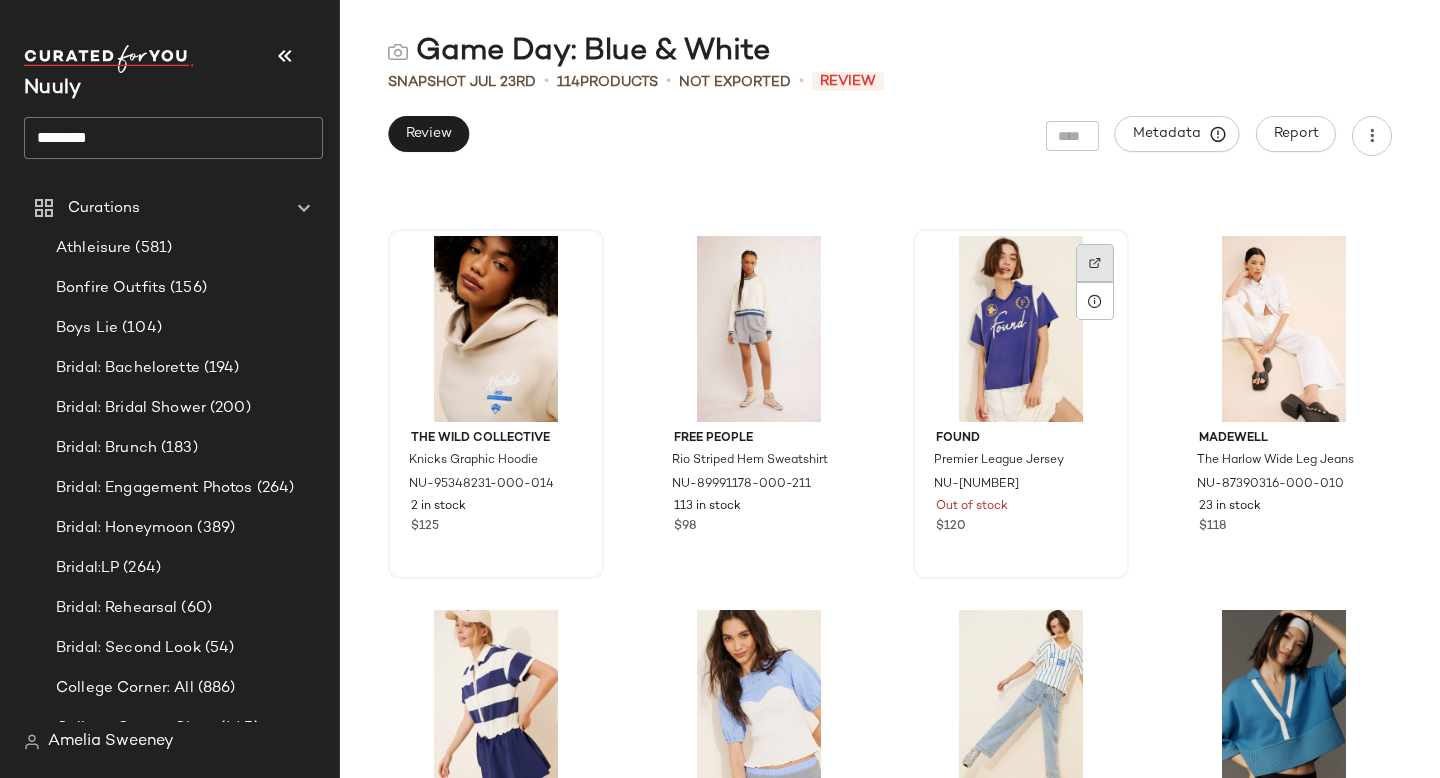 click 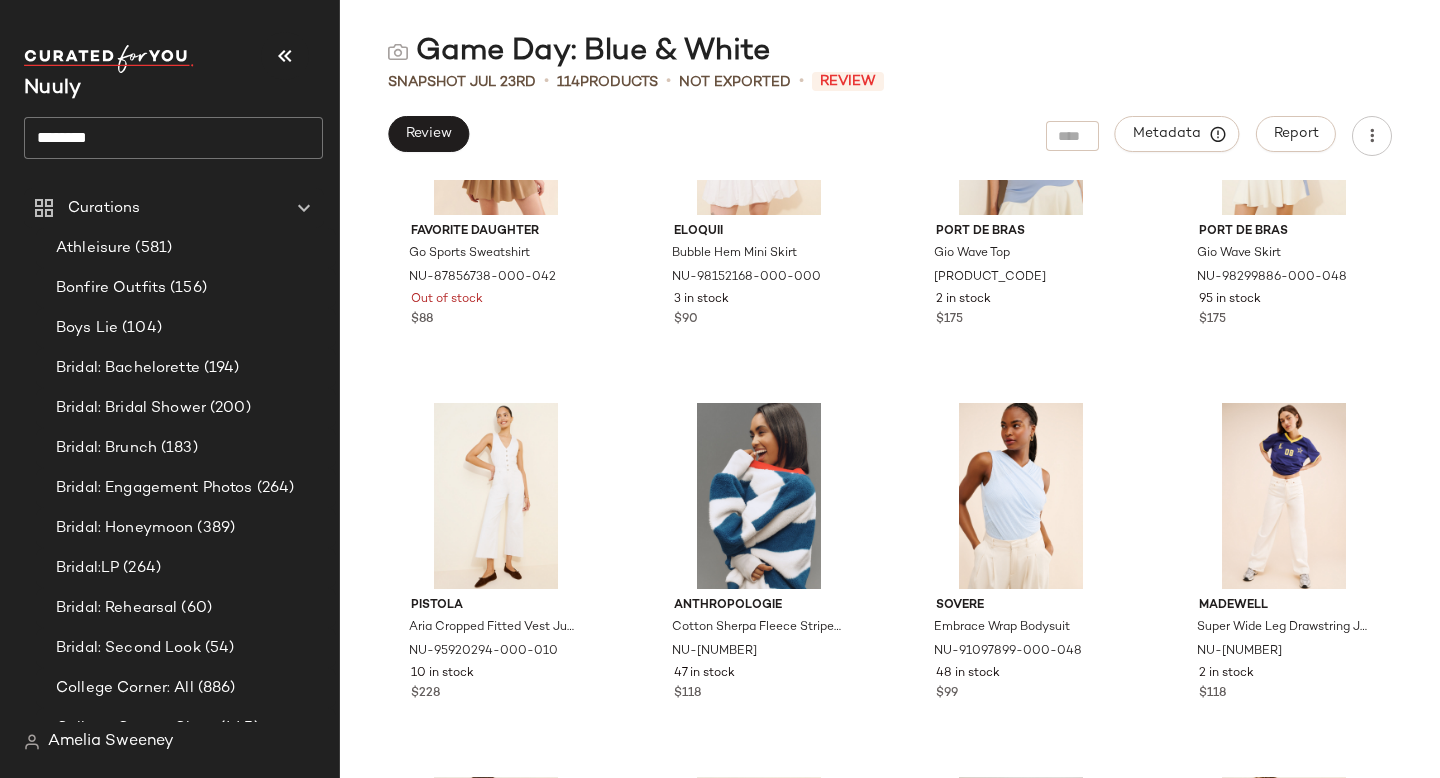 scroll, scrollTop: 2606, scrollLeft: 0, axis: vertical 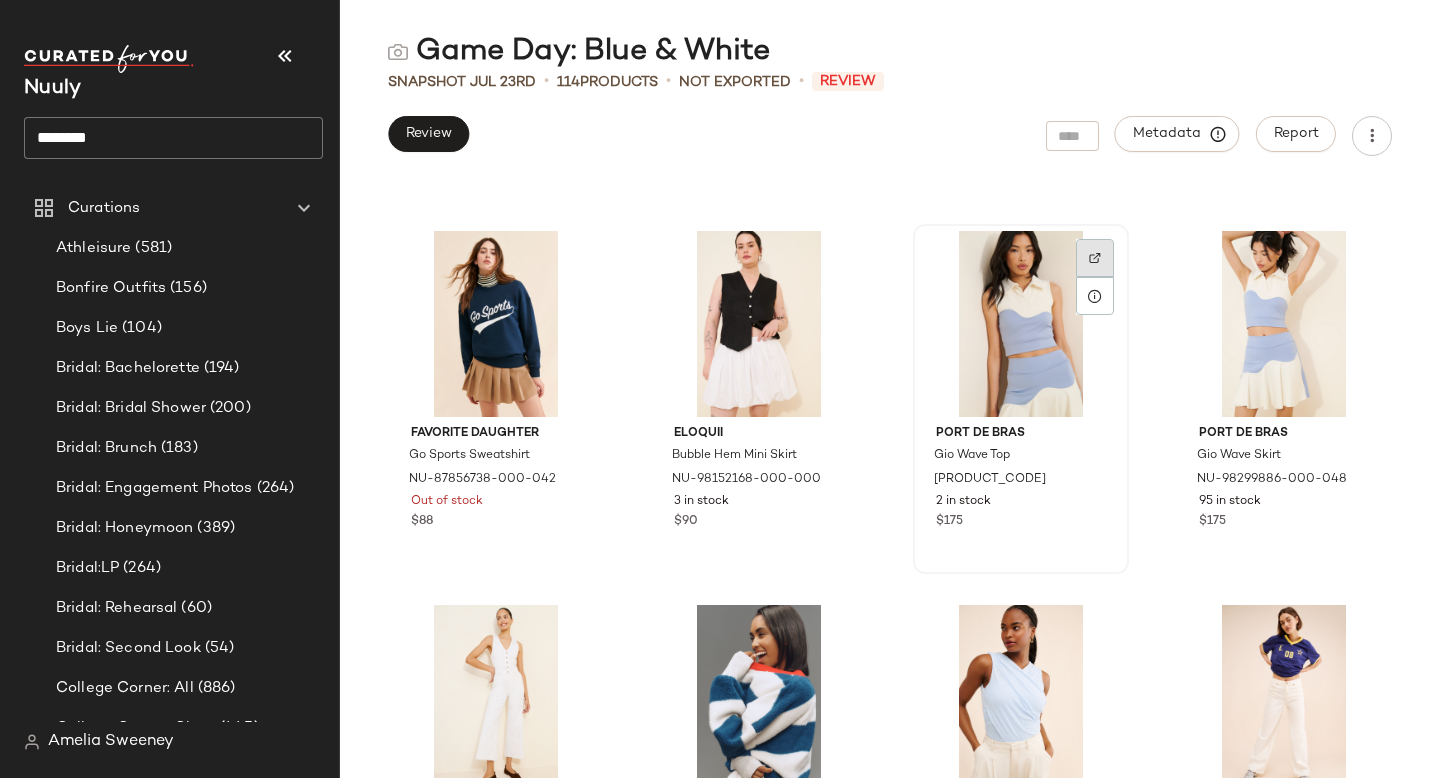 click 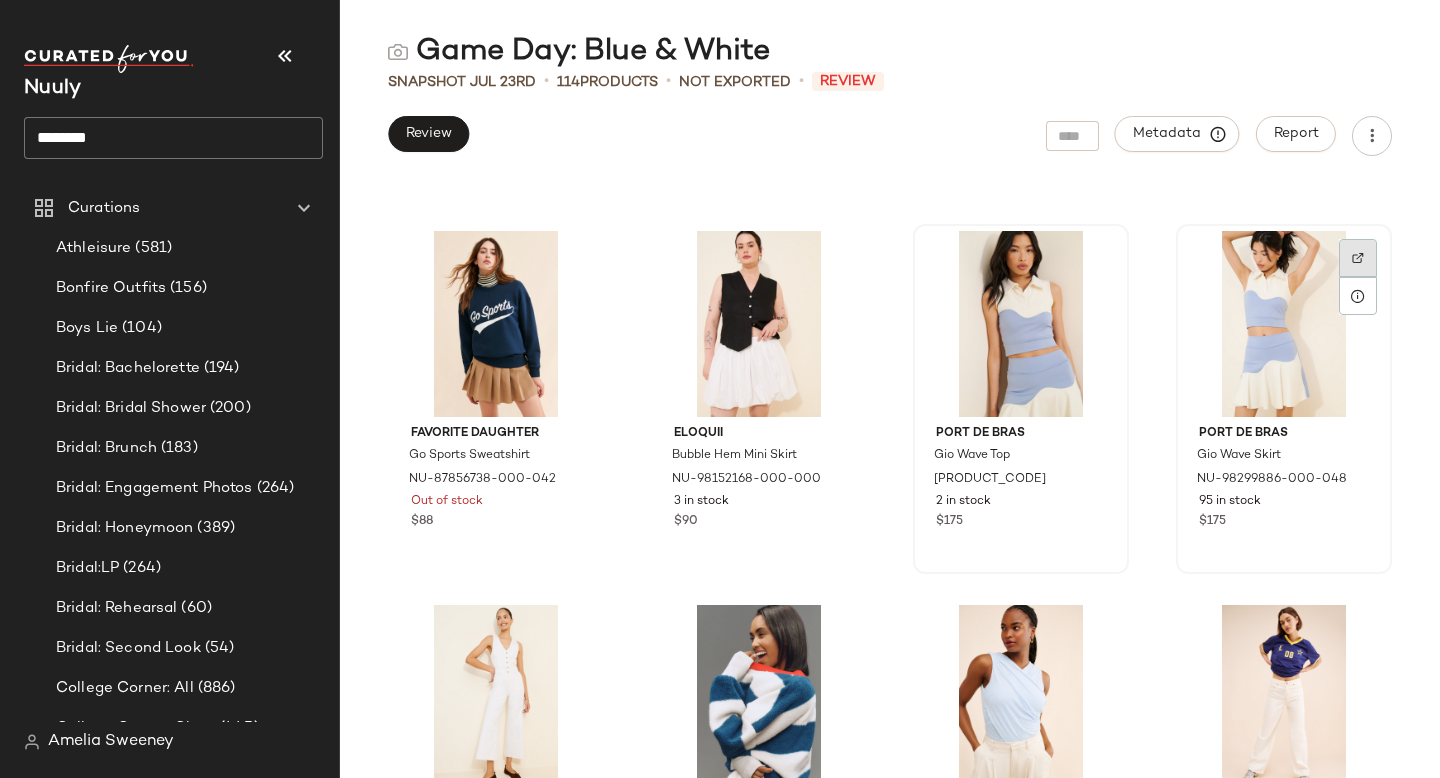 click 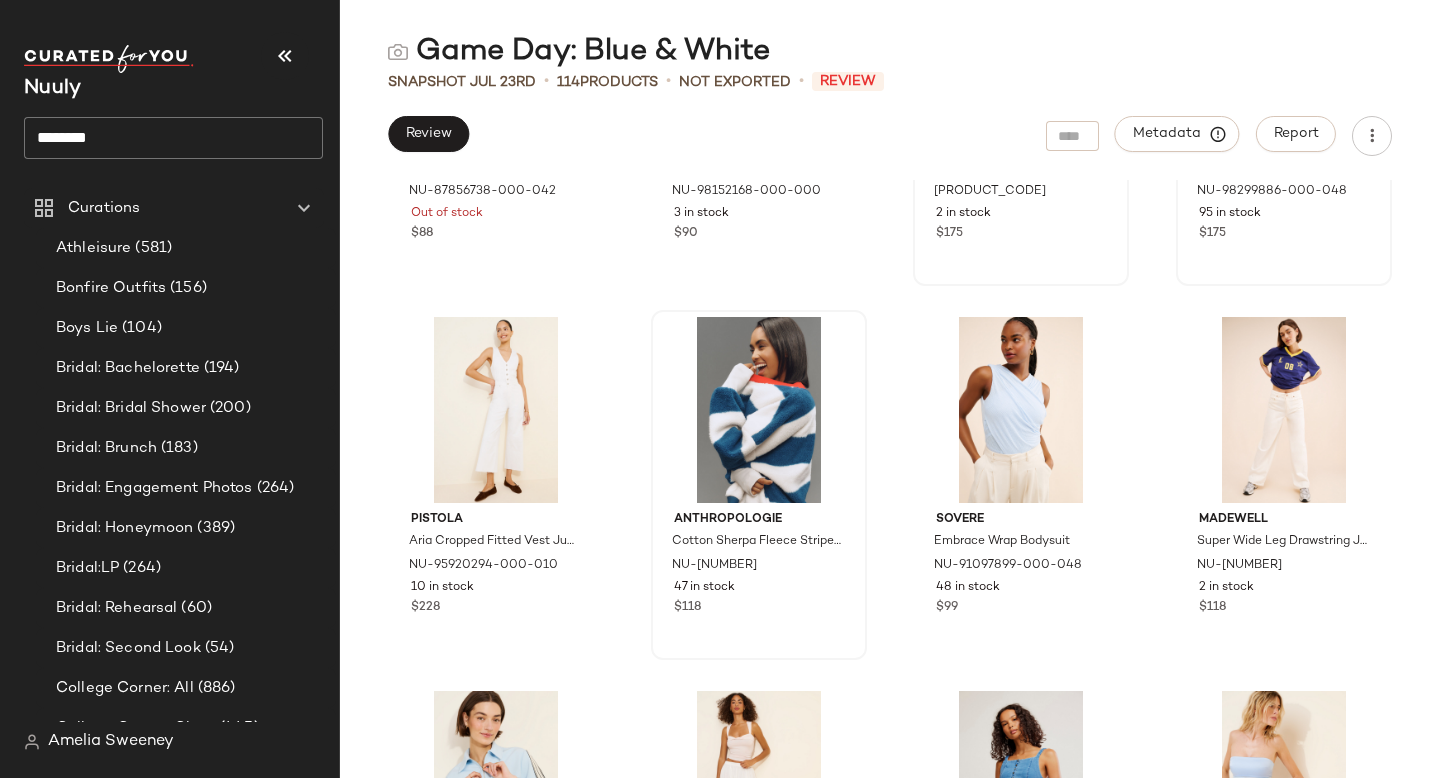scroll, scrollTop: 2909, scrollLeft: 0, axis: vertical 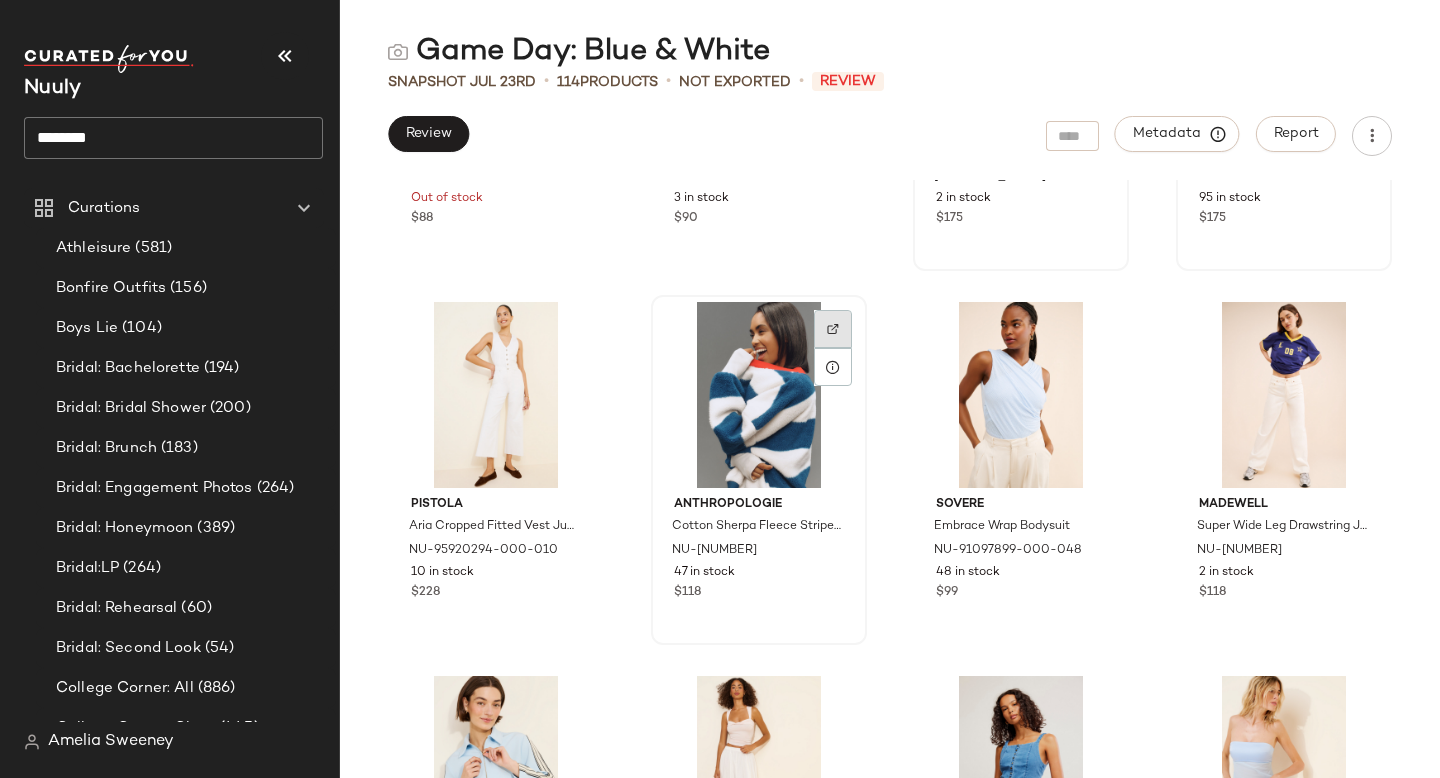 click 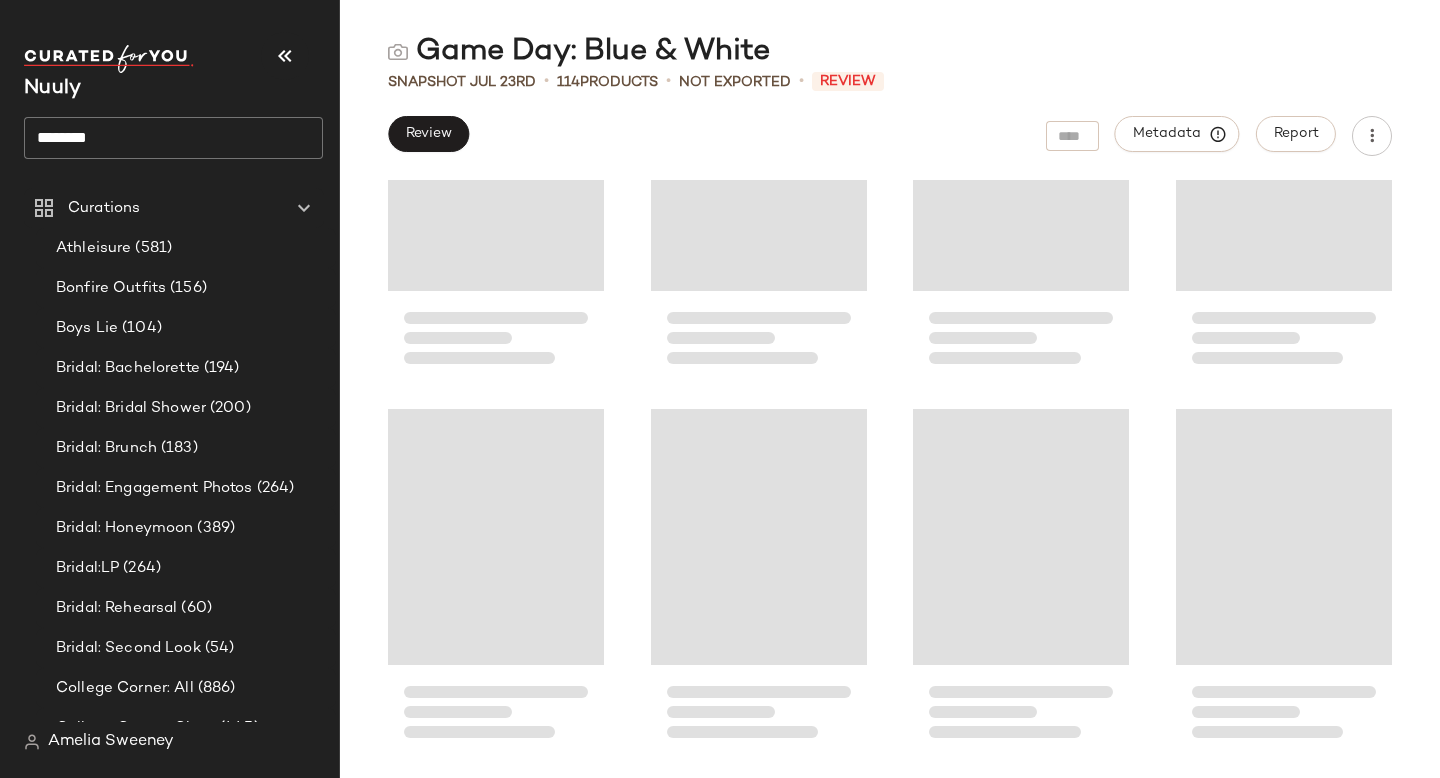 scroll, scrollTop: 3920, scrollLeft: 0, axis: vertical 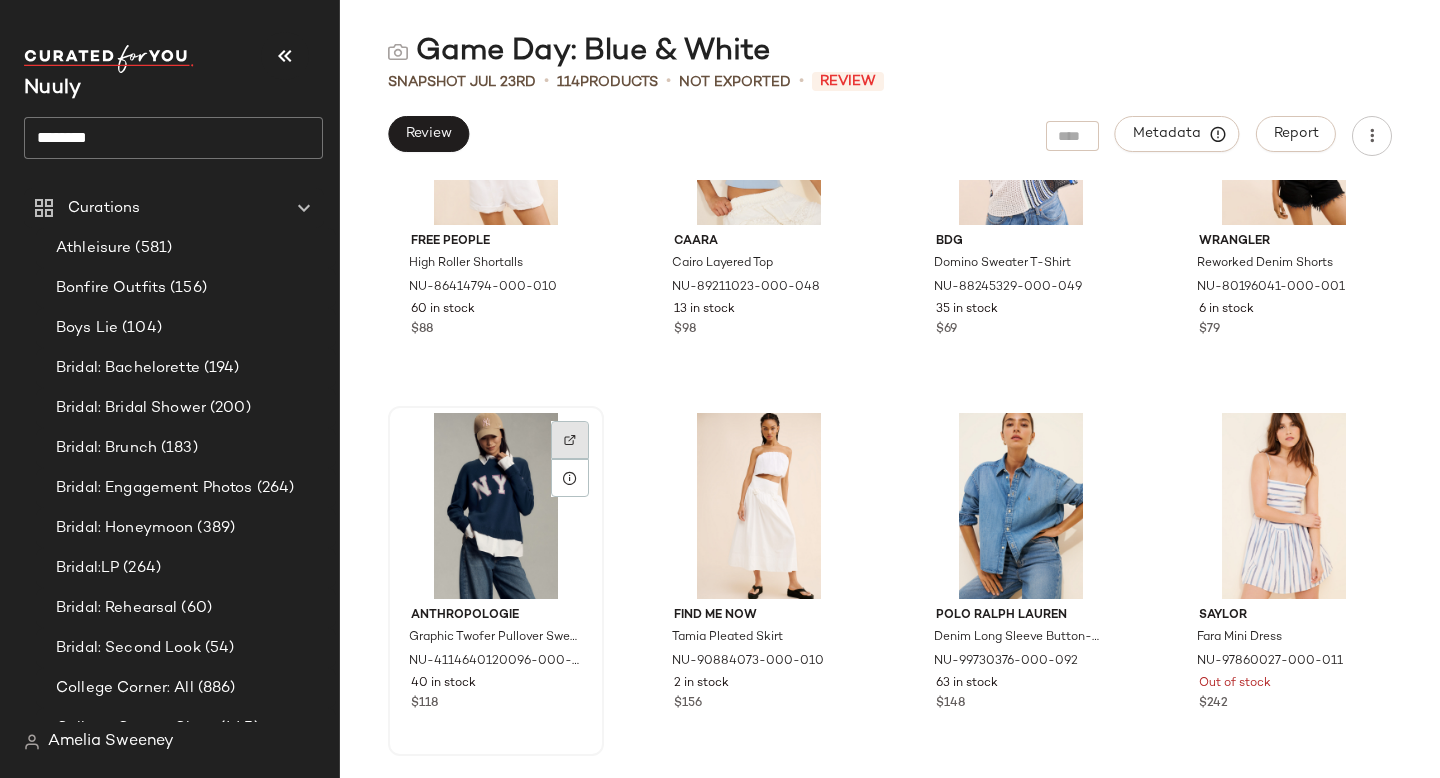click 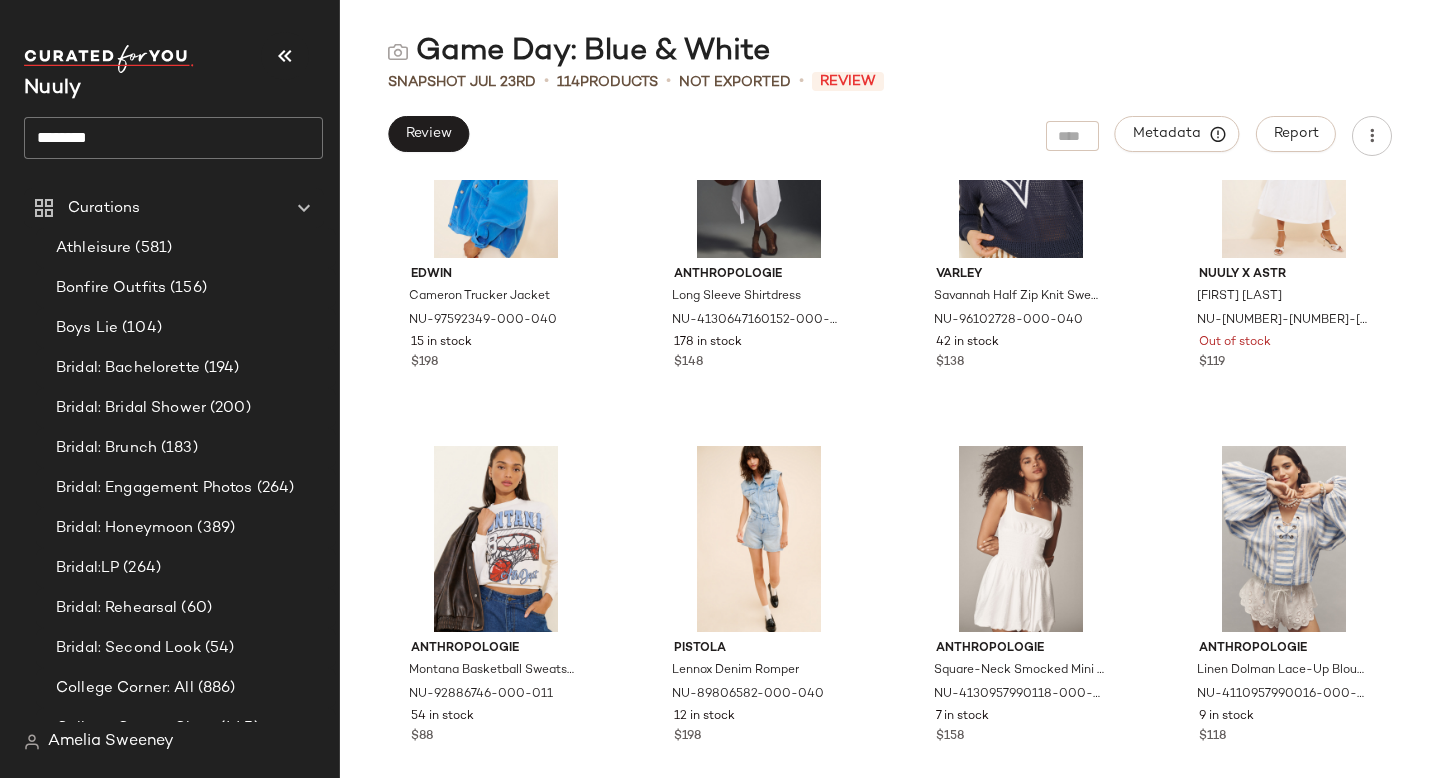 scroll, scrollTop: 9945, scrollLeft: 0, axis: vertical 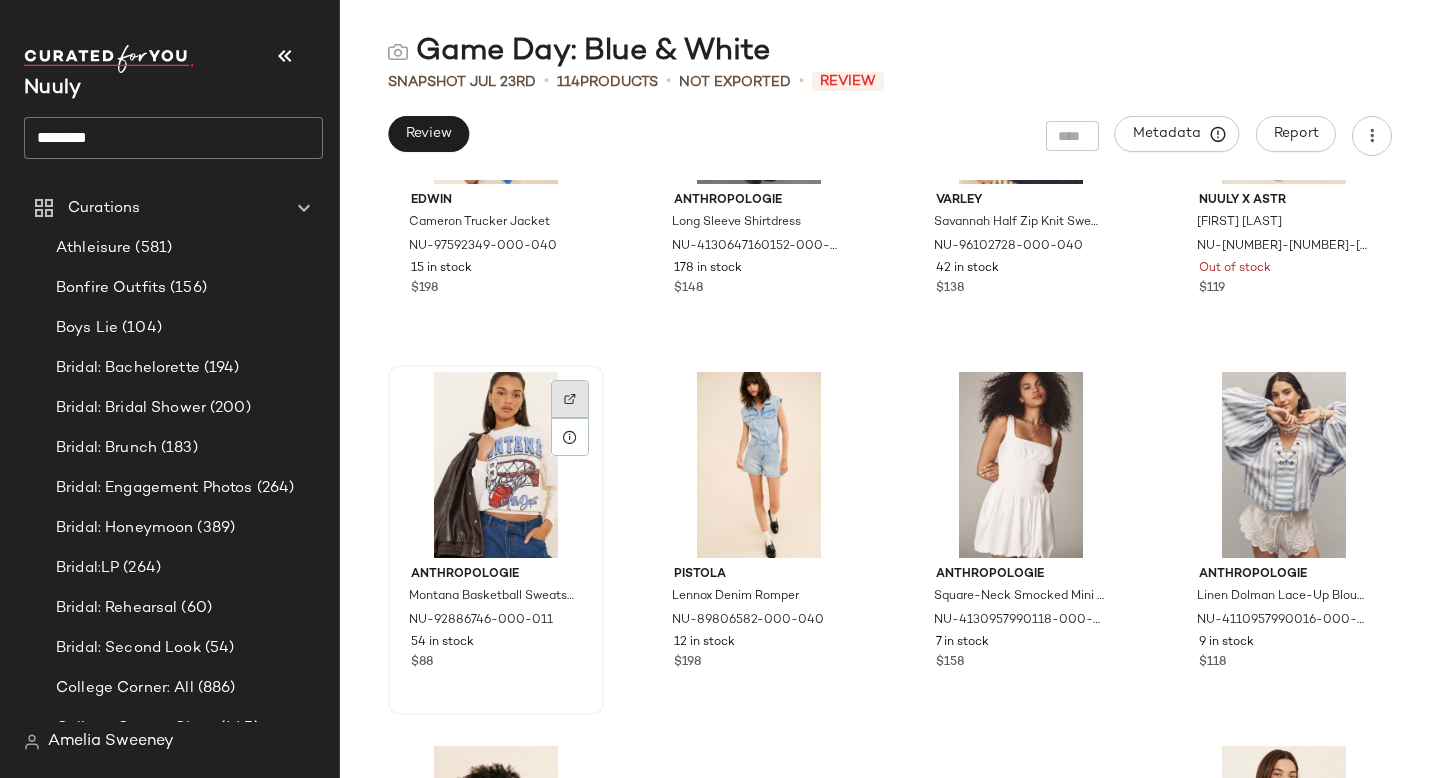 click 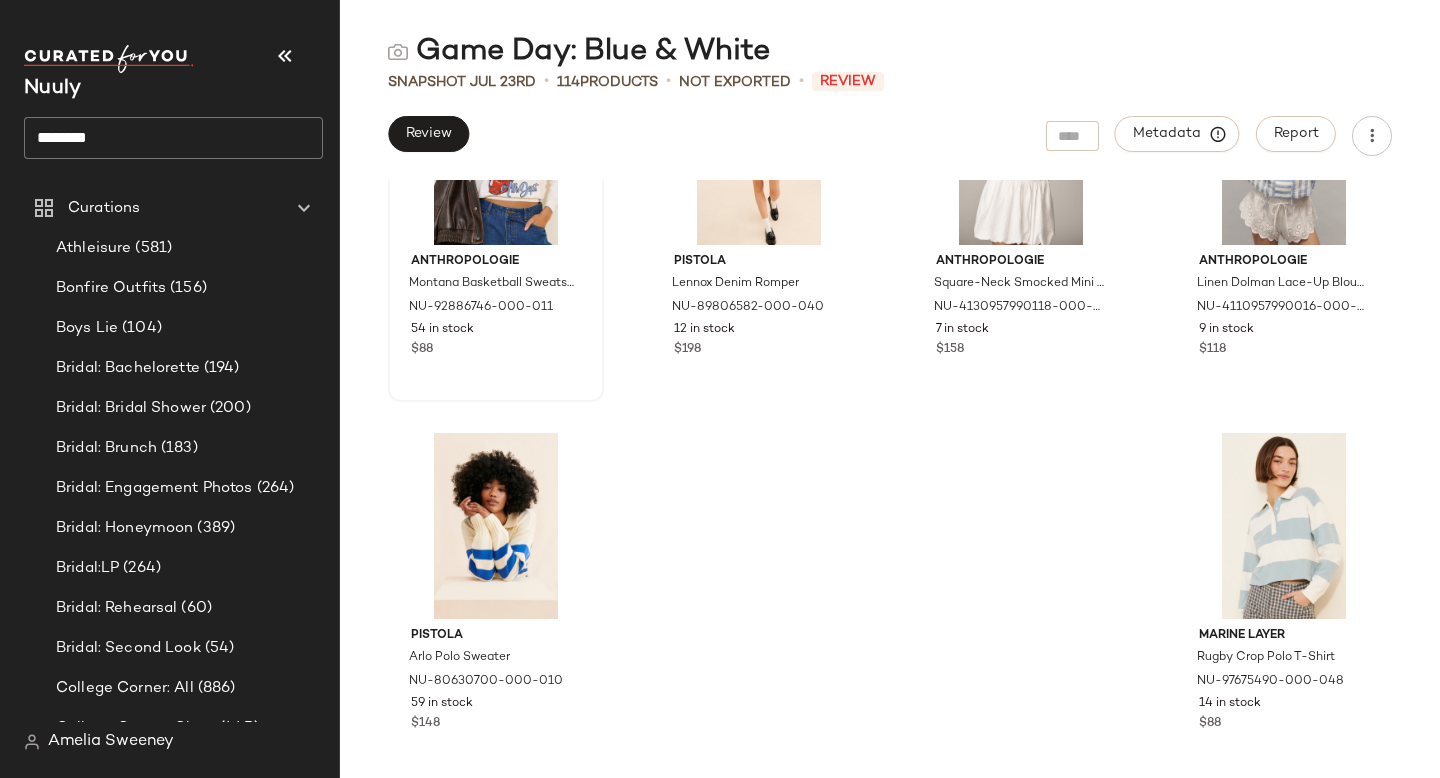 scroll, scrollTop: 10264, scrollLeft: 0, axis: vertical 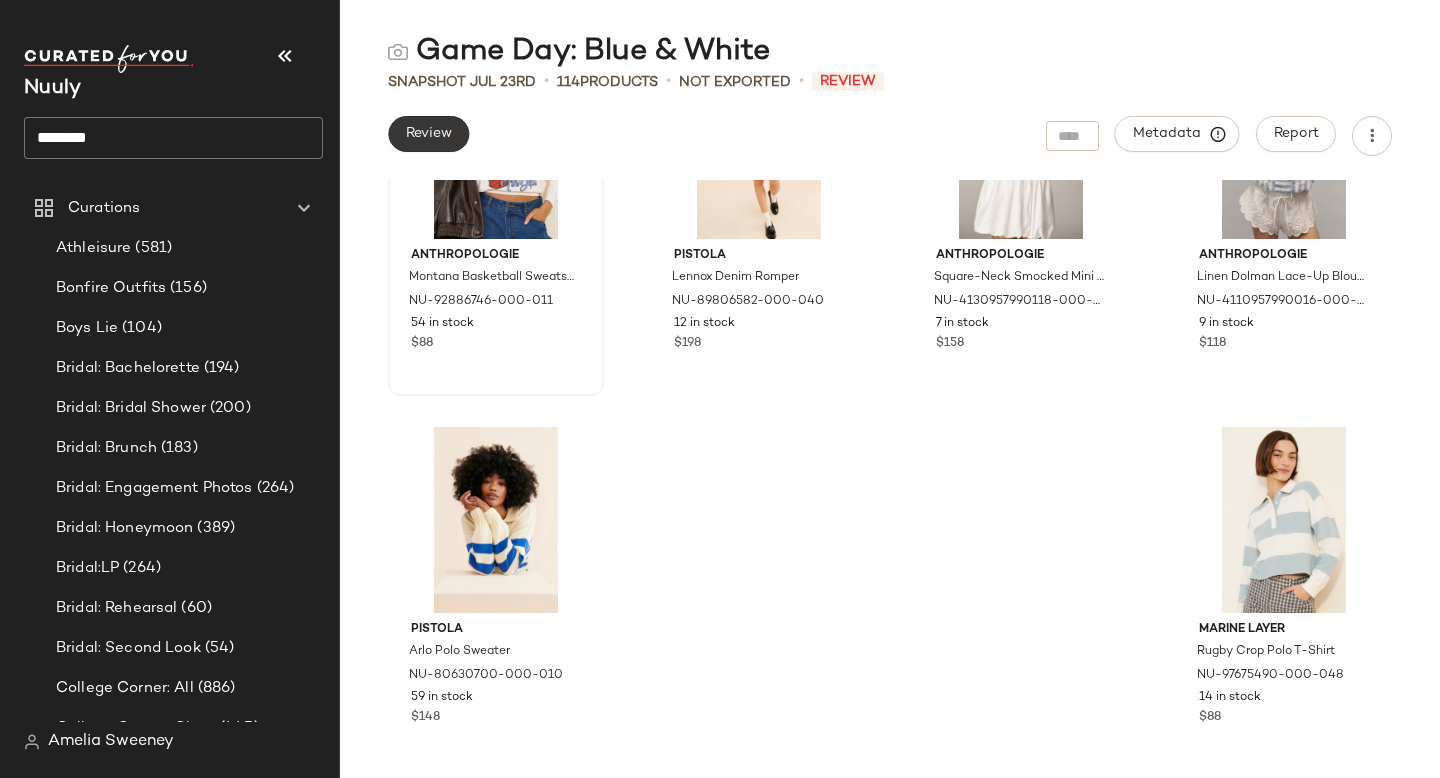 click on "Review" 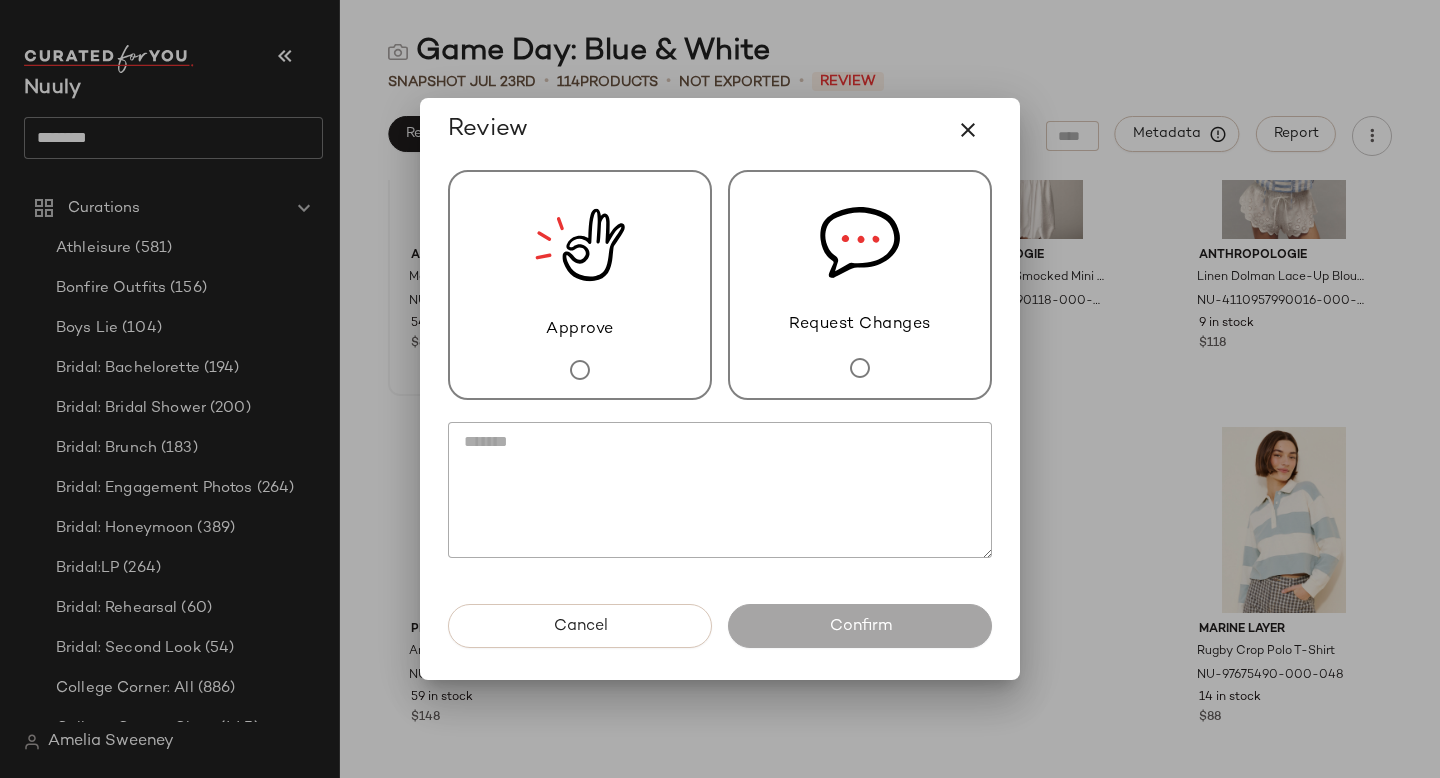 click on "Request Changes" at bounding box center [860, 285] 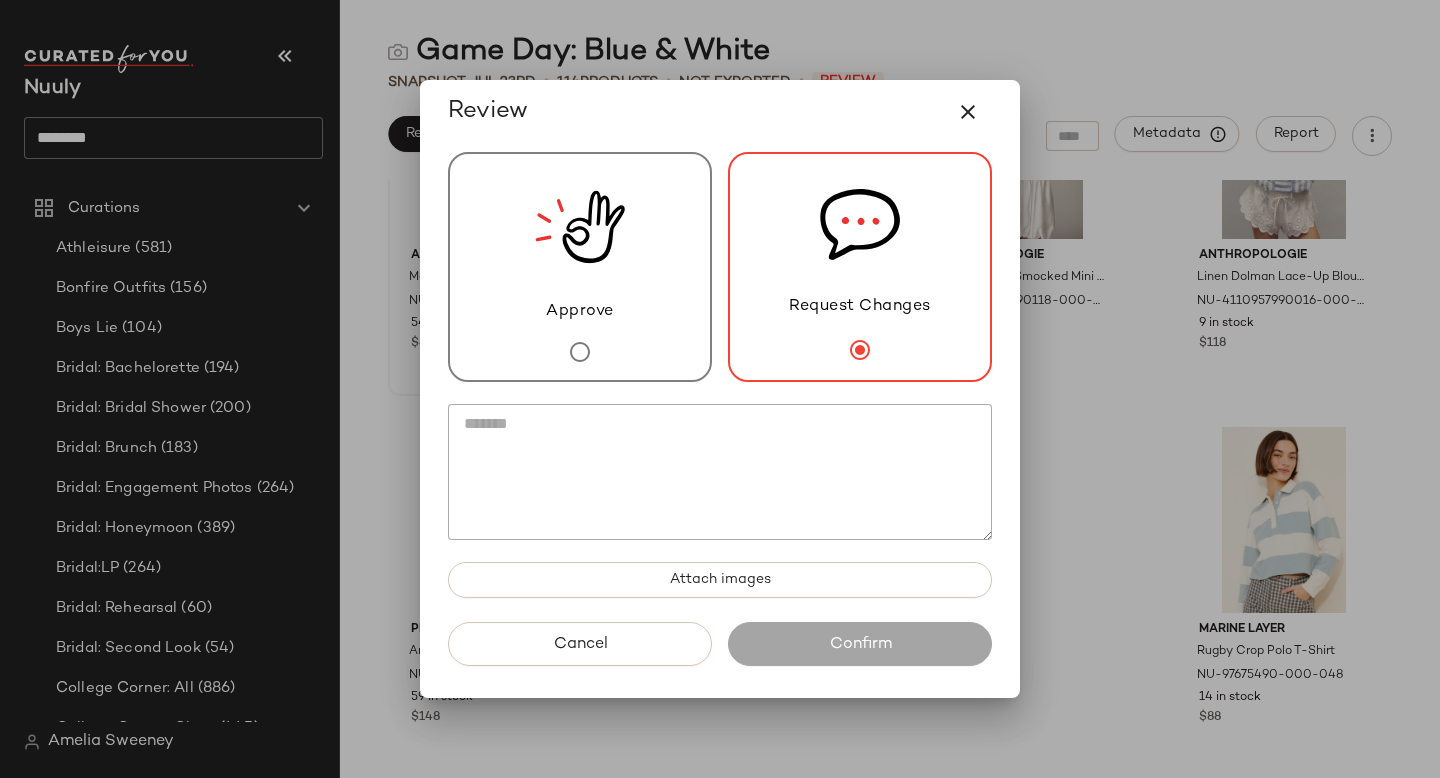 click on "Approve" at bounding box center (580, 267) 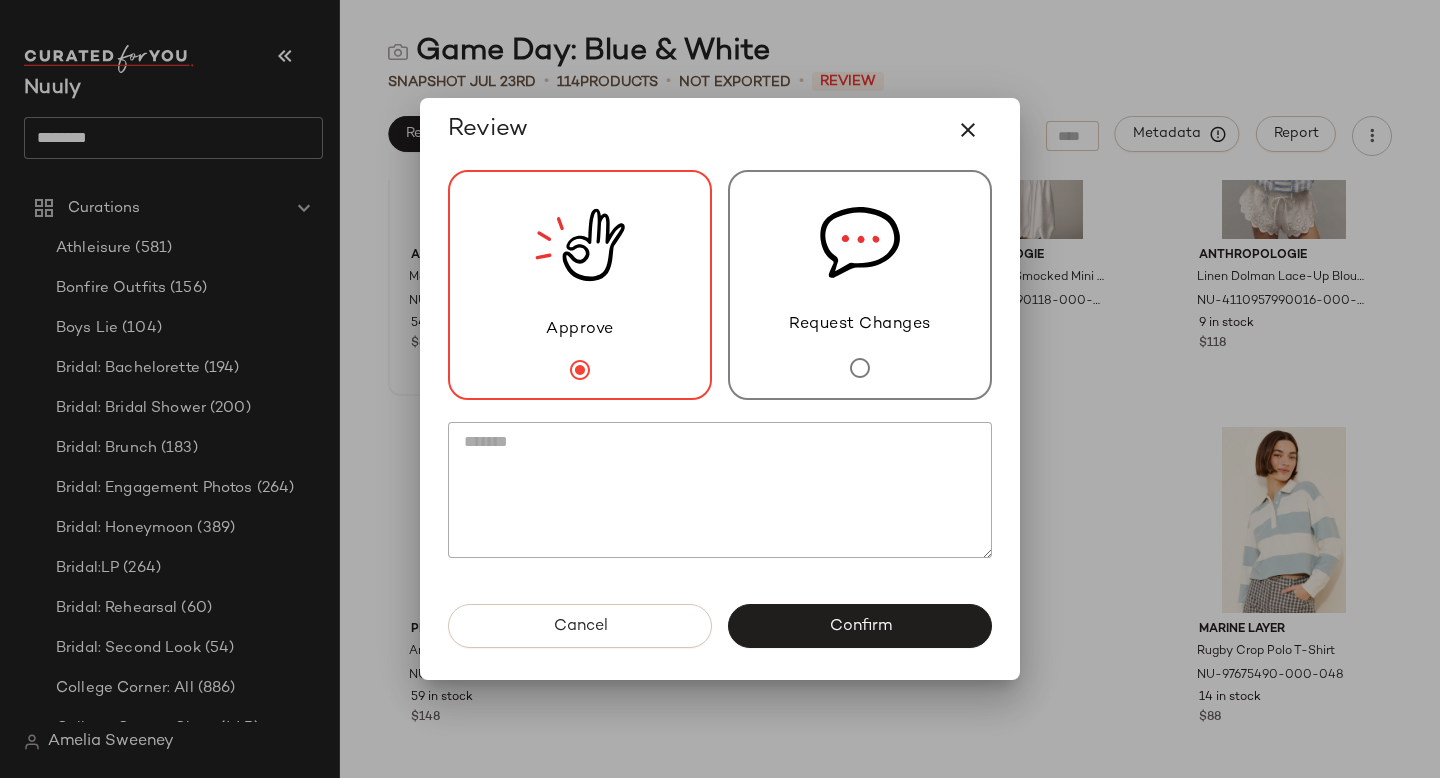 click 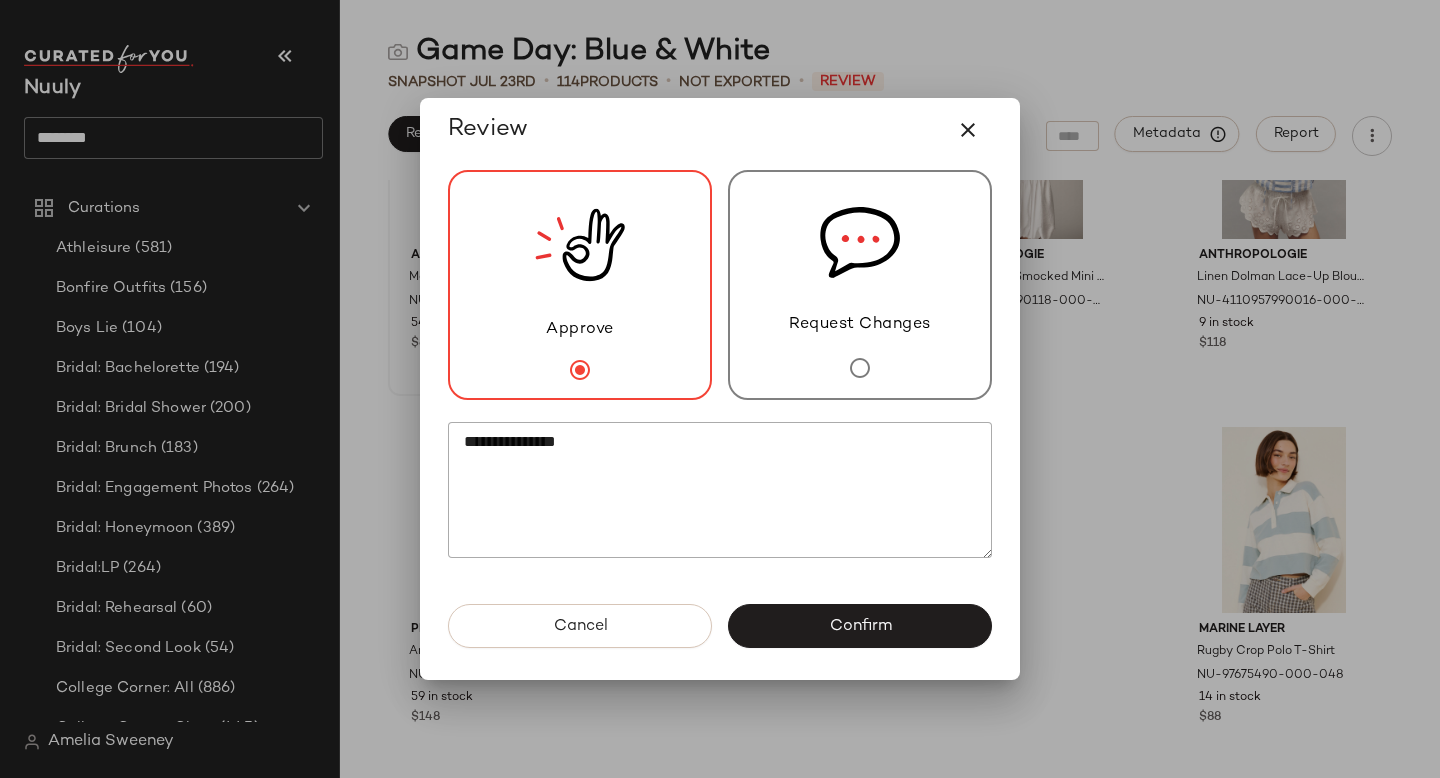 click on "Request Changes" at bounding box center (860, 285) 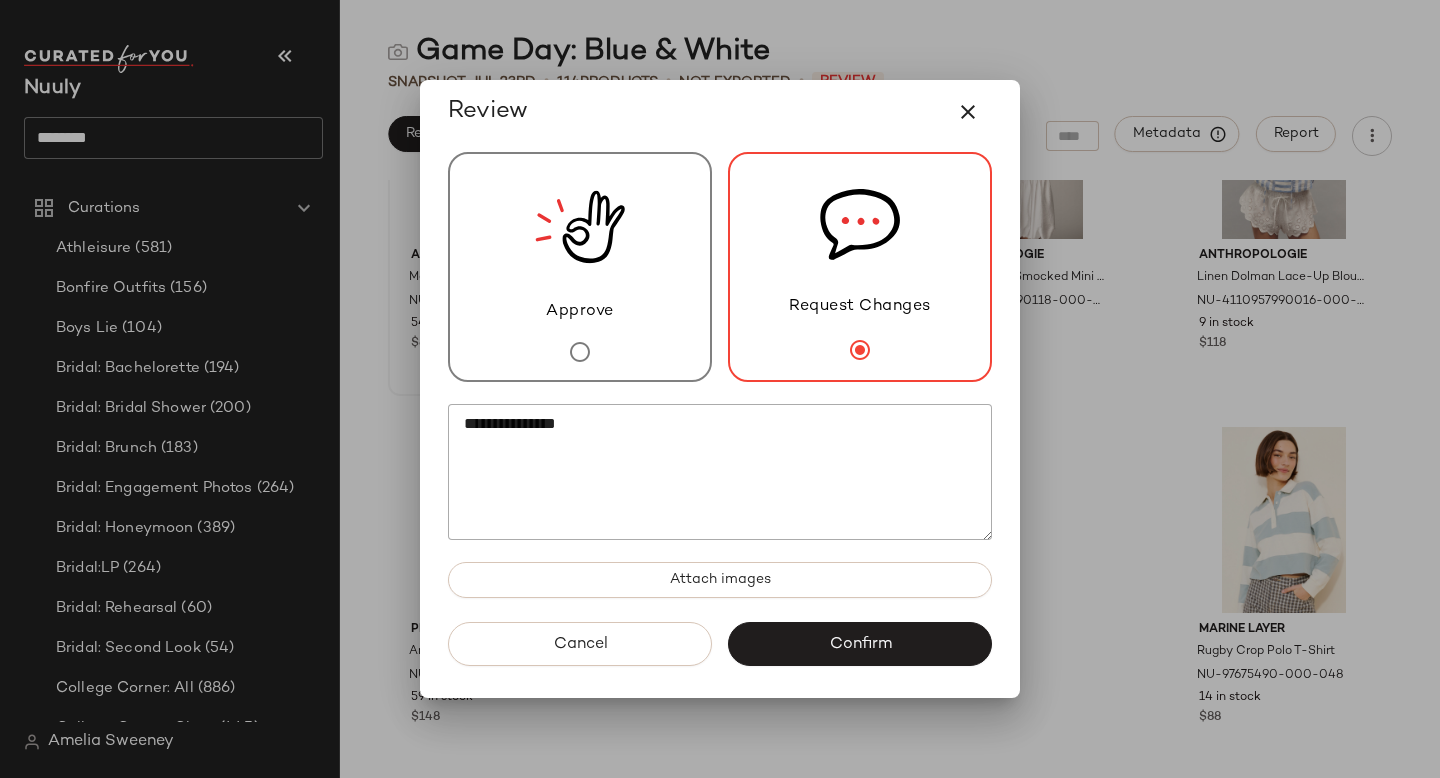 click on "**********" 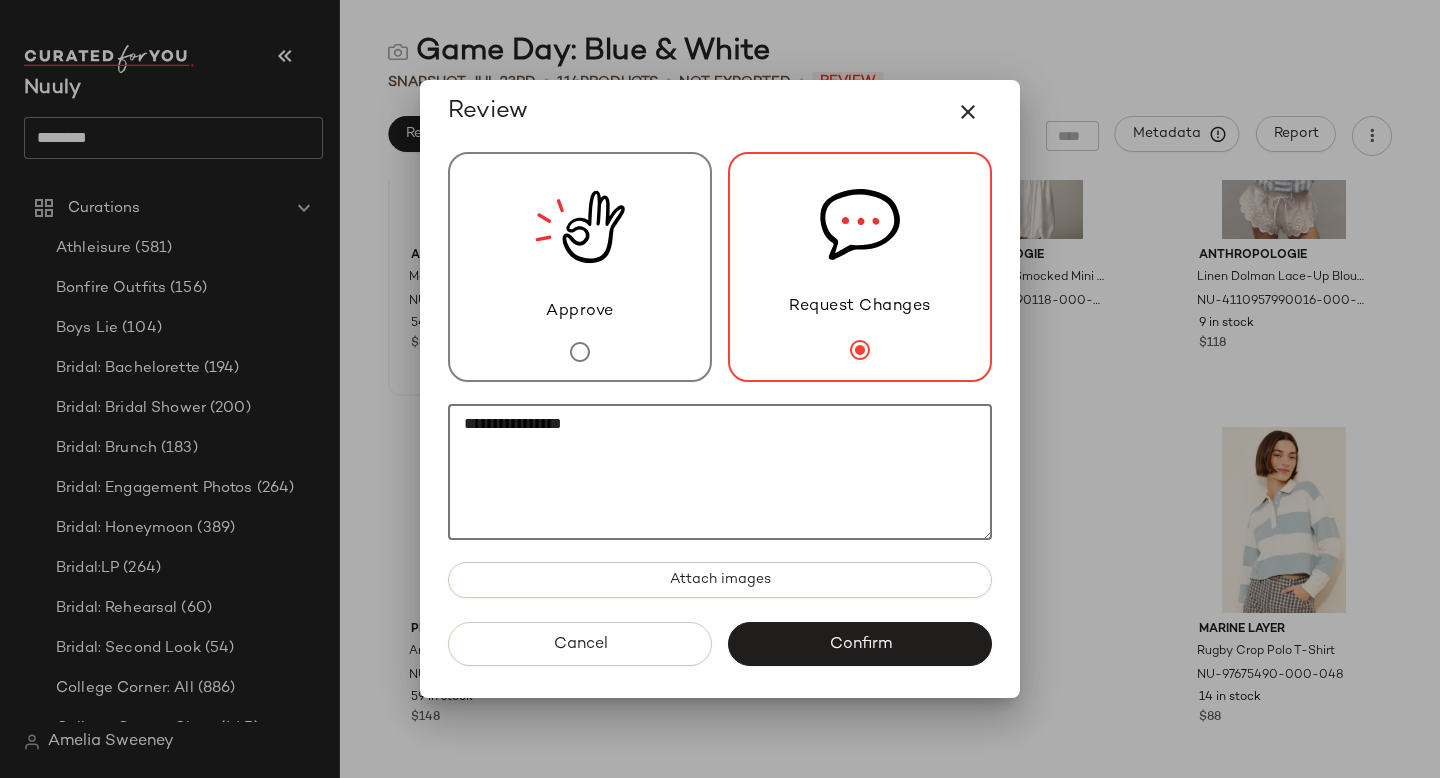 paste on "********" 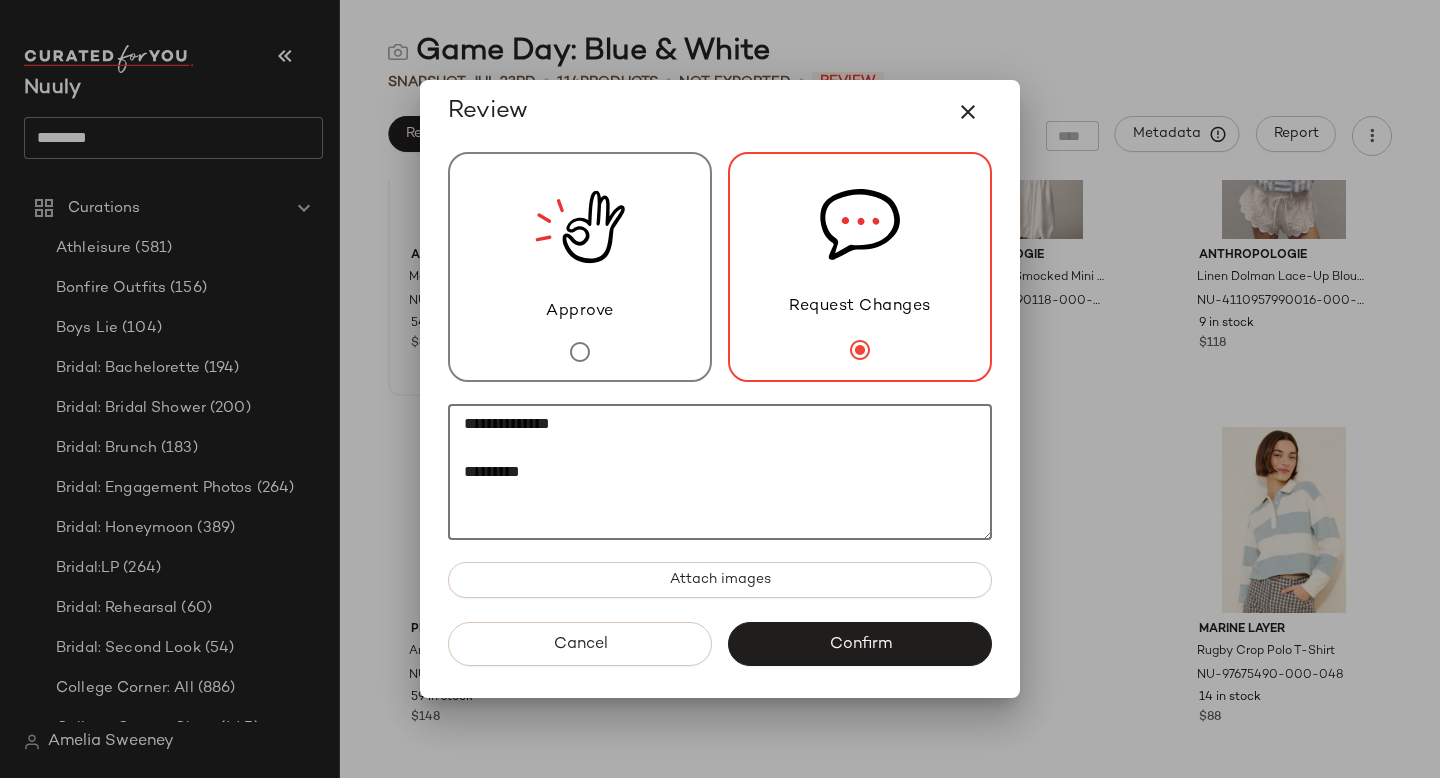 paste on "**********" 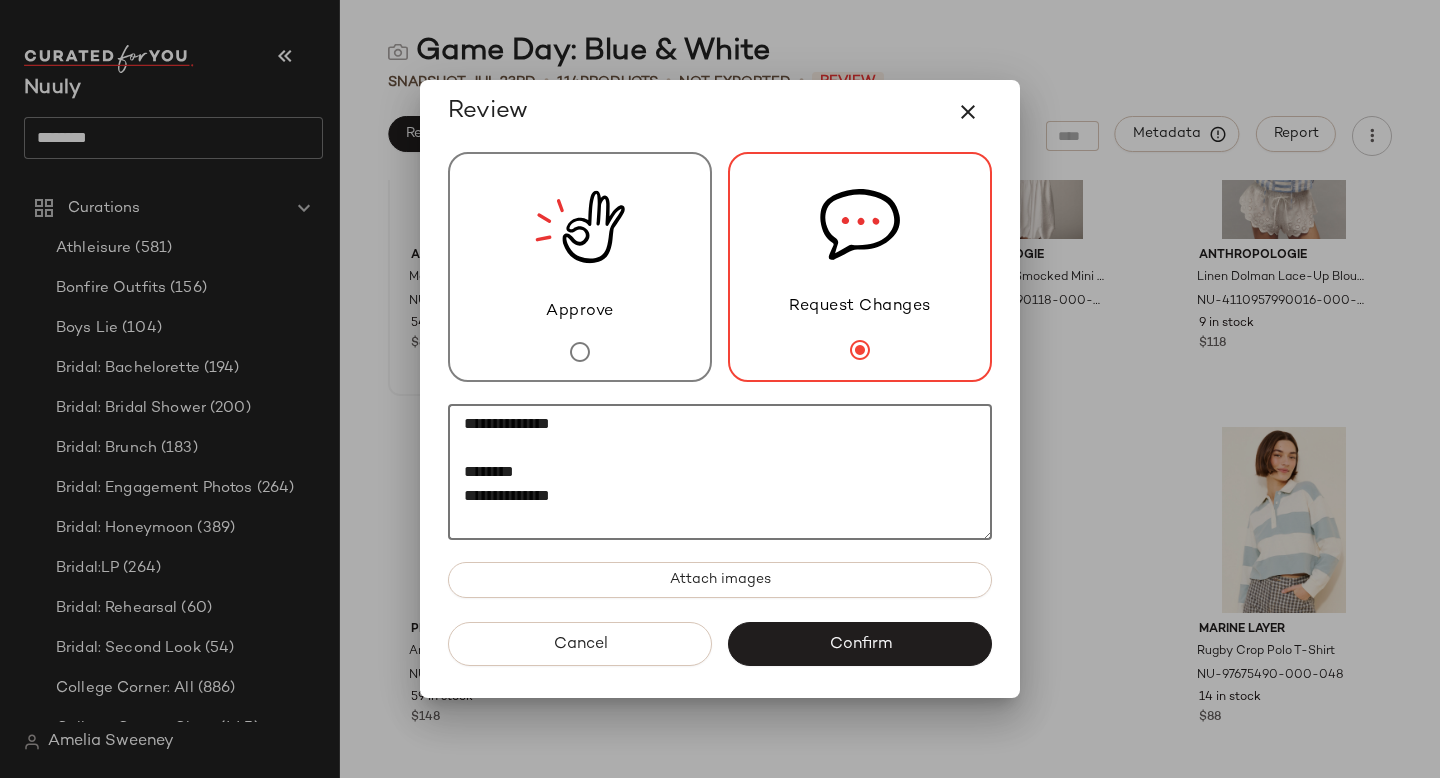 paste on "**********" 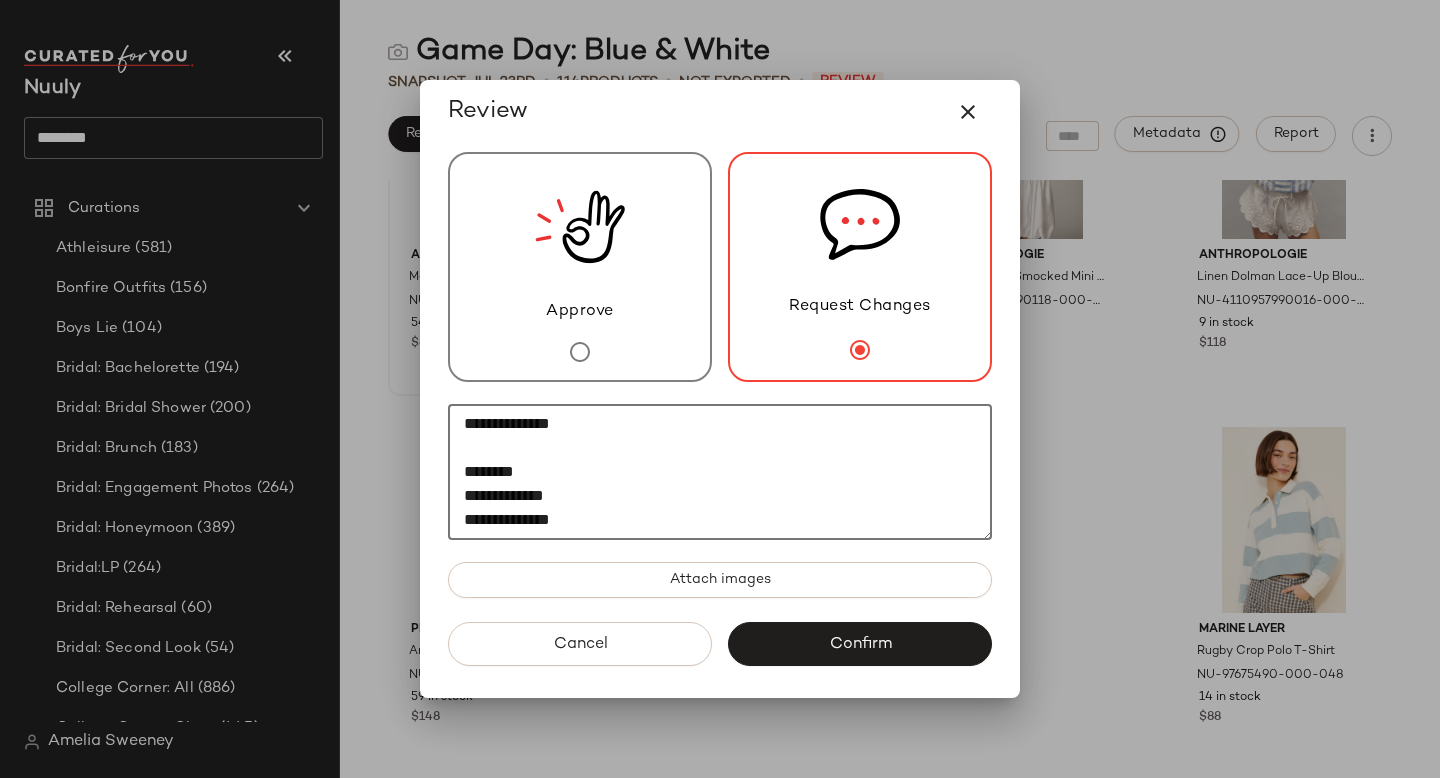 scroll, scrollTop: 12, scrollLeft: 0, axis: vertical 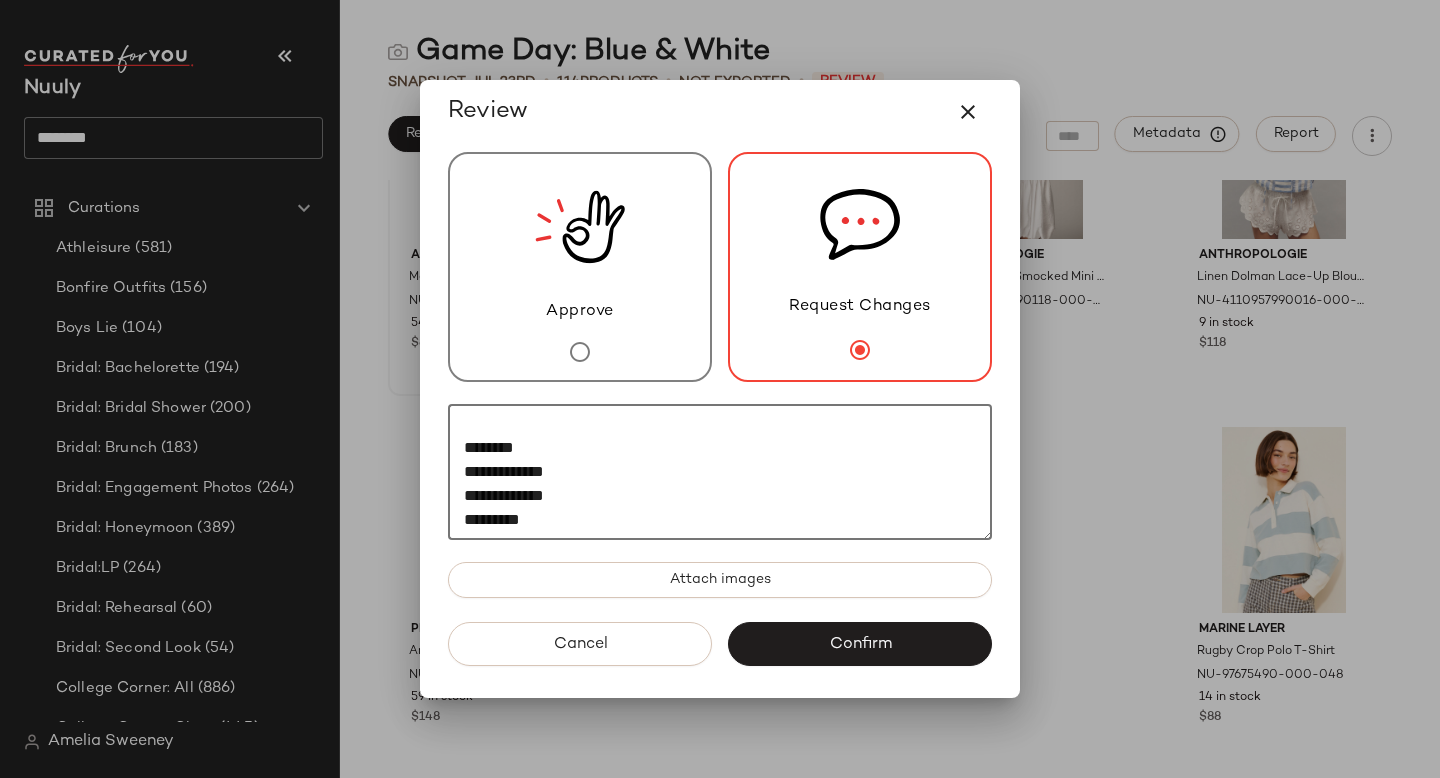 paste on "********" 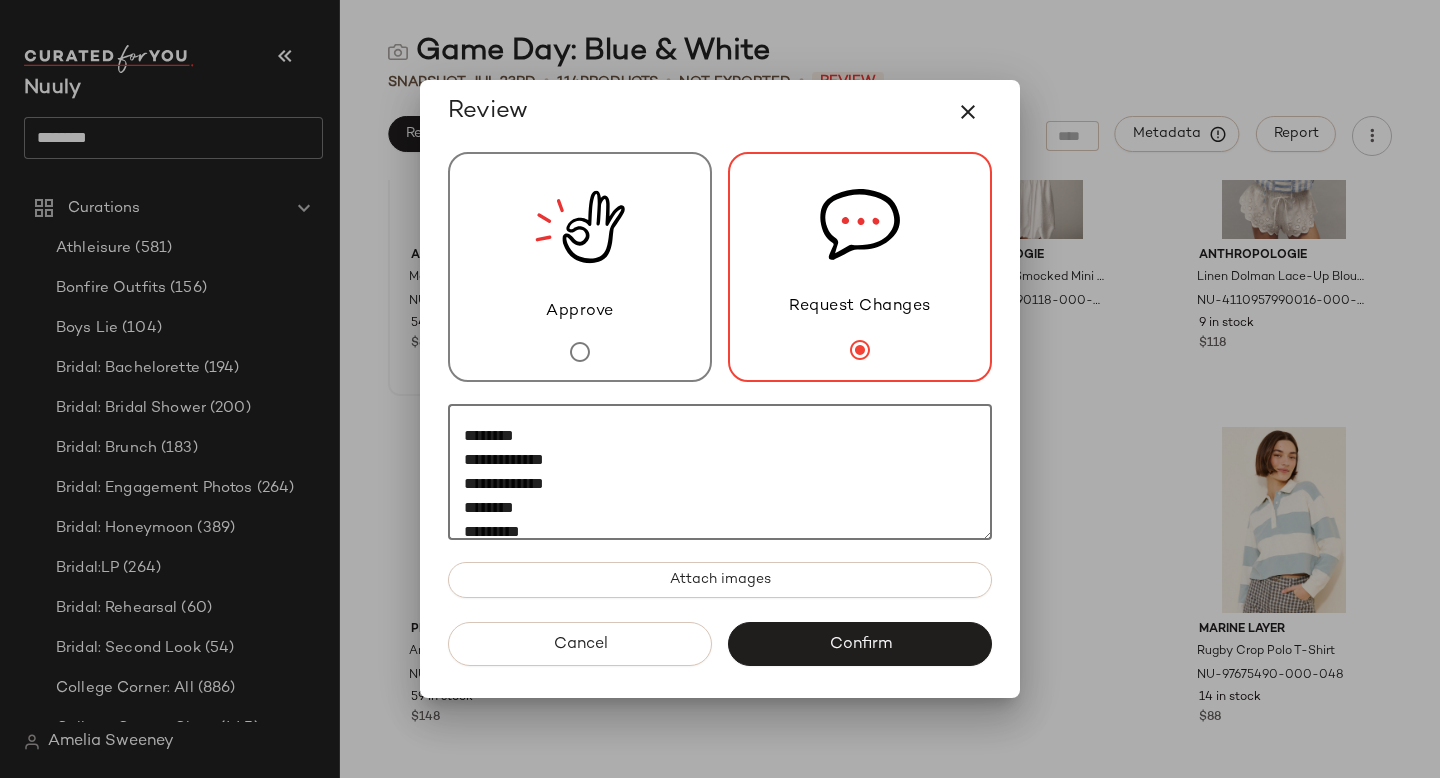 scroll, scrollTop: 60, scrollLeft: 0, axis: vertical 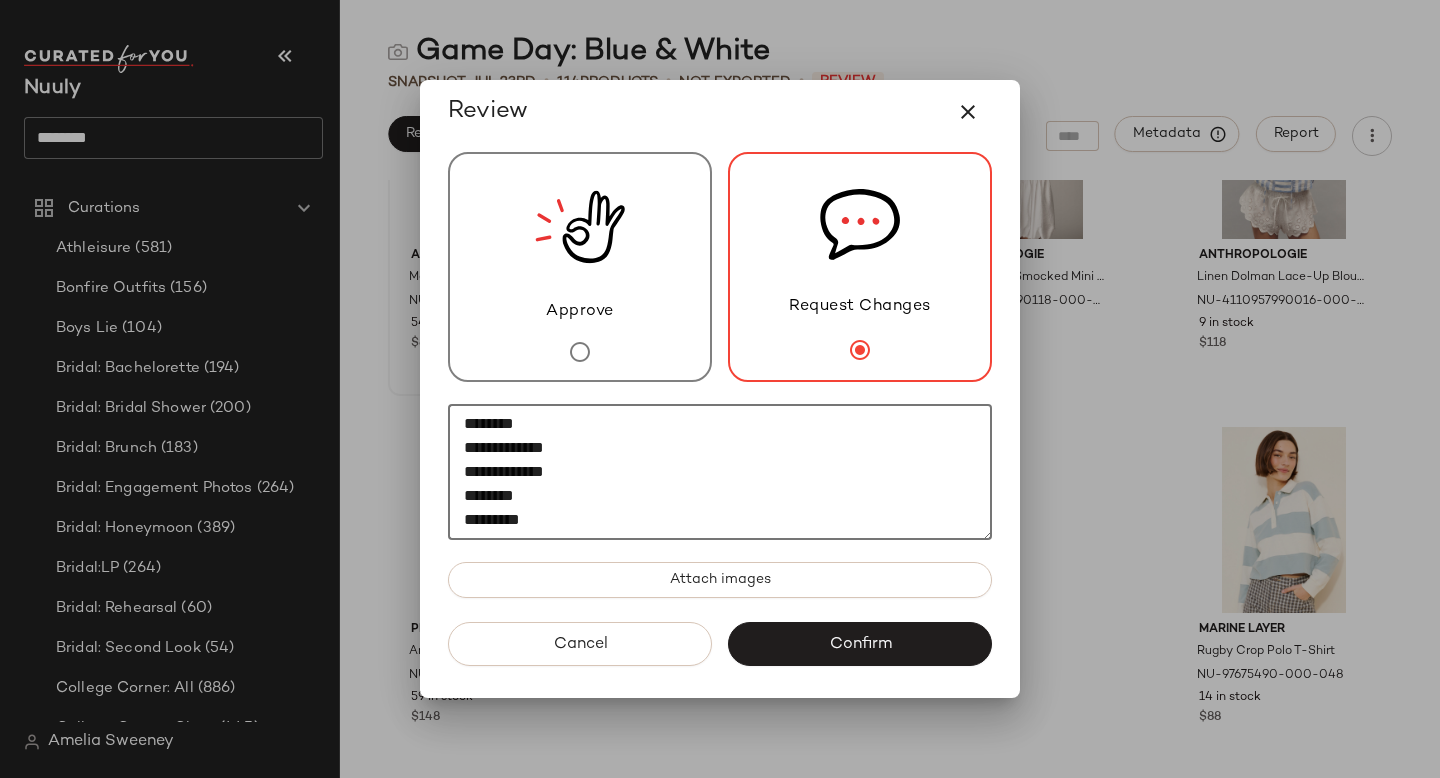 paste on "*********" 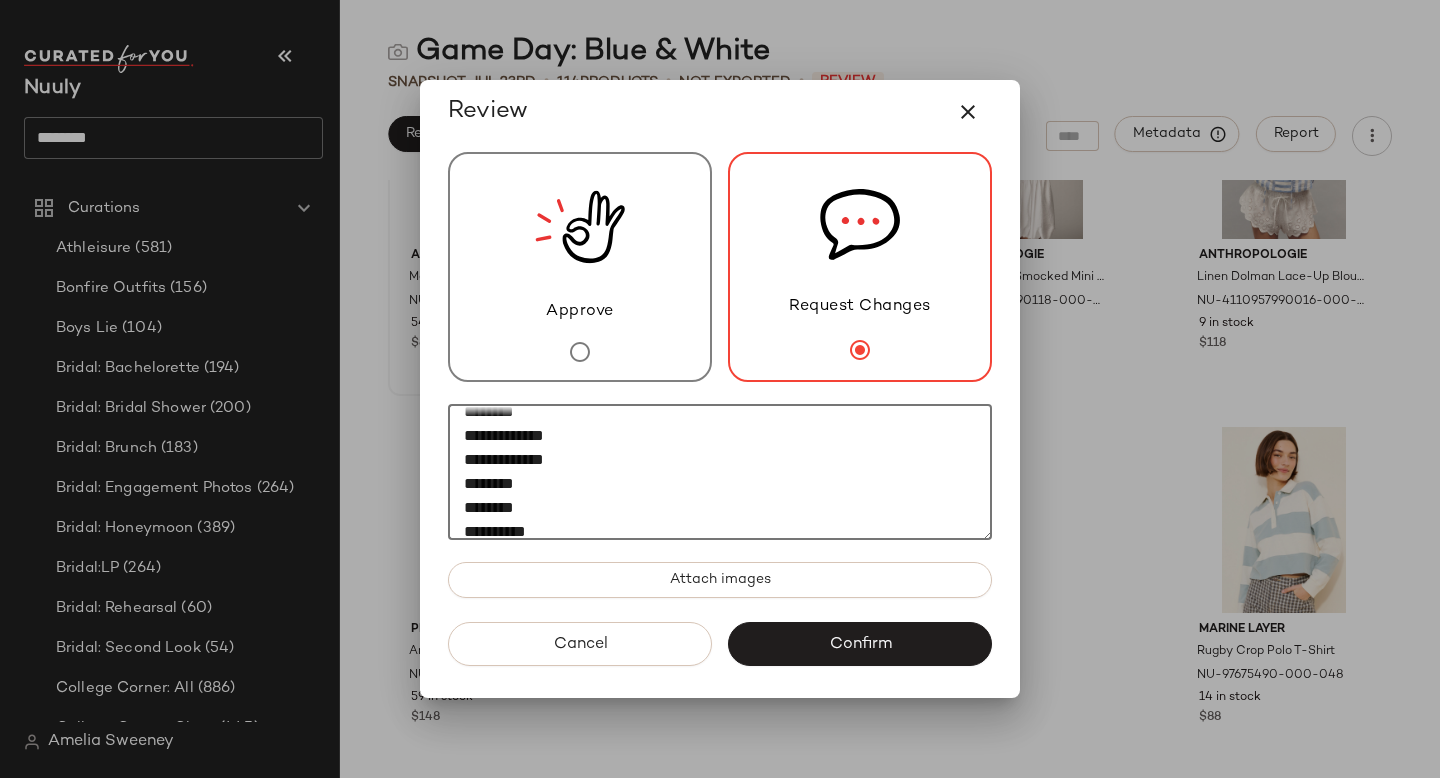 scroll, scrollTop: 84, scrollLeft: 0, axis: vertical 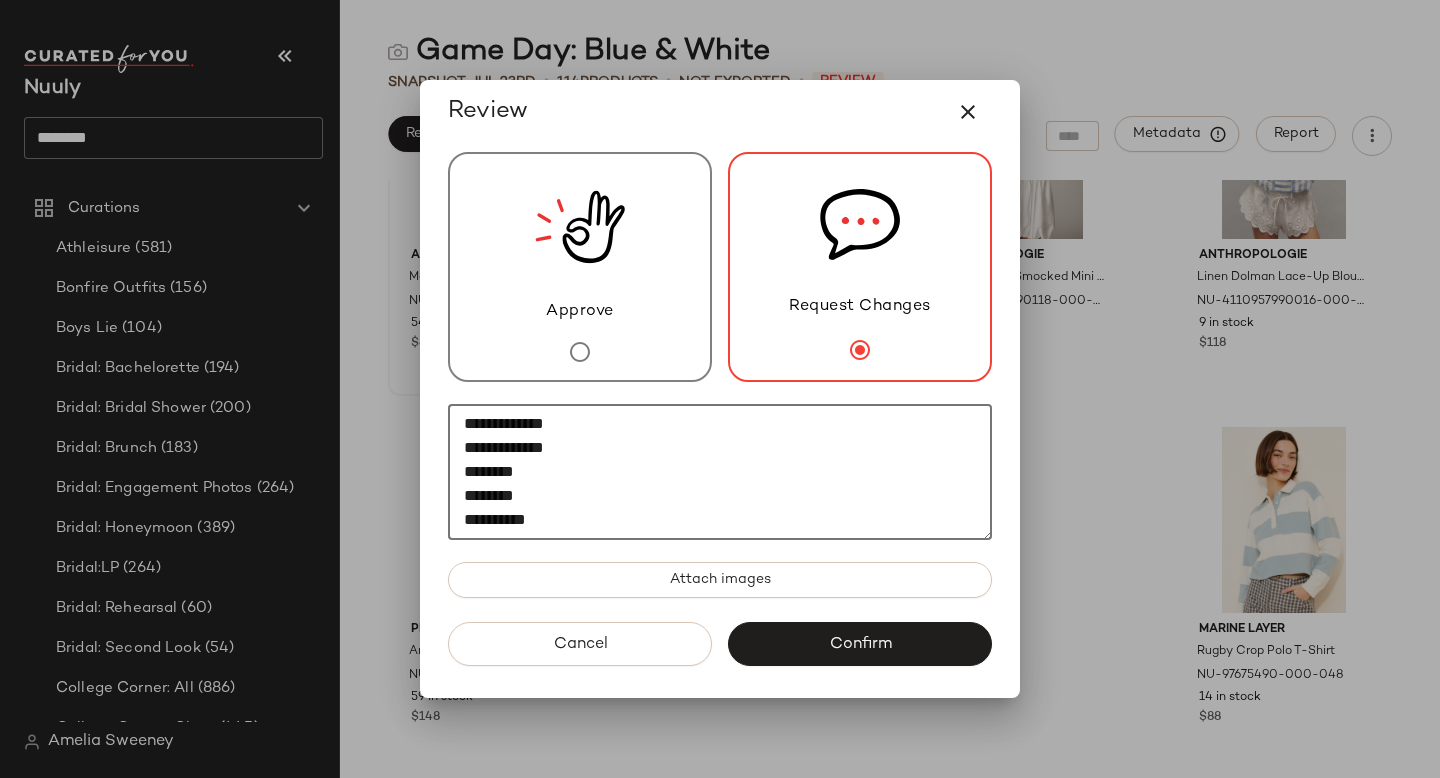 type on "**********" 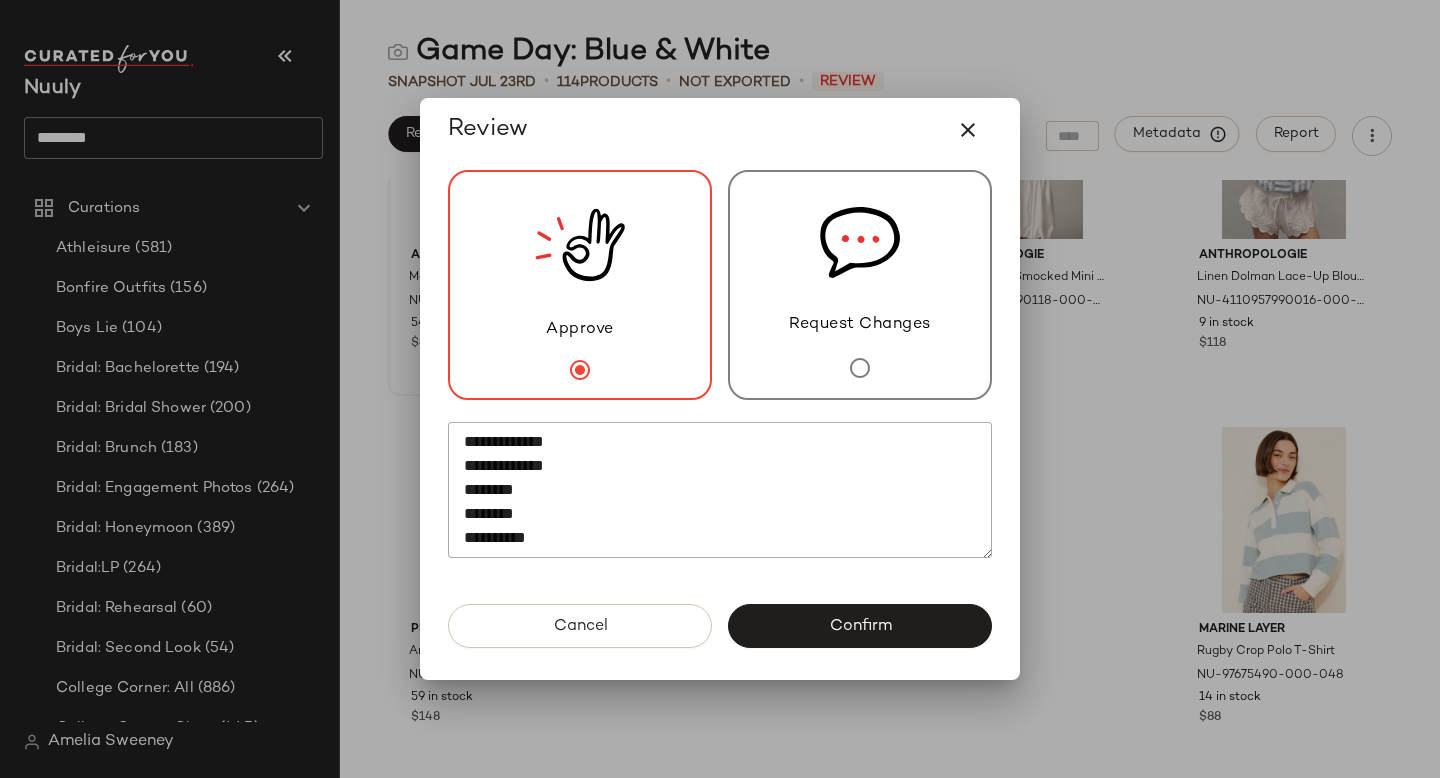 scroll, scrollTop: 96, scrollLeft: 0, axis: vertical 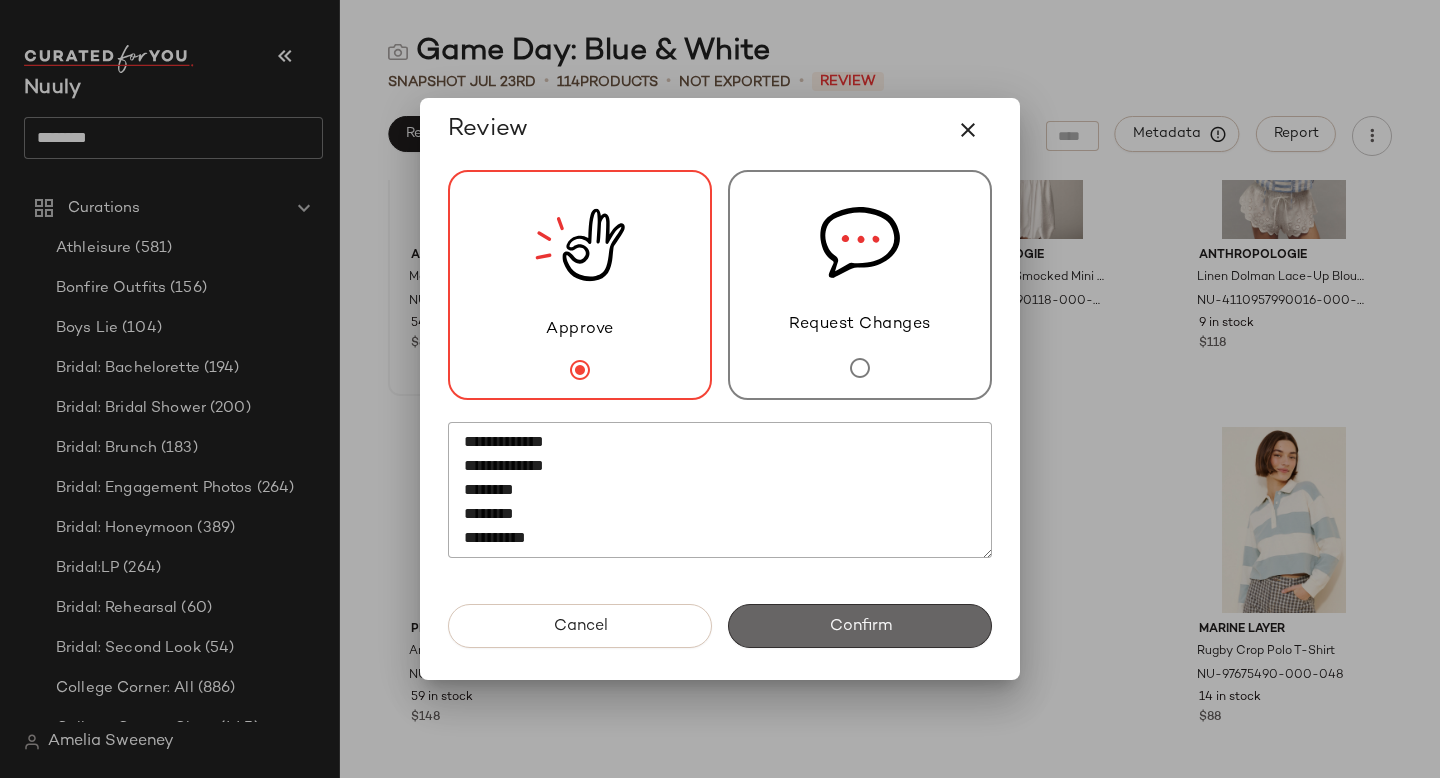 click on "Confirm" at bounding box center (860, 626) 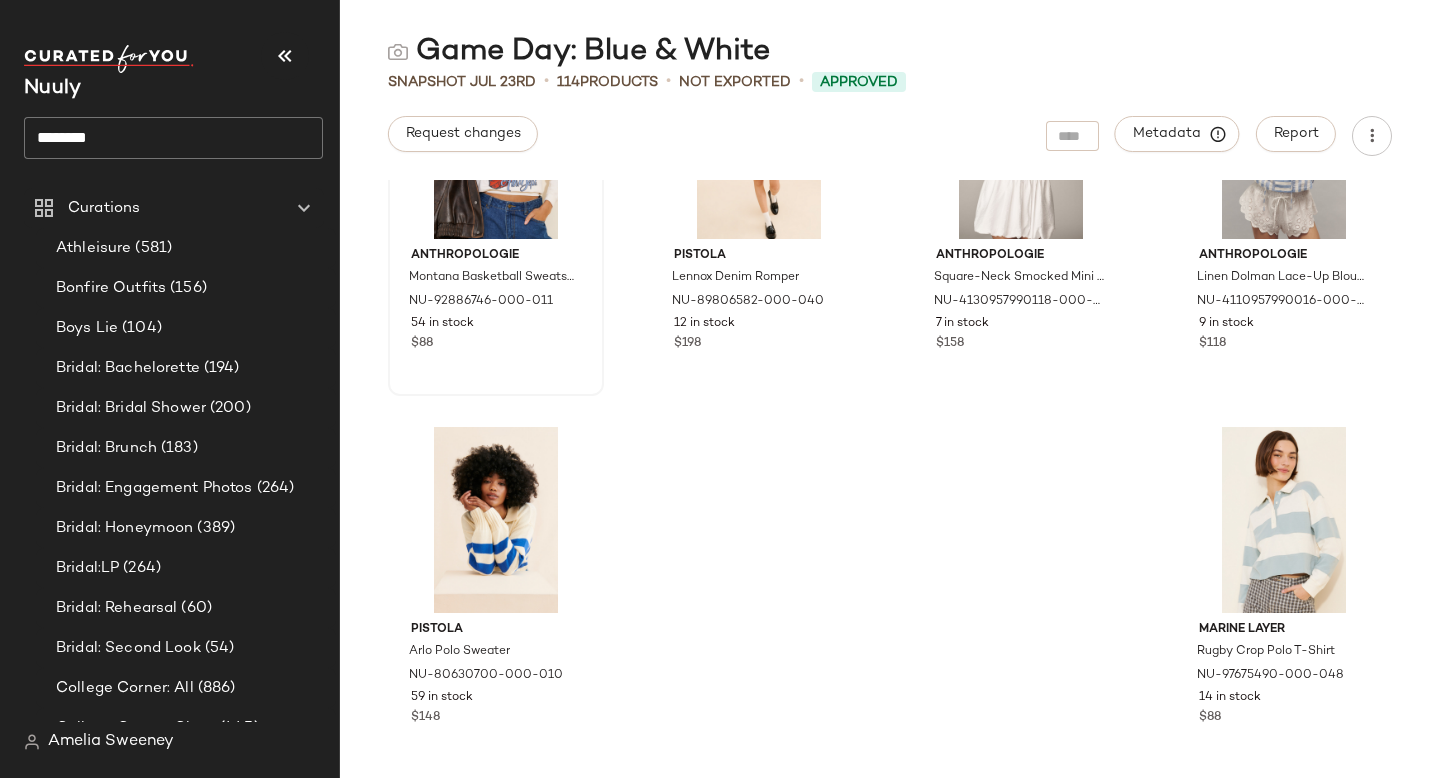 click on "********" 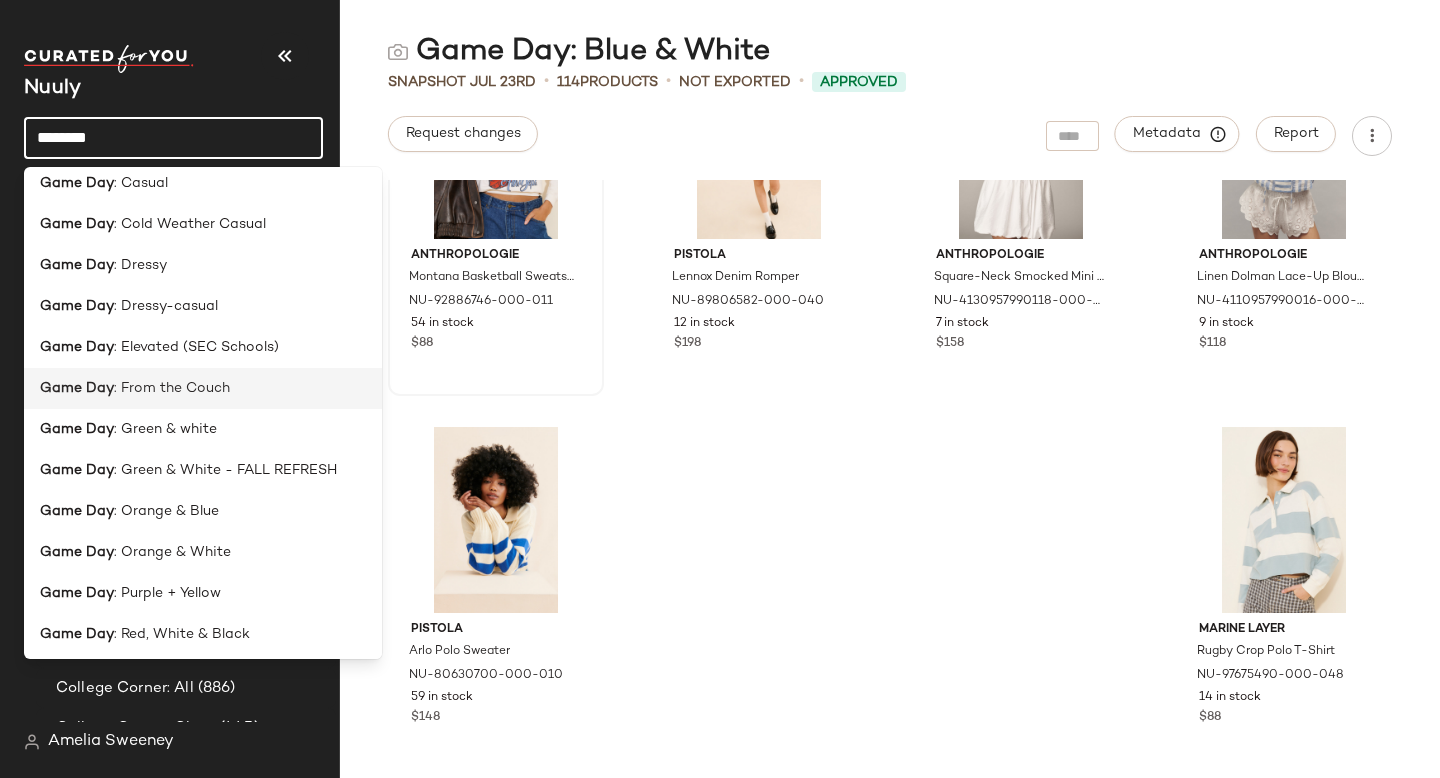 scroll, scrollTop: 145, scrollLeft: 0, axis: vertical 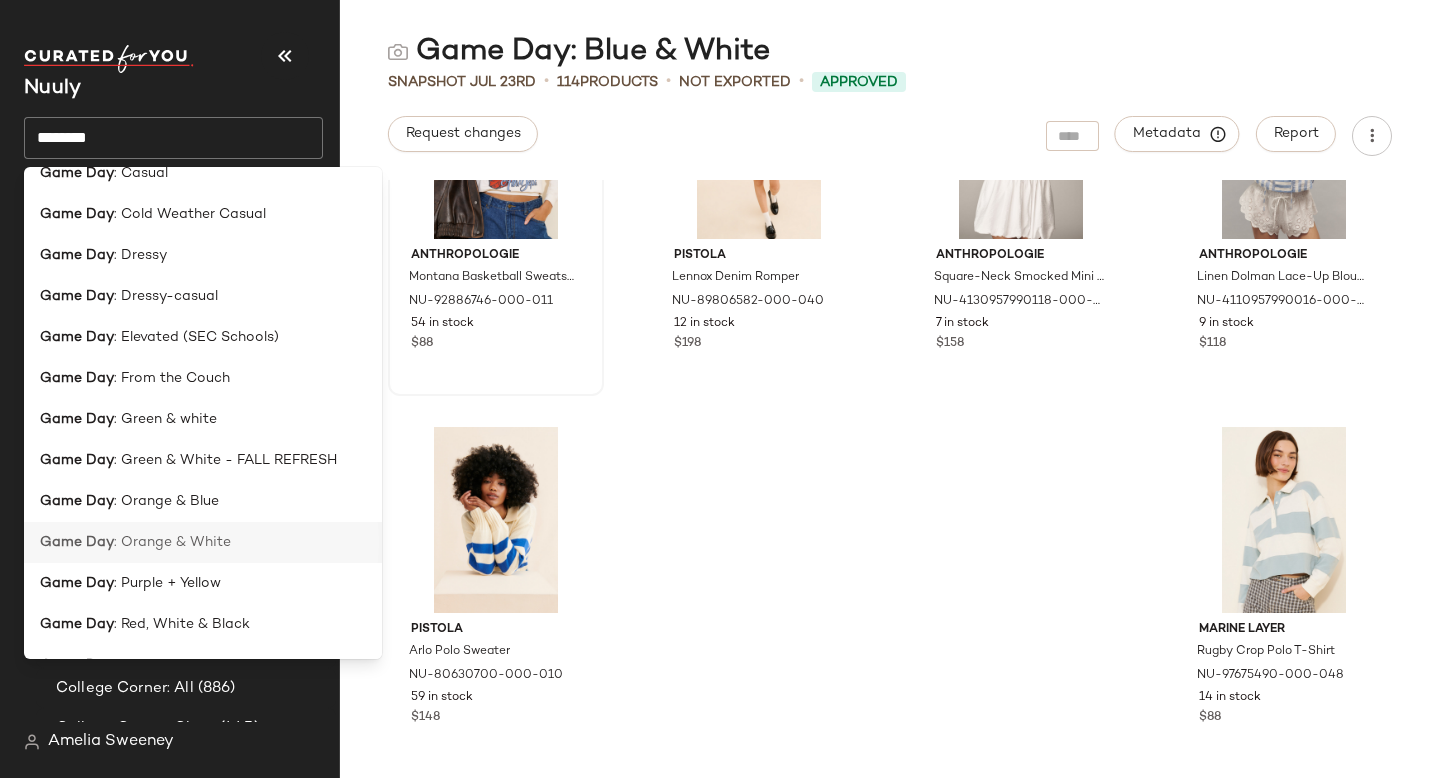 click on "Game Day : Orange & White" 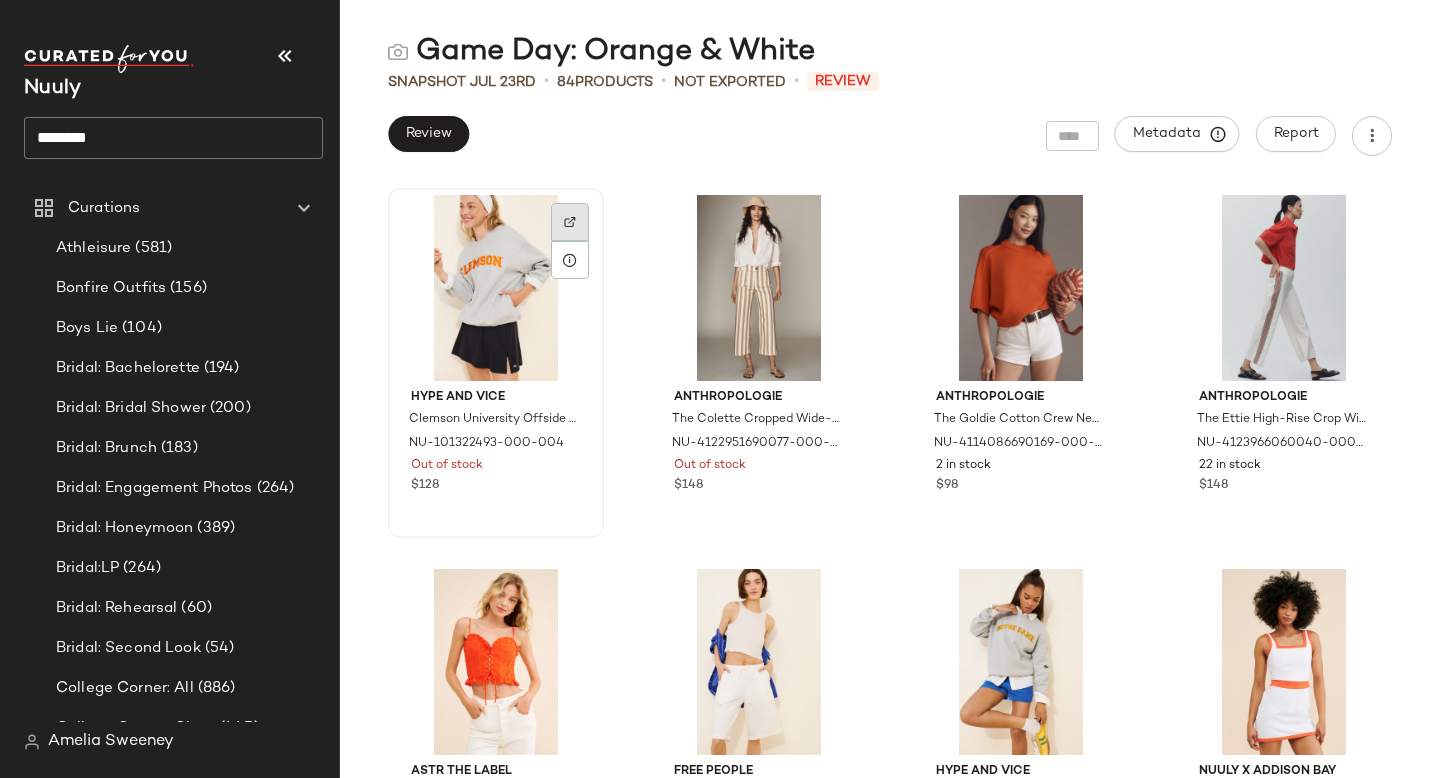 click 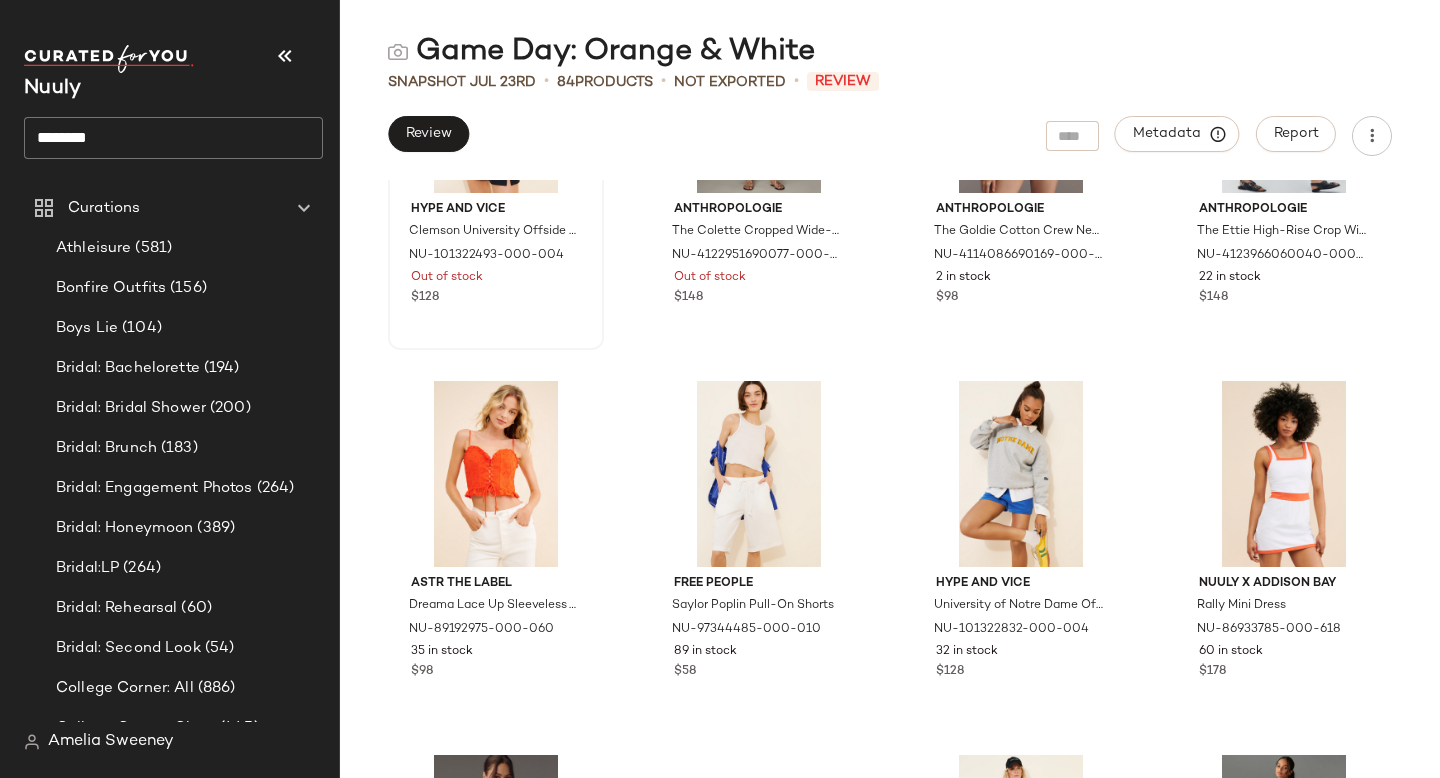 scroll, scrollTop: 199, scrollLeft: 0, axis: vertical 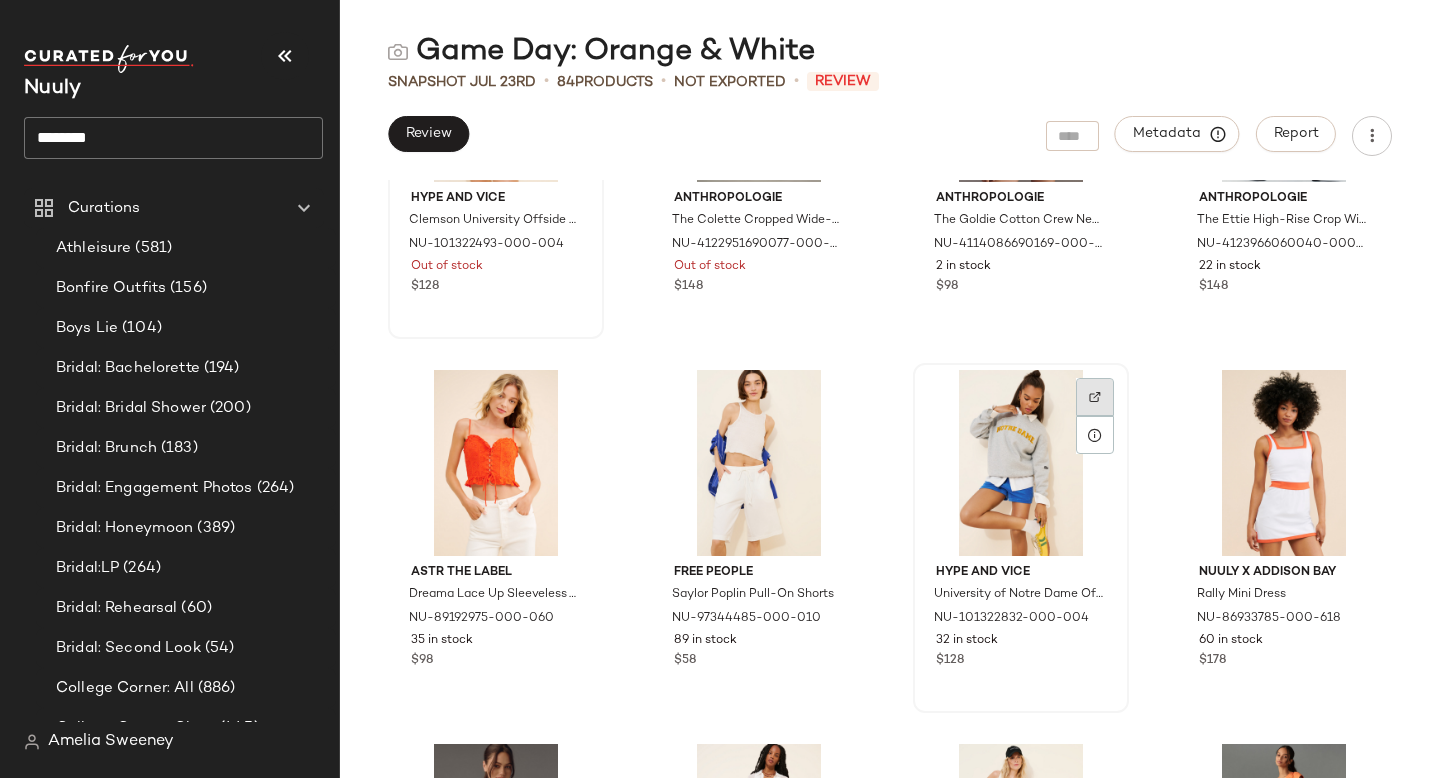 click 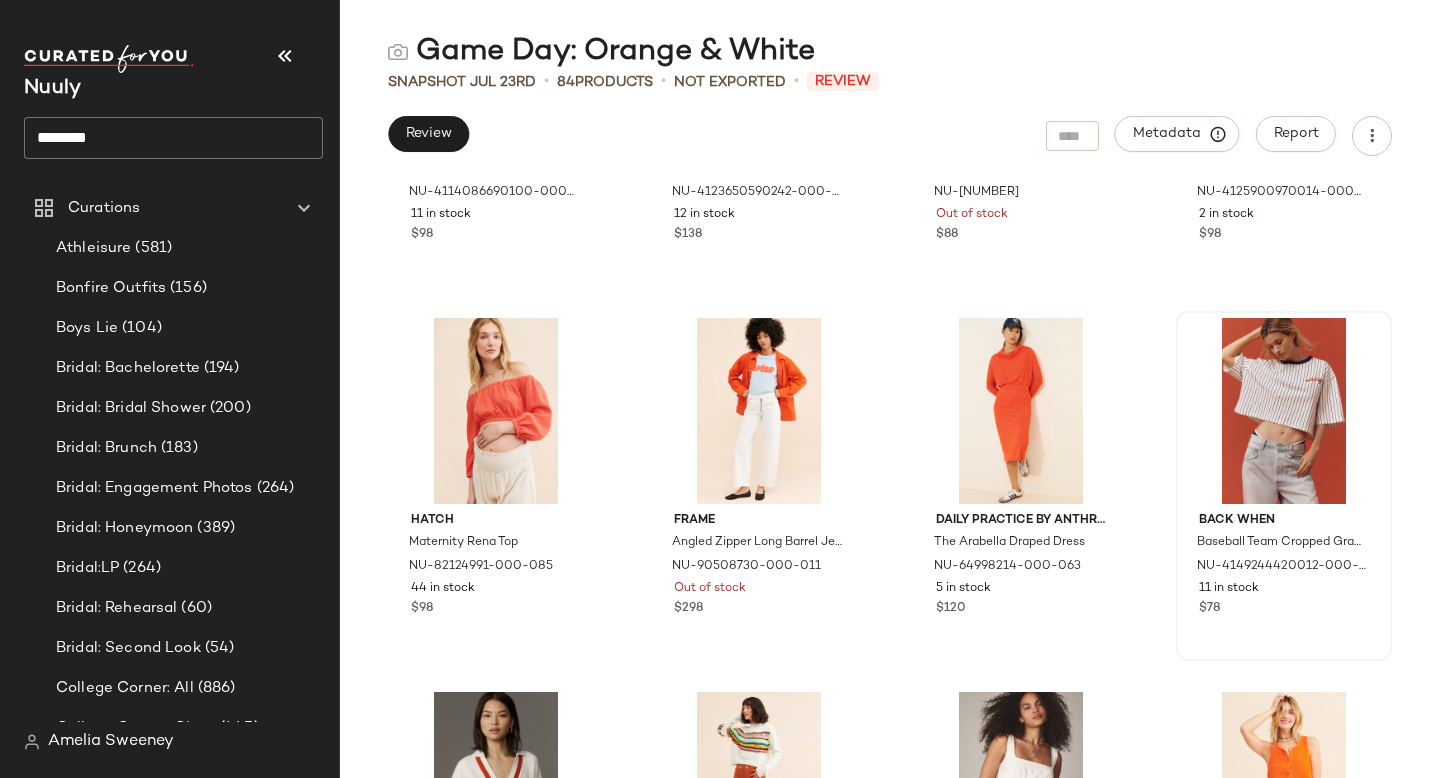 scroll, scrollTop: 2151, scrollLeft: 0, axis: vertical 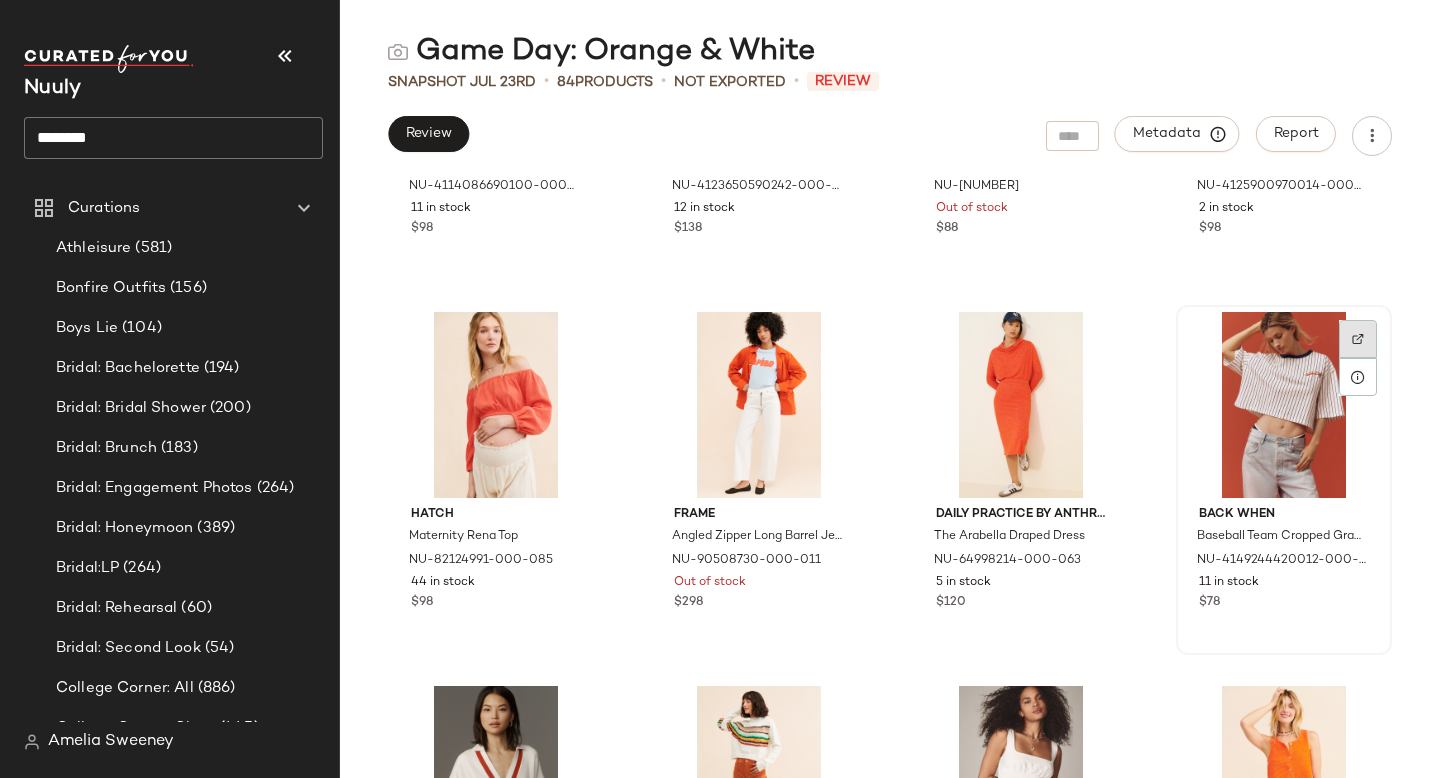 click 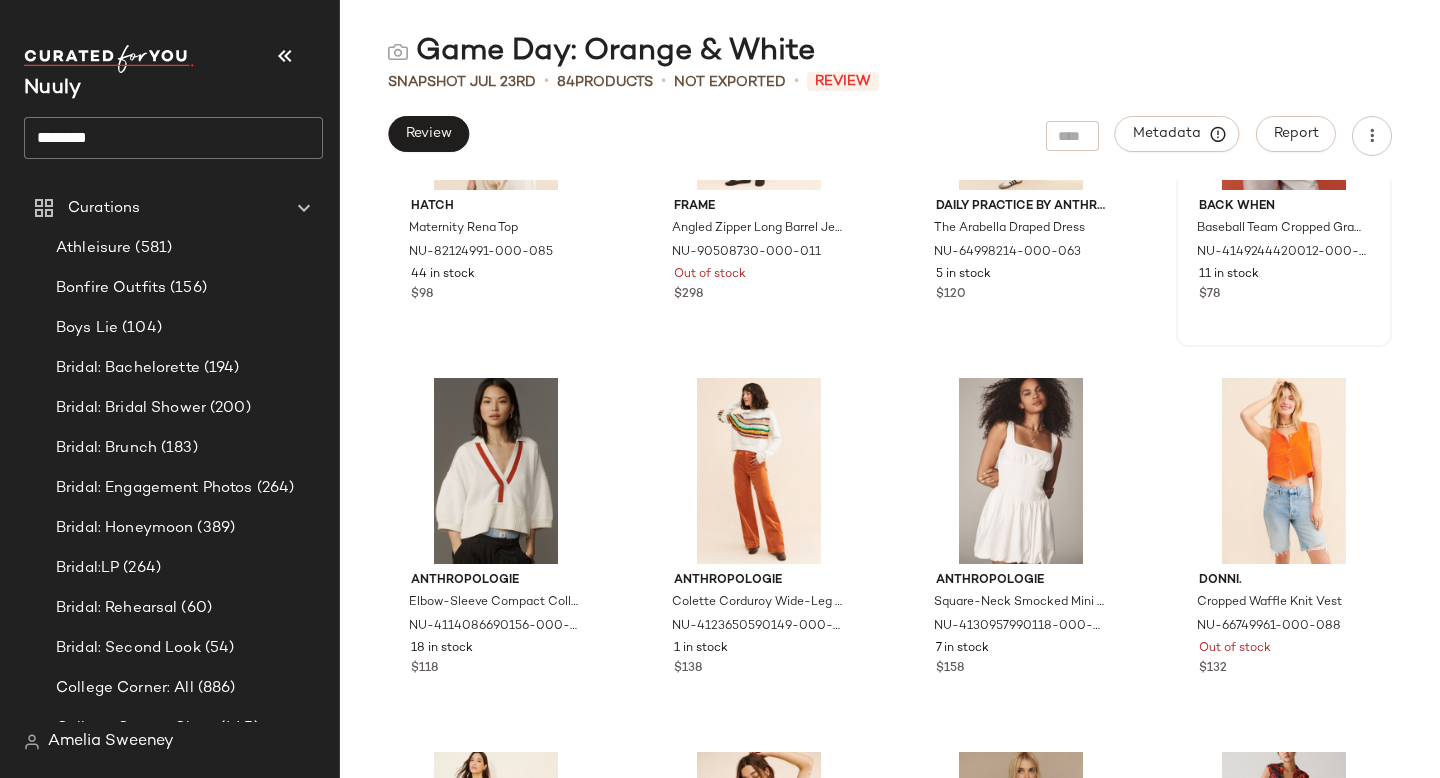 scroll, scrollTop: 2495, scrollLeft: 0, axis: vertical 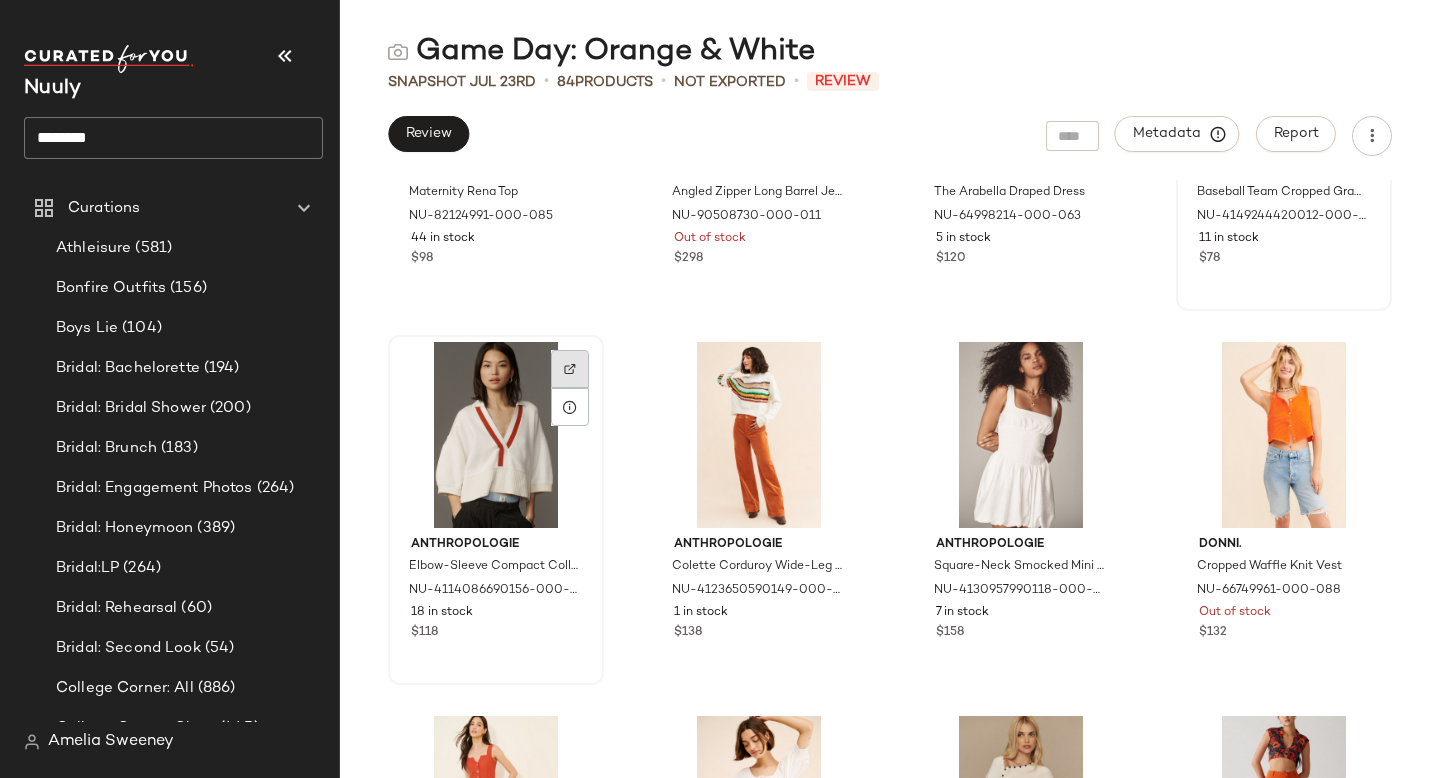 click 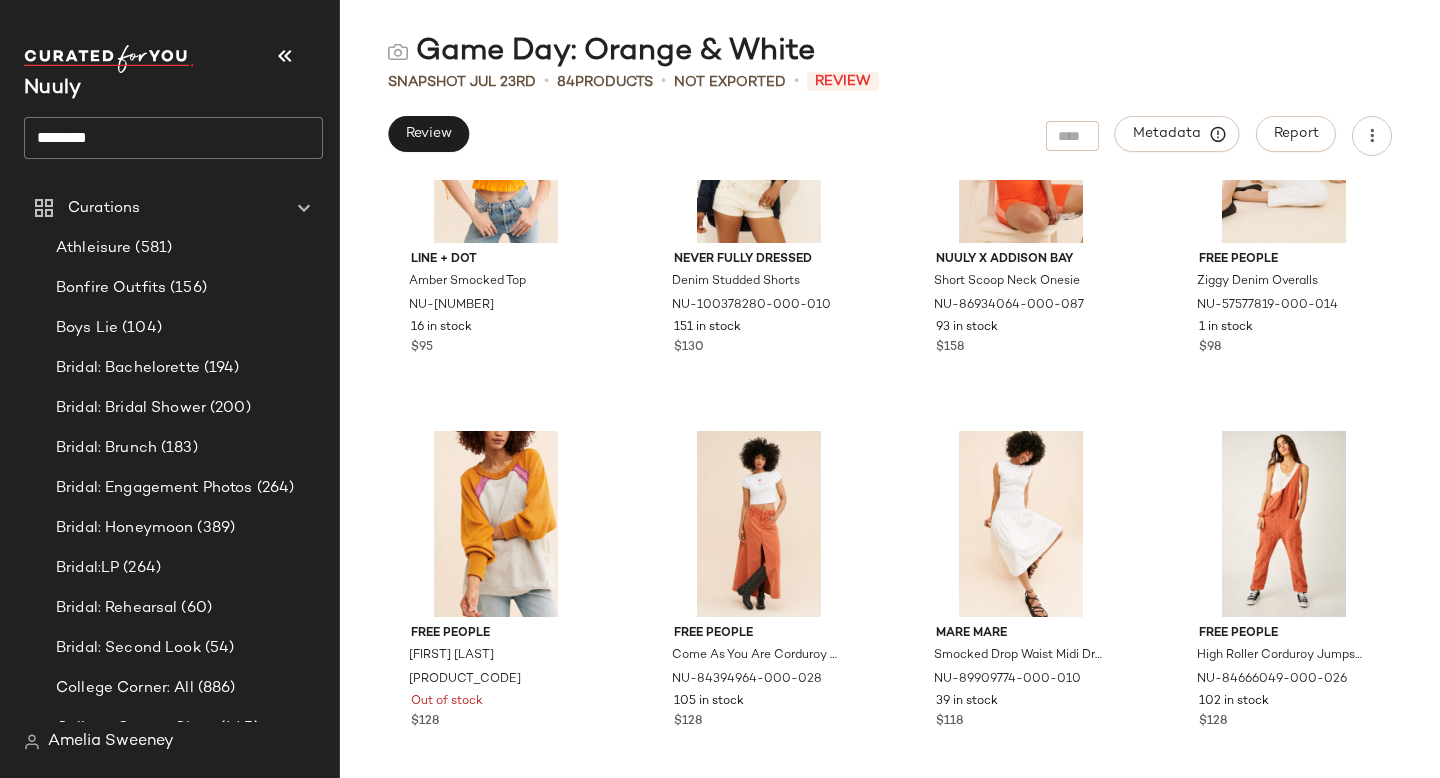 scroll, scrollTop: 5820, scrollLeft: 0, axis: vertical 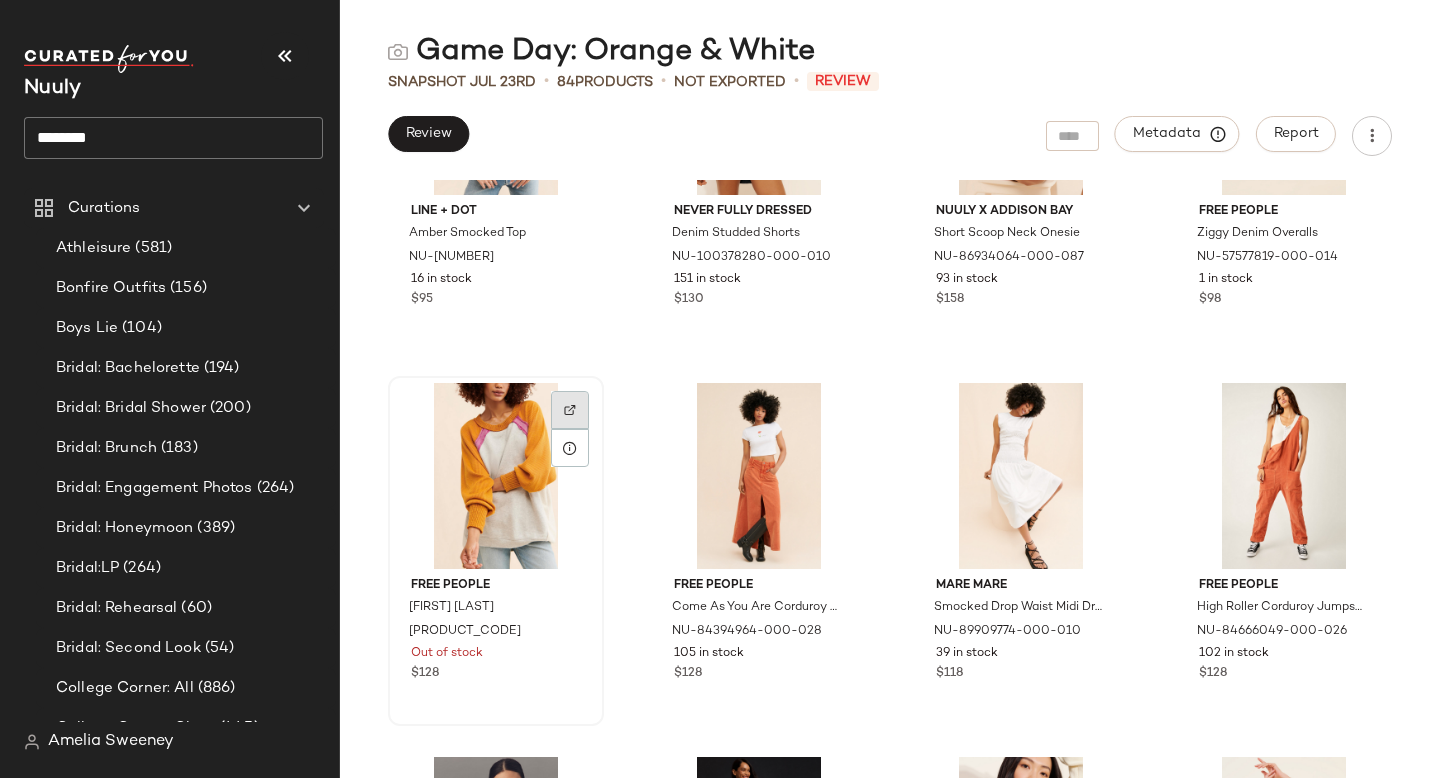 click 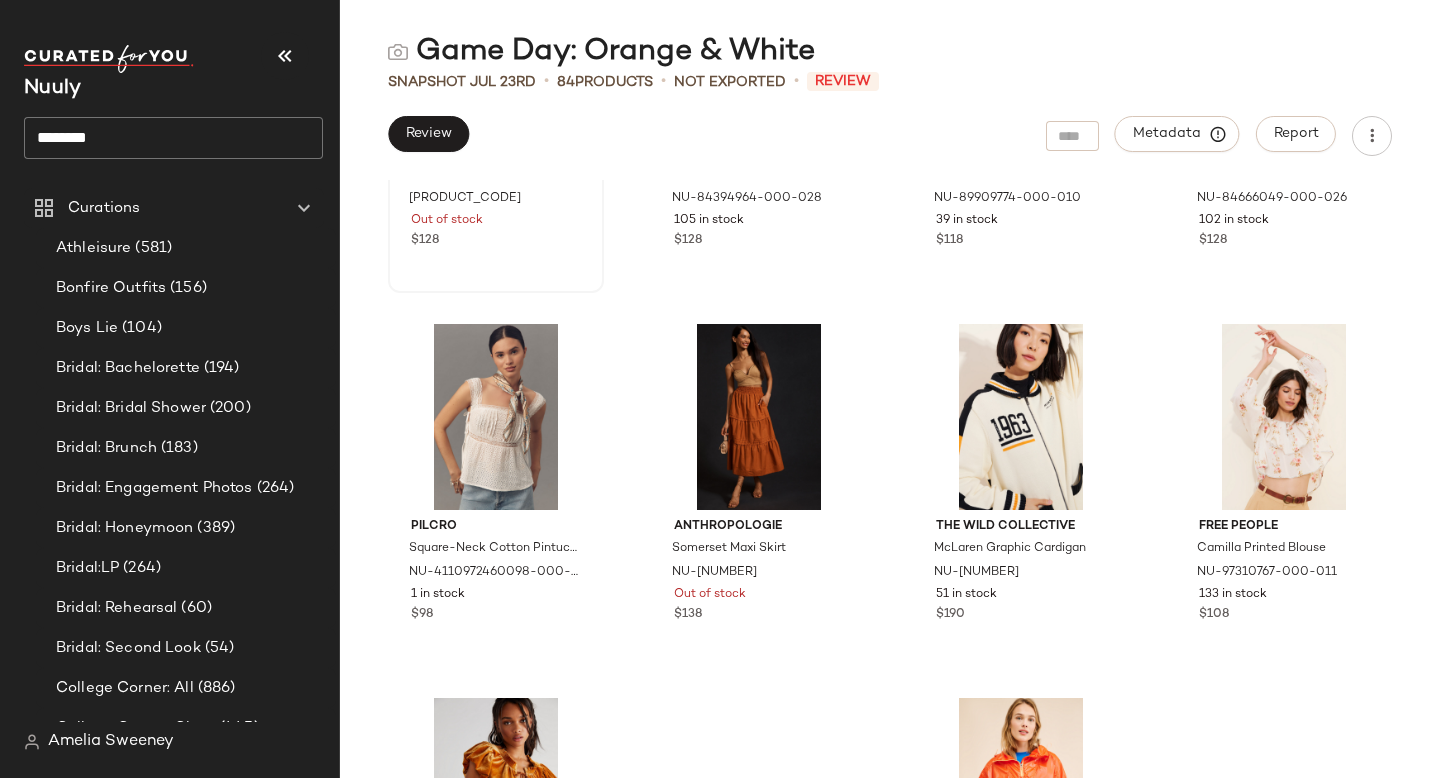scroll, scrollTop: 6255, scrollLeft: 0, axis: vertical 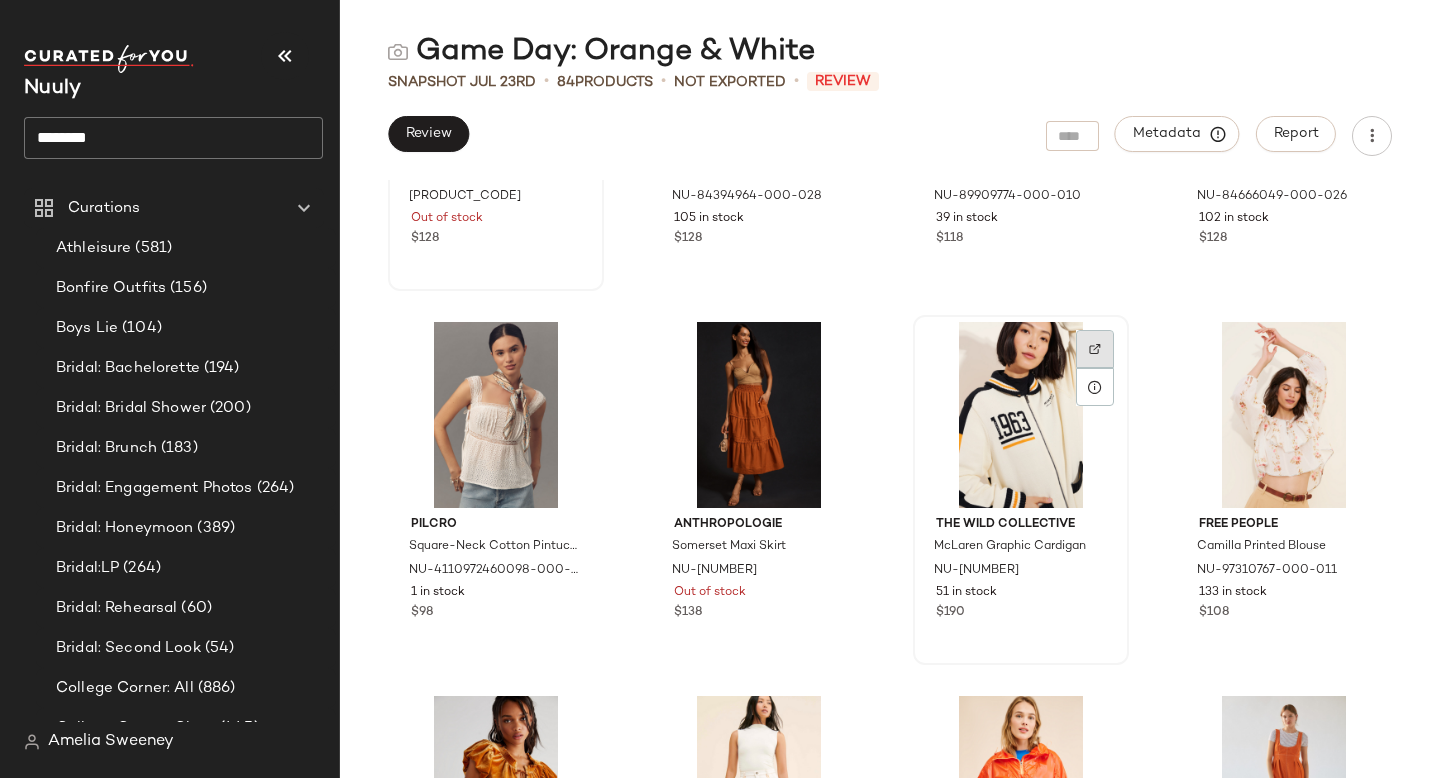 click 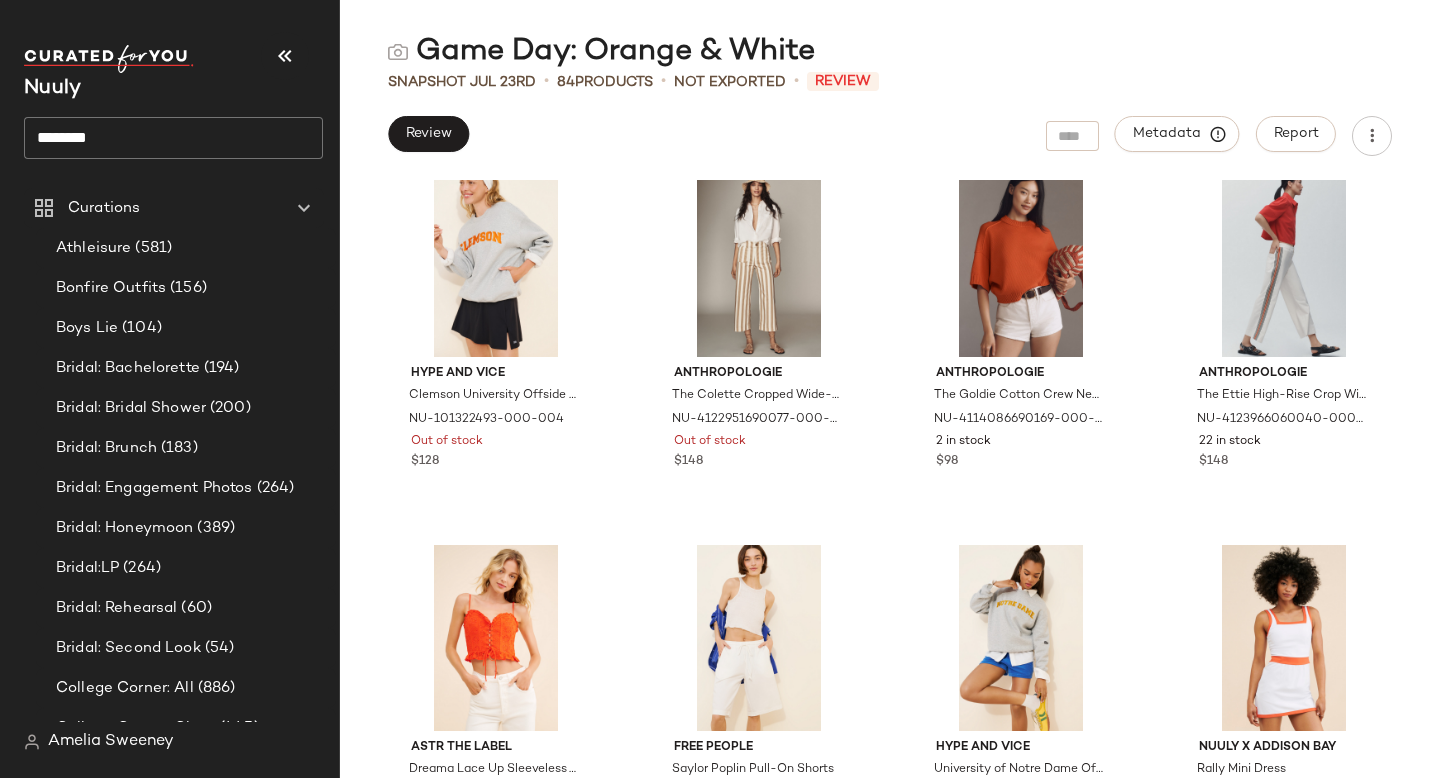 scroll, scrollTop: 0, scrollLeft: 0, axis: both 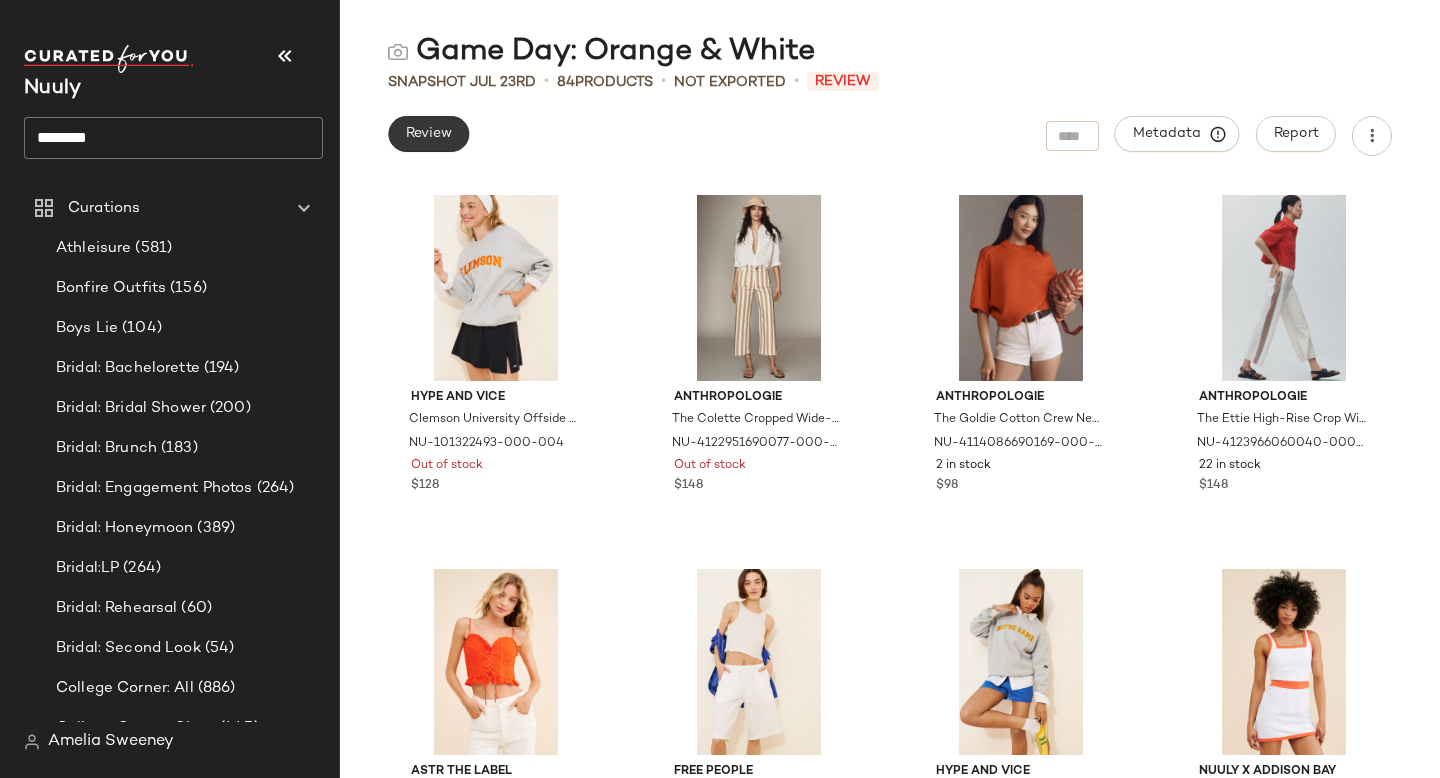 click on "Review" 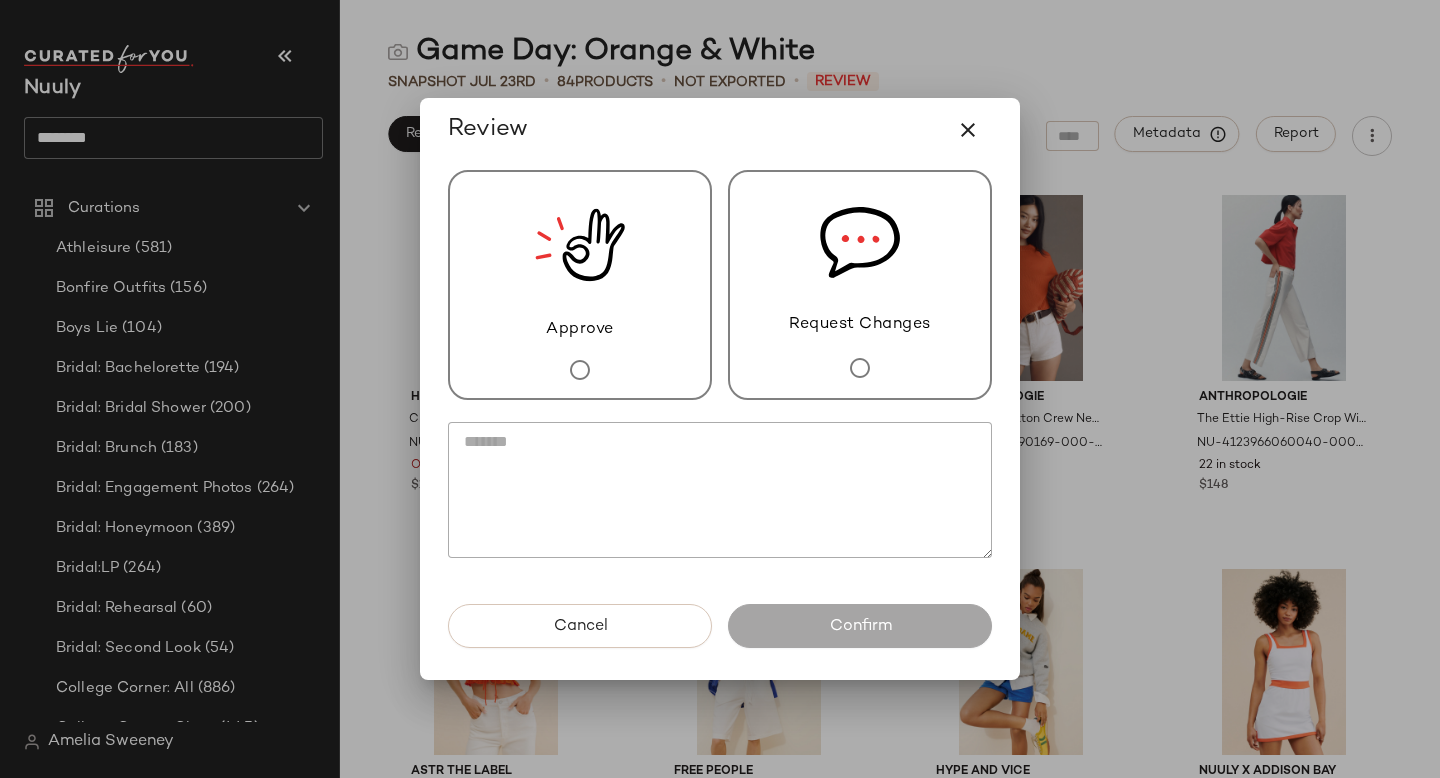 click on "Request Changes" at bounding box center (860, 325) 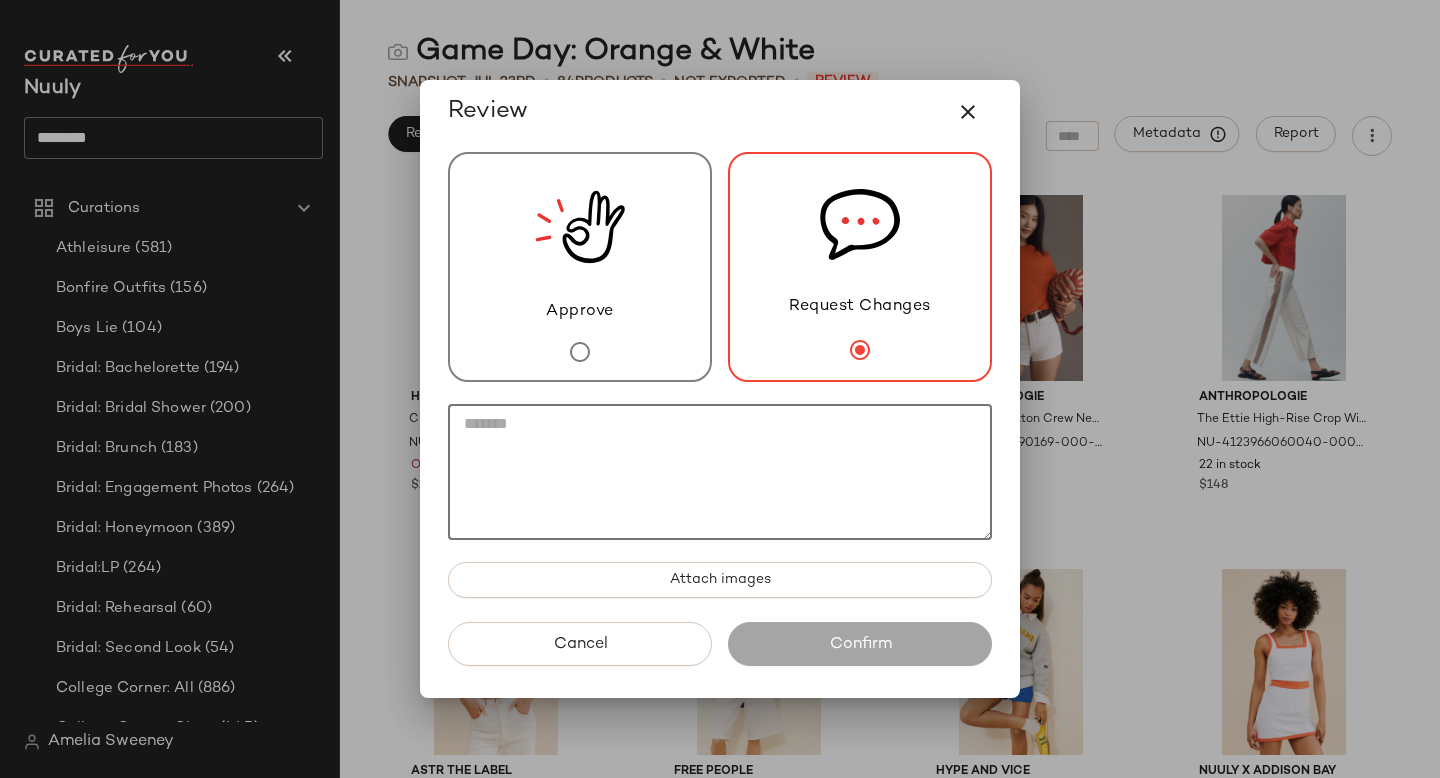click 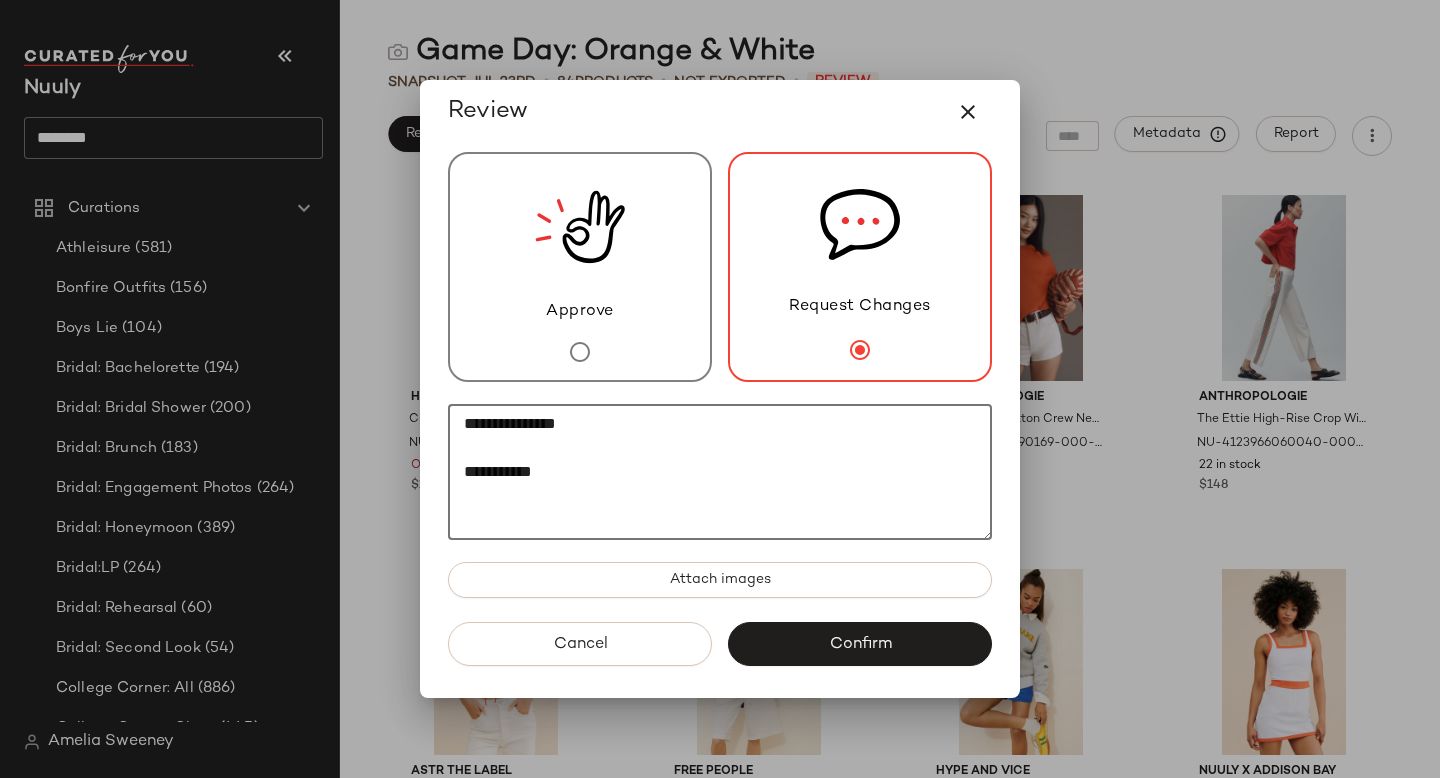 click on "**********" 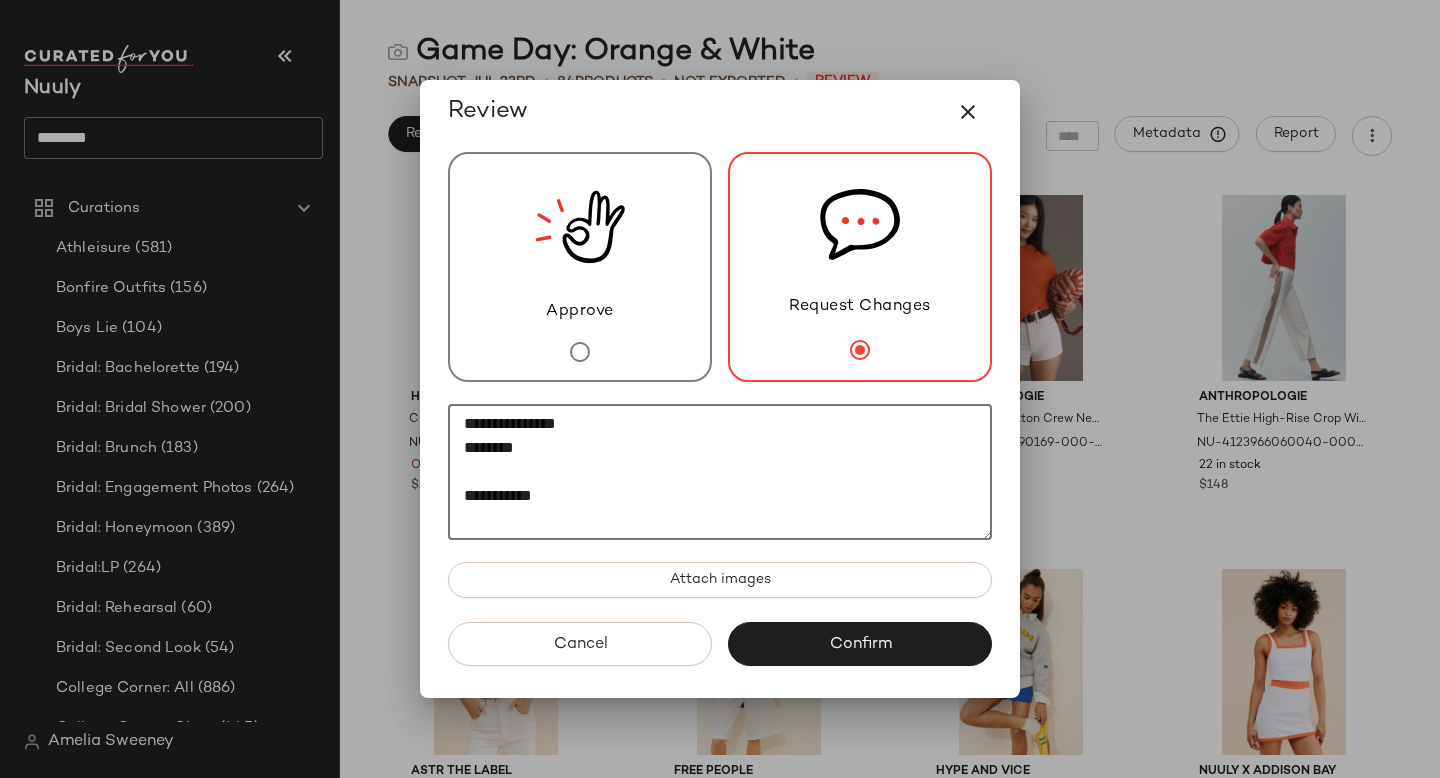 paste on "********" 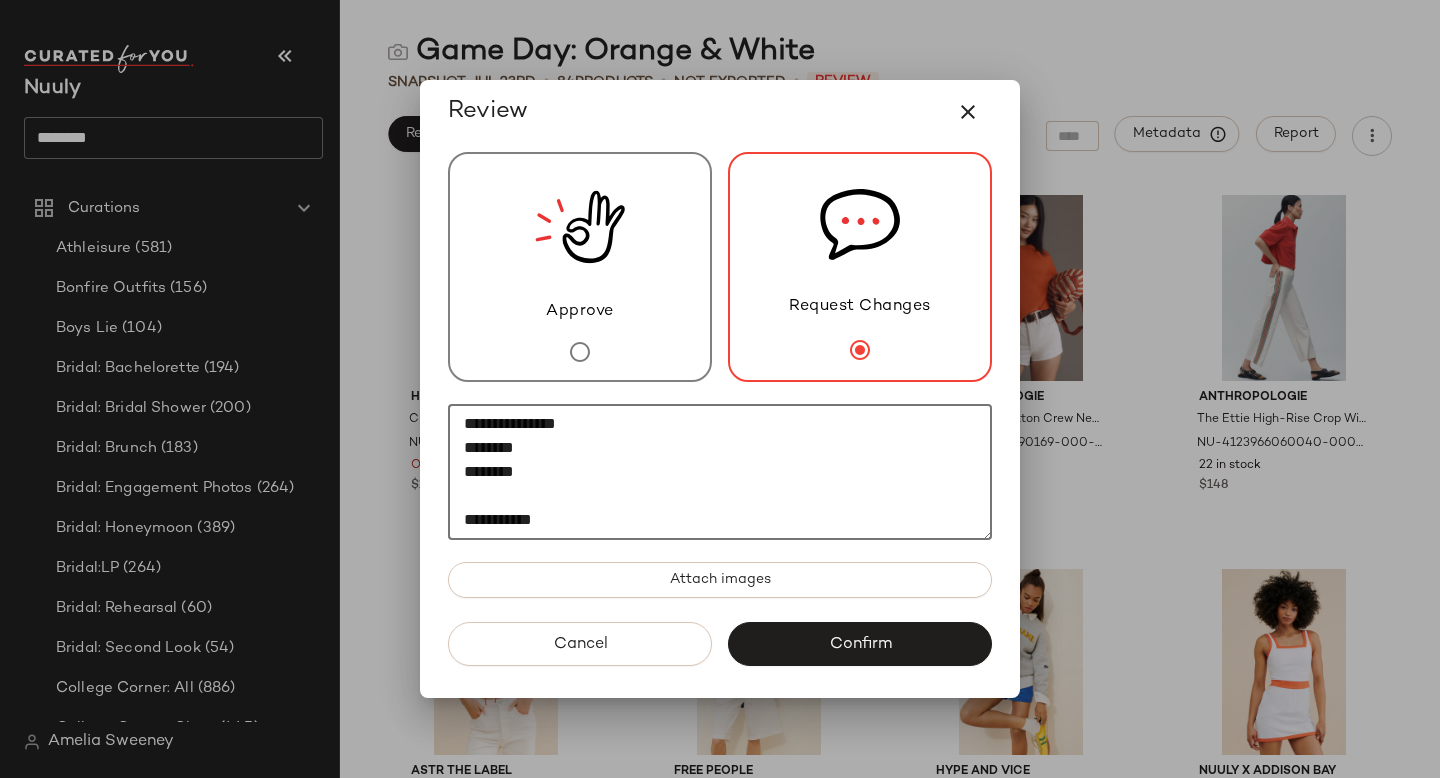 paste on "**********" 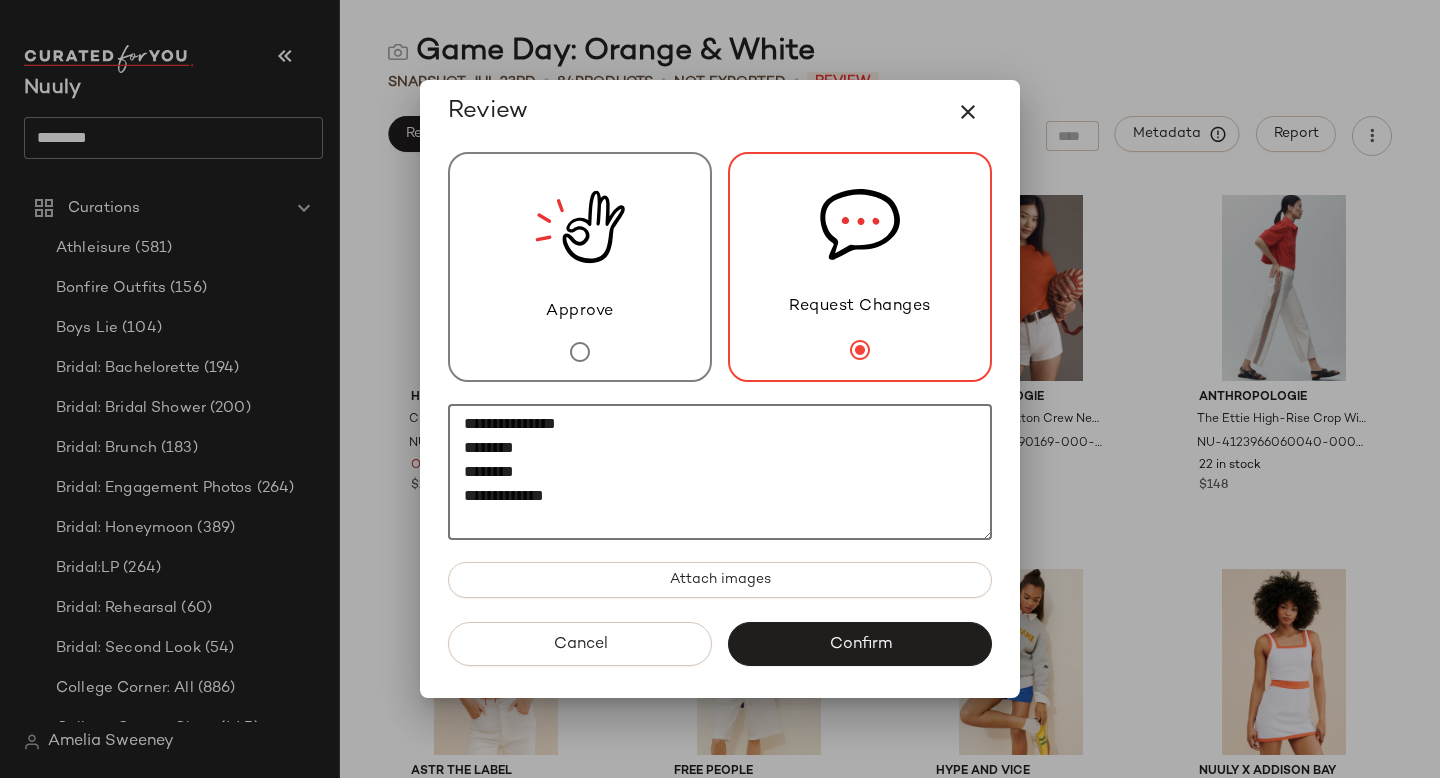 paste on "**********" 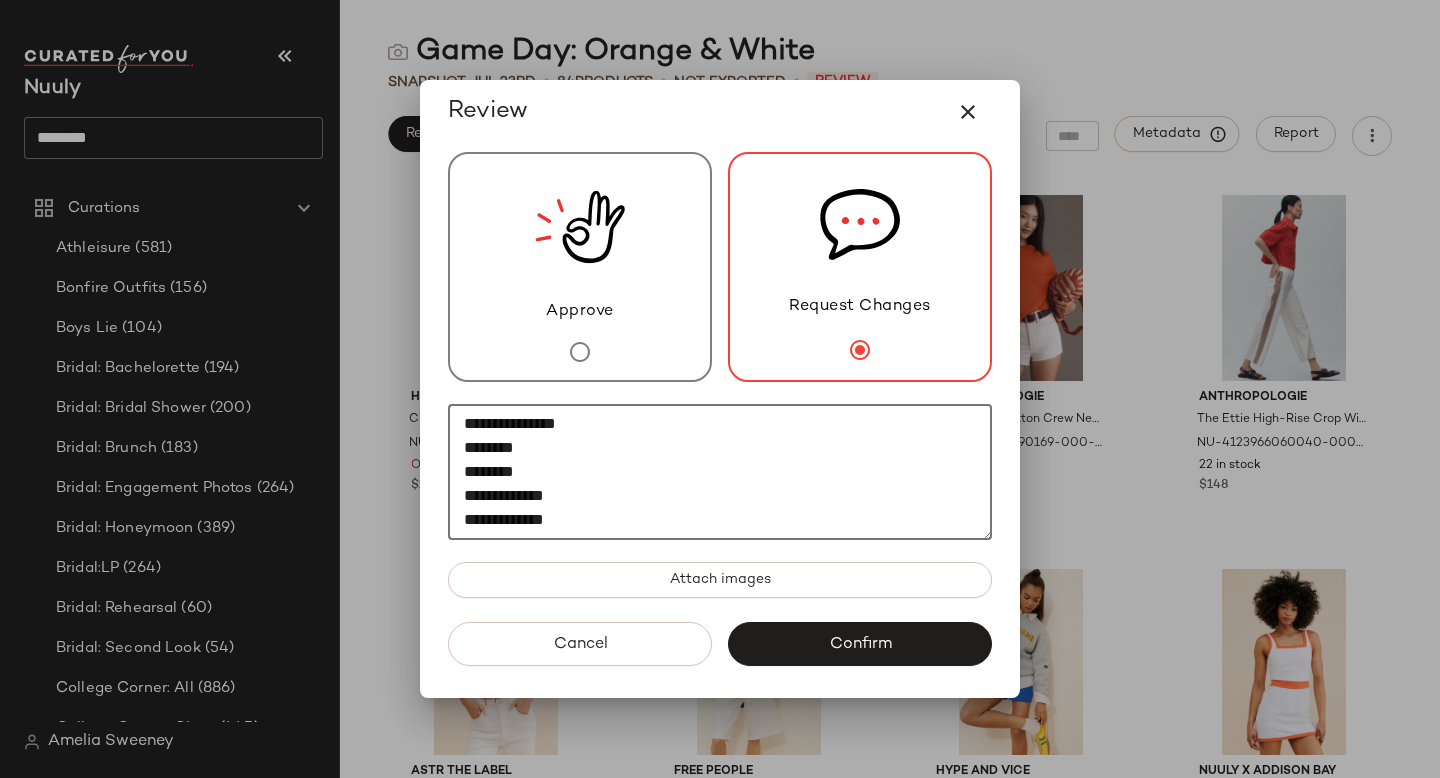 scroll, scrollTop: 12, scrollLeft: 0, axis: vertical 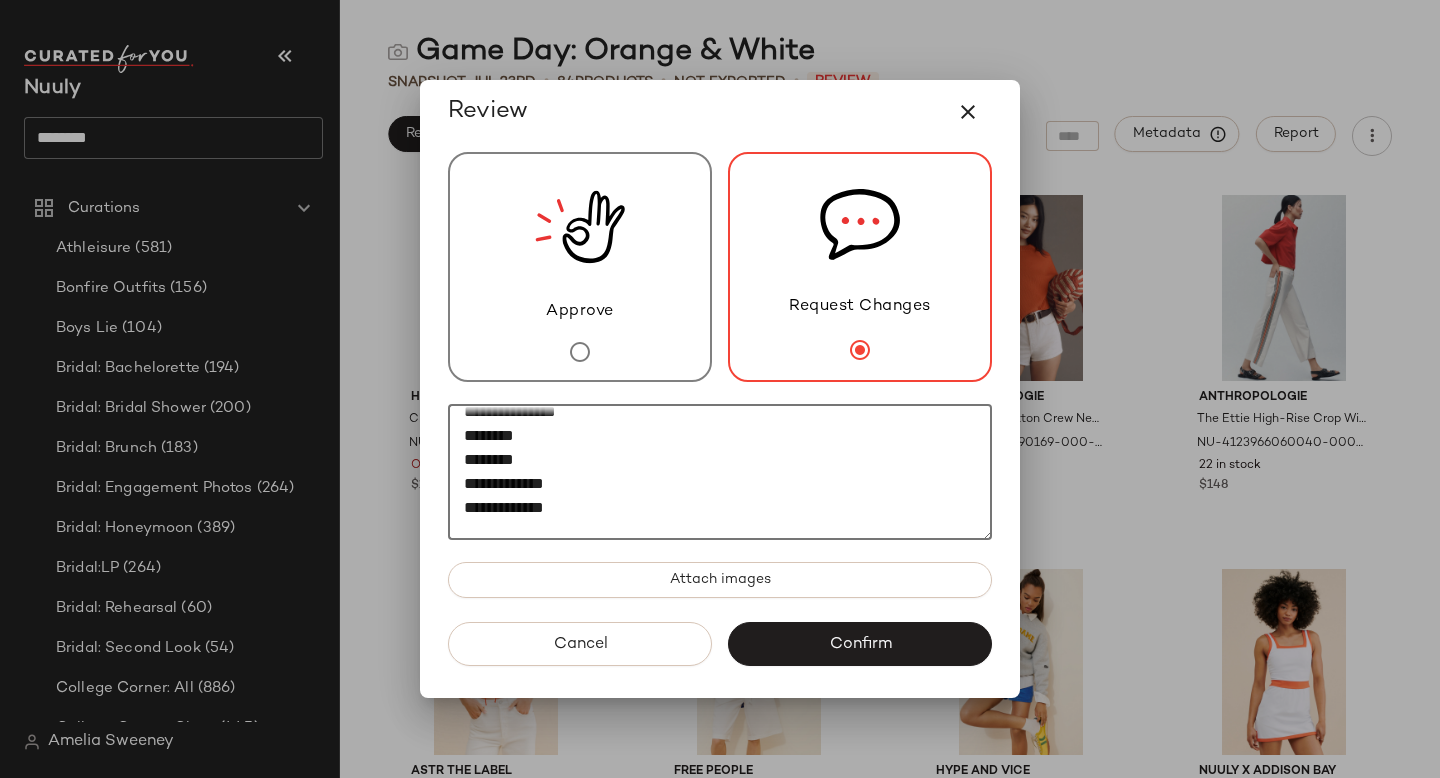 paste on "*********" 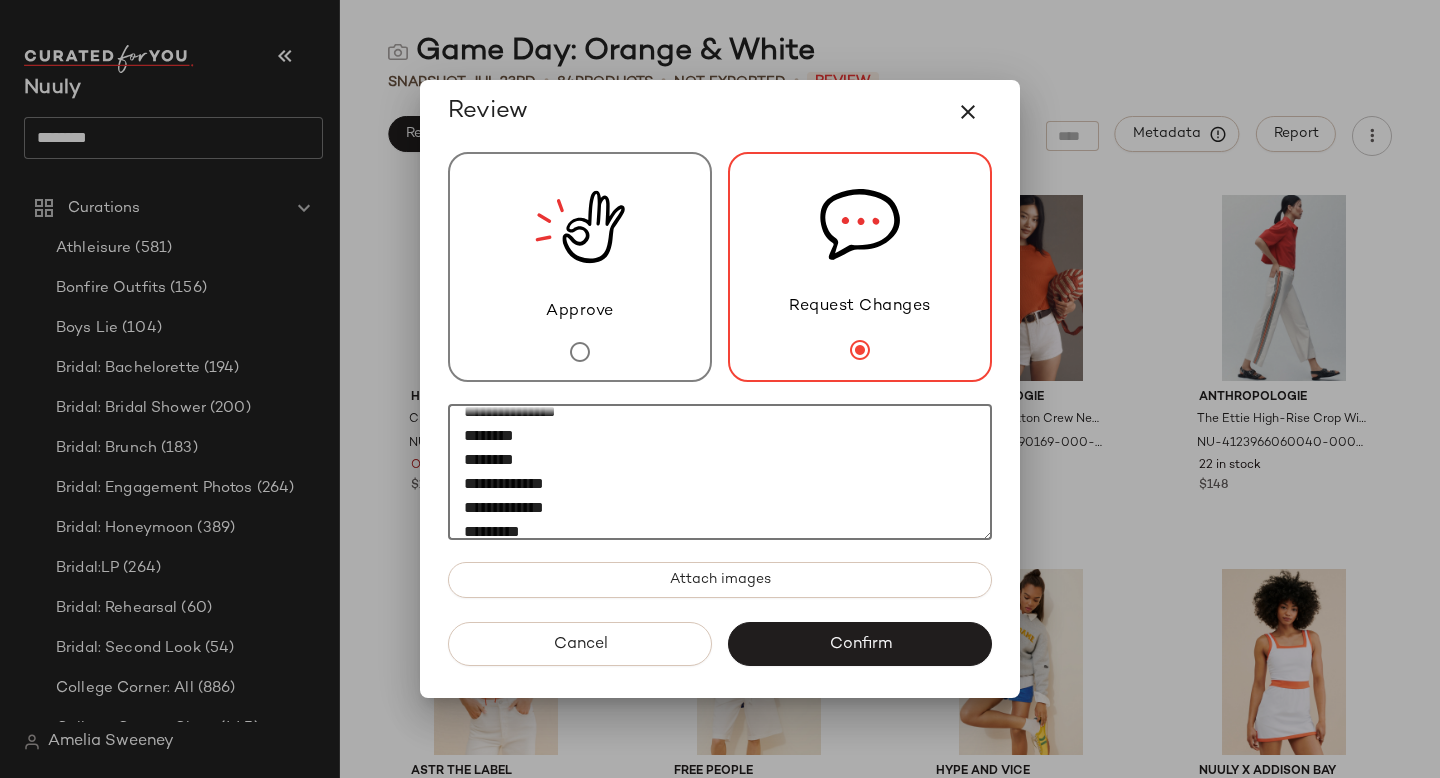 scroll, scrollTop: 36, scrollLeft: 0, axis: vertical 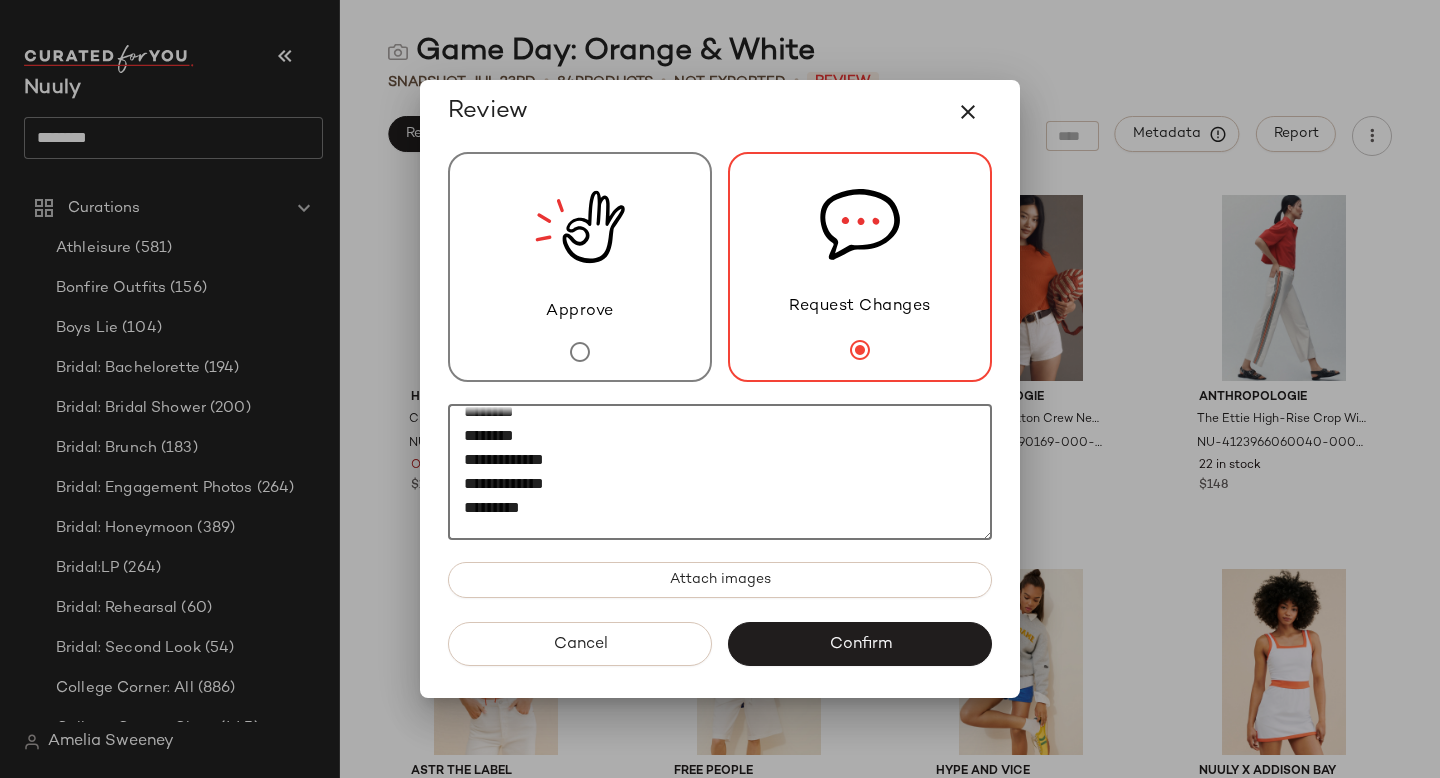 paste on "*********" 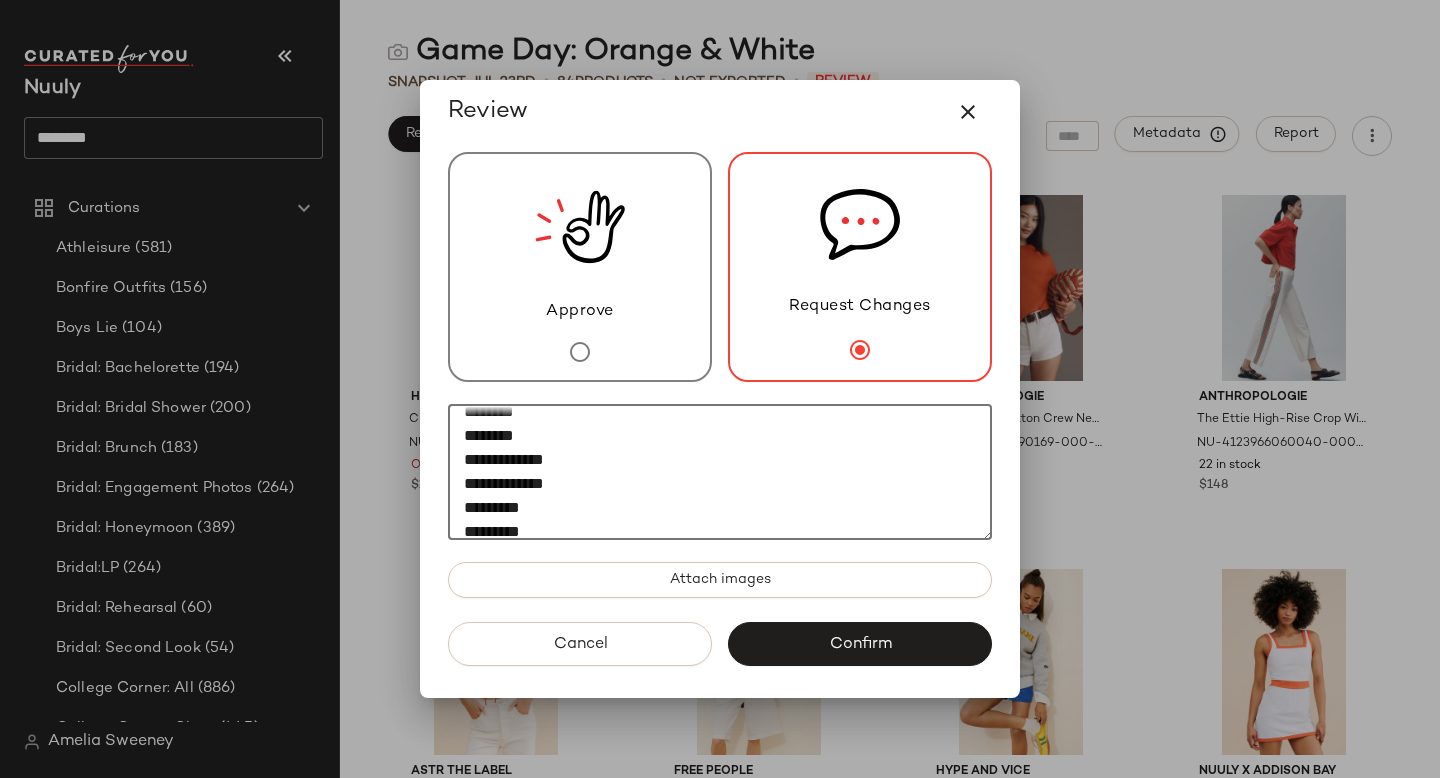 scroll, scrollTop: 60, scrollLeft: 0, axis: vertical 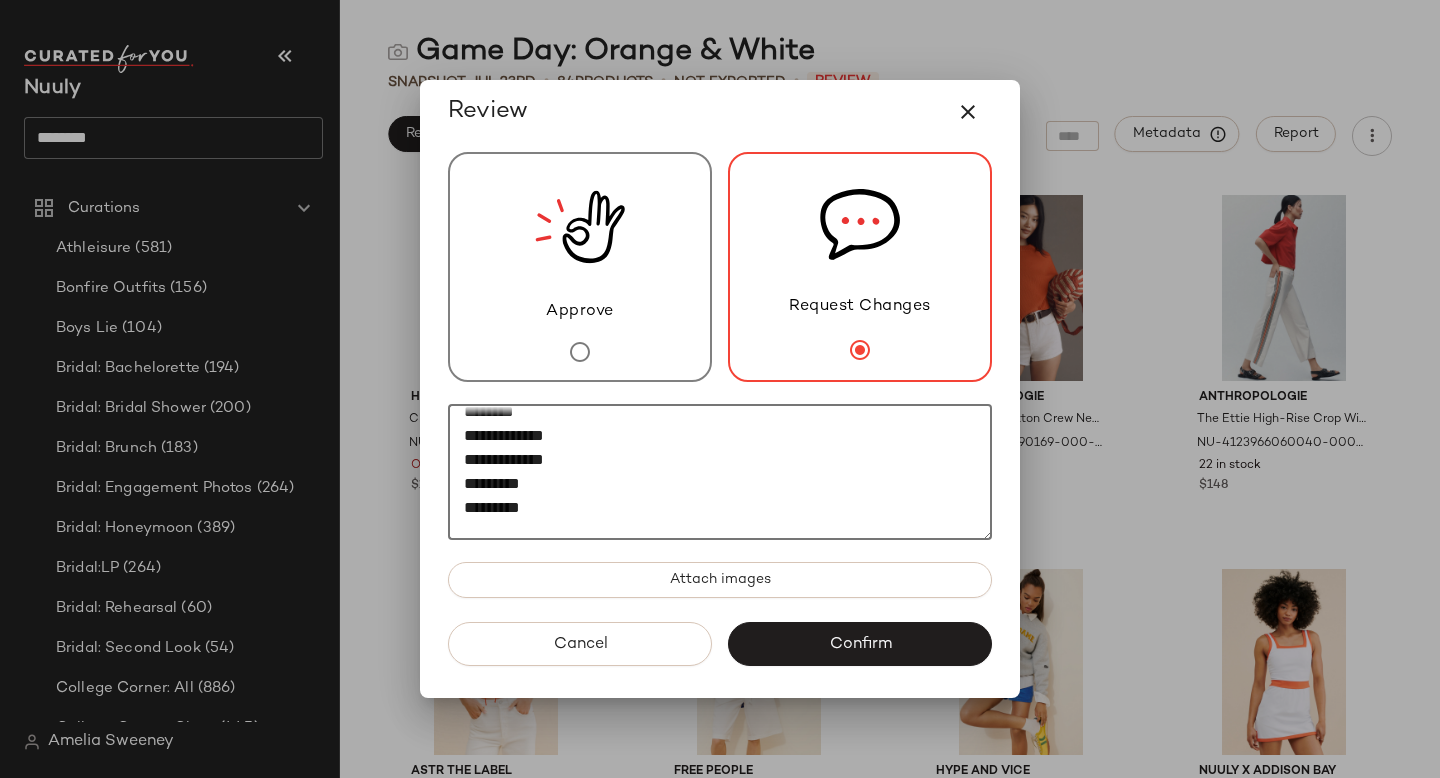 type on "**********" 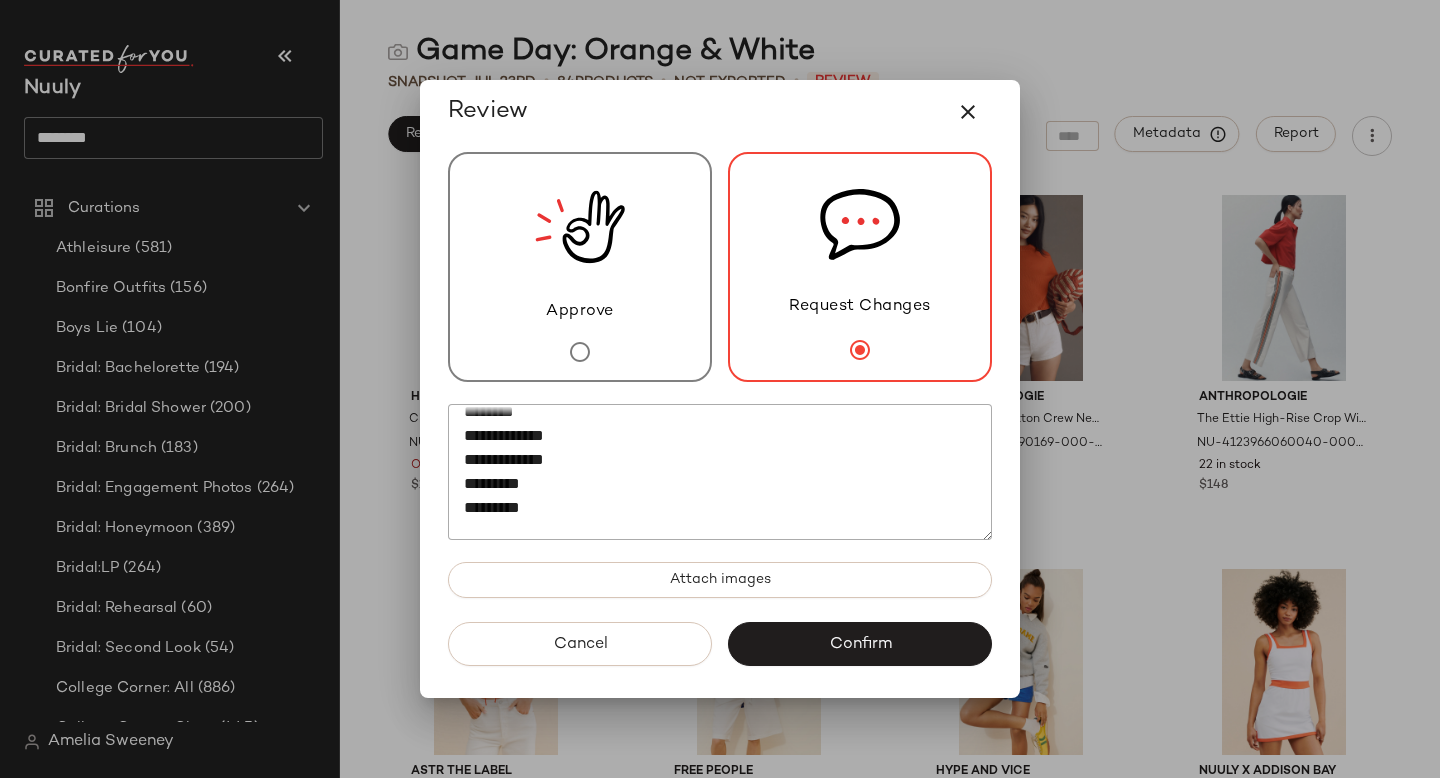 drag, startPoint x: 860, startPoint y: 102, endPoint x: 745, endPoint y: 103, distance: 115.00435 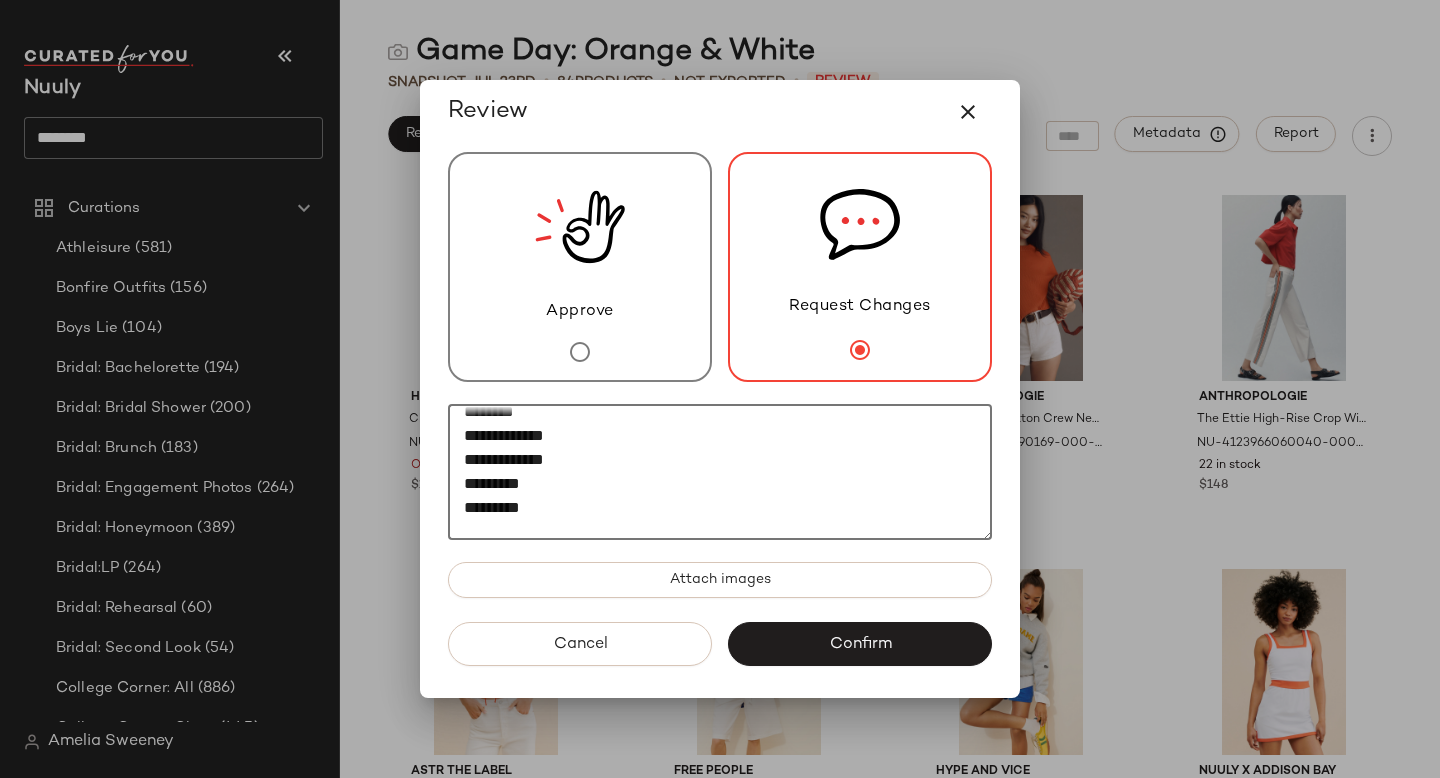 scroll, scrollTop: 0, scrollLeft: 0, axis: both 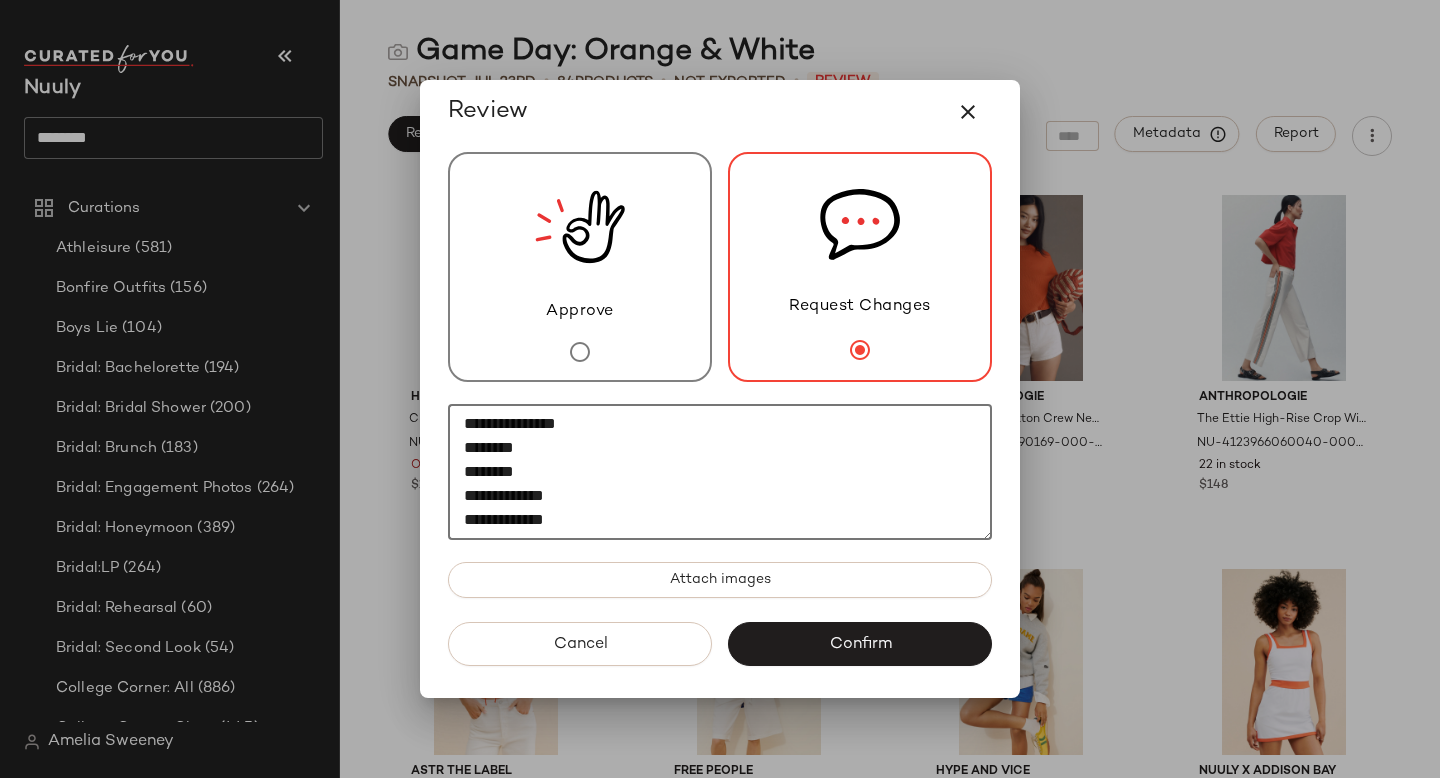drag, startPoint x: 563, startPoint y: 508, endPoint x: 429, endPoint y: 370, distance: 192.35384 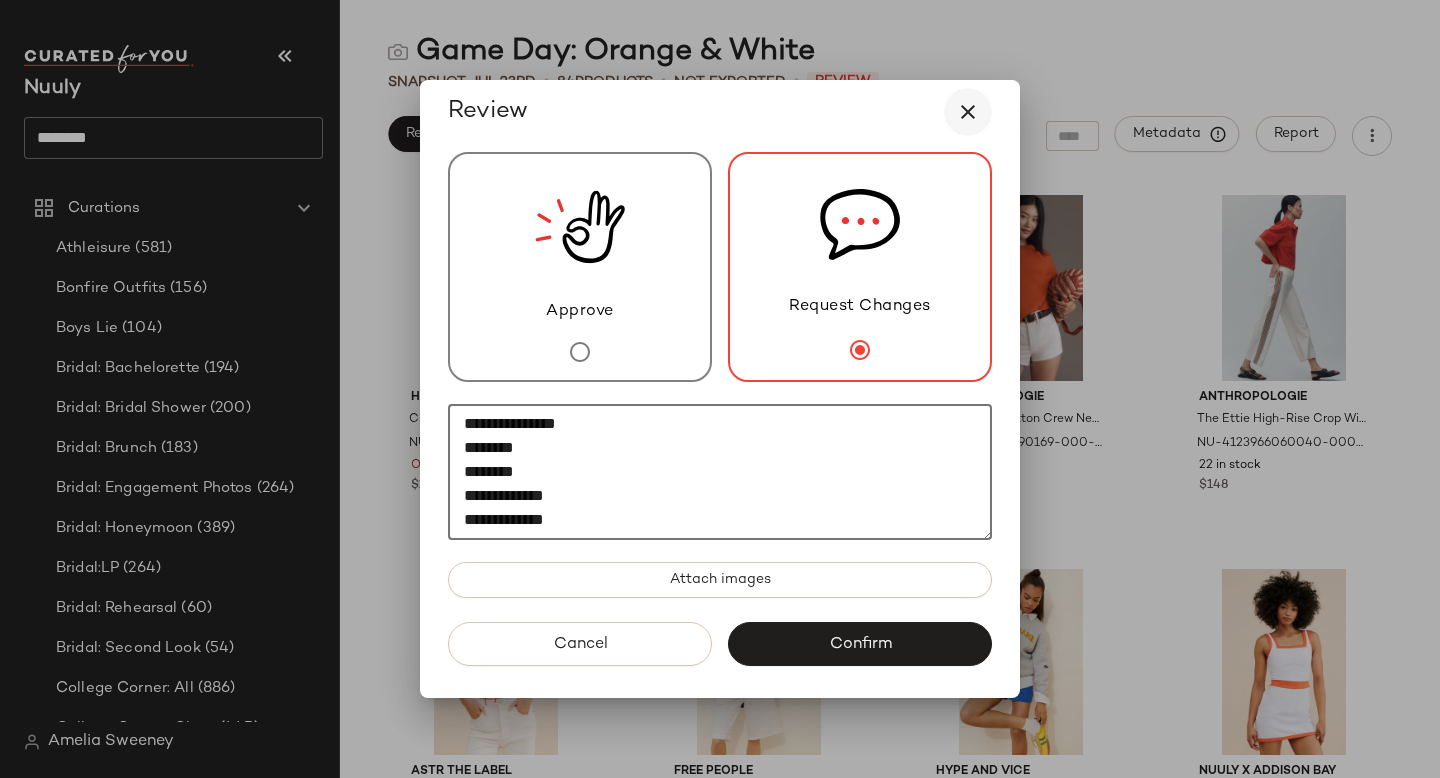 click at bounding box center (968, 112) 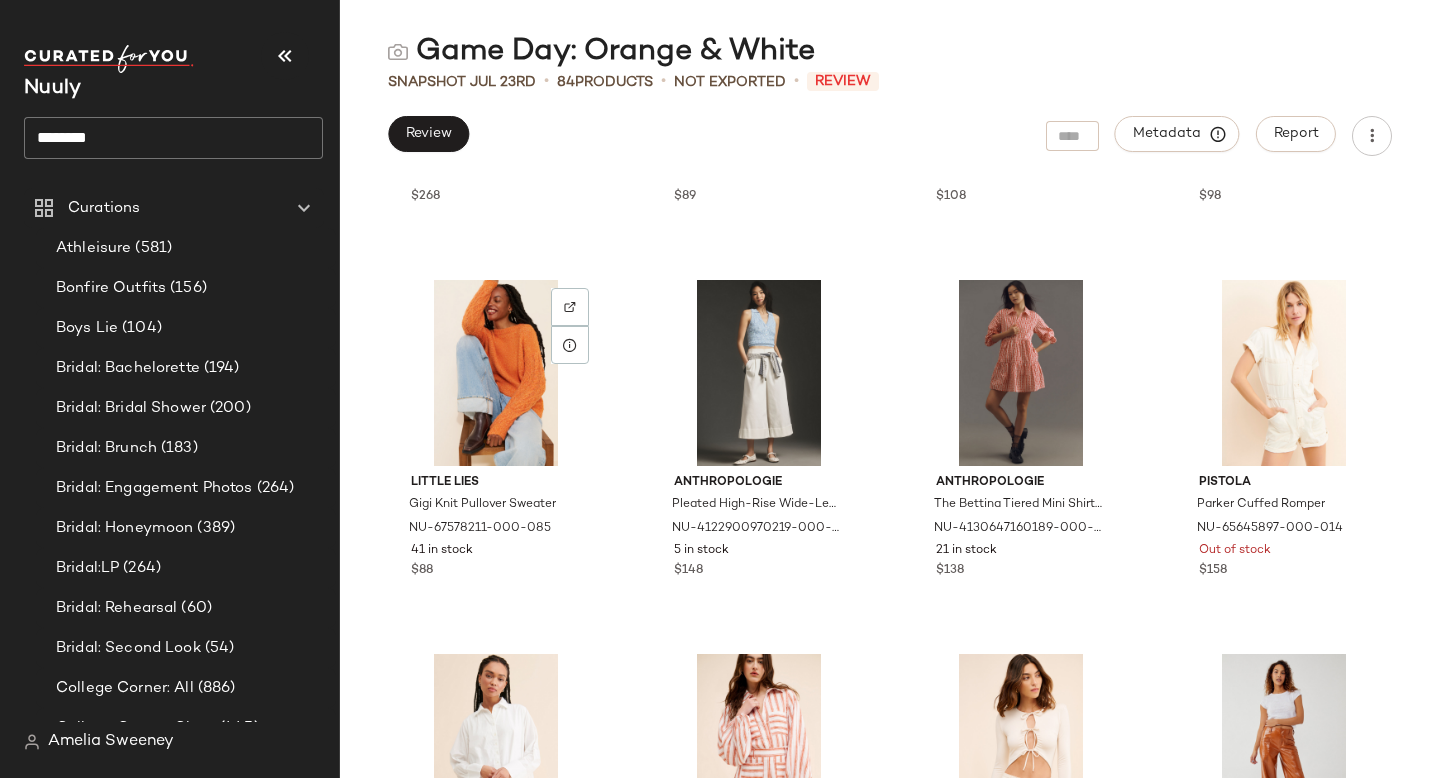 scroll, scrollTop: 4815, scrollLeft: 0, axis: vertical 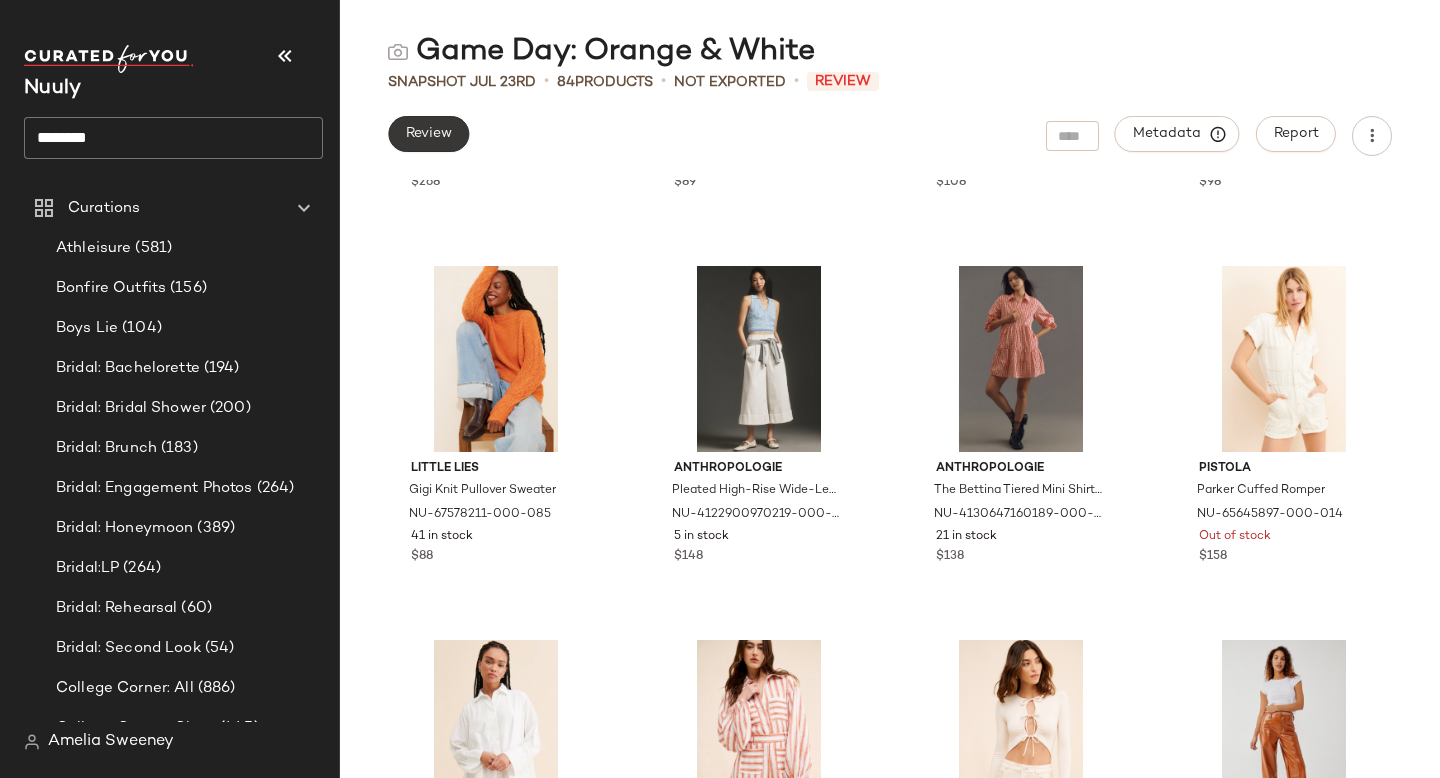 click on "Review" 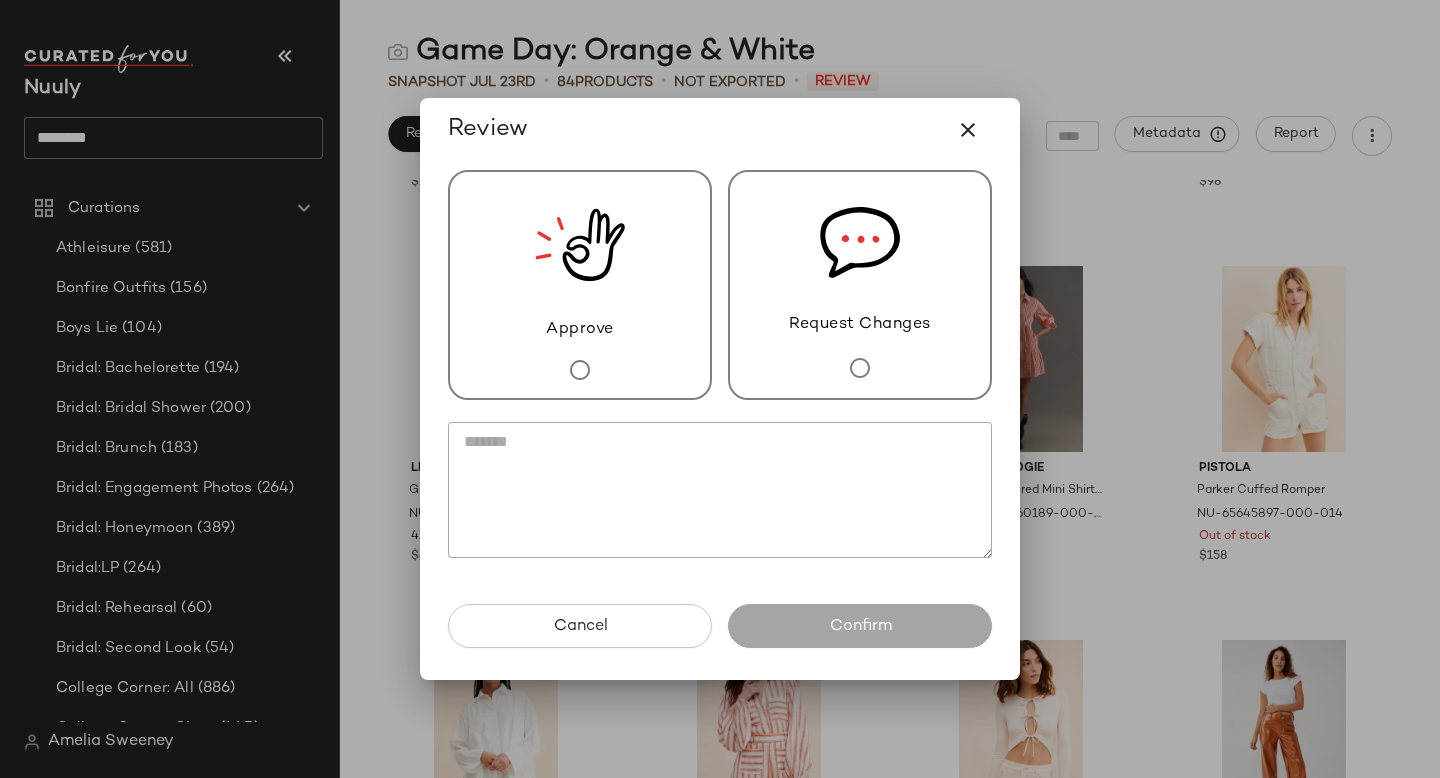 click at bounding box center [860, 367] 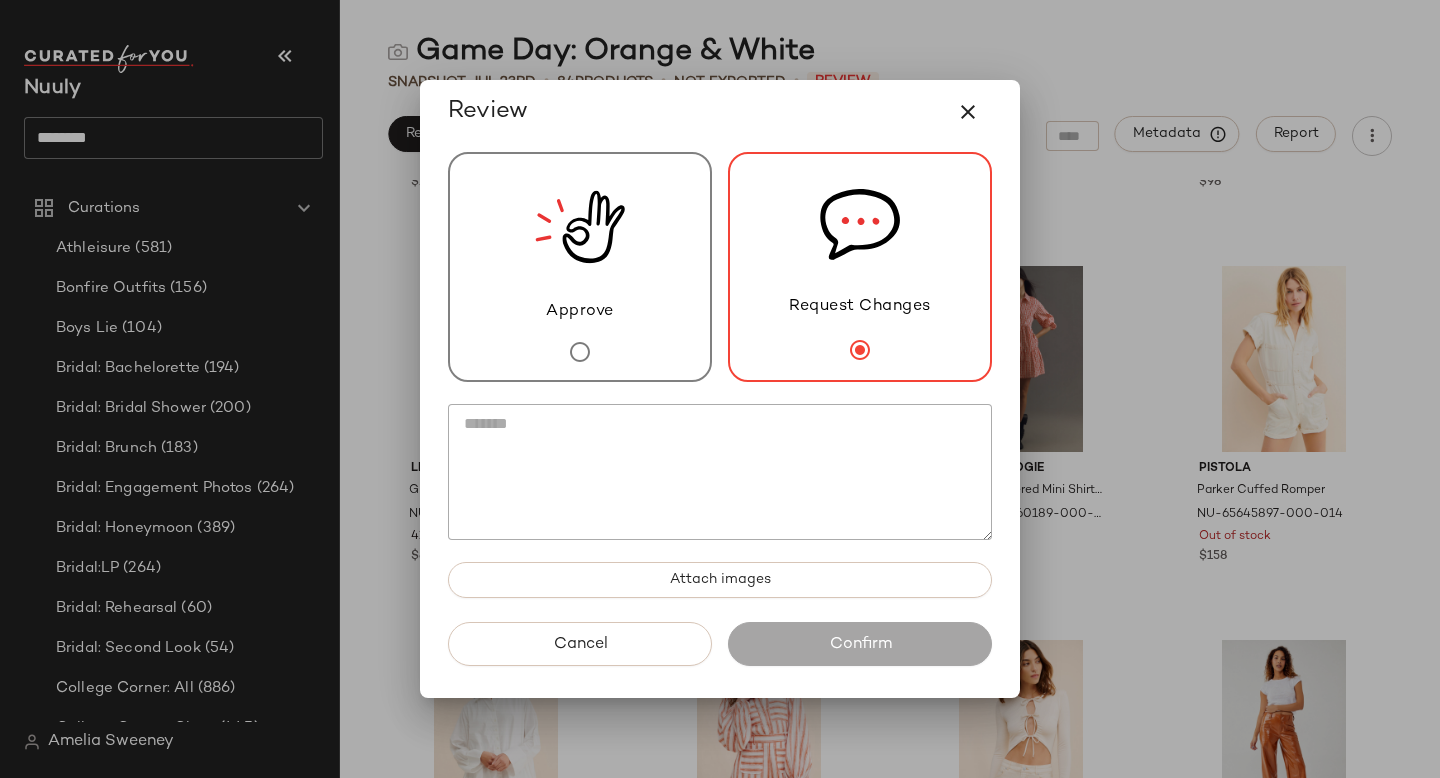 click 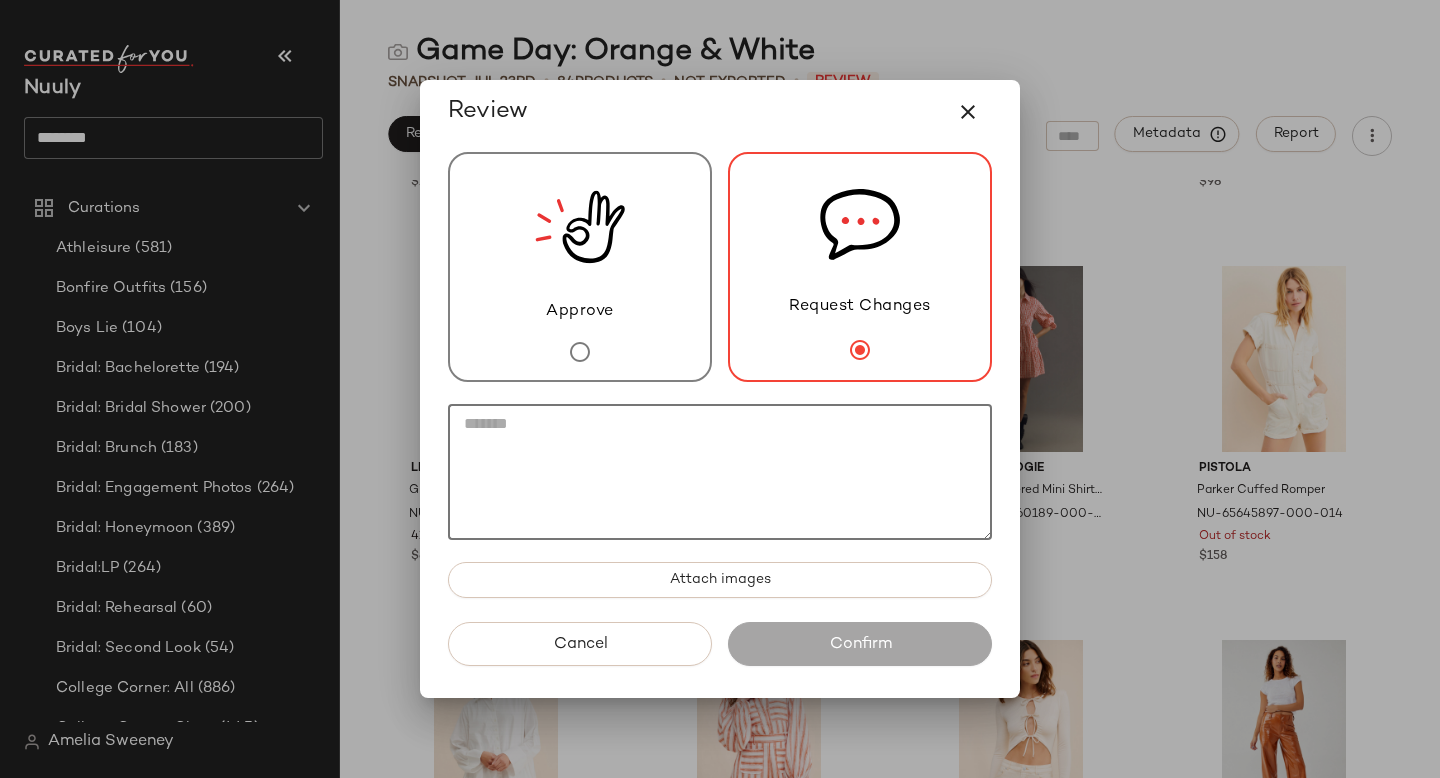 paste on "**********" 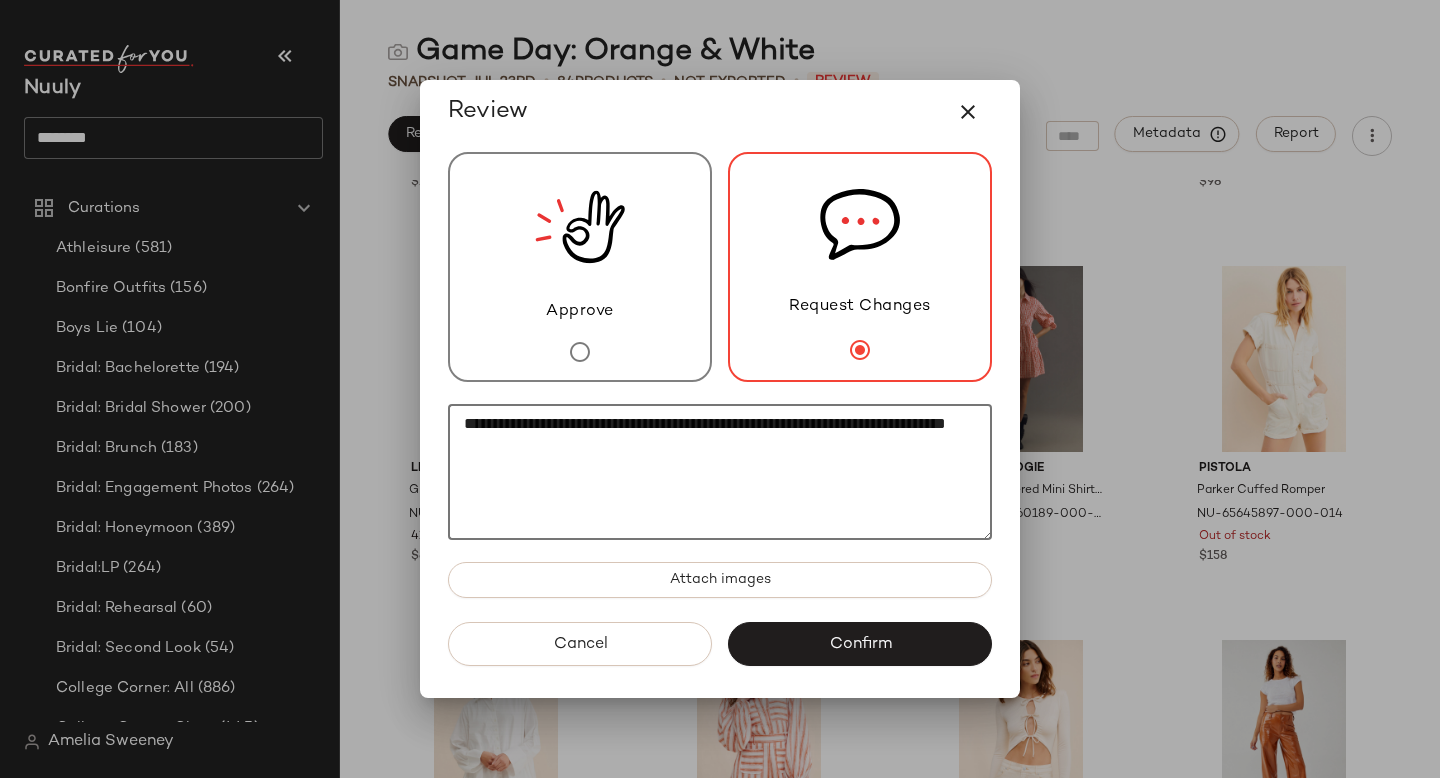 click on "**********" 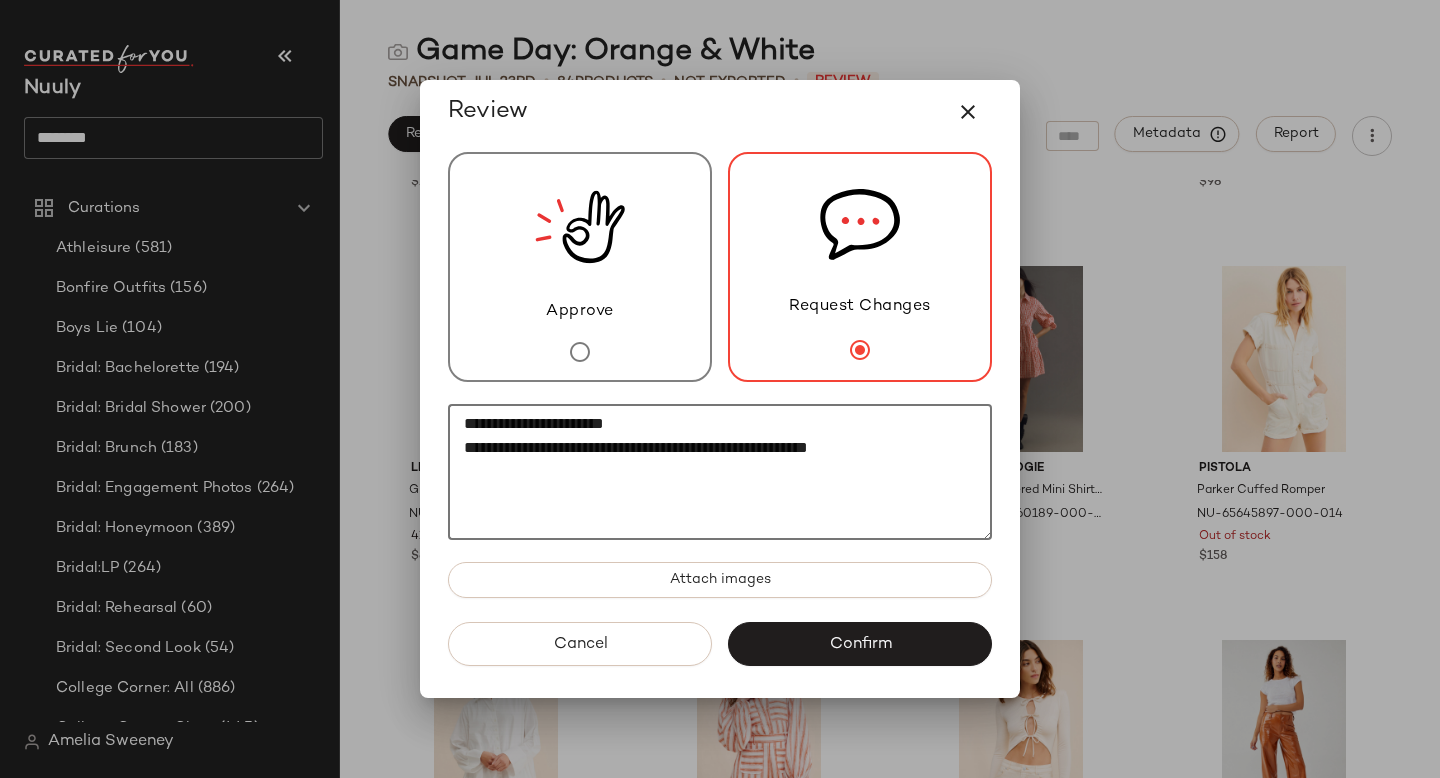 click on "**********" 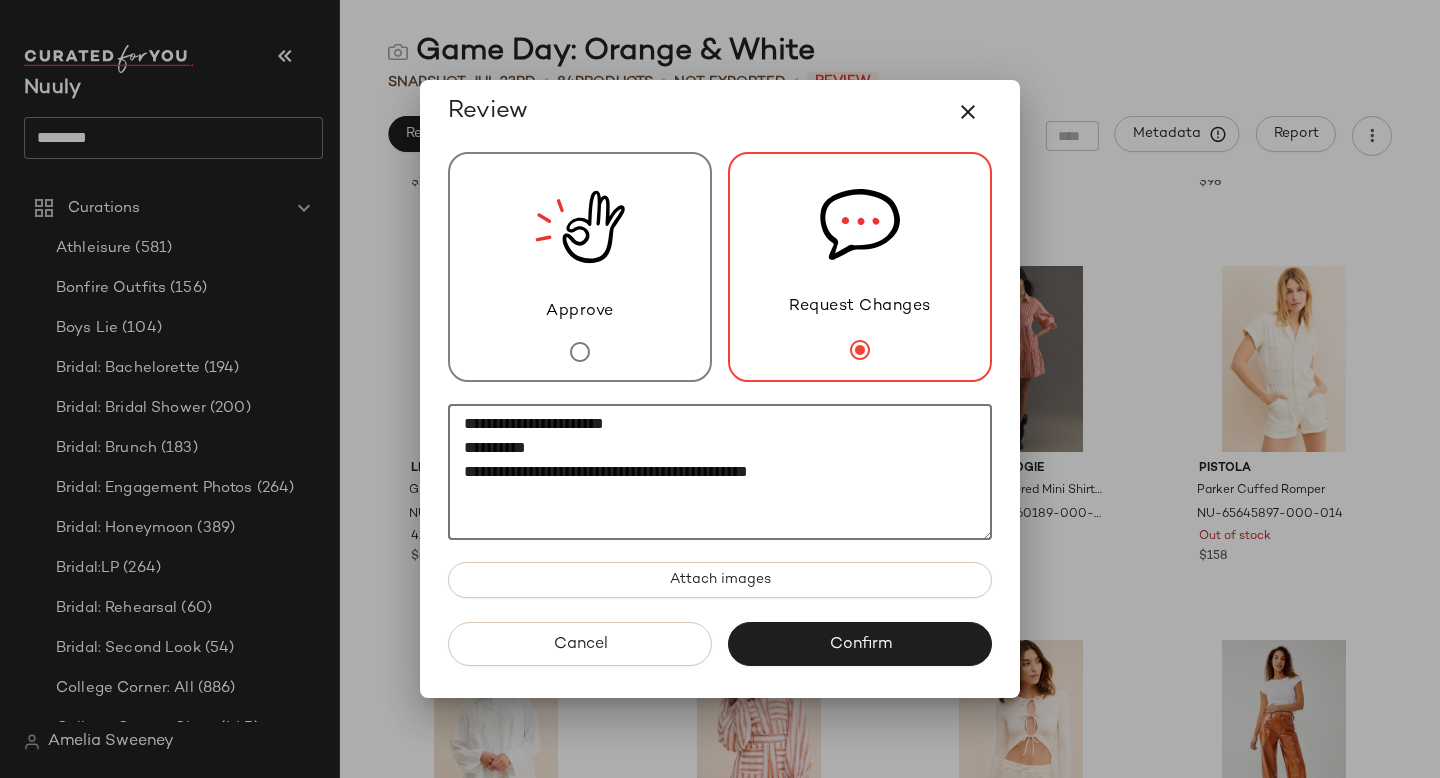 click on "**********" 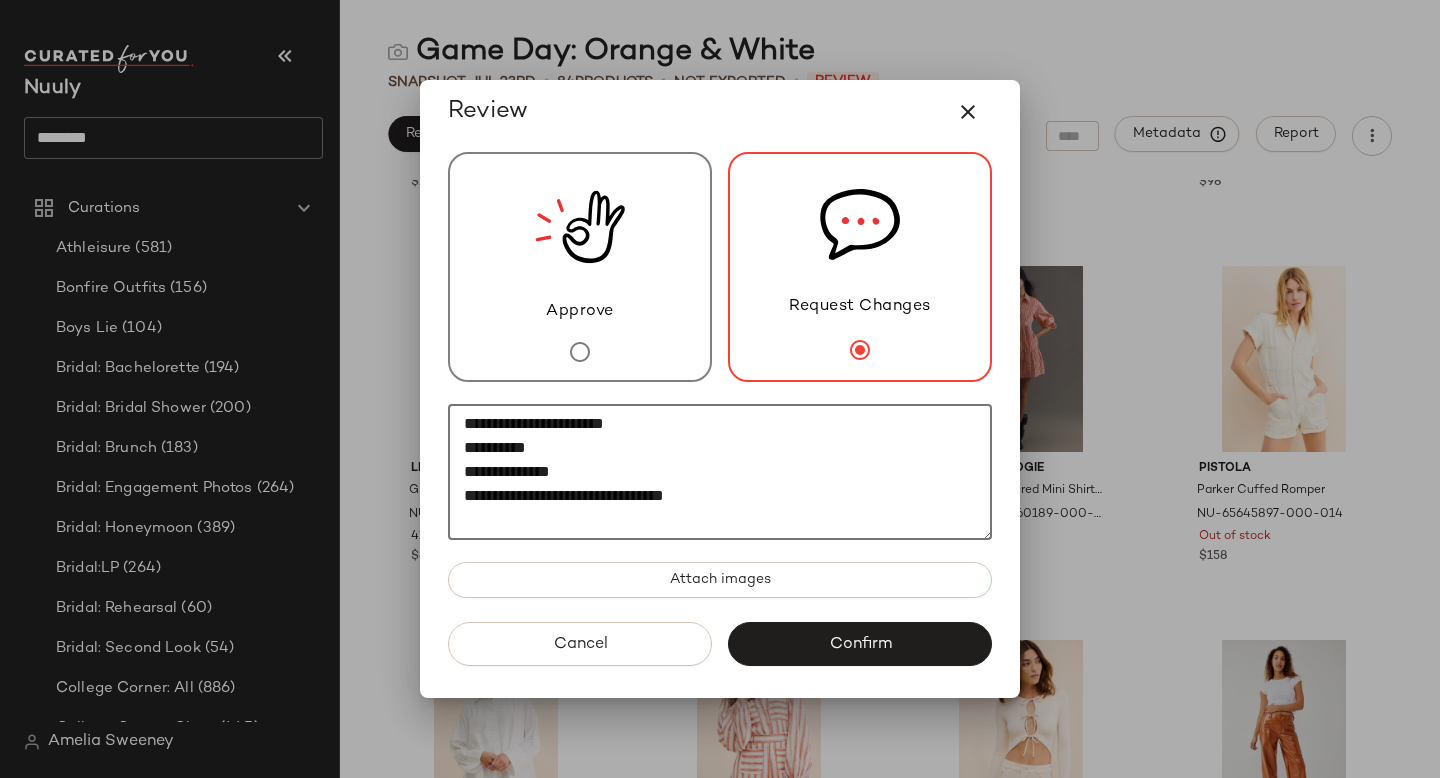 click on "**********" 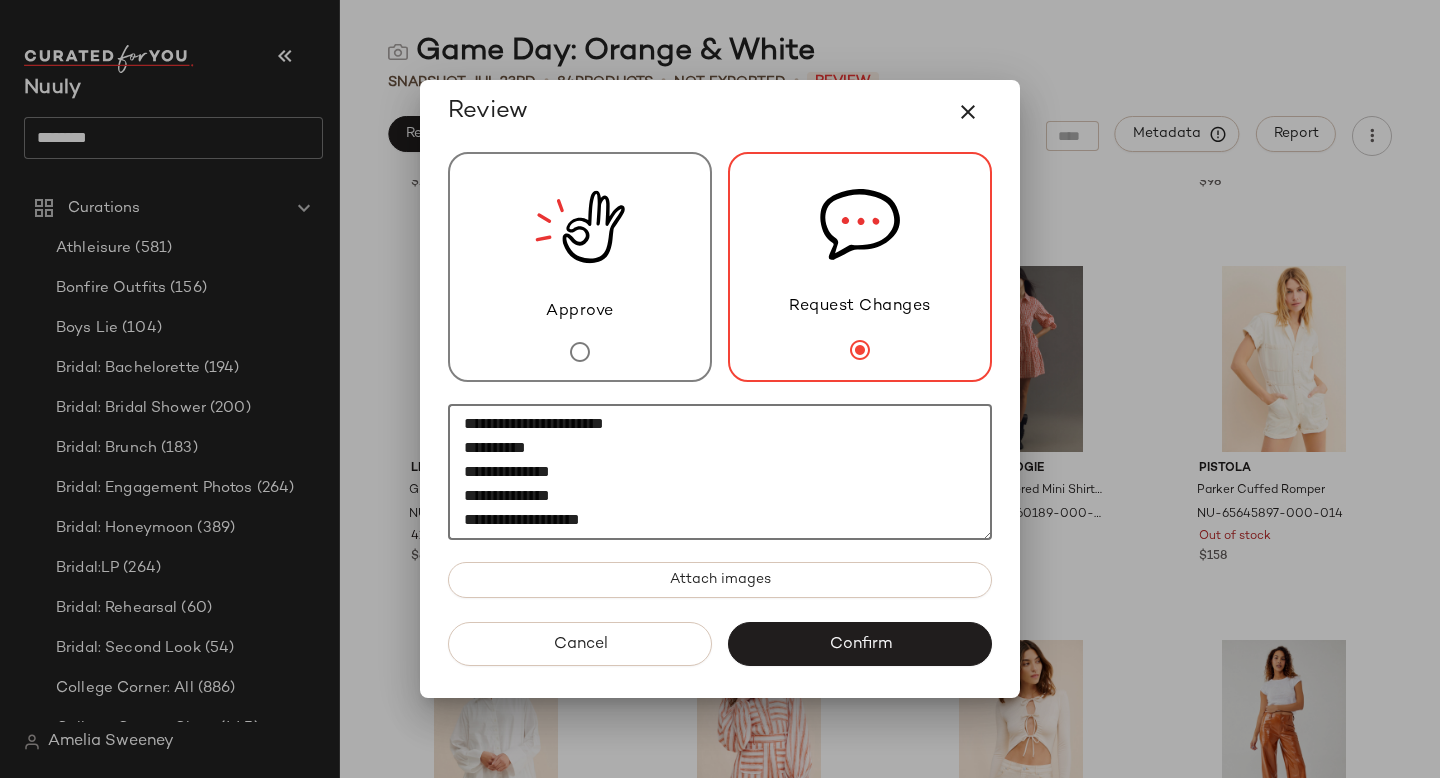 click on "**********" 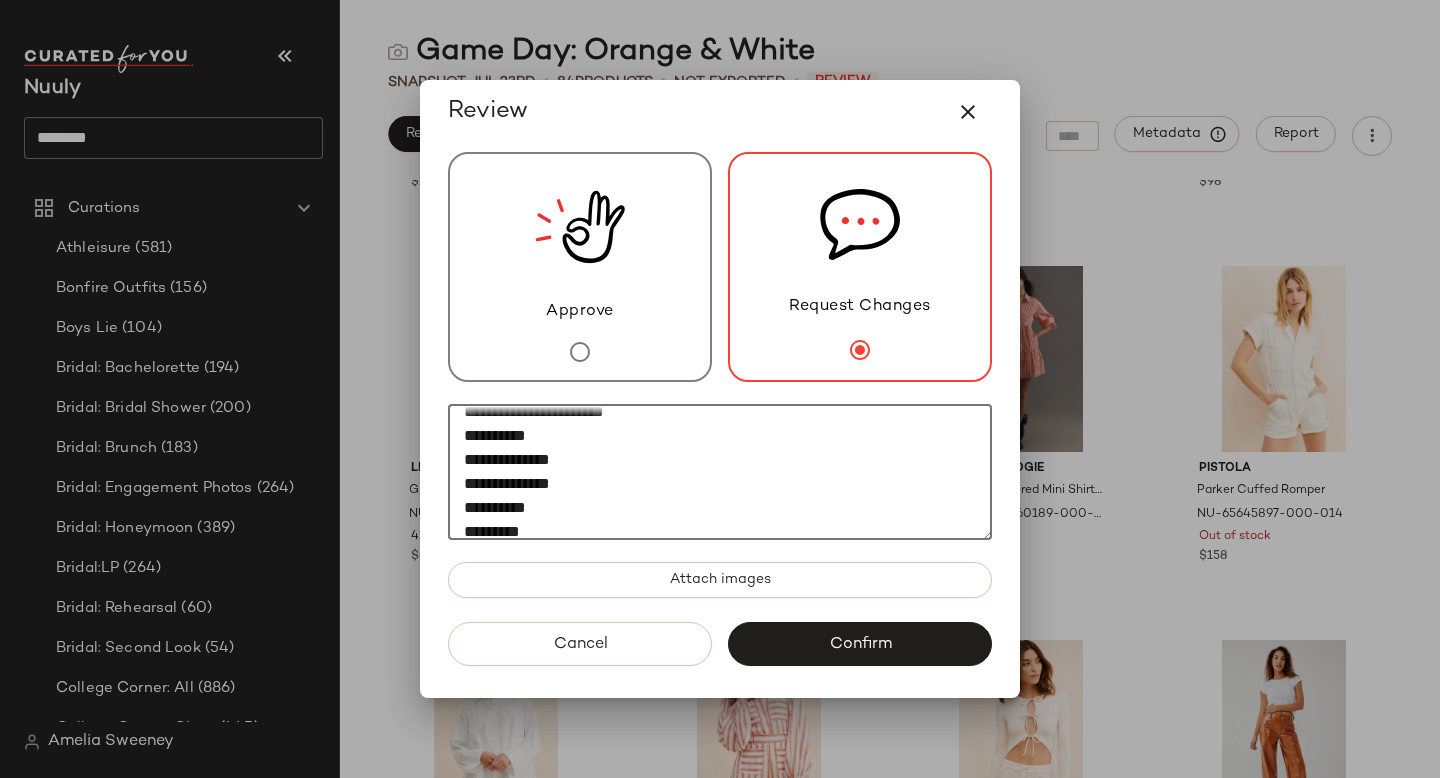 scroll, scrollTop: 0, scrollLeft: 0, axis: both 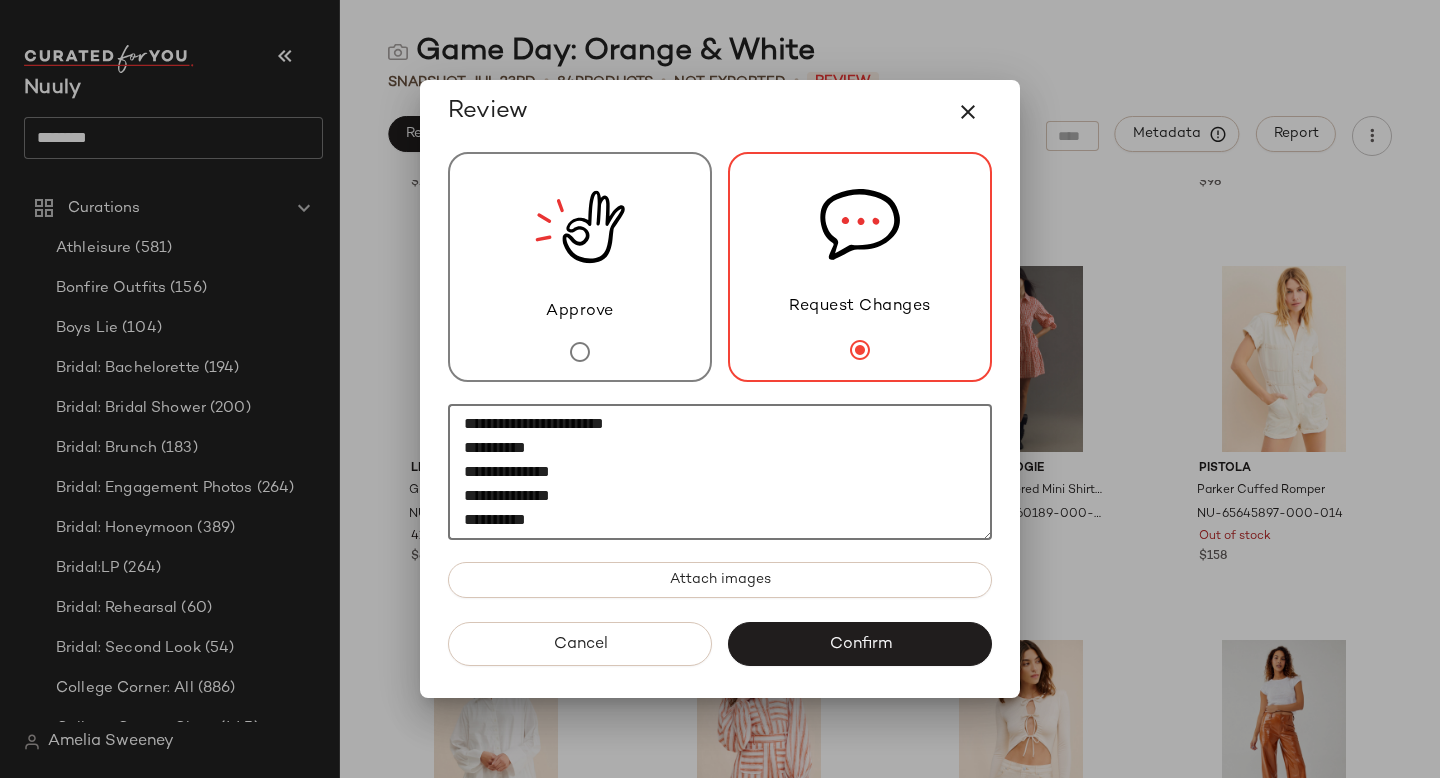 click on "**********" 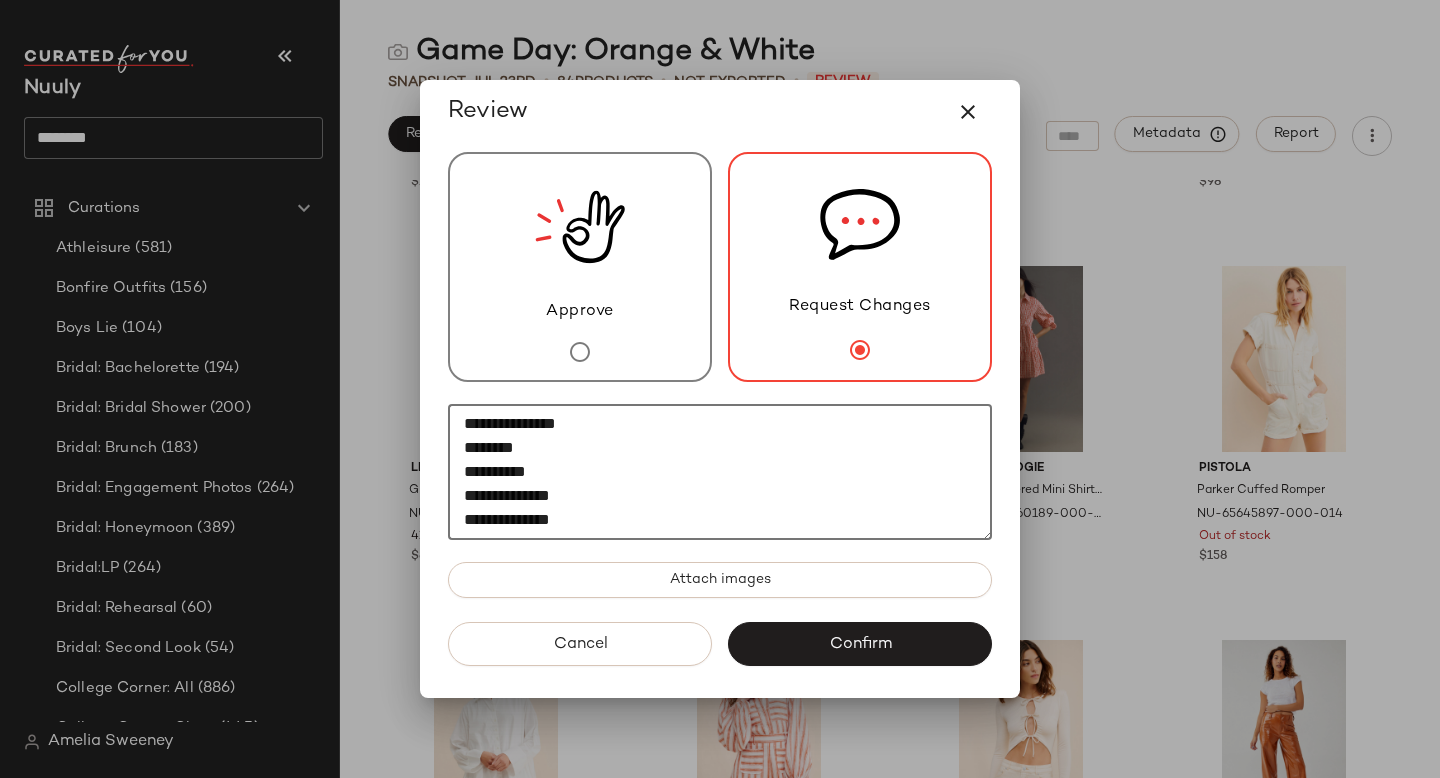 scroll, scrollTop: 48, scrollLeft: 0, axis: vertical 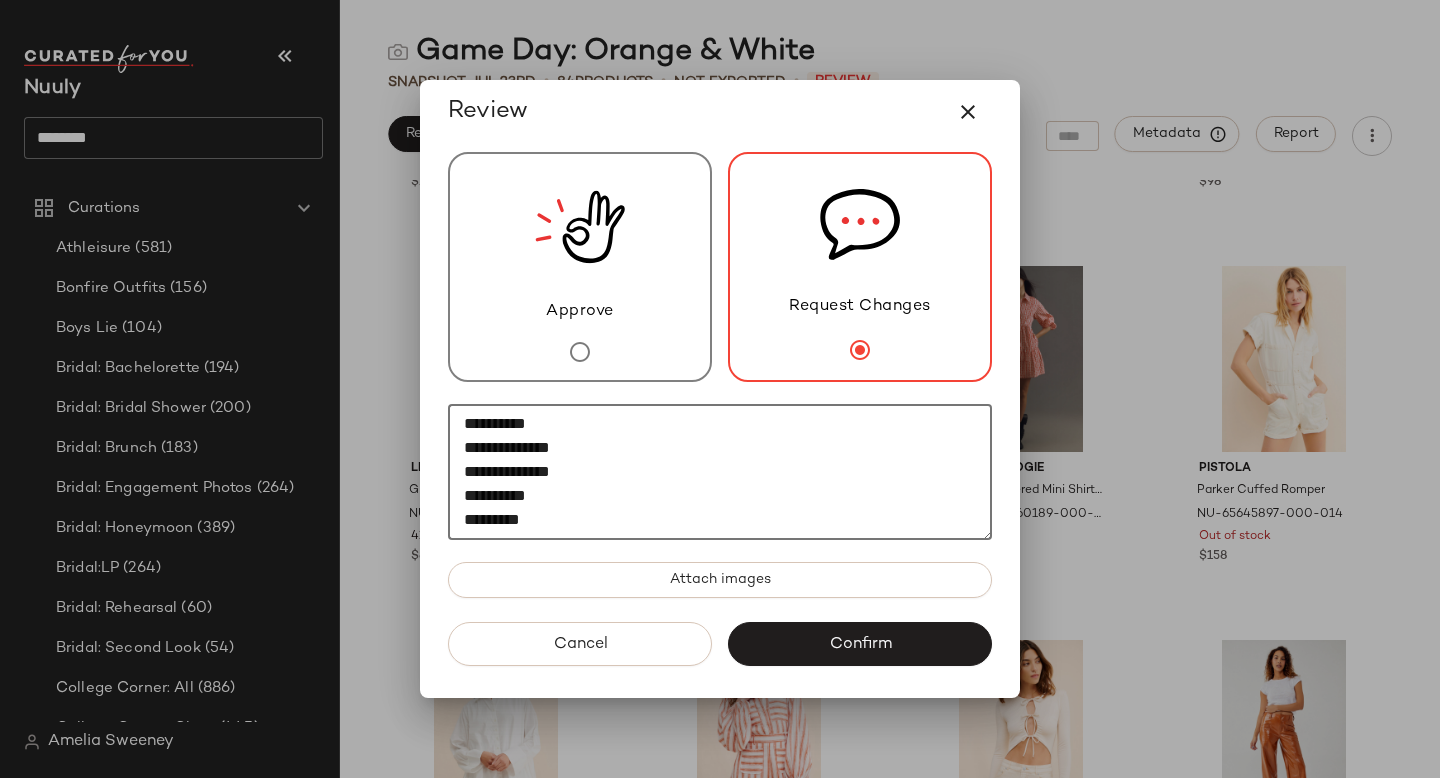 click on "**********" 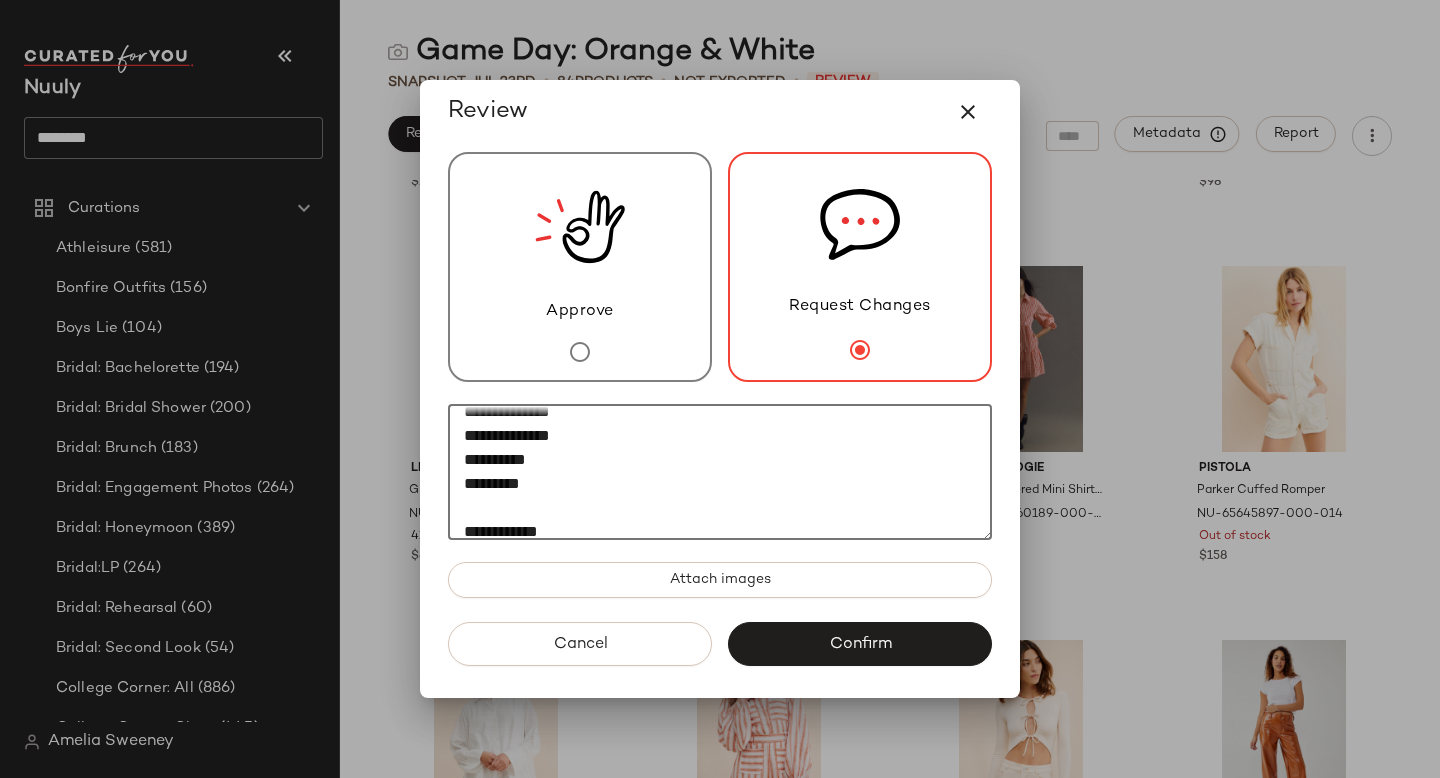 scroll, scrollTop: 108, scrollLeft: 0, axis: vertical 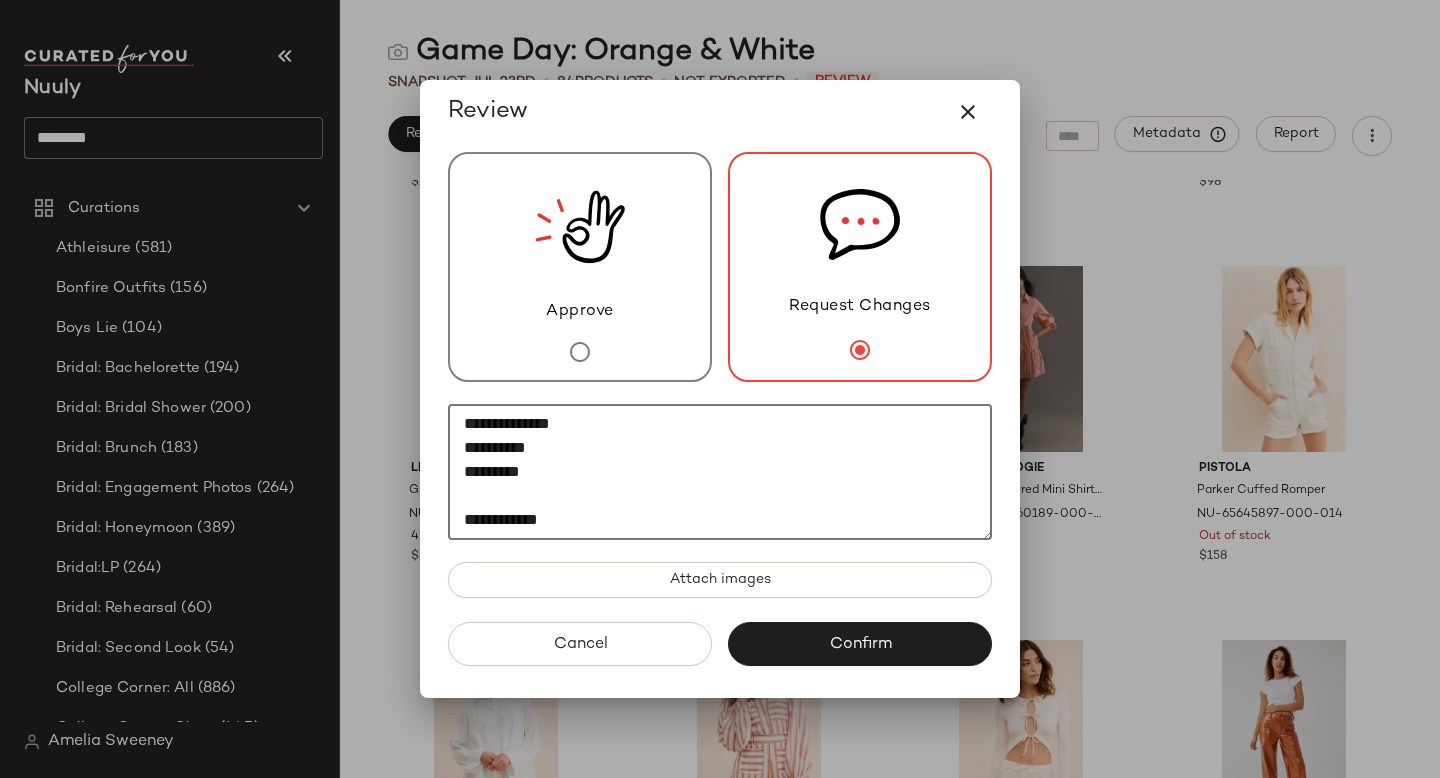 paste on "********" 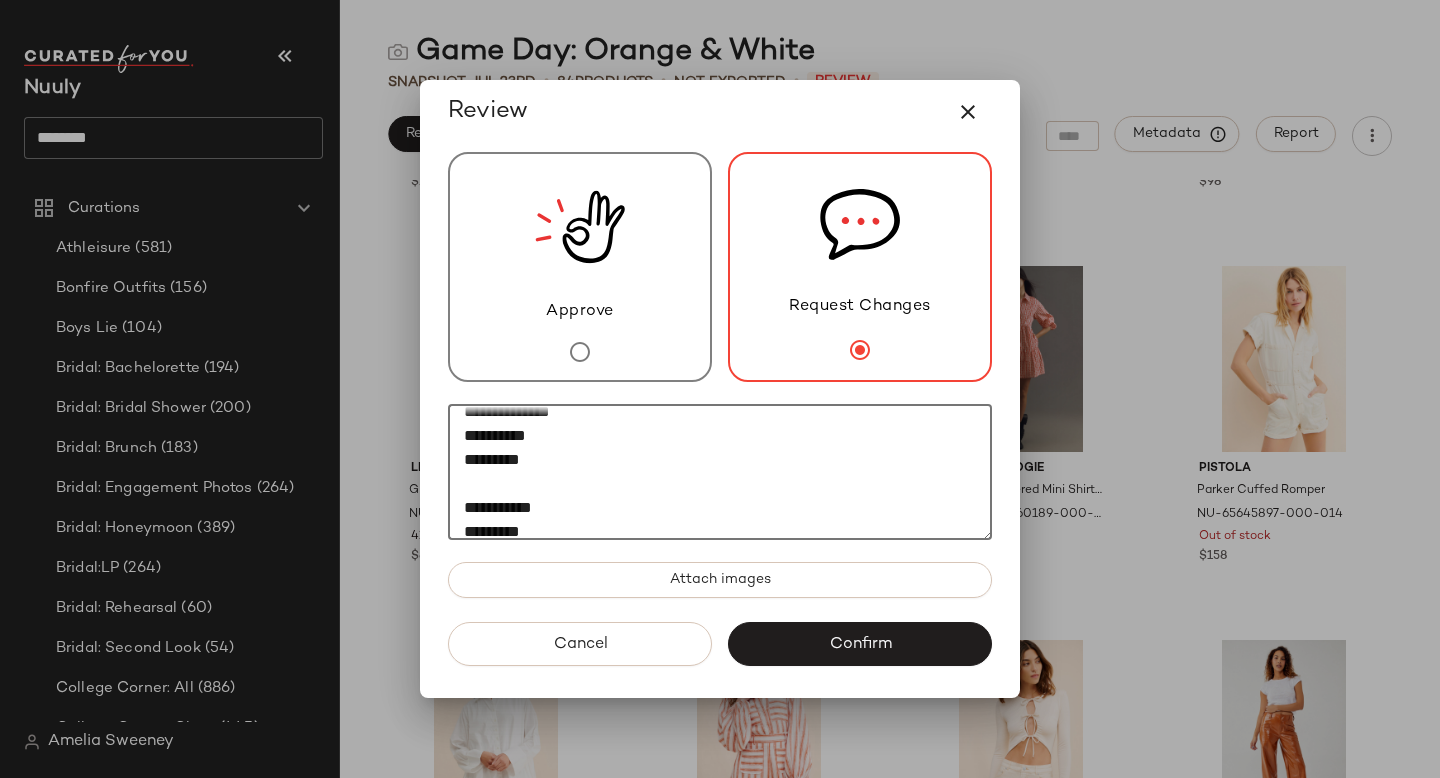 scroll, scrollTop: 132, scrollLeft: 0, axis: vertical 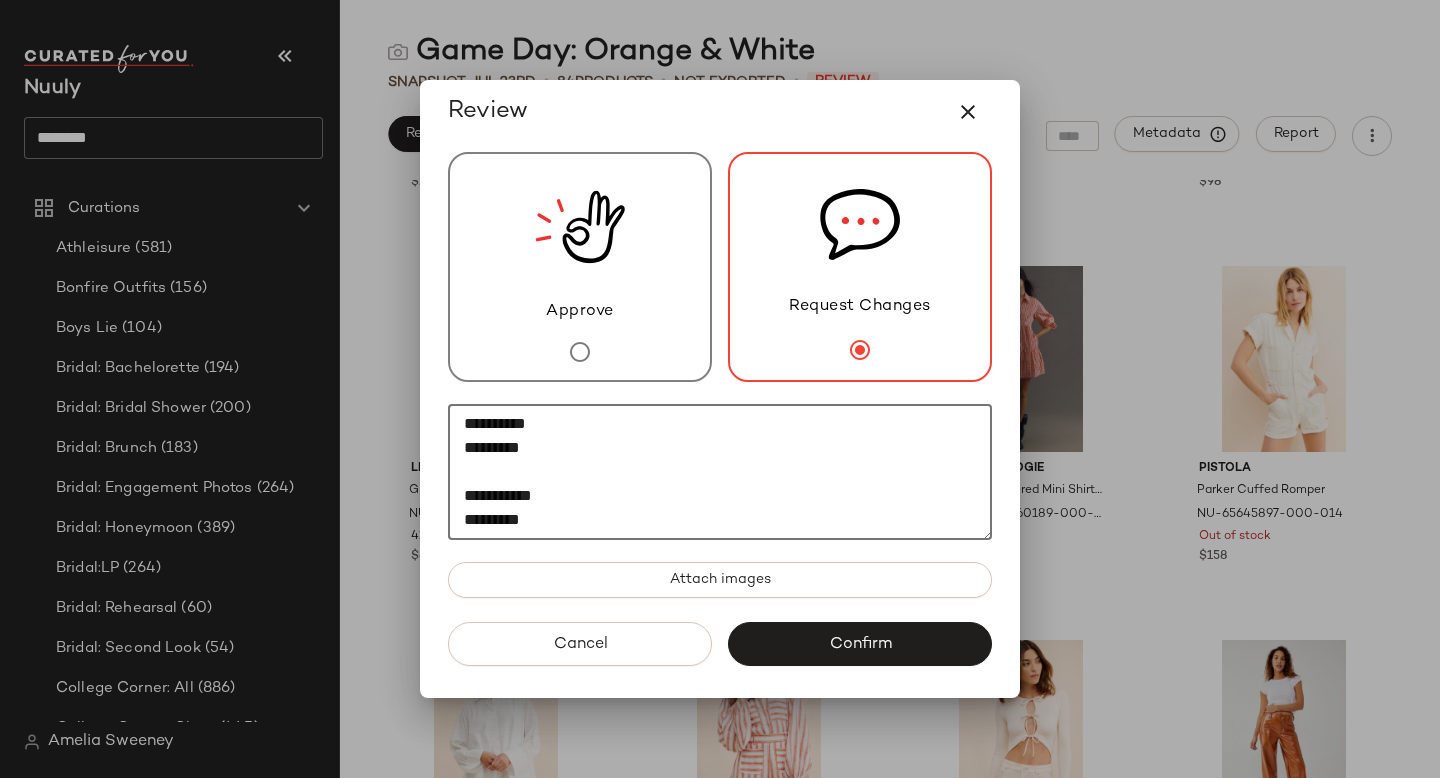 paste on "********" 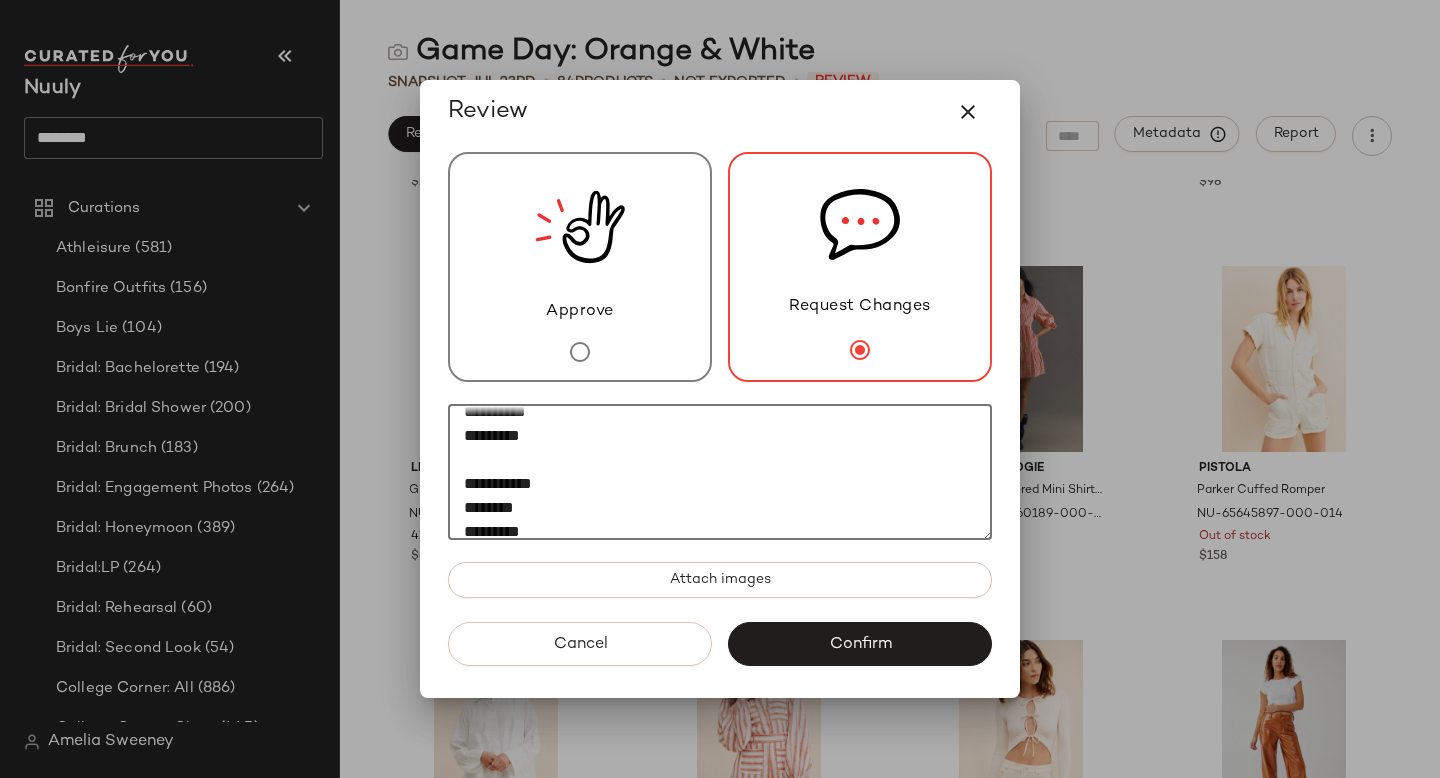 scroll, scrollTop: 156, scrollLeft: 0, axis: vertical 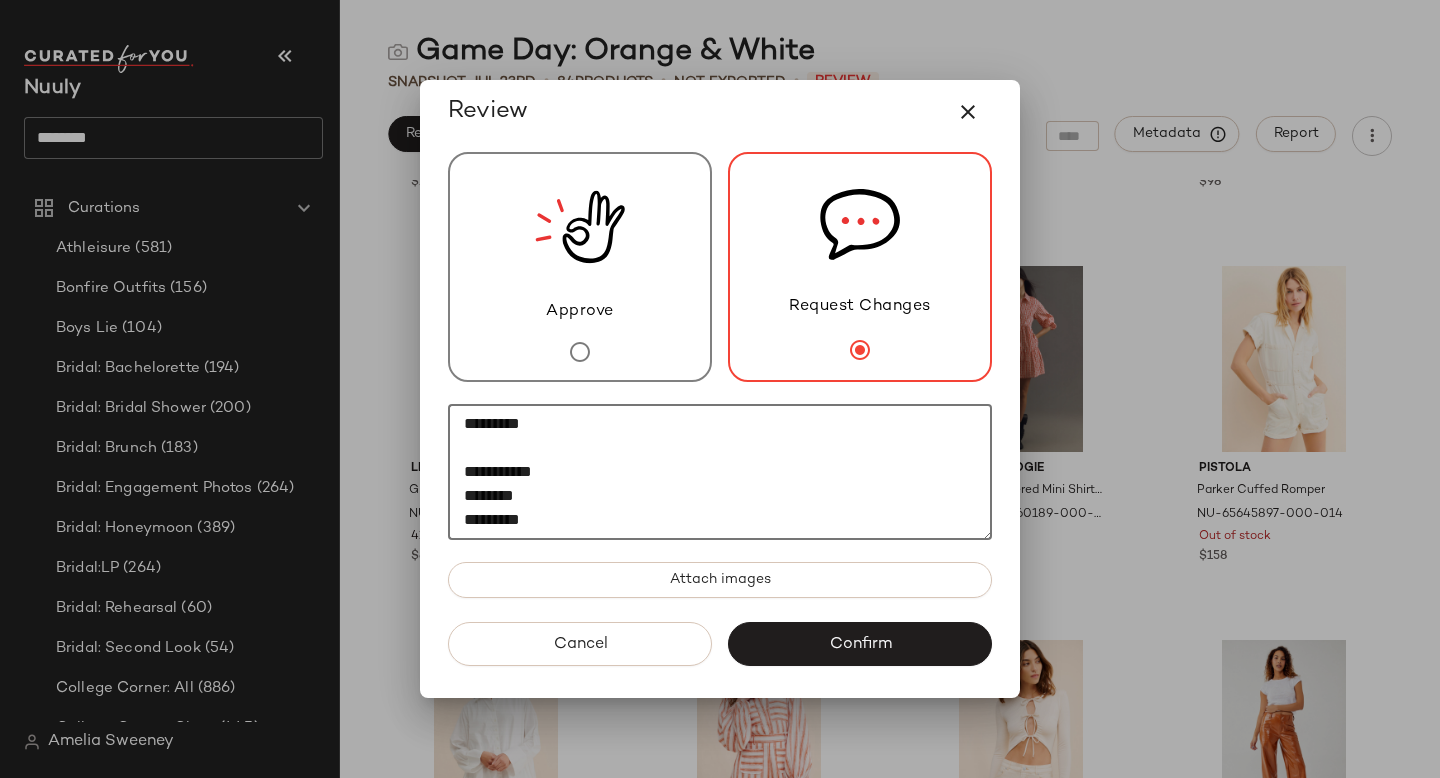 paste on "********" 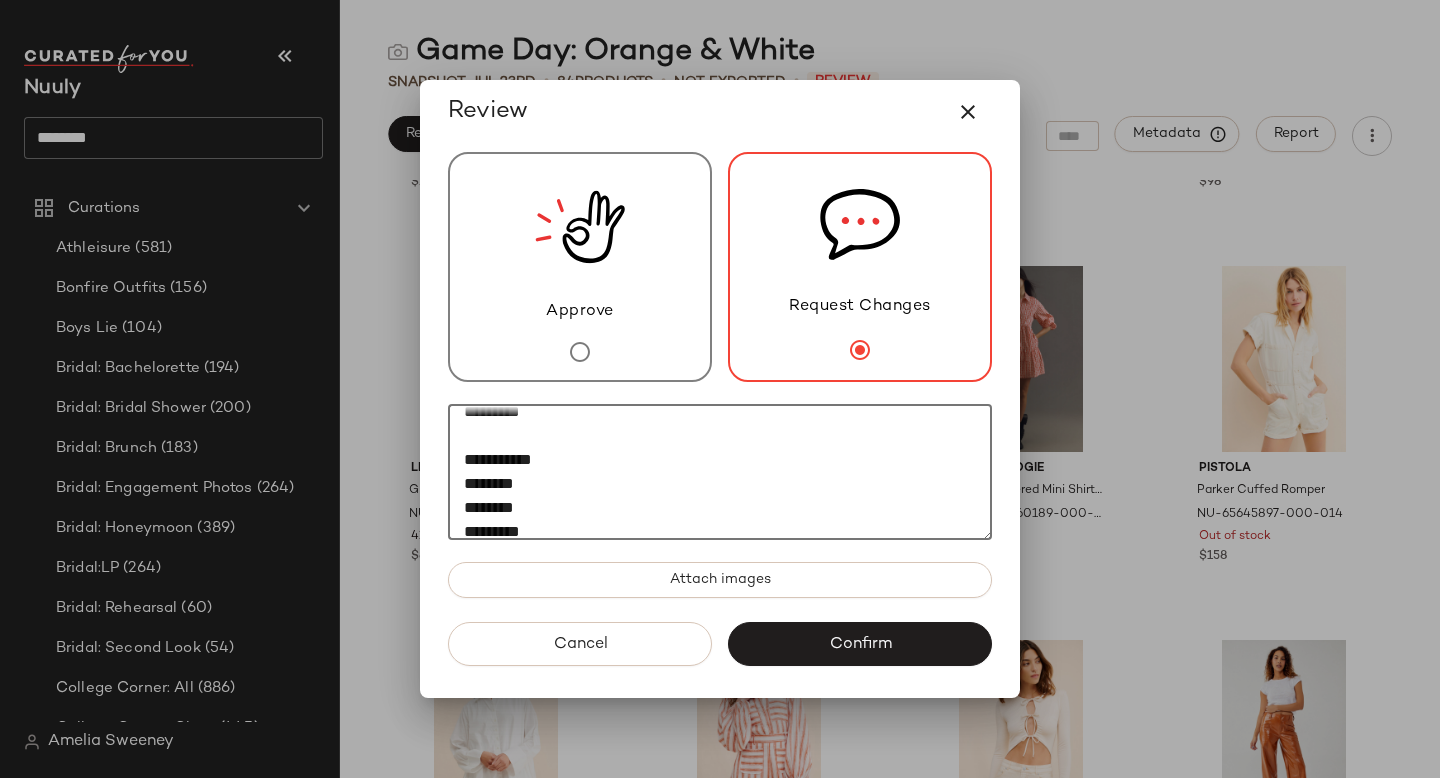 scroll, scrollTop: 180, scrollLeft: 0, axis: vertical 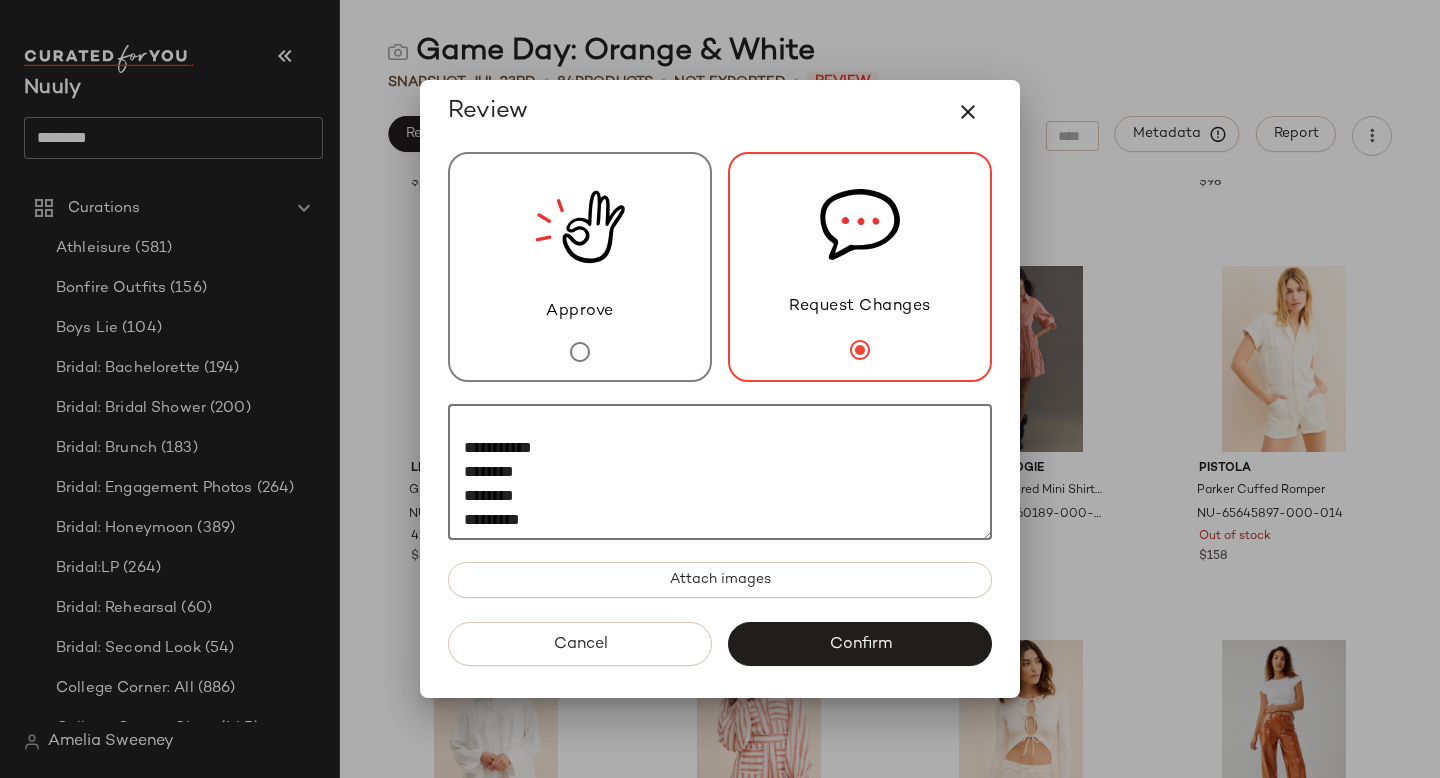 paste on "********" 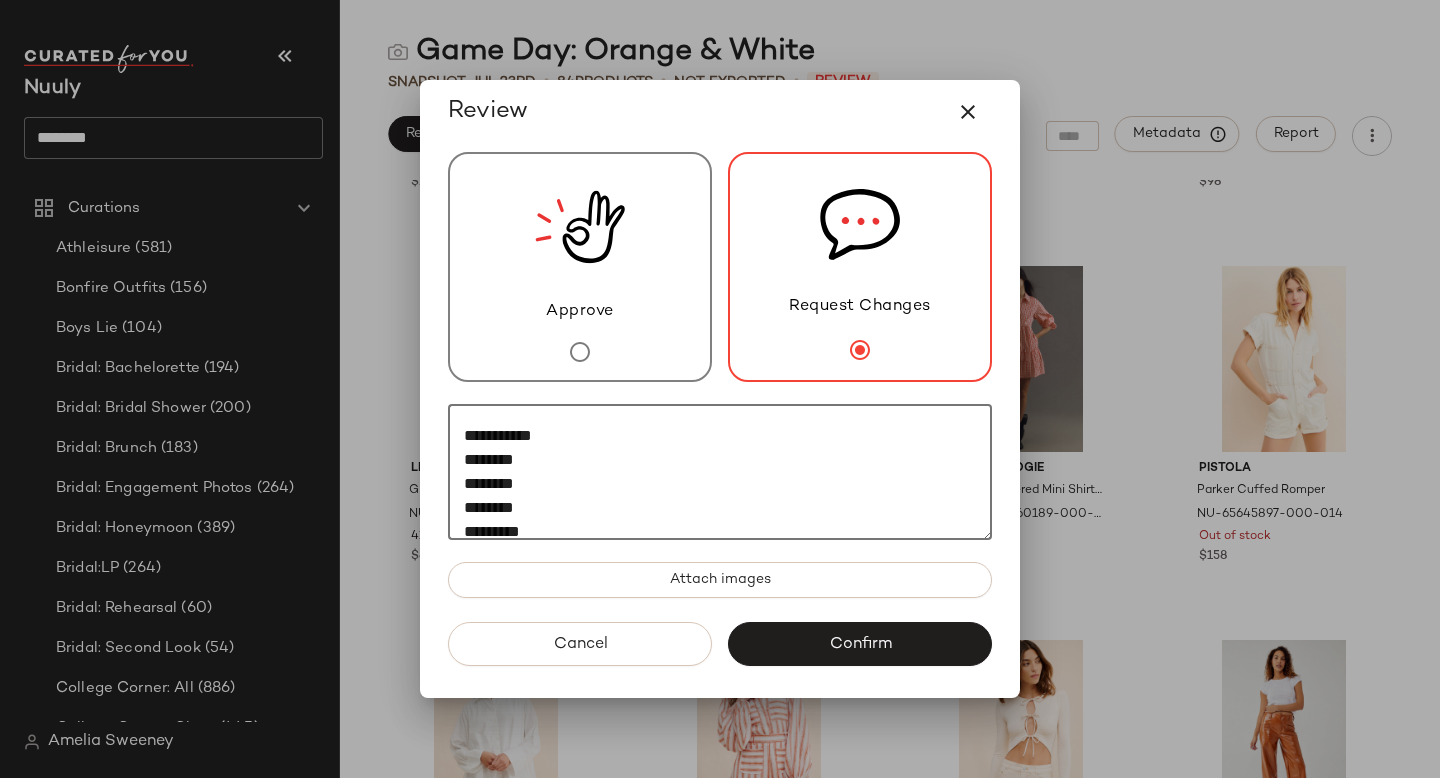 scroll, scrollTop: 204, scrollLeft: 0, axis: vertical 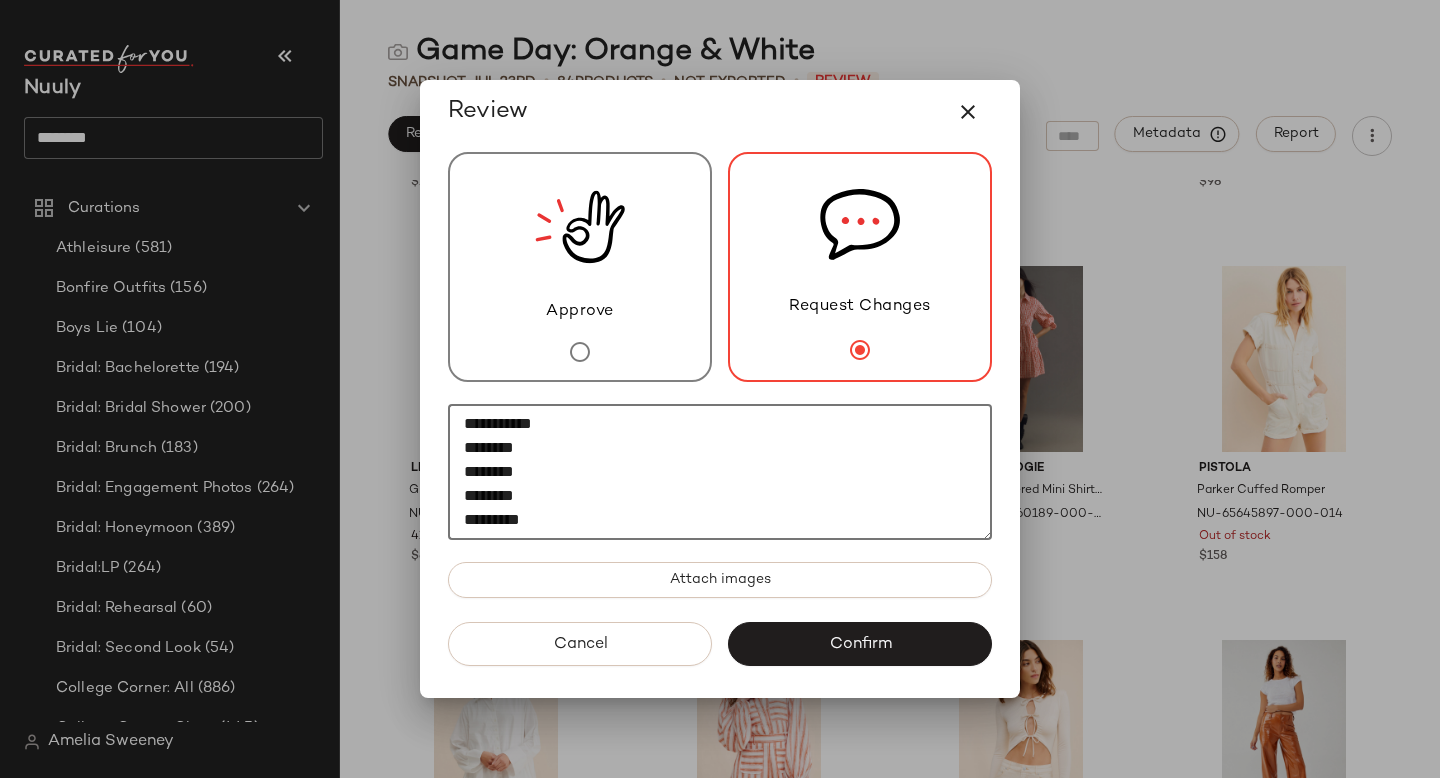 paste on "**********" 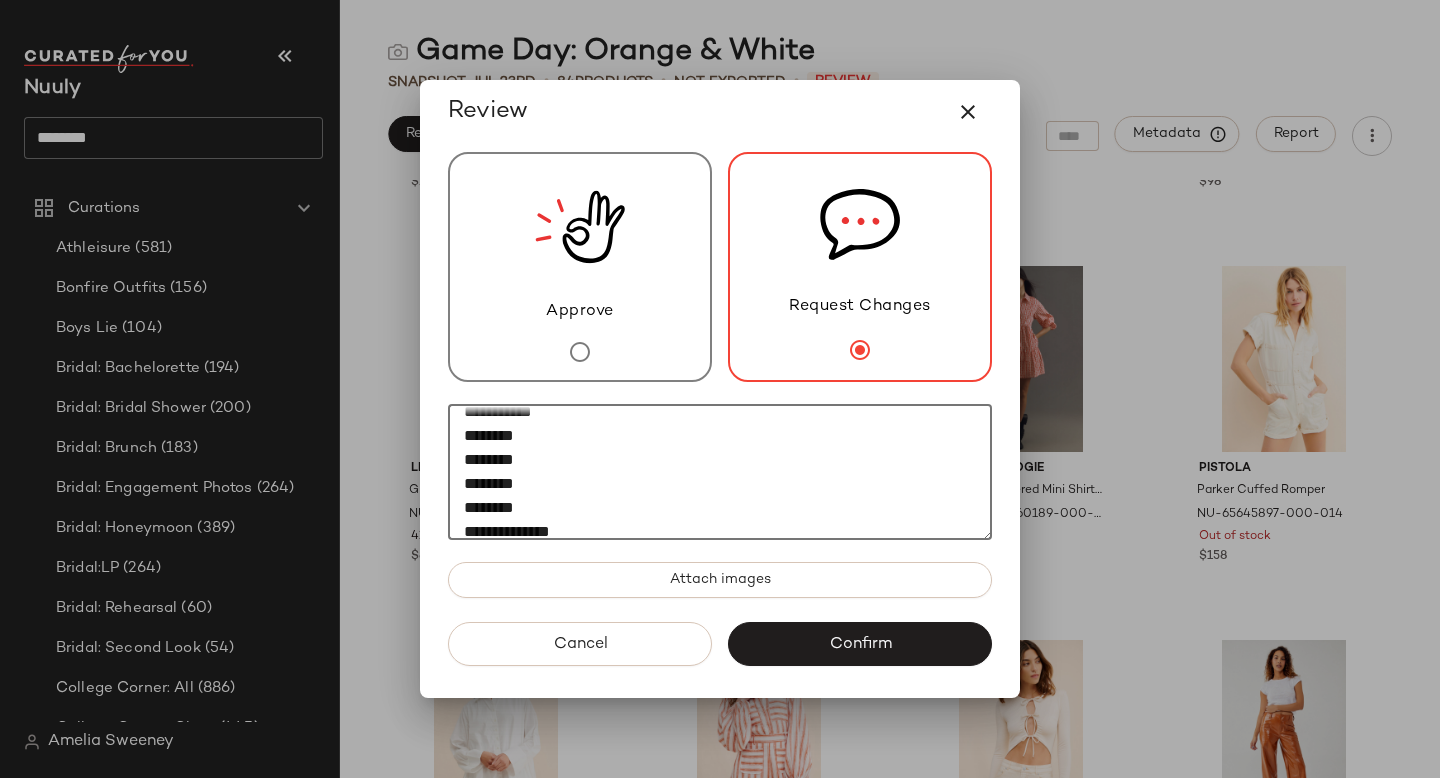 scroll, scrollTop: 228, scrollLeft: 0, axis: vertical 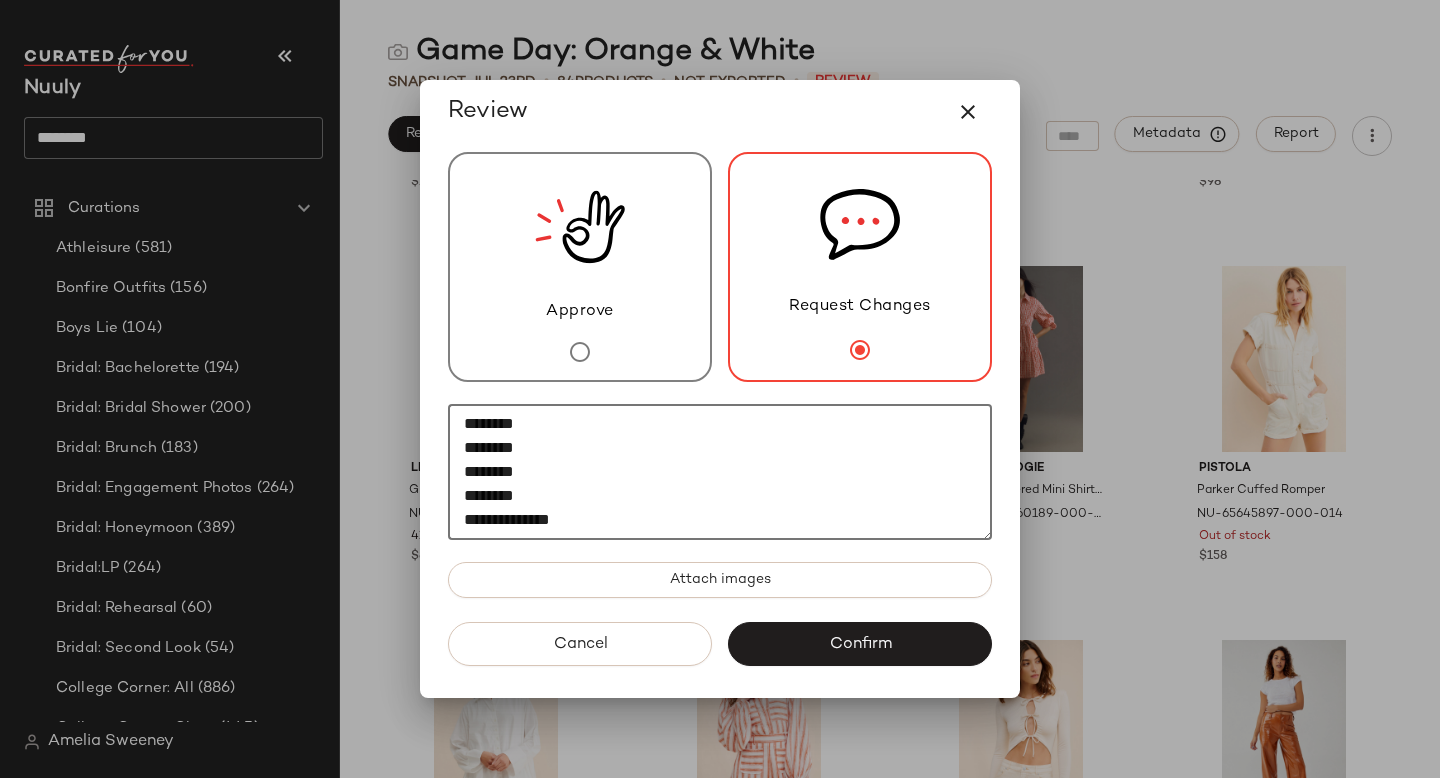 paste on "********" 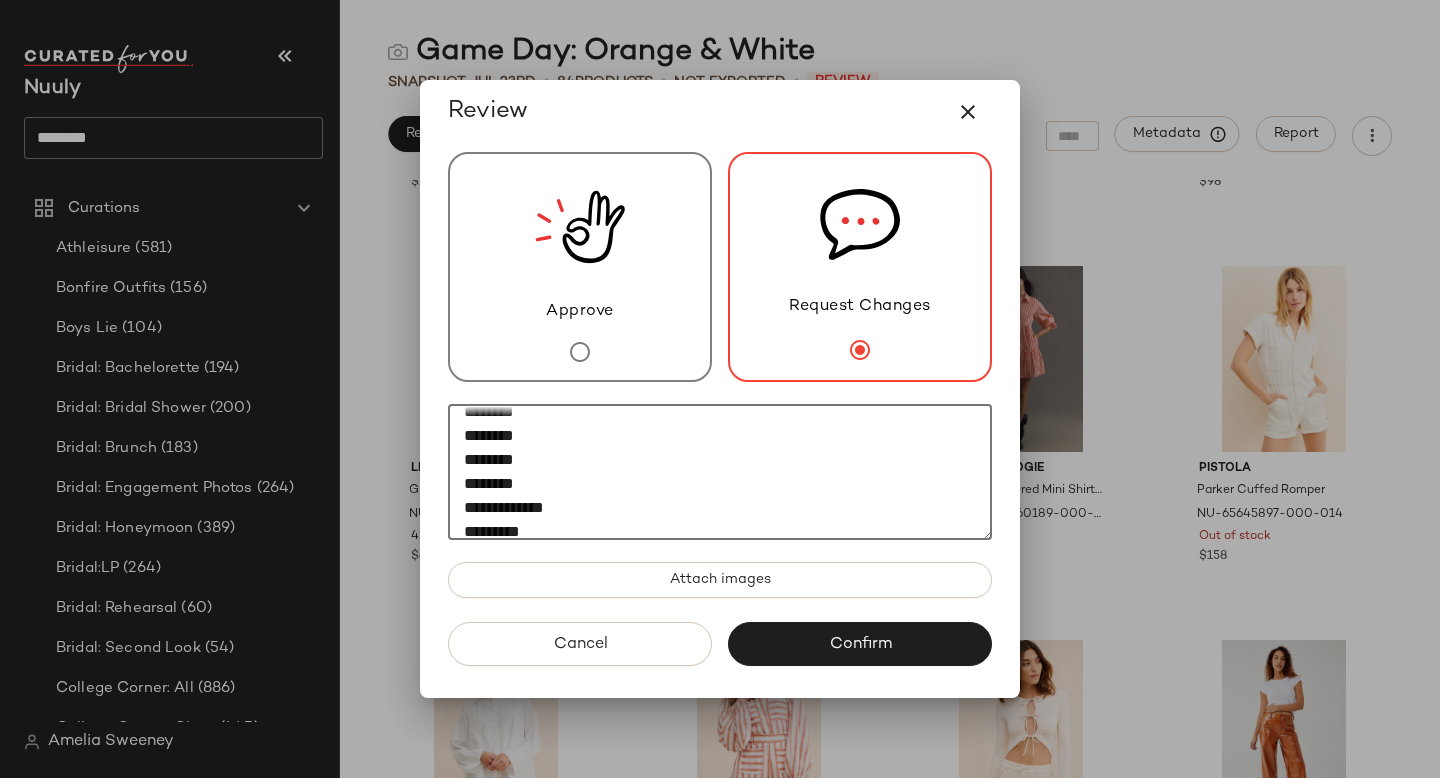 scroll, scrollTop: 252, scrollLeft: 0, axis: vertical 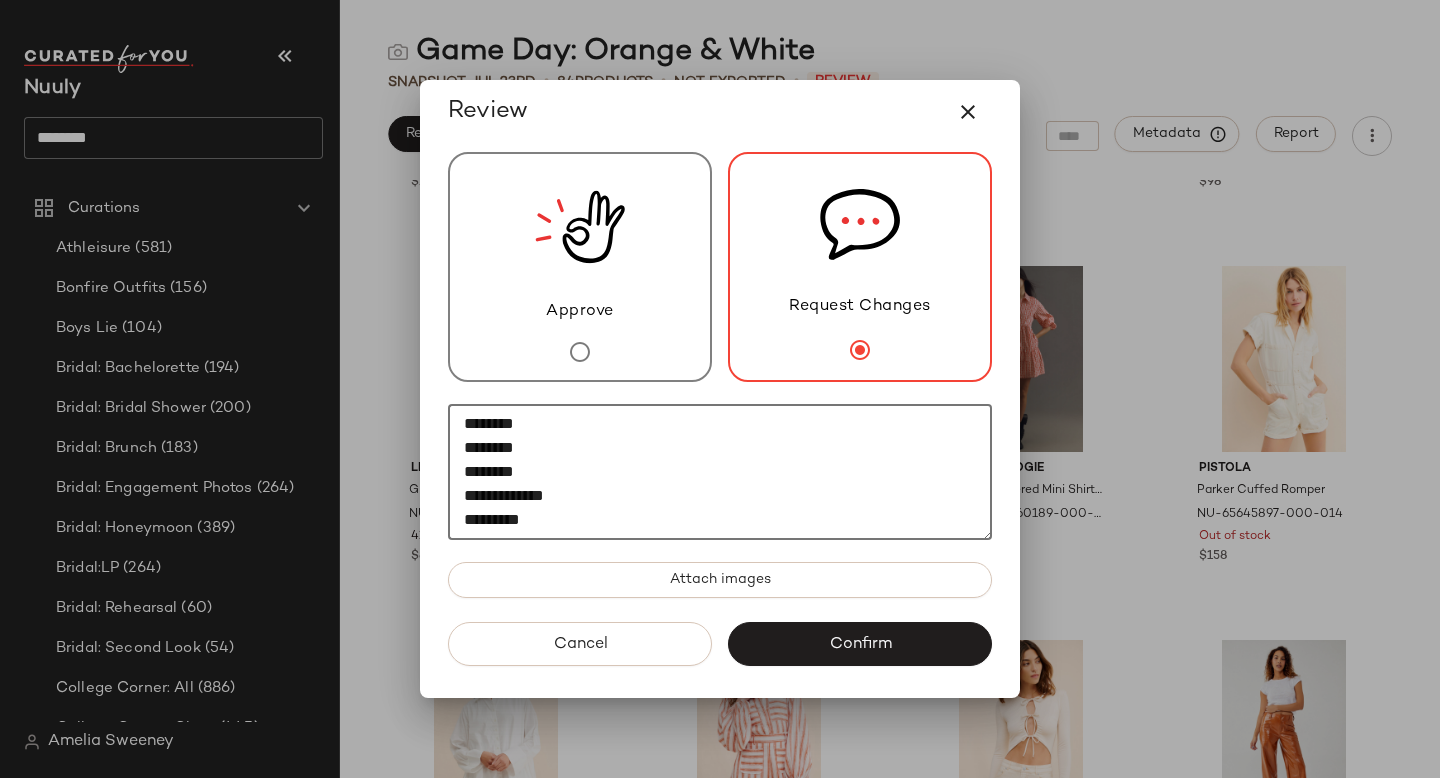 paste on "********" 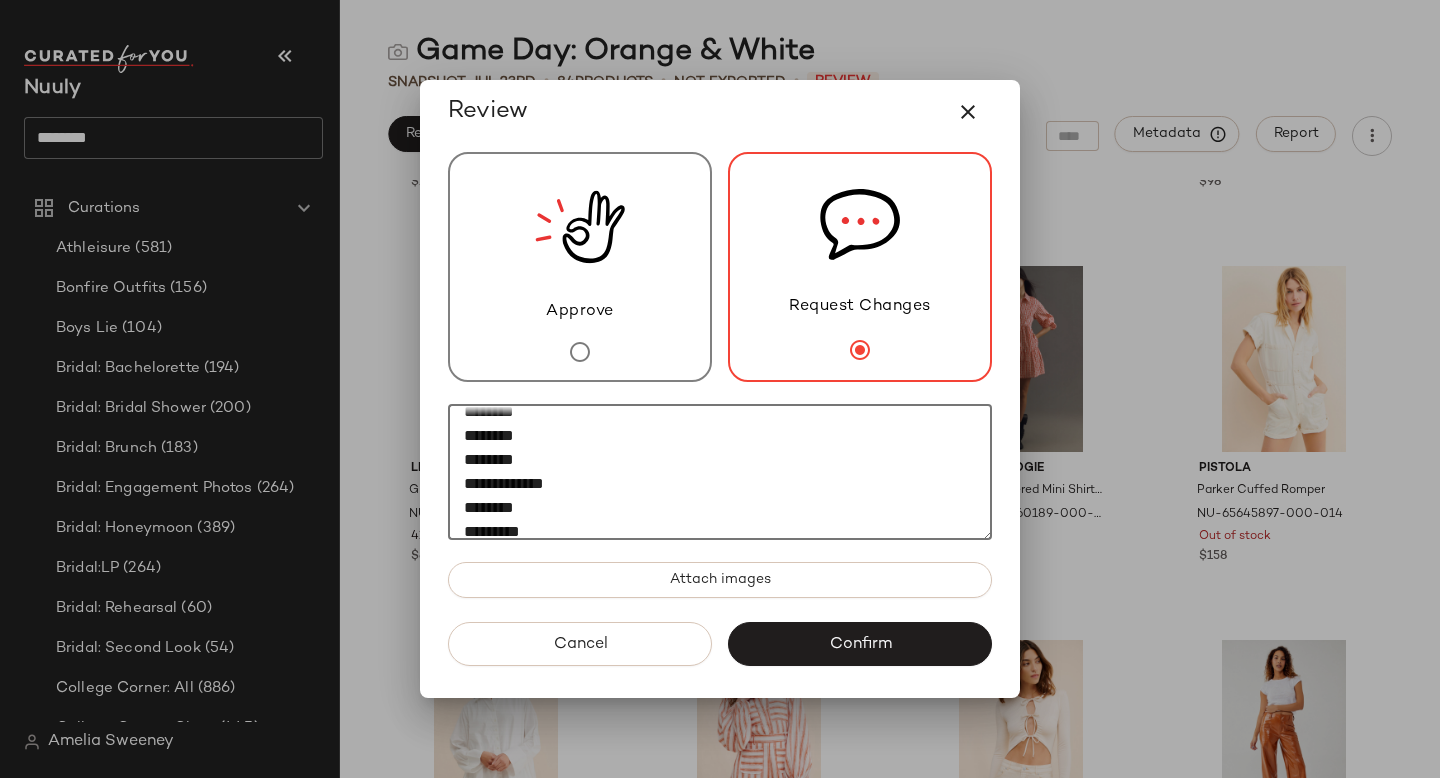 scroll, scrollTop: 276, scrollLeft: 0, axis: vertical 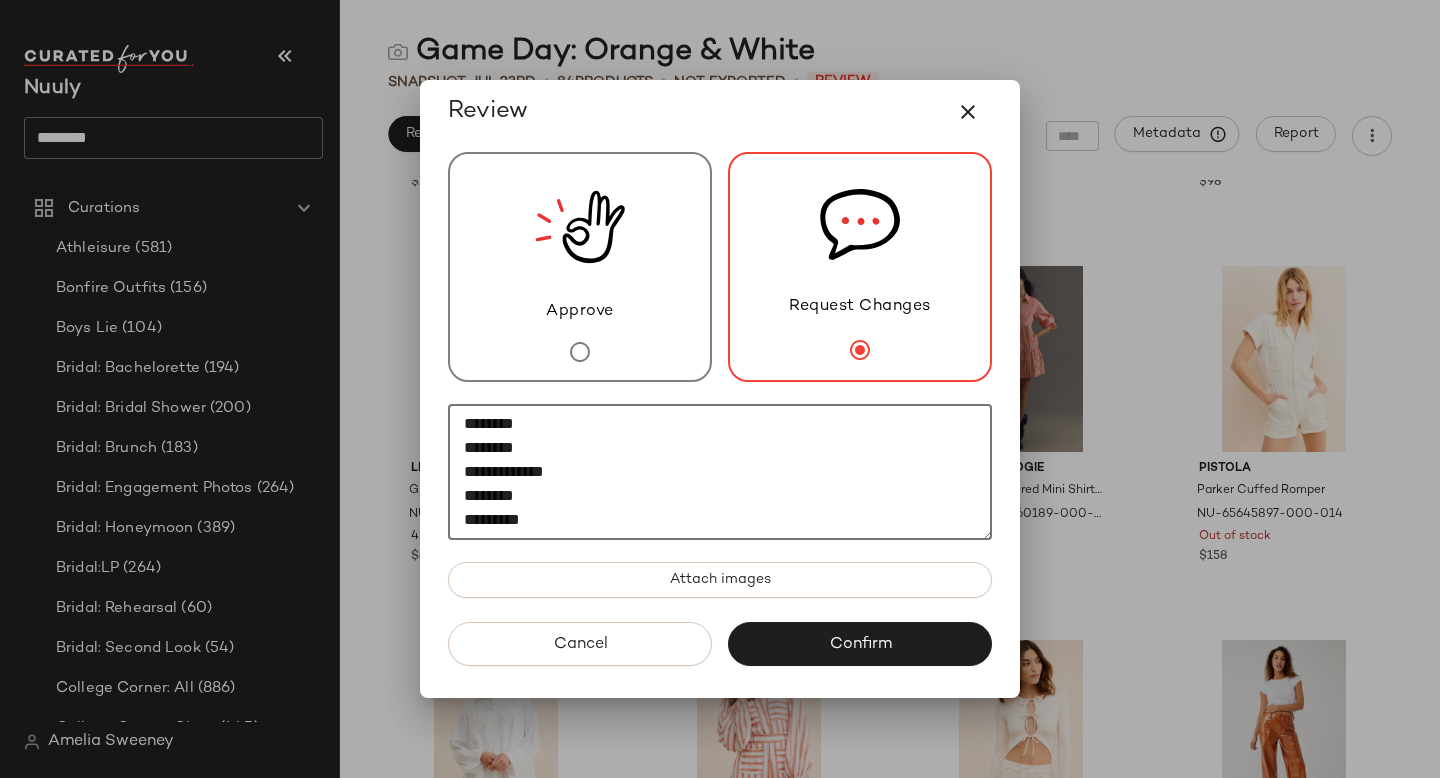 paste on "********" 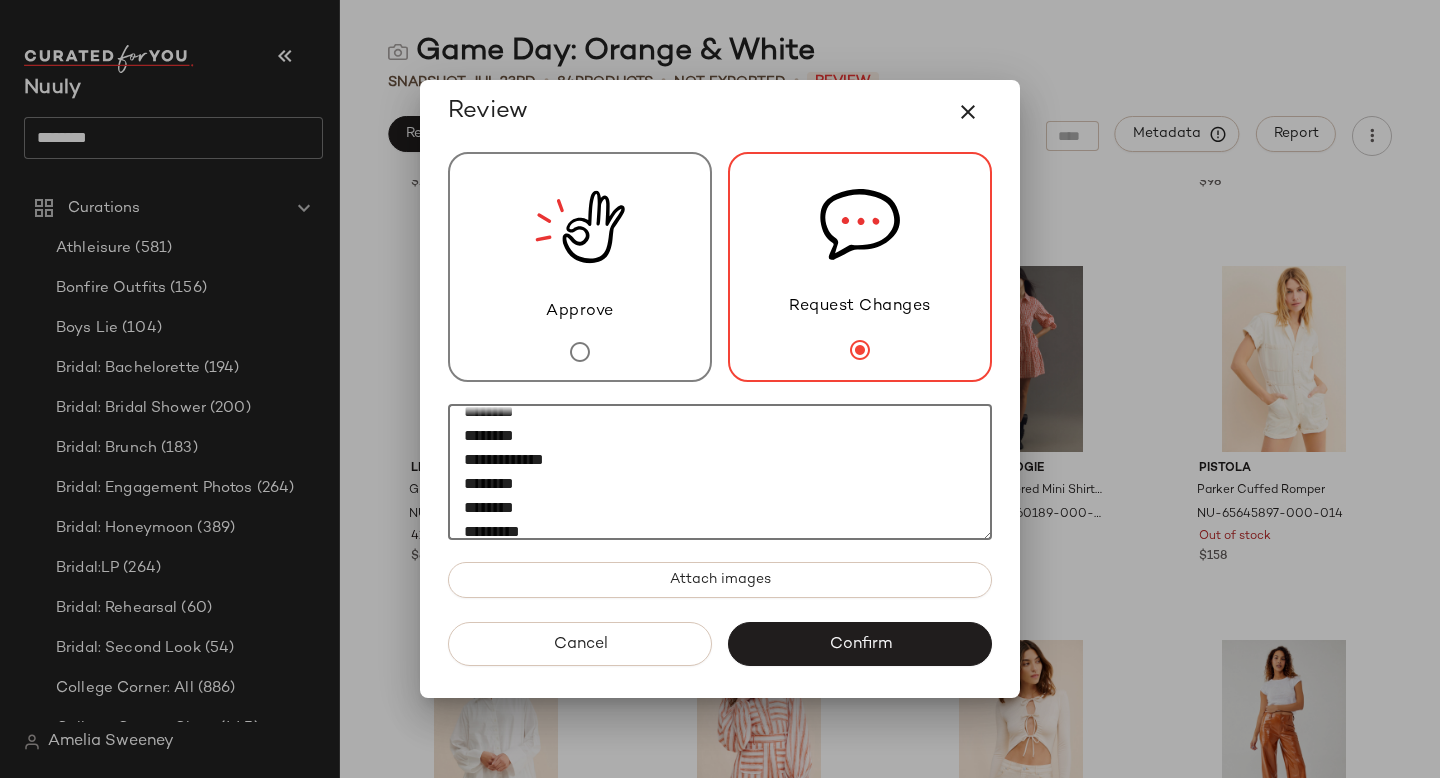 scroll, scrollTop: 300, scrollLeft: 0, axis: vertical 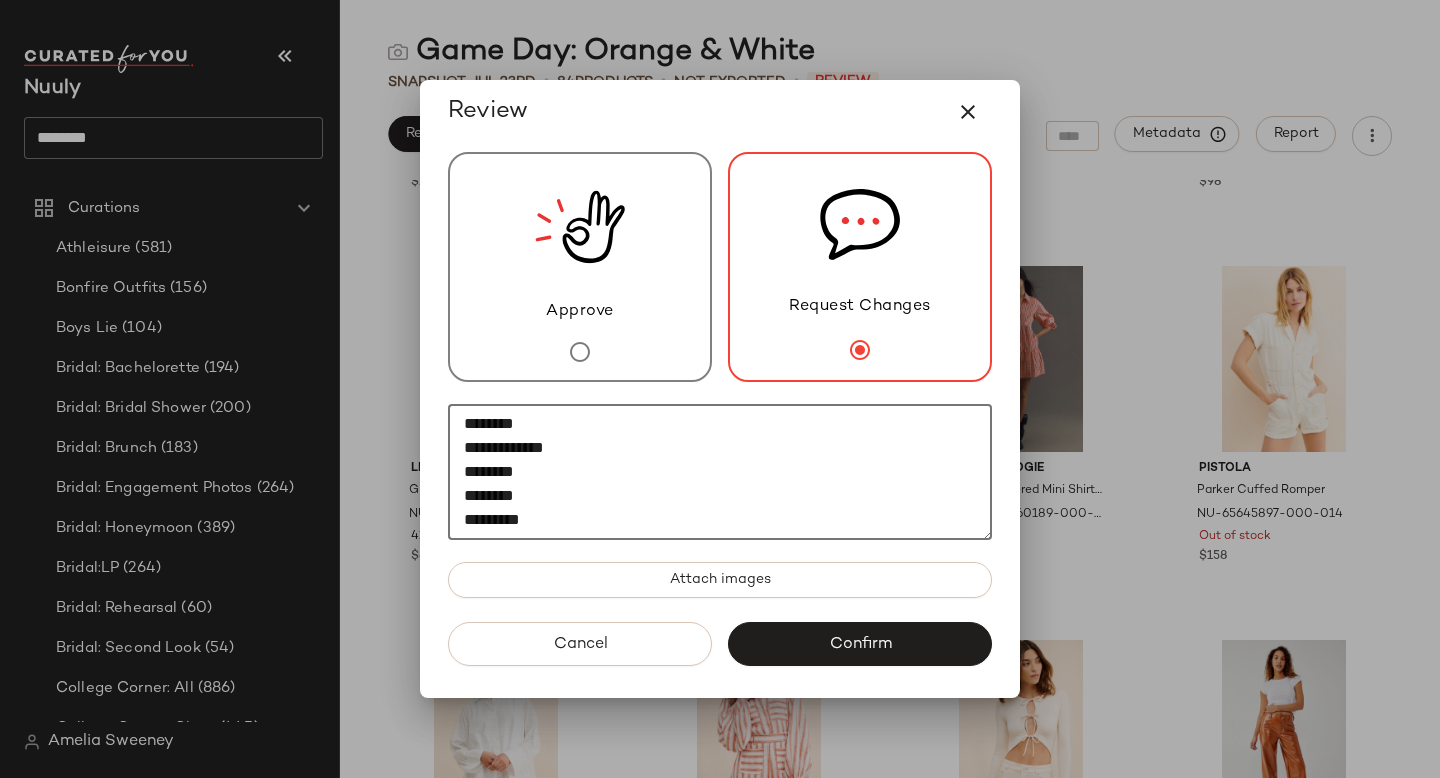 type on "**********" 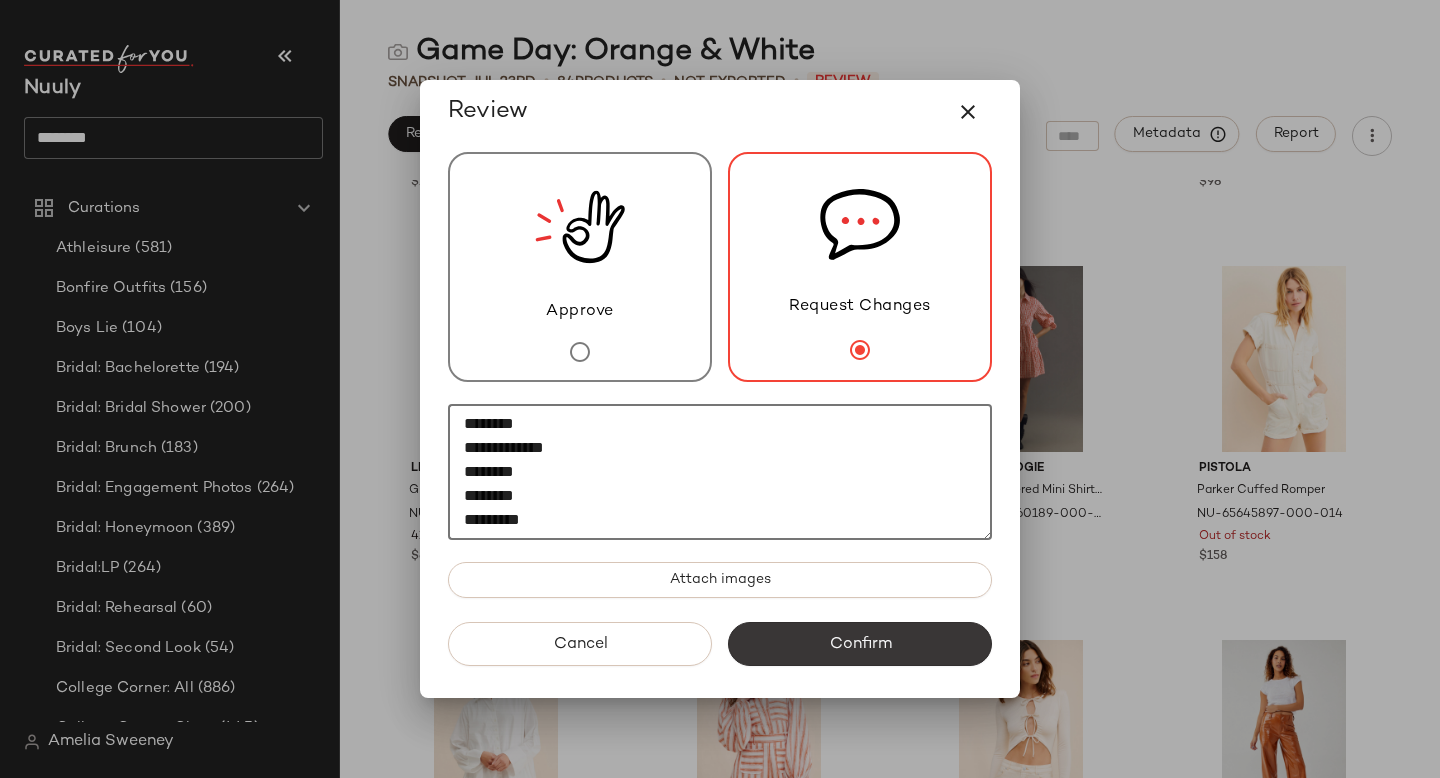 click on "Confirm" at bounding box center [860, 644] 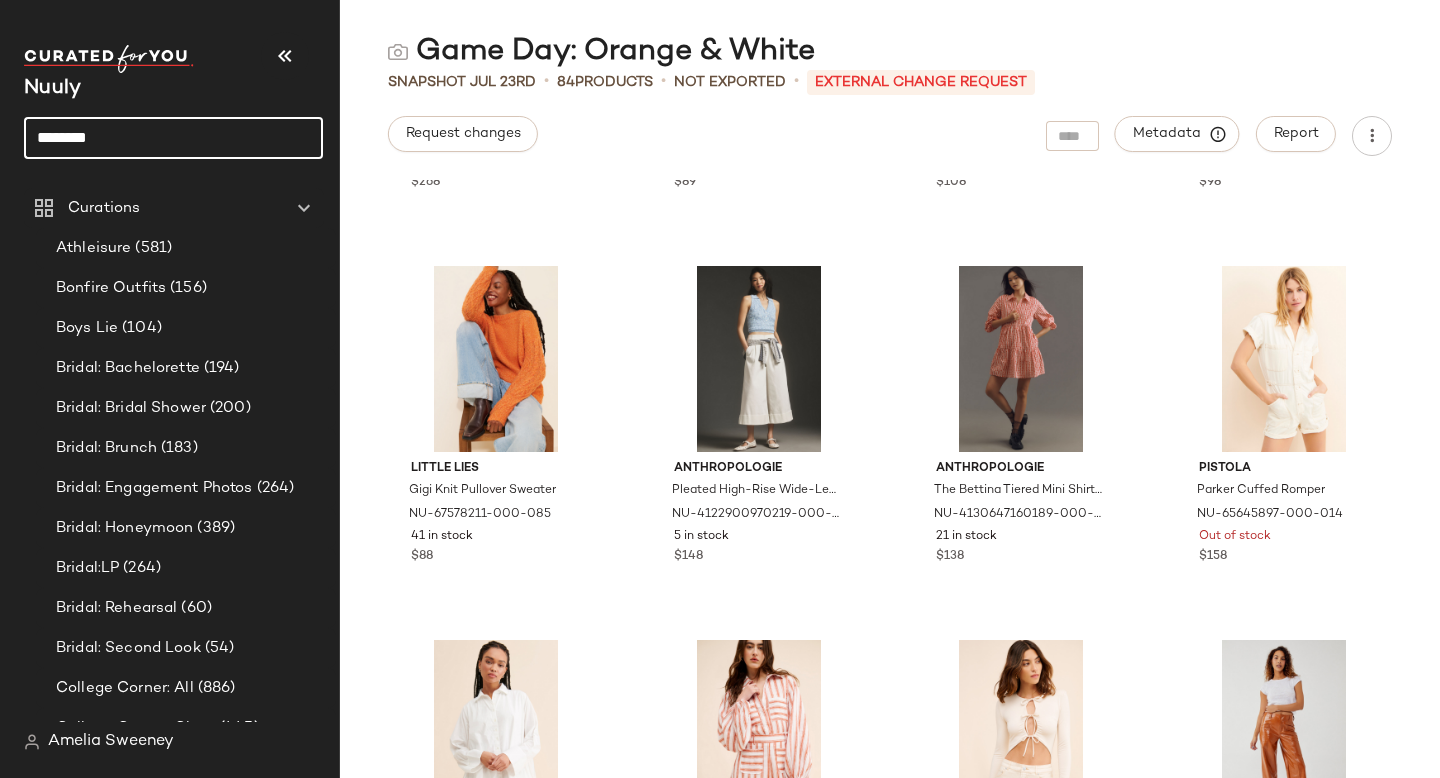 click on "********" 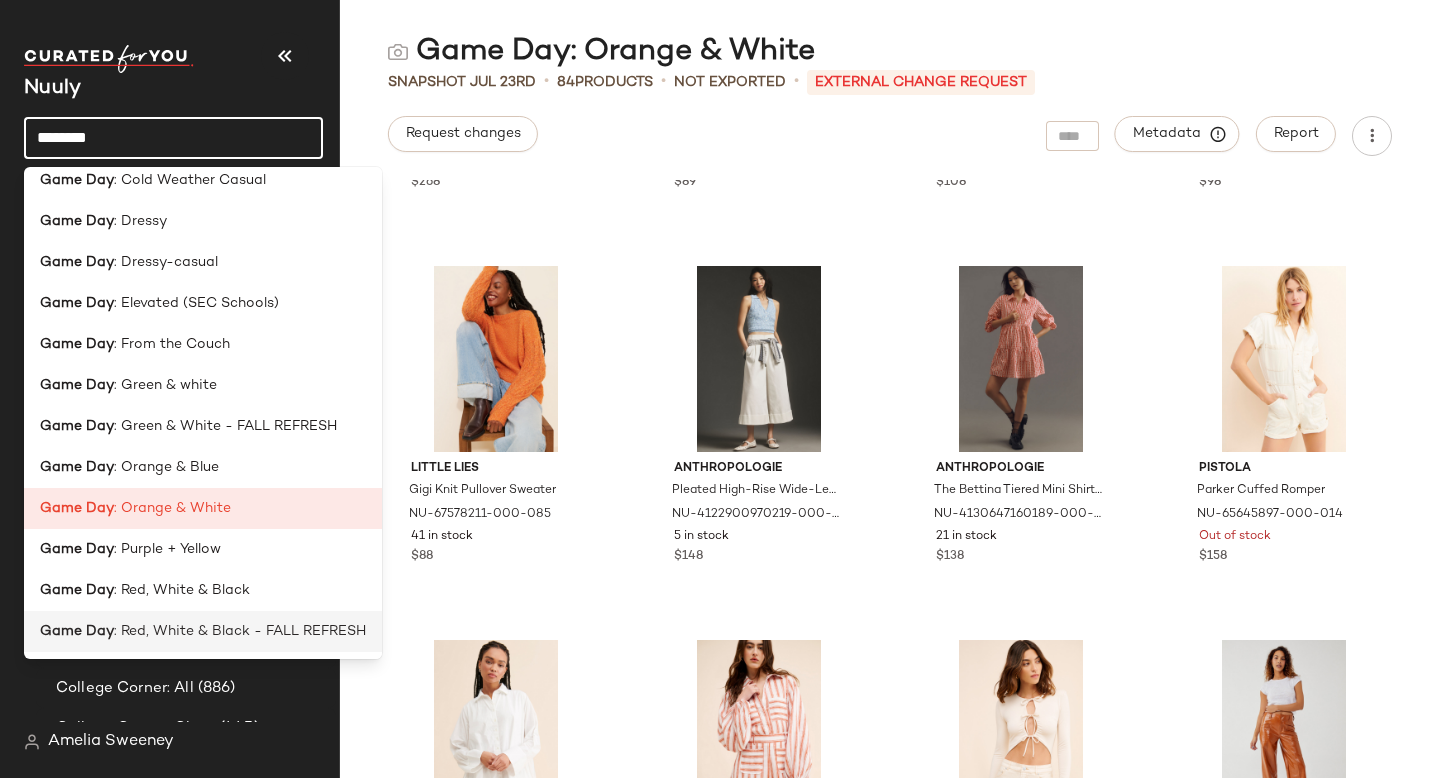 scroll, scrollTop: 0, scrollLeft: 0, axis: both 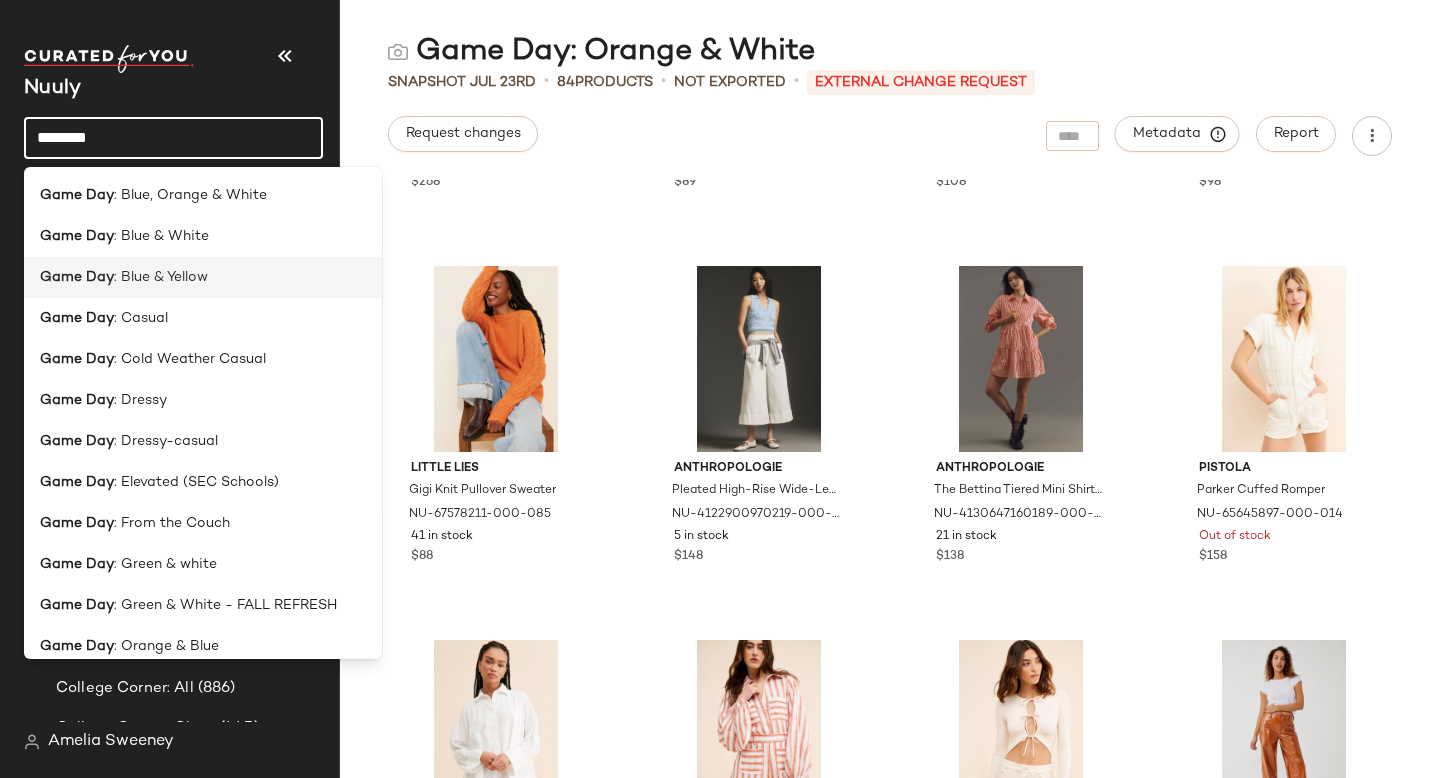 click on "Game Day : Blue & Yellow" 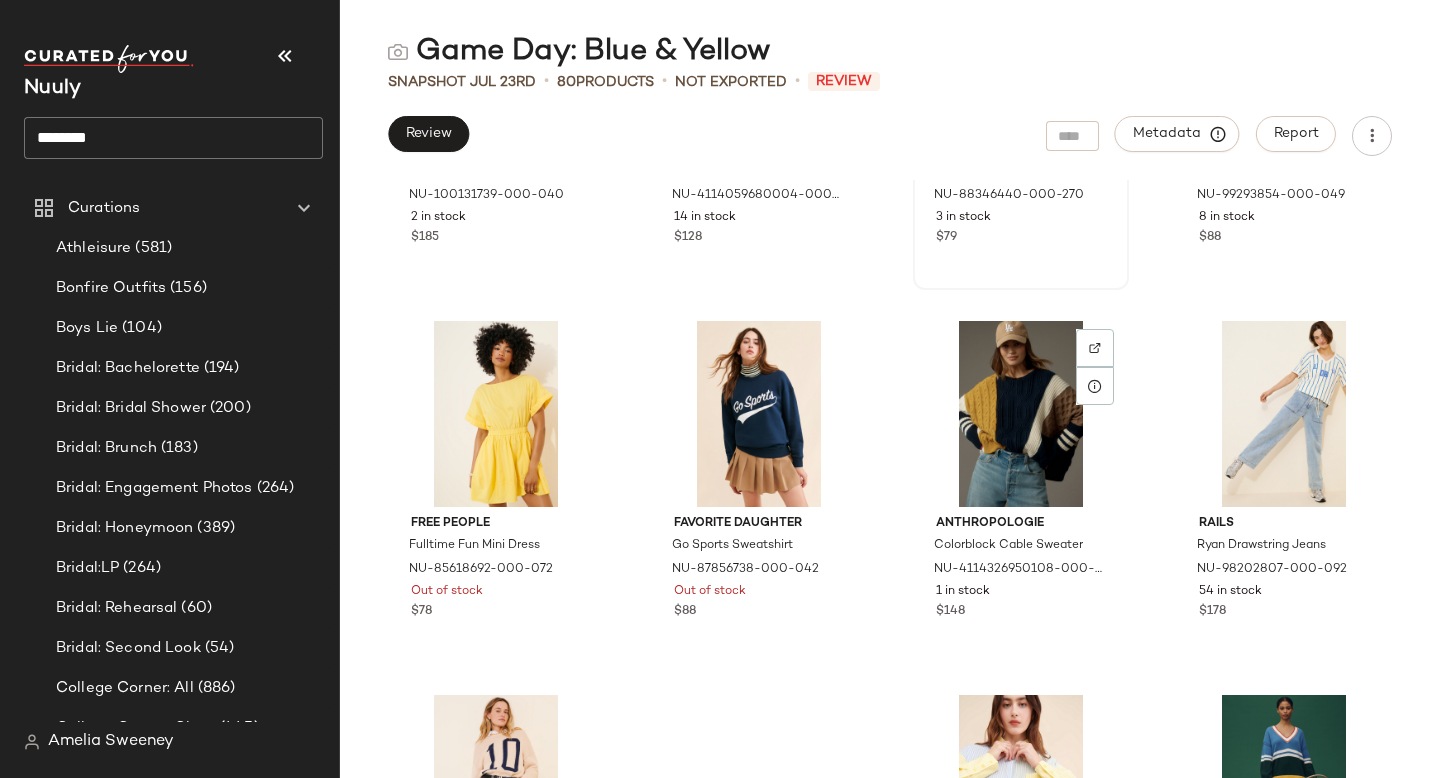 scroll, scrollTop: 249, scrollLeft: 0, axis: vertical 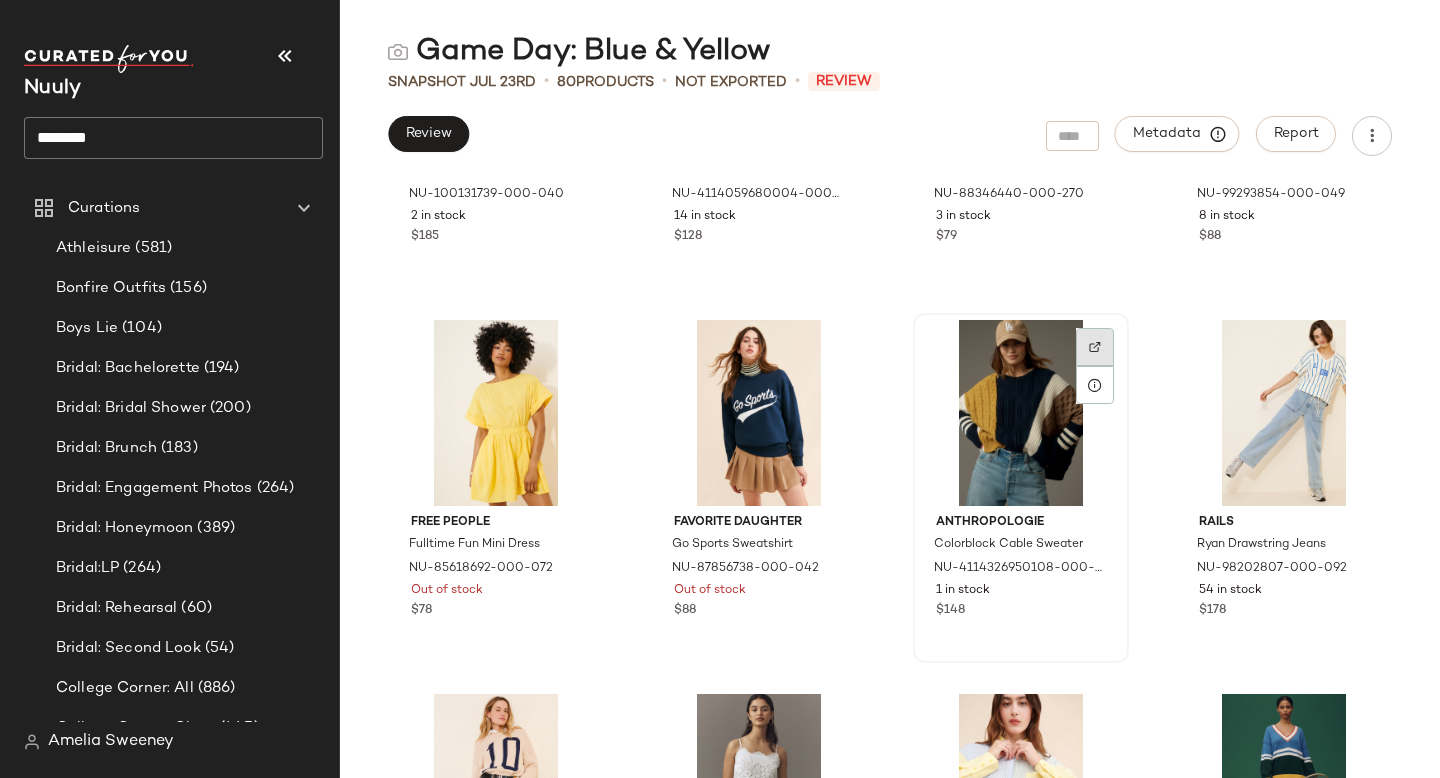 click 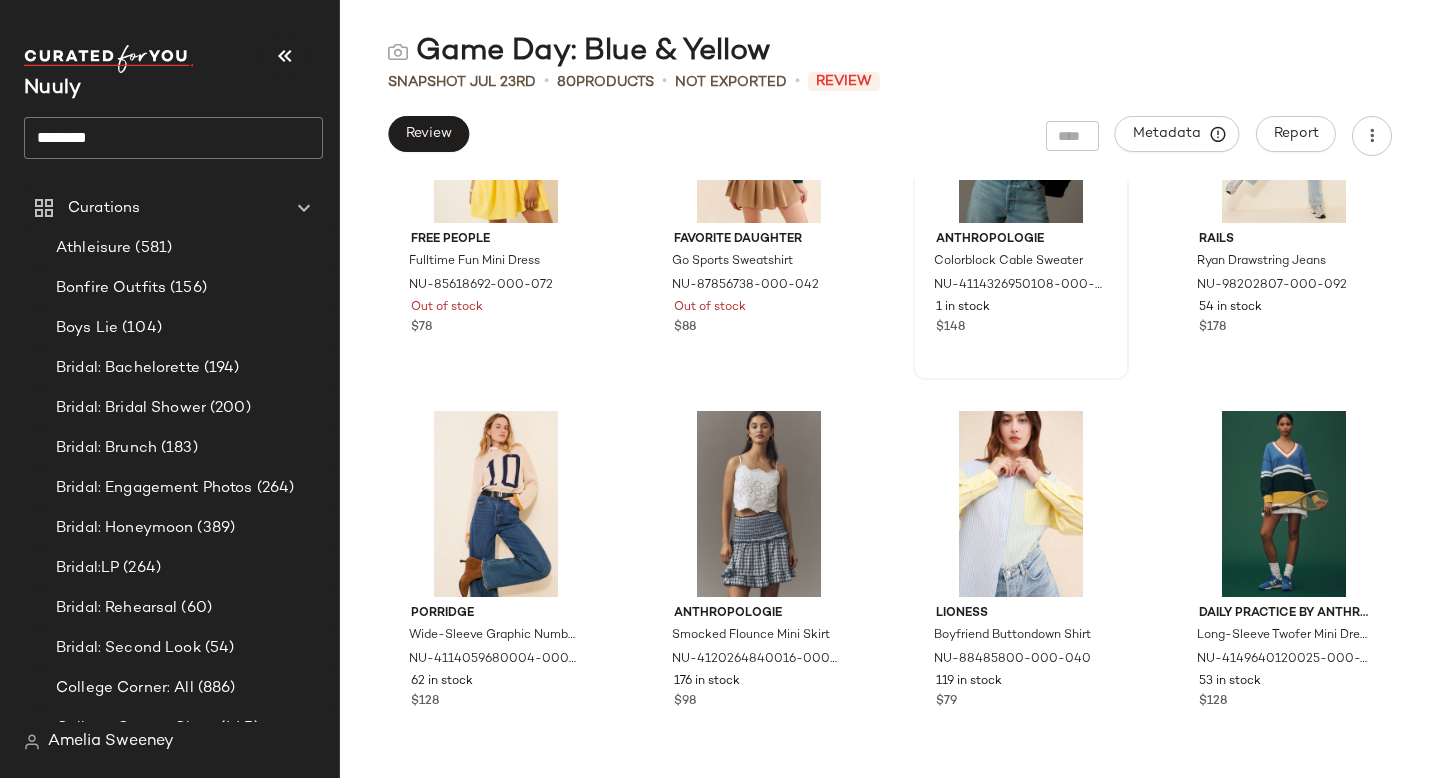 scroll, scrollTop: 561, scrollLeft: 0, axis: vertical 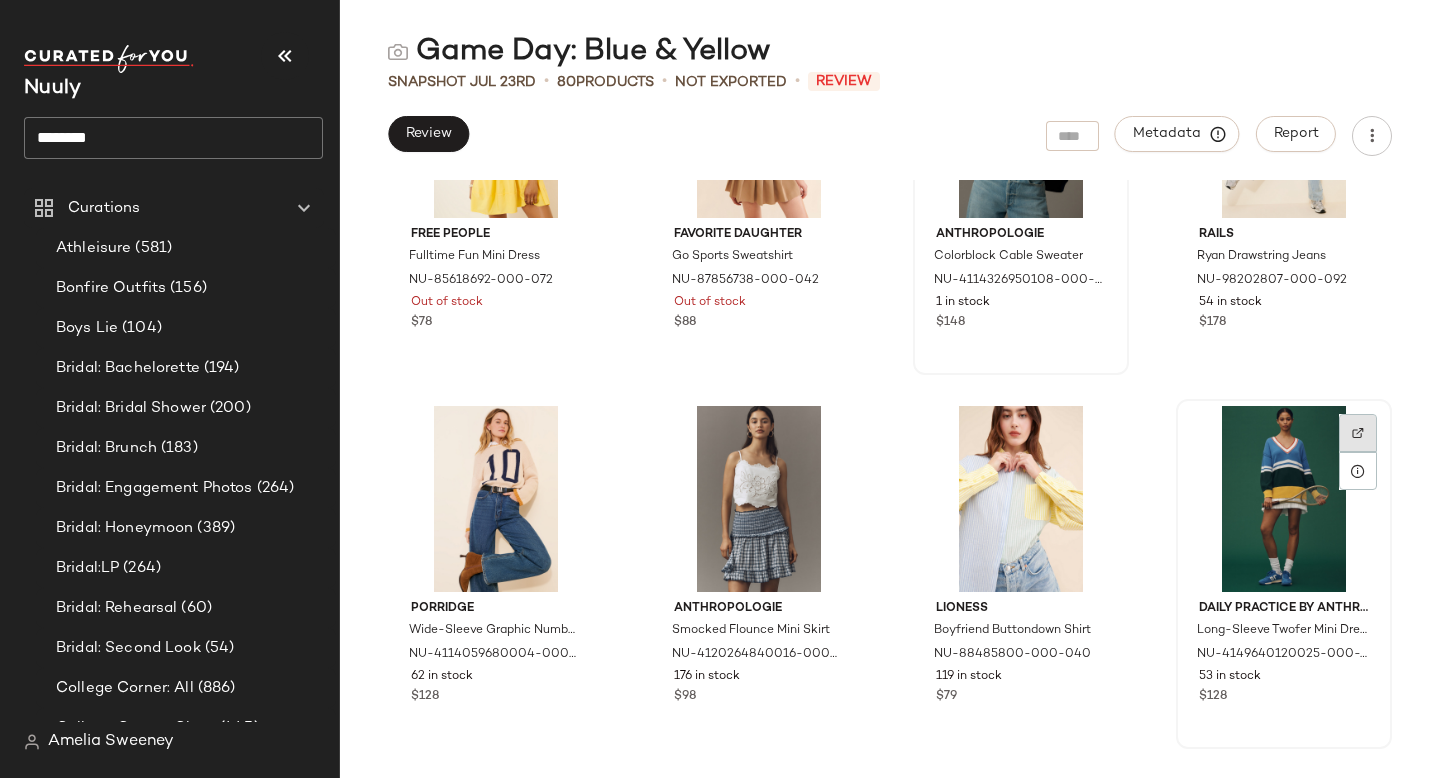 click 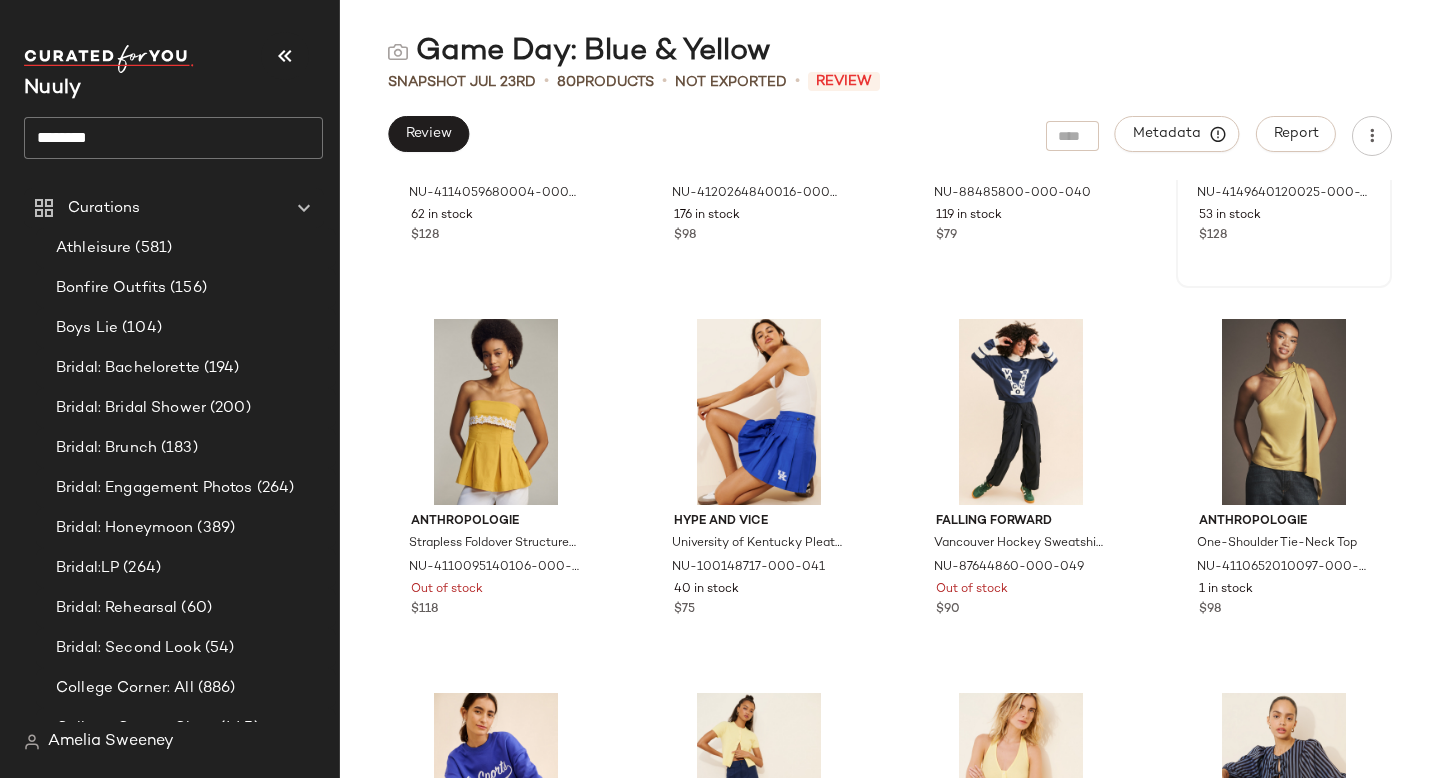 scroll, scrollTop: 1024, scrollLeft: 0, axis: vertical 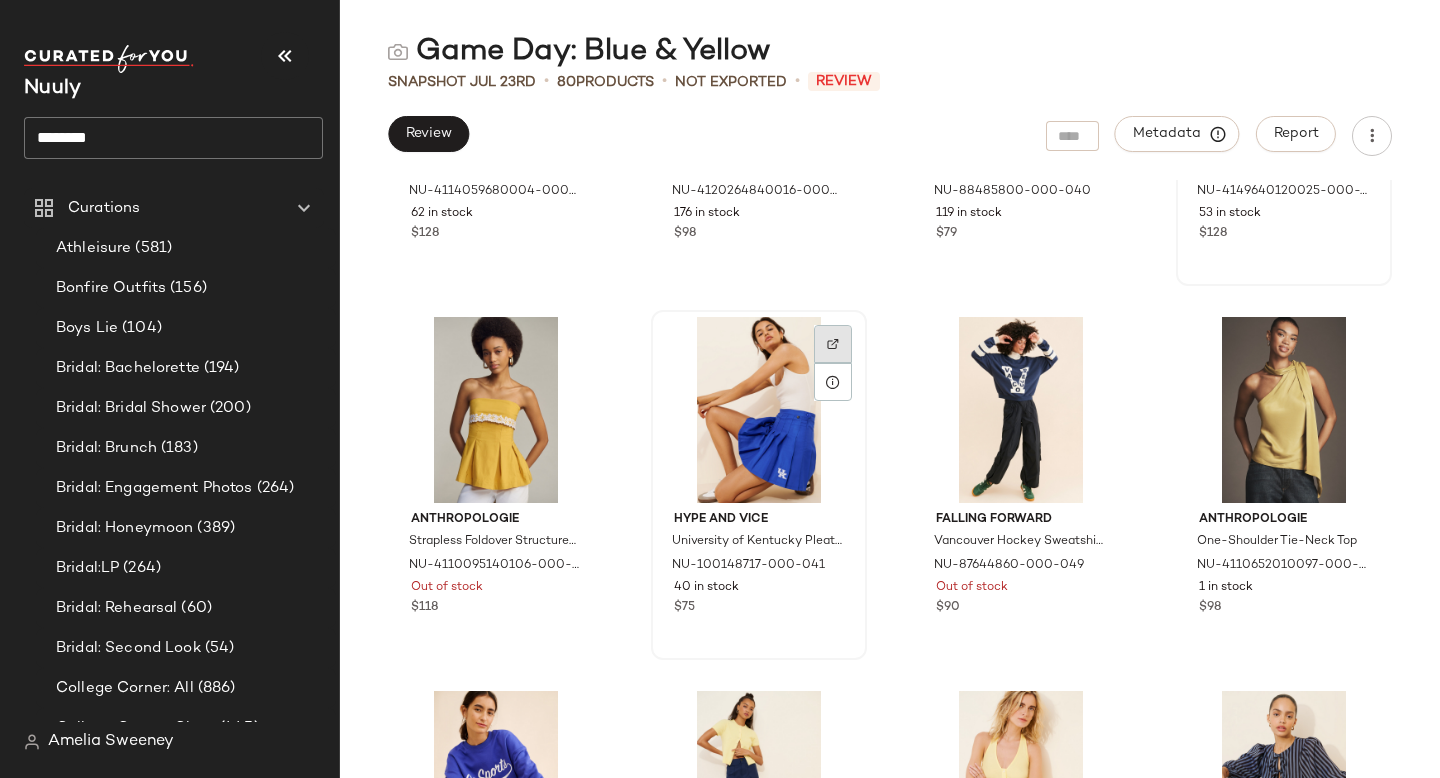 click 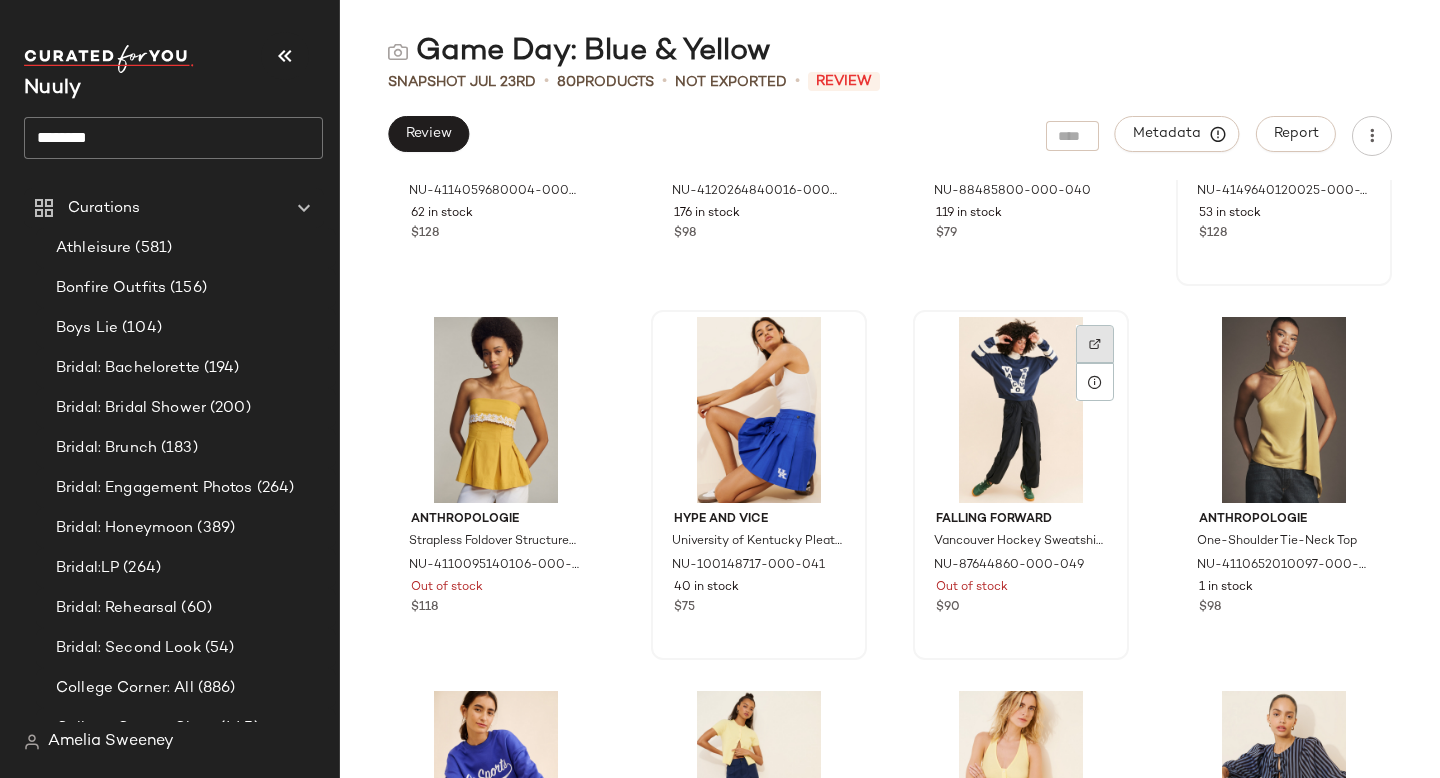 click 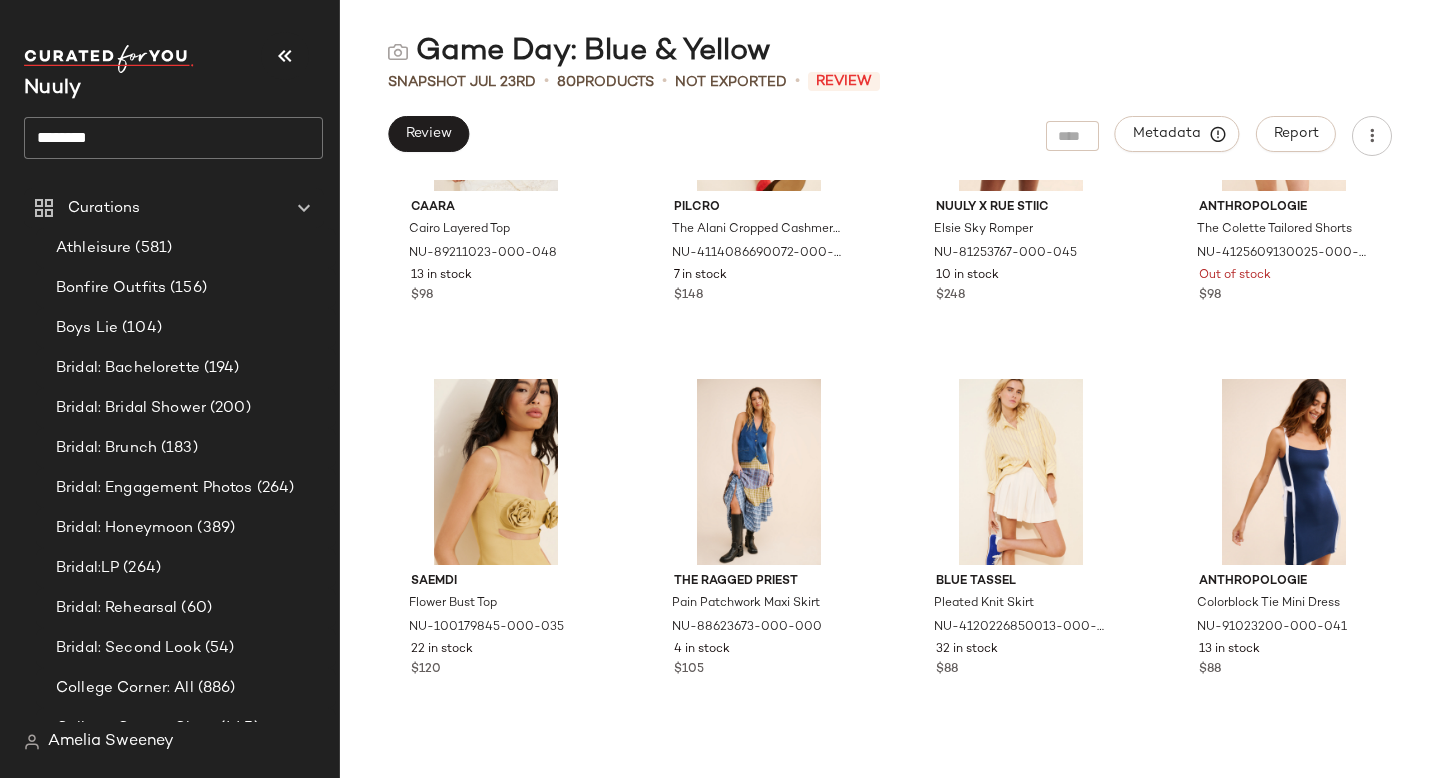 scroll, scrollTop: 5452, scrollLeft: 0, axis: vertical 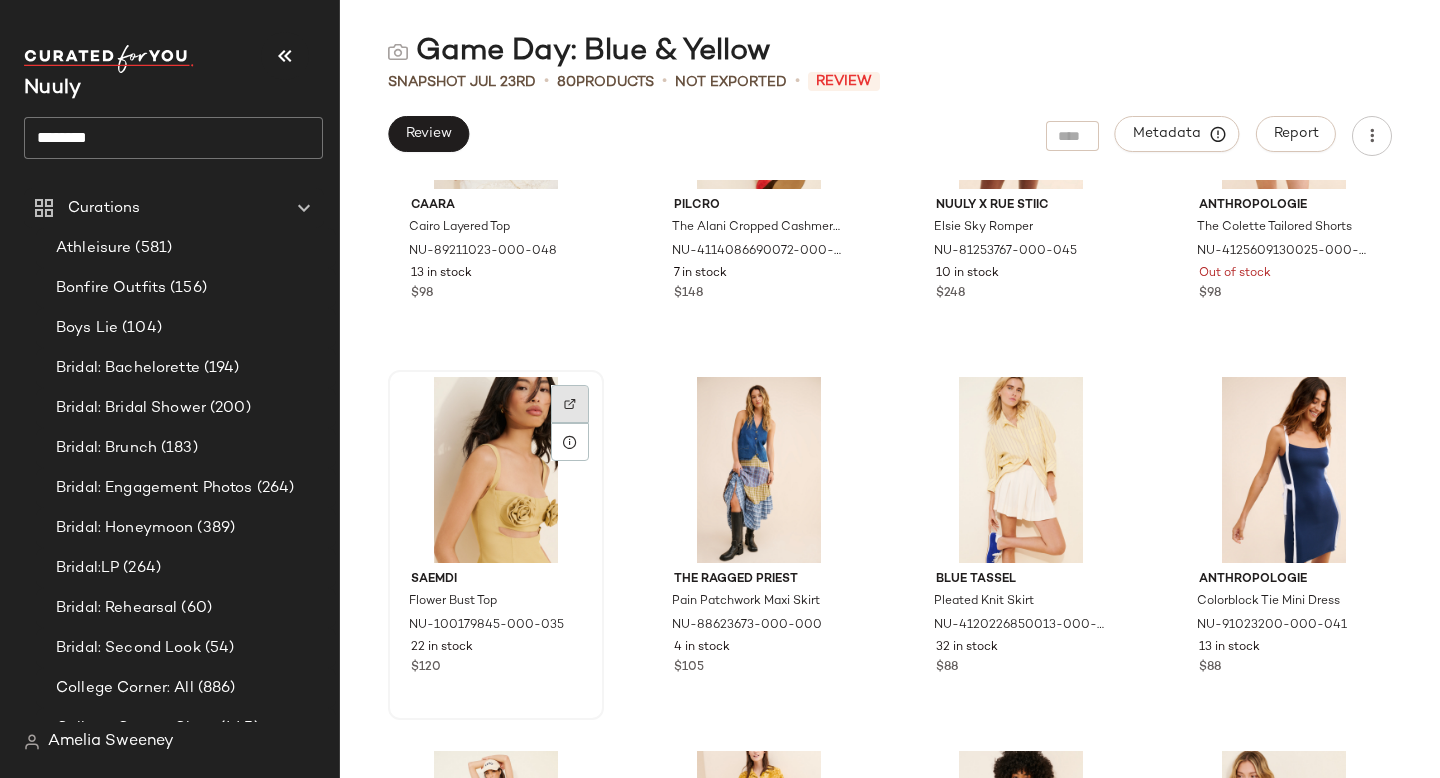click 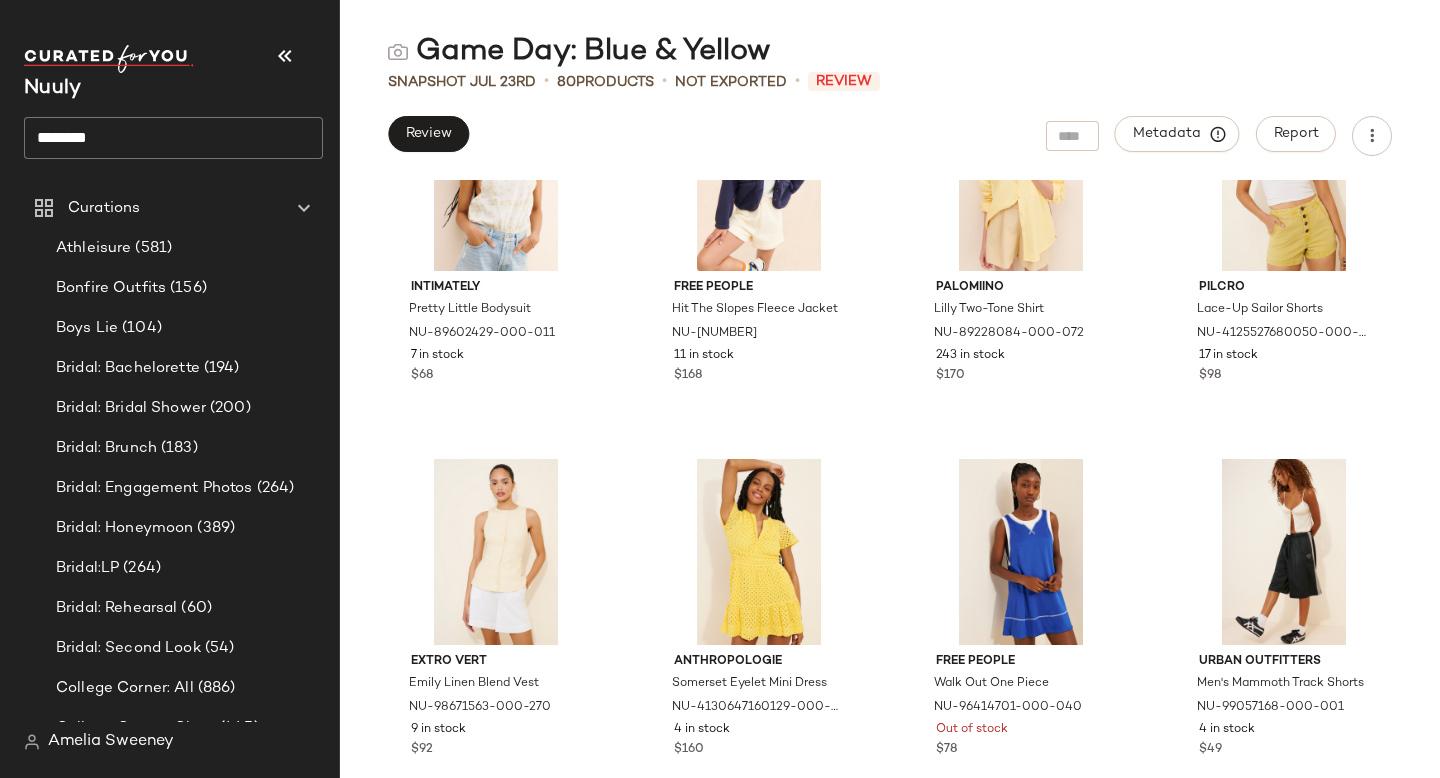 scroll, scrollTop: 6898, scrollLeft: 0, axis: vertical 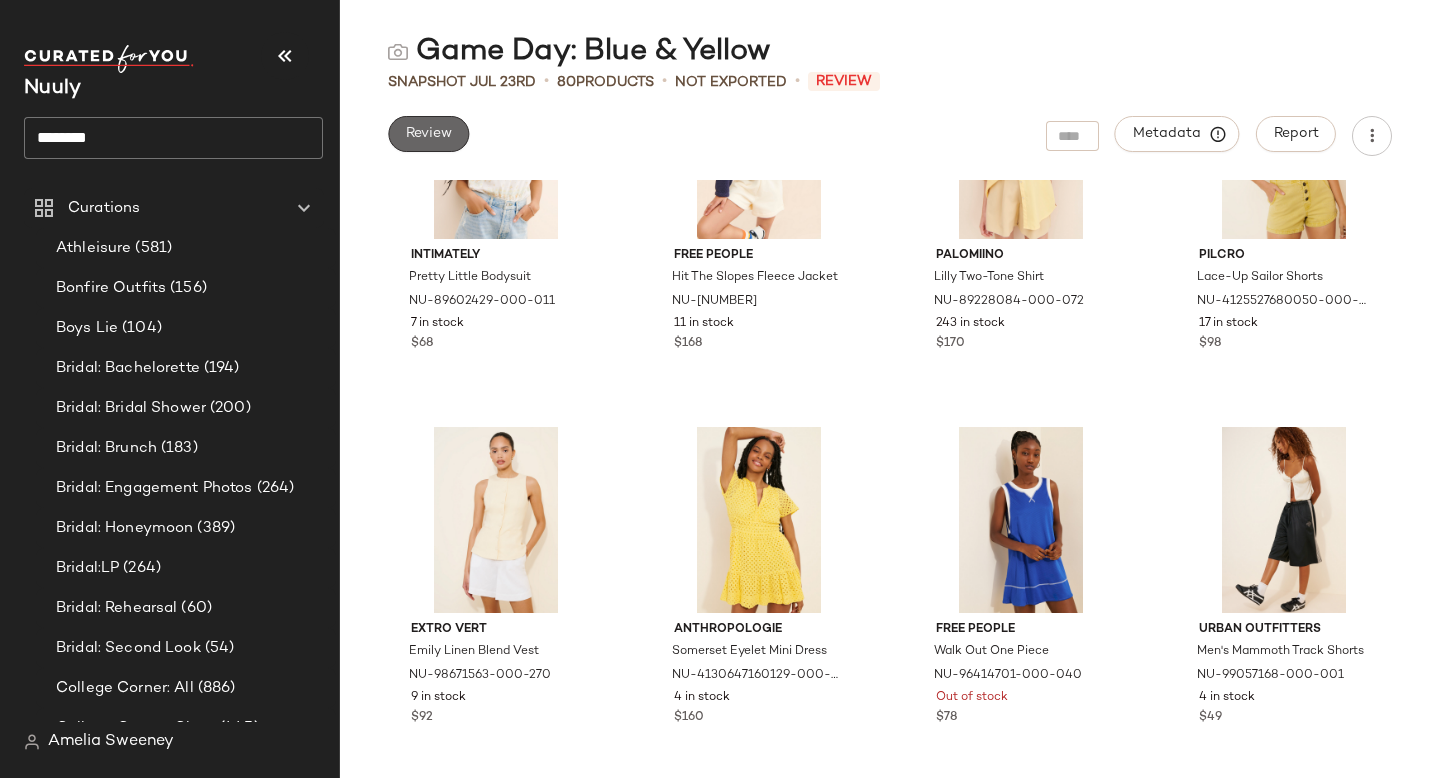 click on "Review" 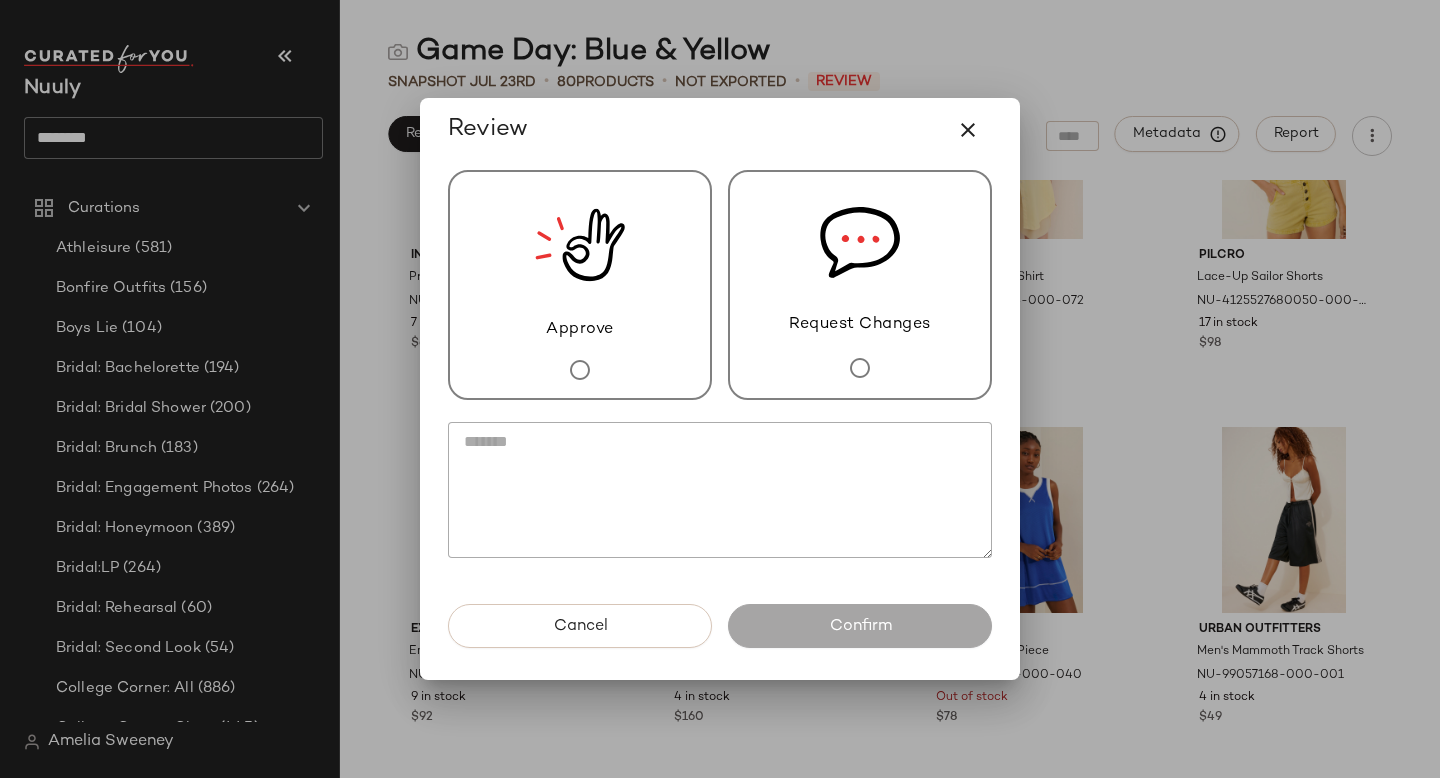 click on "Request Changes" at bounding box center (860, 285) 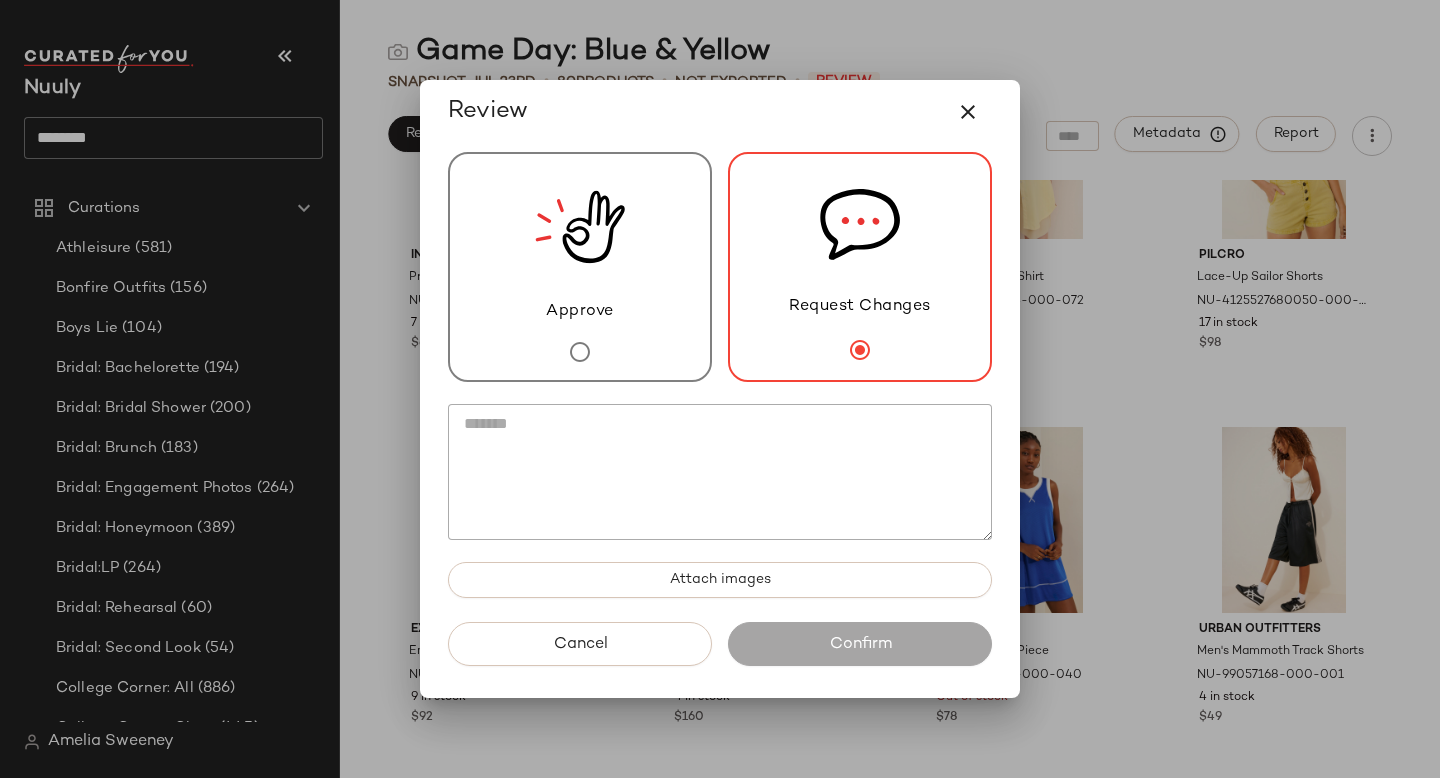 click 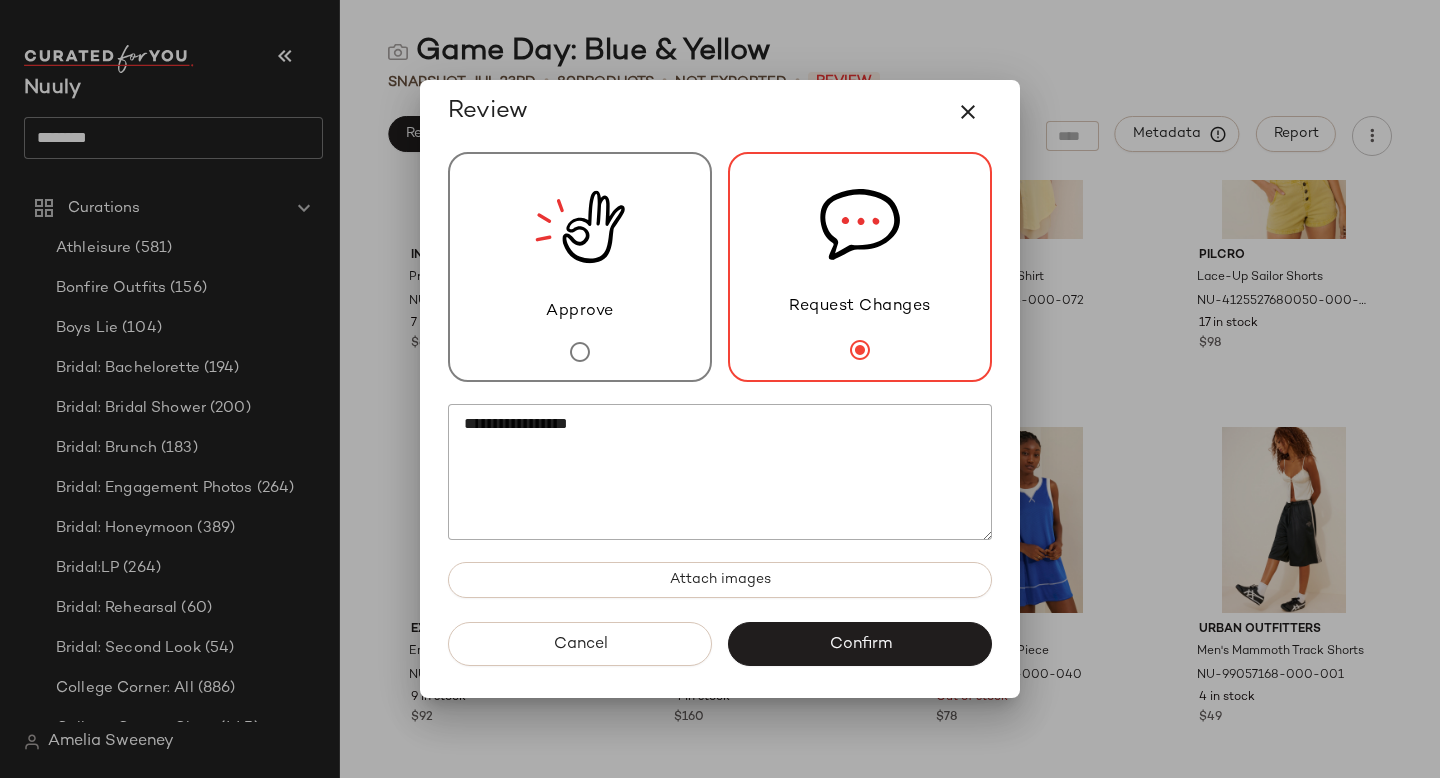 click on "Approve" at bounding box center [580, 267] 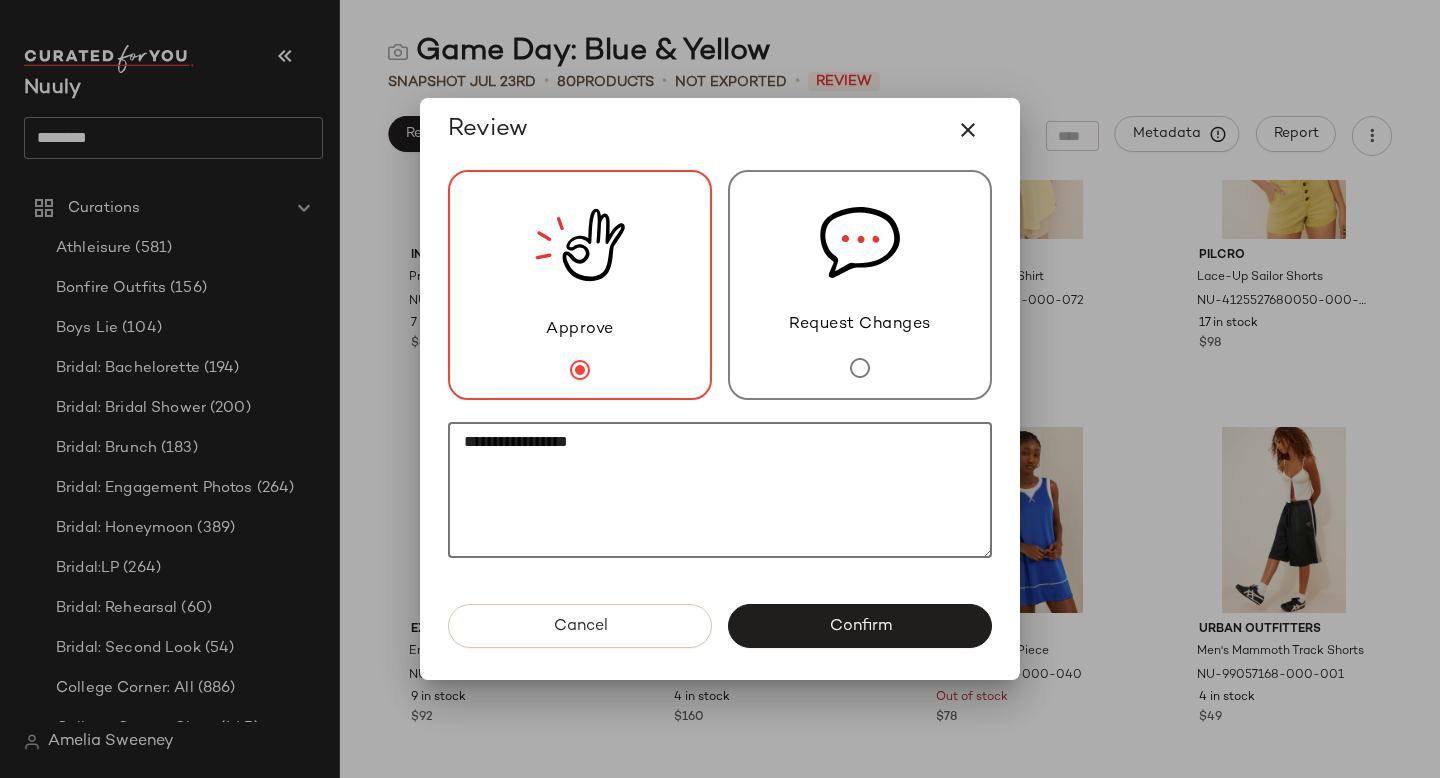 click on "**********" 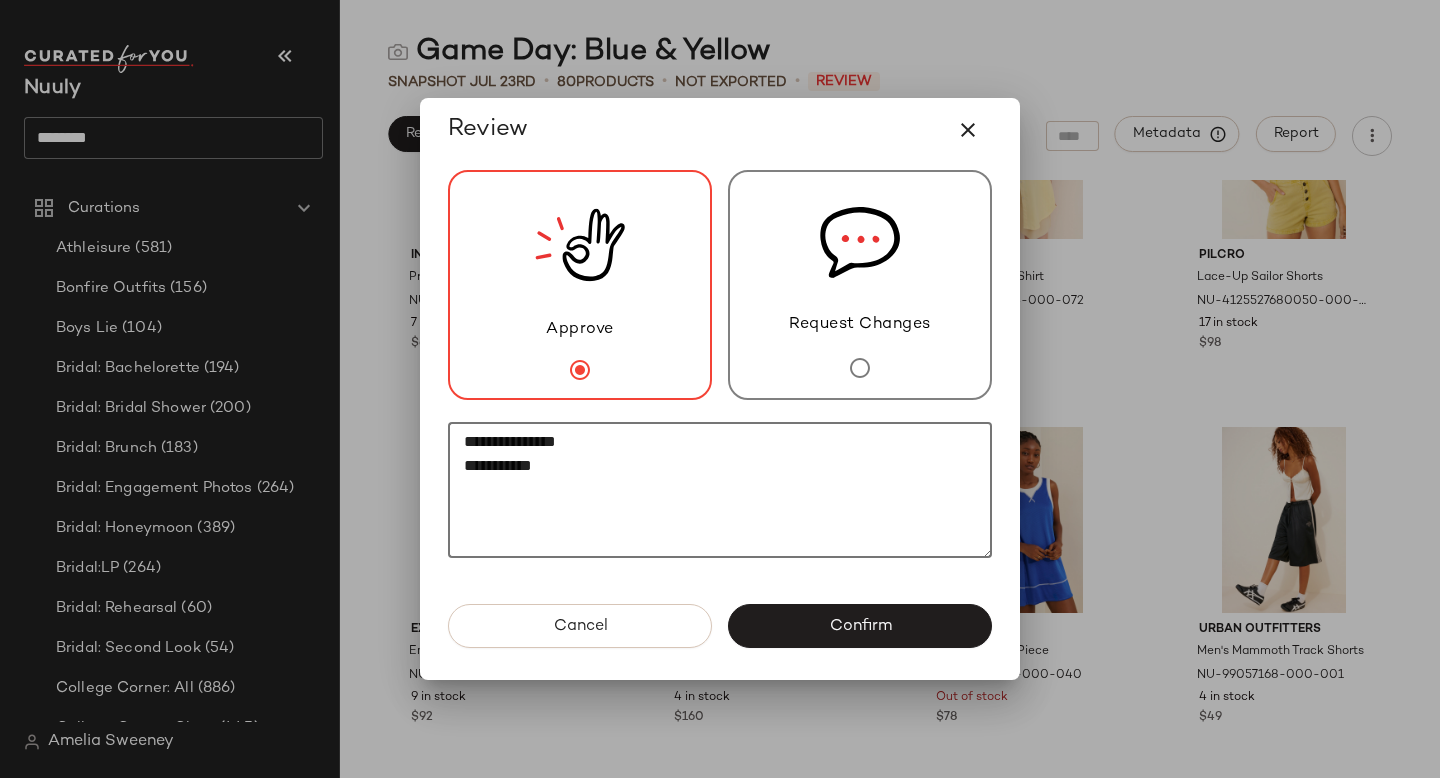 paste on "********" 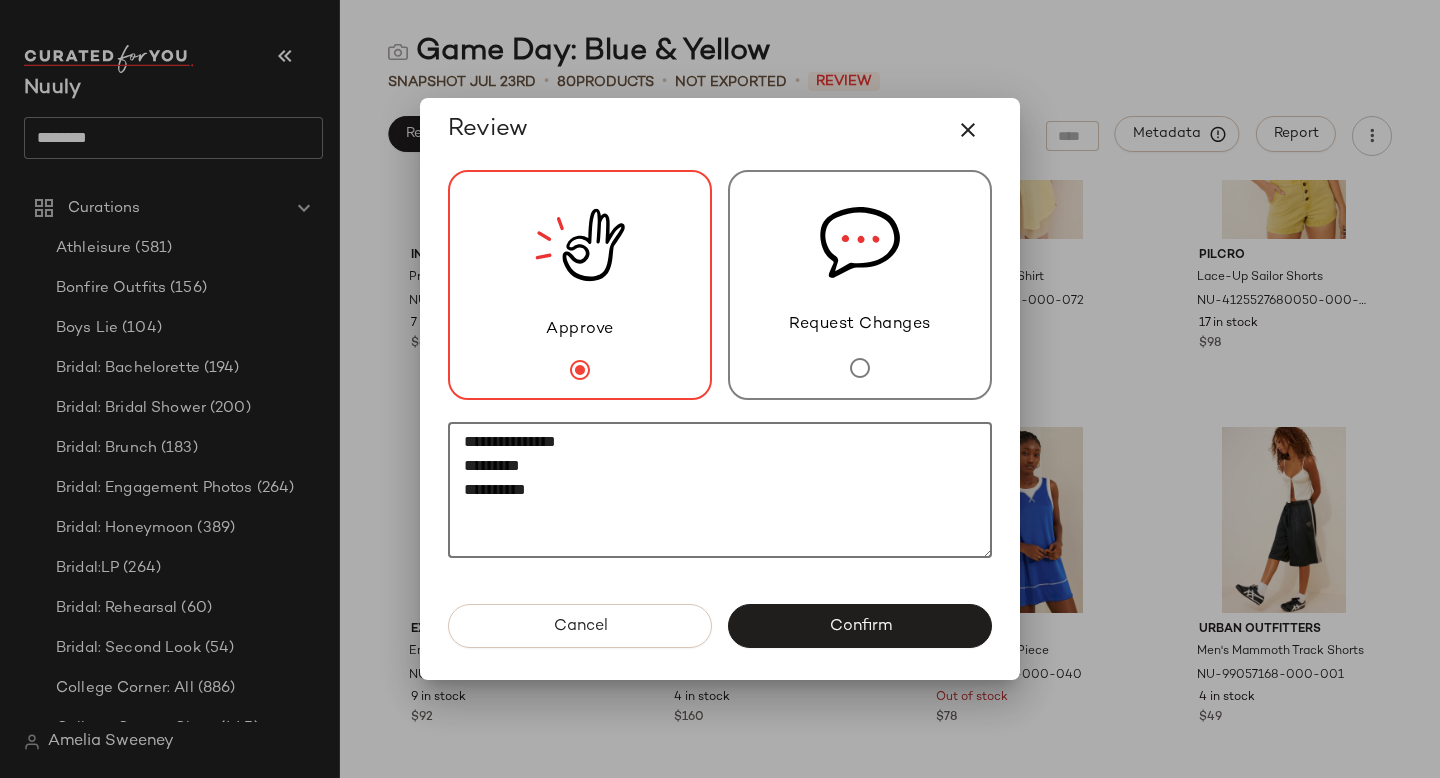paste on "*********" 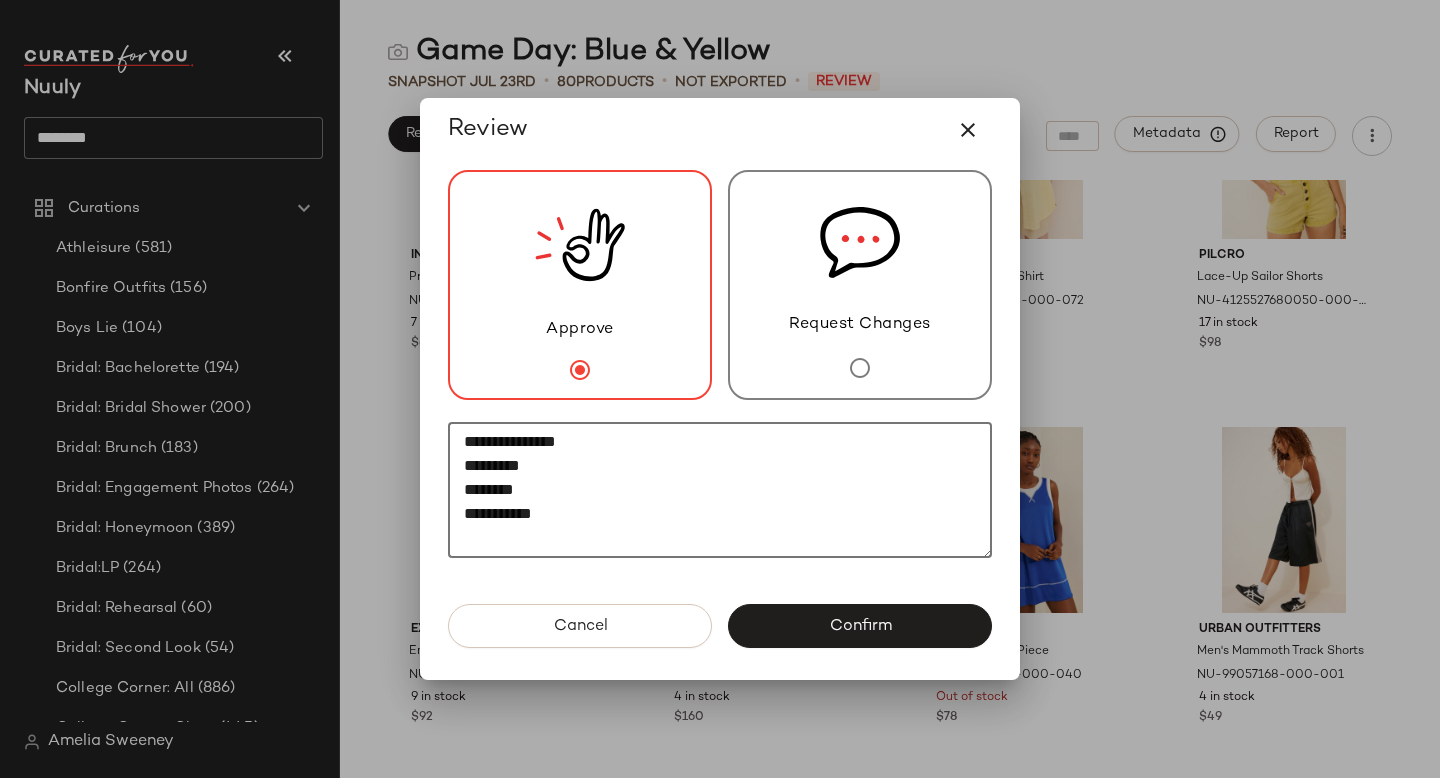 paste on "**********" 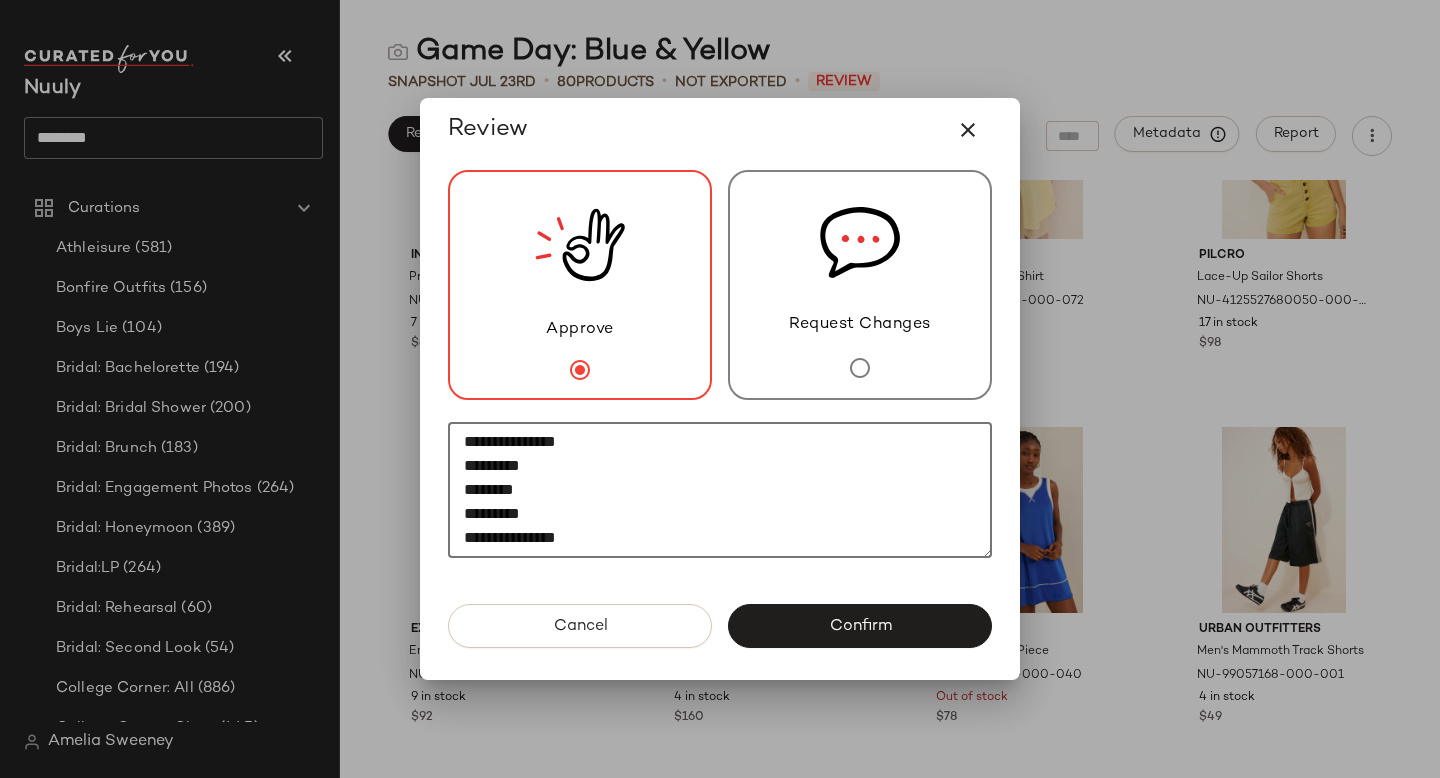 scroll, scrollTop: 12, scrollLeft: 0, axis: vertical 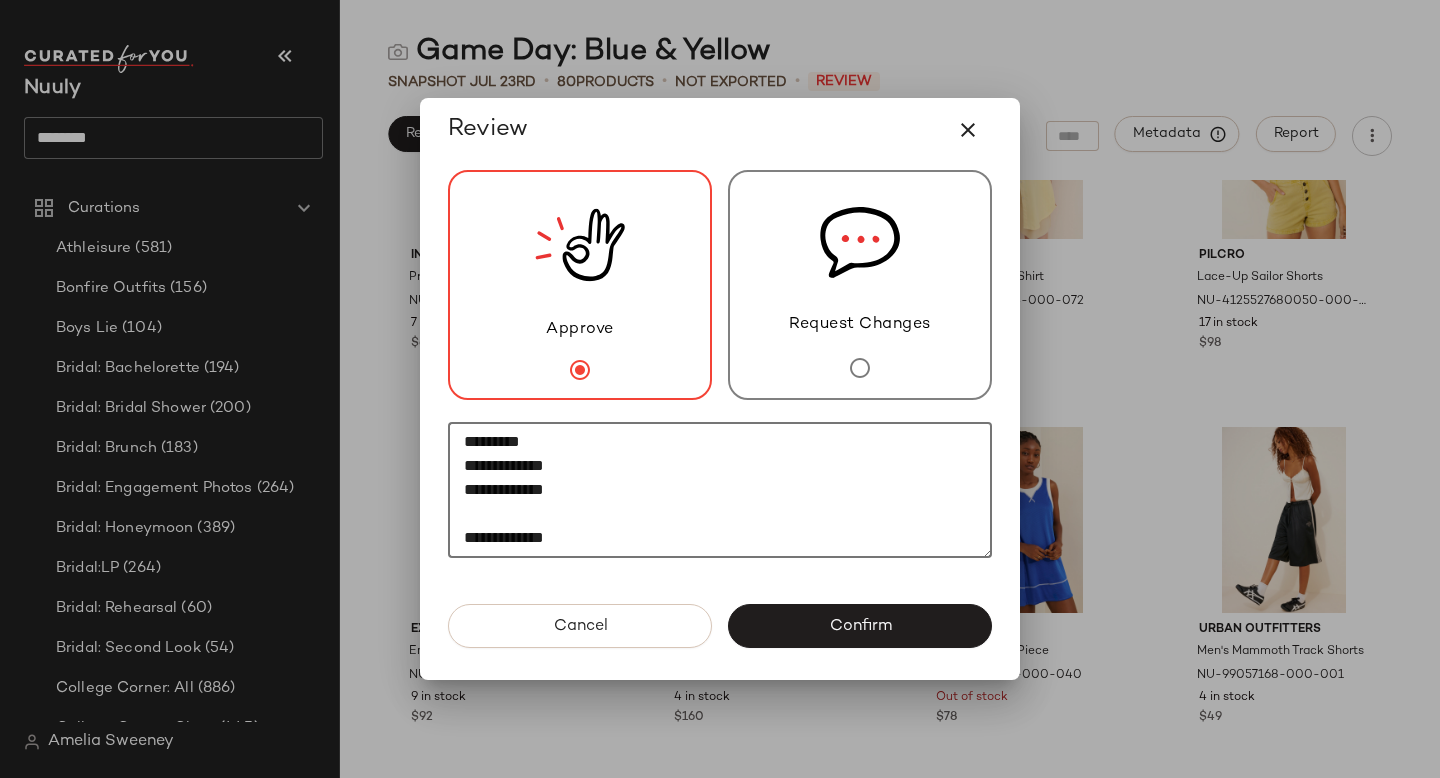 paste on "********" 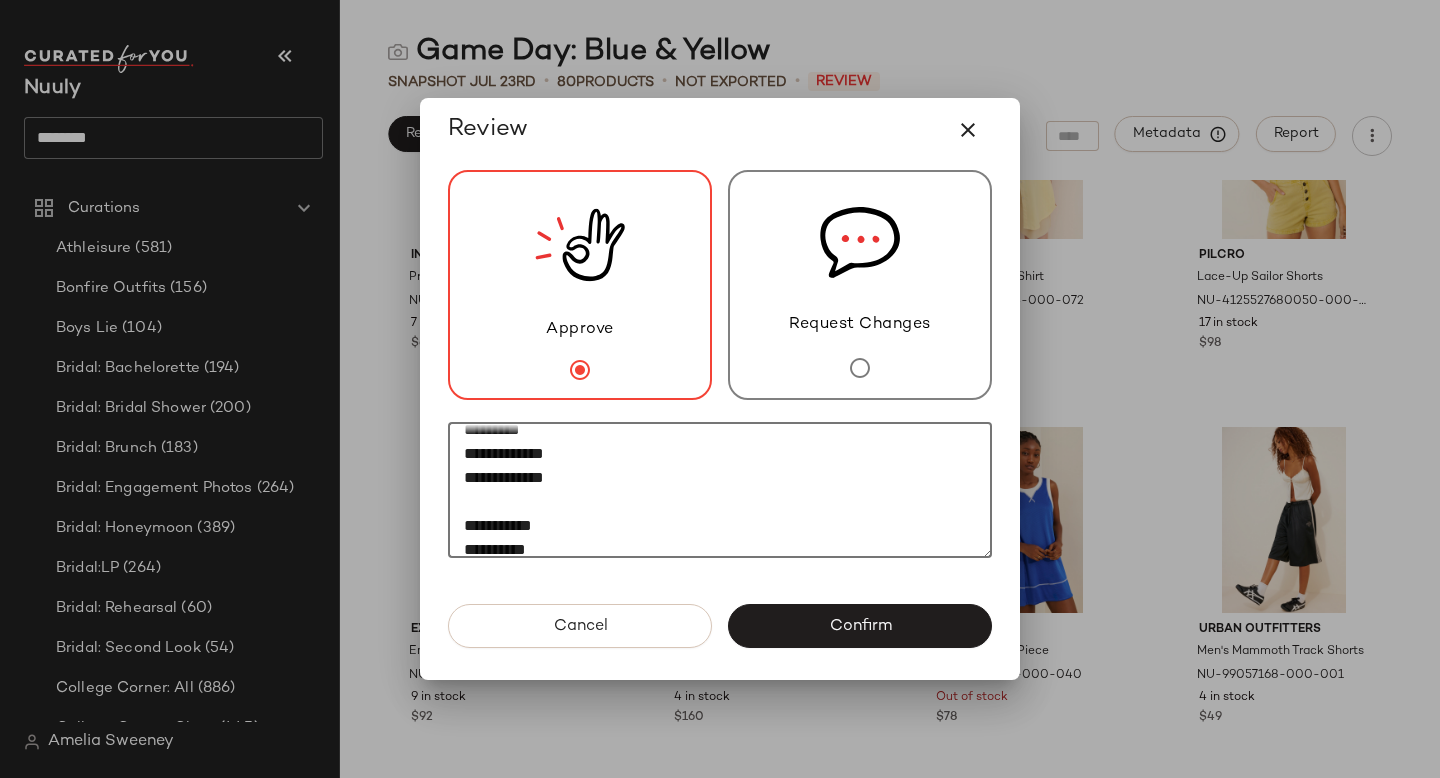 scroll, scrollTop: 108, scrollLeft: 0, axis: vertical 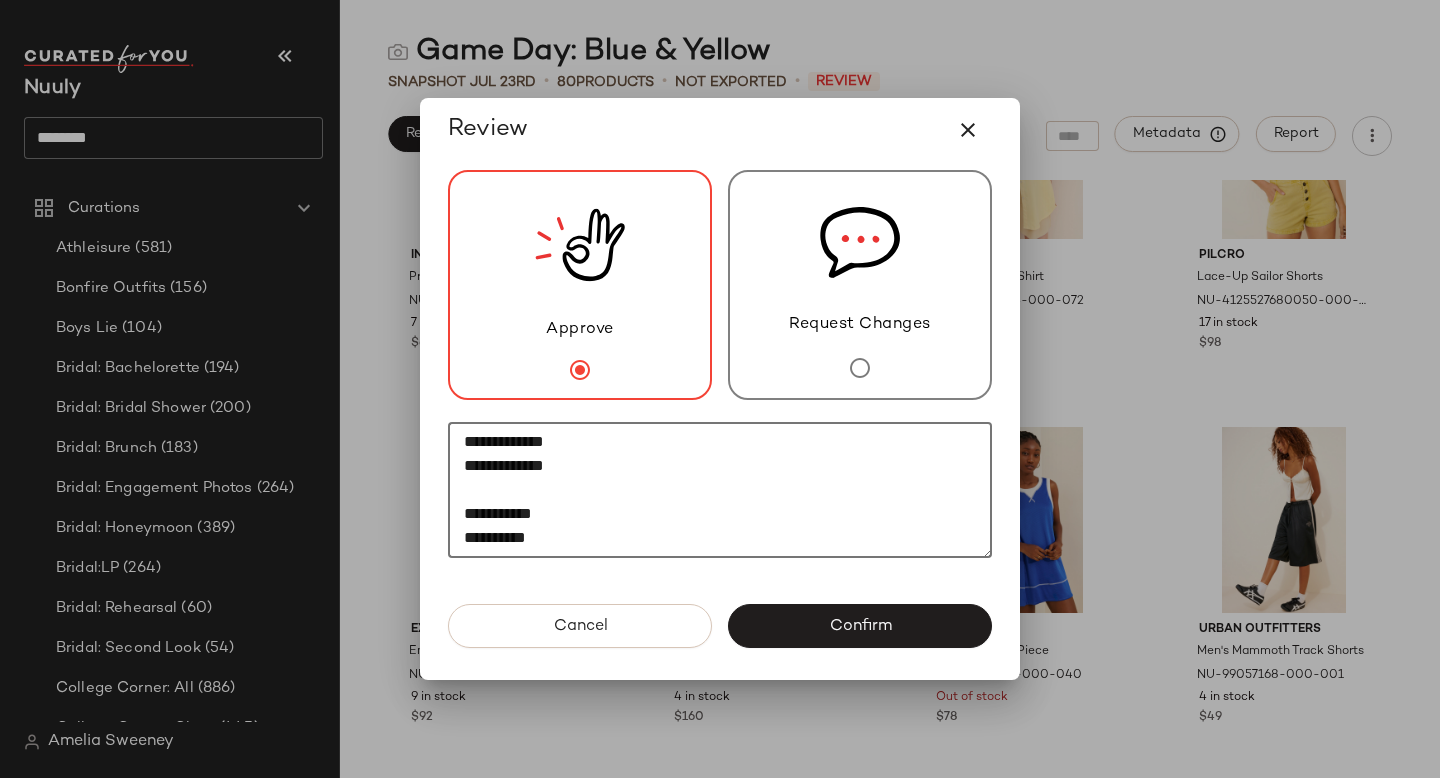 paste on "********" 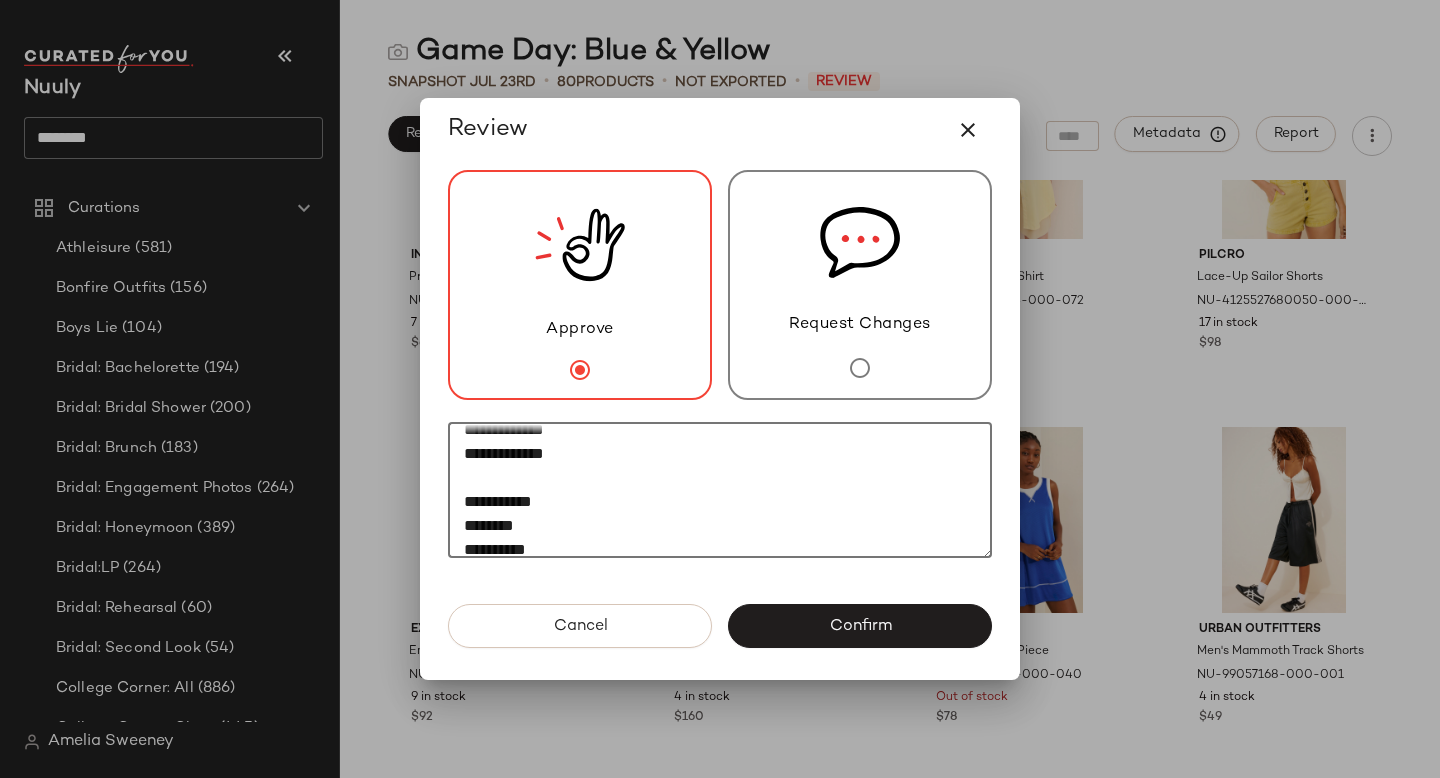 scroll, scrollTop: 132, scrollLeft: 0, axis: vertical 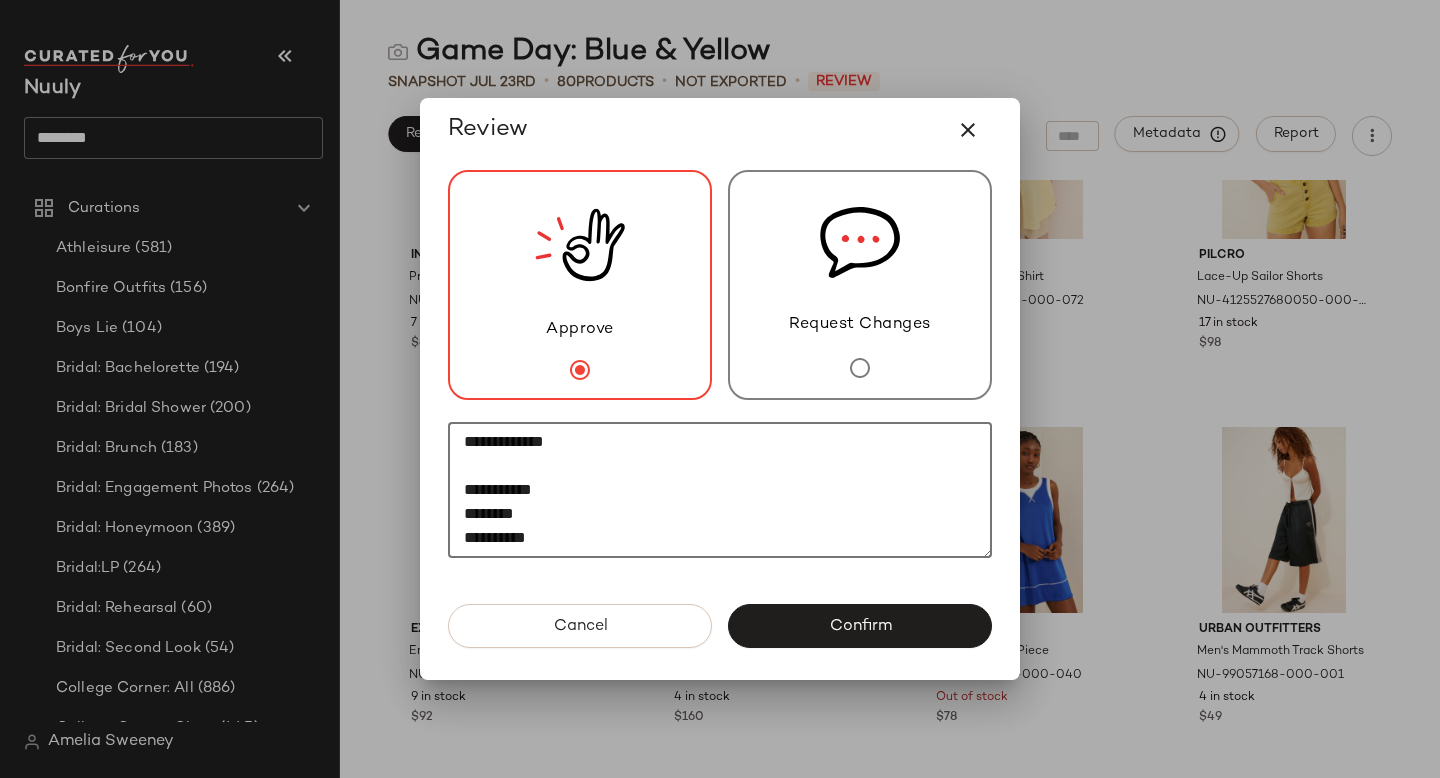 paste on "********" 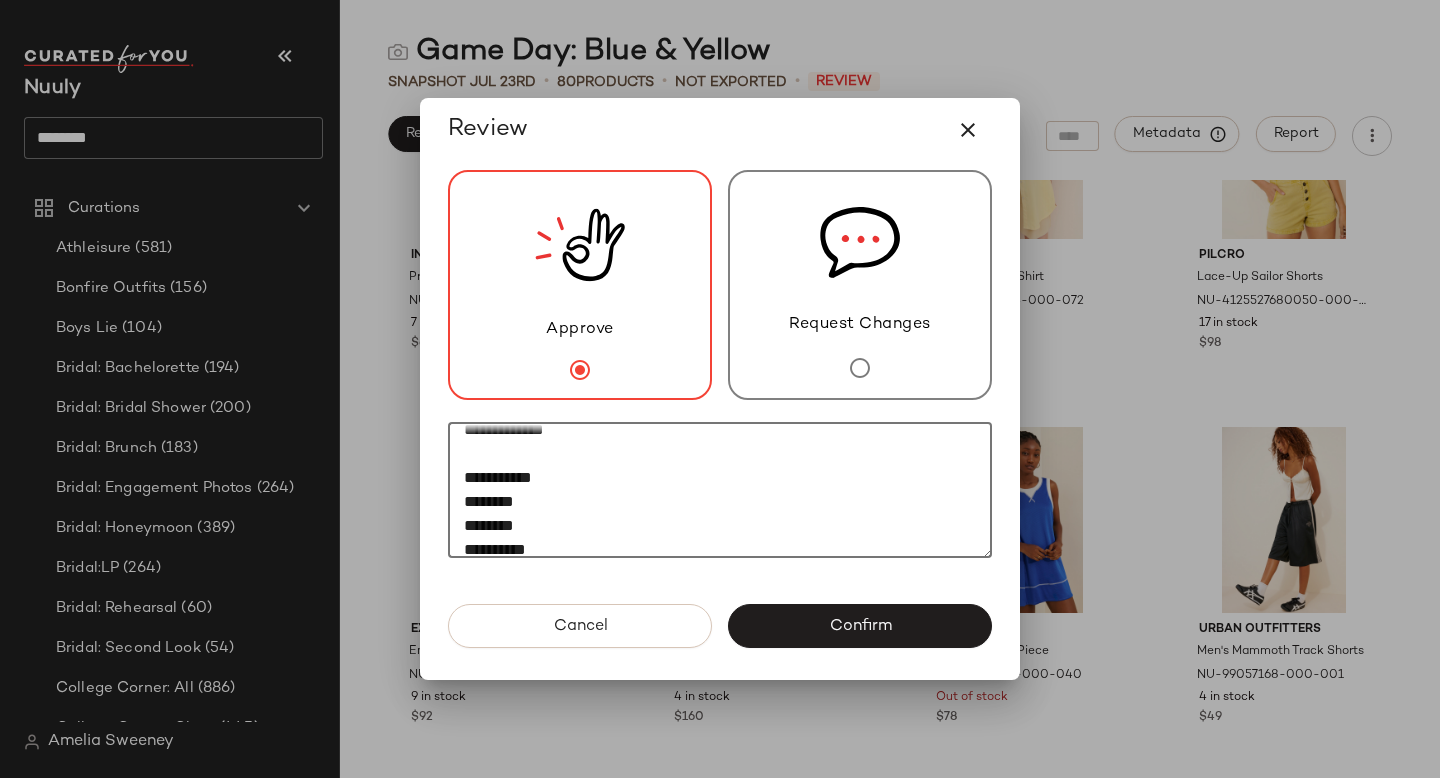 scroll, scrollTop: 156, scrollLeft: 0, axis: vertical 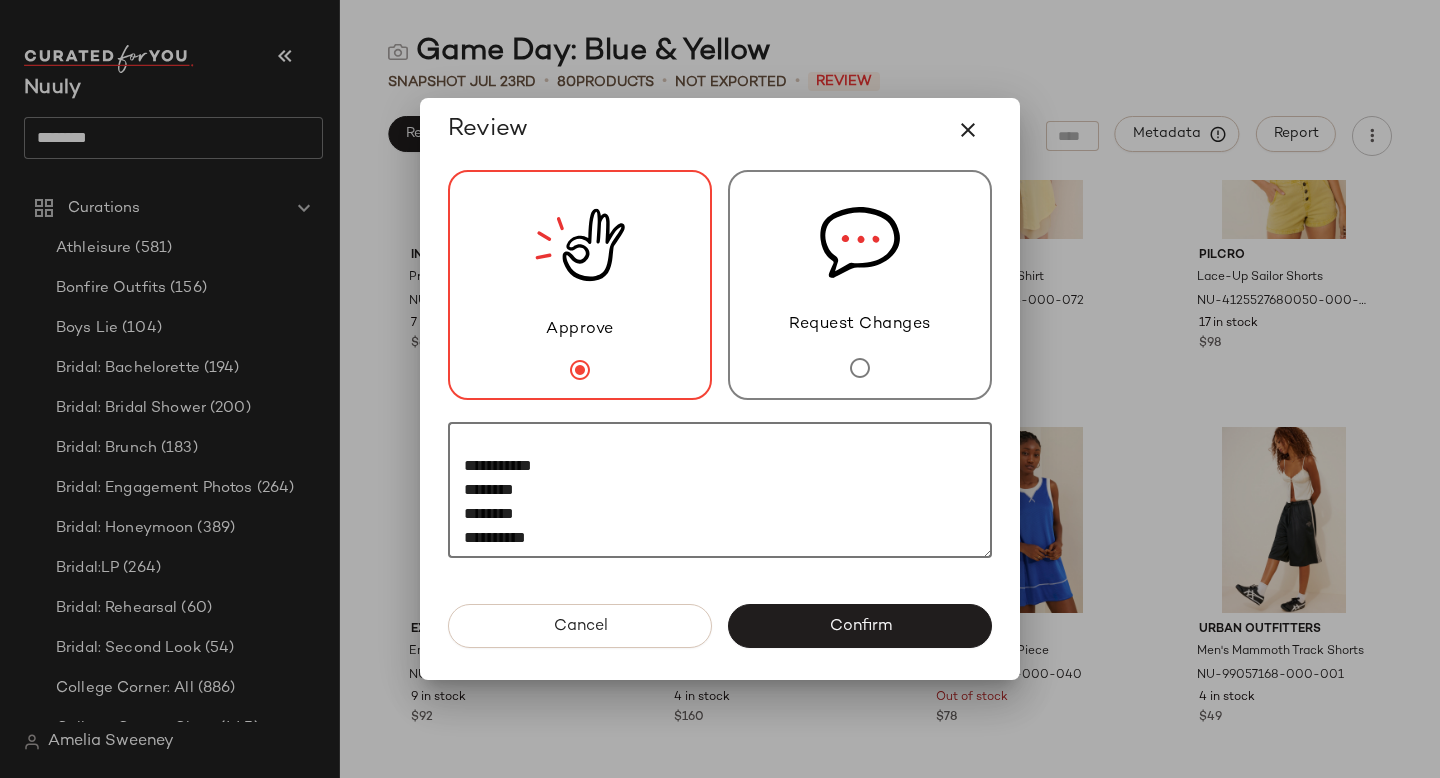 paste on "********" 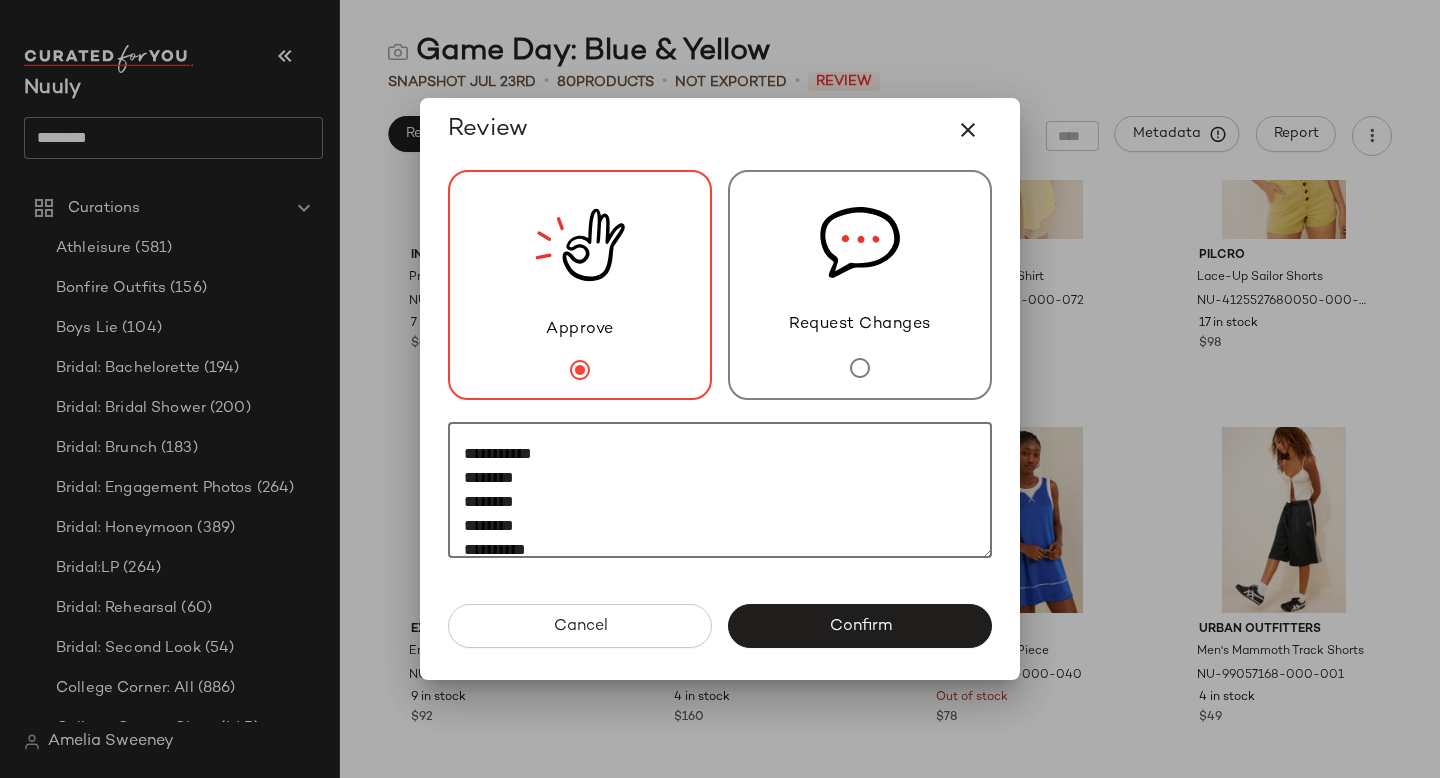 scroll, scrollTop: 180, scrollLeft: 0, axis: vertical 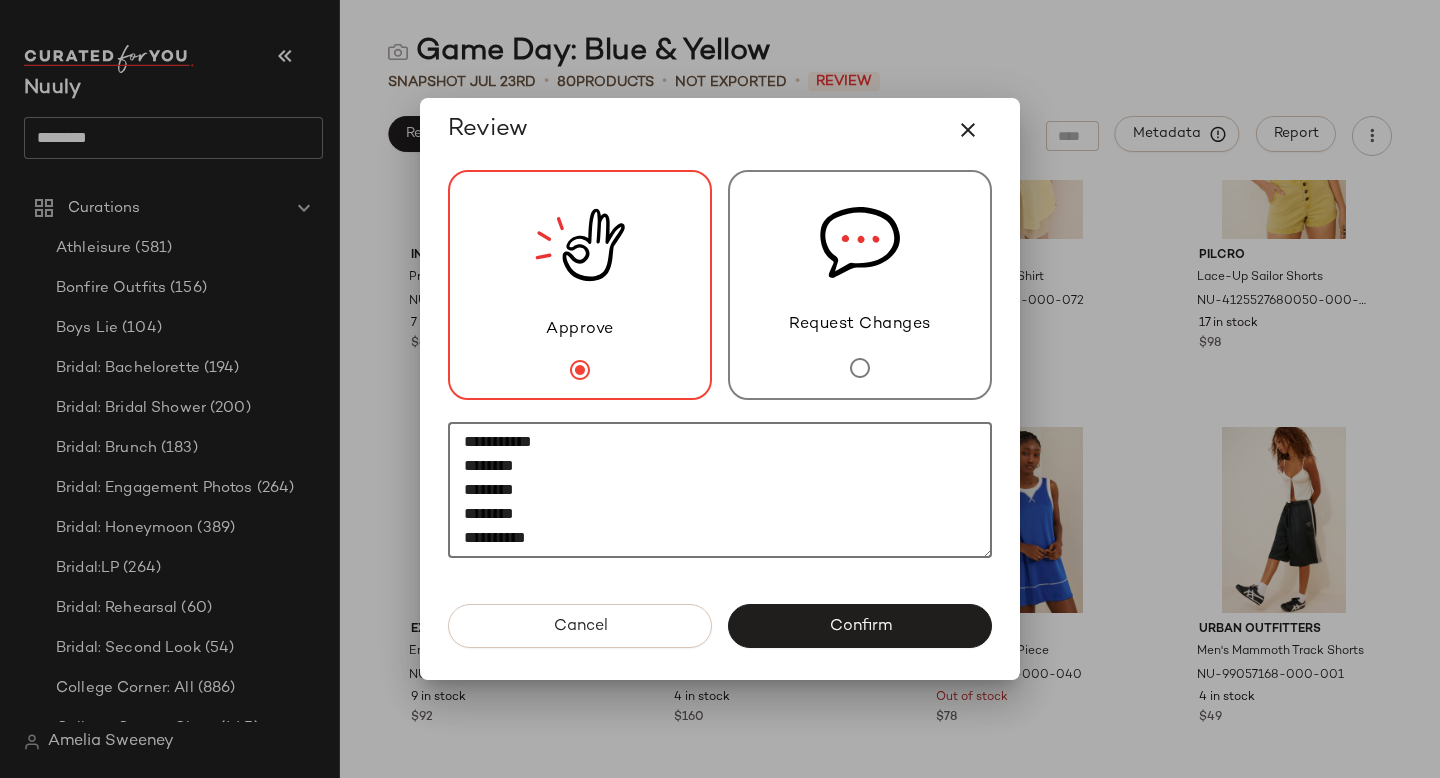 paste on "********" 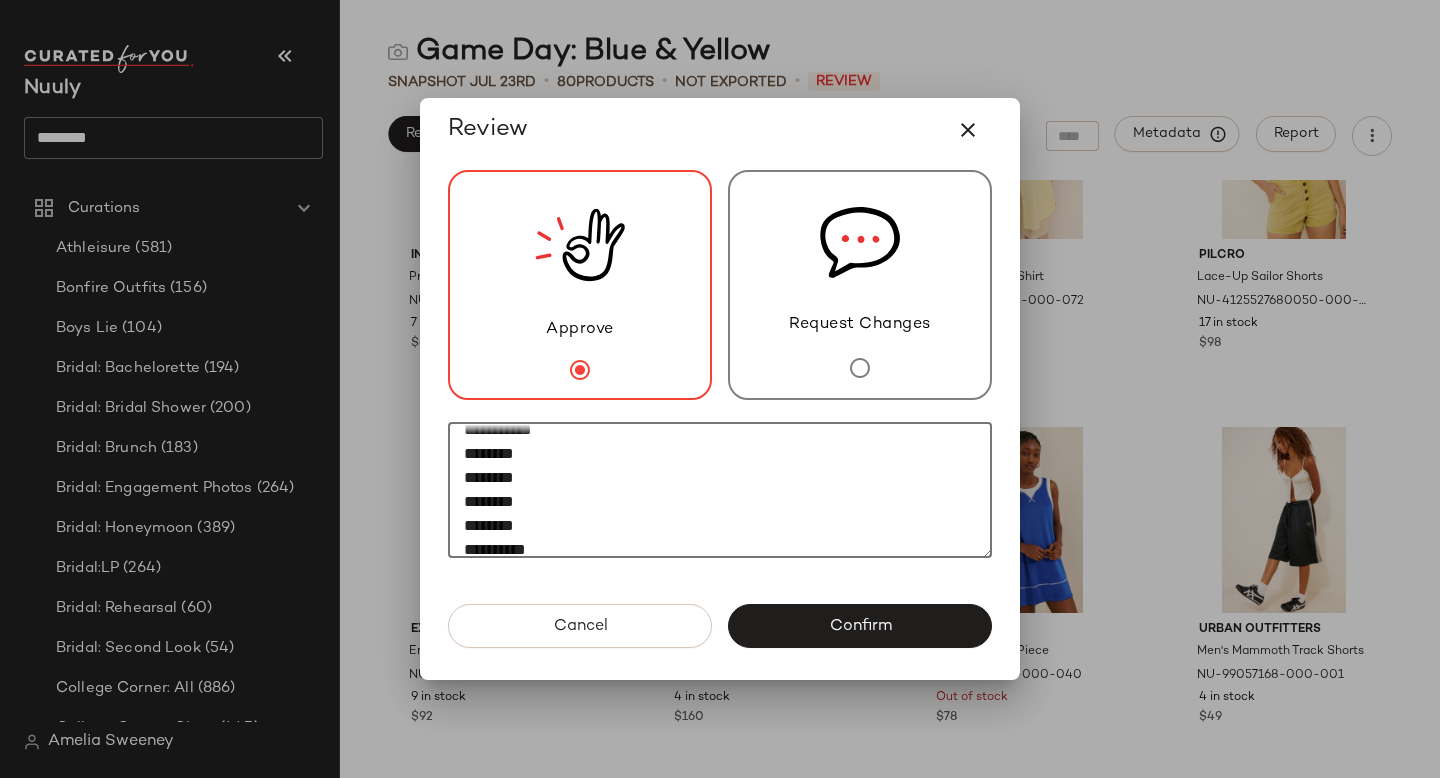 scroll, scrollTop: 204, scrollLeft: 0, axis: vertical 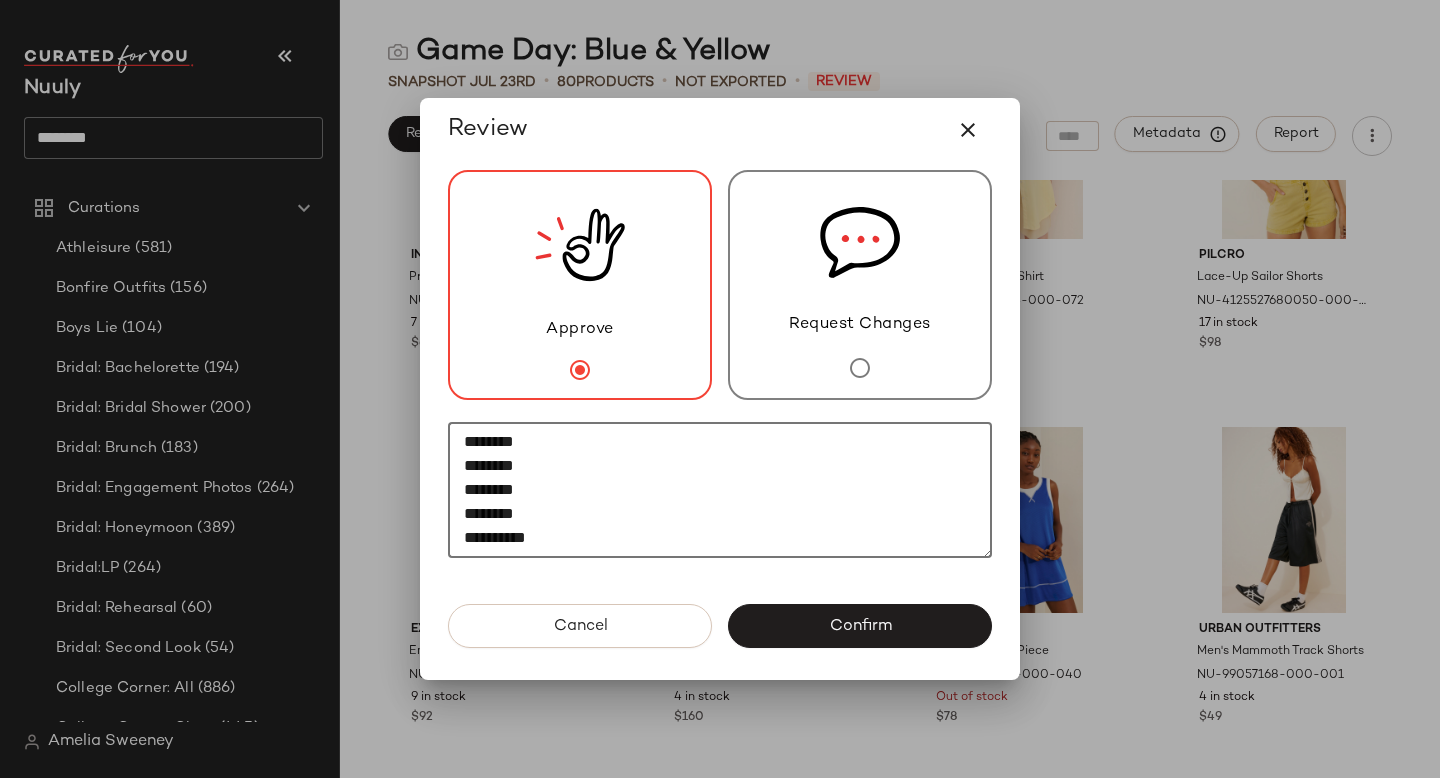 paste on "********" 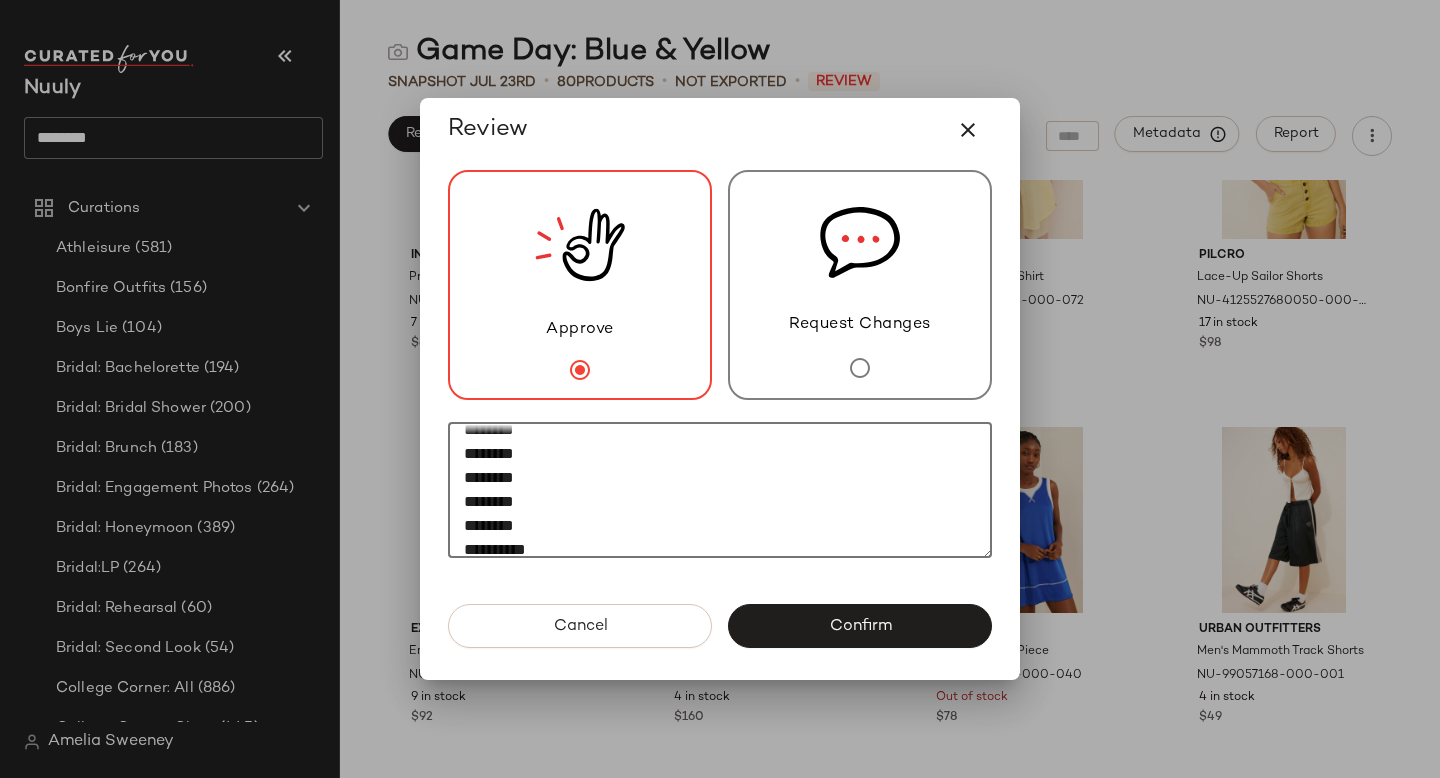 scroll, scrollTop: 228, scrollLeft: 0, axis: vertical 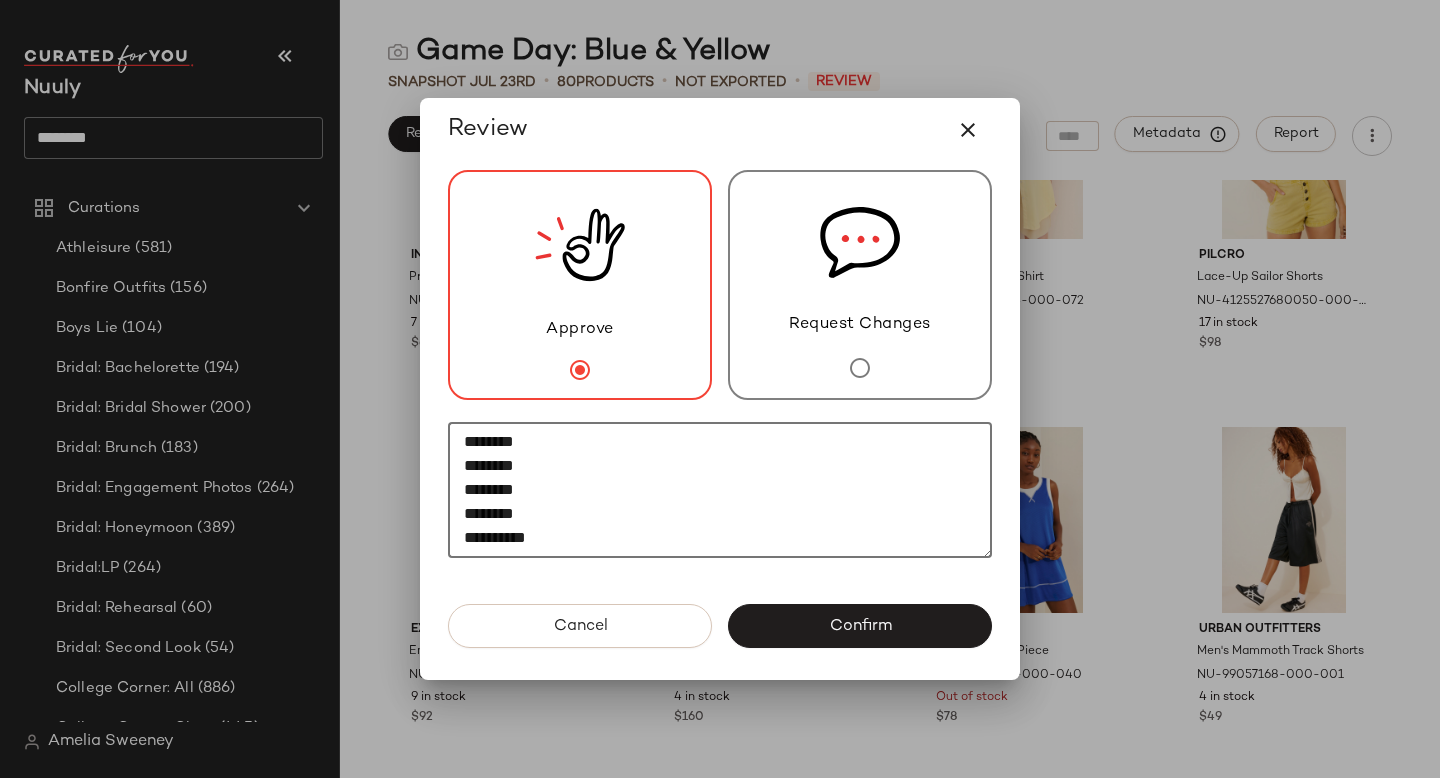 paste on "********" 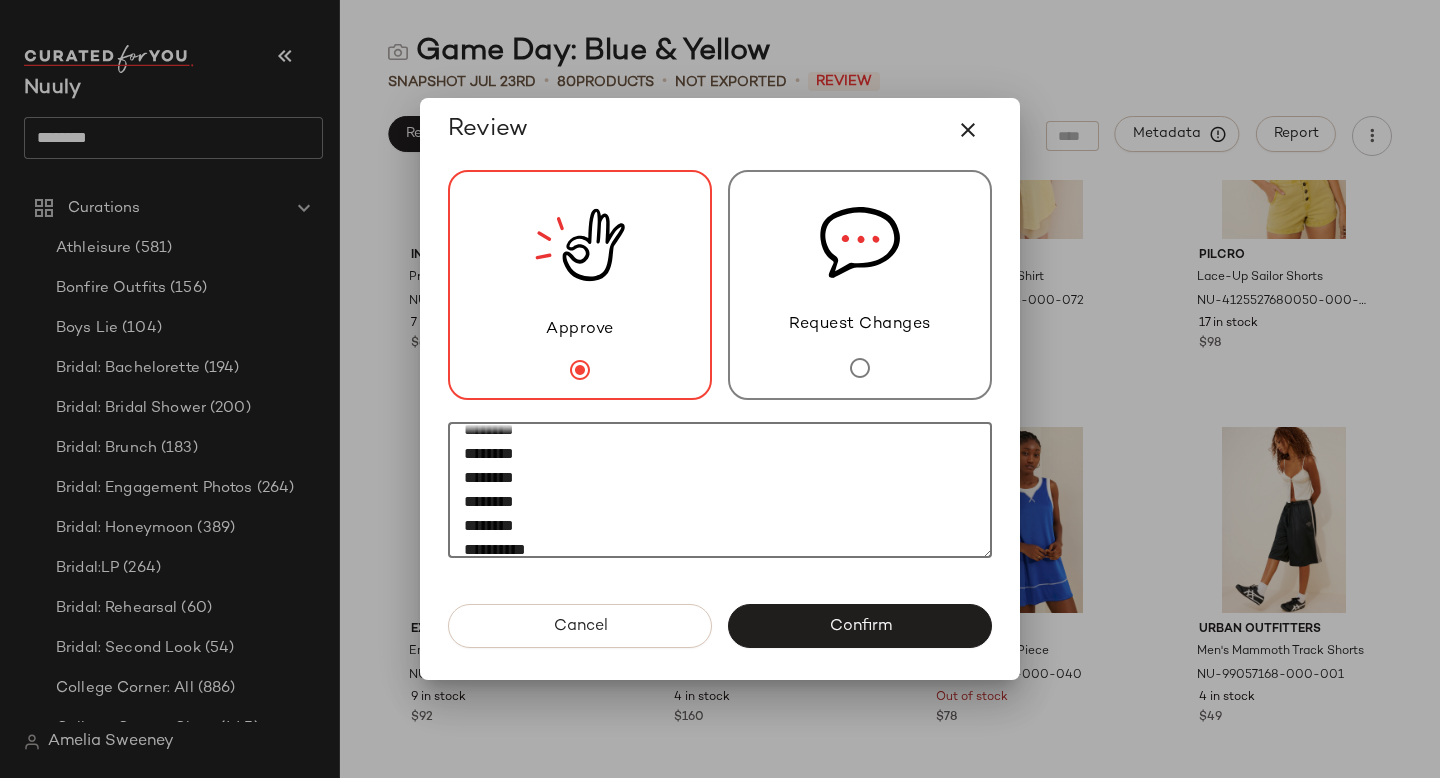 scroll, scrollTop: 252, scrollLeft: 0, axis: vertical 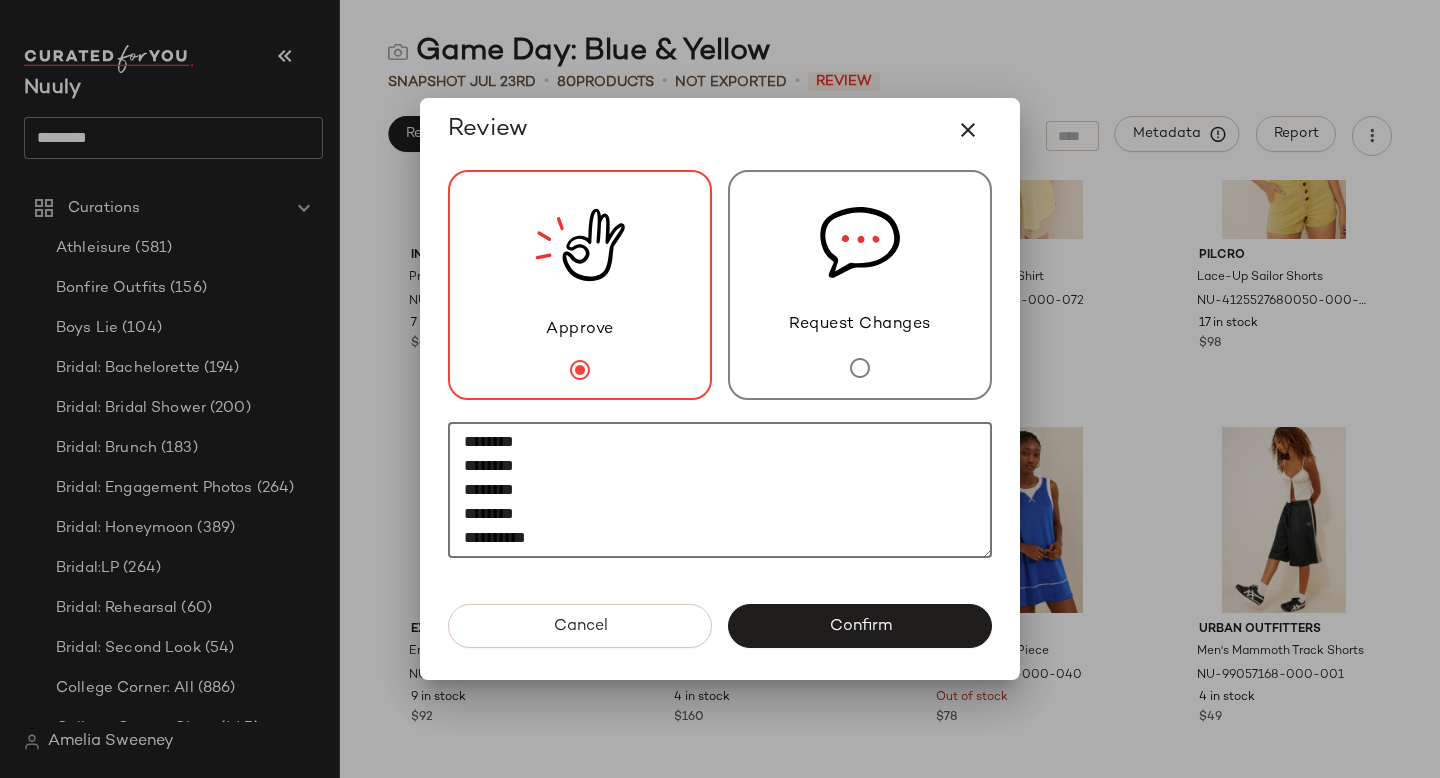 paste on "********" 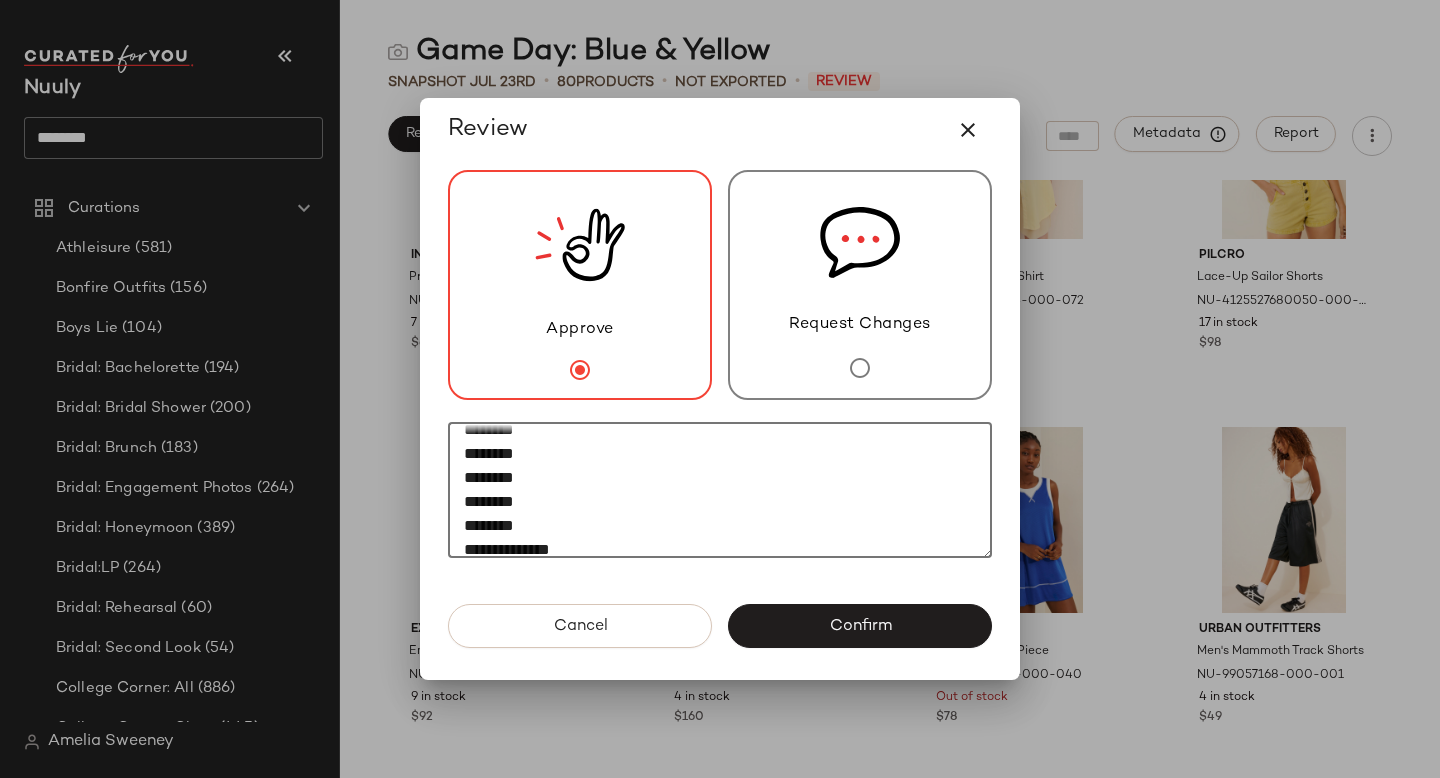 scroll, scrollTop: 276, scrollLeft: 0, axis: vertical 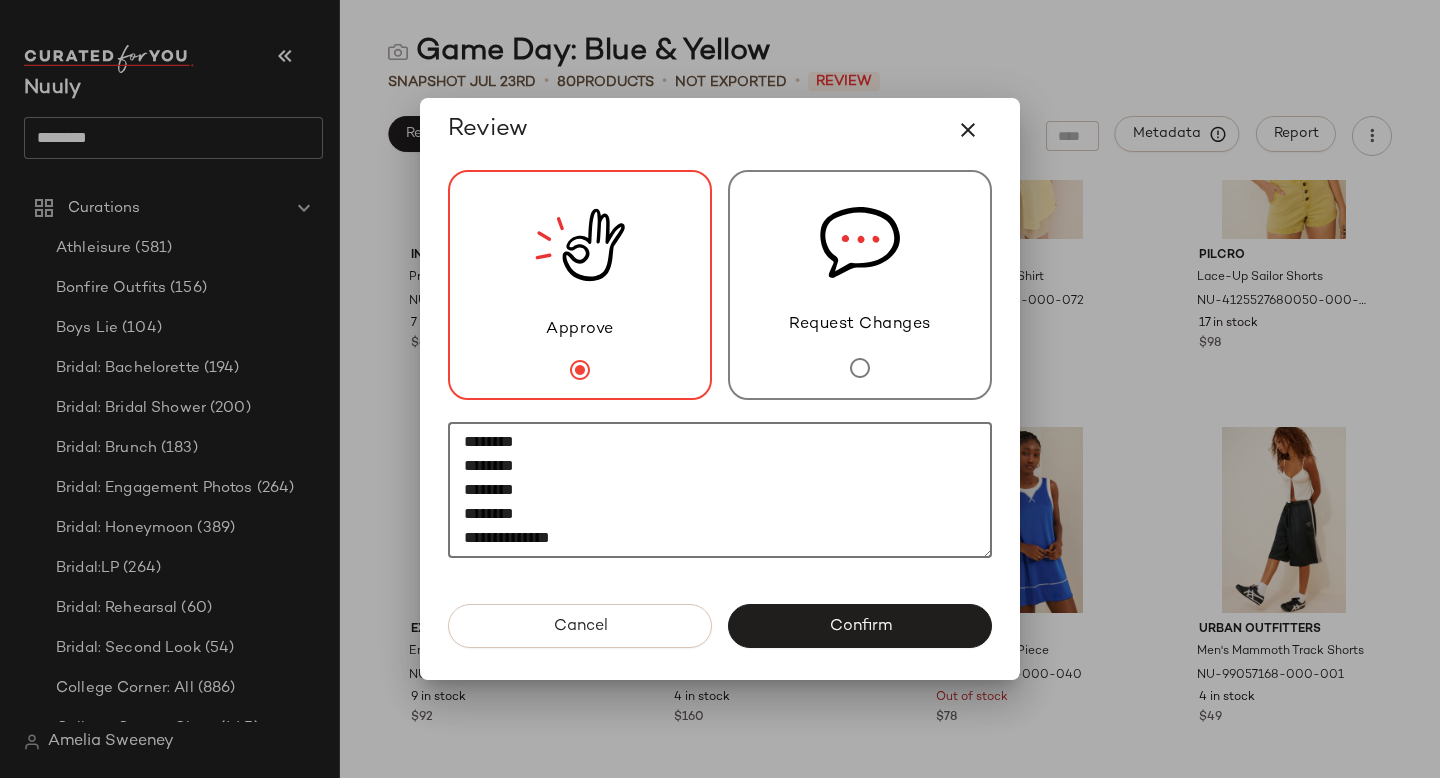 paste on "**********" 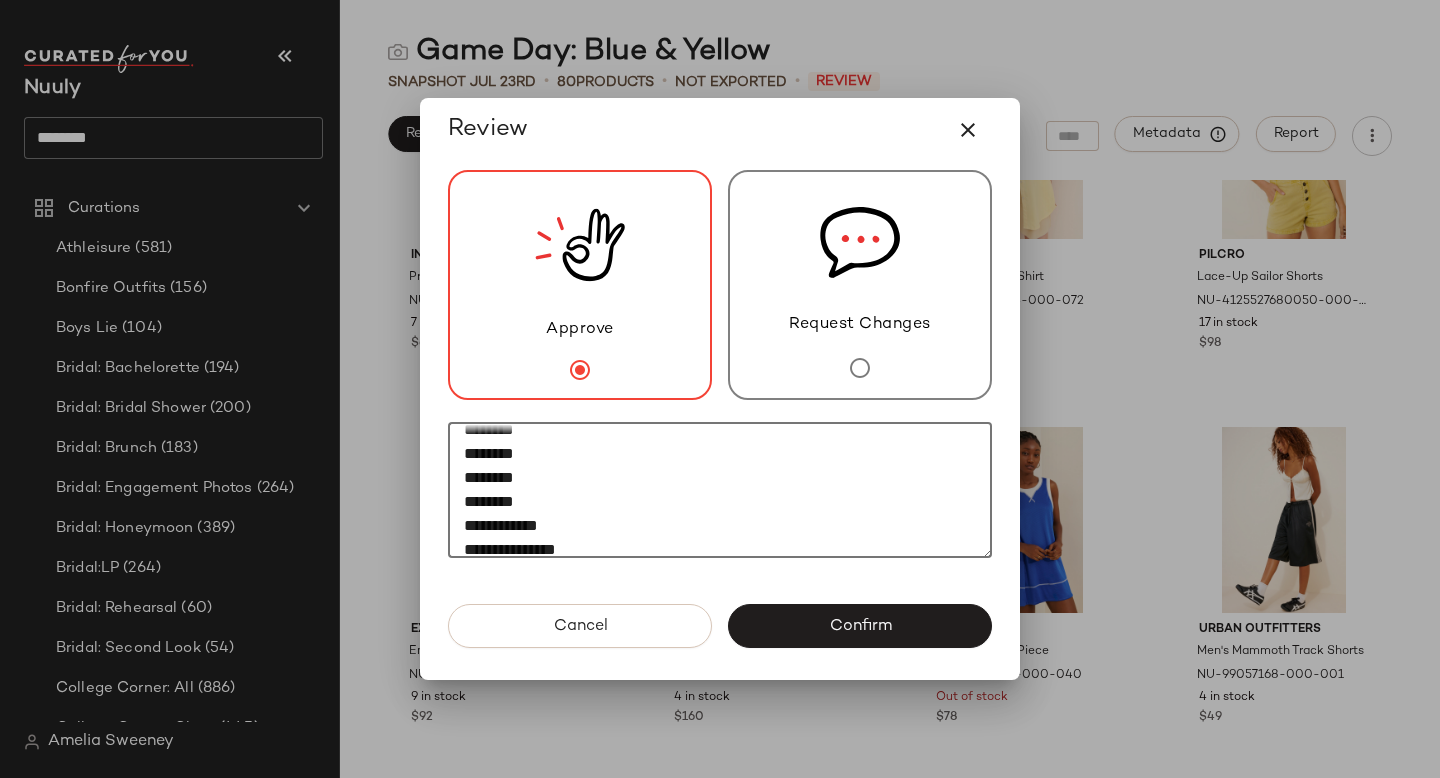 scroll, scrollTop: 300, scrollLeft: 0, axis: vertical 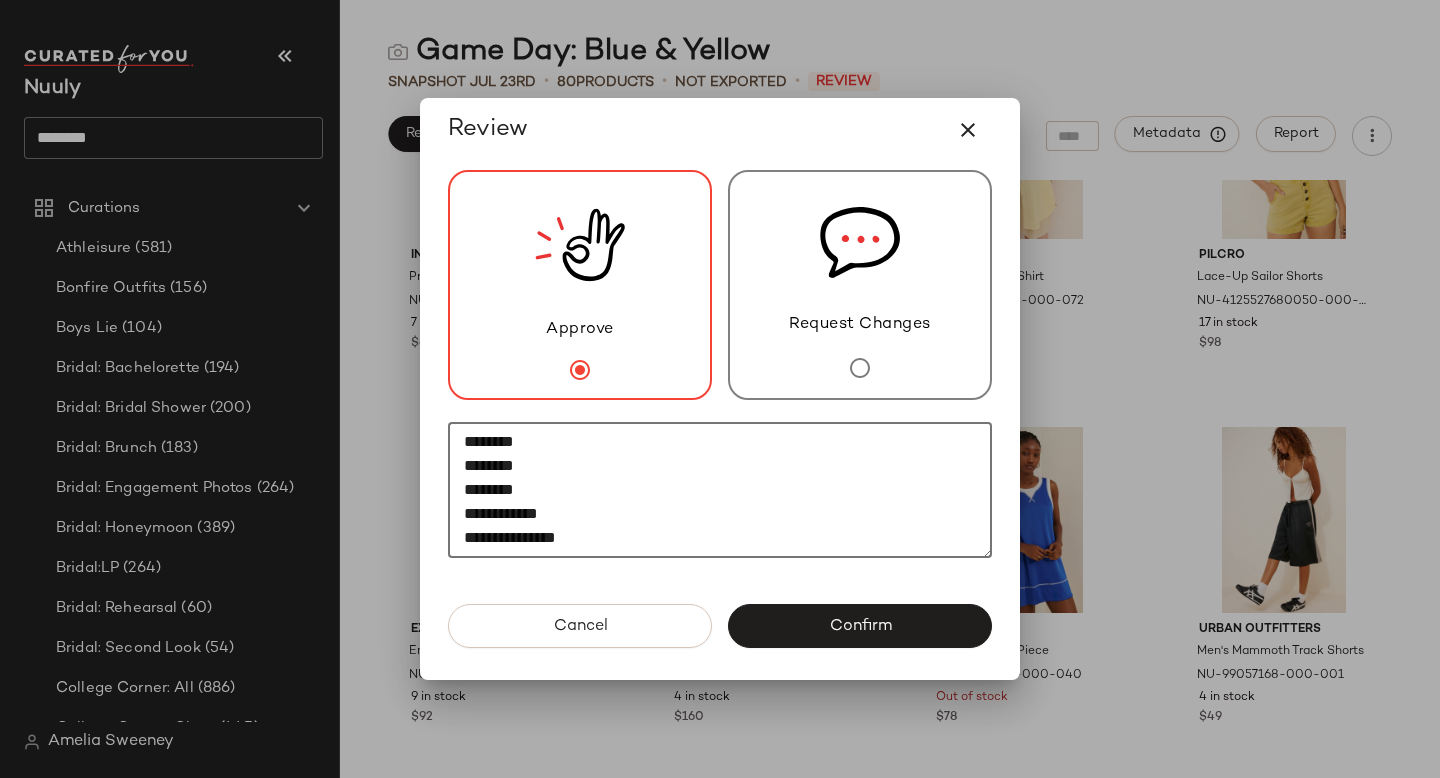 paste on "********" 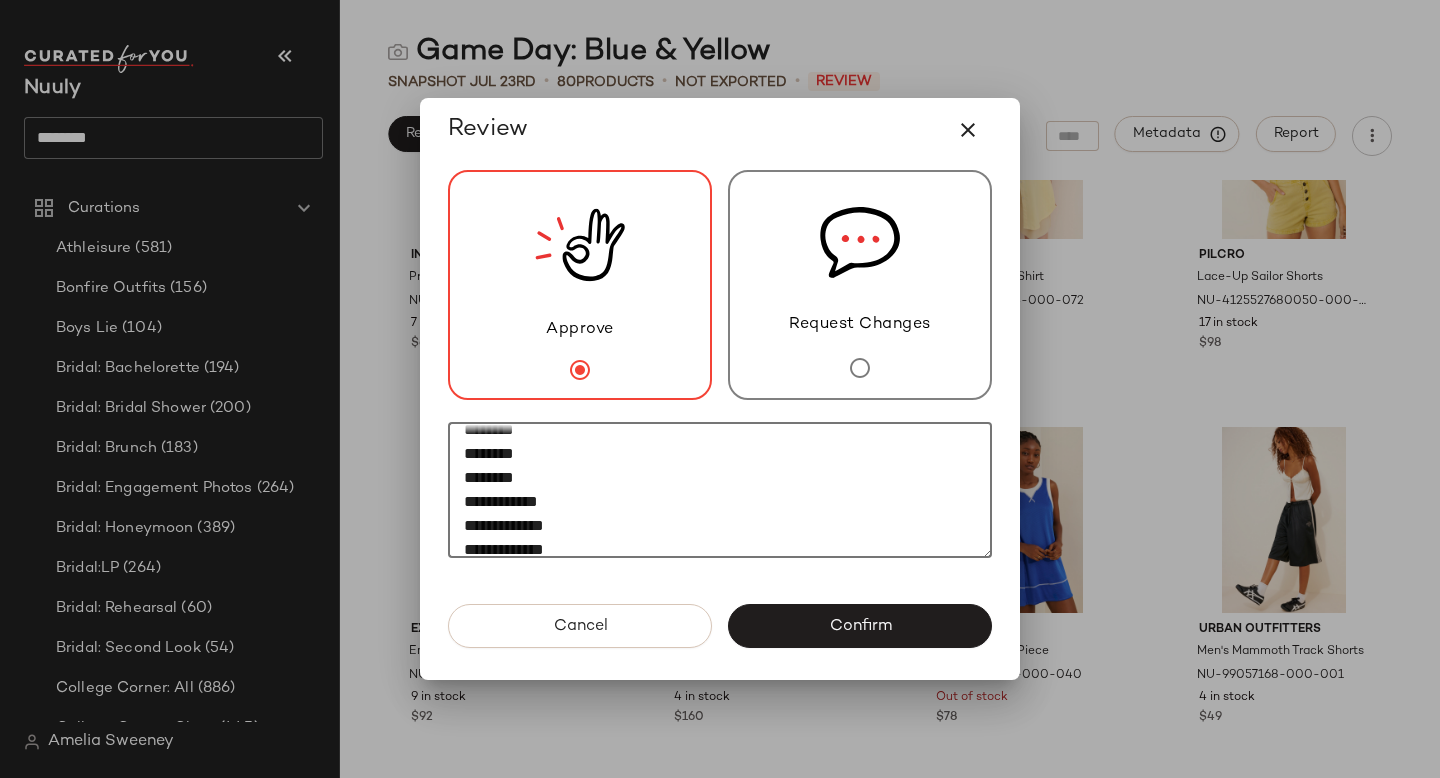 type on "**********" 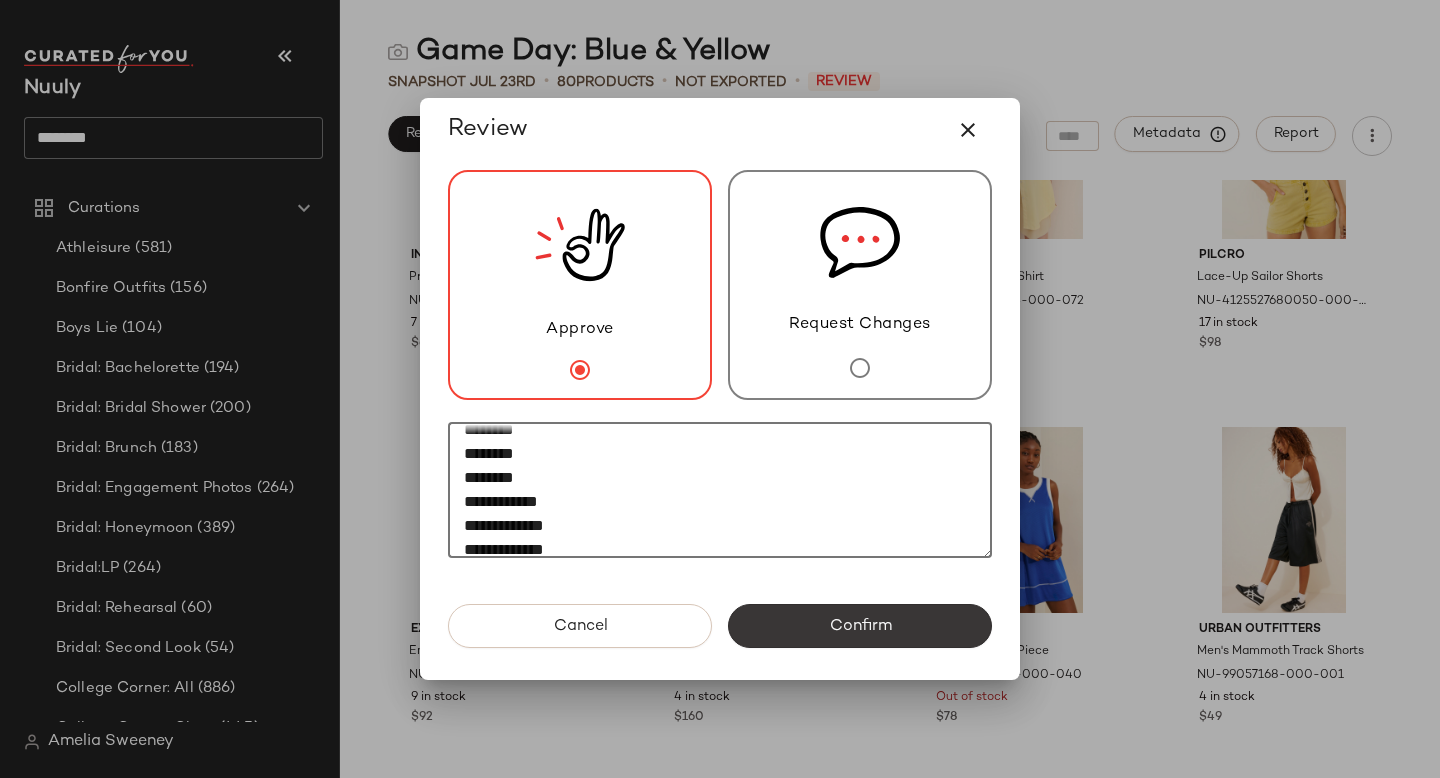 click on "Confirm" at bounding box center [860, 626] 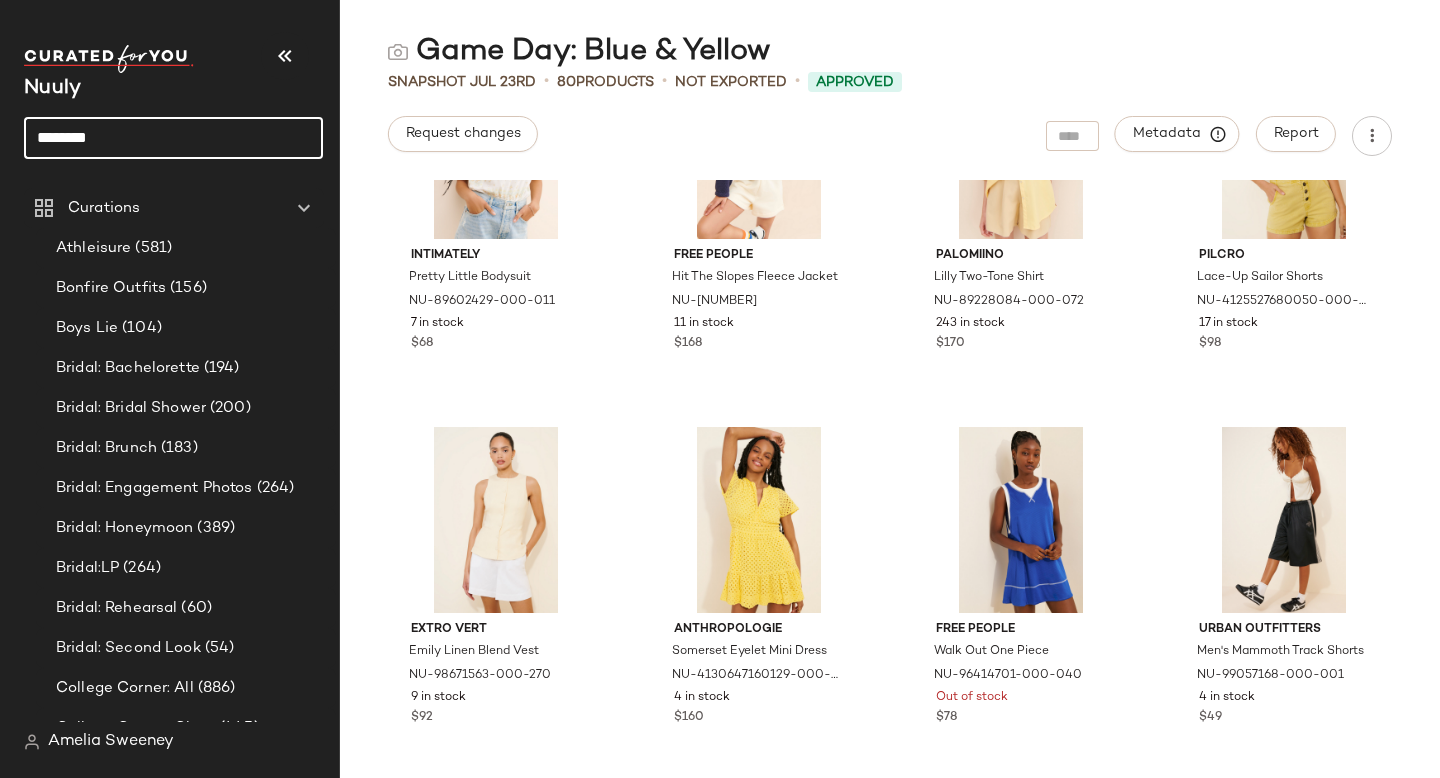 click on "********" 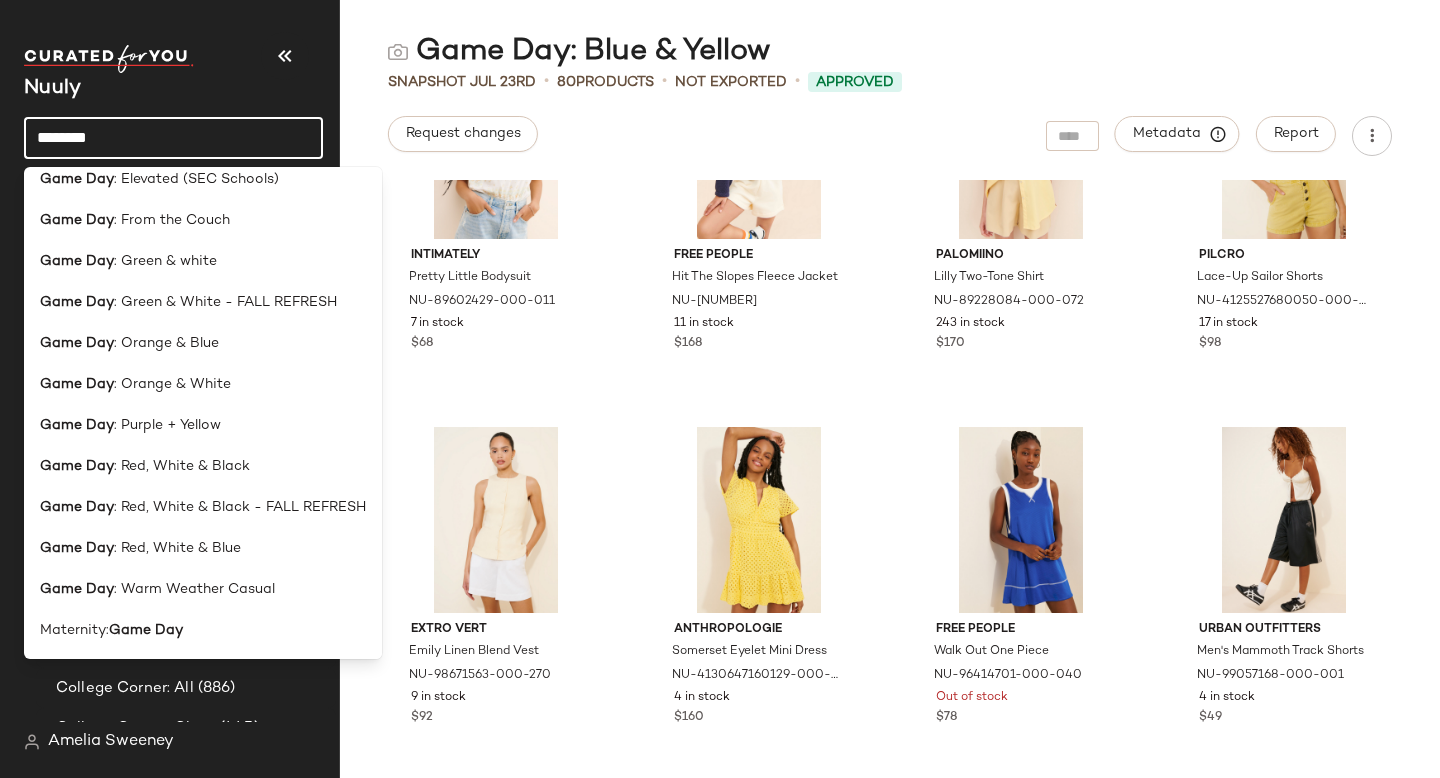 scroll, scrollTop: 0, scrollLeft: 0, axis: both 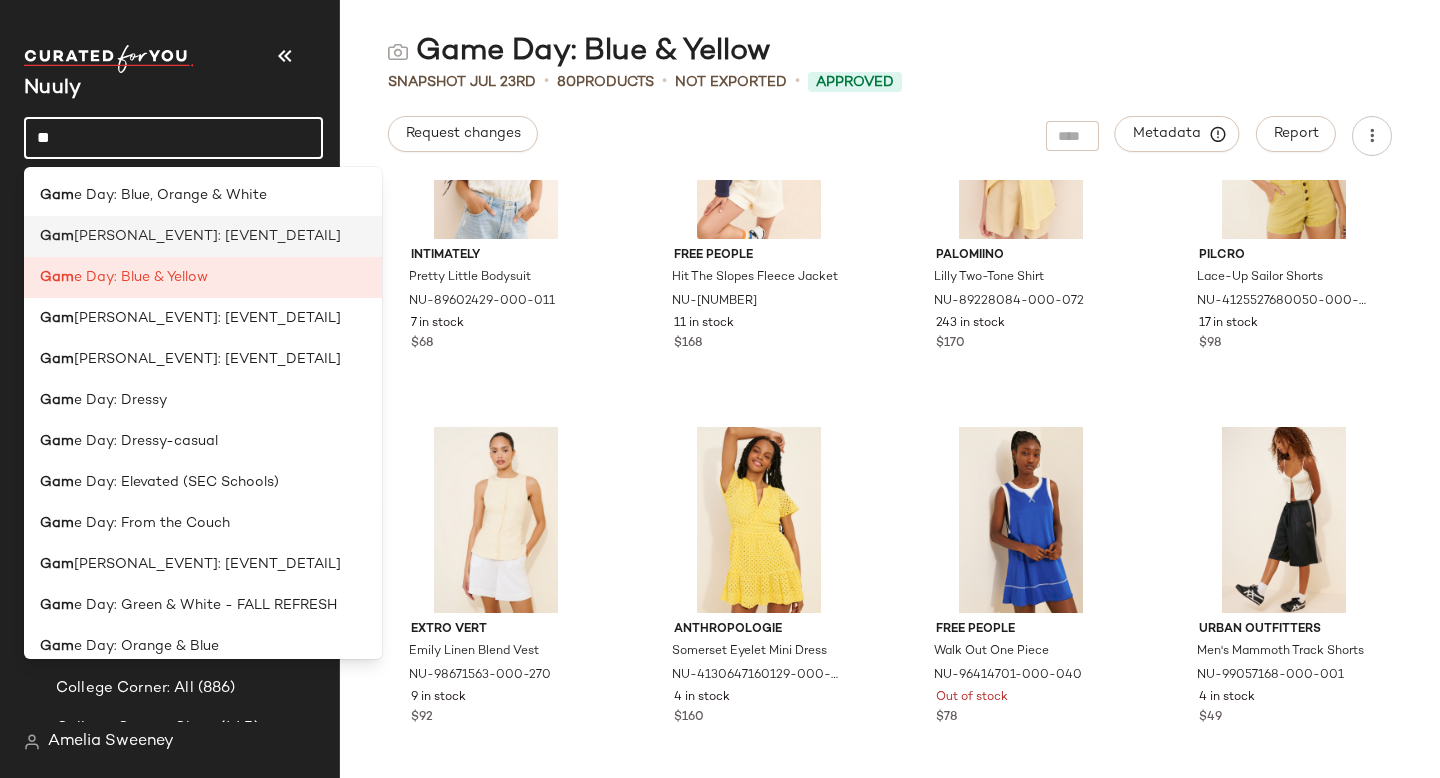 type on "*" 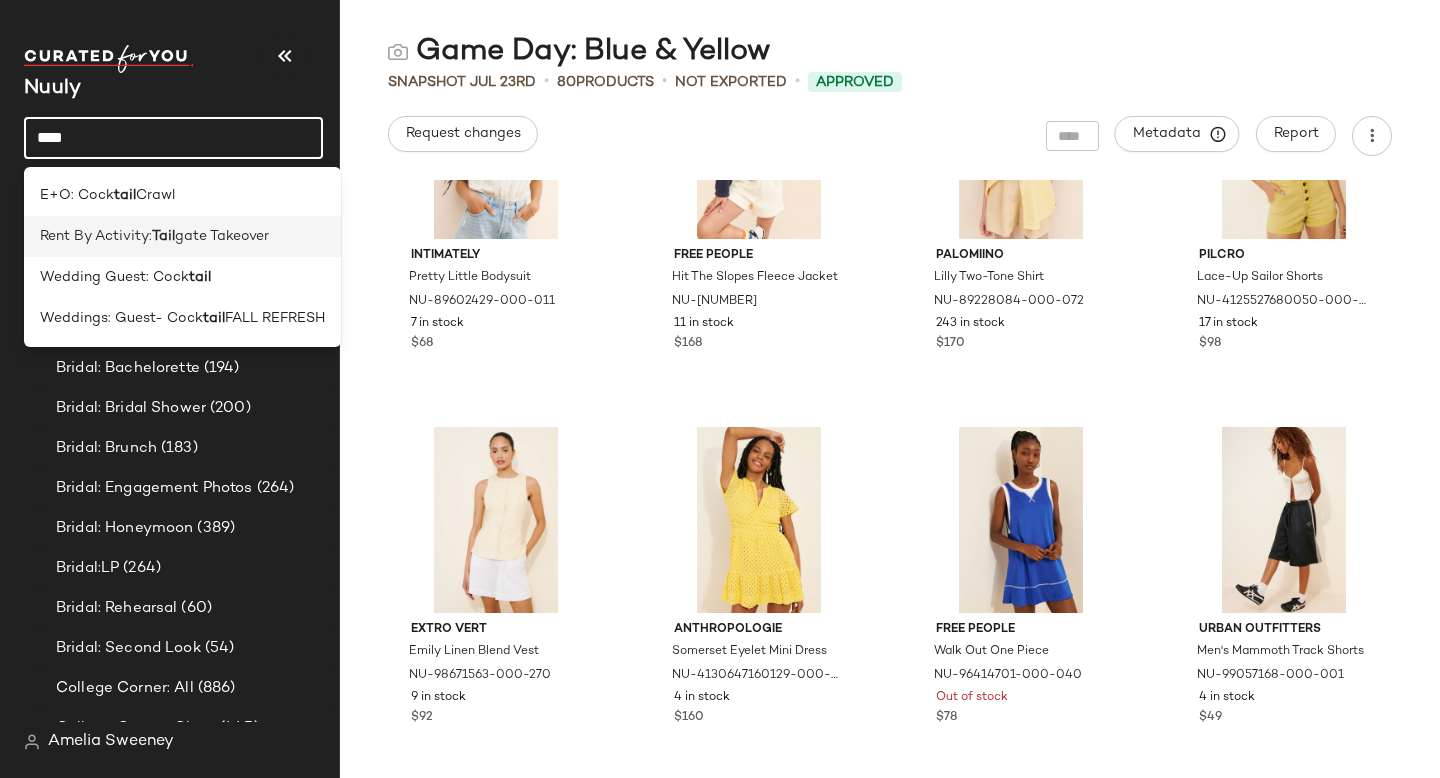 type on "****" 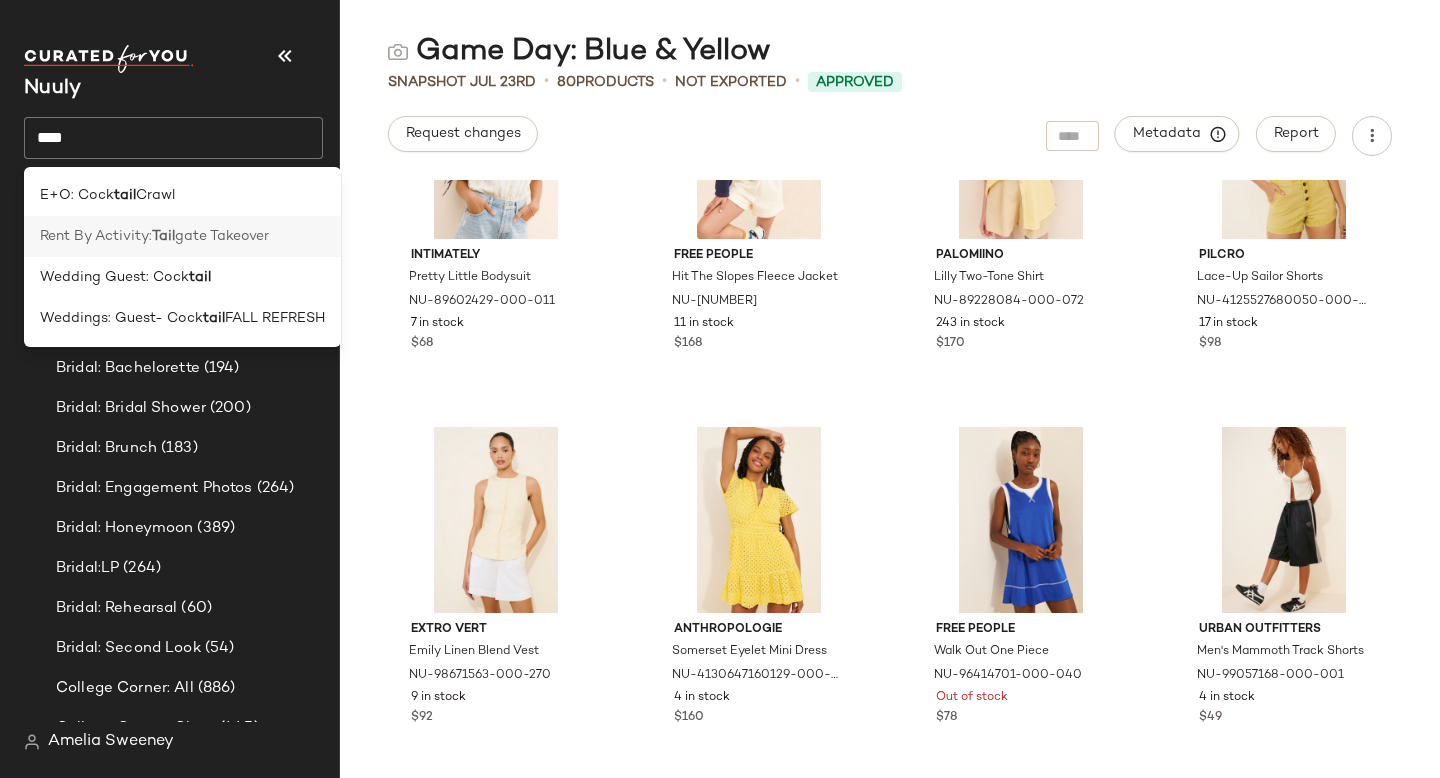 click on "Tail" at bounding box center [163, 236] 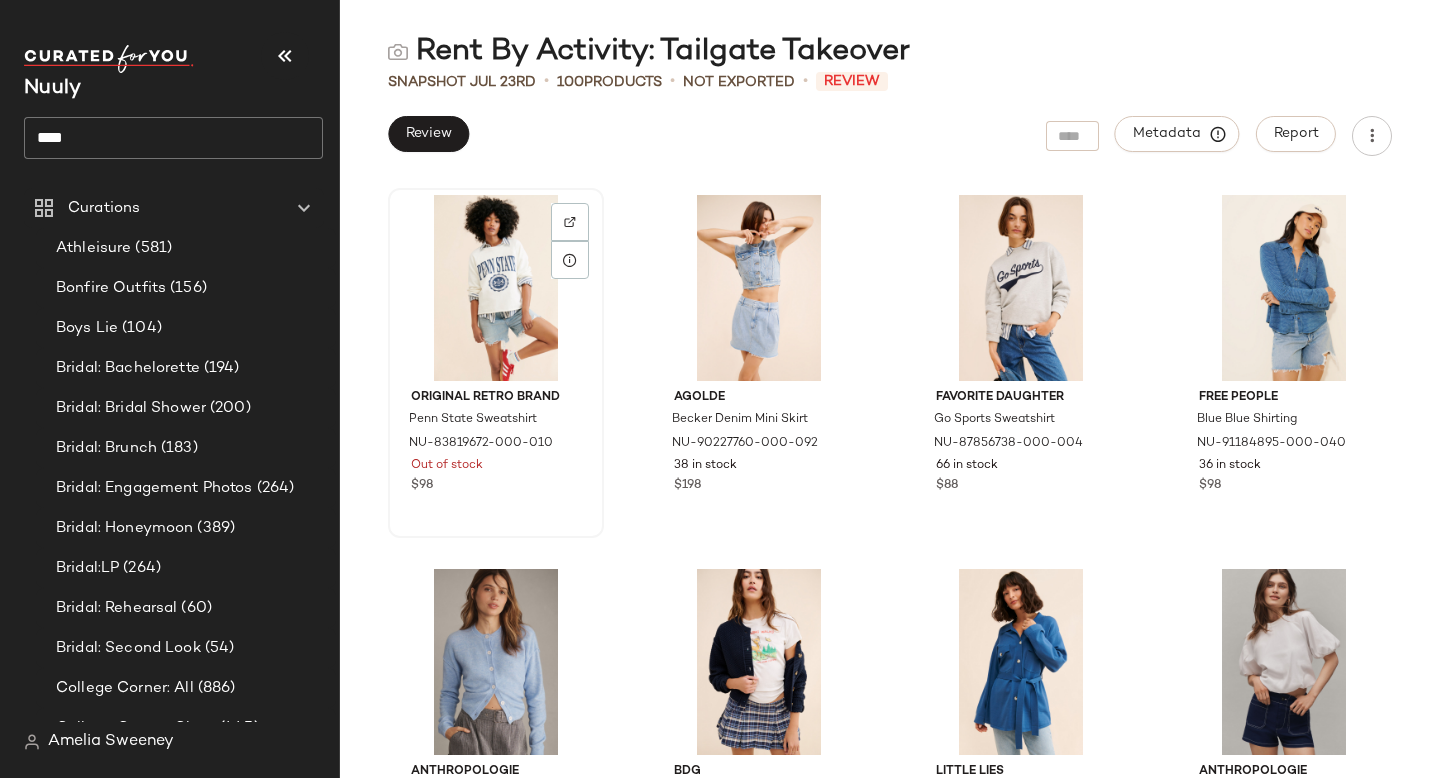 click on "Original Retro Brand Penn State Sweatshirt NU-83819672-000-010 Out of stock $98" at bounding box center [496, 363] 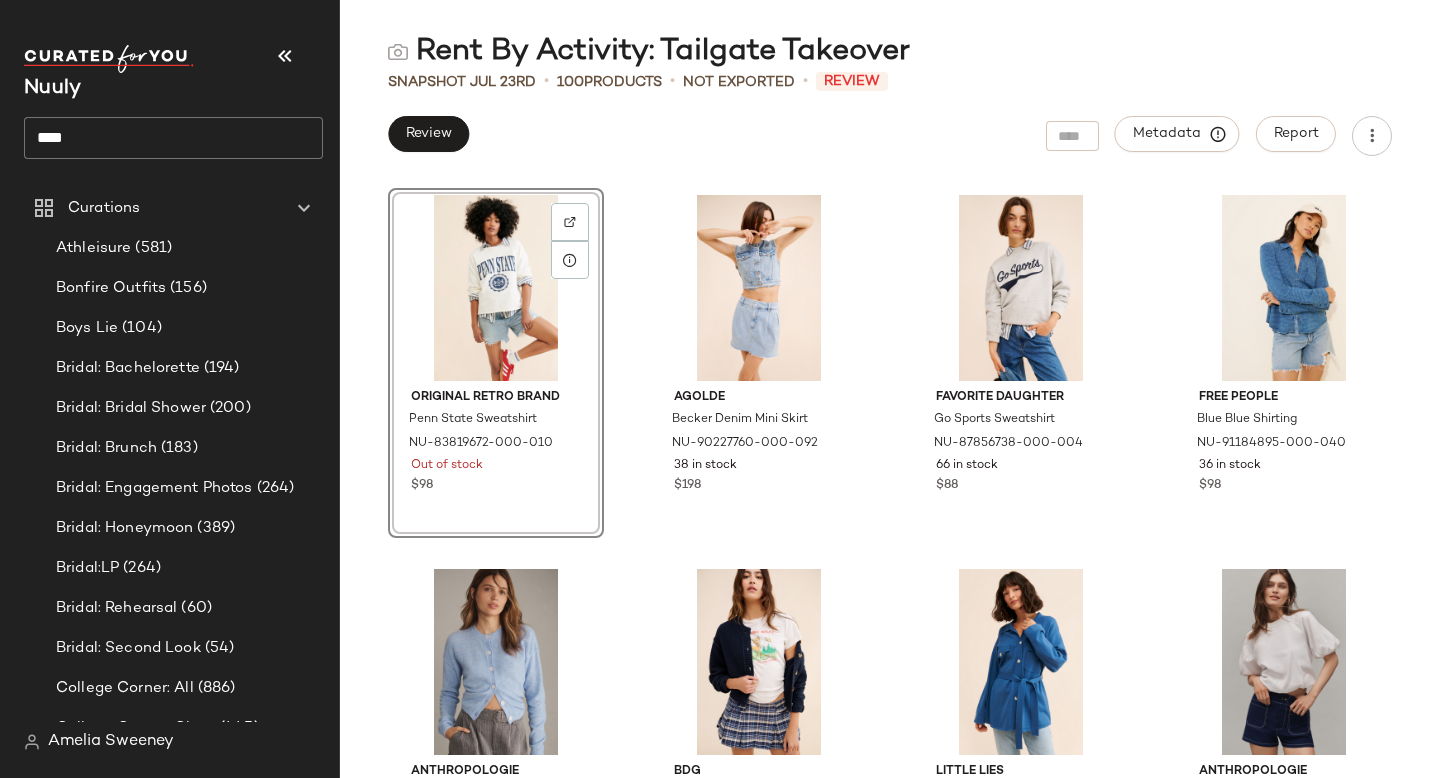 click on "Rent By Activity: Tailgate Takeover  Snapshot Jul 23rd  •  100  Products   •   Not Exported   •  Review  Review   Metadata   Report  Original Retro Brand Penn State Sweatshirt NU-83819672-000-010 Out of stock $98 AGOLDE Becker Denim Mini Skirt NU-90227760-000-092 38 in stock $198 Favorite Daughter Go Sports Sweatshirt NU-87856738-000-004 66 in stock $88 Free People Blue Blue Shirting NU-91184895-000-040 36 in stock $98 Anthropologie Crew-Neck Cardigan Sweater NU-4114339210075-000-045 32 in stock $158 BDG Jesse Low Rise Pleated Mini Skirt NU-92577402-000-049 40 in stock $59 Little Lies Belted Oversized Cardigan NU-80757537-000-040 155 in stock $99 Anthropologie Colette Topstitch Shorts NU-4125966060013-000-041 14 in stock $98 Favorite Daughter Go Sports Sweatshirt NU-87856738-000-042 Out of stock $88 Free People Pencil Me In Denim Mini Skirt NU-90910662-000-048 30 in stock $98 Ghospell Campbell Denim Jacket NU-98210008-000-040 38 in stock $127 Re_Nuuly Elsa Reworked Vest NU-102352903-000-040 2 in stock" at bounding box center [890, 405] 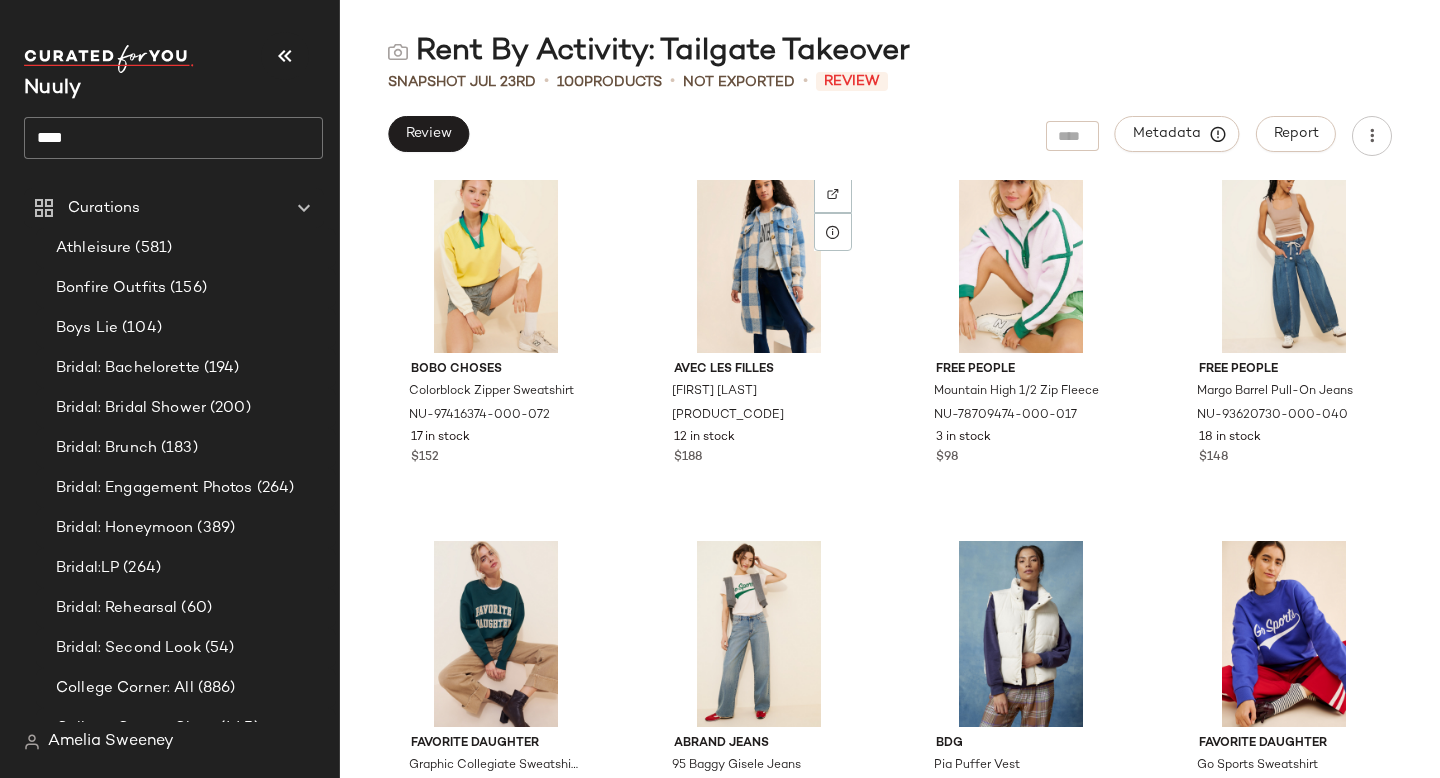 scroll, scrollTop: 8768, scrollLeft: 0, axis: vertical 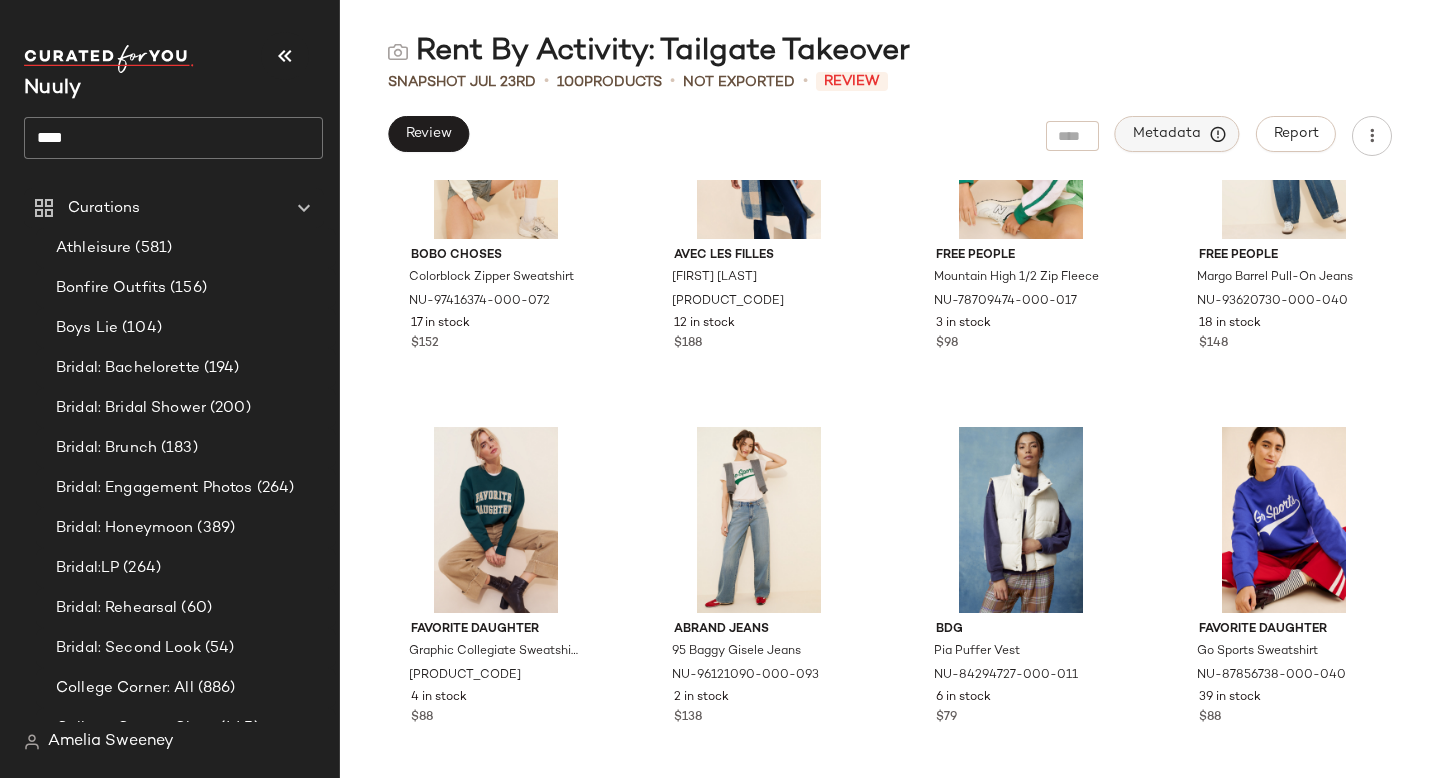 click on "Metadata" at bounding box center [1177, 134] 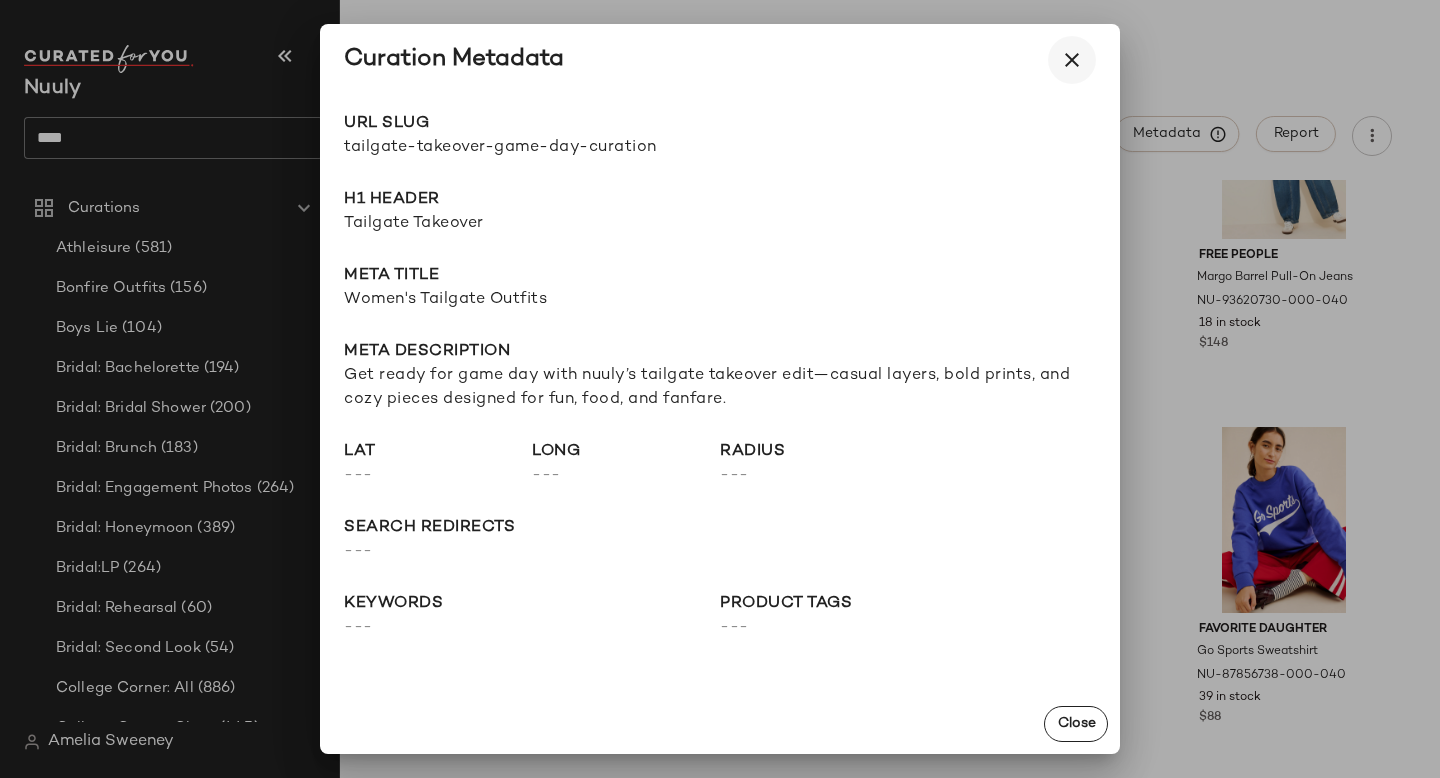 click at bounding box center (1072, 60) 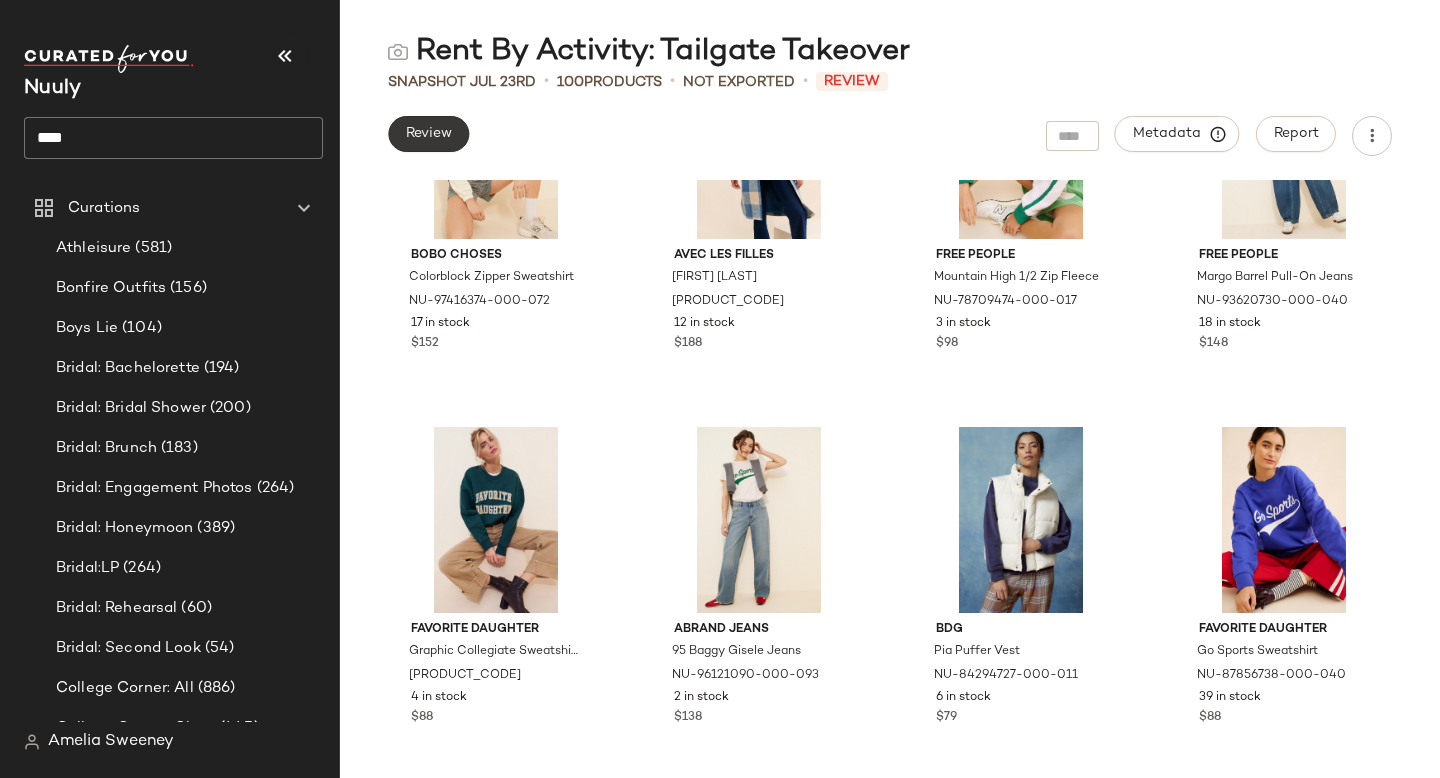 click on "Review" at bounding box center (428, 134) 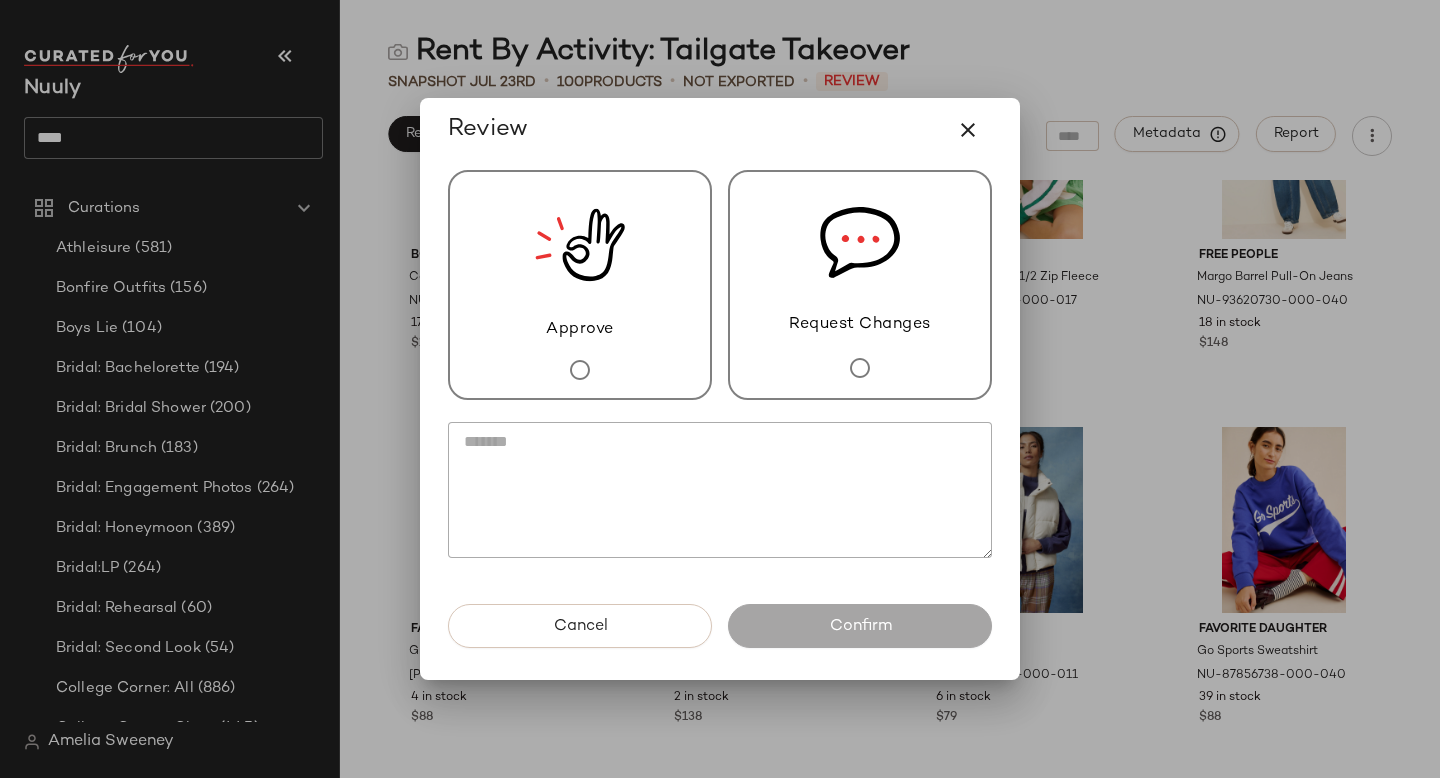 click on "Approve" at bounding box center (580, 285) 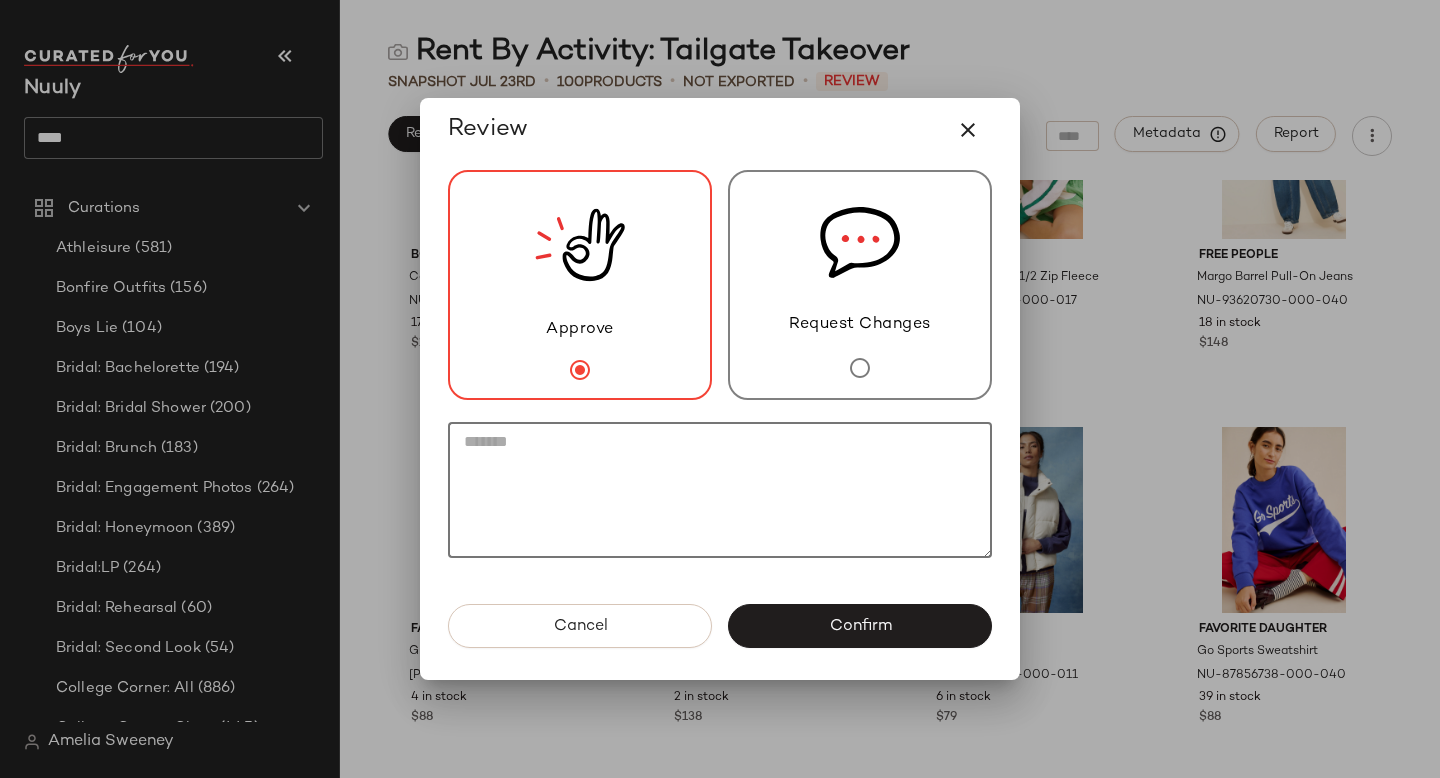 click 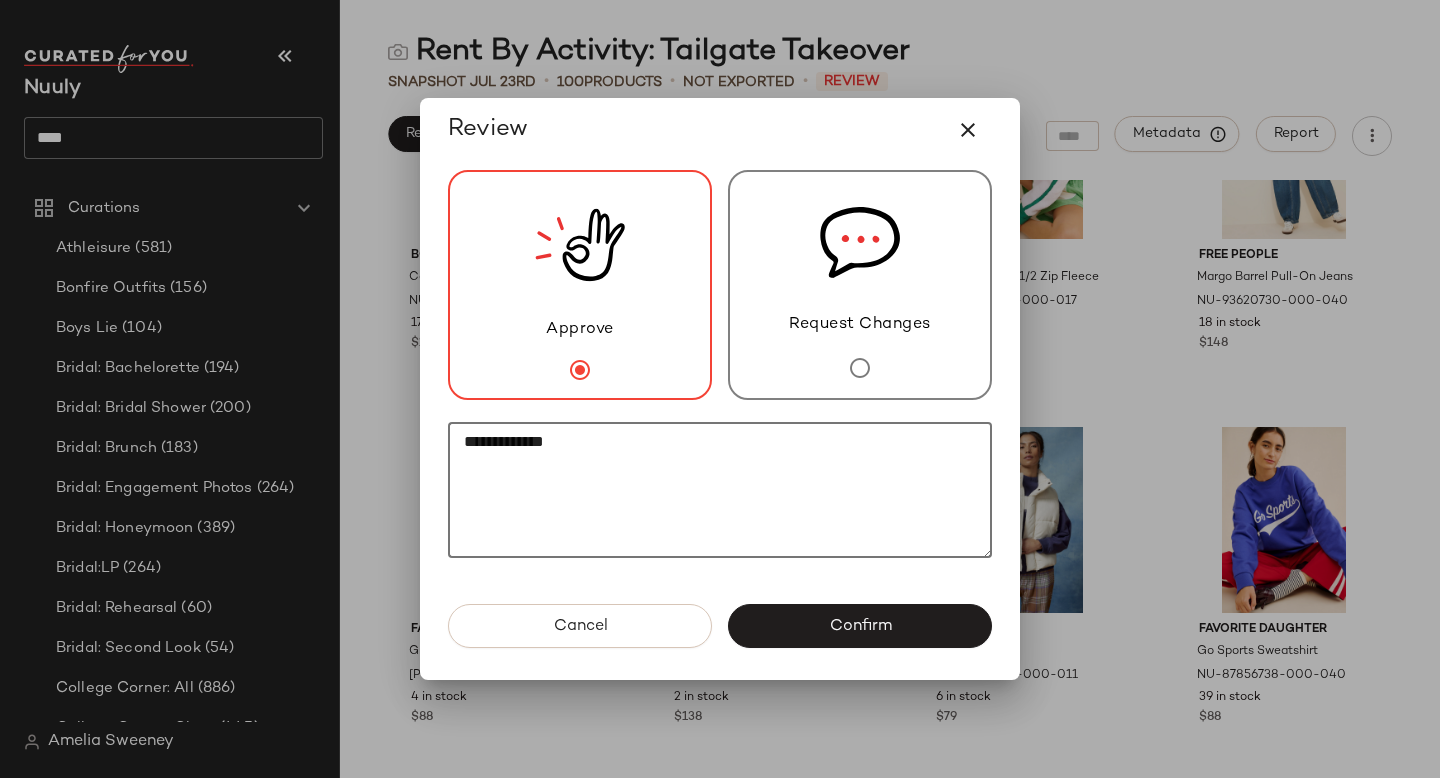 paste on "**********" 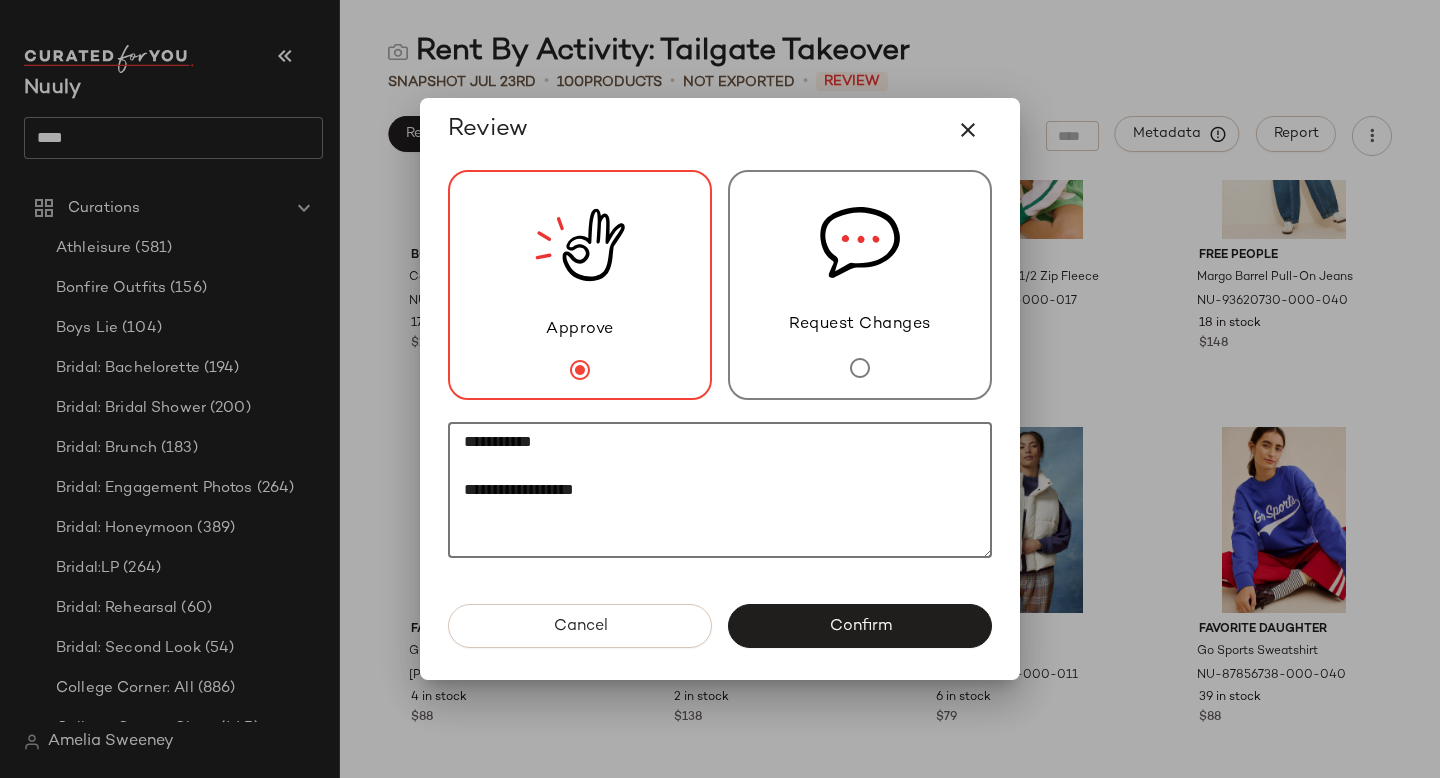 paste on "*********" 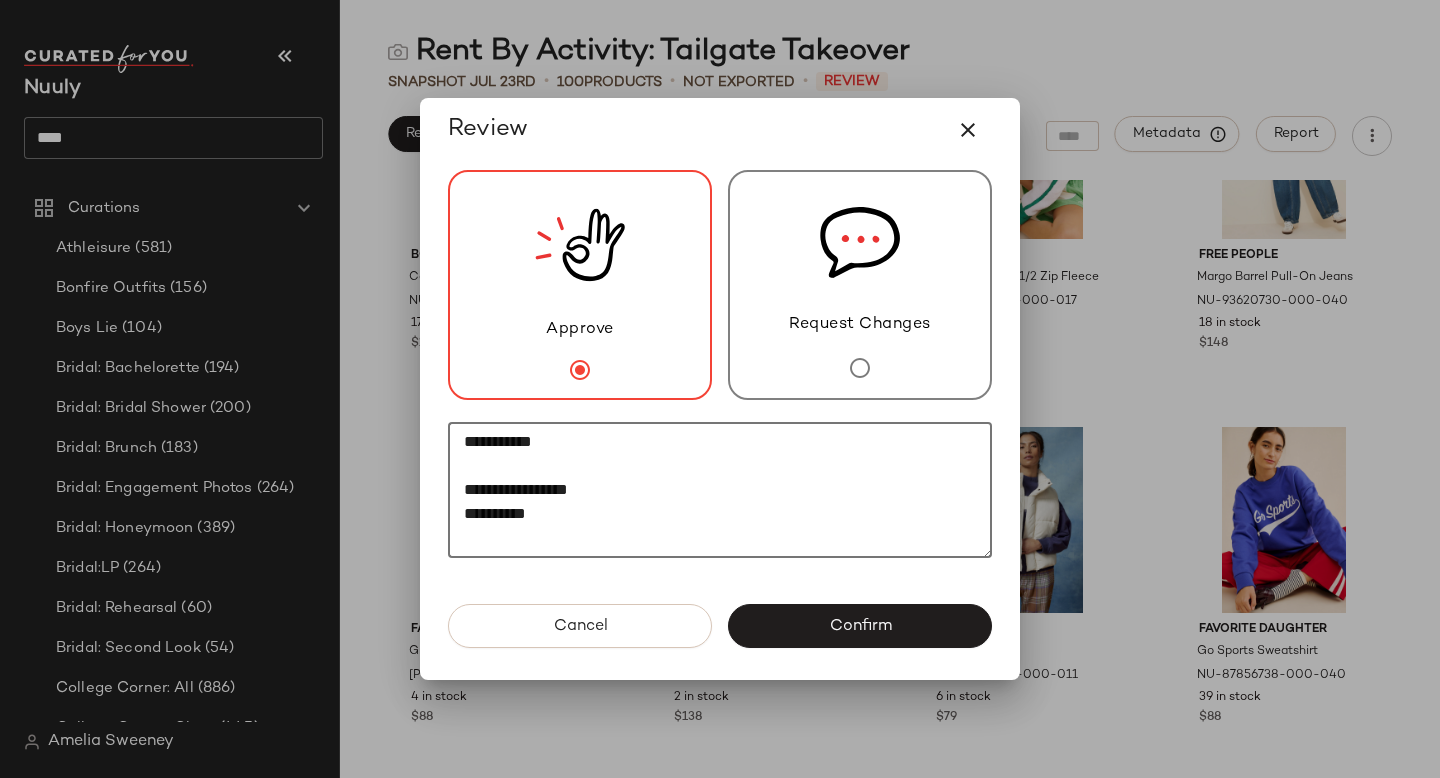 paste on "**********" 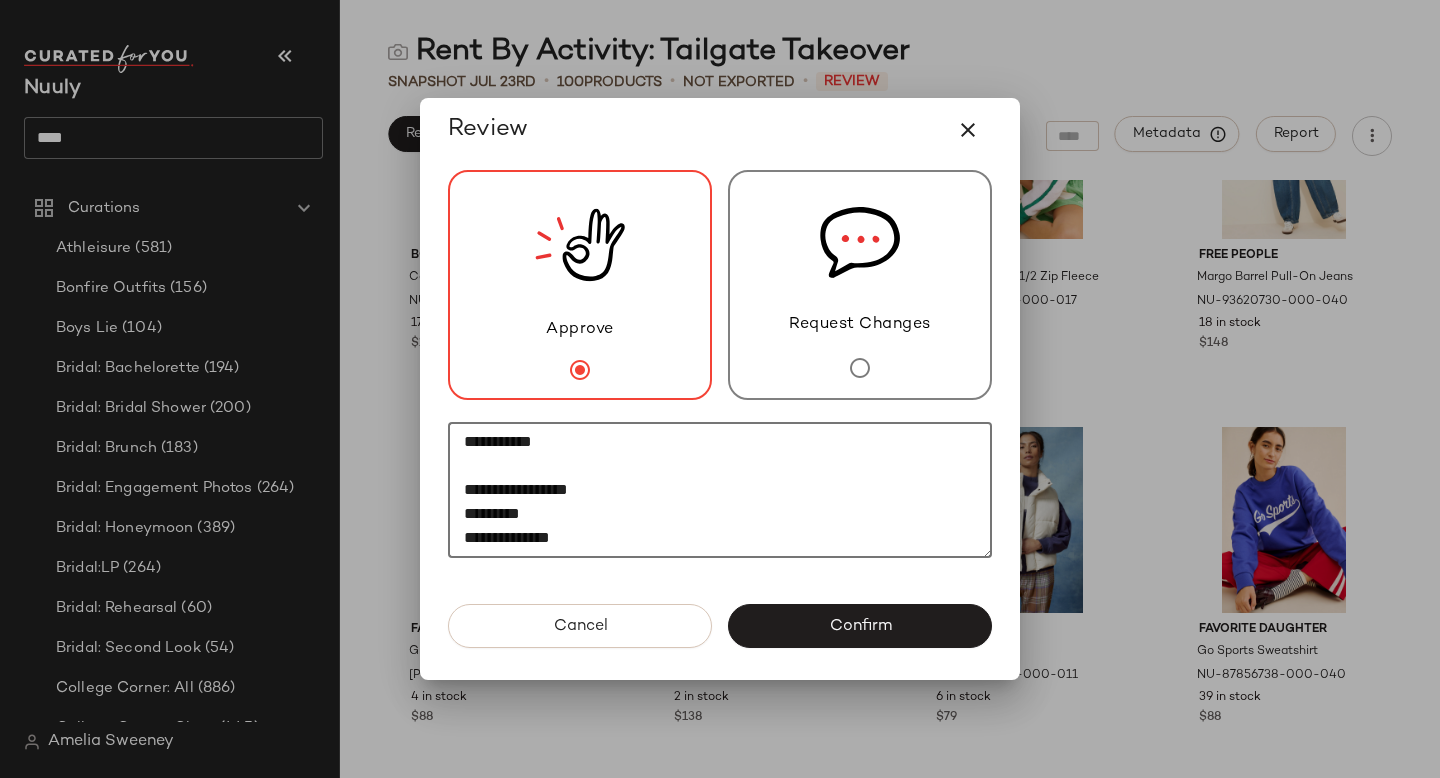 scroll, scrollTop: 12, scrollLeft: 0, axis: vertical 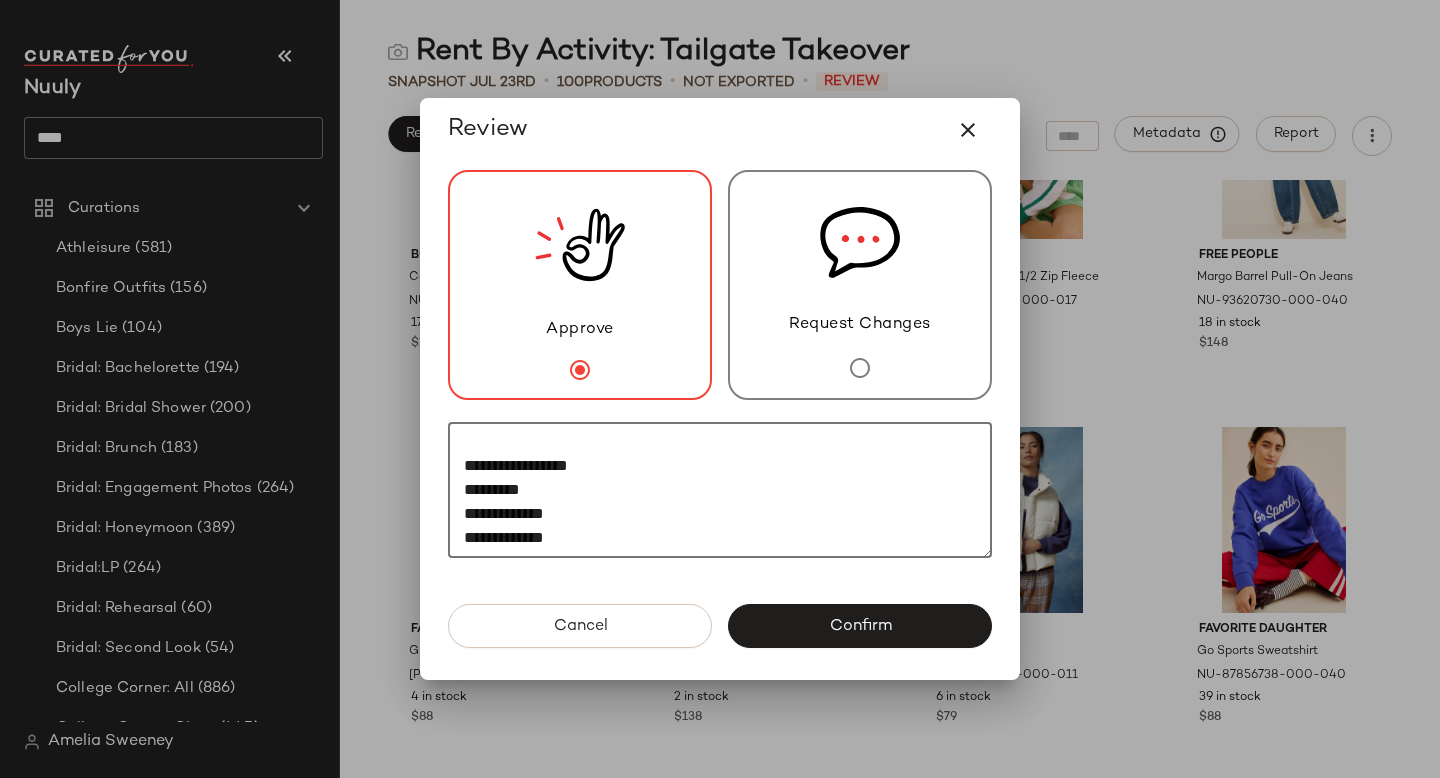 type on "**********" 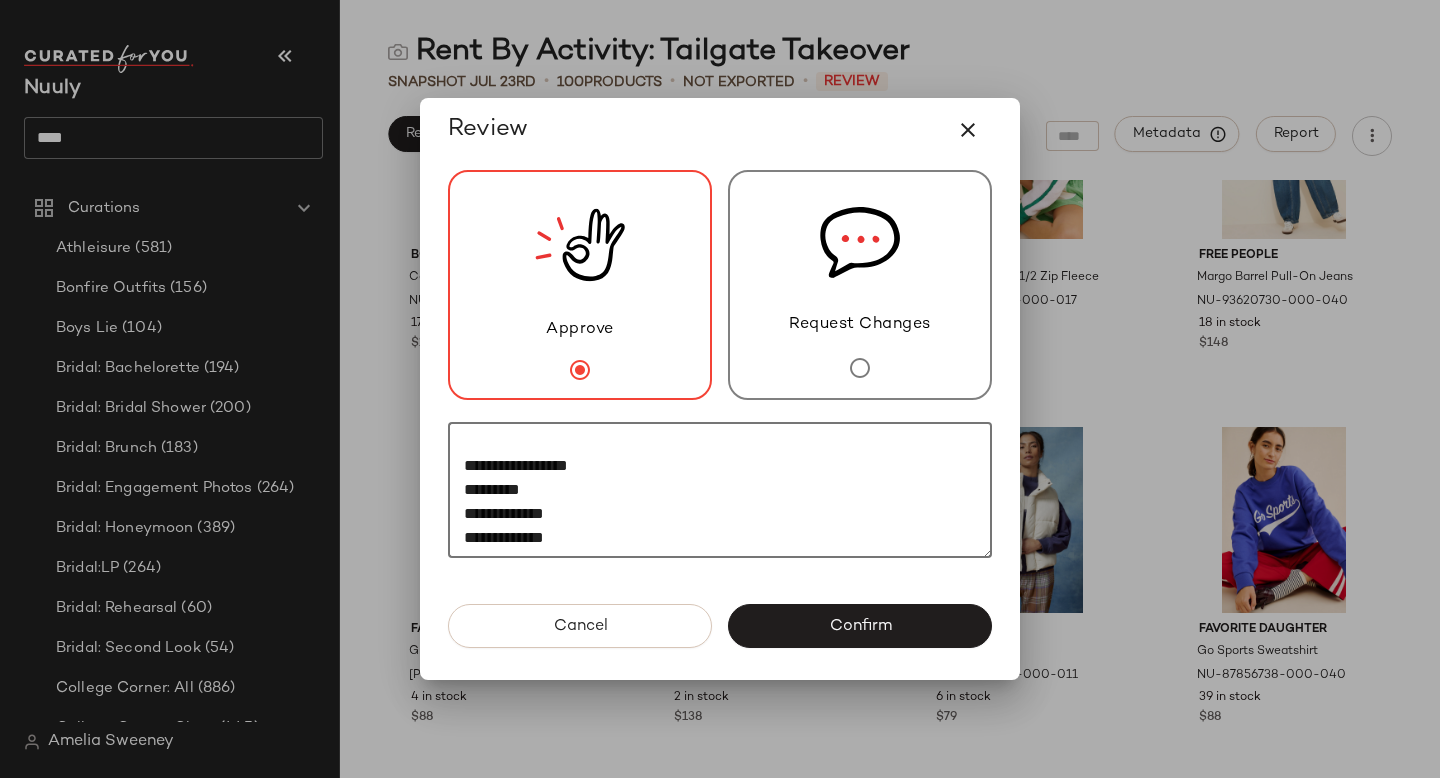 scroll, scrollTop: 0, scrollLeft: 0, axis: both 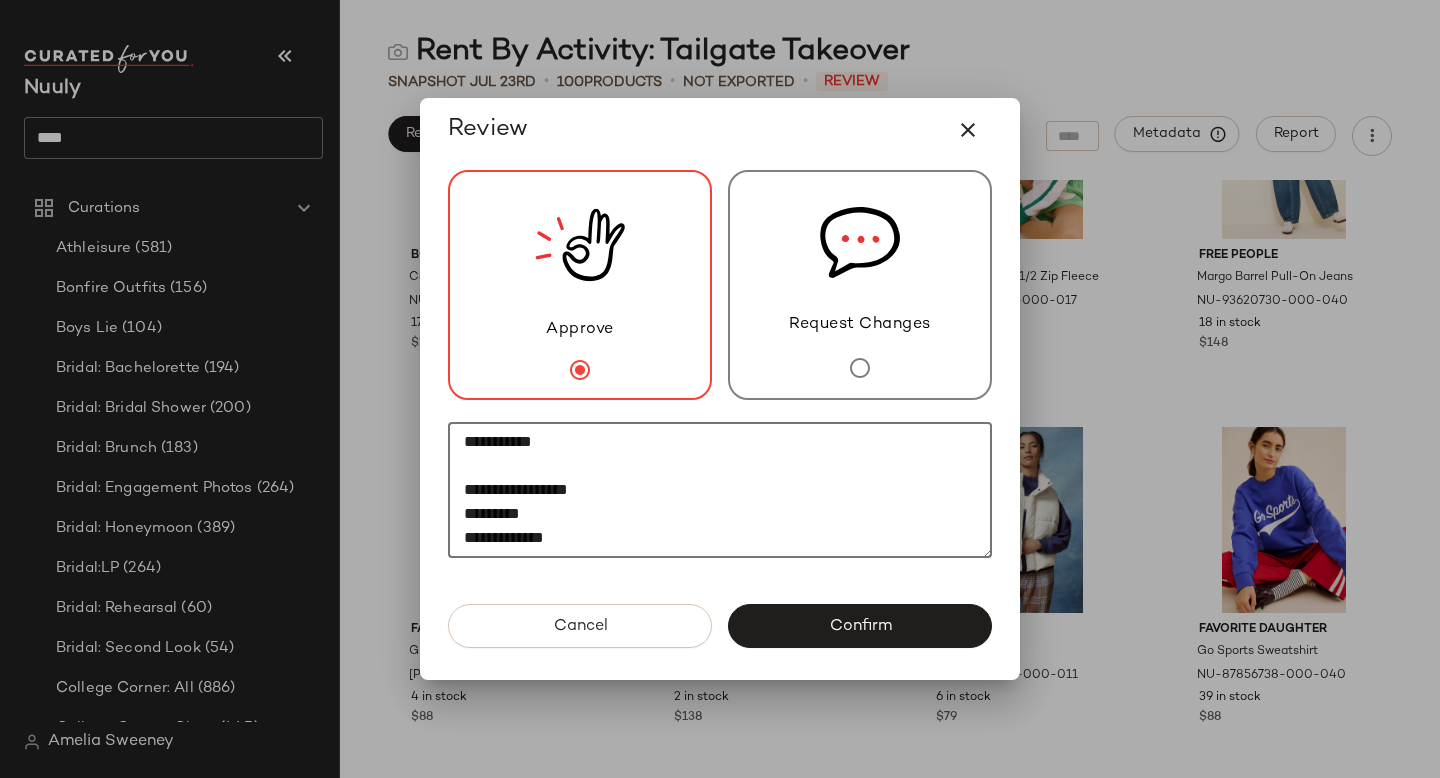 drag, startPoint x: 606, startPoint y: 531, endPoint x: 407, endPoint y: 400, distance: 238.24777 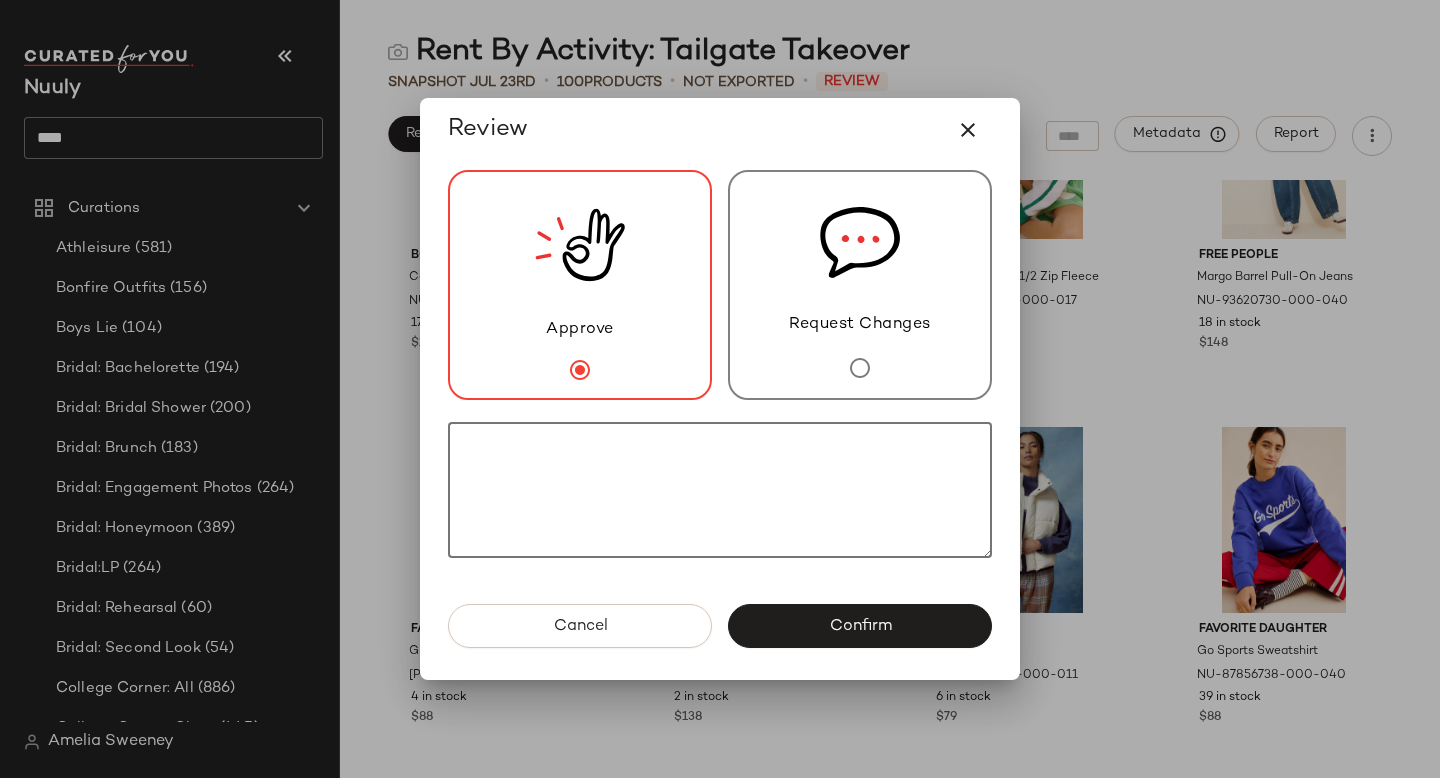 type 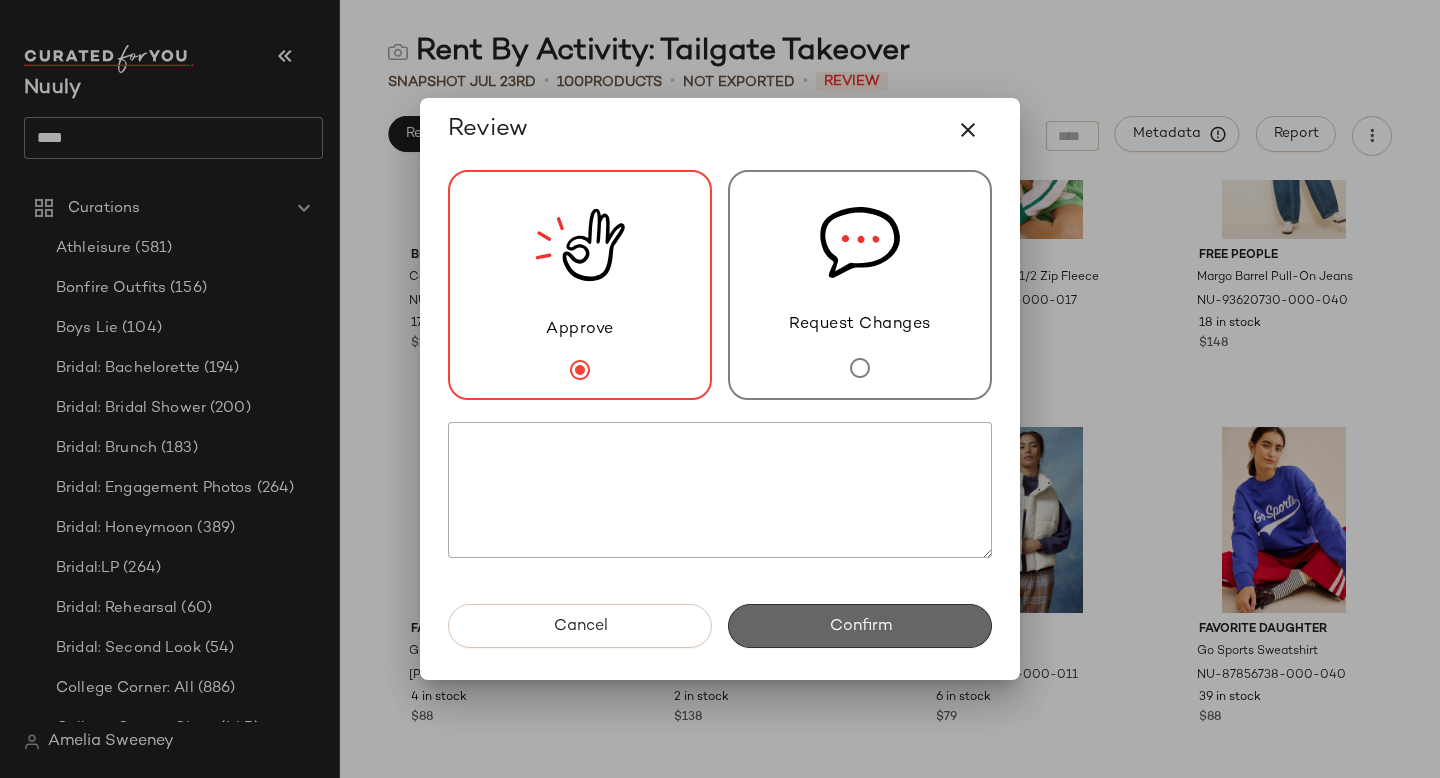 click on "Confirm" at bounding box center [860, 626] 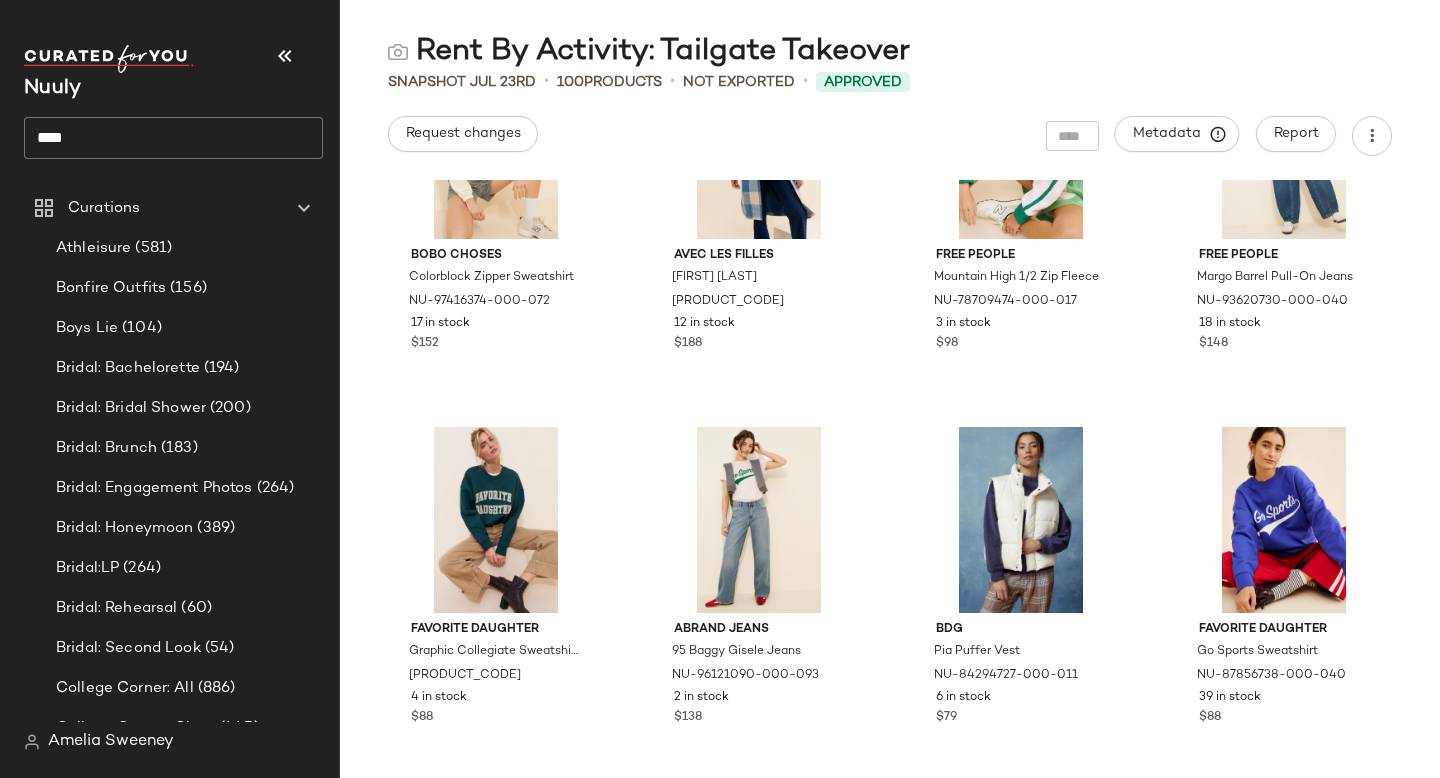 click on "****" 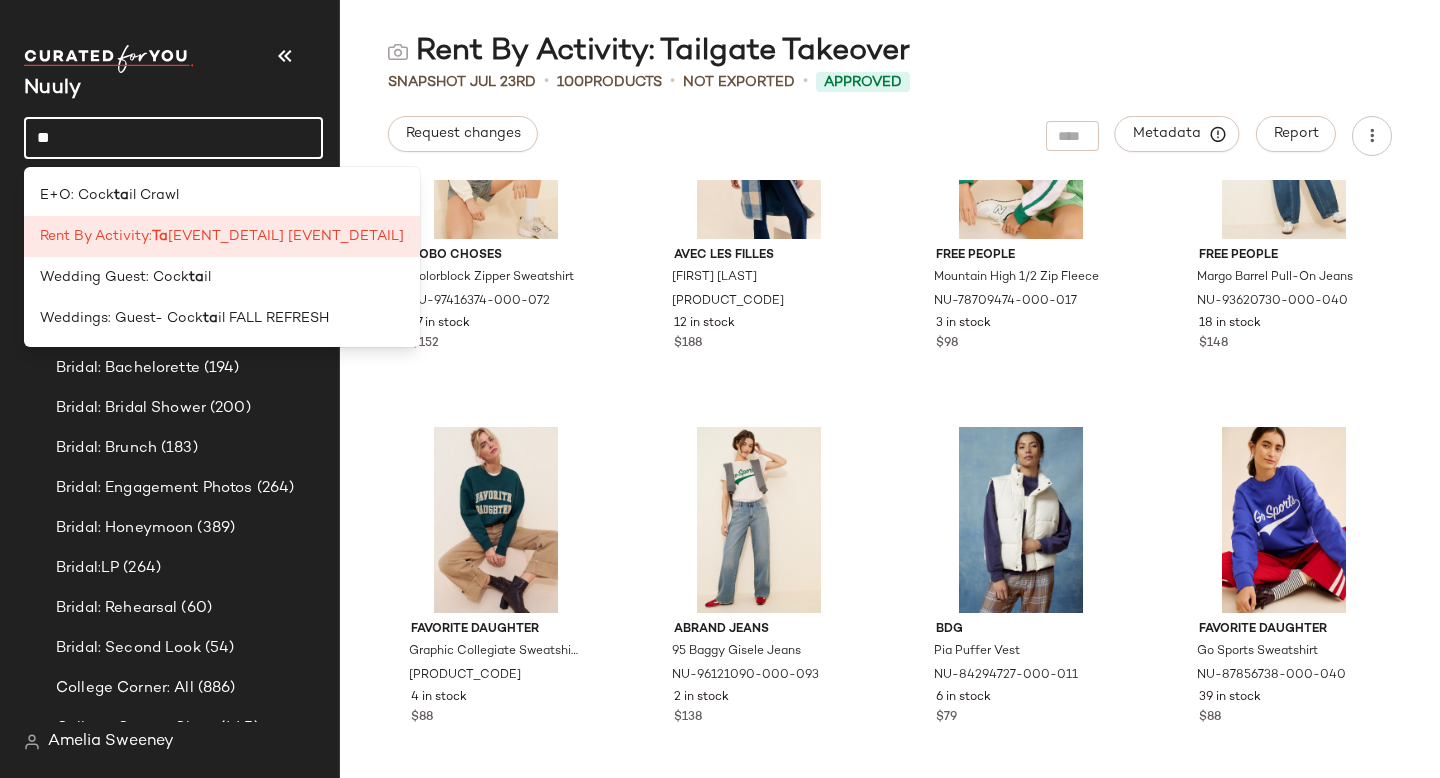 type on "*" 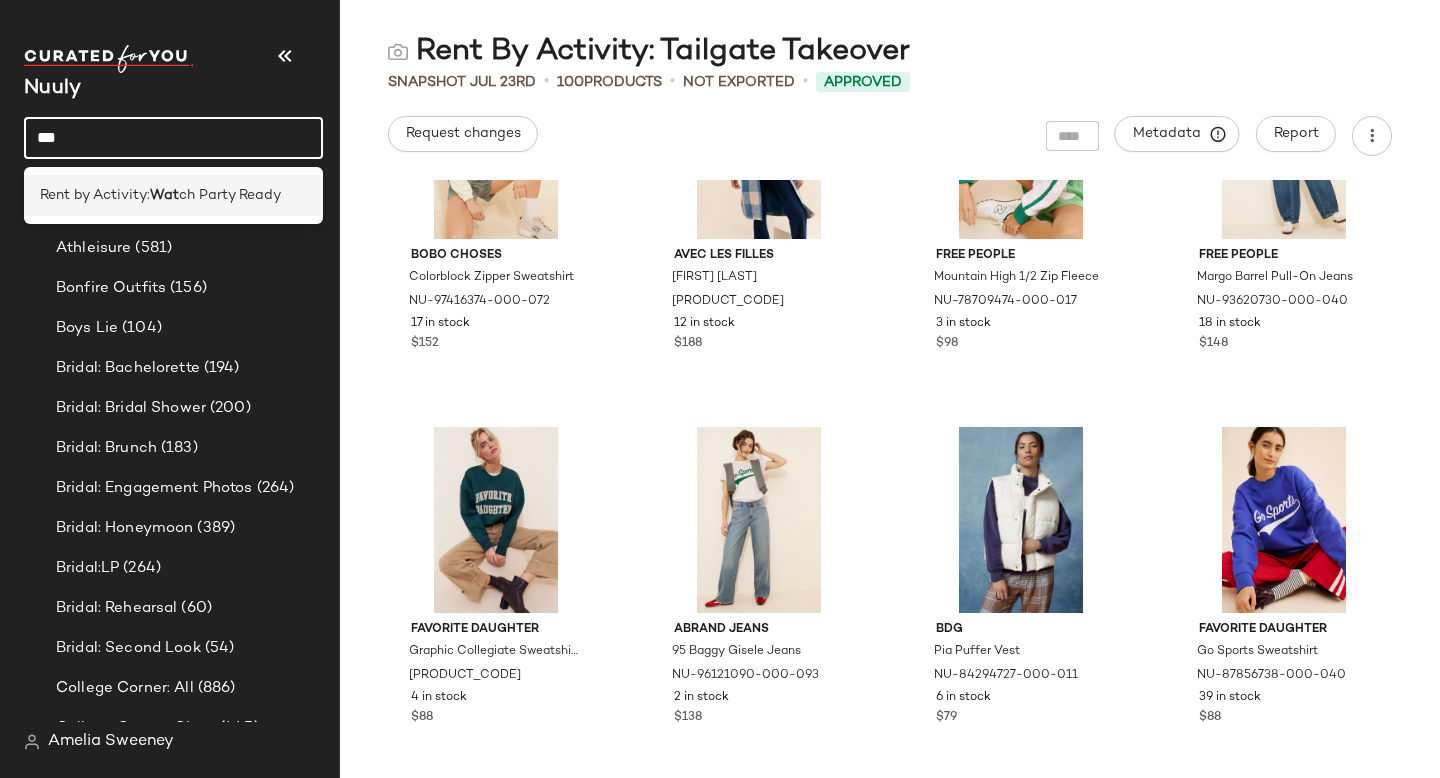 type on "***" 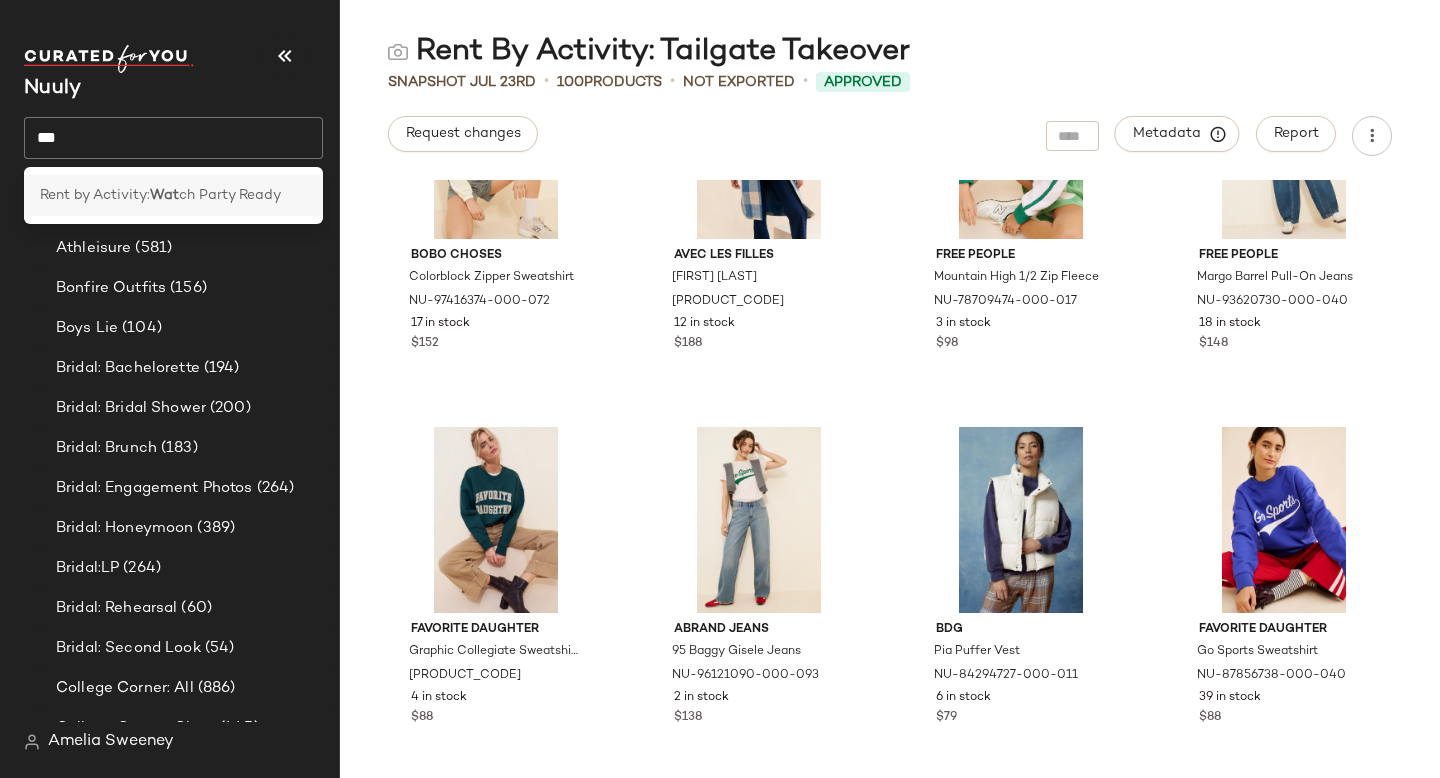 click on "Rent by Activity:" at bounding box center [95, 195] 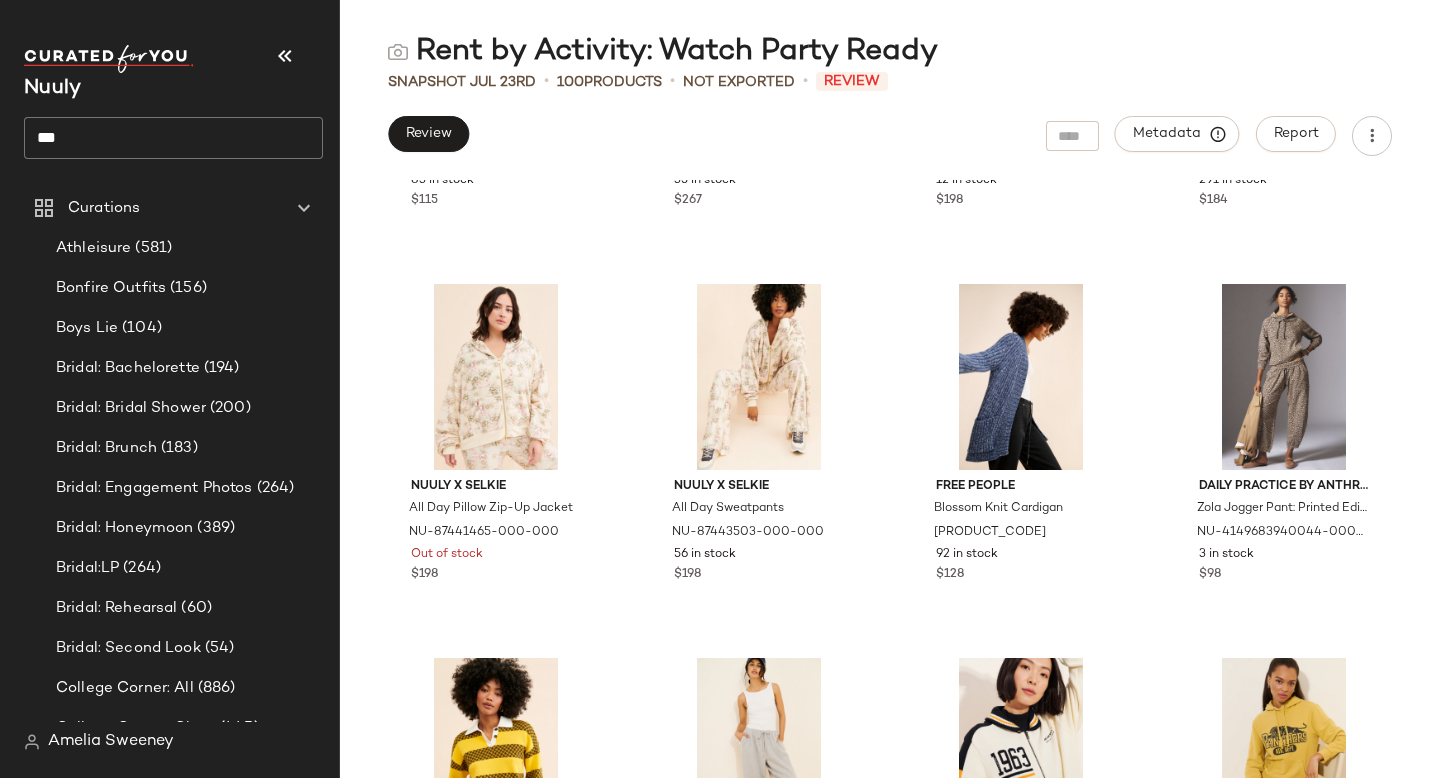scroll, scrollTop: 4803, scrollLeft: 0, axis: vertical 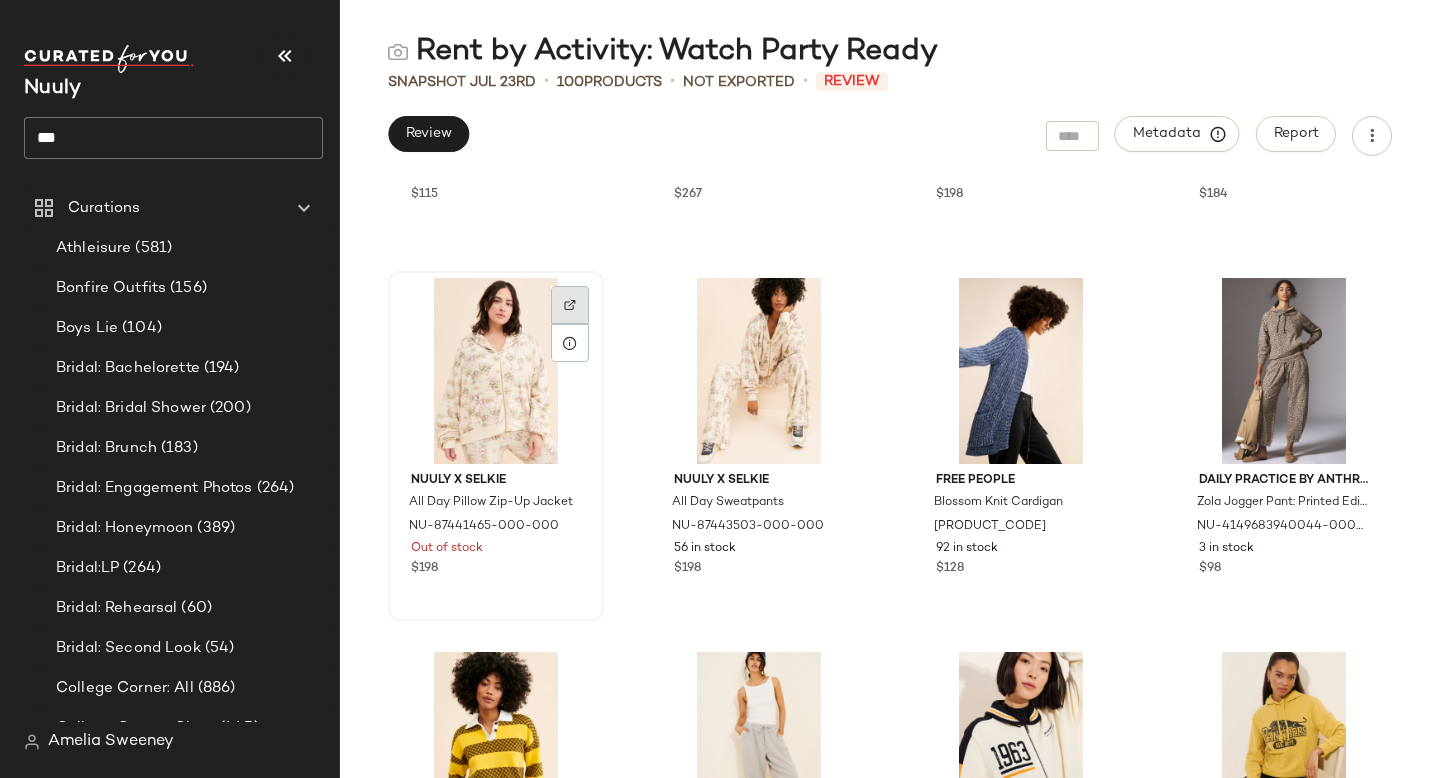 click 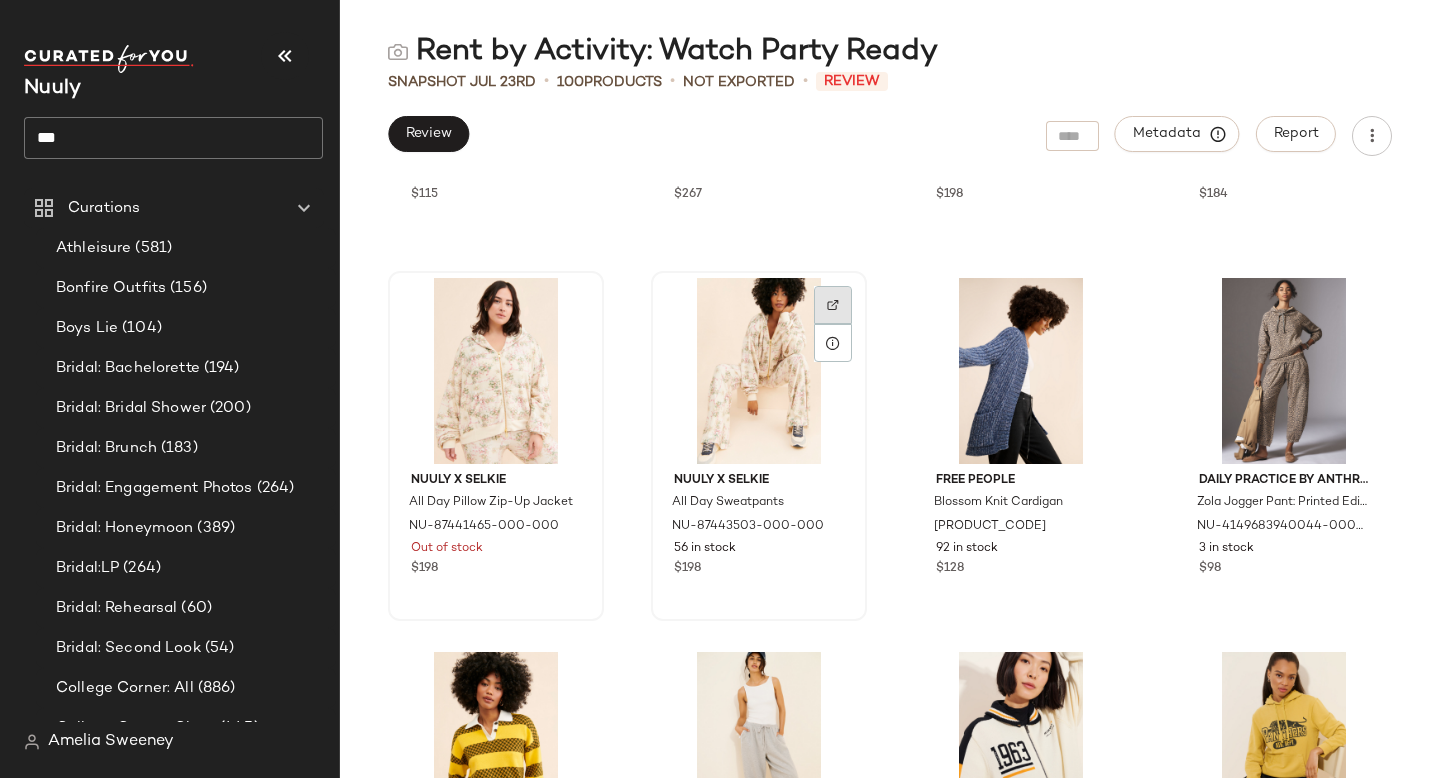 click 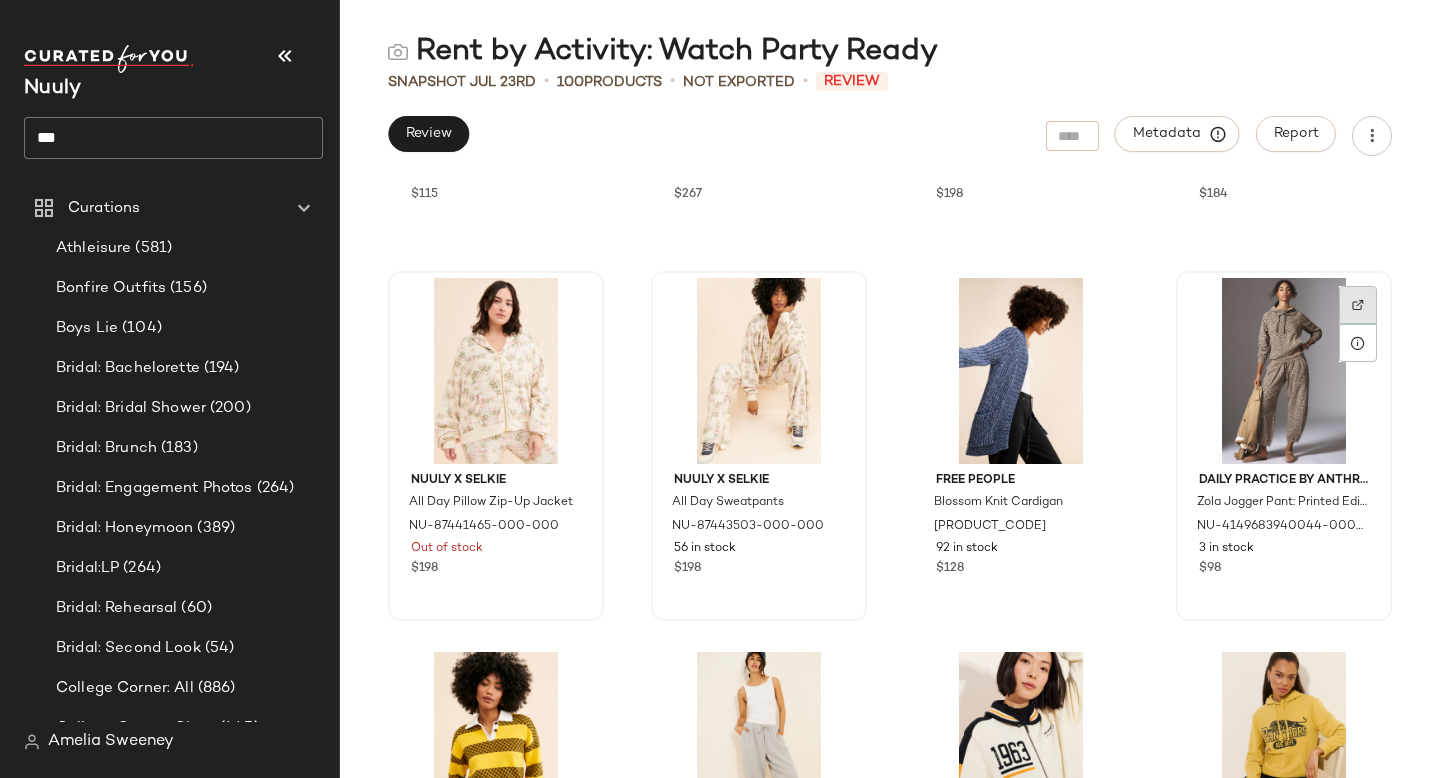click 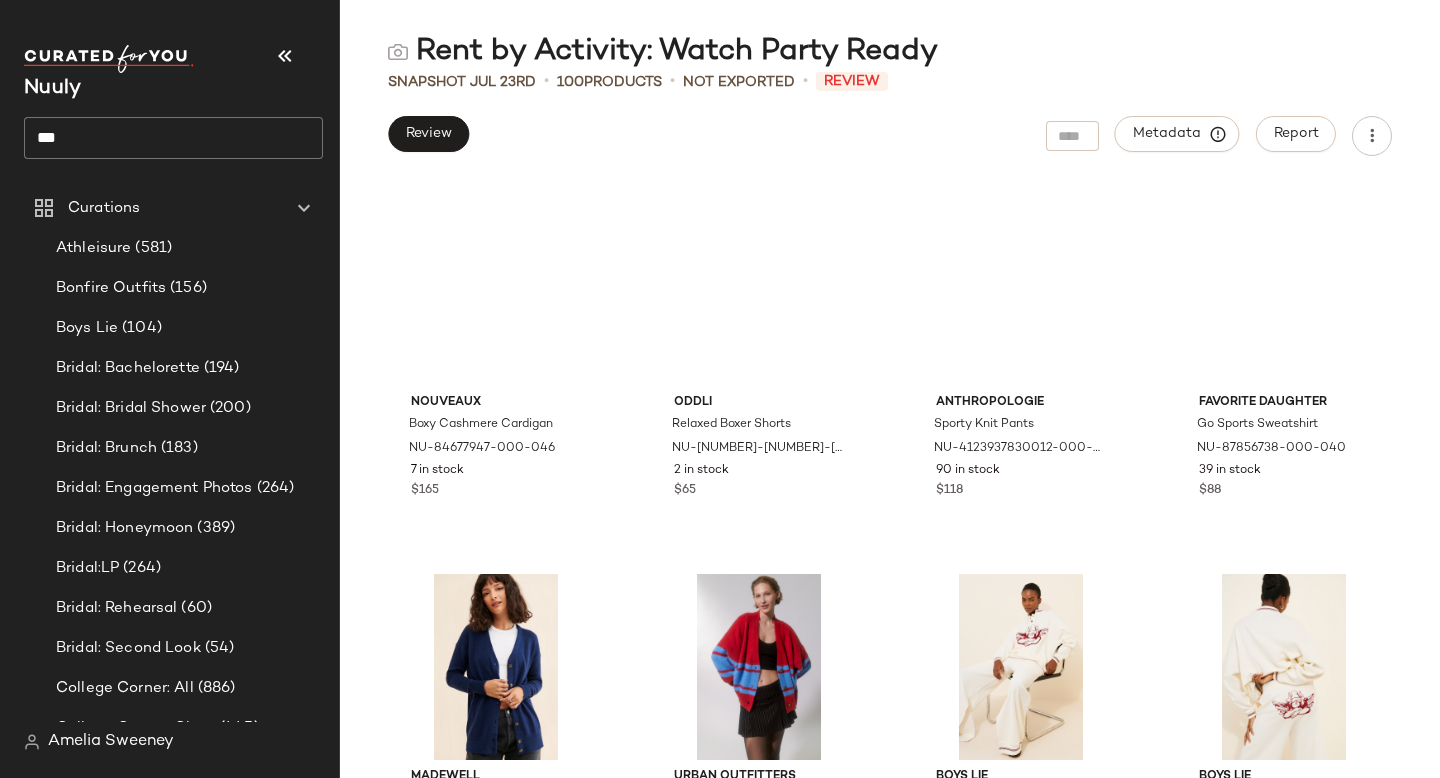 scroll, scrollTop: 0, scrollLeft: 0, axis: both 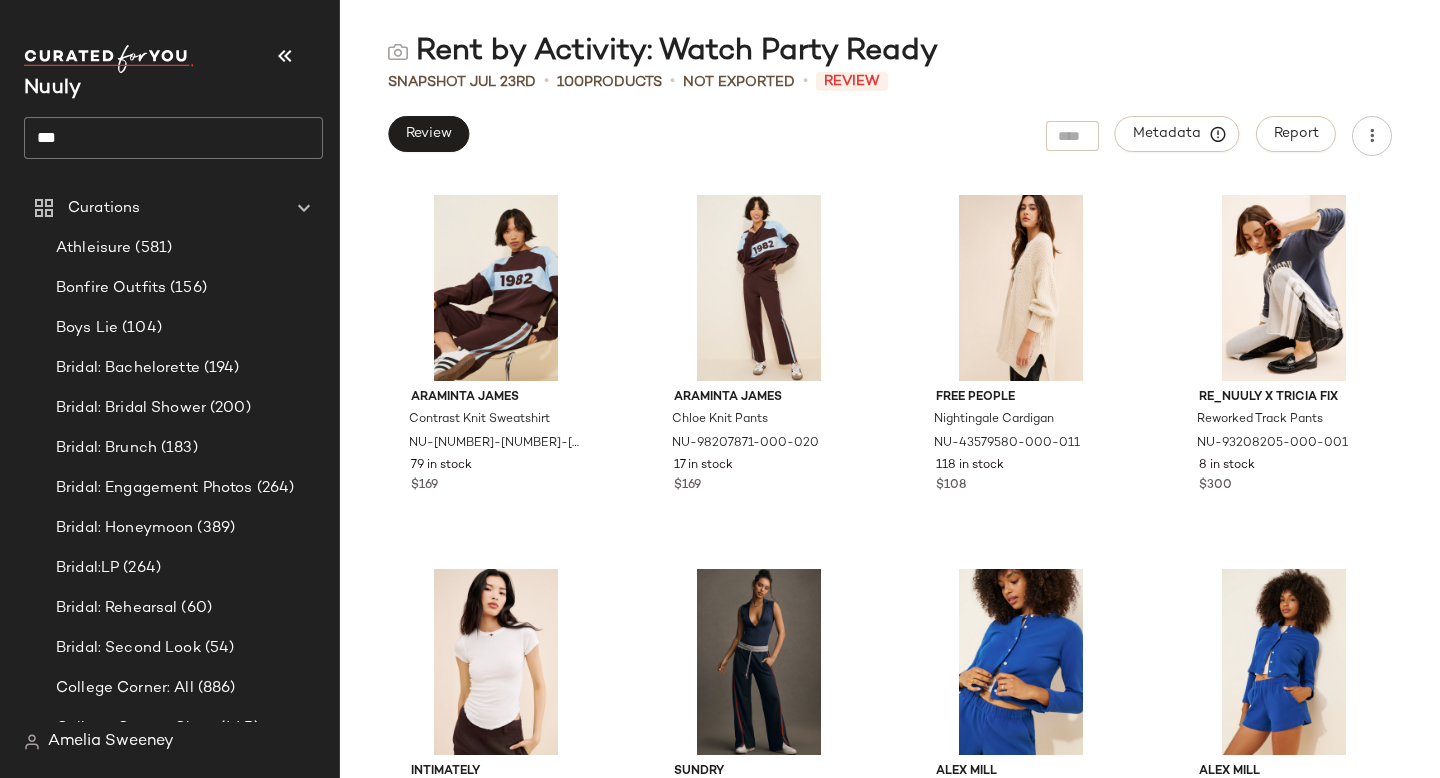 click on "Rent by Activity: Watch Party Ready  Snapshot Jul 23rd  •  100  Products   •   Not Exported   •  Review  Review   Metadata   Report  Araminta James Contrast Knit Sweatshirt NU-98282874-000-020 79 in stock $169 Araminta James Chloe Knit Pants NU-98207871-000-020 17 in stock $169 Free People Nightingale Cardigan NU-43579580-000-011 118 in stock $108 Re_Nuuly x Tricia Fix Reworked Track Pants NU-93208205-000-001 8 in stock $300 Intimately Weekend Vibe Rosette T-Shirt NU-88521406-000-011 1 in stock $38 Sundry Wide-Leg Drawstring Pants NU-4149402760926-000-041 48 in stock $128 Alex Mill Coco Sport Cardigan NU-98957566-000-040 Out of stock $145 Alex Mill Coco Sport Shorts NU-98910920-000-040 3 in stock $95 Nouveaux Boxy Cashmere Cardigan NU-84677947-000-046 7 in stock $165 Oddli Relaxed Boxer Shorts NU-93769925-000-010 2 in stock $65 Anthropologie Sporty Knit Pants NU-4123937830012-000-001 90 in stock $118 Favorite Daughter Go Sports Sweatshirt NU-87856738-000-040 39 in stock $88 Madewell 33 in stock $98" at bounding box center (890, 405) 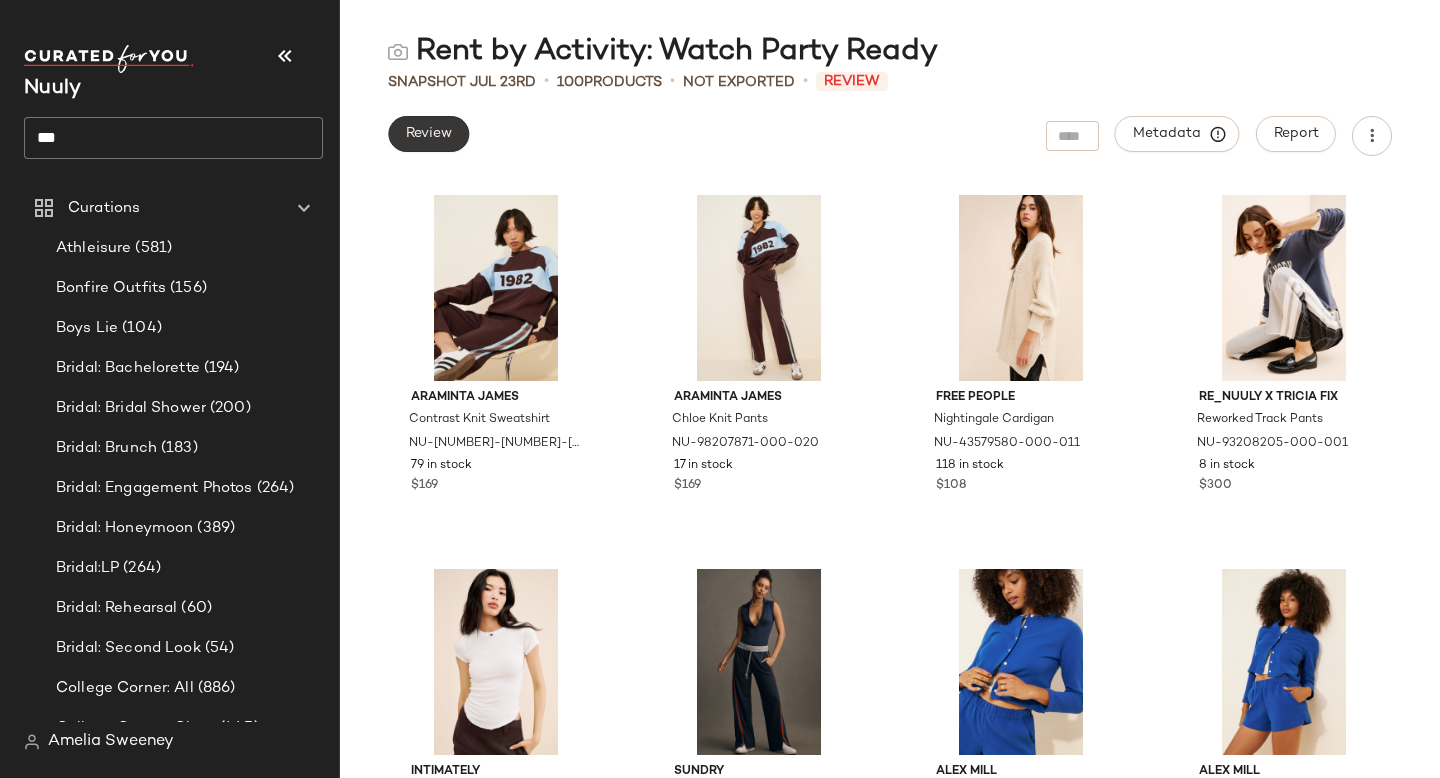 click on "Review" at bounding box center [428, 134] 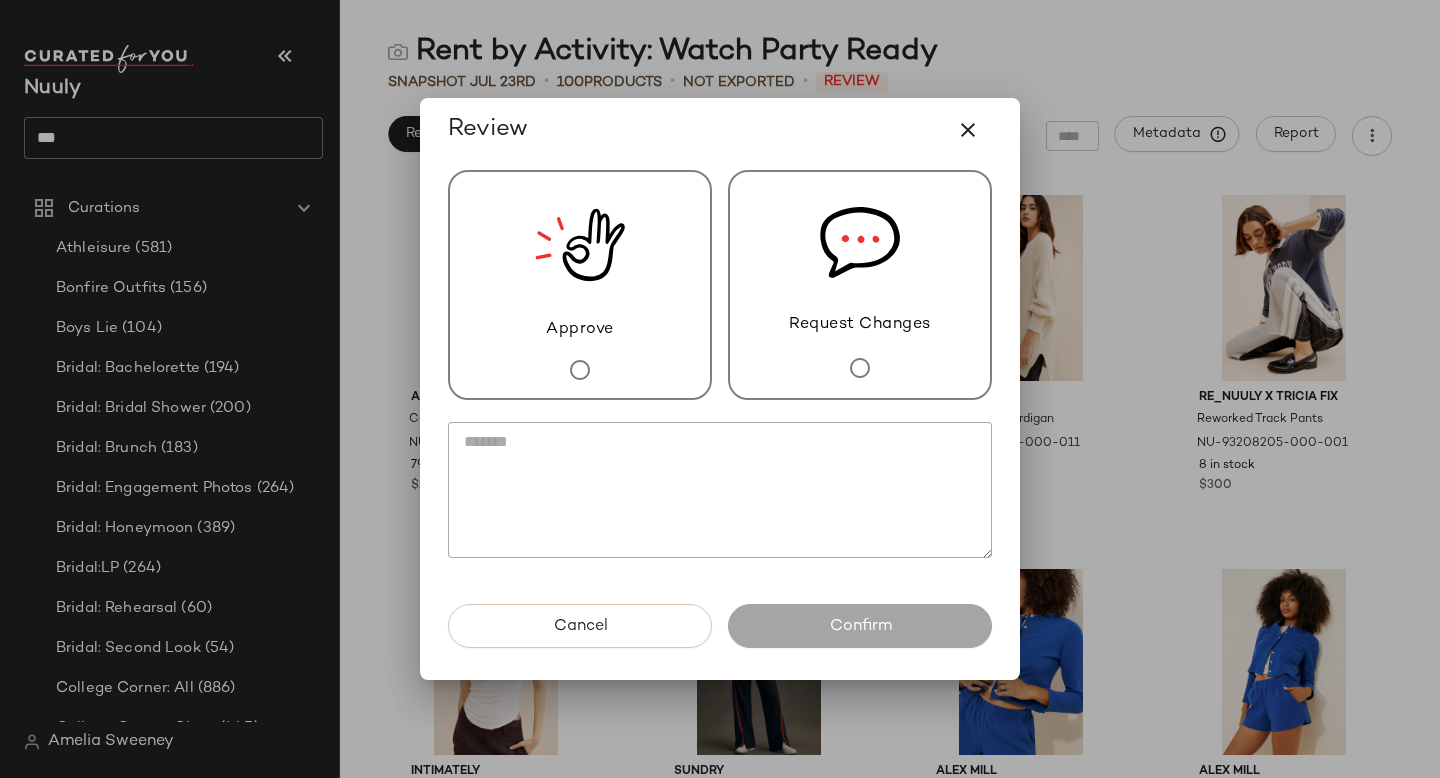 click at bounding box center (580, 370) 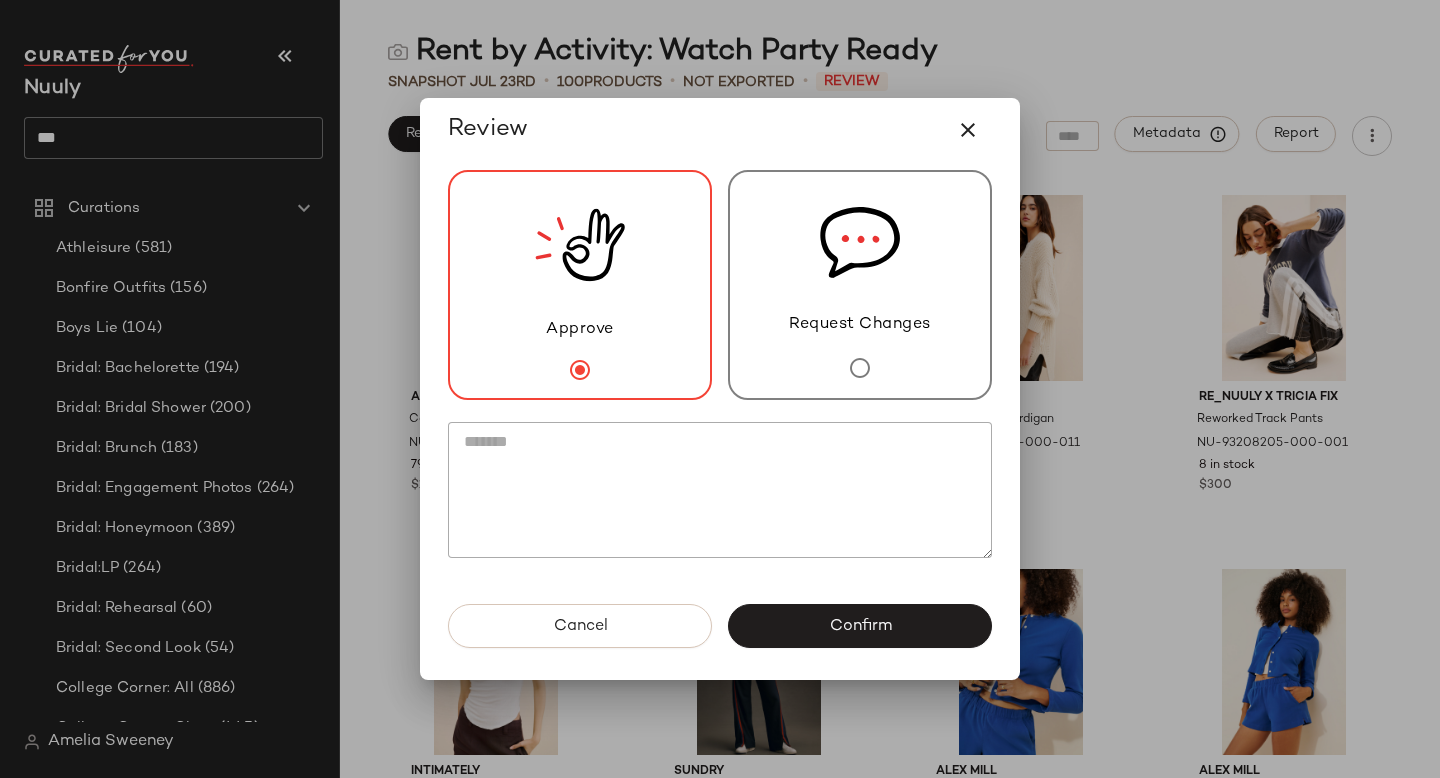 click at bounding box center (720, 415) 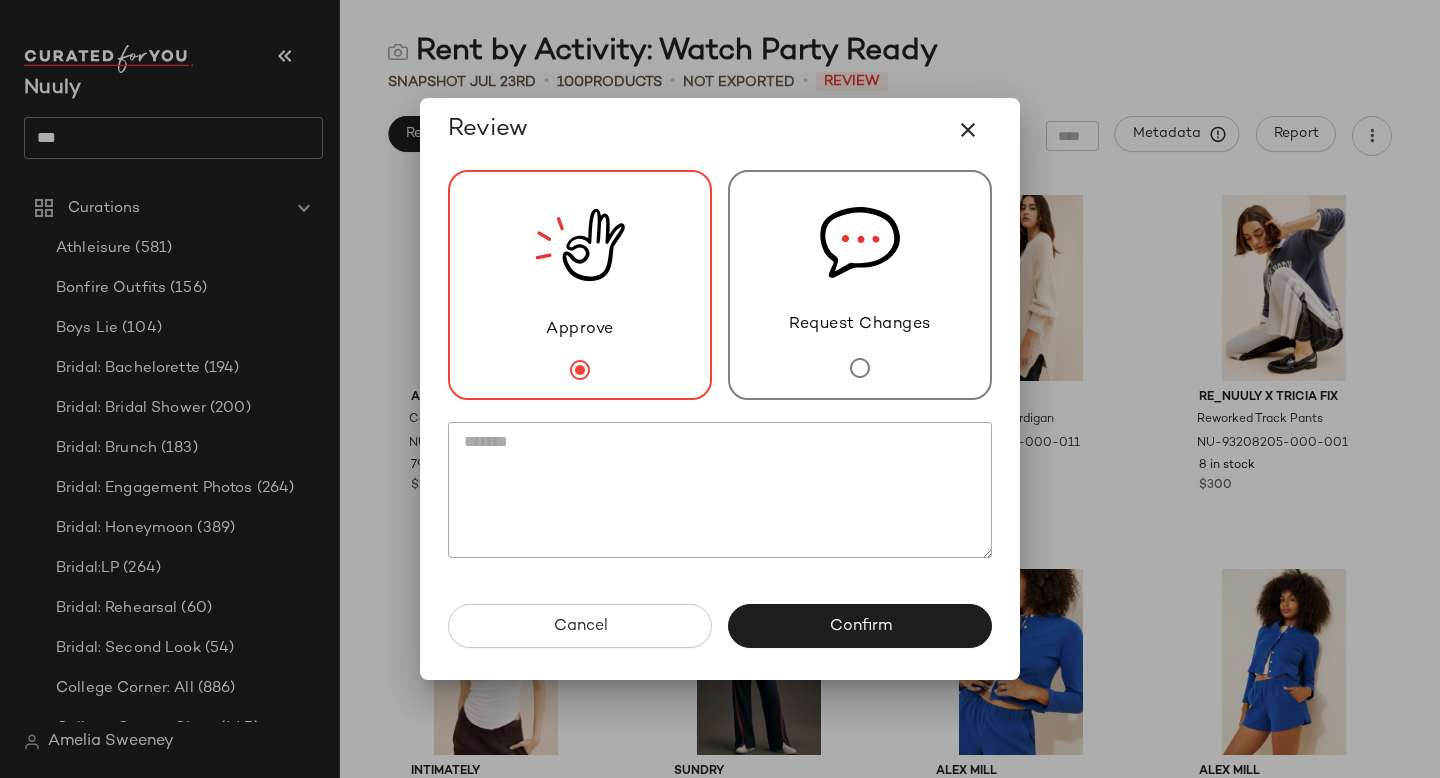 click 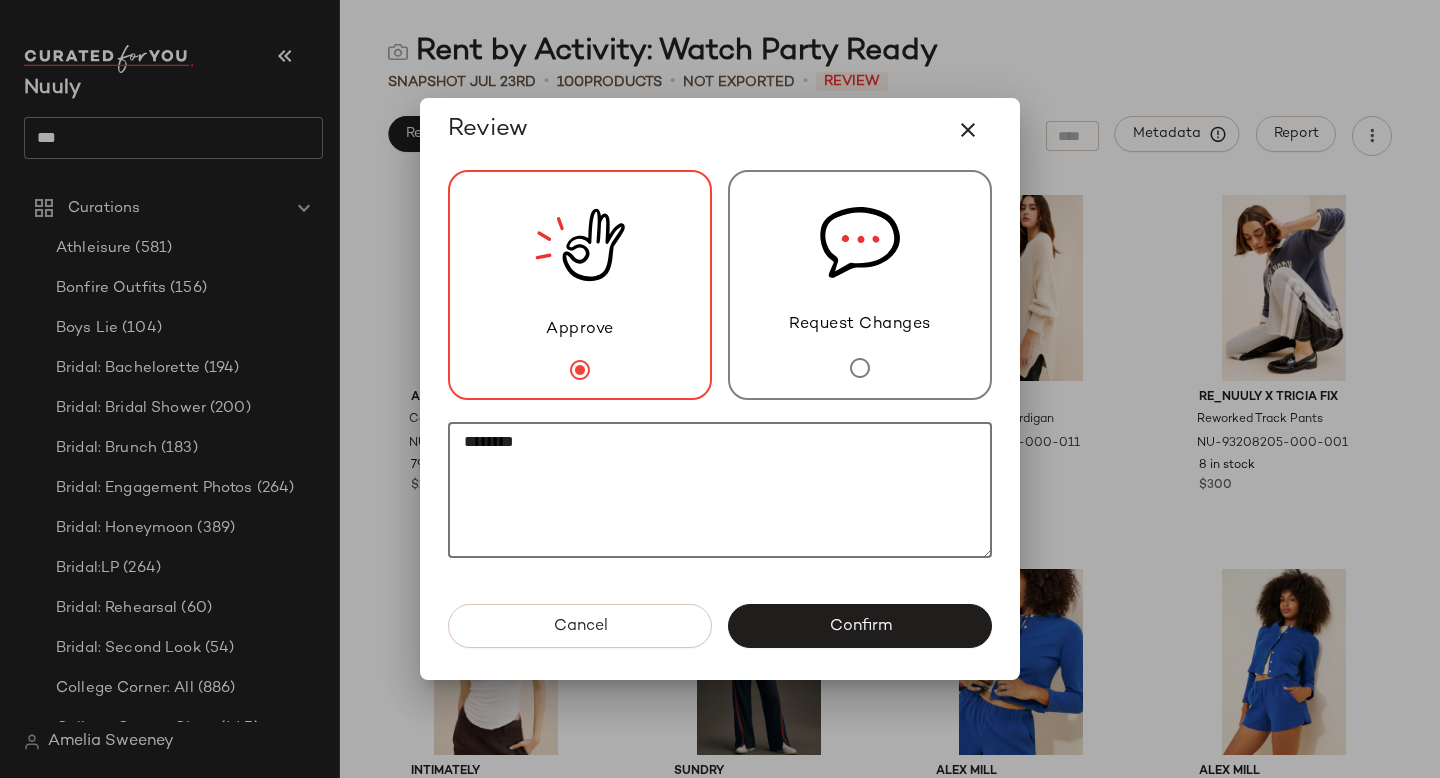 paste on "**********" 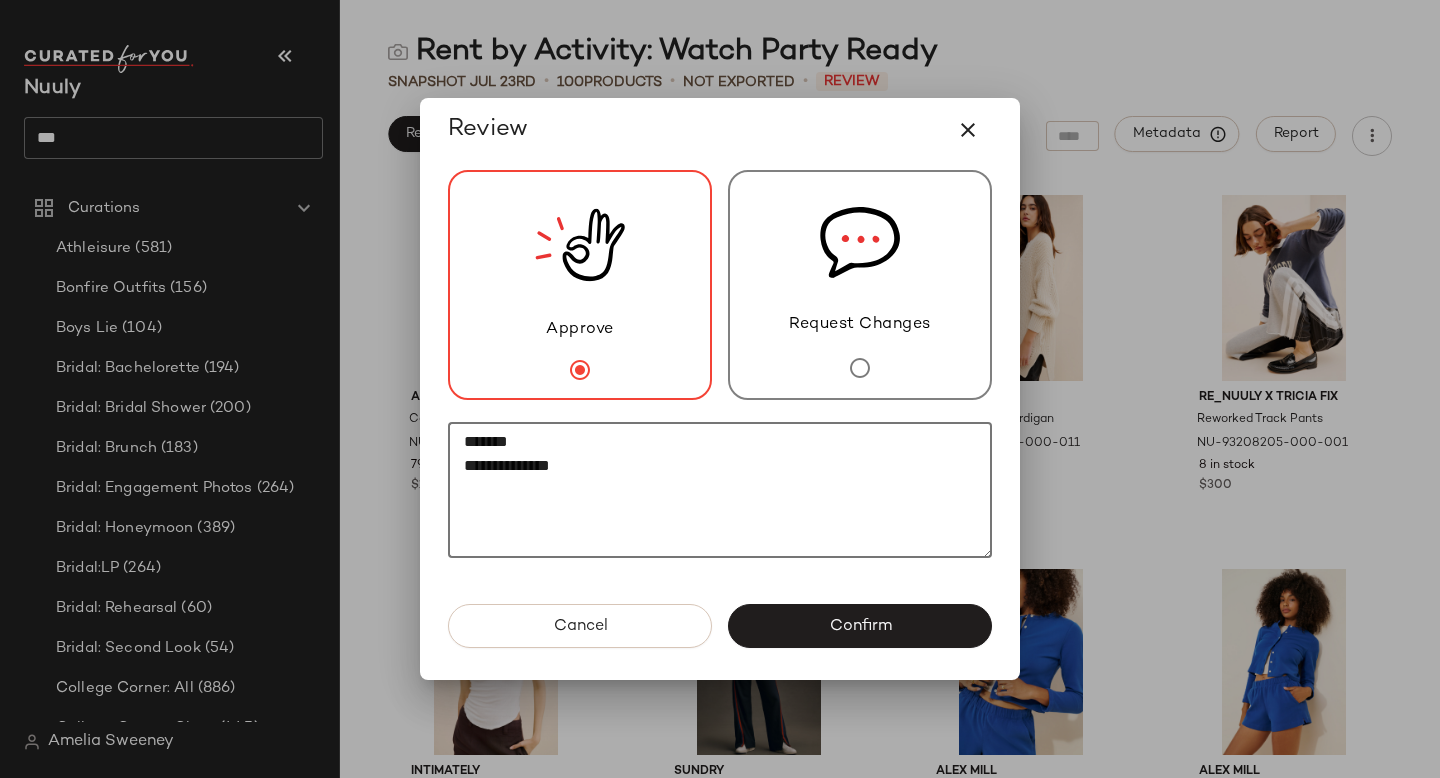 paste on "********" 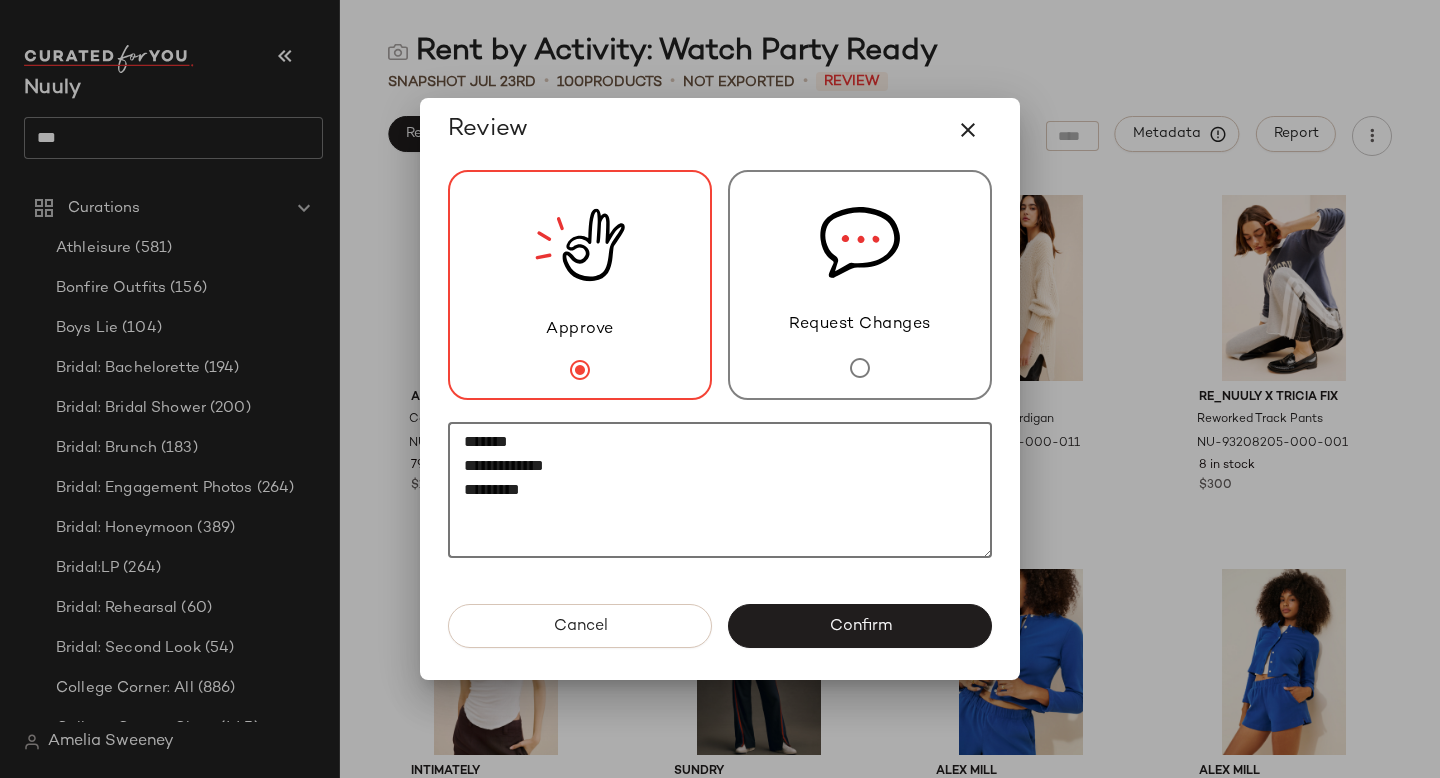 paste on "********" 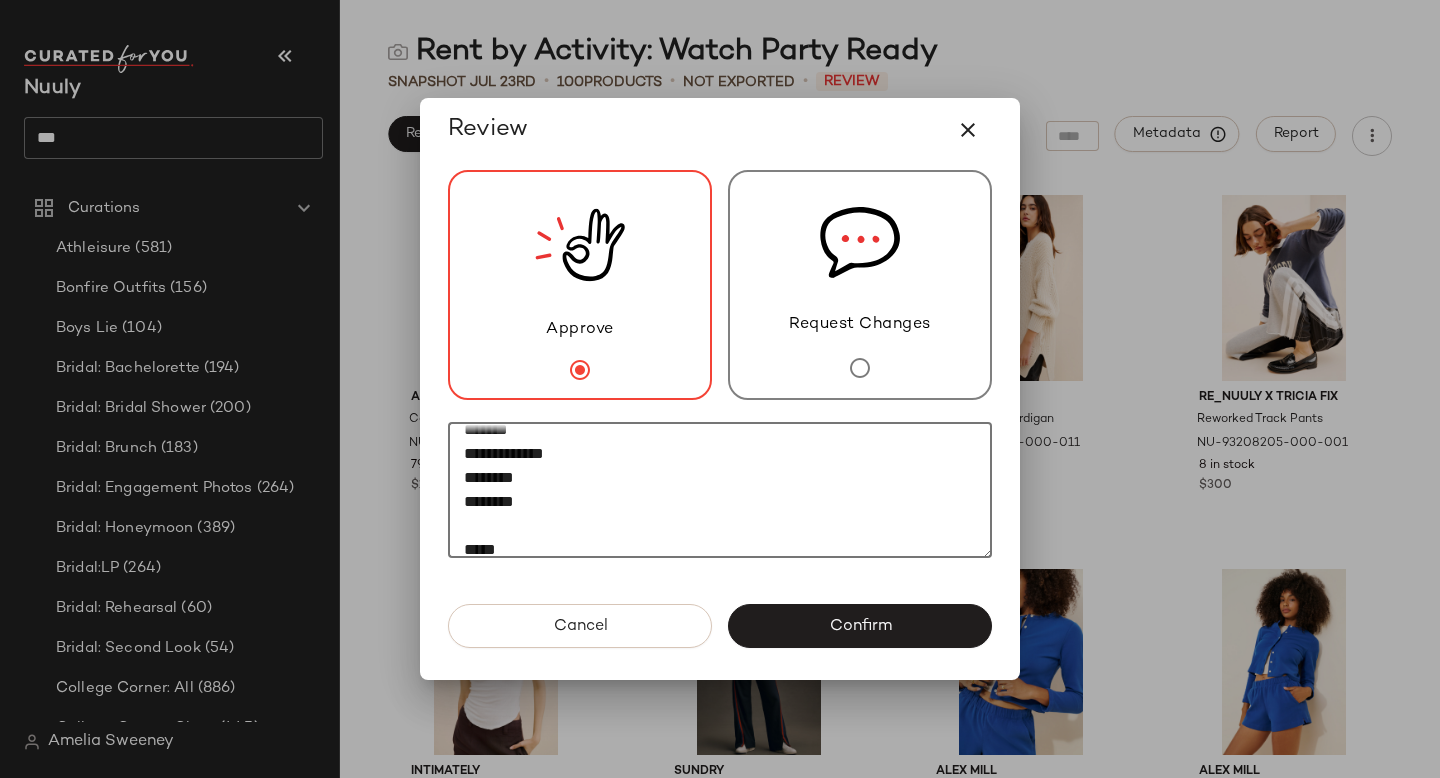 scroll, scrollTop: 36, scrollLeft: 0, axis: vertical 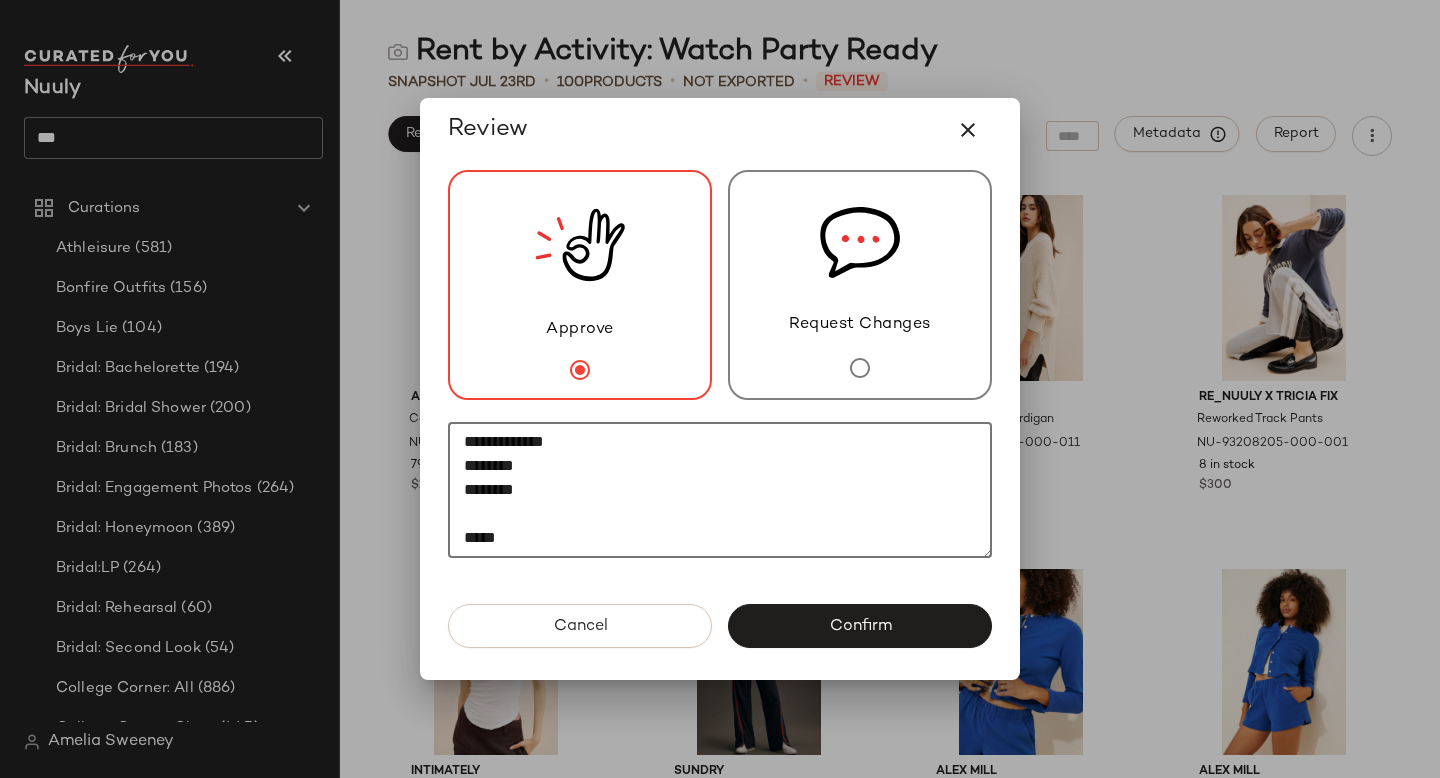 paste on "*********" 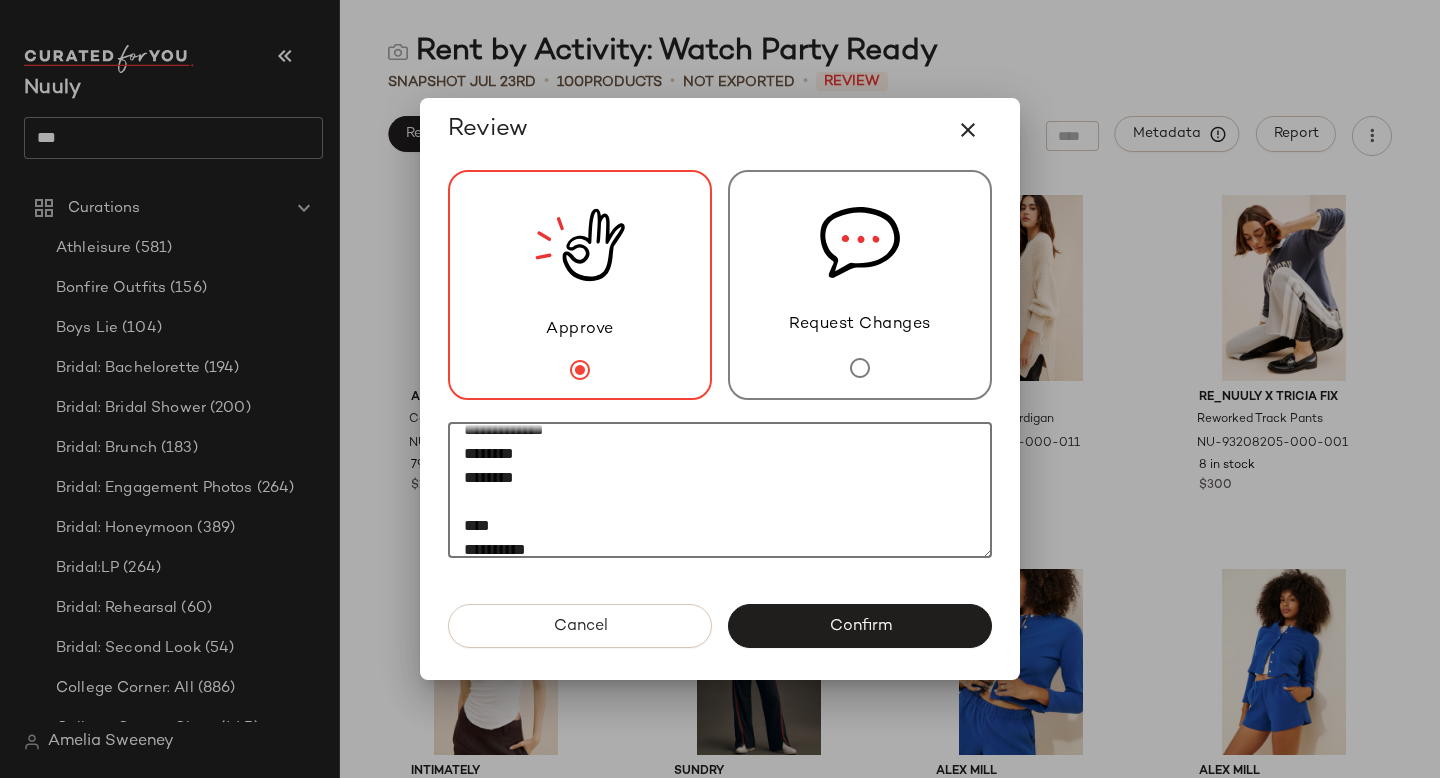 scroll, scrollTop: 60, scrollLeft: 0, axis: vertical 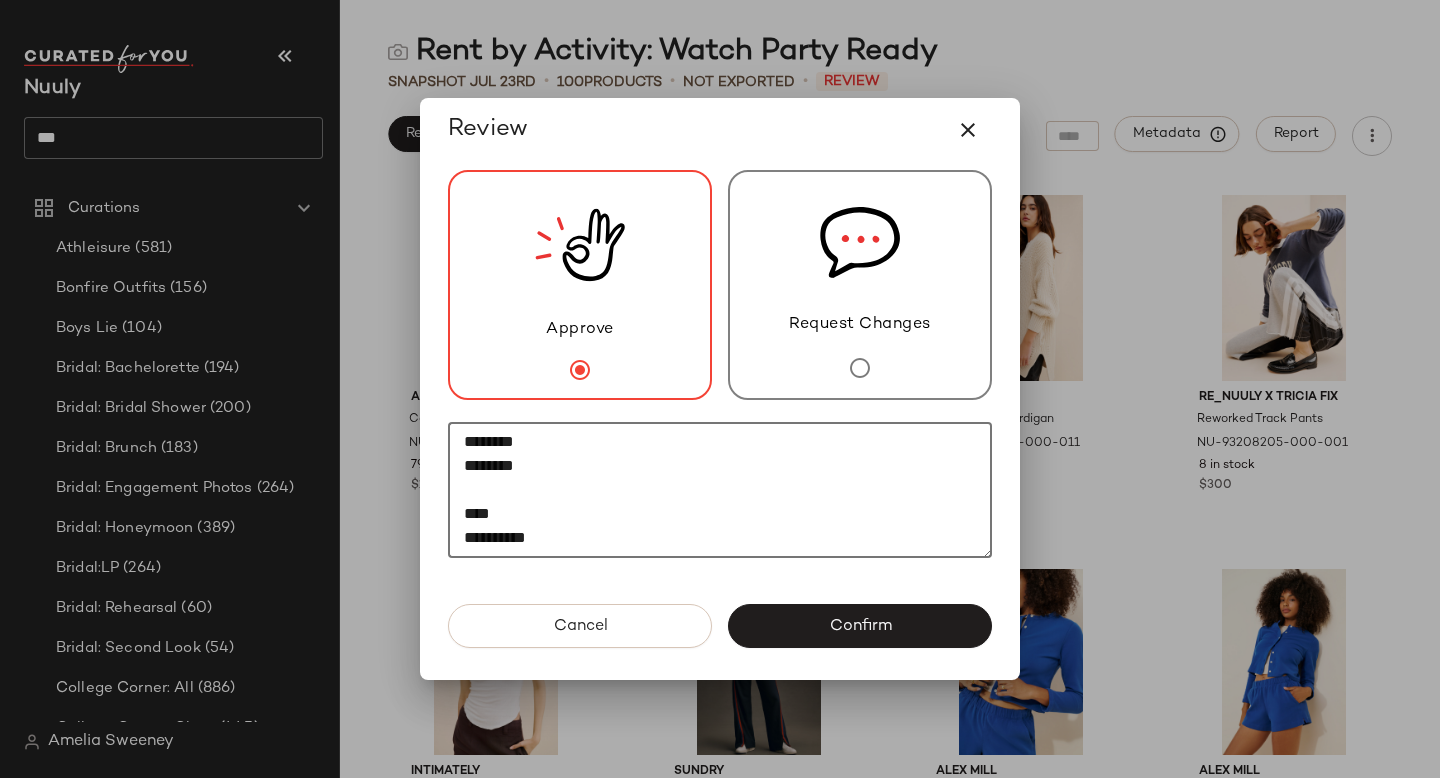 paste on "********" 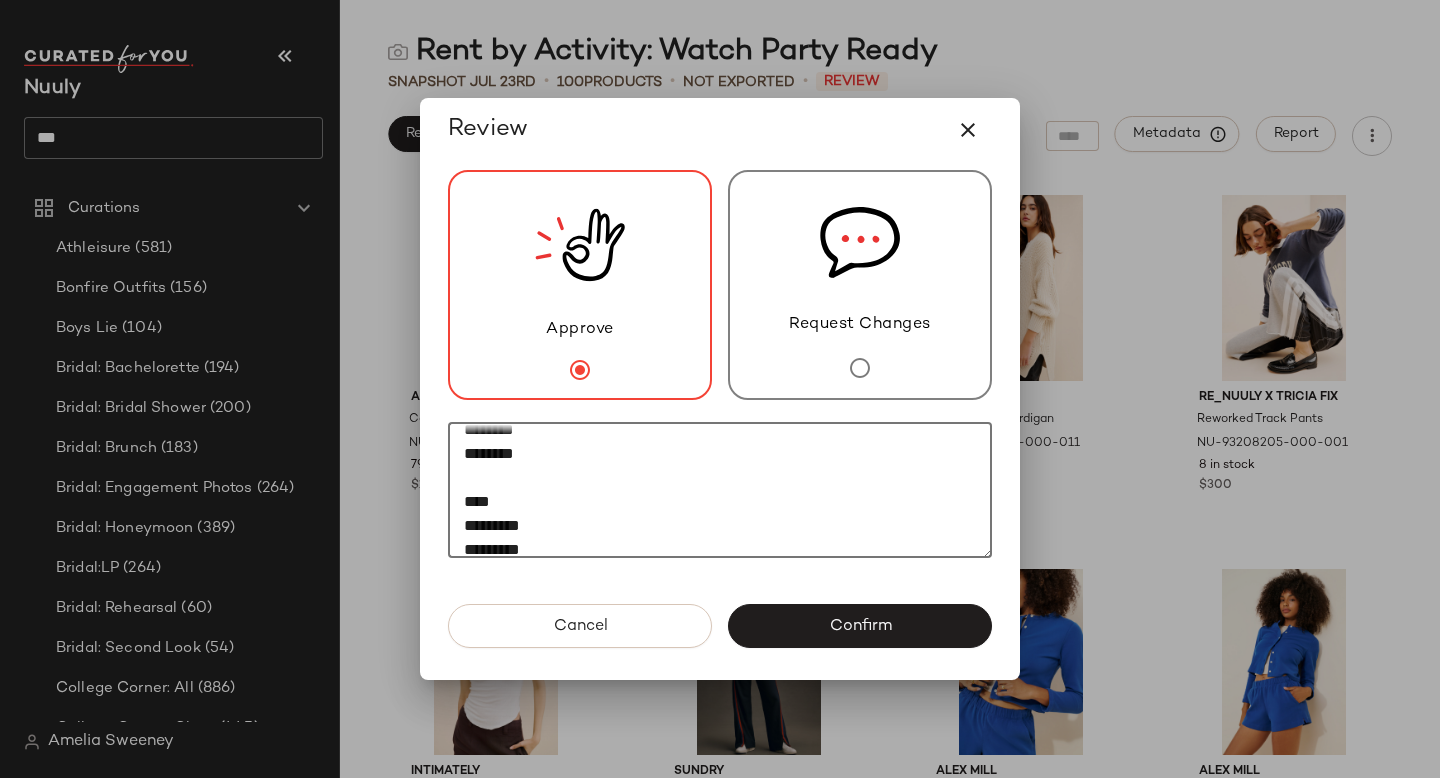 scroll, scrollTop: 84, scrollLeft: 0, axis: vertical 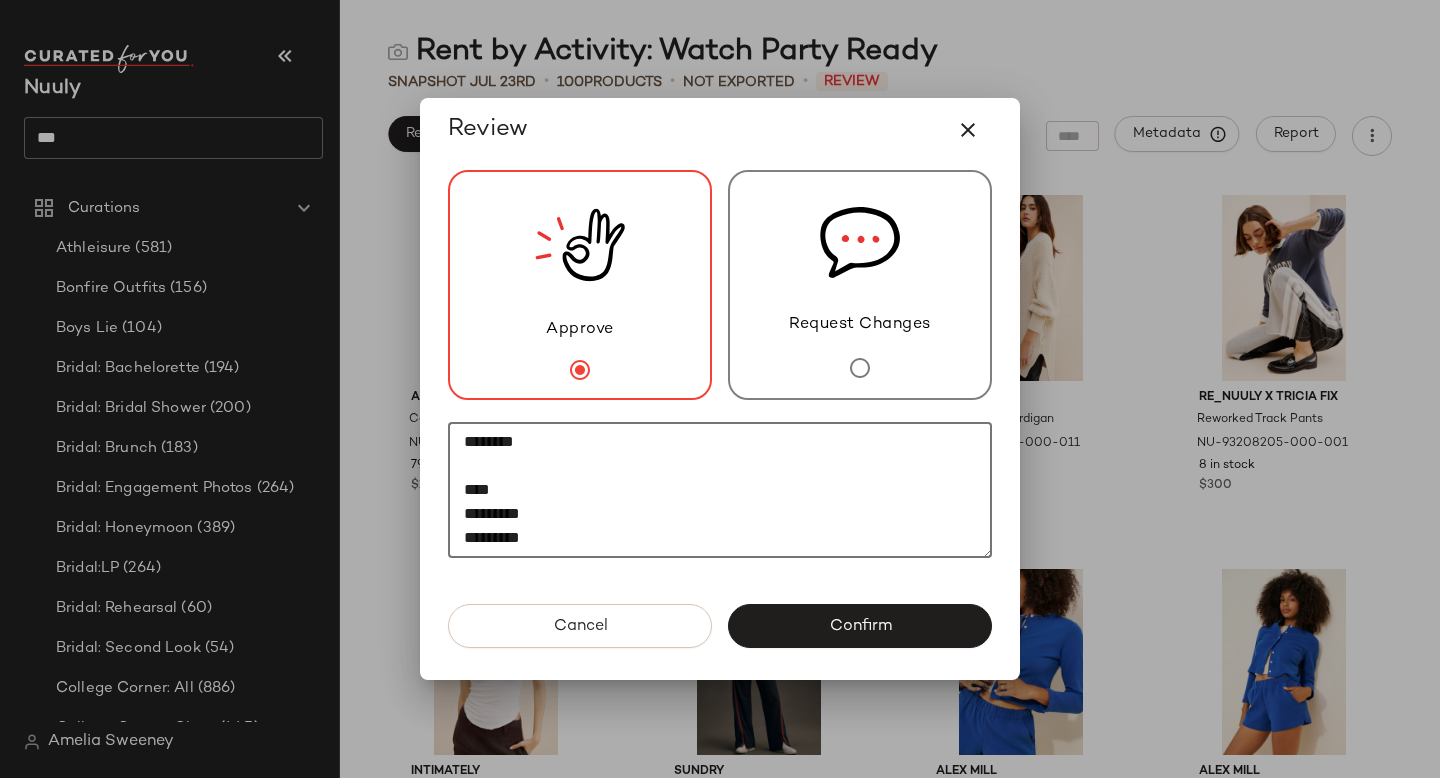 paste on "**********" 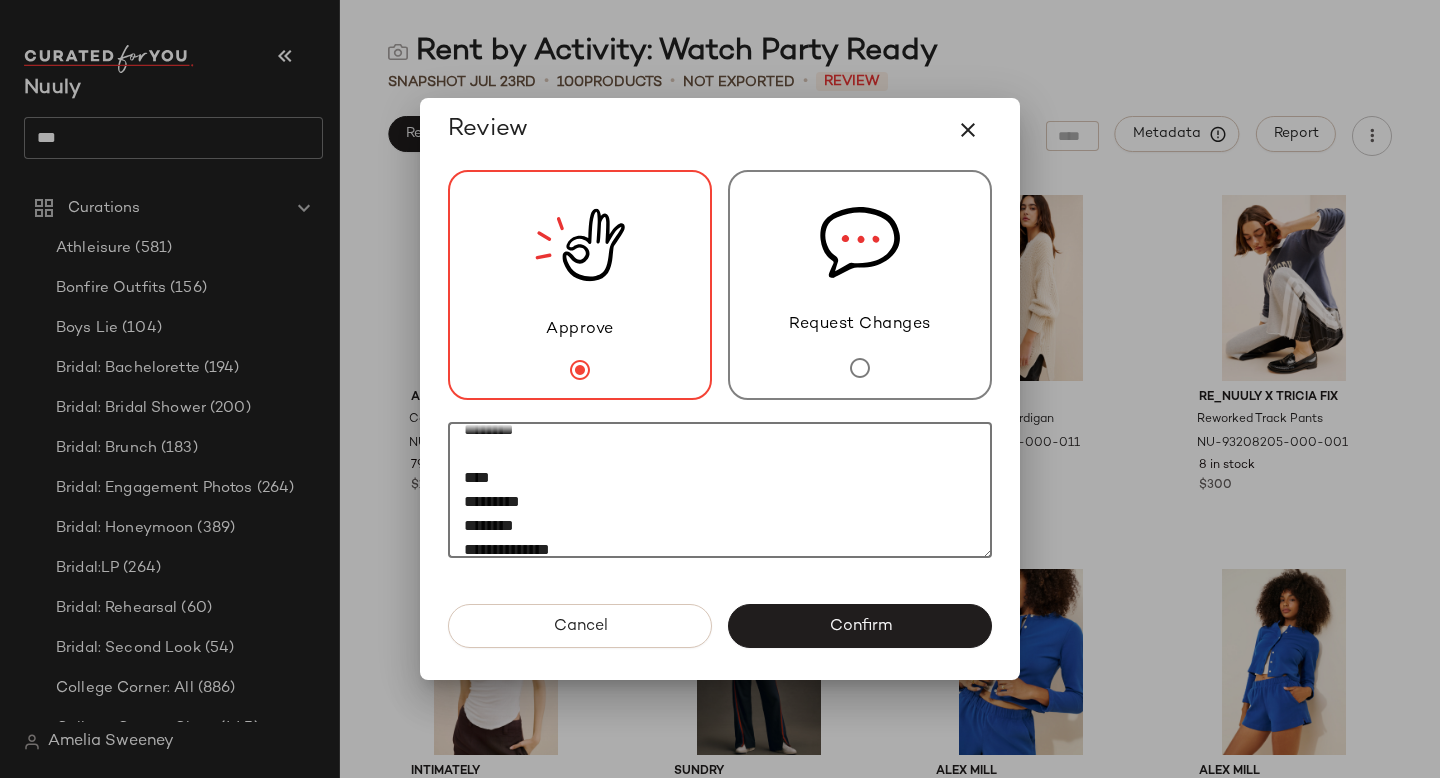 scroll, scrollTop: 108, scrollLeft: 0, axis: vertical 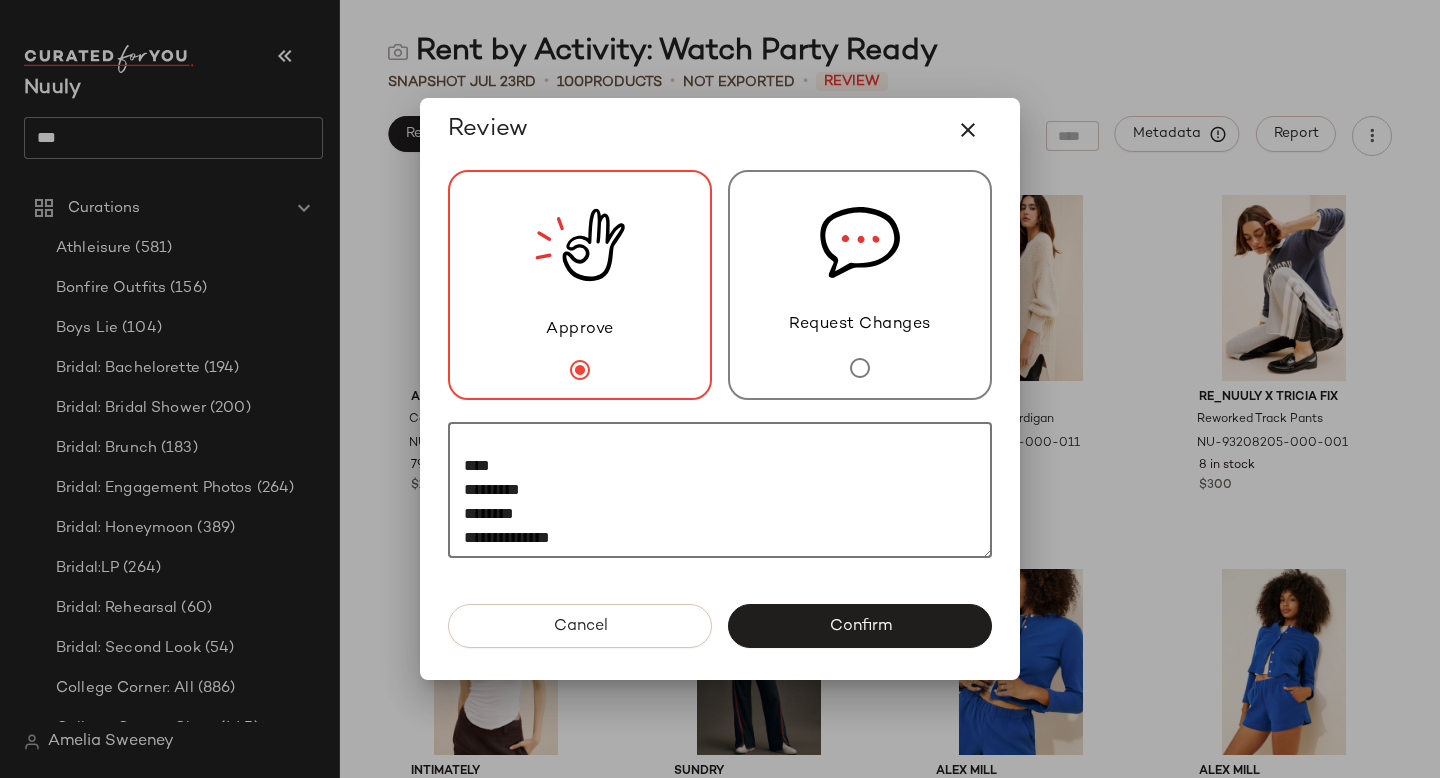 paste on "**********" 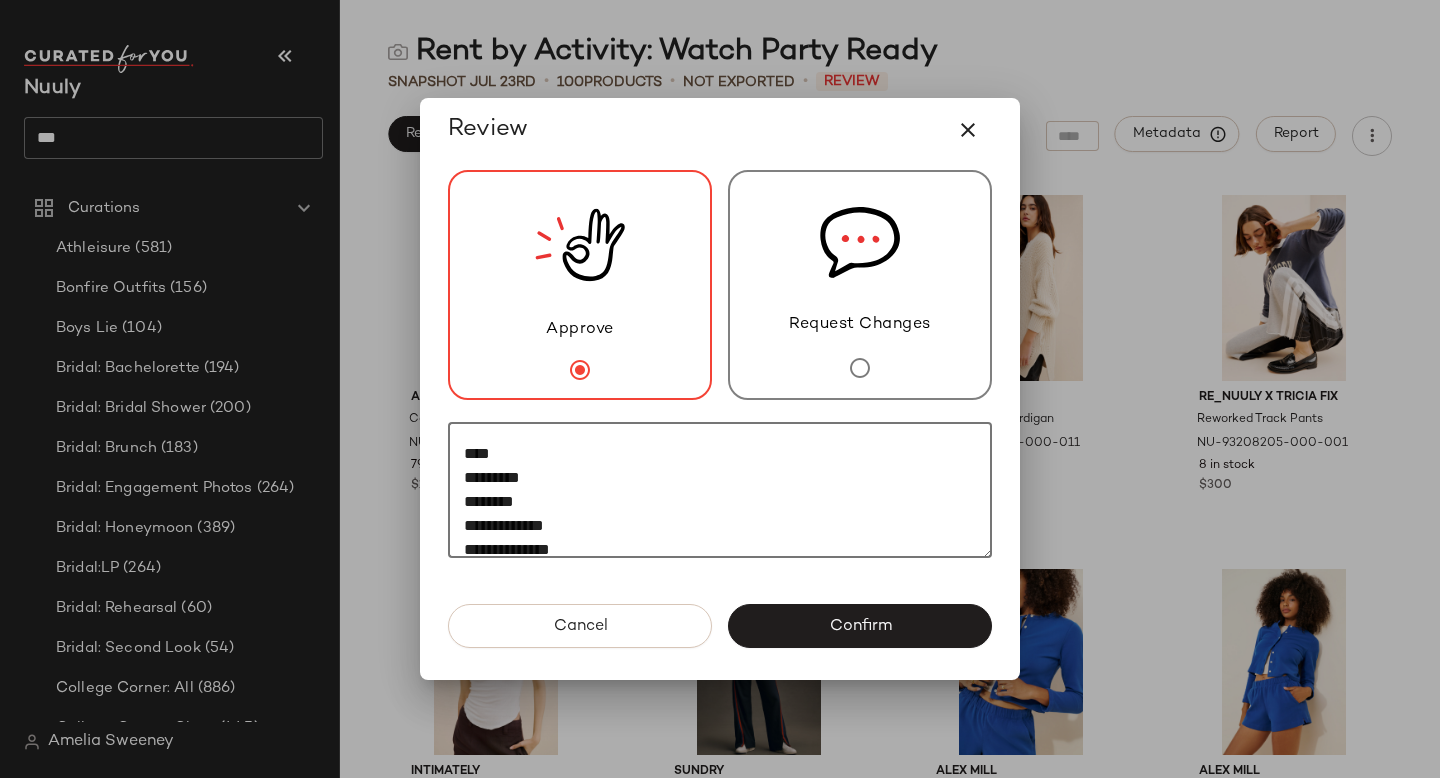 scroll, scrollTop: 132, scrollLeft: 0, axis: vertical 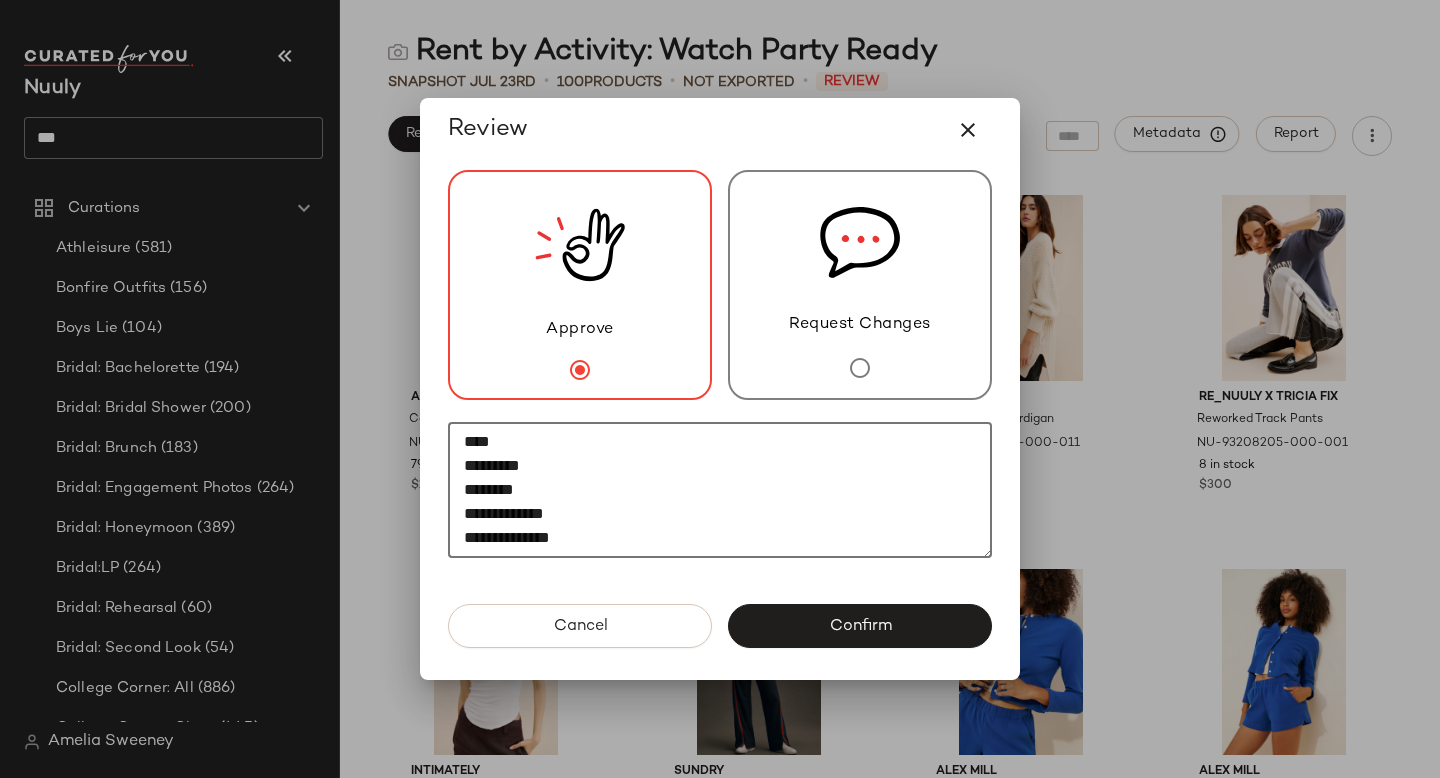 paste on "********" 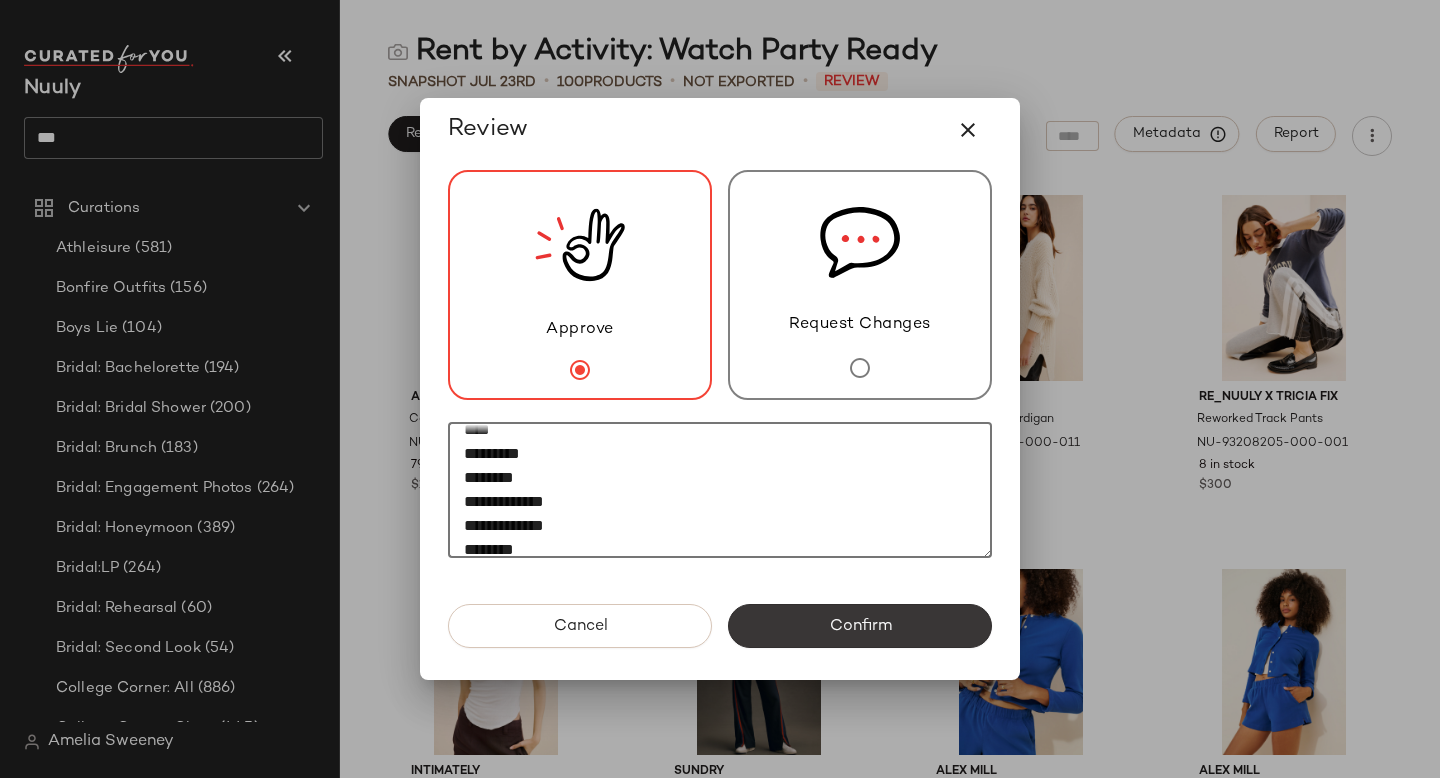 type on "**********" 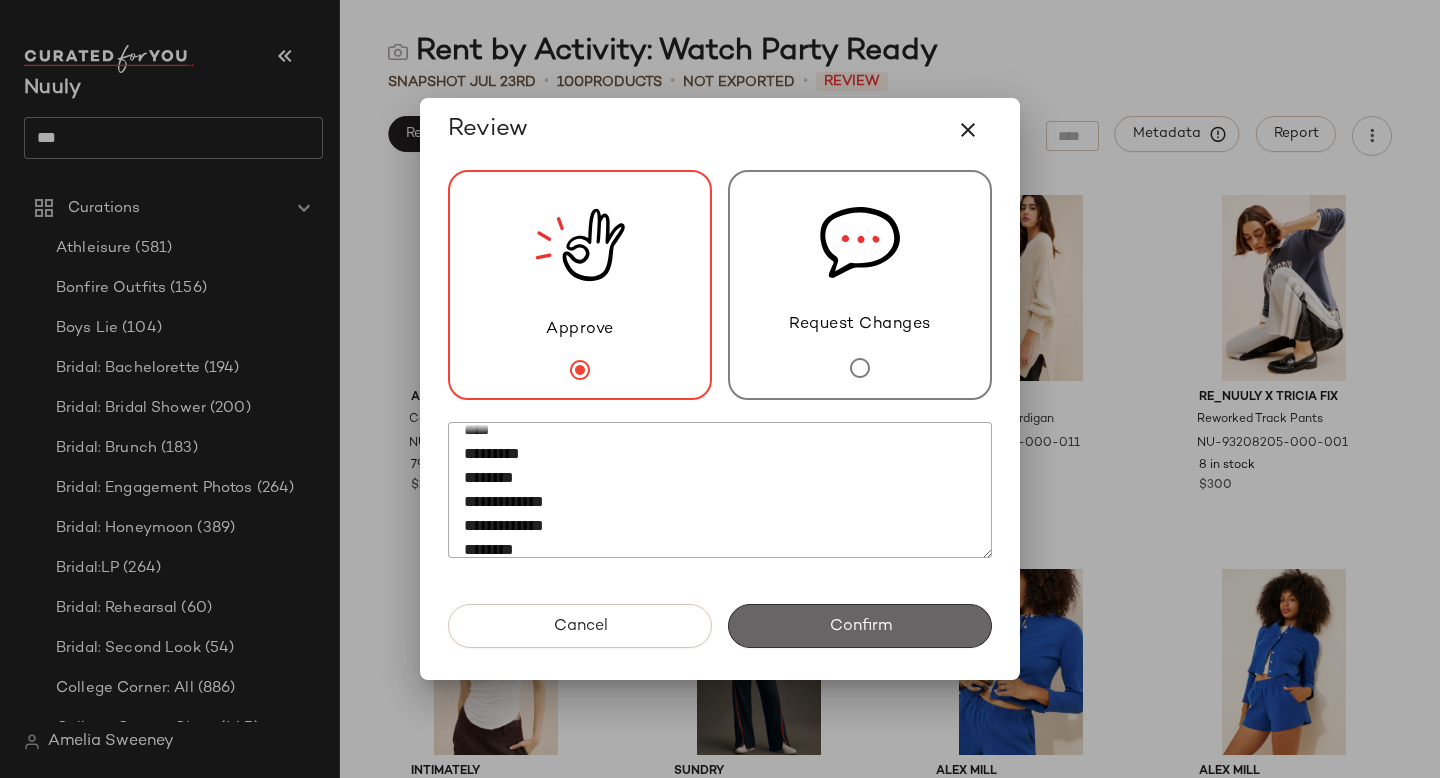 click on "Confirm" at bounding box center (860, 626) 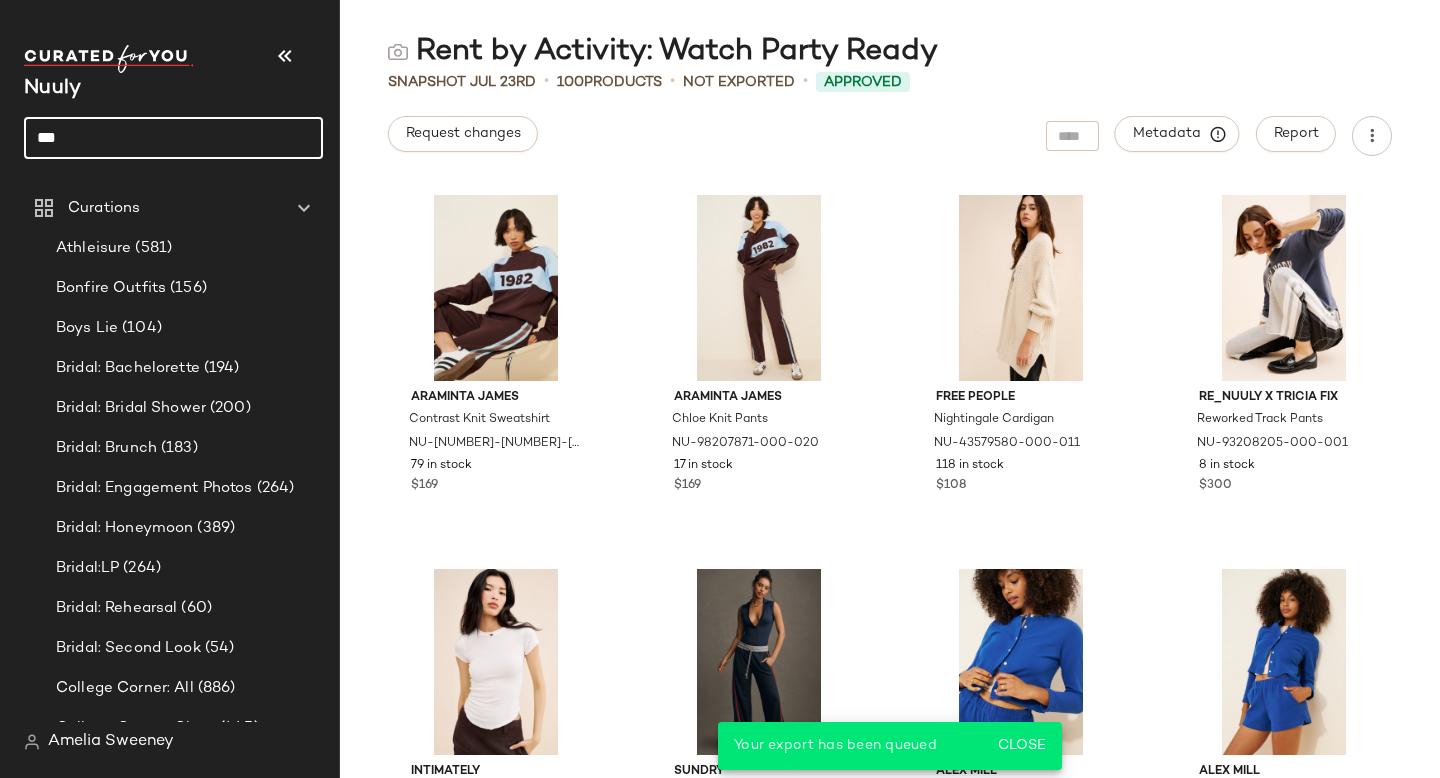 drag, startPoint x: 178, startPoint y: 149, endPoint x: 3, endPoint y: 149, distance: 175 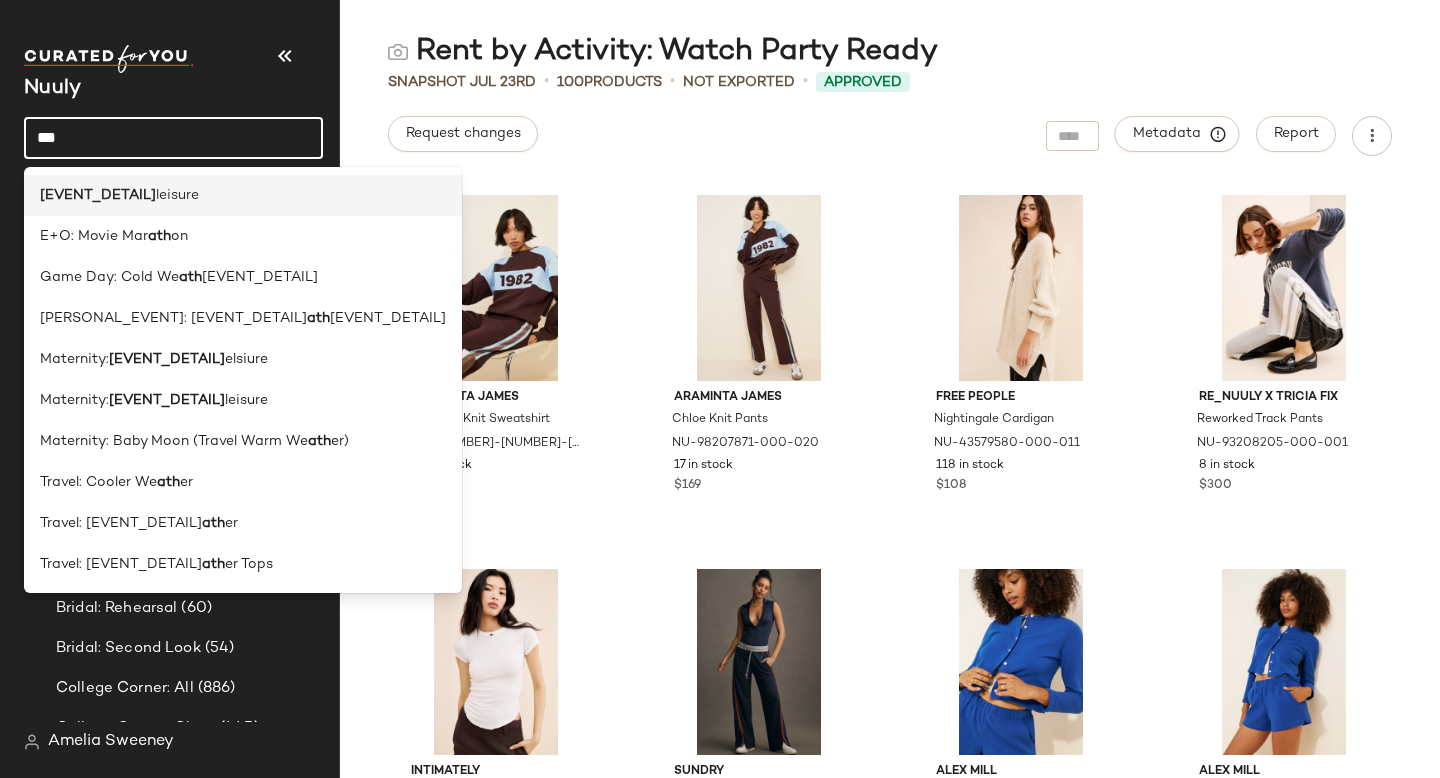 type on "***" 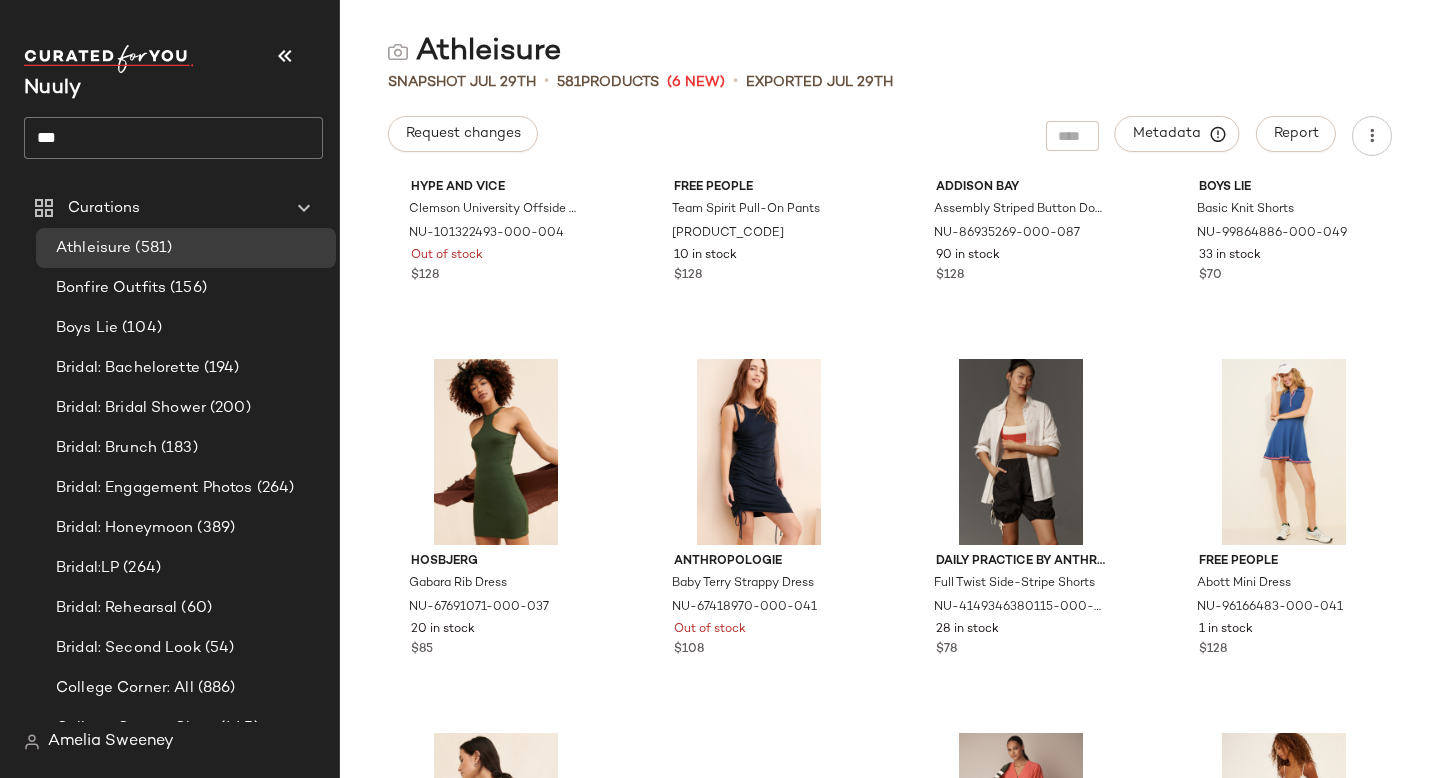 scroll, scrollTop: 4367, scrollLeft: 0, axis: vertical 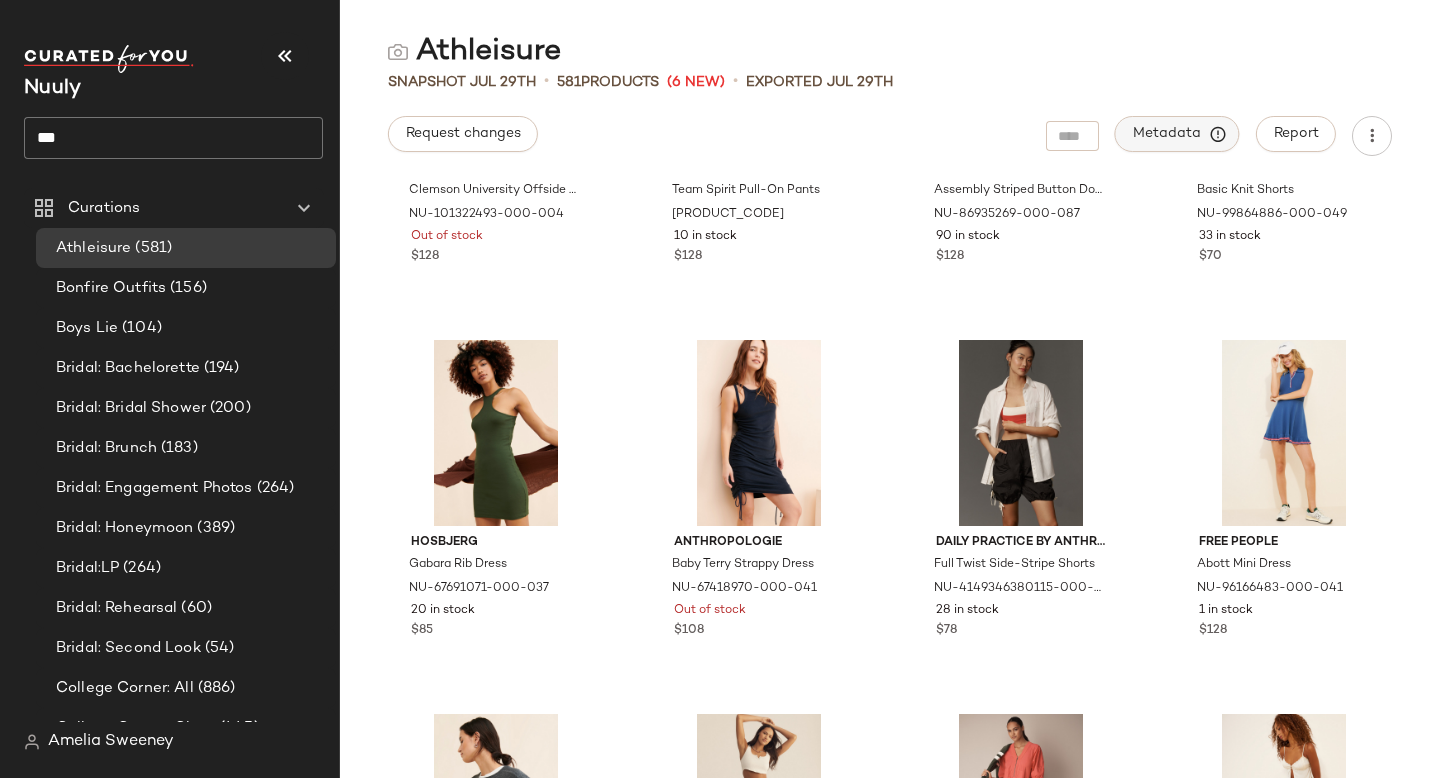 click on "Metadata" 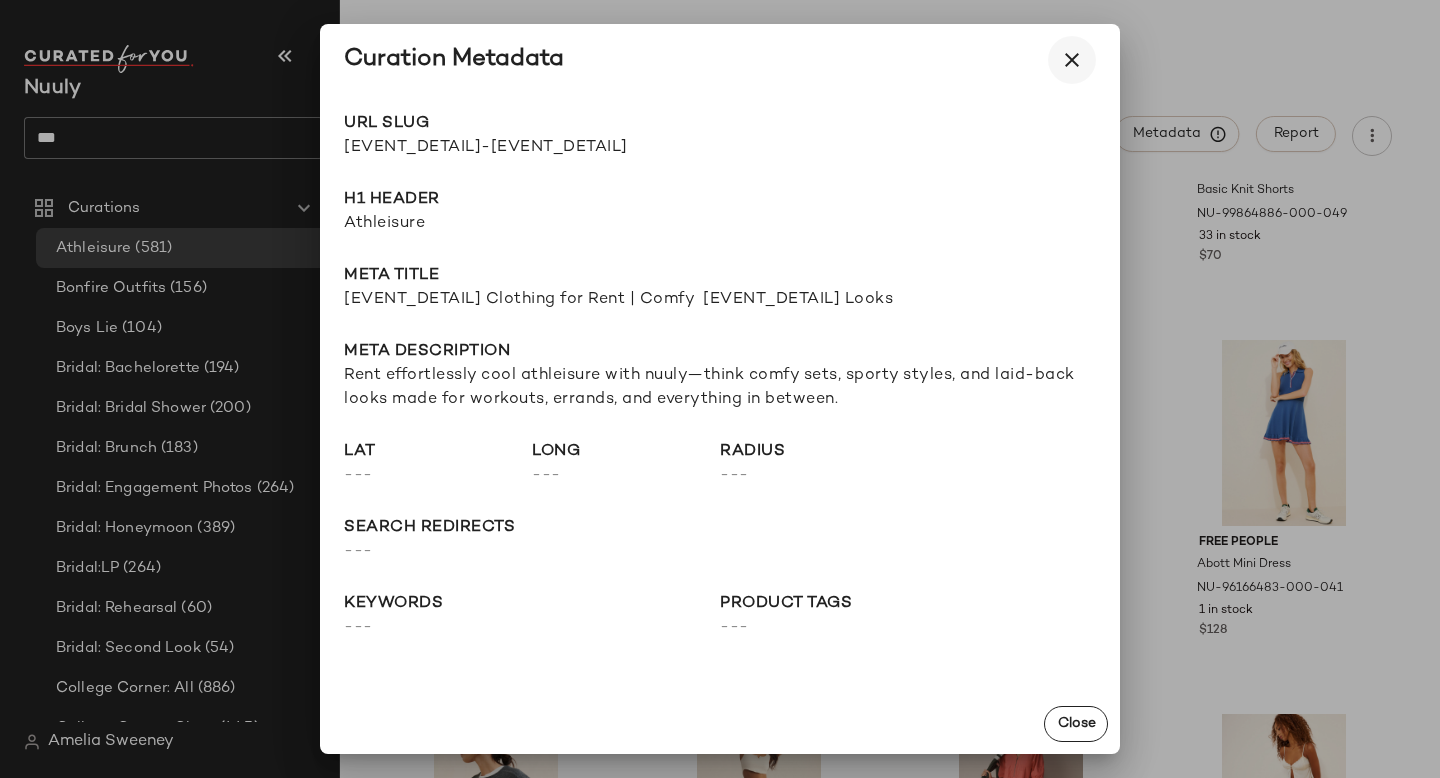 click at bounding box center (1072, 60) 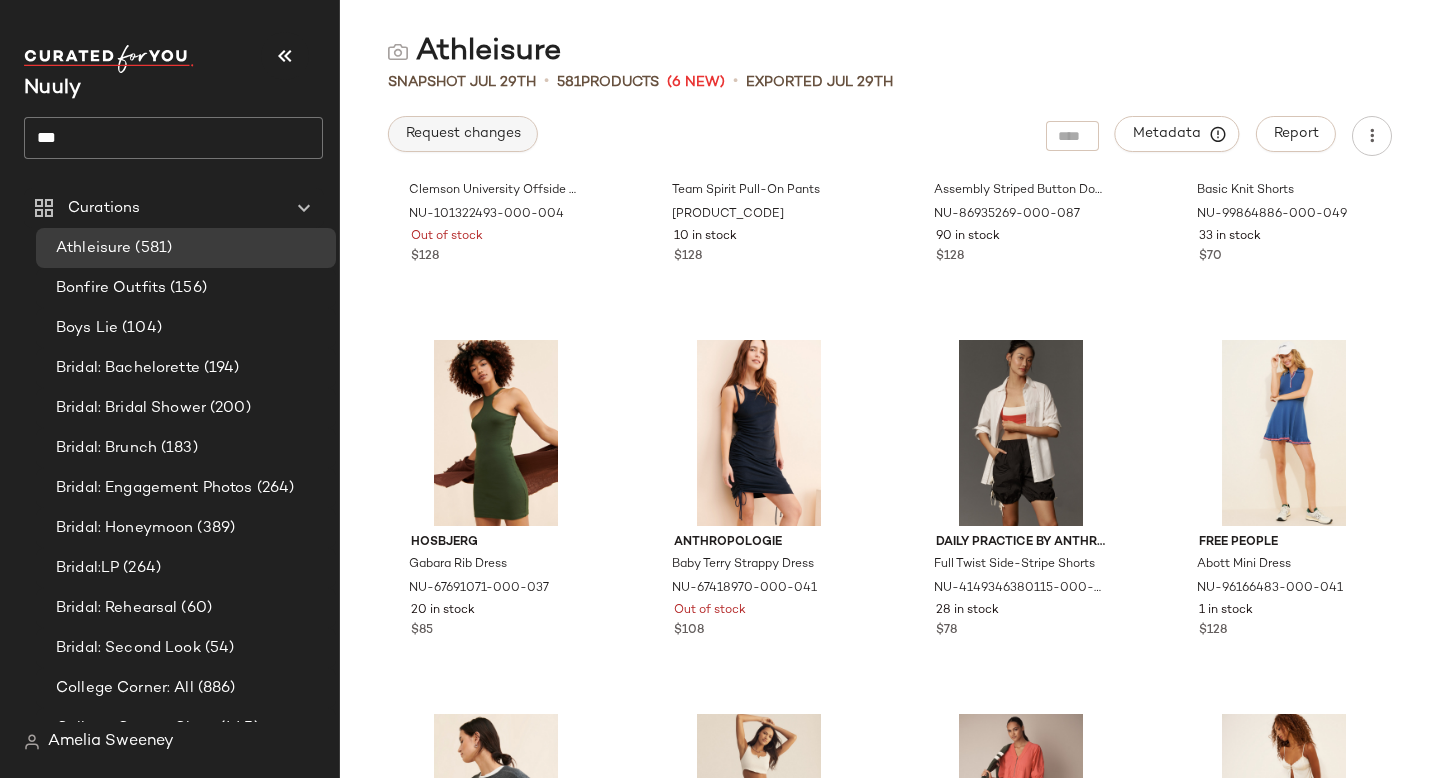 click on "Request changes" 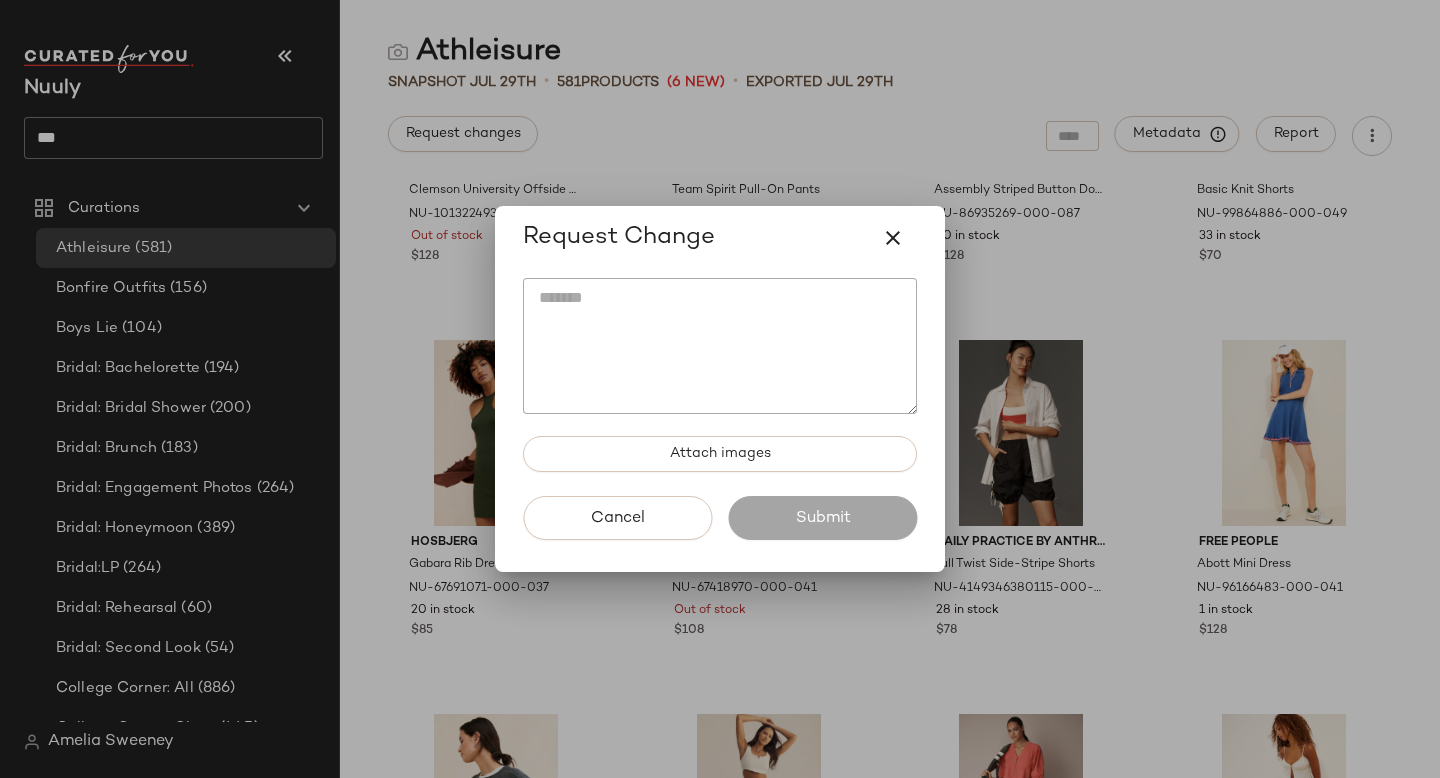 click 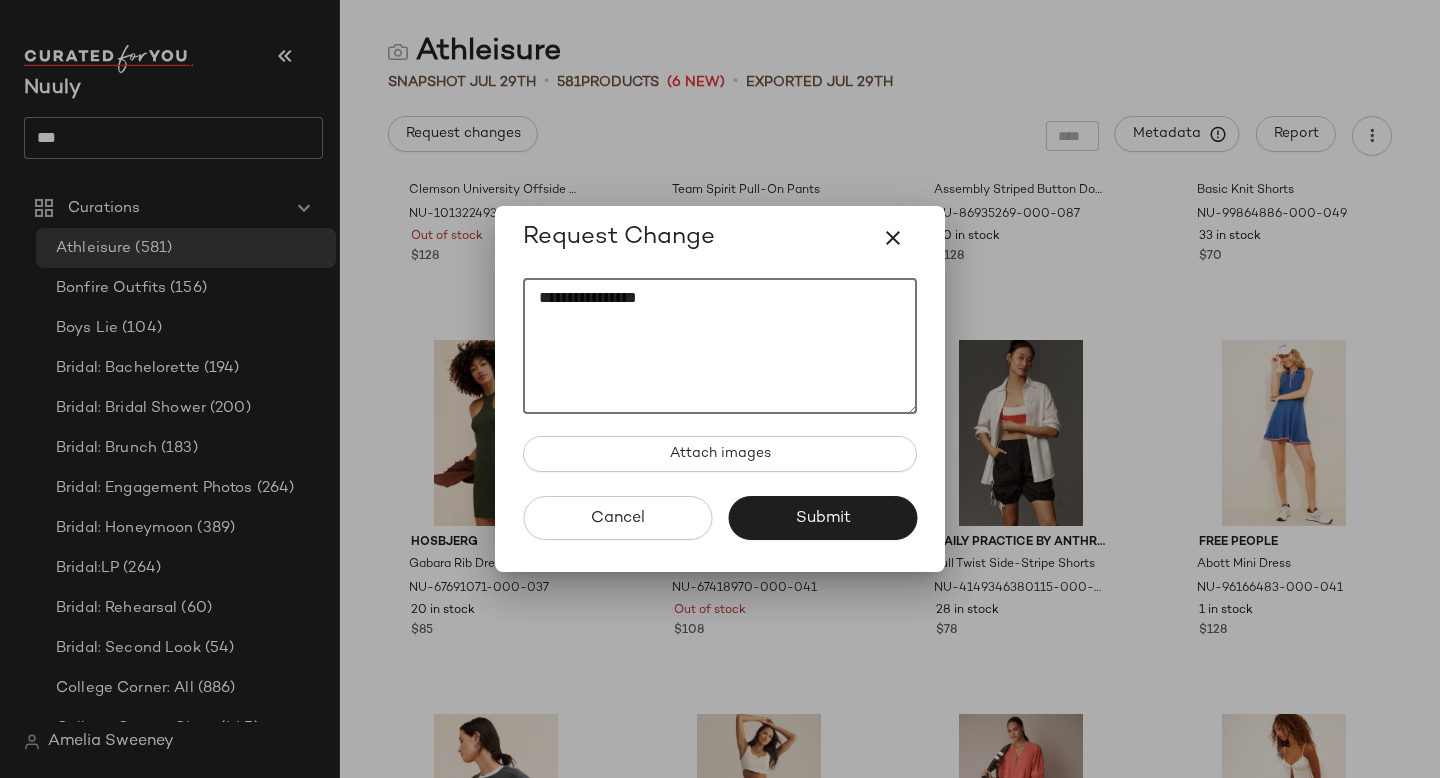 paste on "*********" 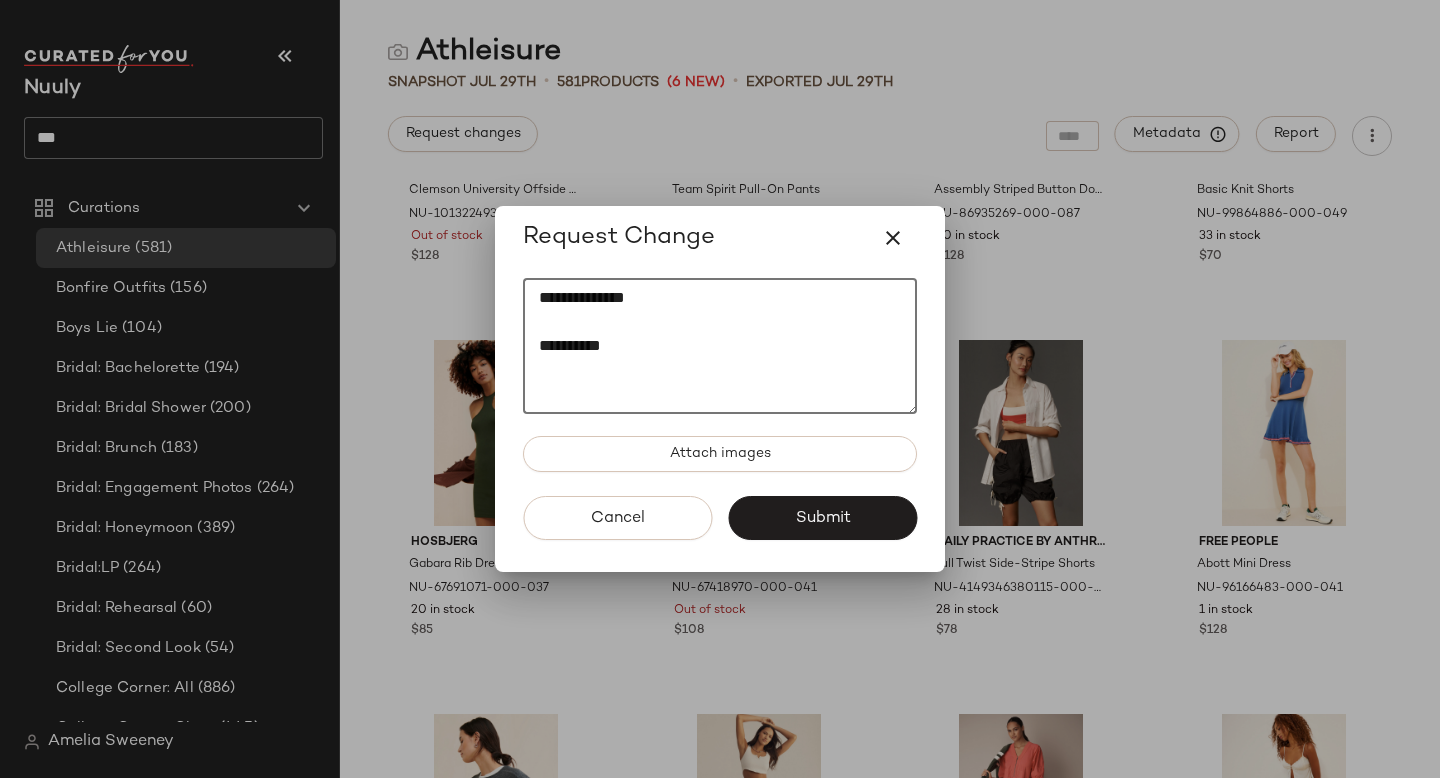 click on "**********" 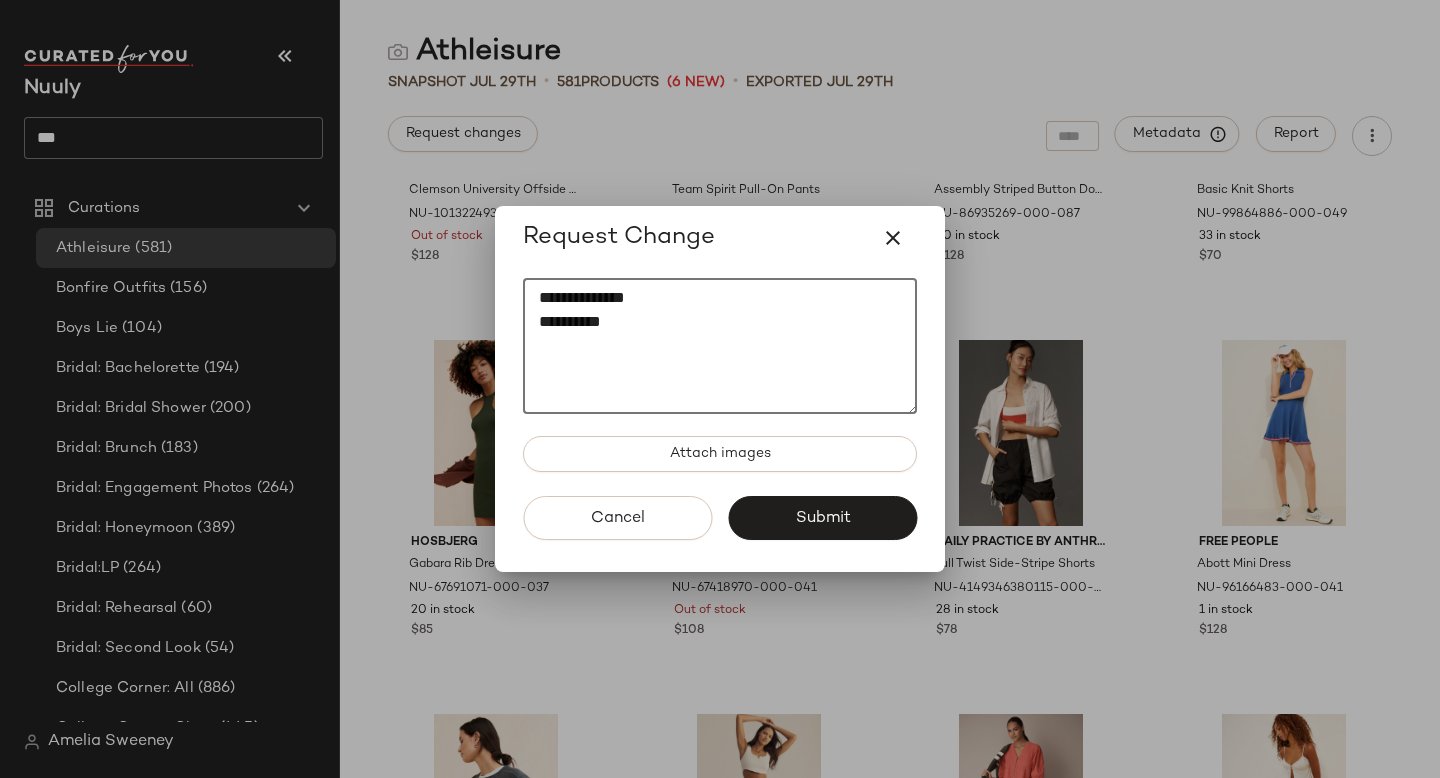 click on "**********" 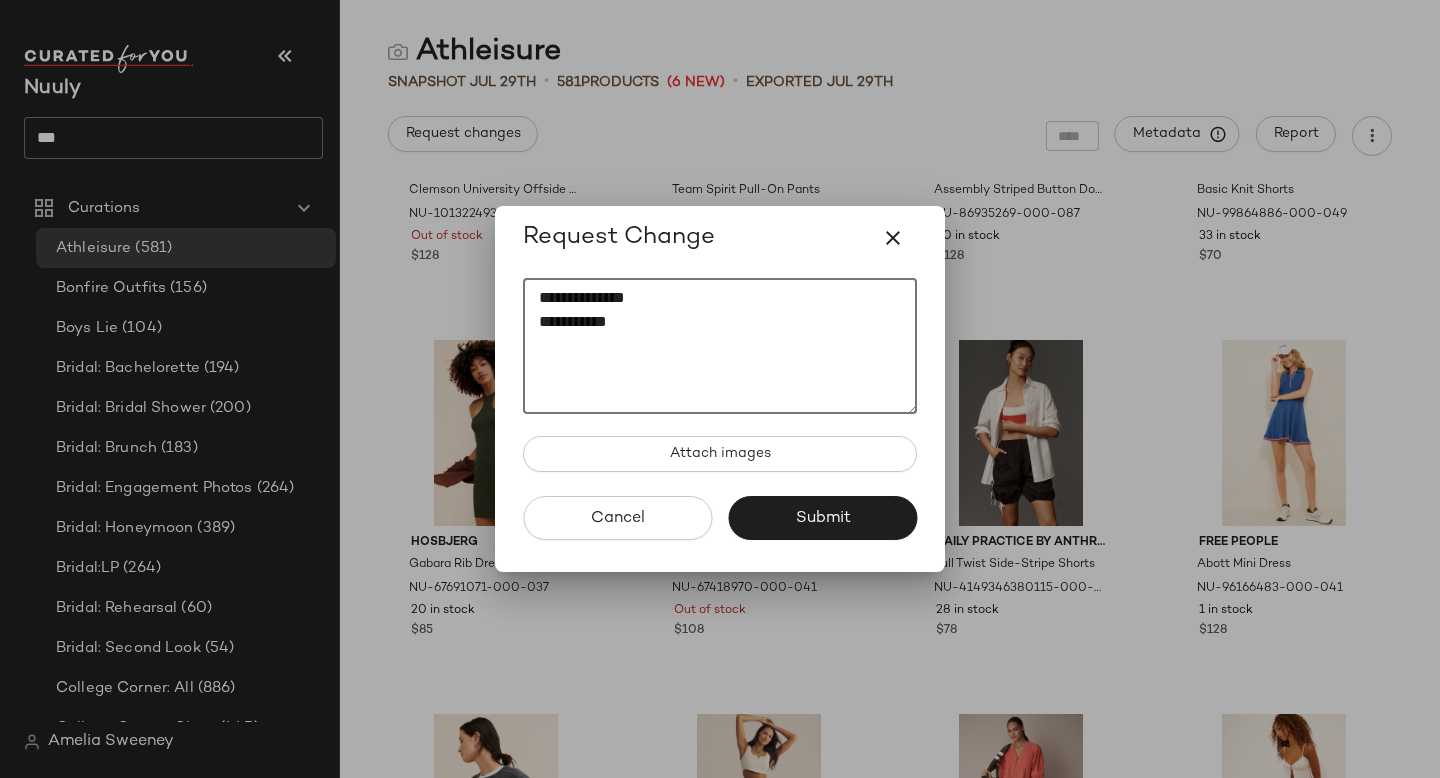 paste on "********" 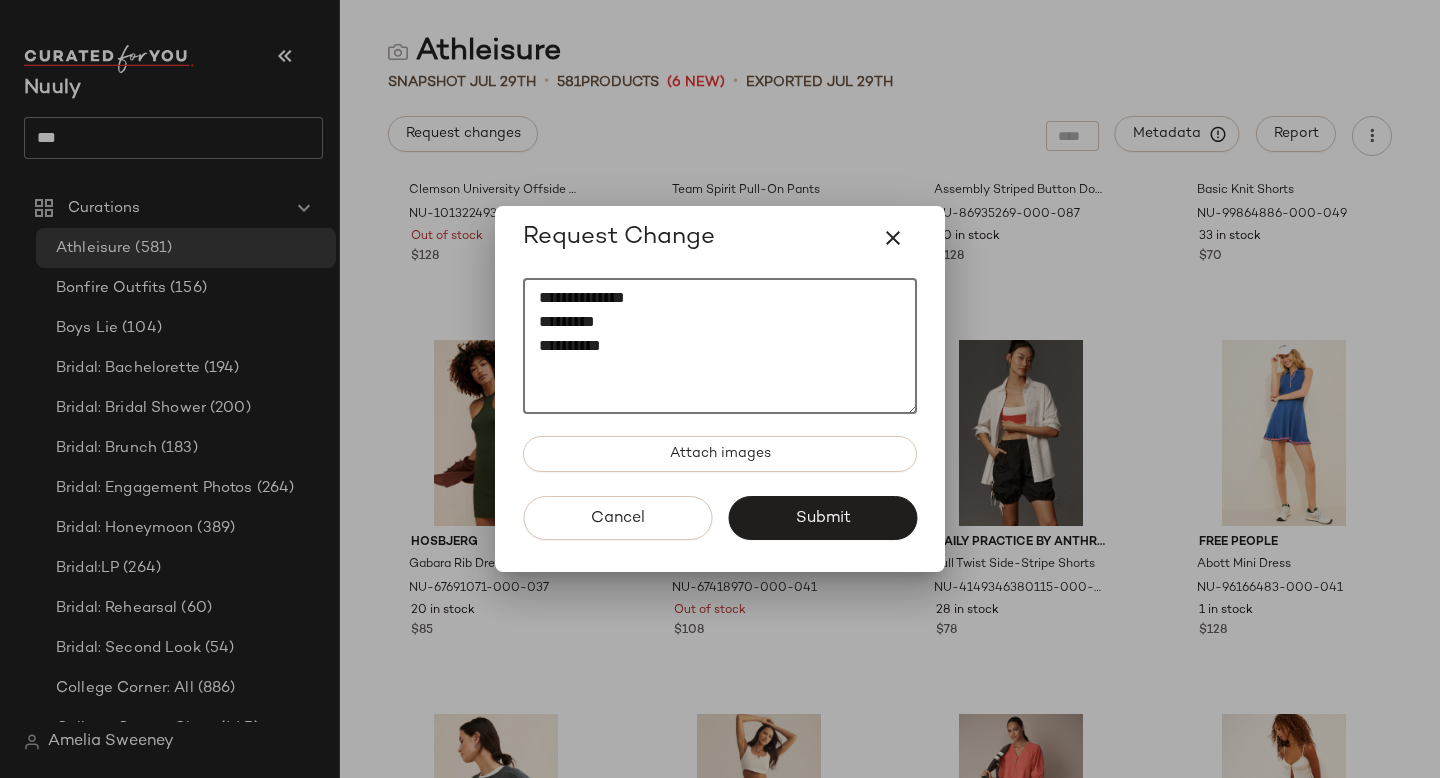 paste on "********" 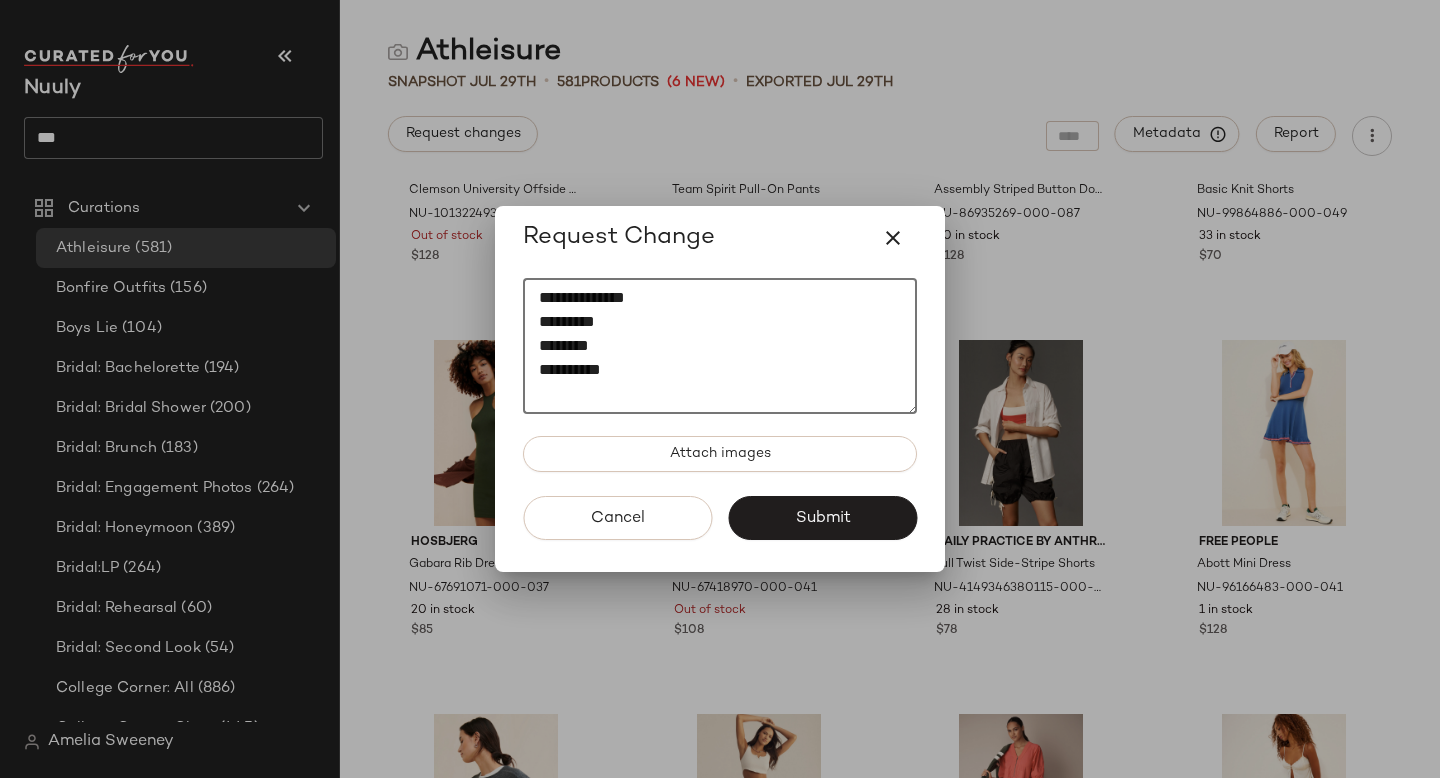 paste on "********" 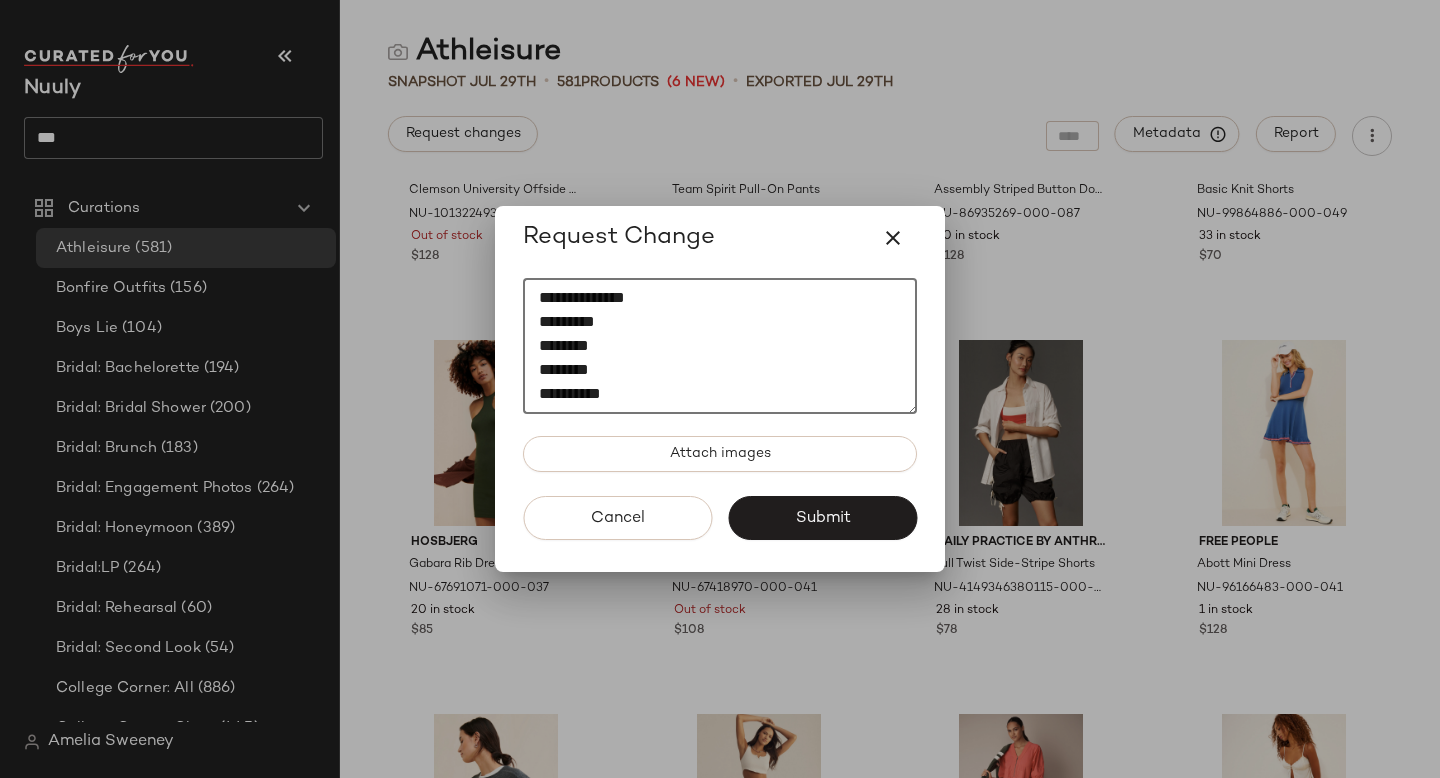 scroll, scrollTop: 12, scrollLeft: 0, axis: vertical 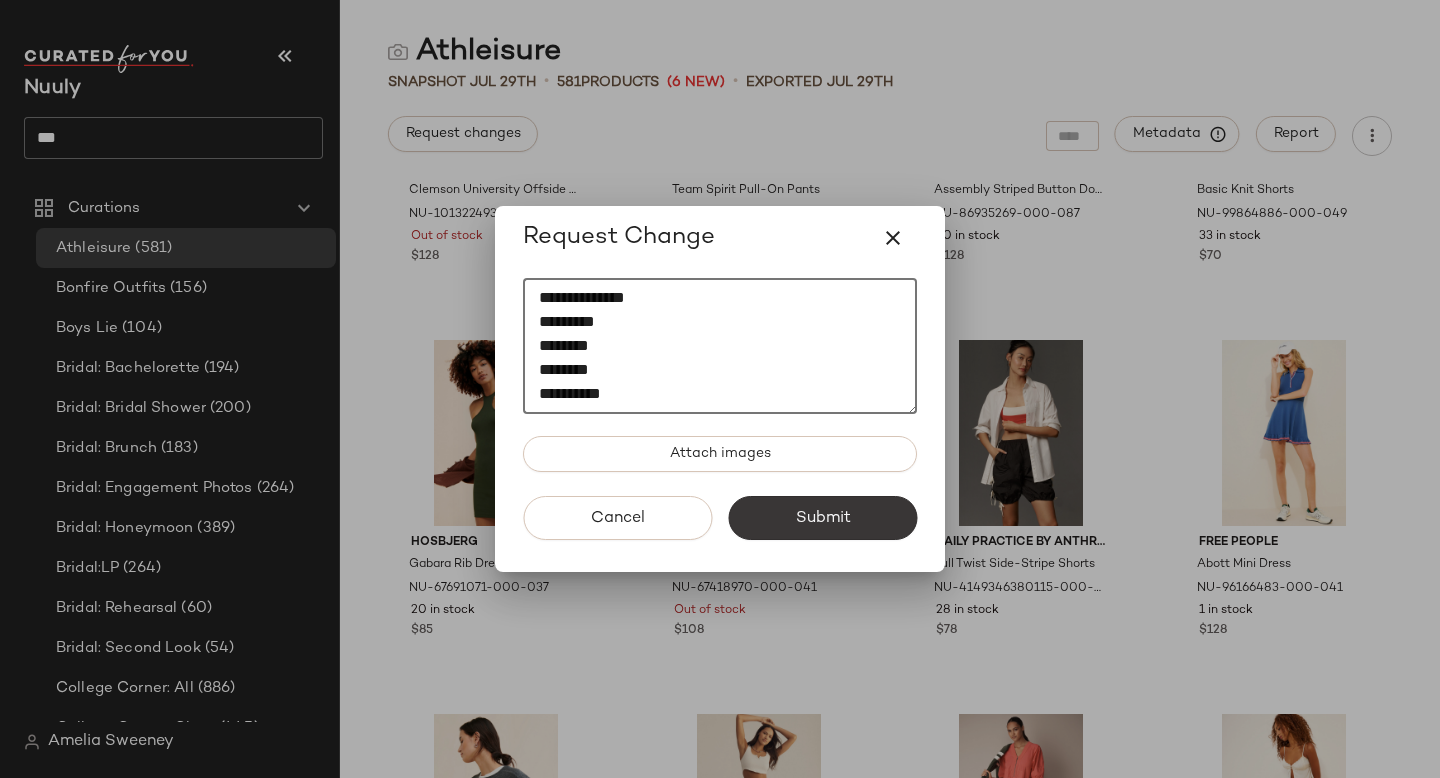 click on "Submit" at bounding box center (822, 518) 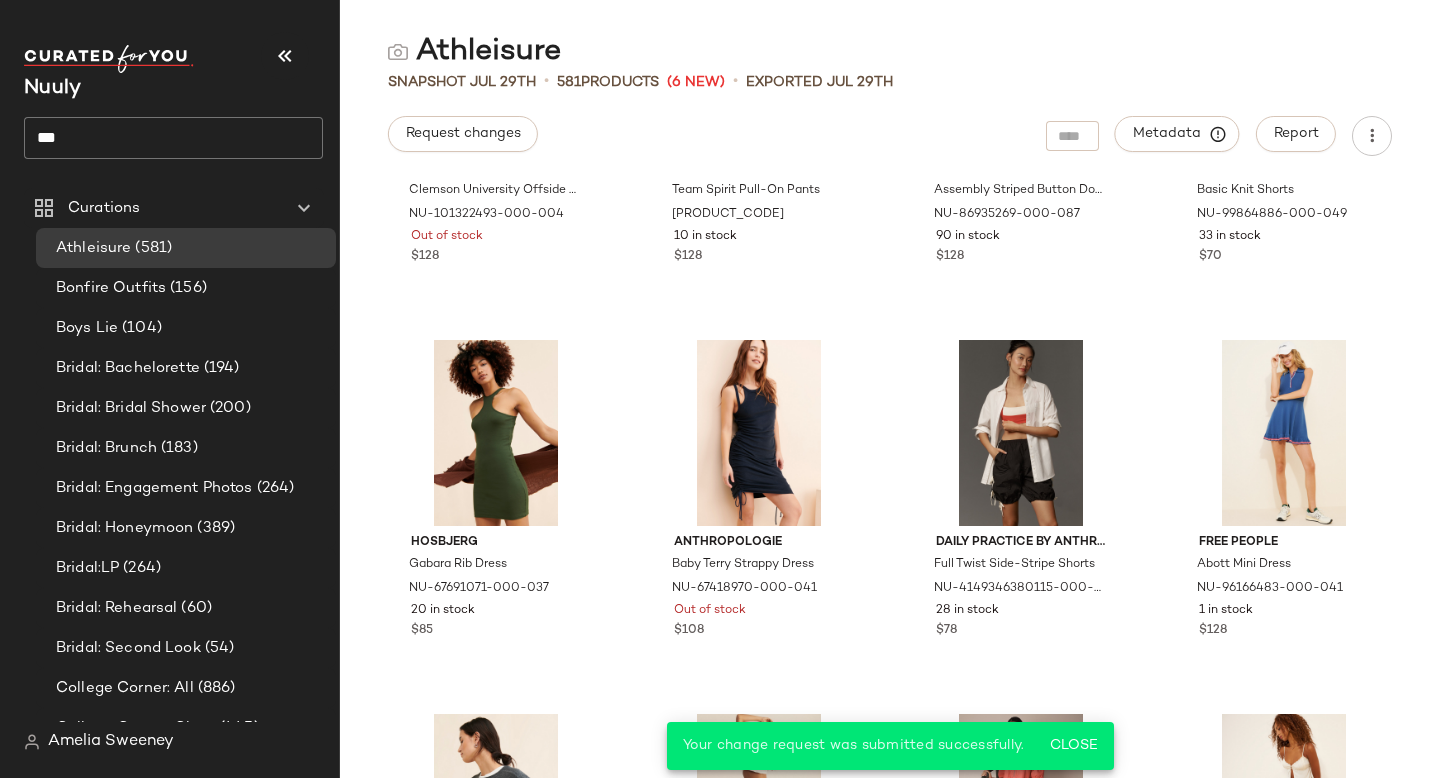 click on "***" 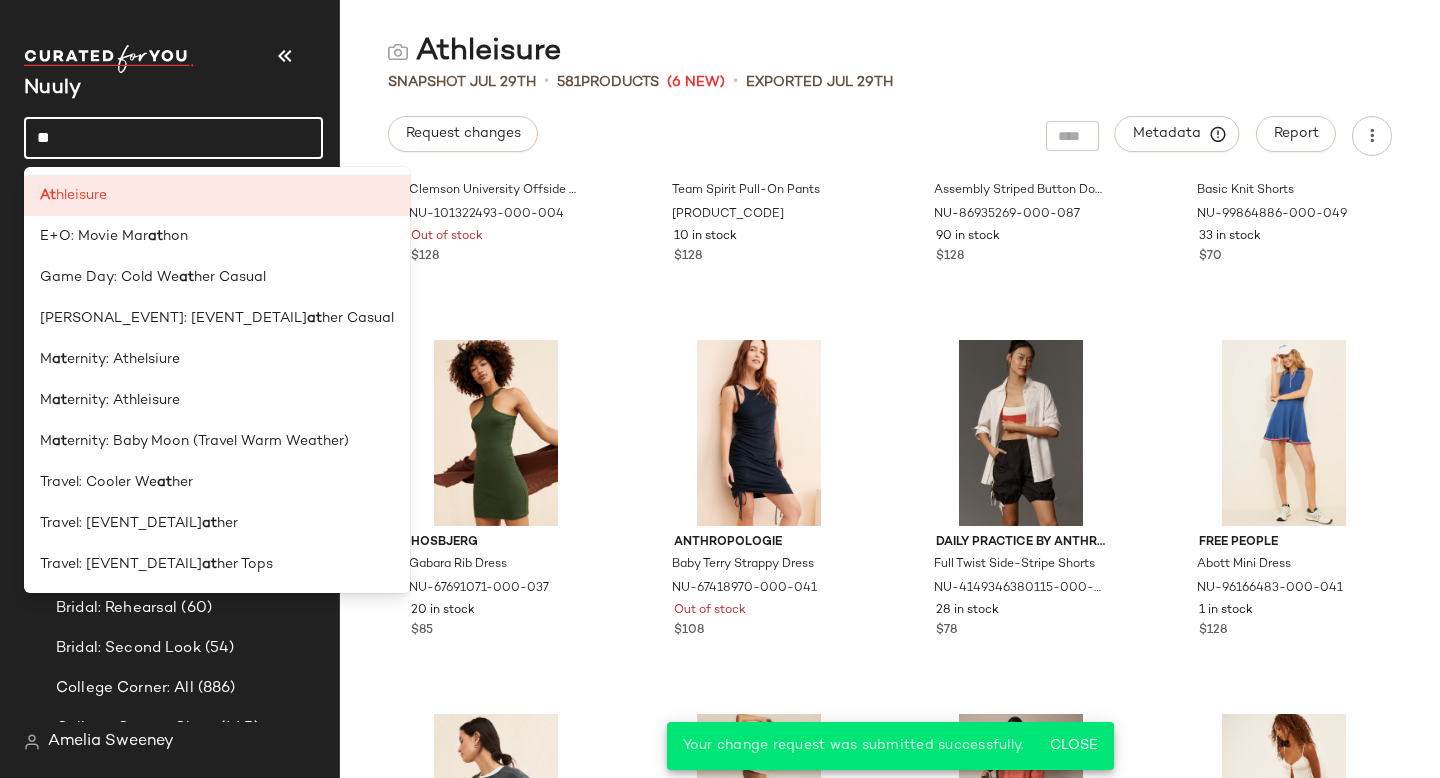 type on "*" 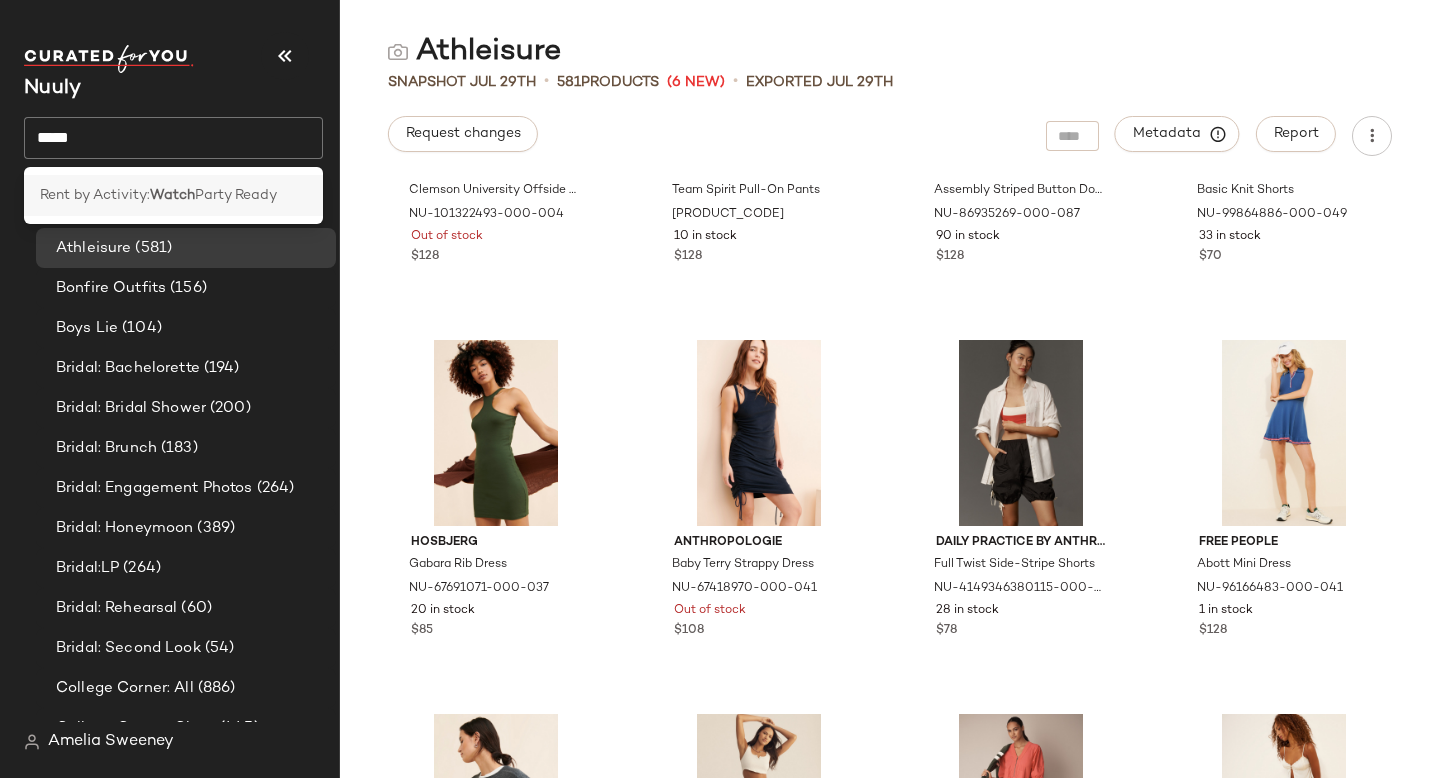 click on "Party Ready" at bounding box center [236, 195] 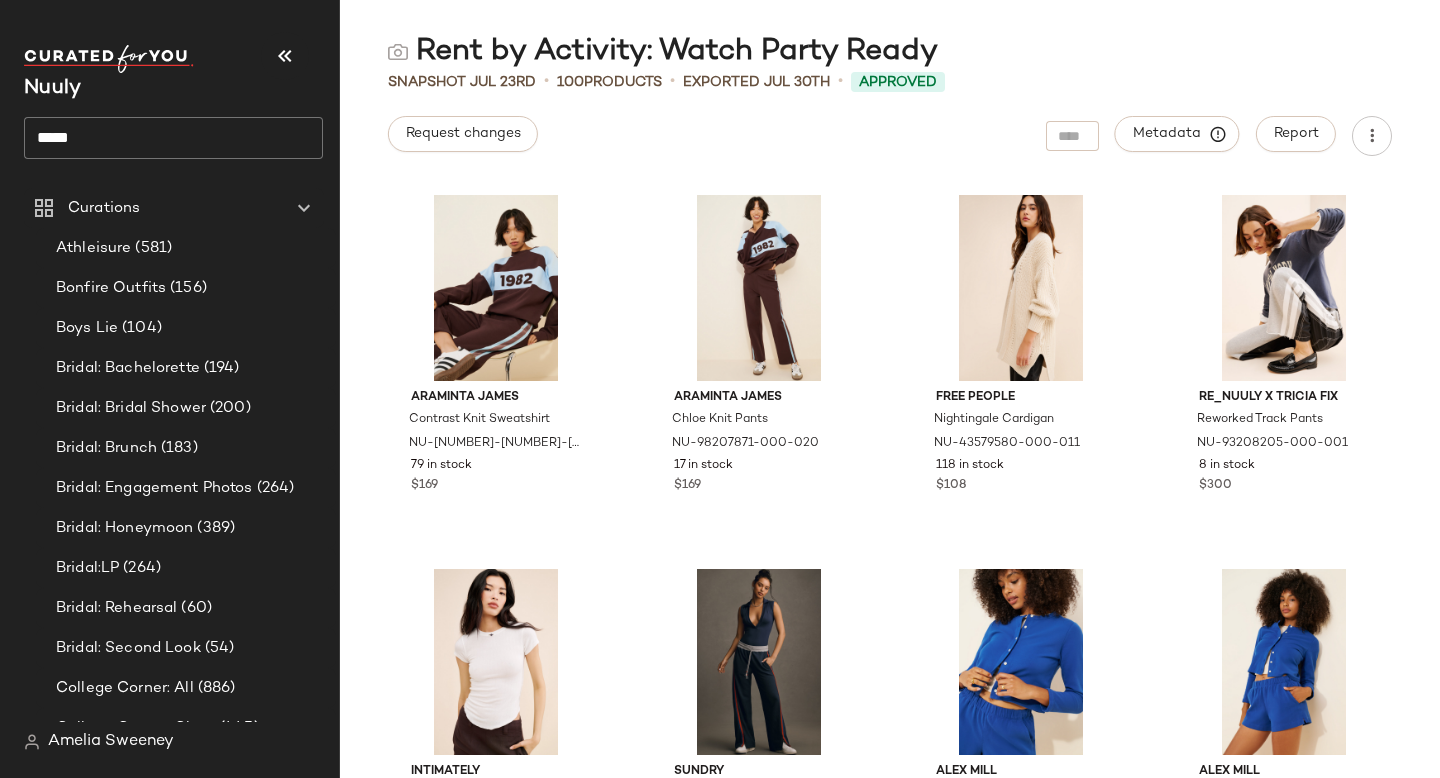 click on "*****" 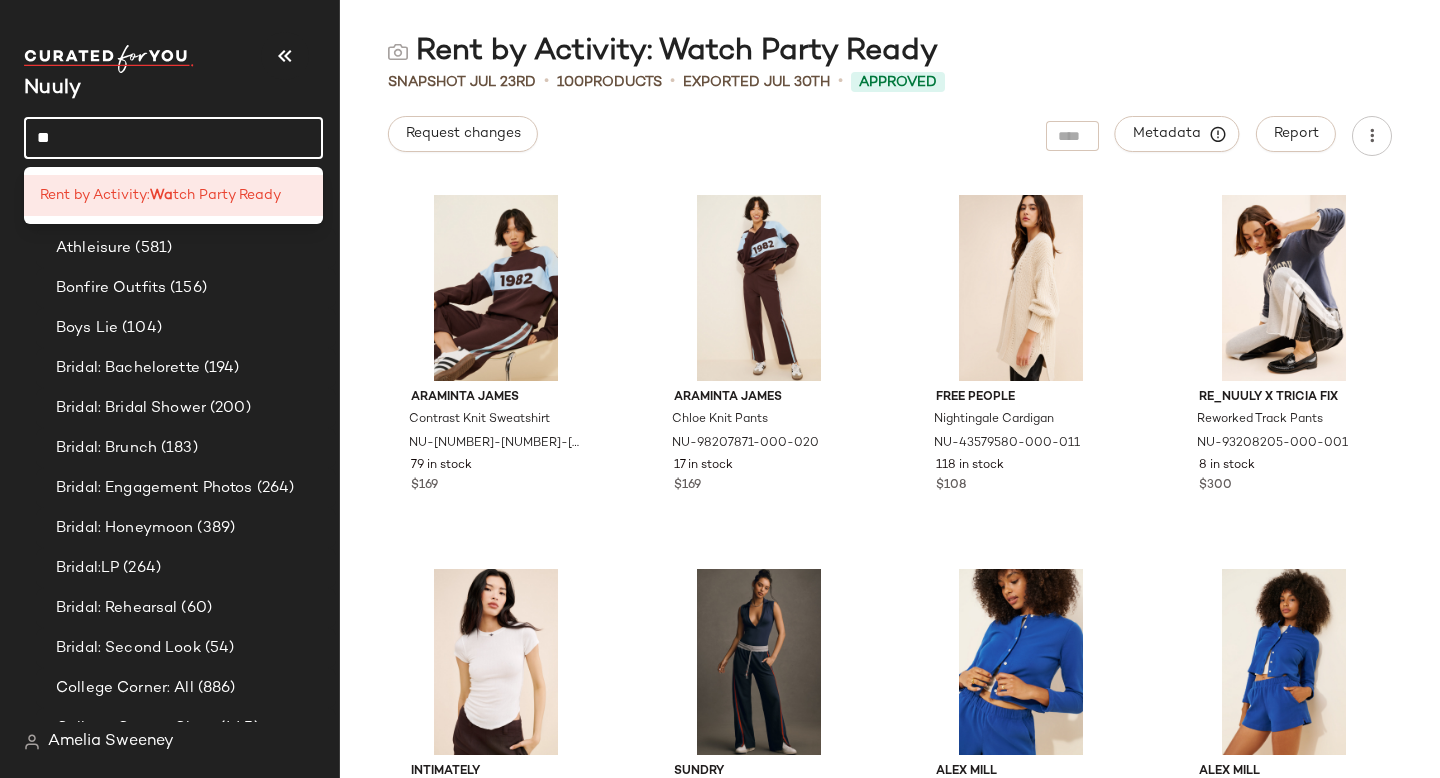 type on "*" 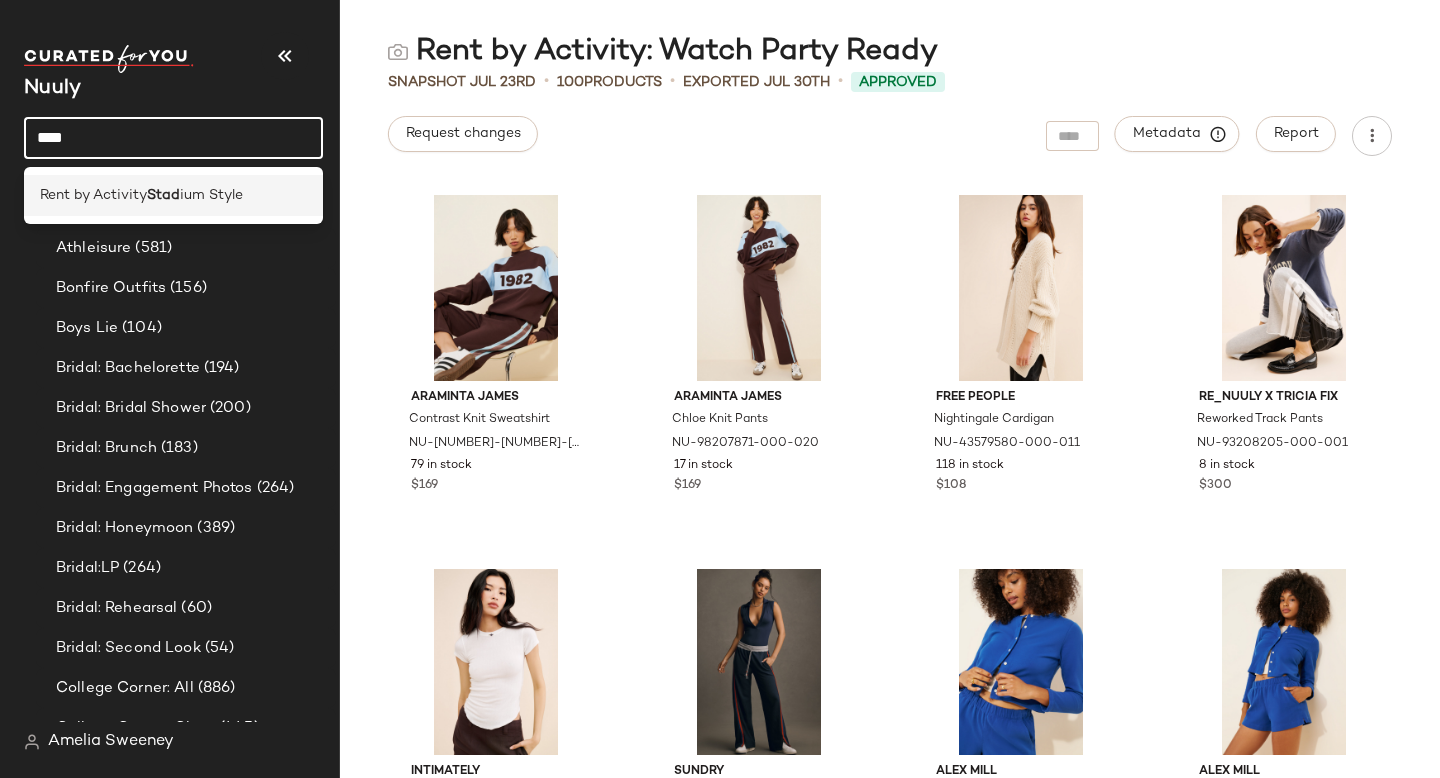type on "****" 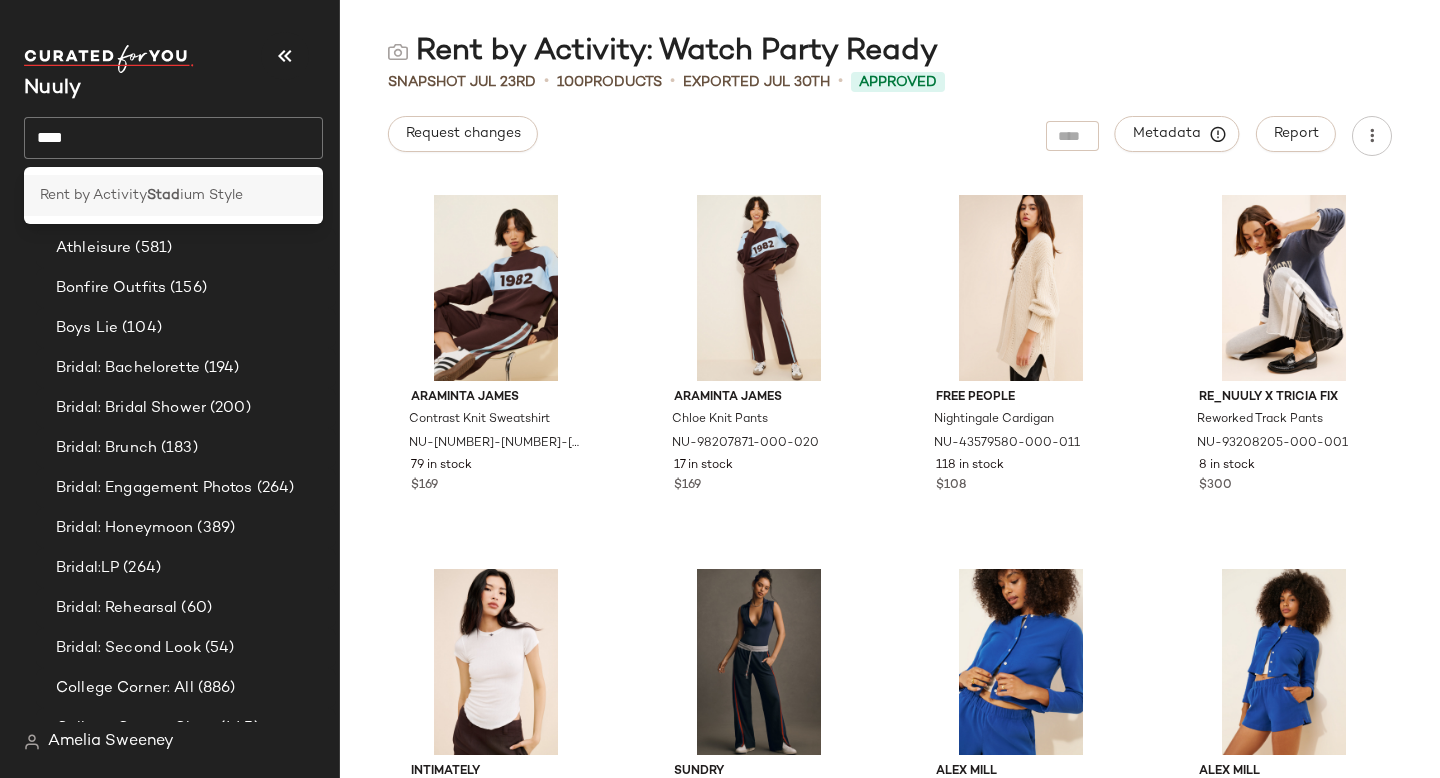 click on "ium Style" at bounding box center [211, 195] 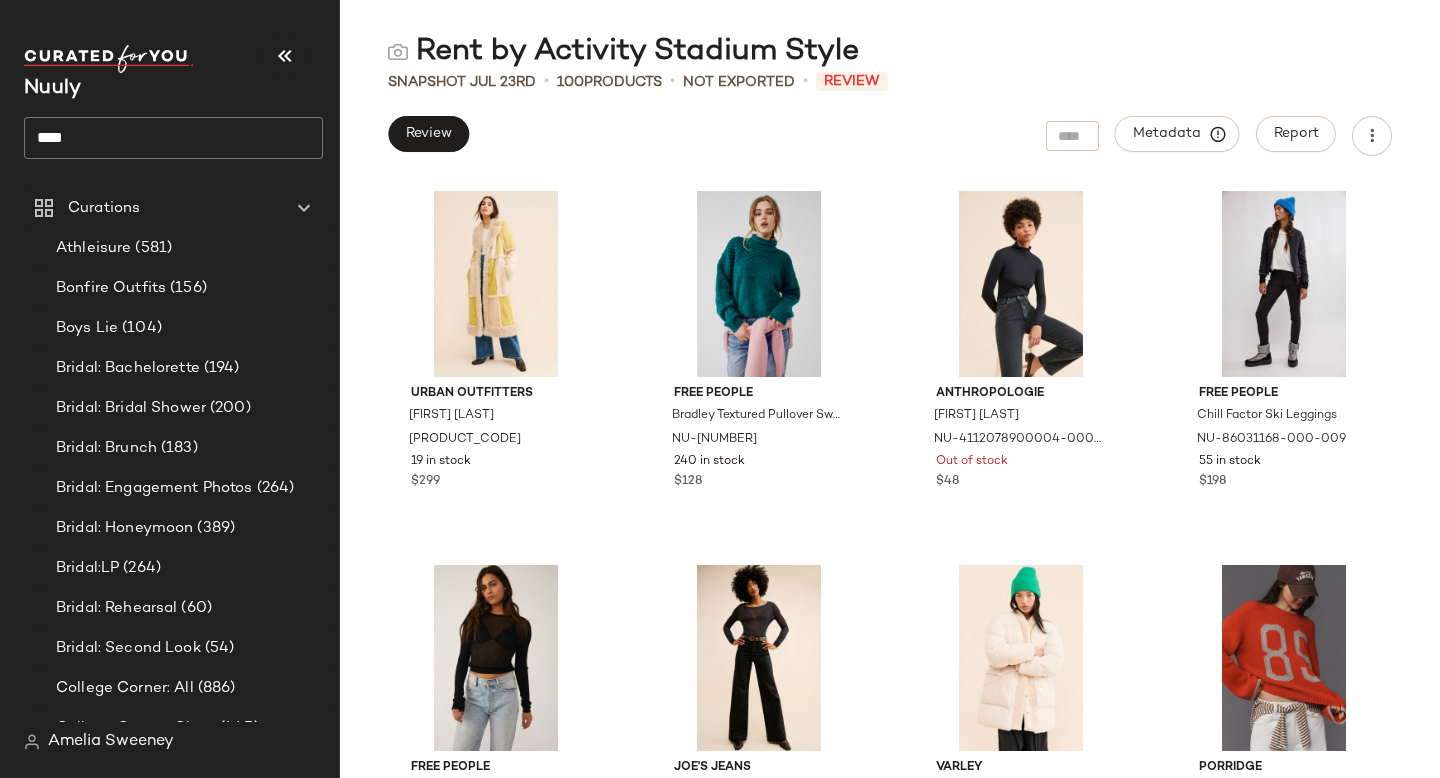 scroll, scrollTop: 7931, scrollLeft: 0, axis: vertical 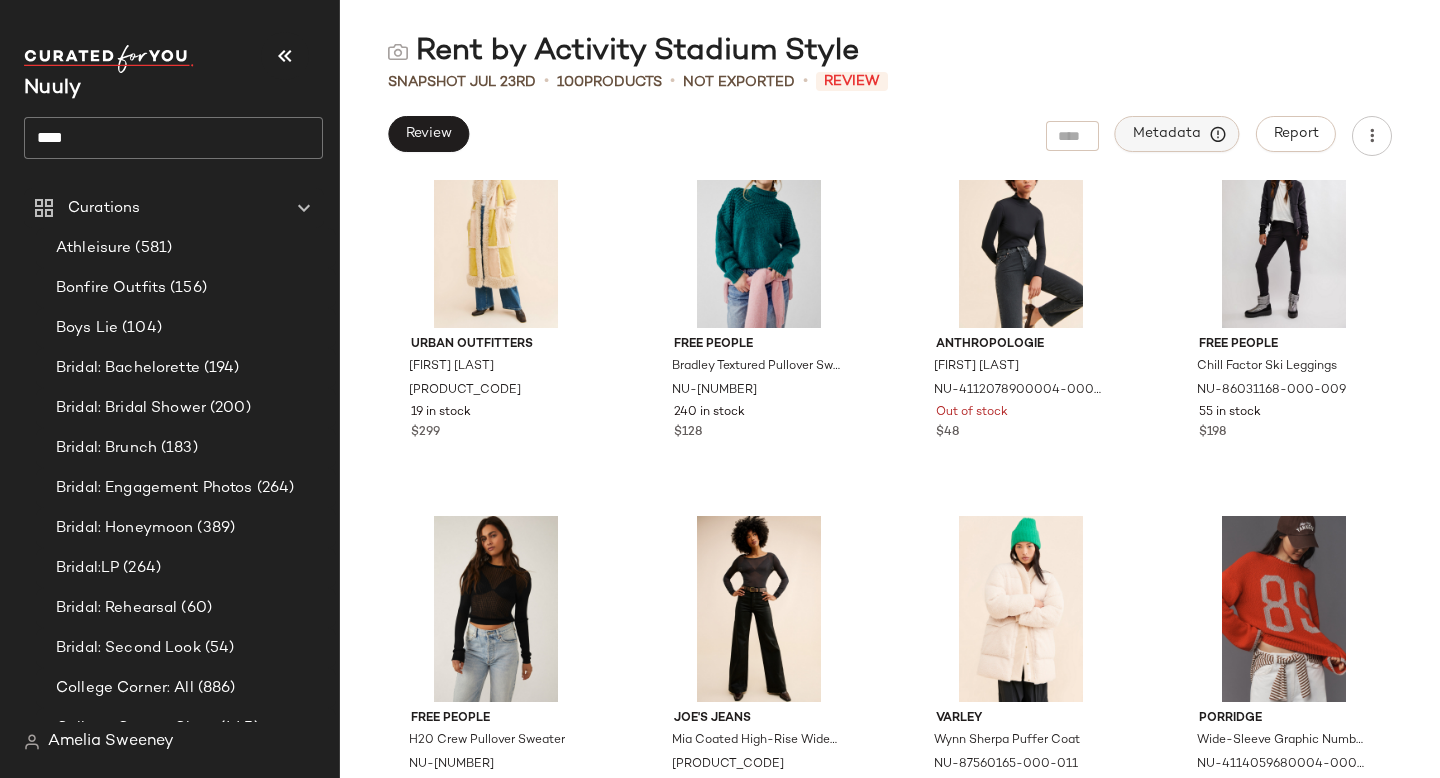 click on "Metadata" 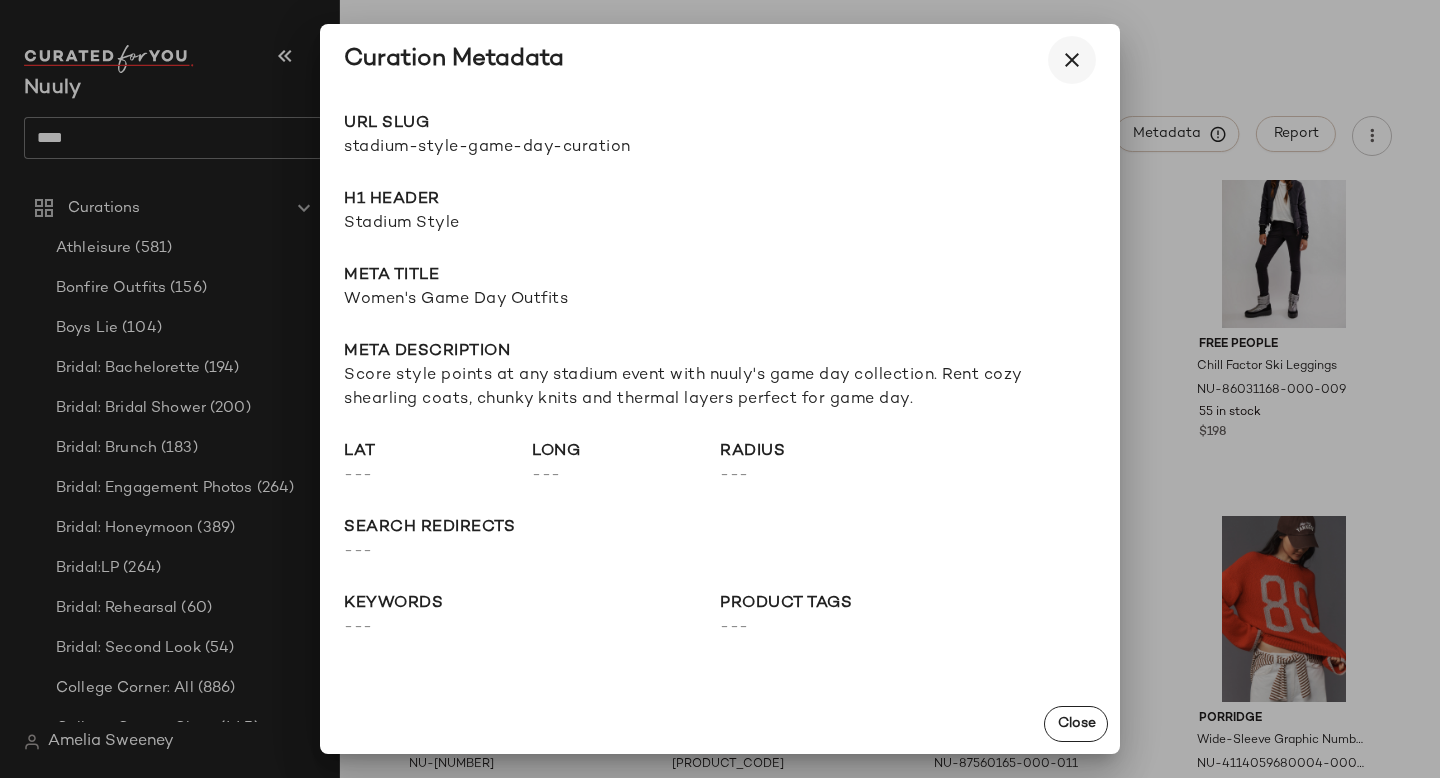 click at bounding box center [1072, 60] 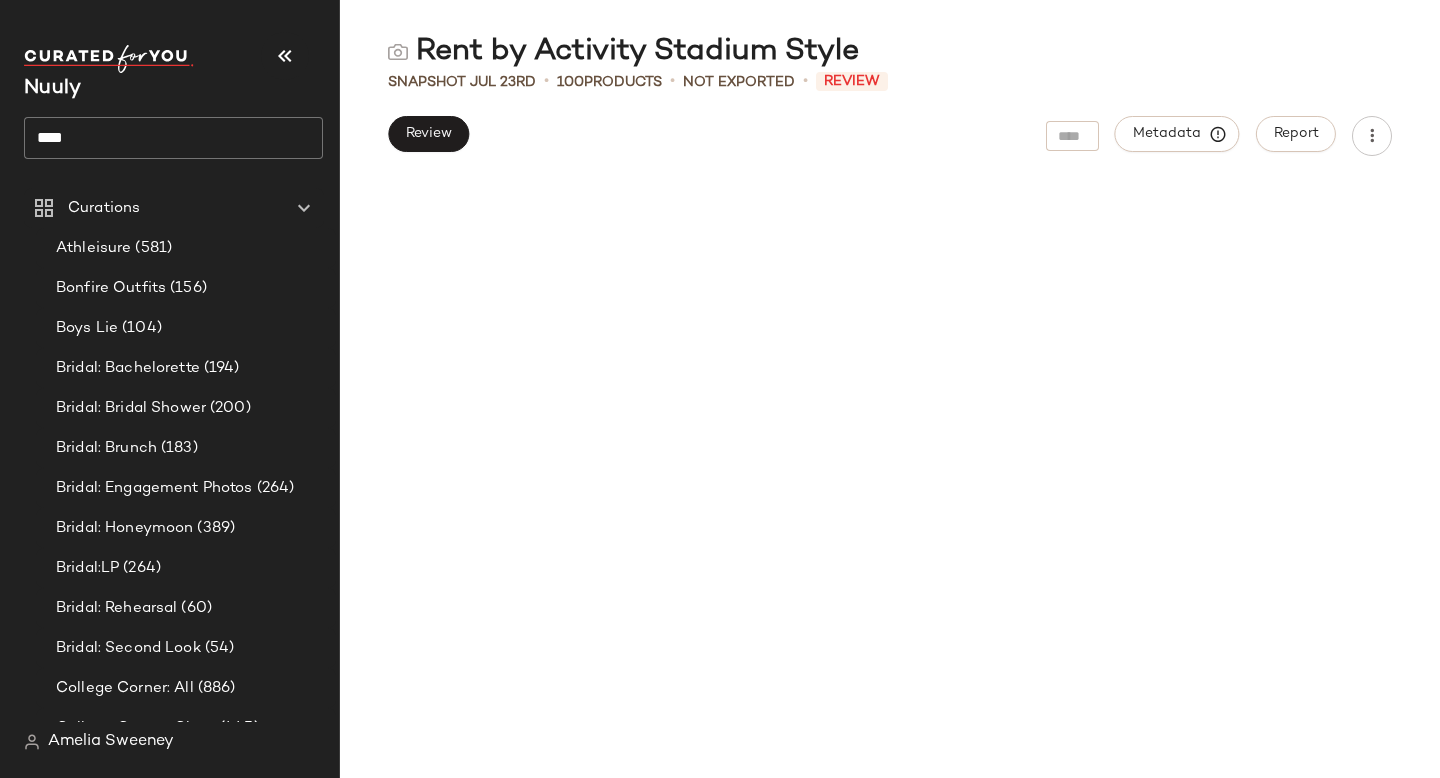 scroll, scrollTop: 0, scrollLeft: 0, axis: both 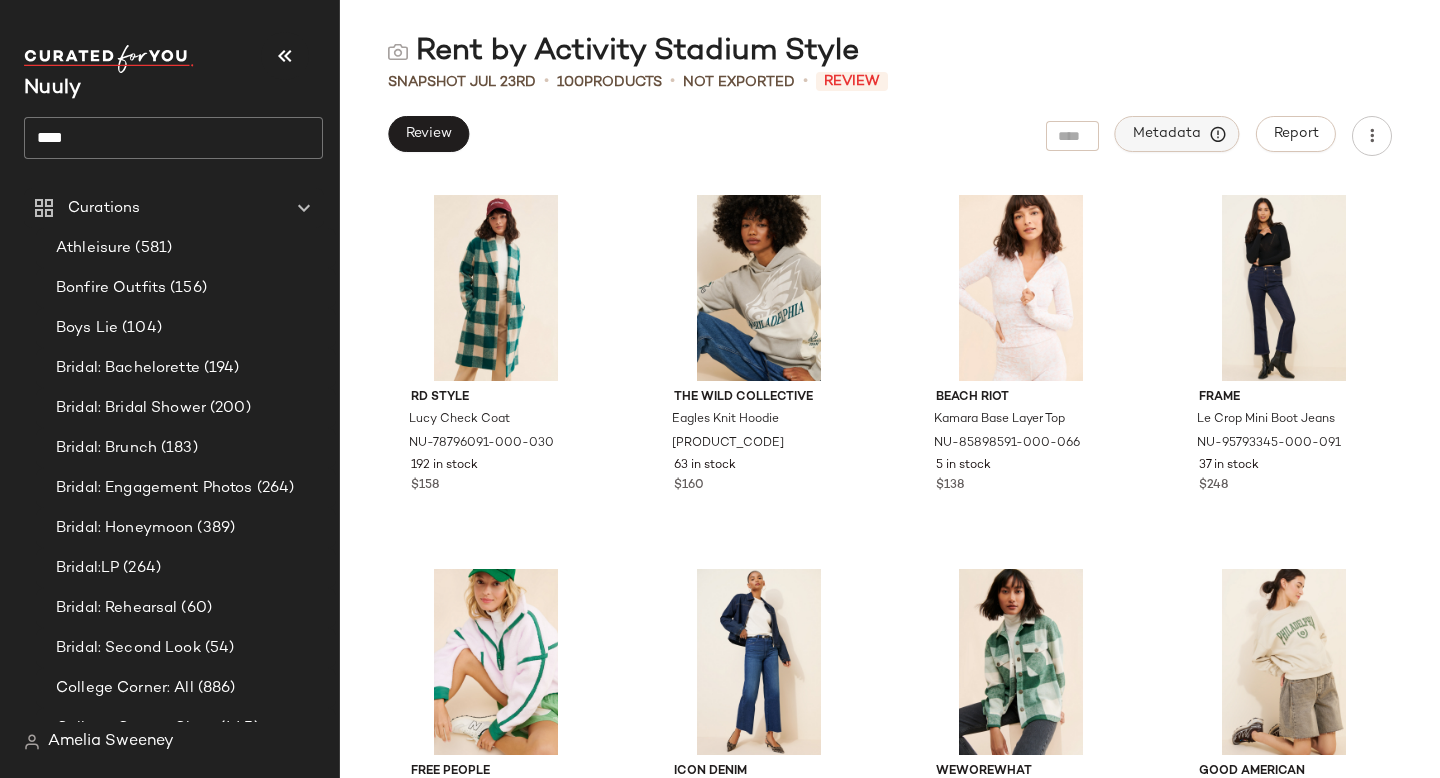 click on "Metadata" at bounding box center [1177, 134] 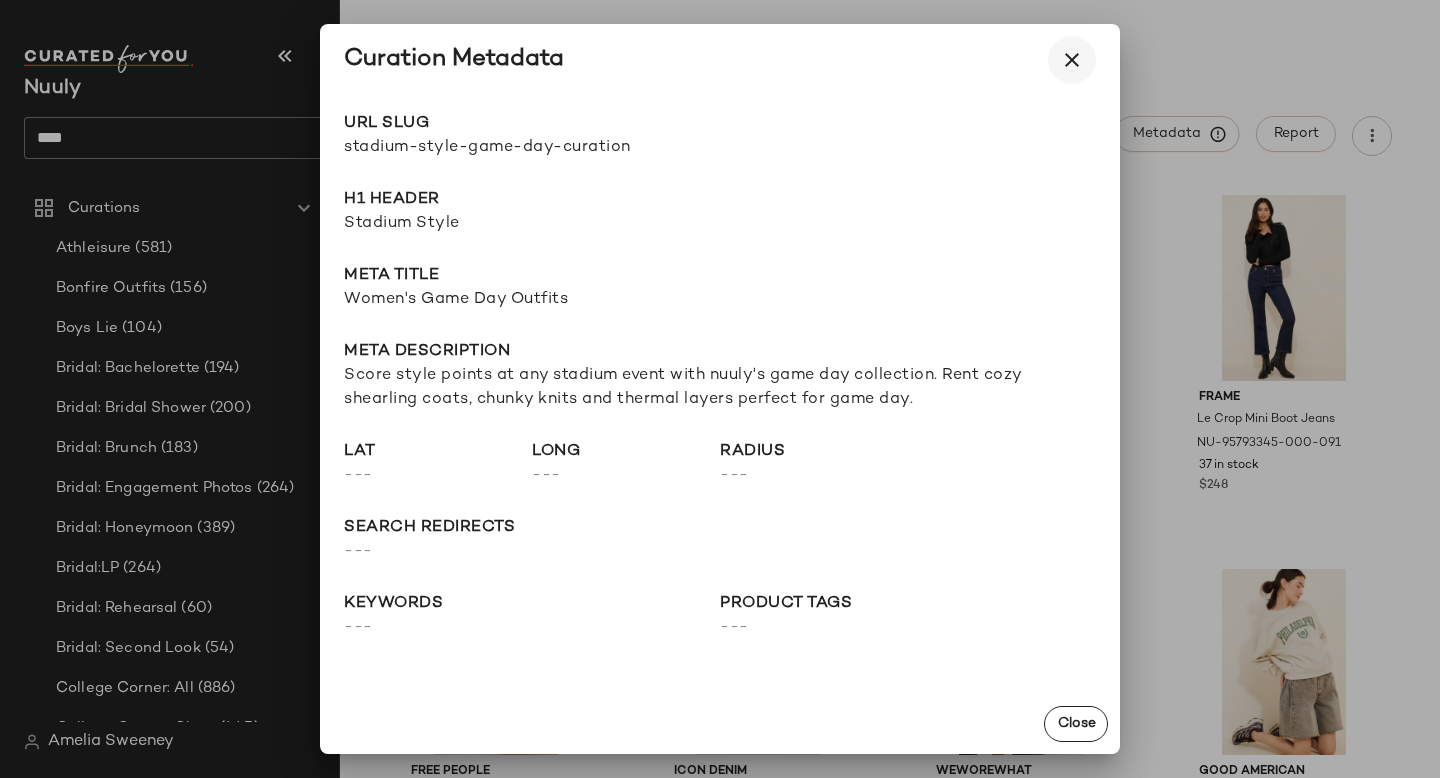 click at bounding box center [1072, 60] 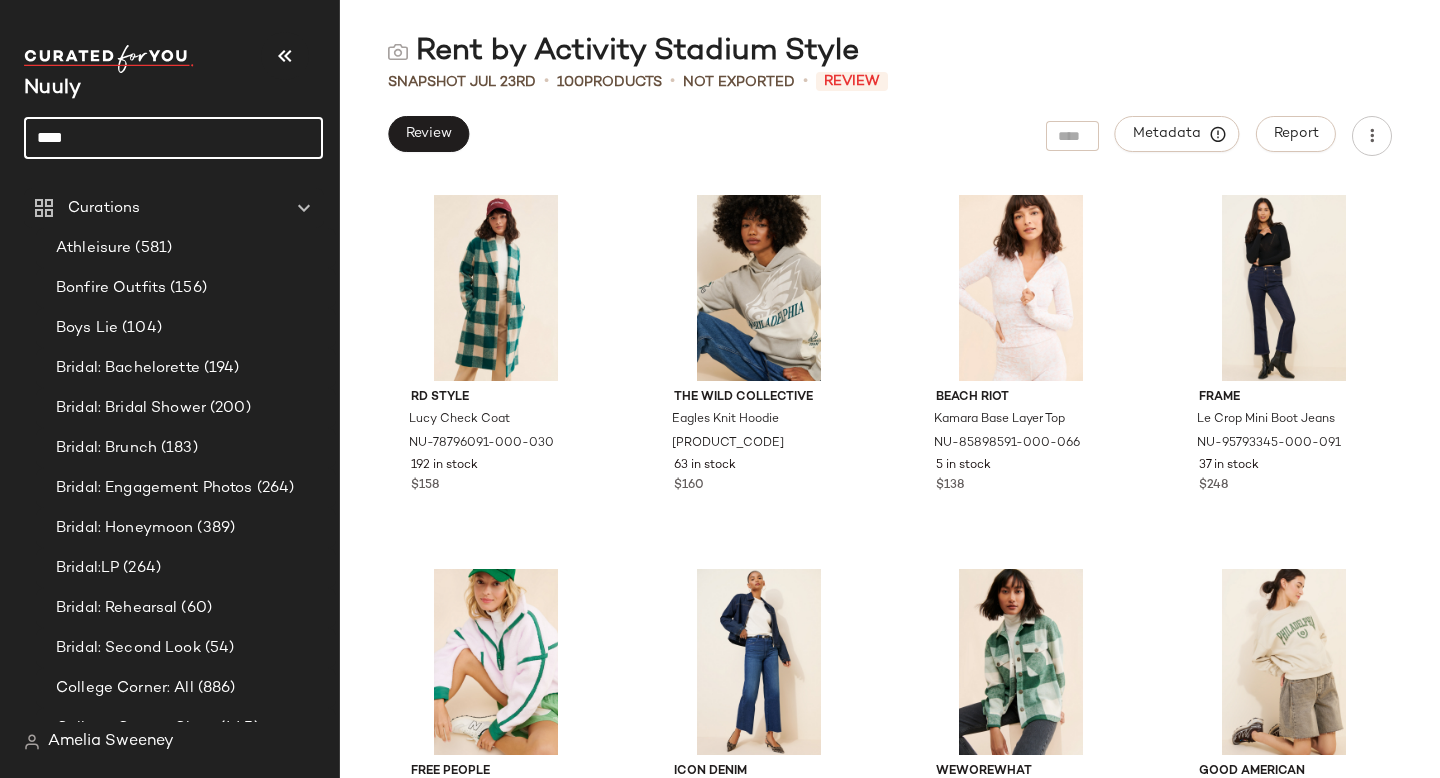 drag, startPoint x: 85, startPoint y: 135, endPoint x: 0, endPoint y: 133, distance: 85.02353 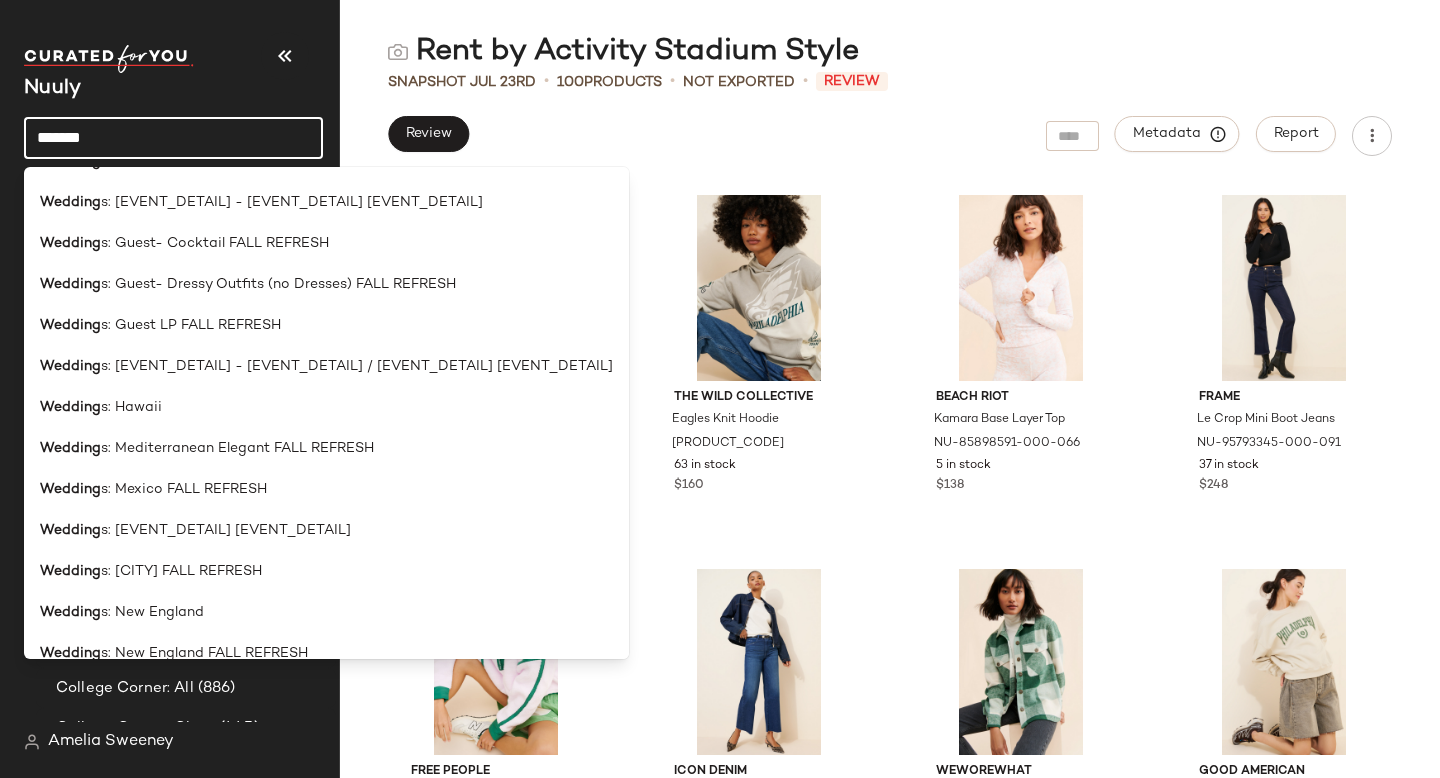 scroll, scrollTop: 1082, scrollLeft: 0, axis: vertical 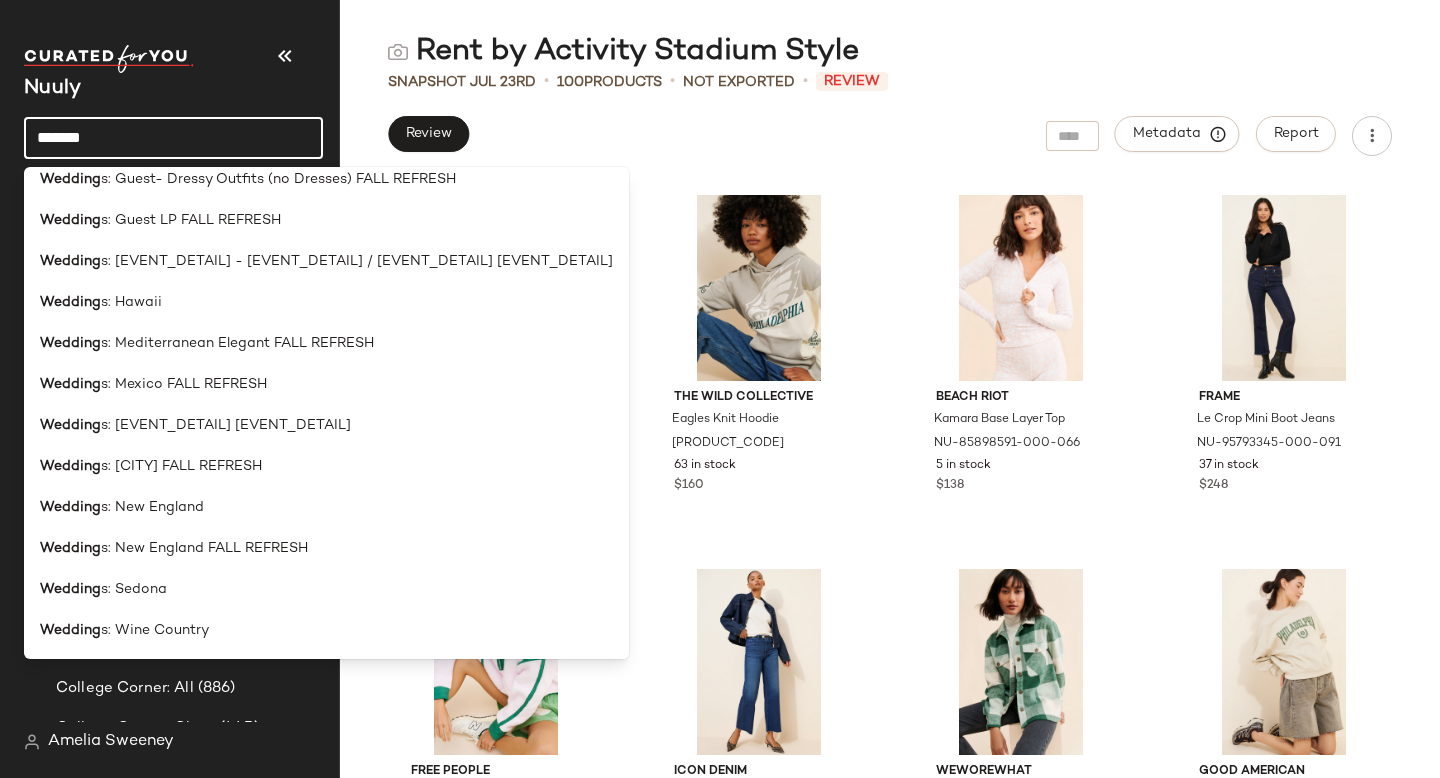 type on "*******" 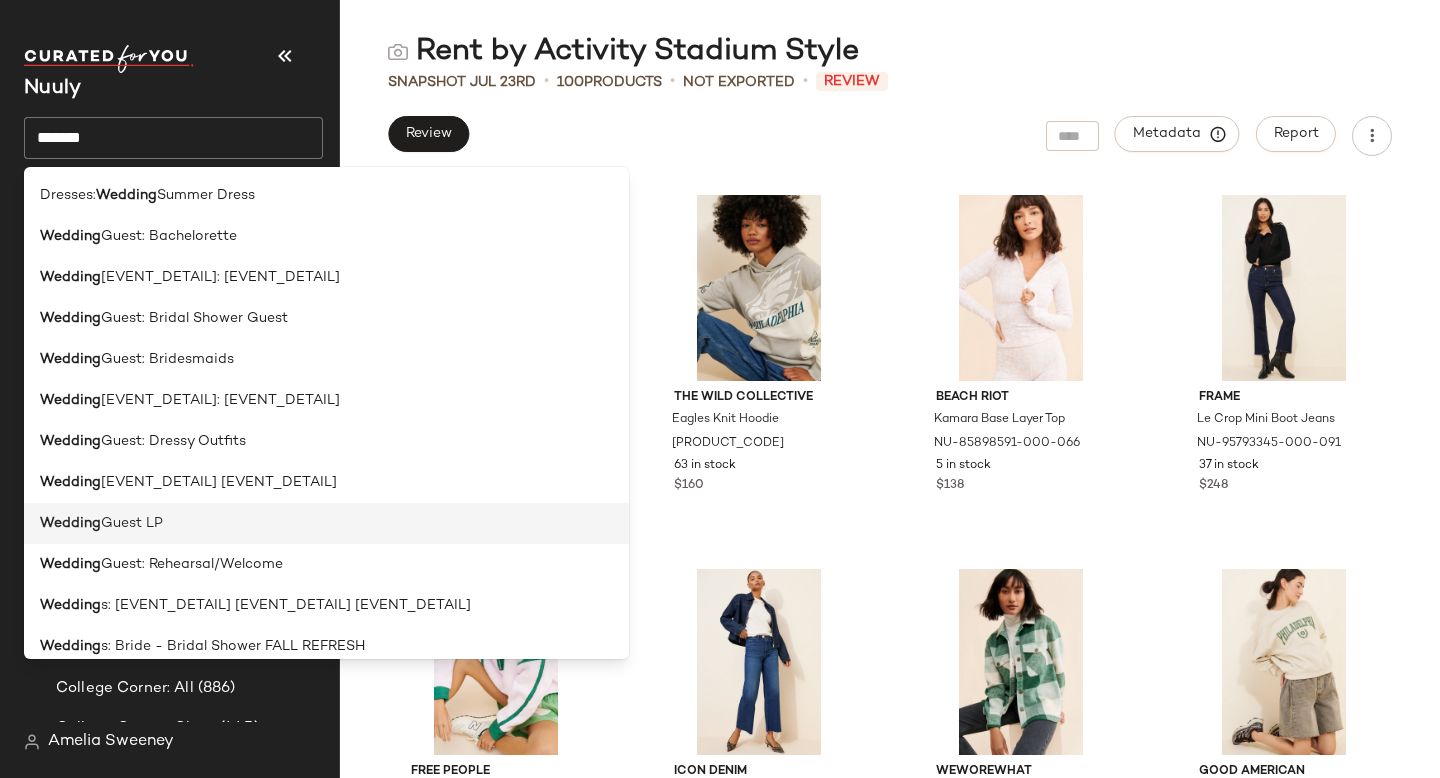 scroll, scrollTop: 1082, scrollLeft: 0, axis: vertical 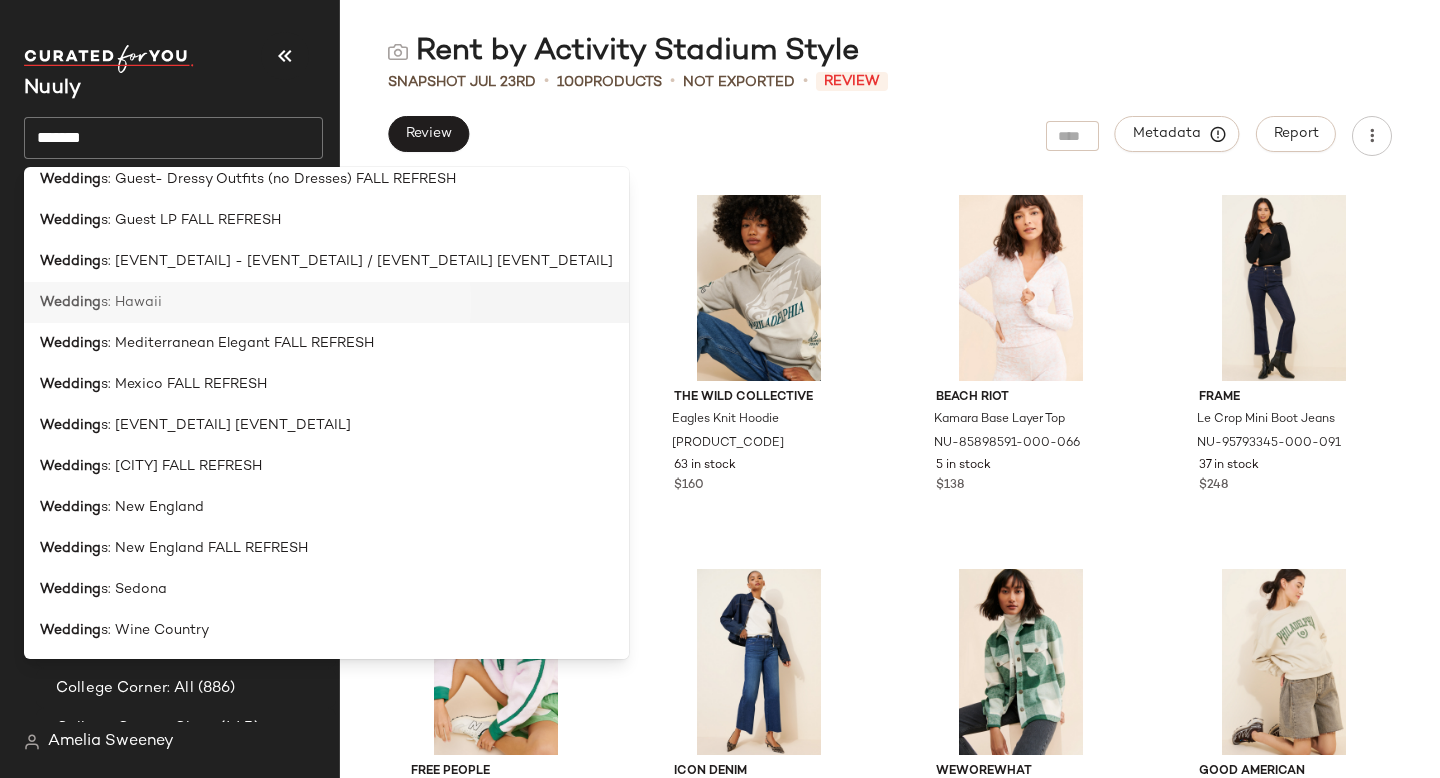 click on "Wedding s: Hawaii" 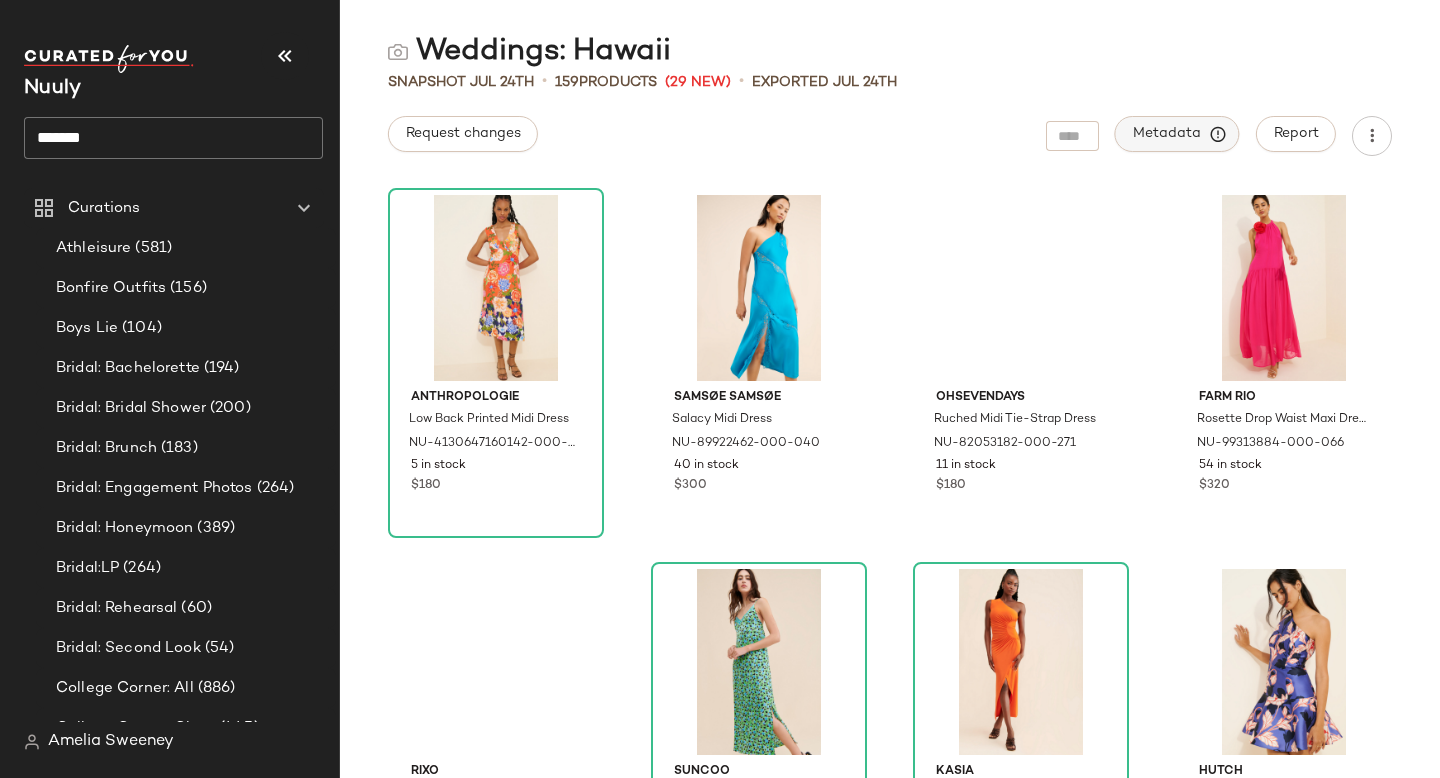 click on "Metadata" 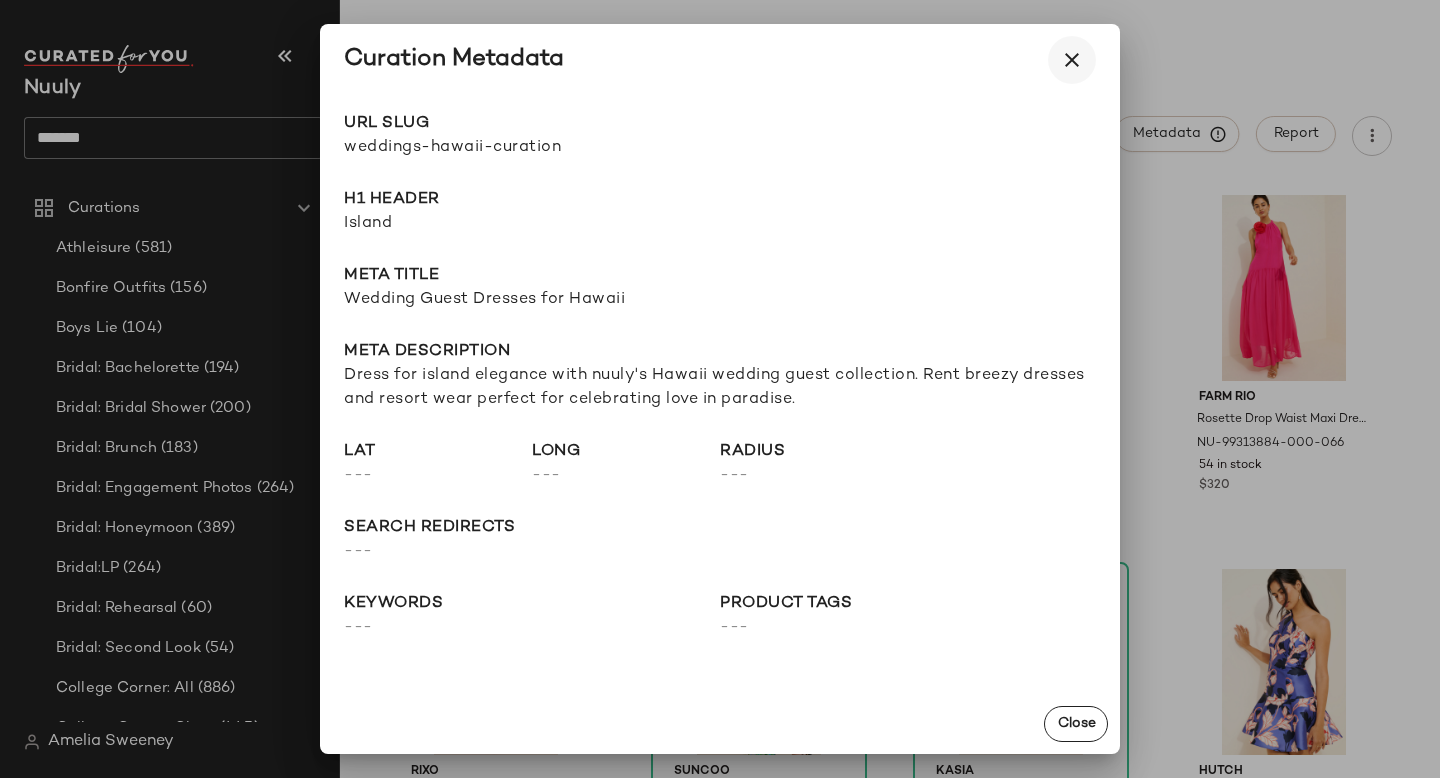 click at bounding box center (1072, 60) 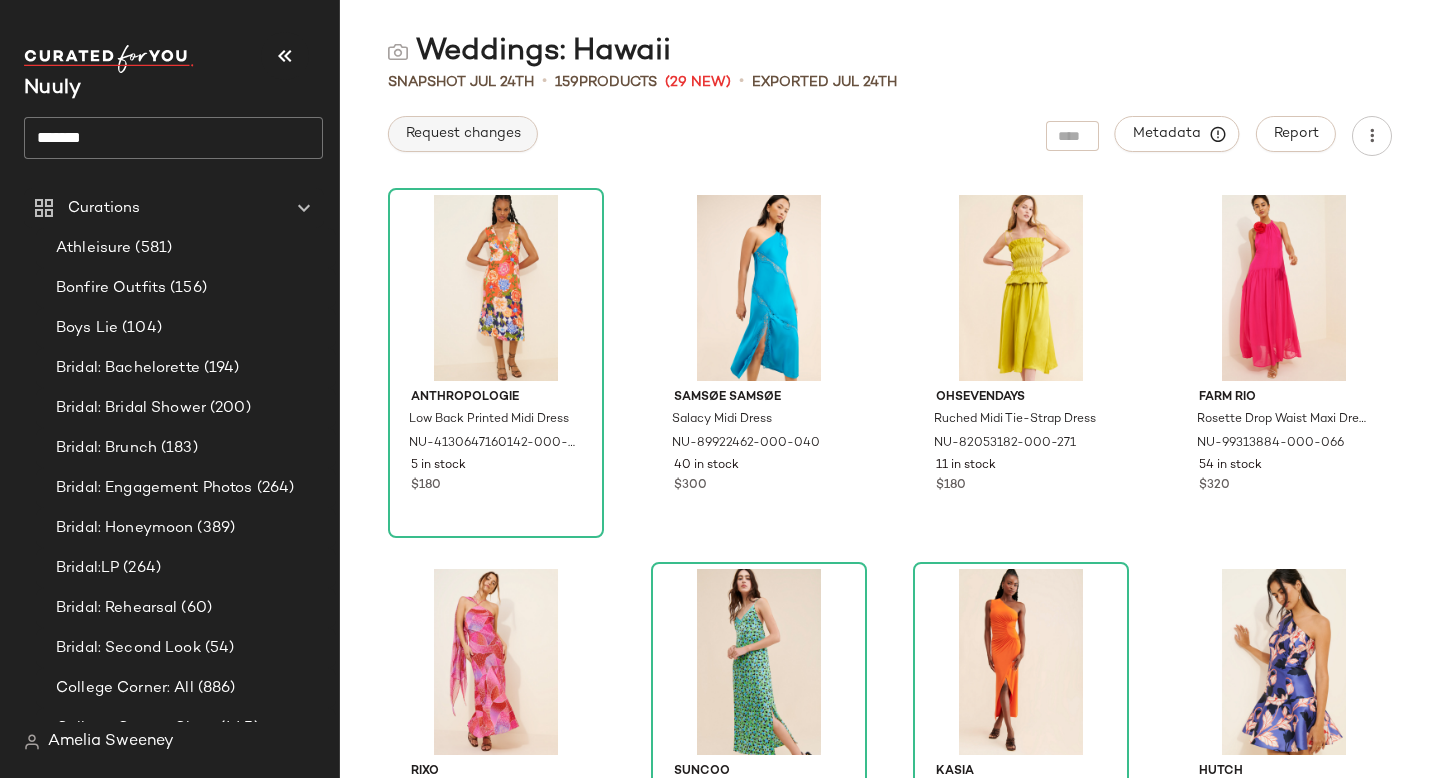 click on "Request changes" at bounding box center [463, 134] 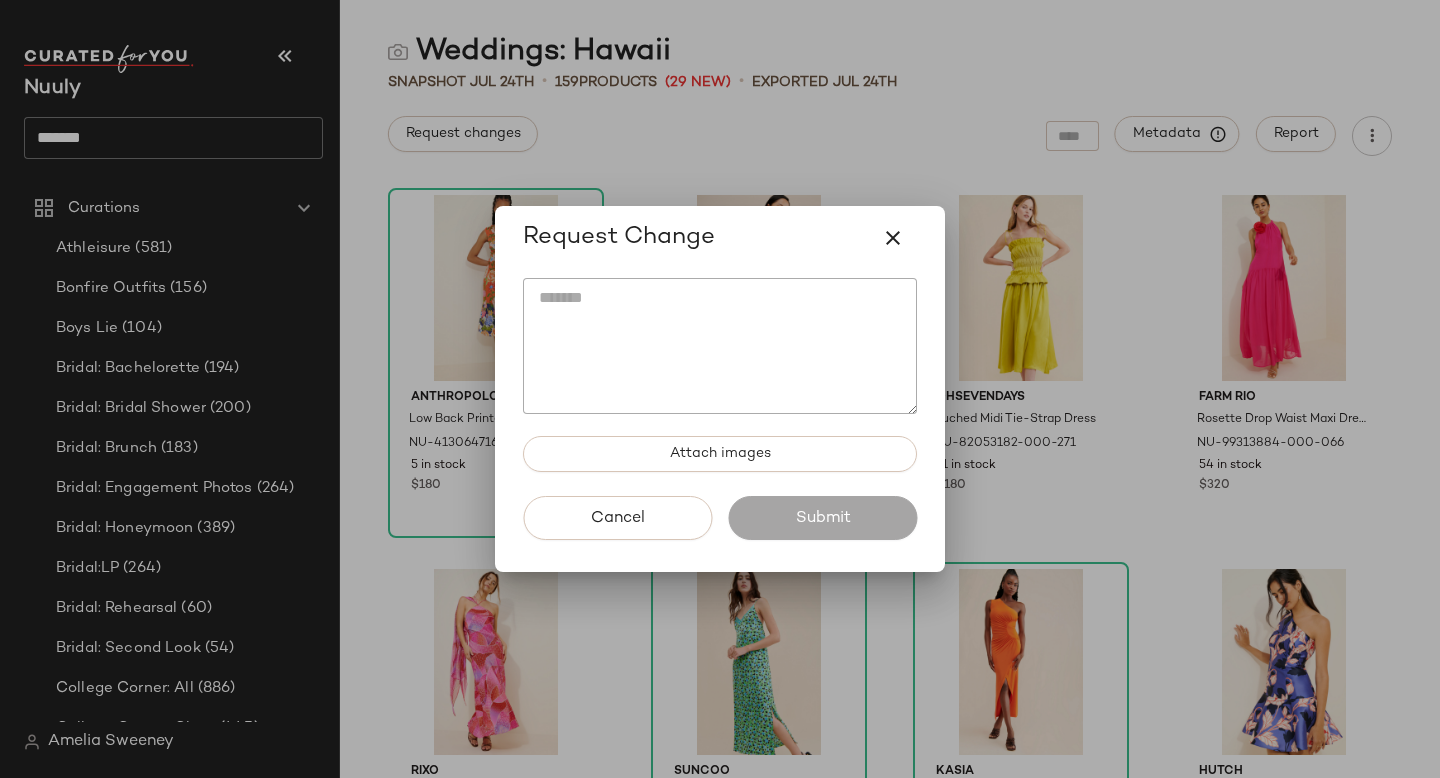 click 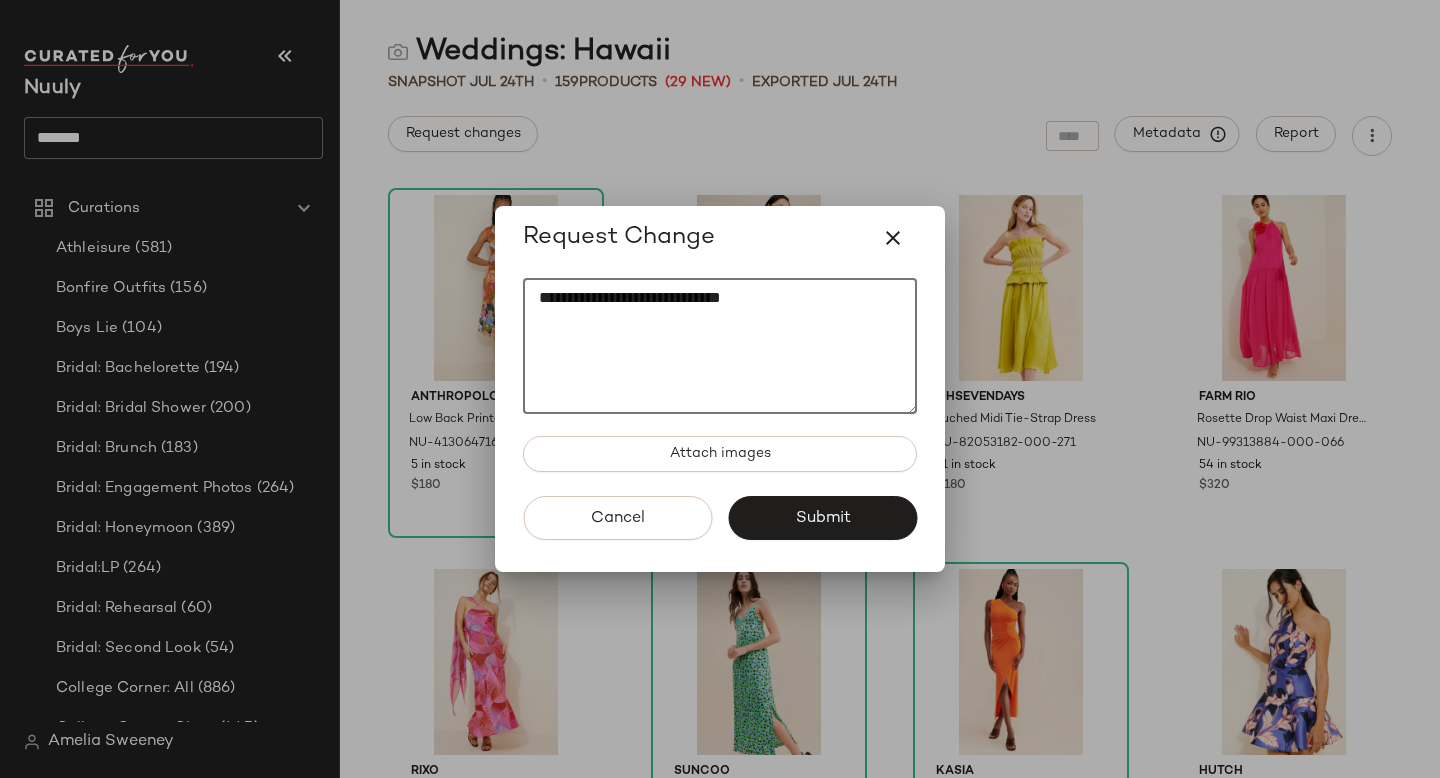 paste on "********" 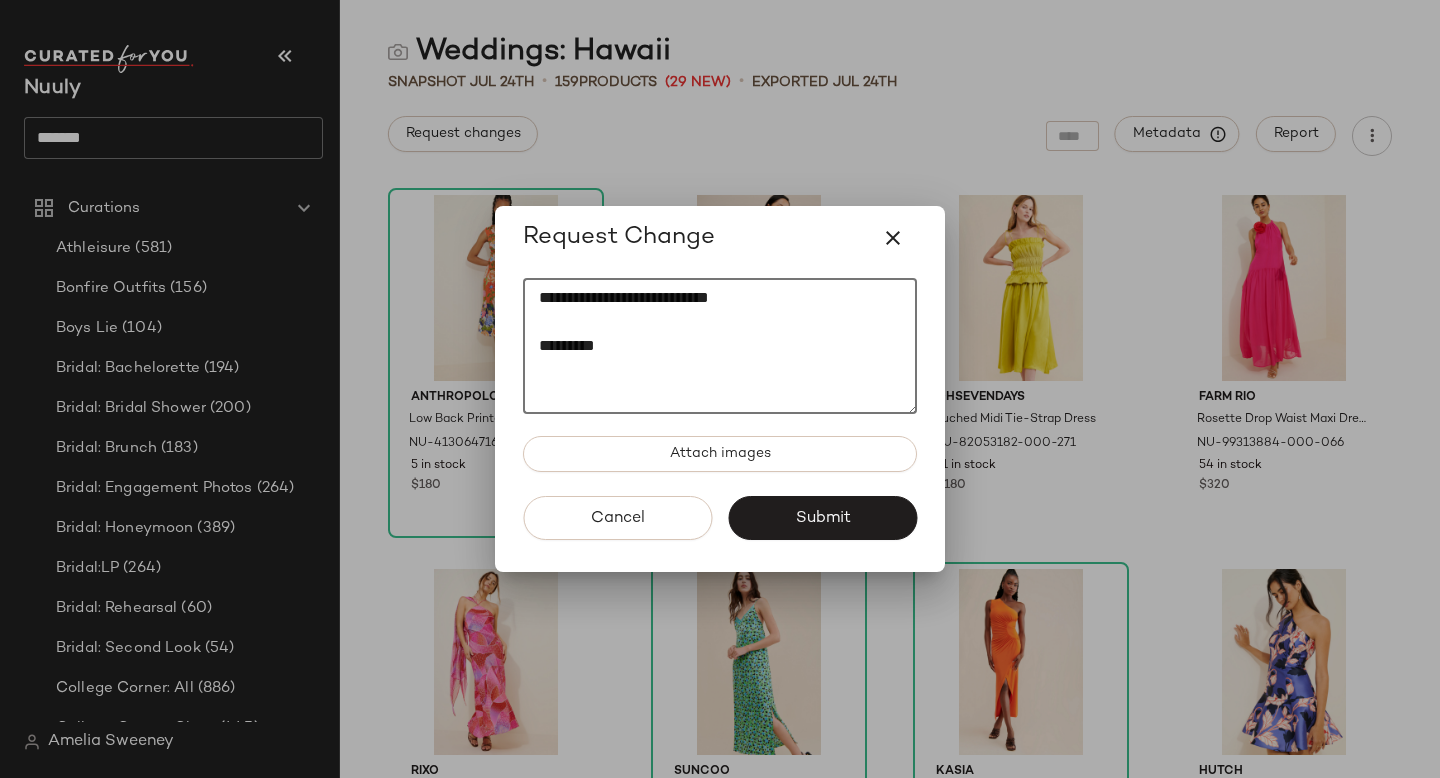 paste on "**********" 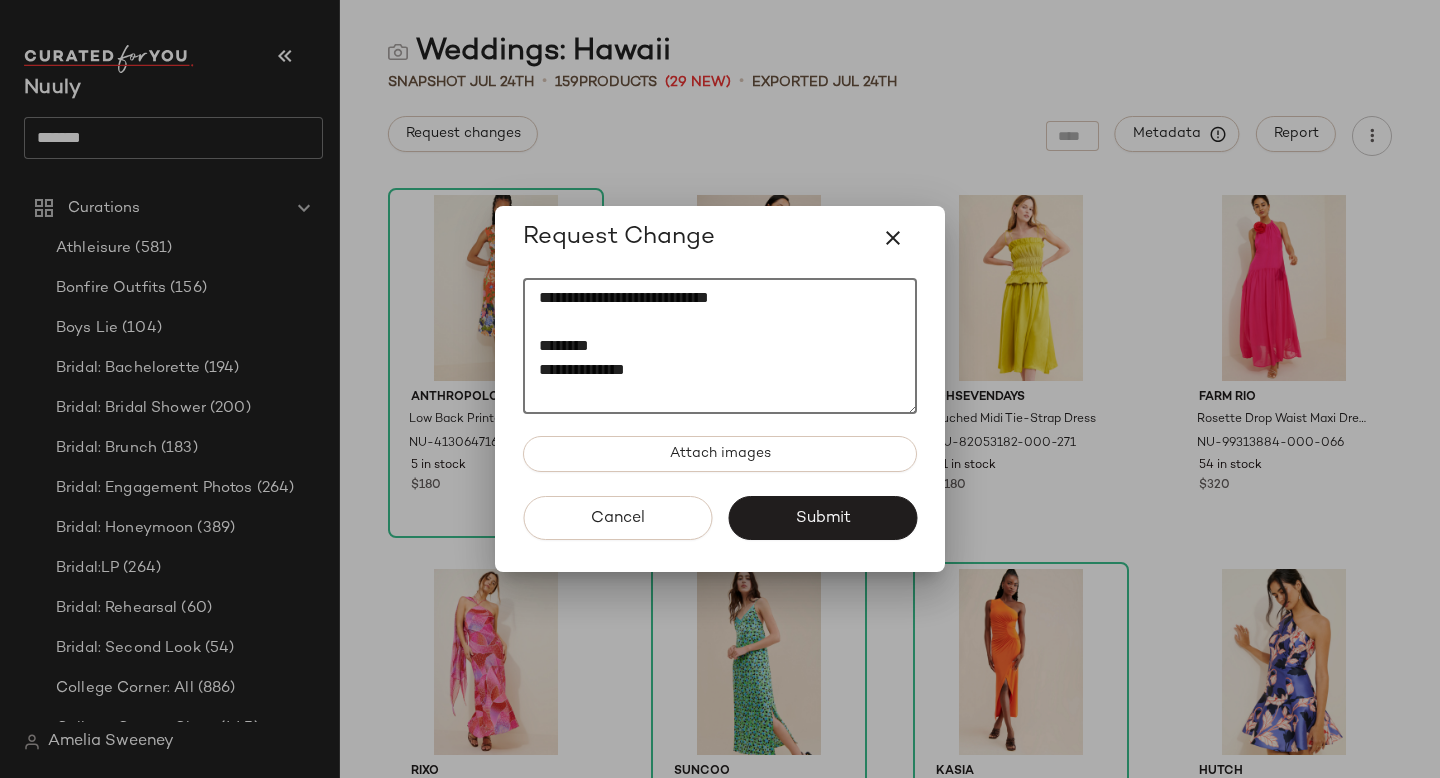 paste on "********" 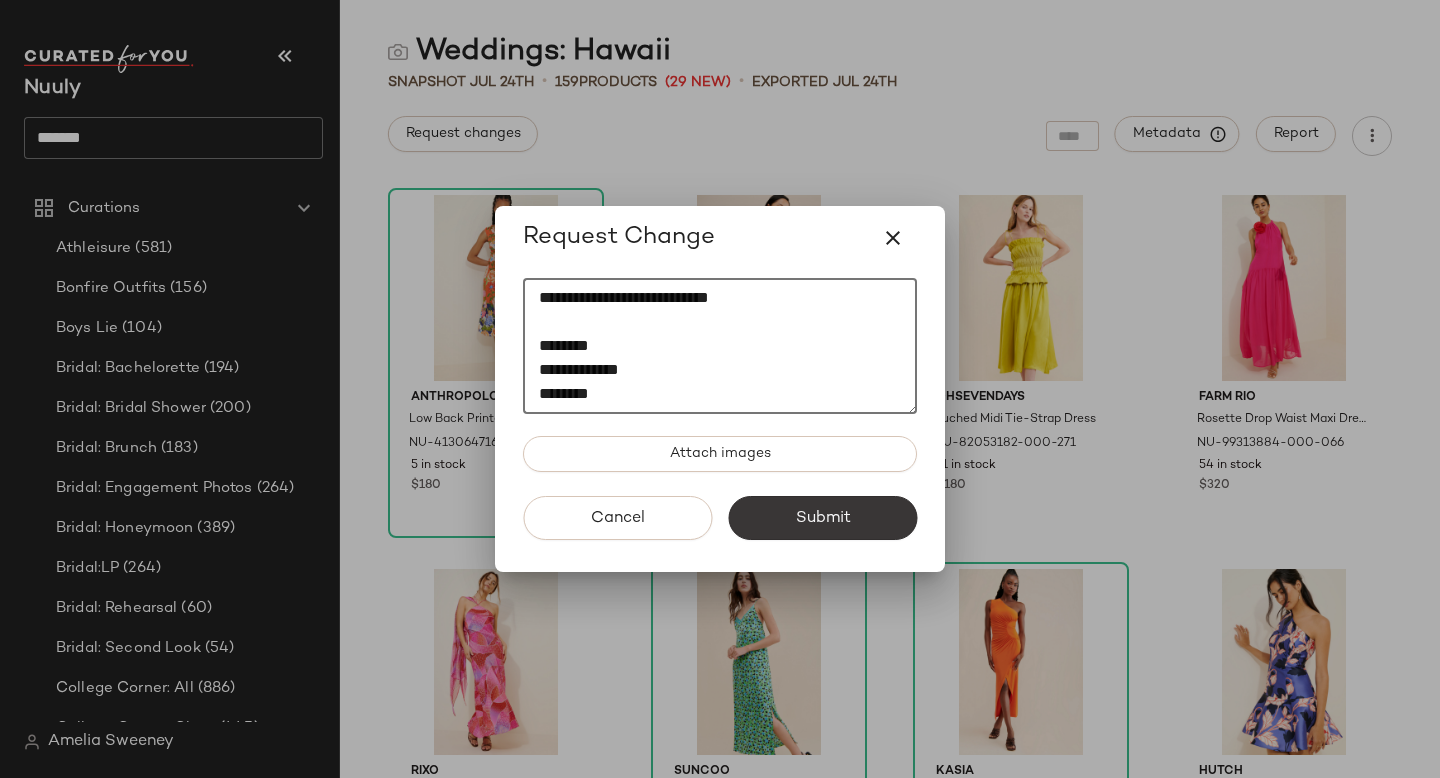 type on "**********" 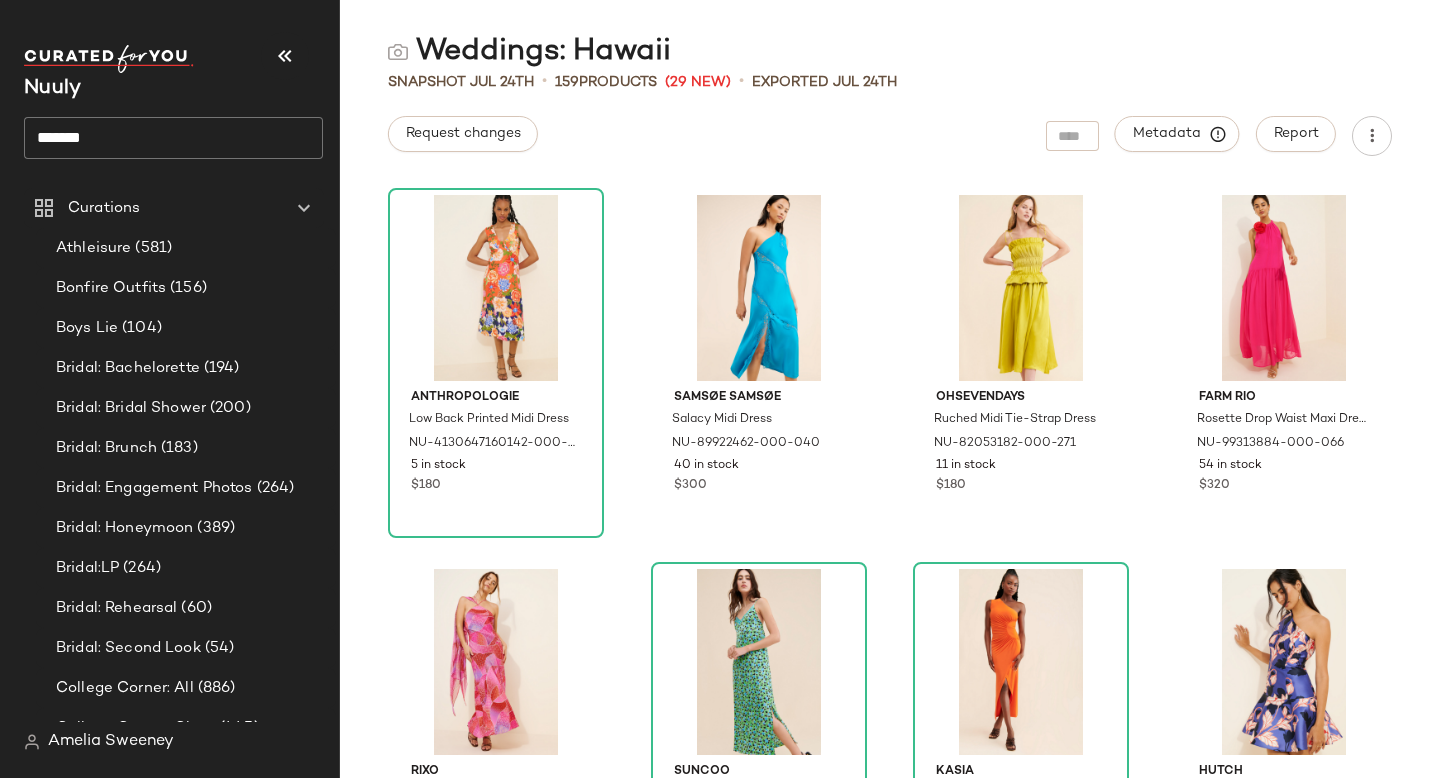 click on "*******" 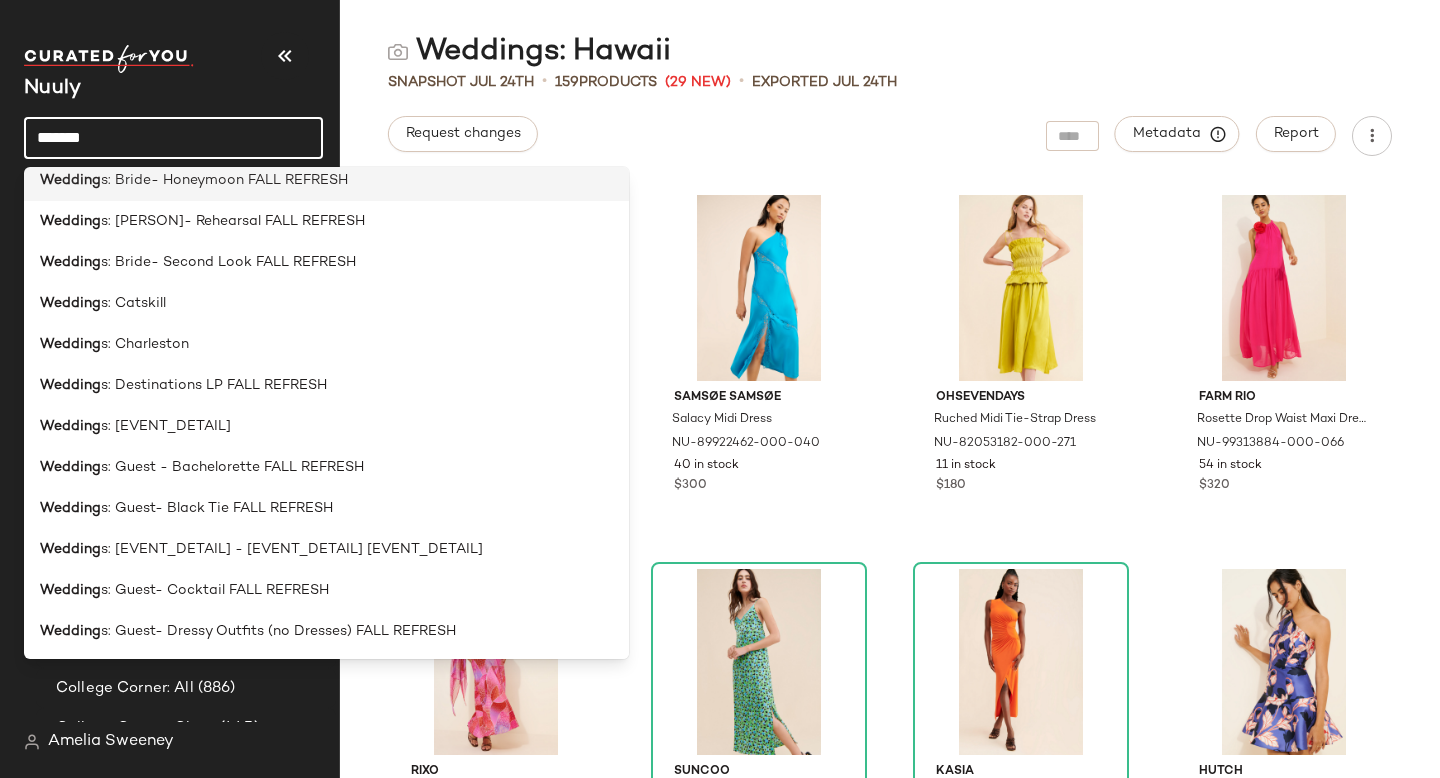 scroll, scrollTop: 612, scrollLeft: 0, axis: vertical 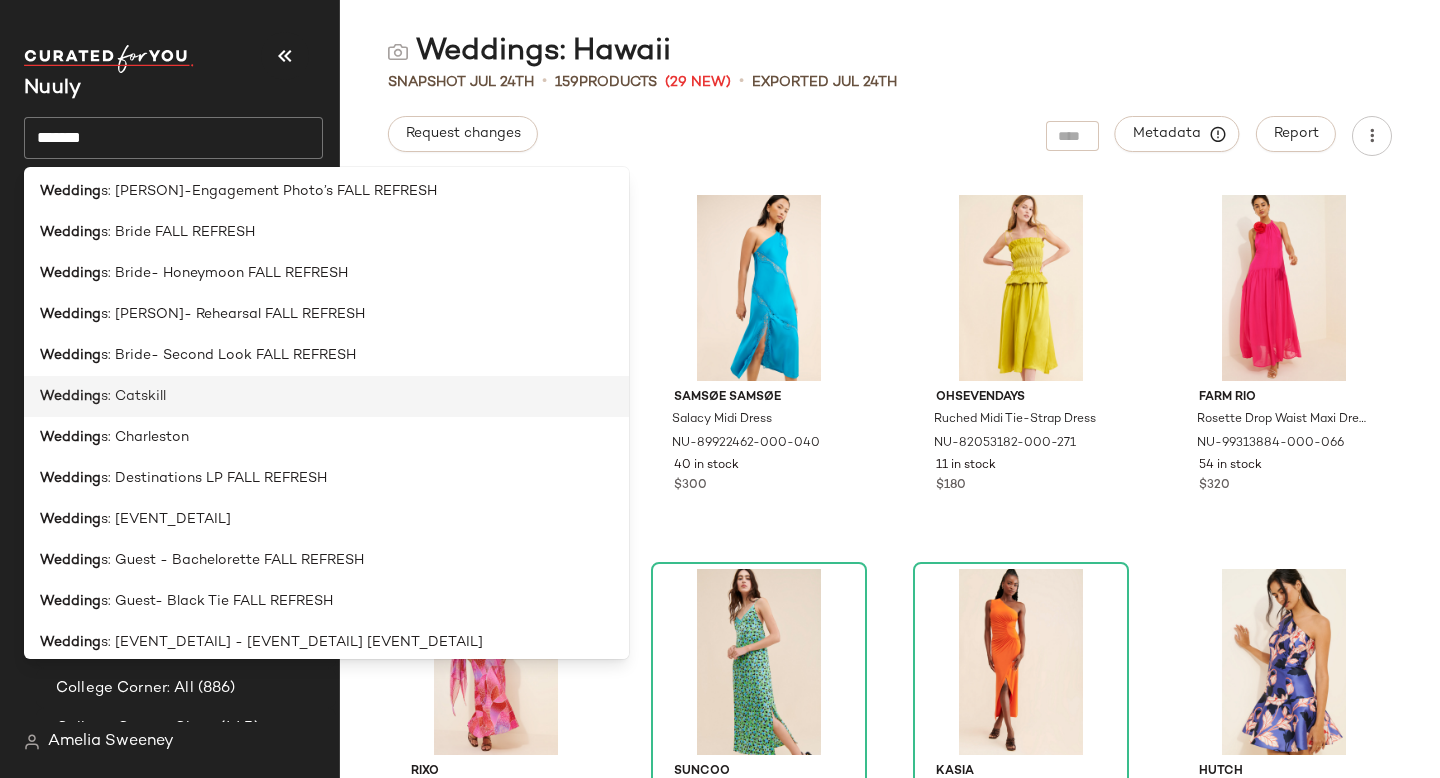 click on "Wedding s: Catskill" 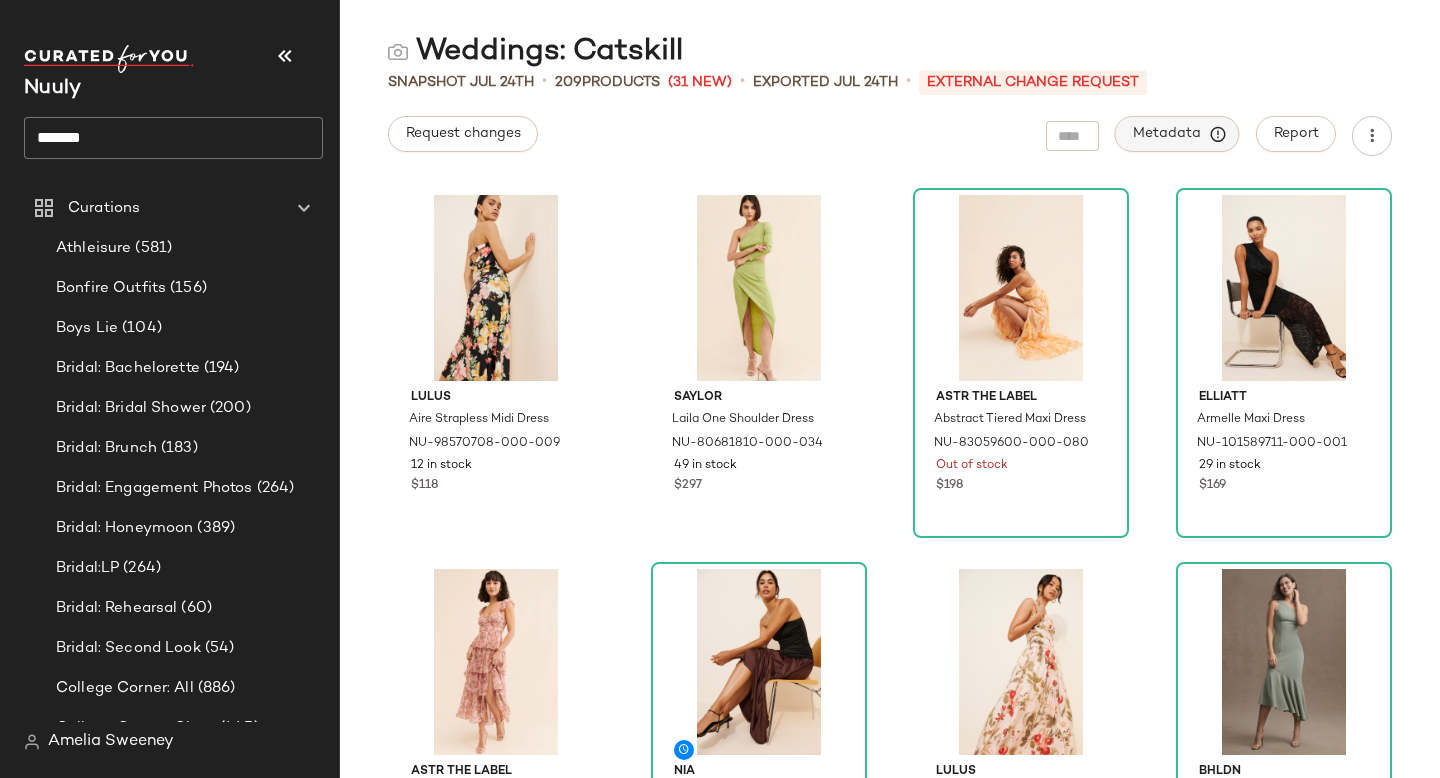 click on "Metadata" 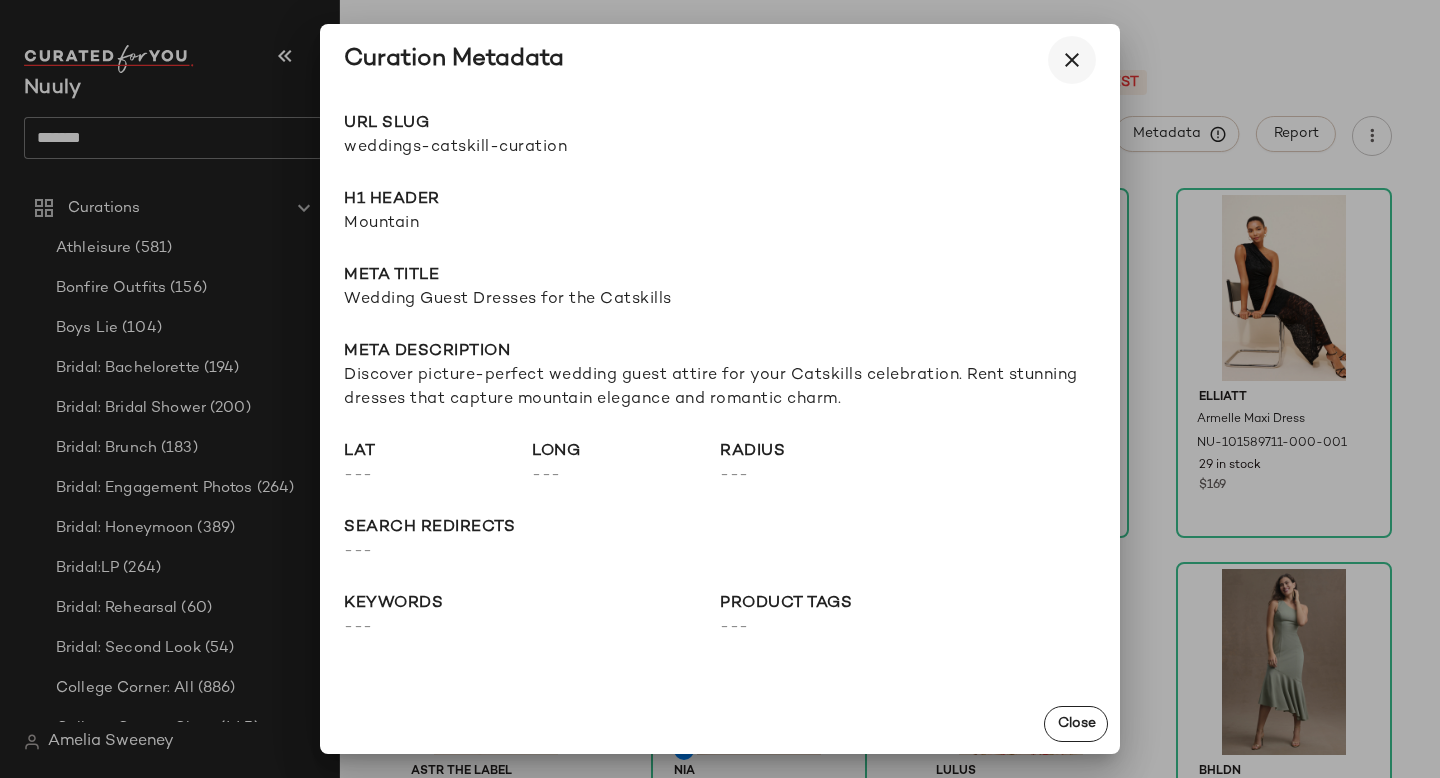 click at bounding box center [1072, 60] 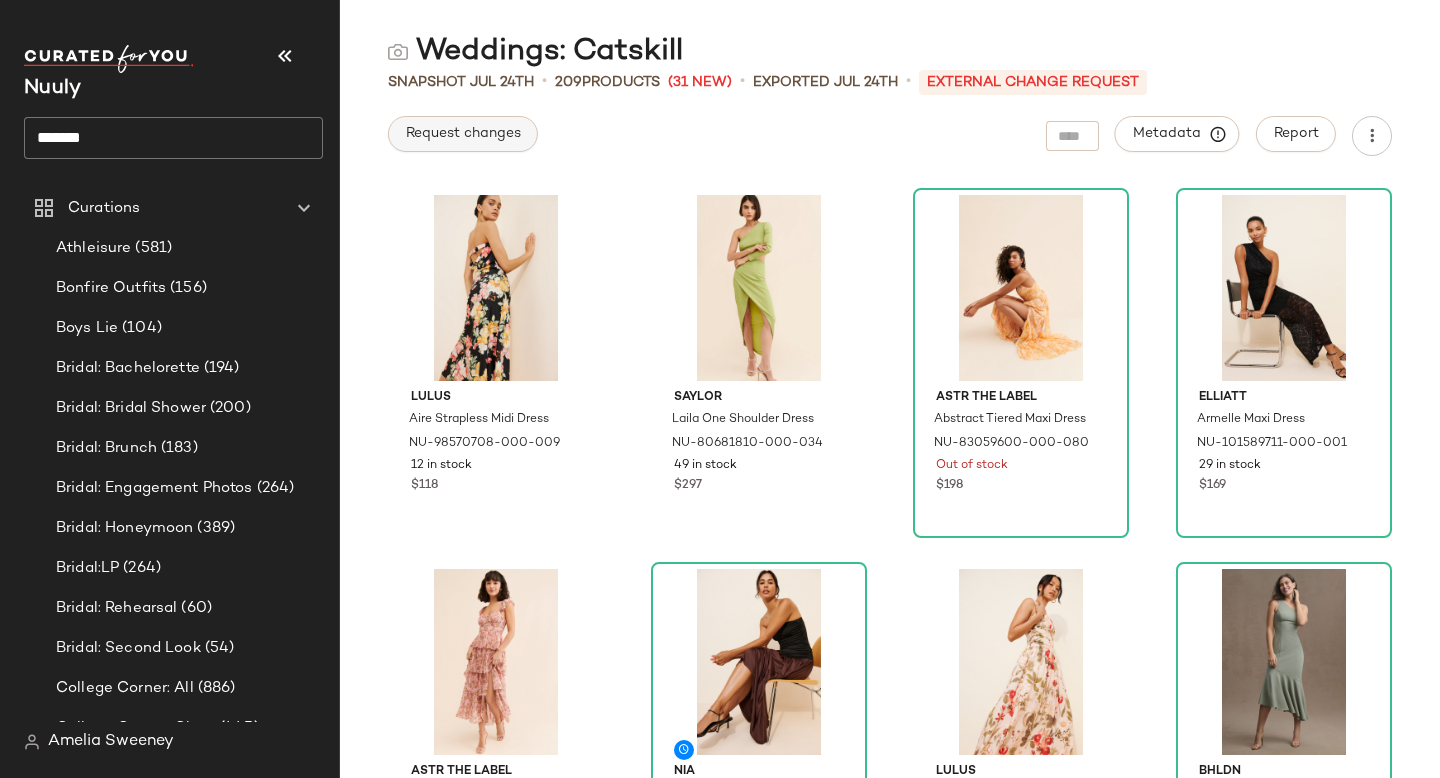 click on "Request changes" 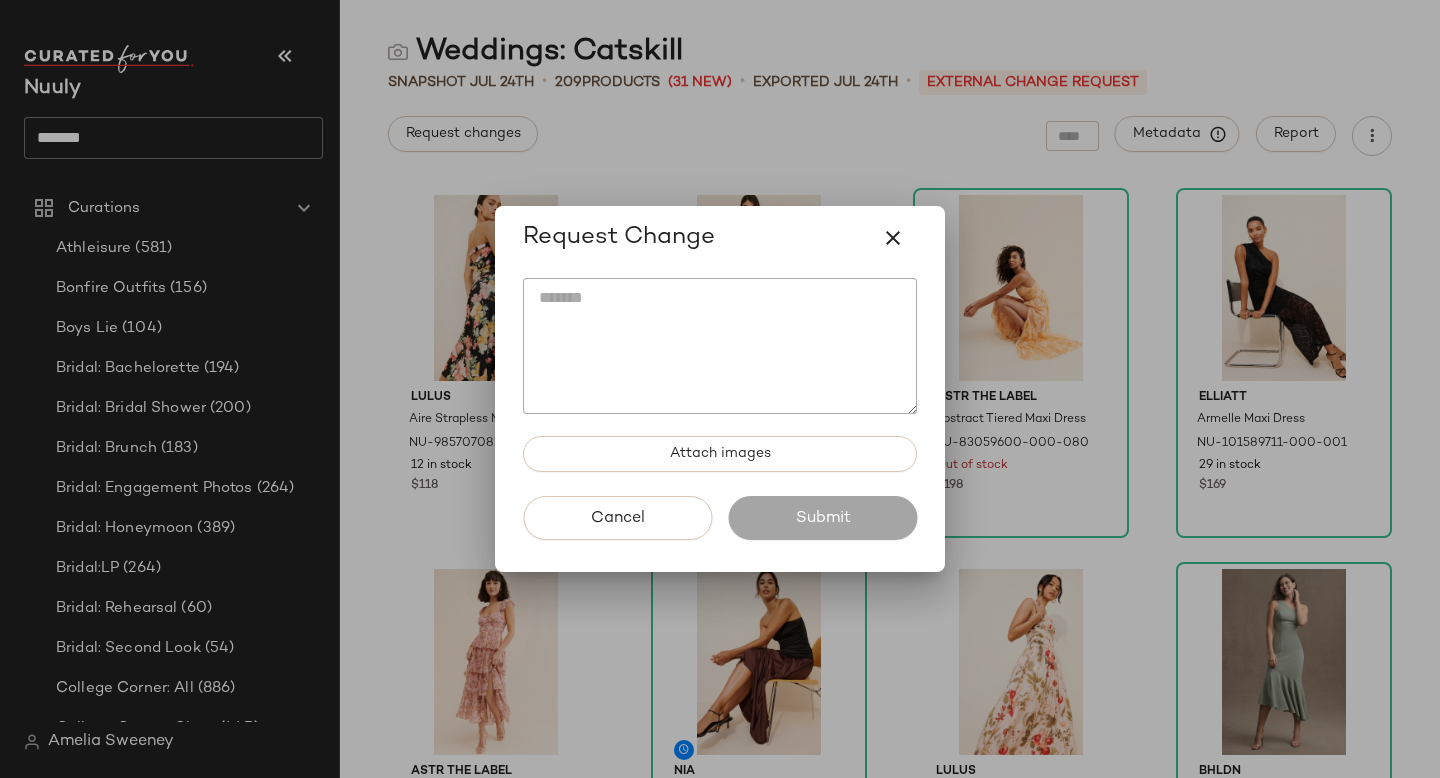 click 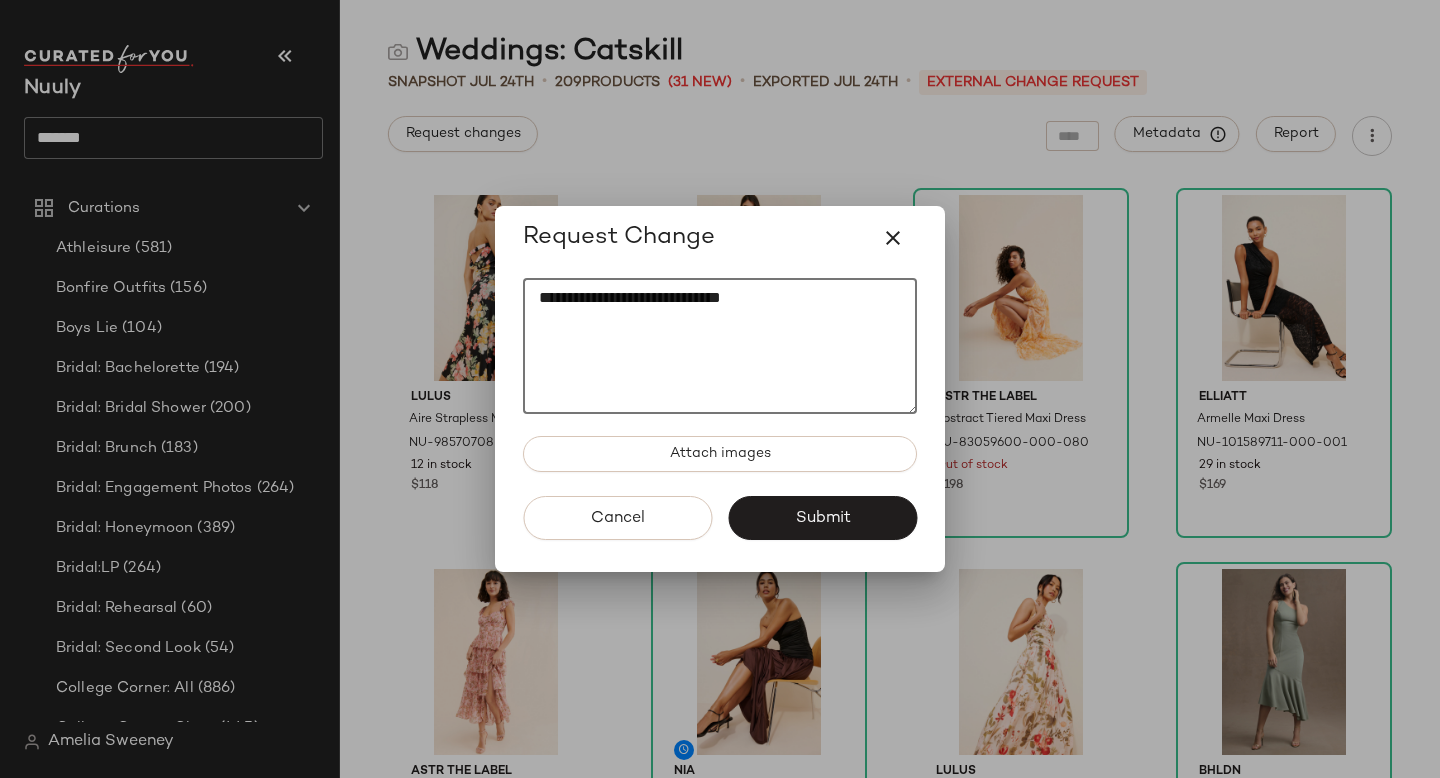 paste on "********" 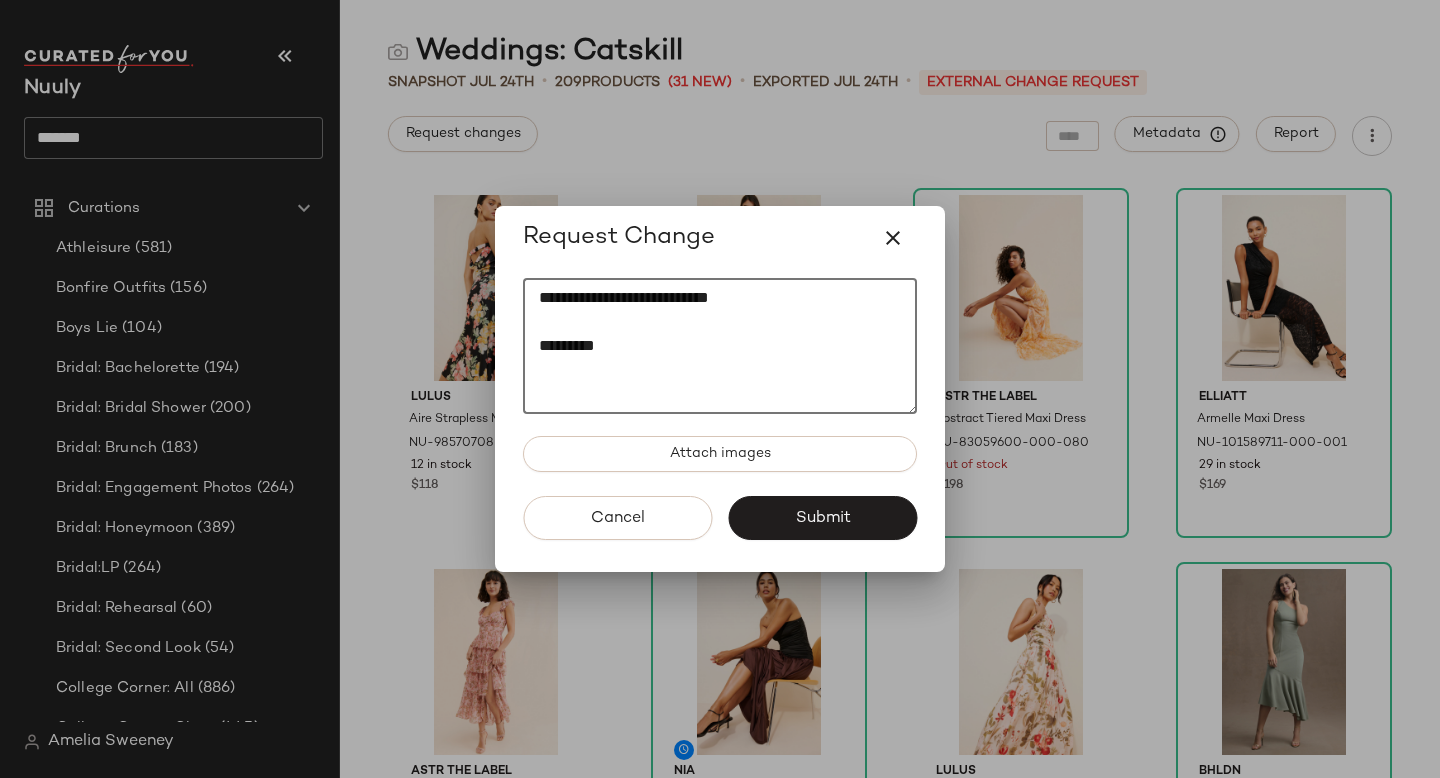 paste on "********" 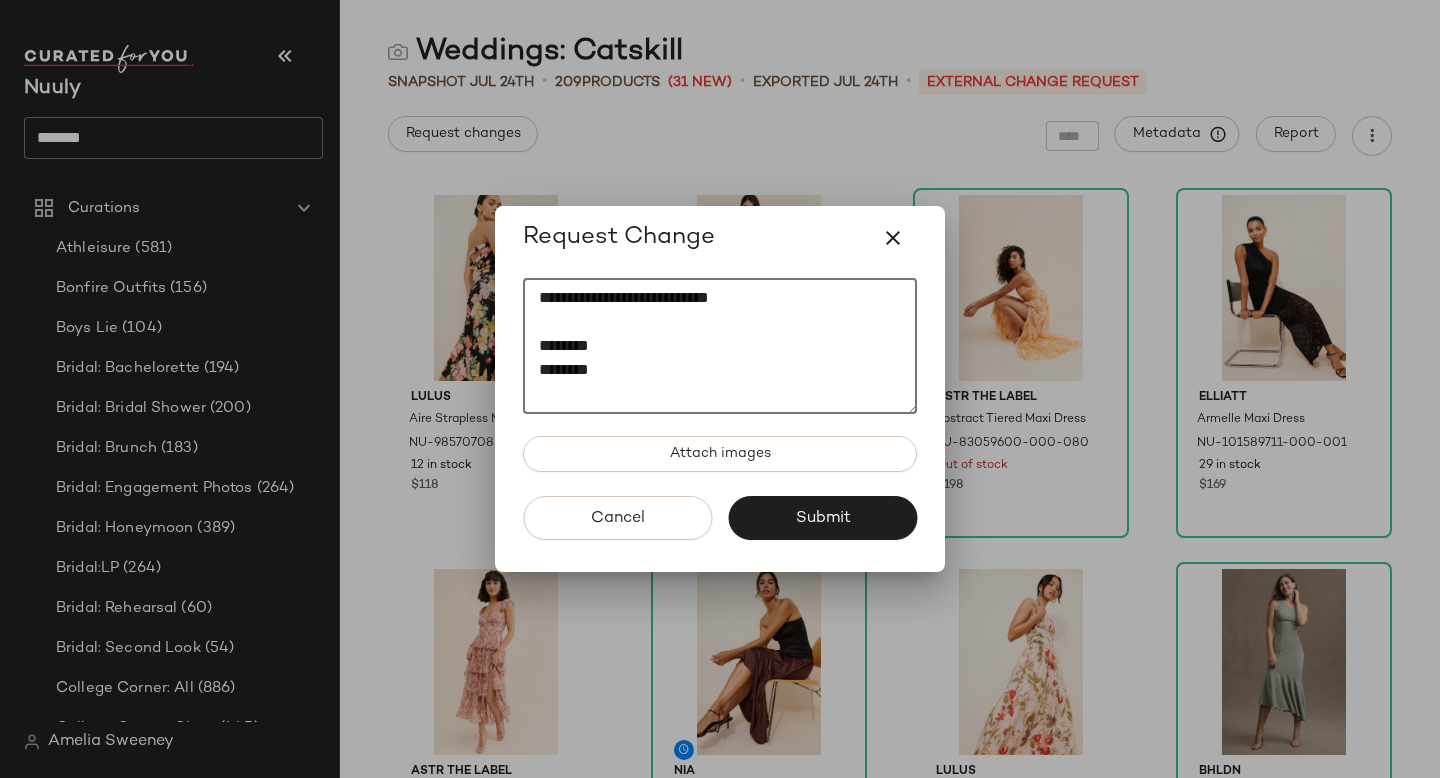 drag, startPoint x: 632, startPoint y: 376, endPoint x: 522, endPoint y: 375, distance: 110.00455 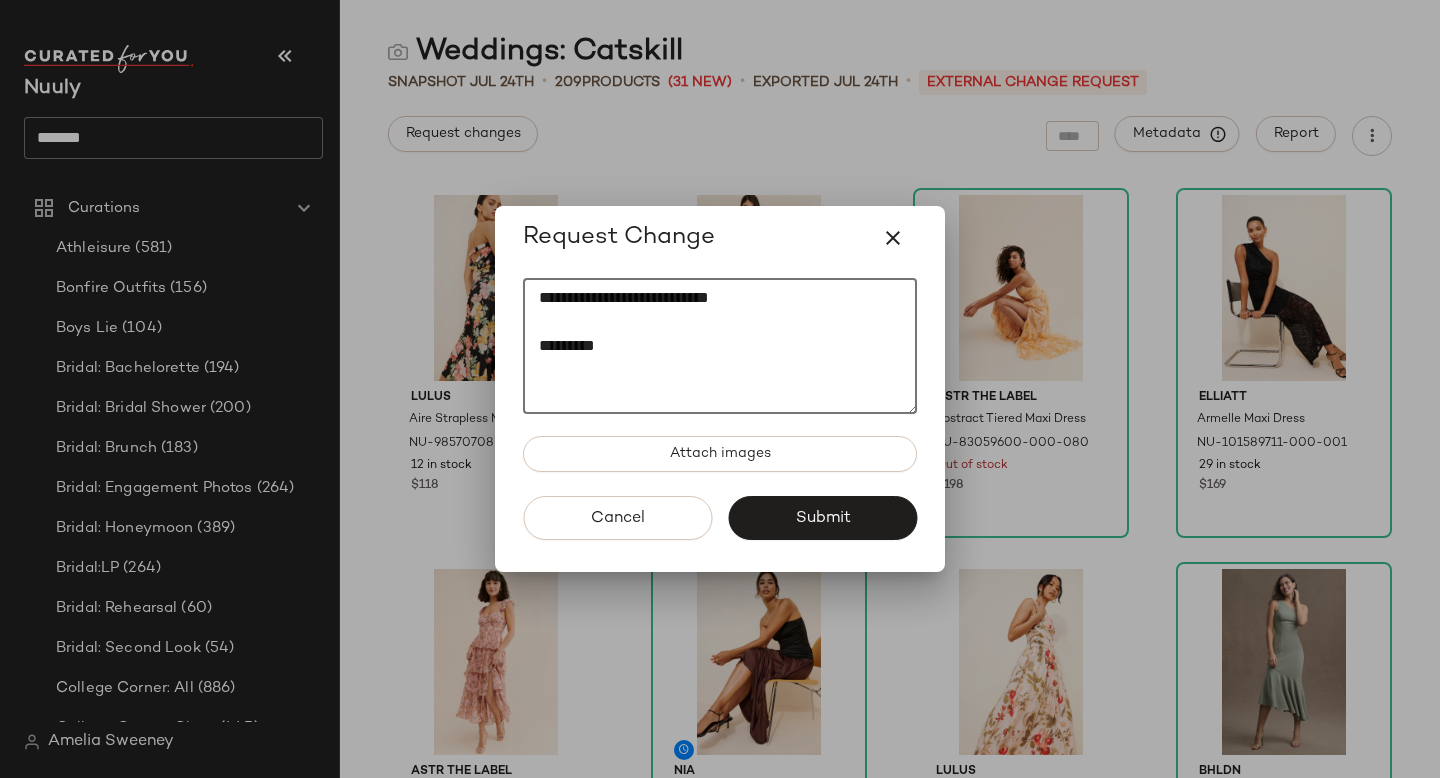 paste on "********" 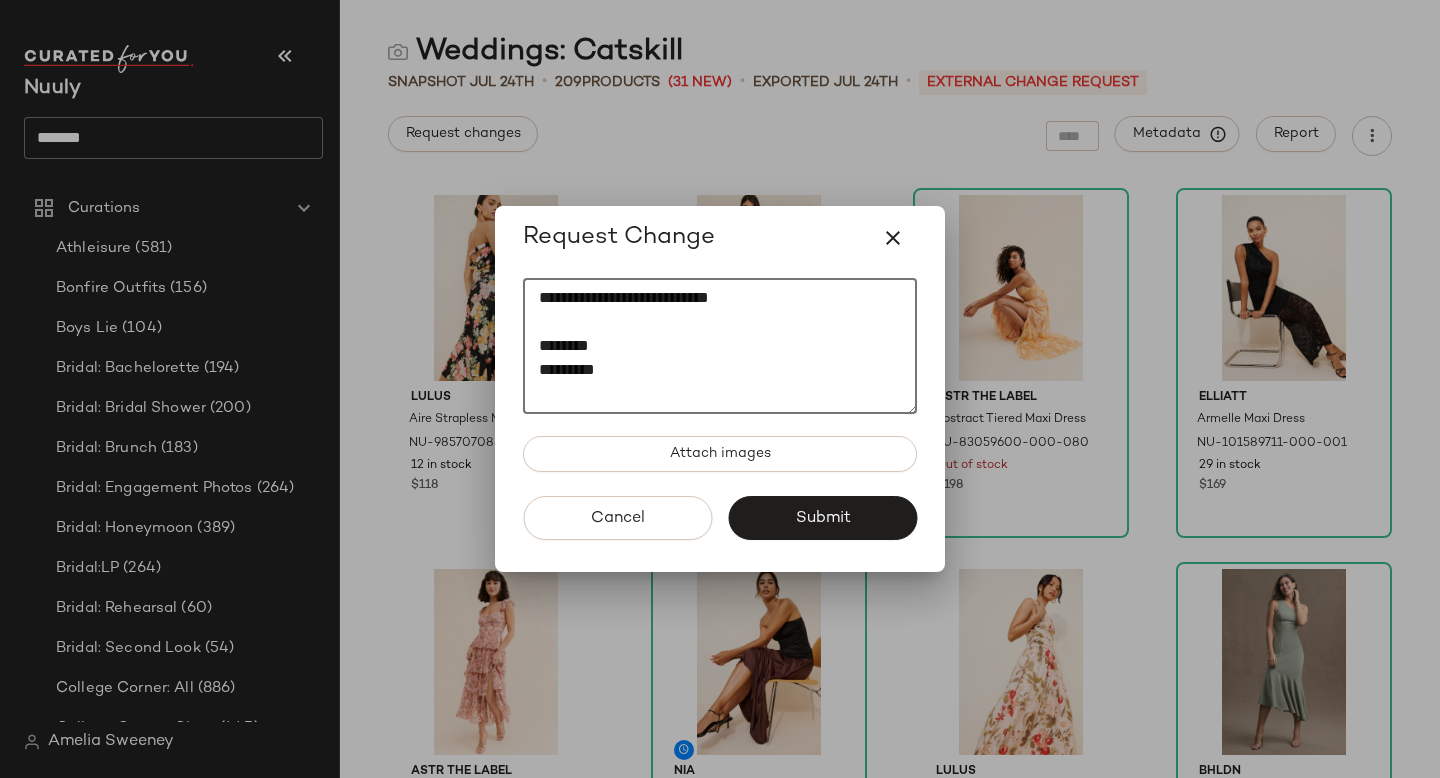 paste on "********" 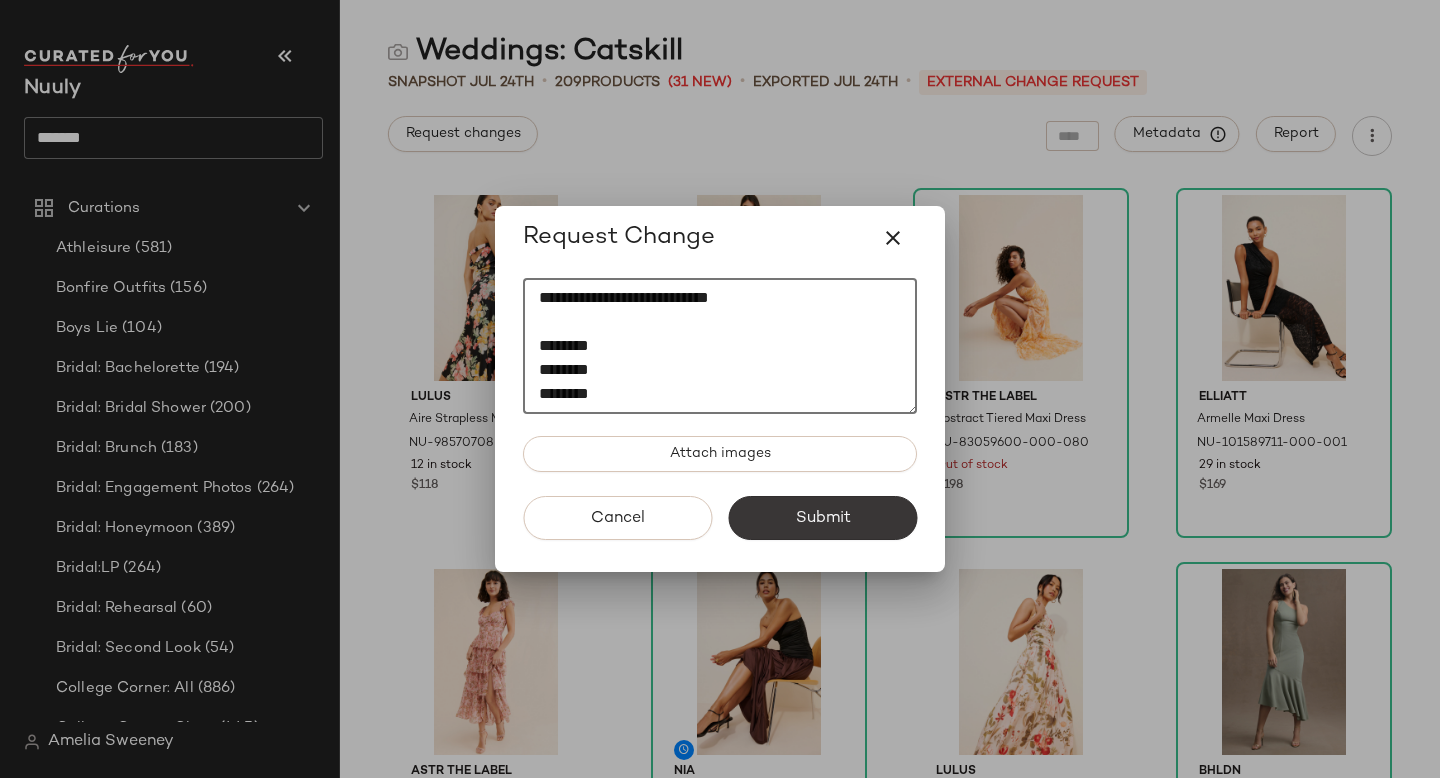 type on "**********" 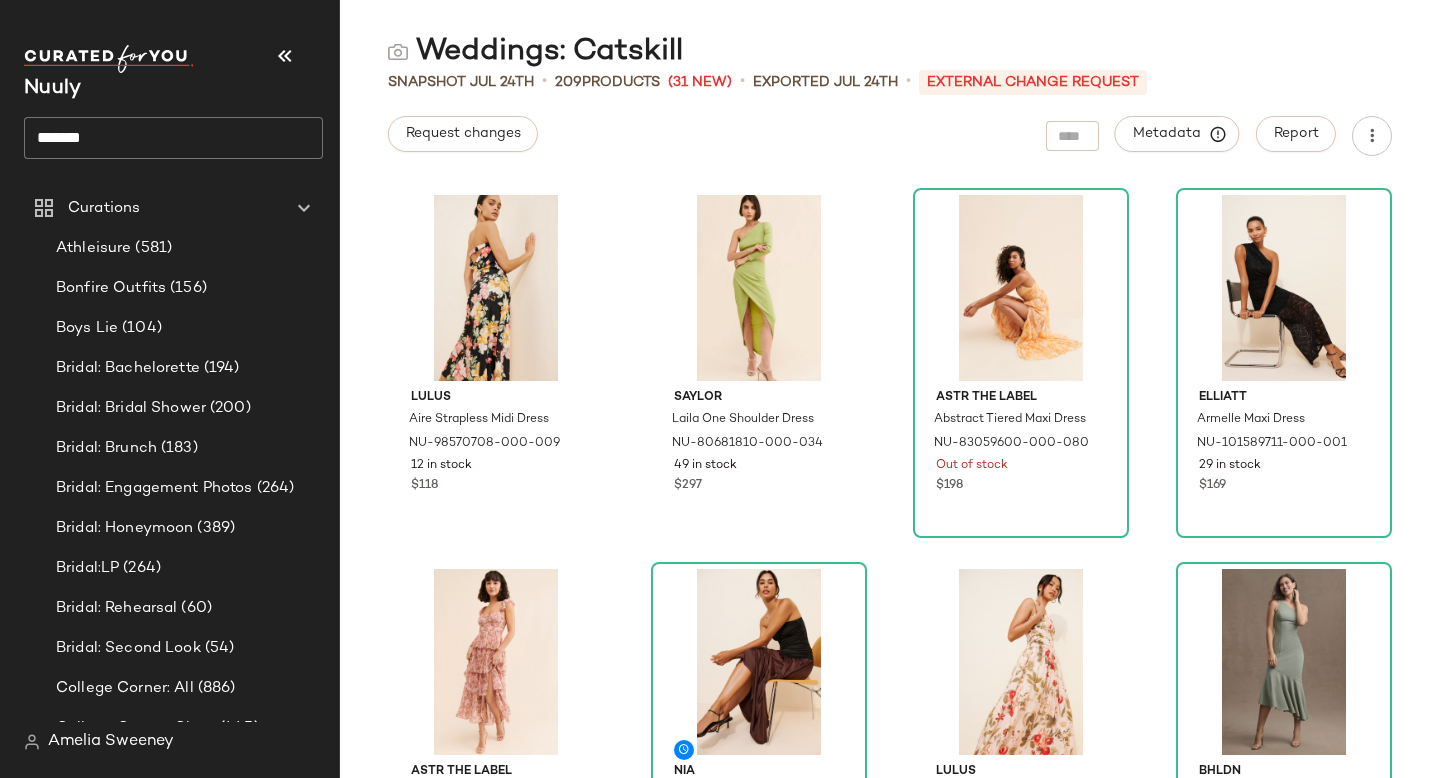 click on "*******" 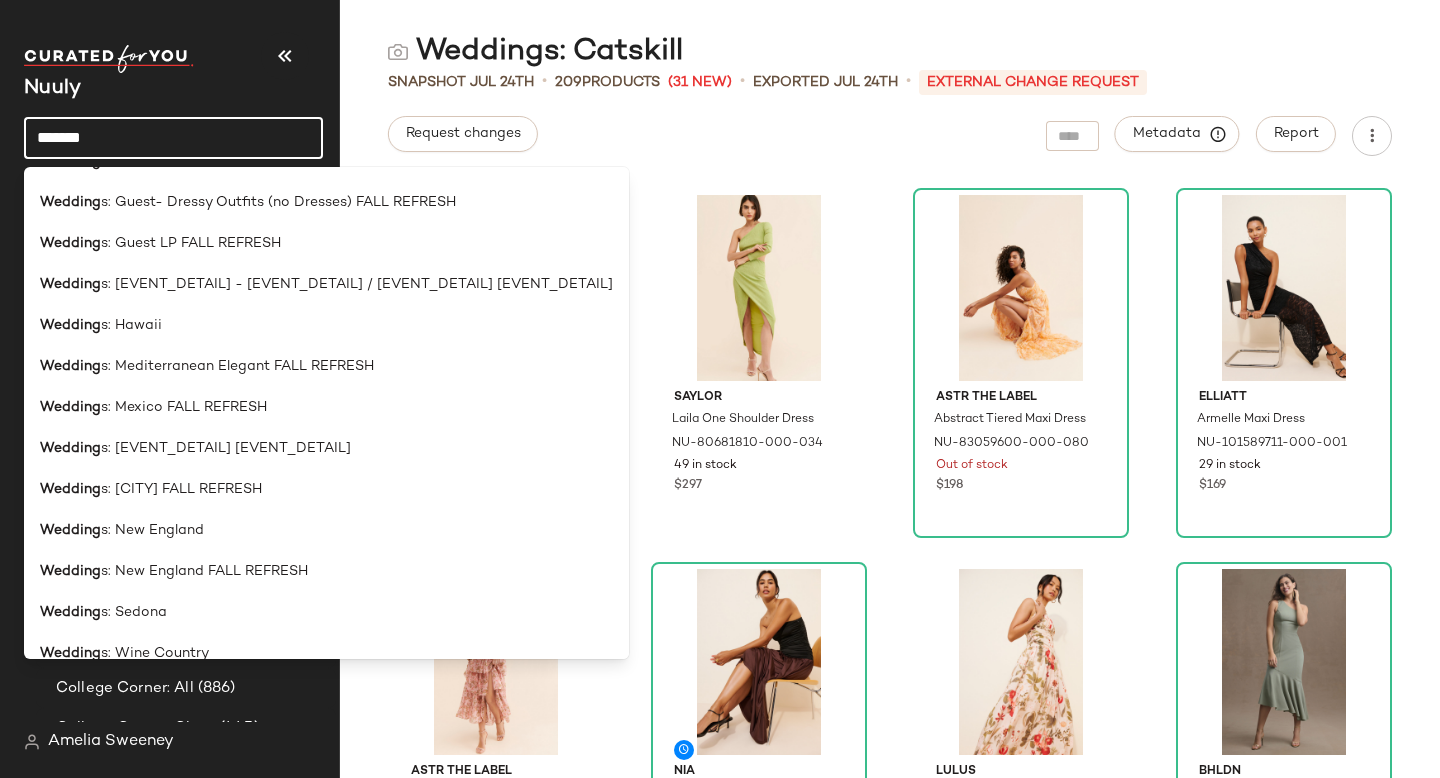 scroll, scrollTop: 1082, scrollLeft: 0, axis: vertical 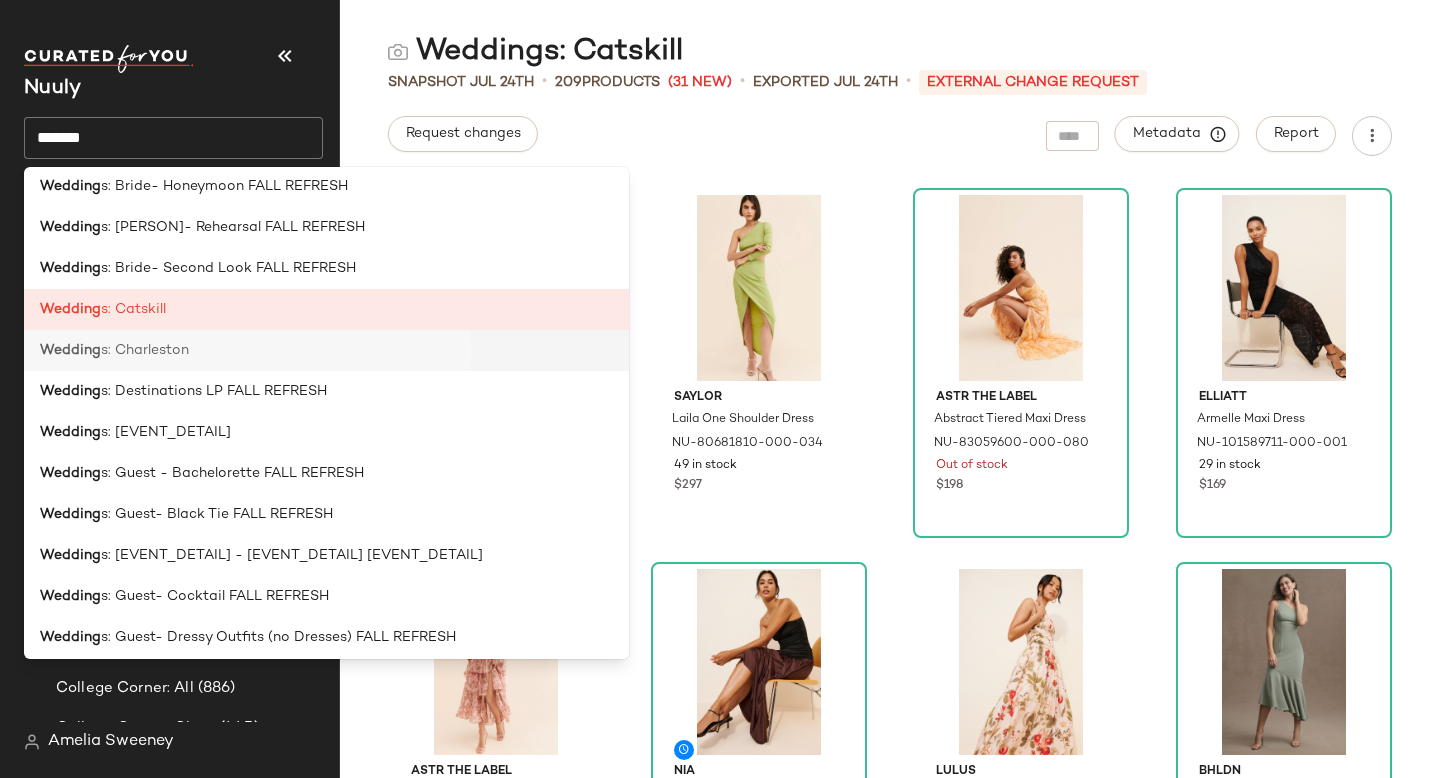 click on "Wedding s: Charleston" 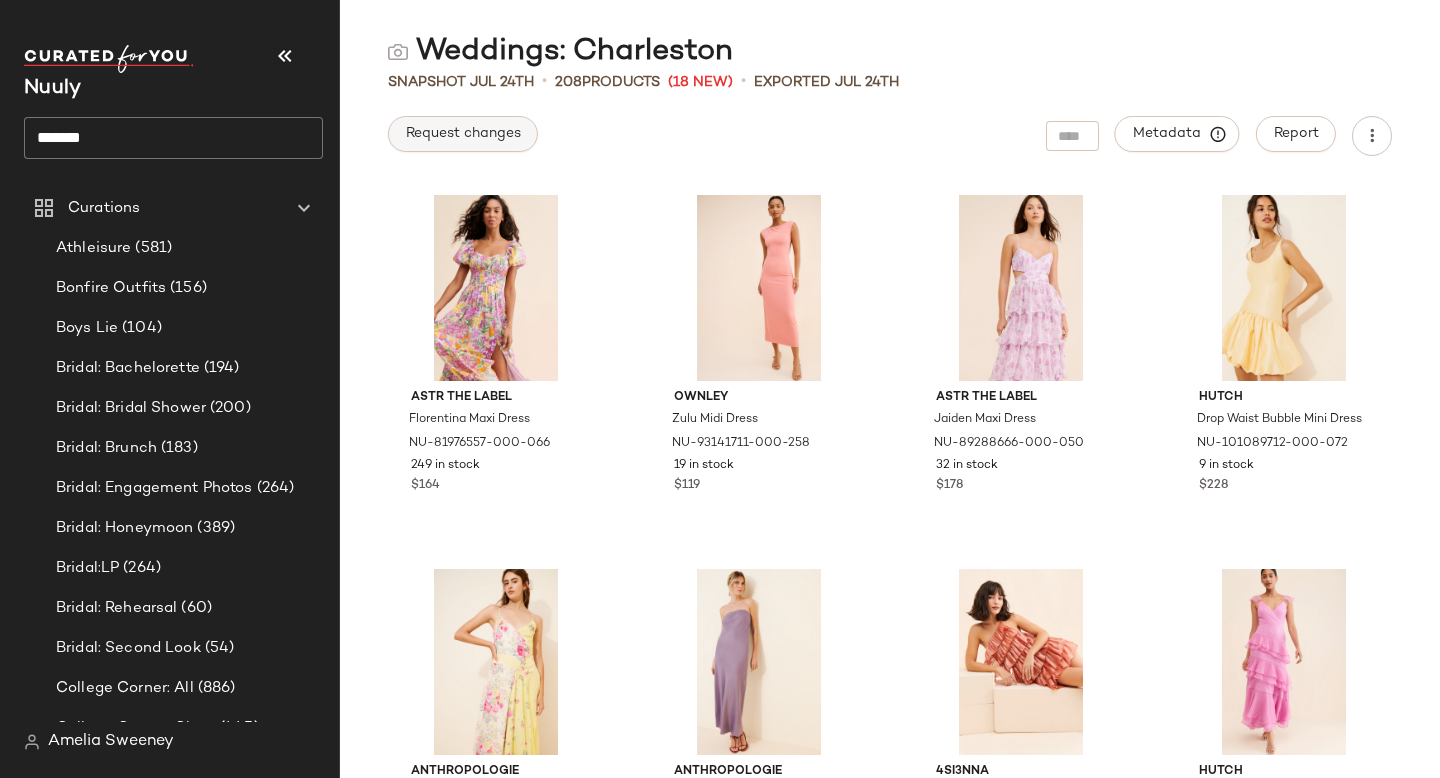 click on "Request changes" at bounding box center [463, 134] 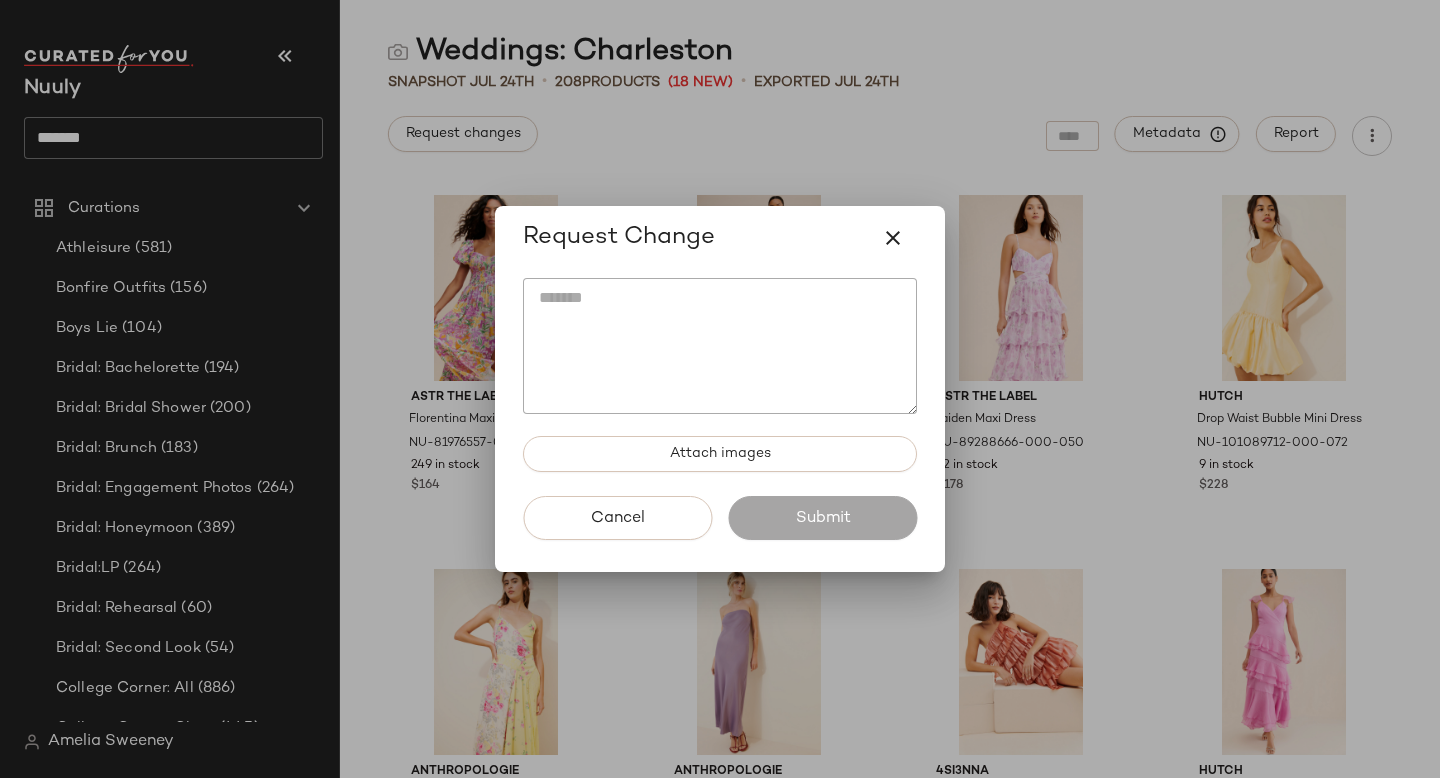 click 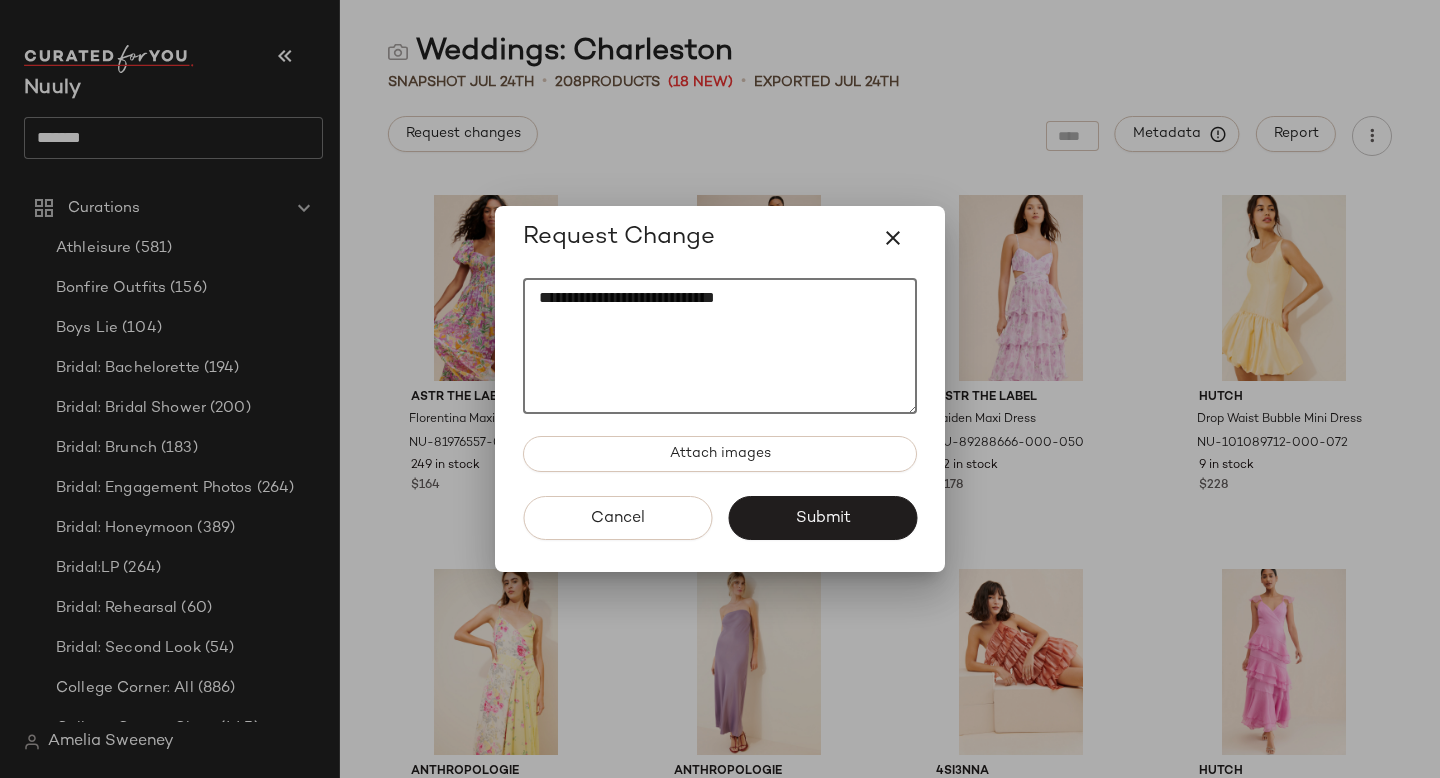 paste on "********" 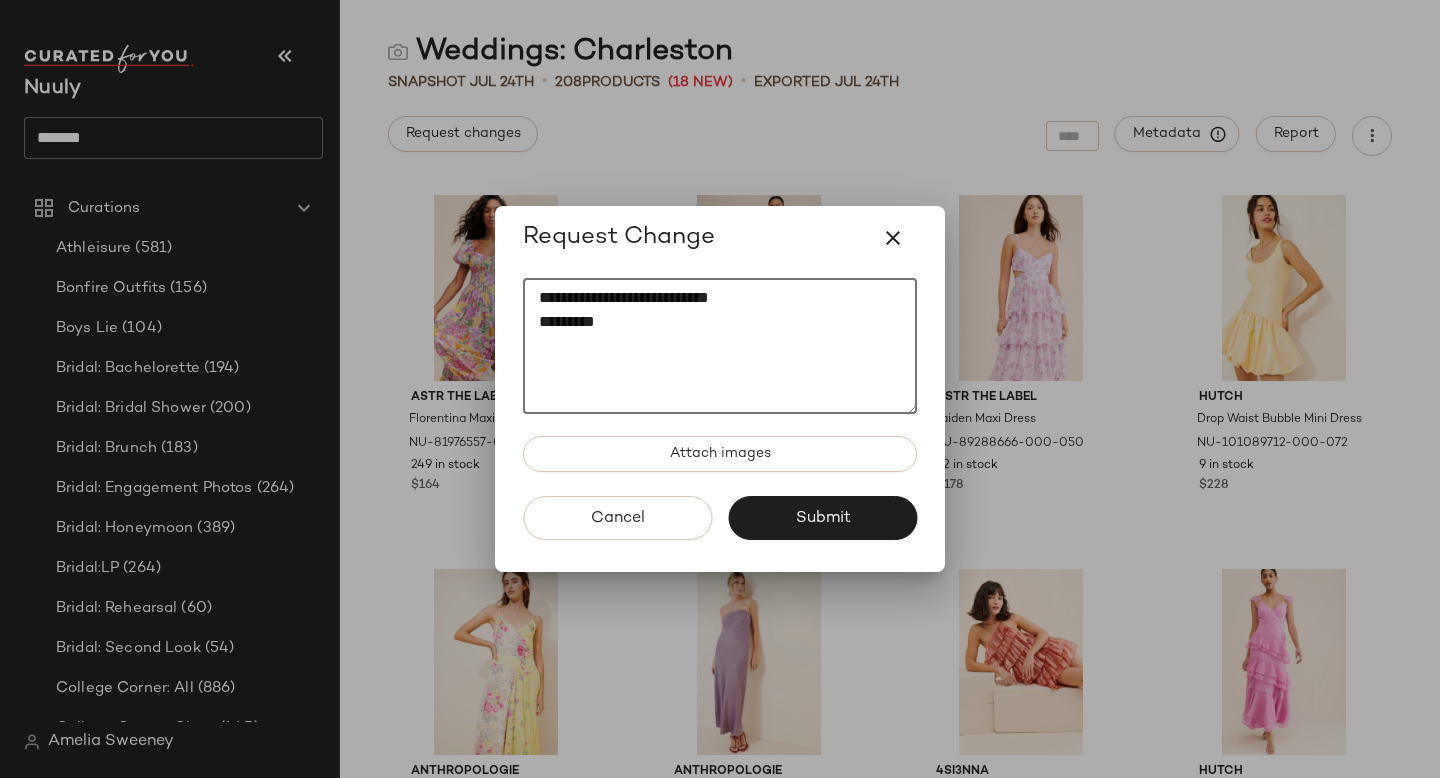 paste on "********" 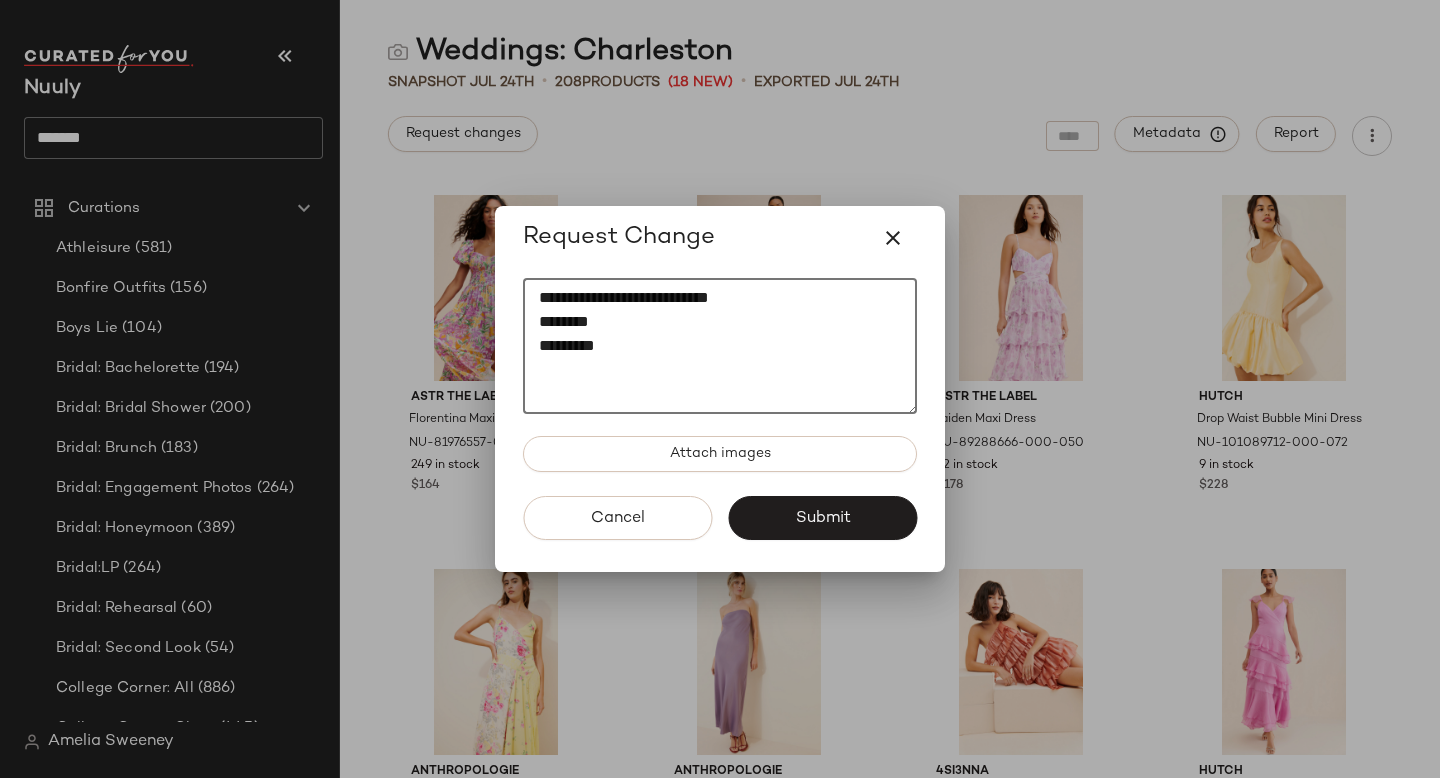 paste on "********" 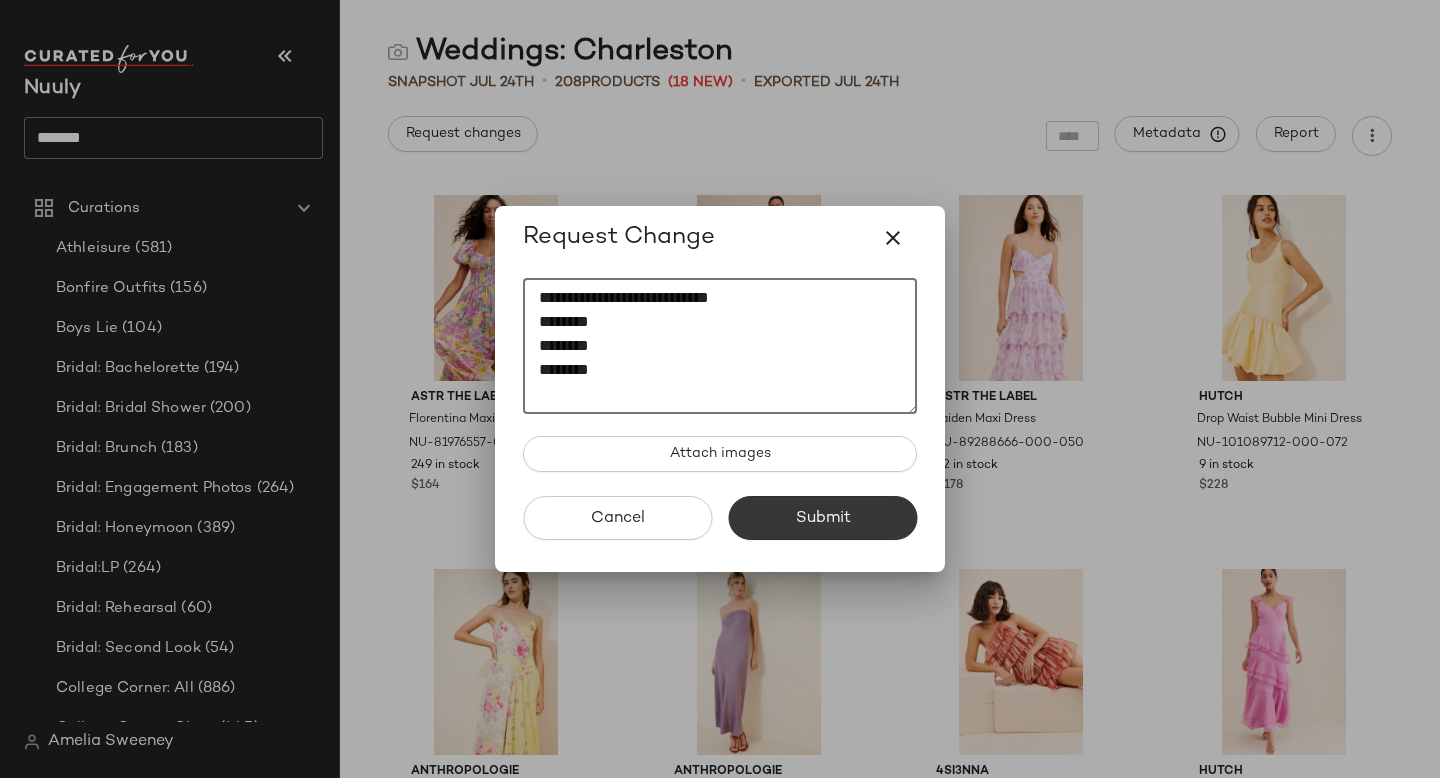 type on "**********" 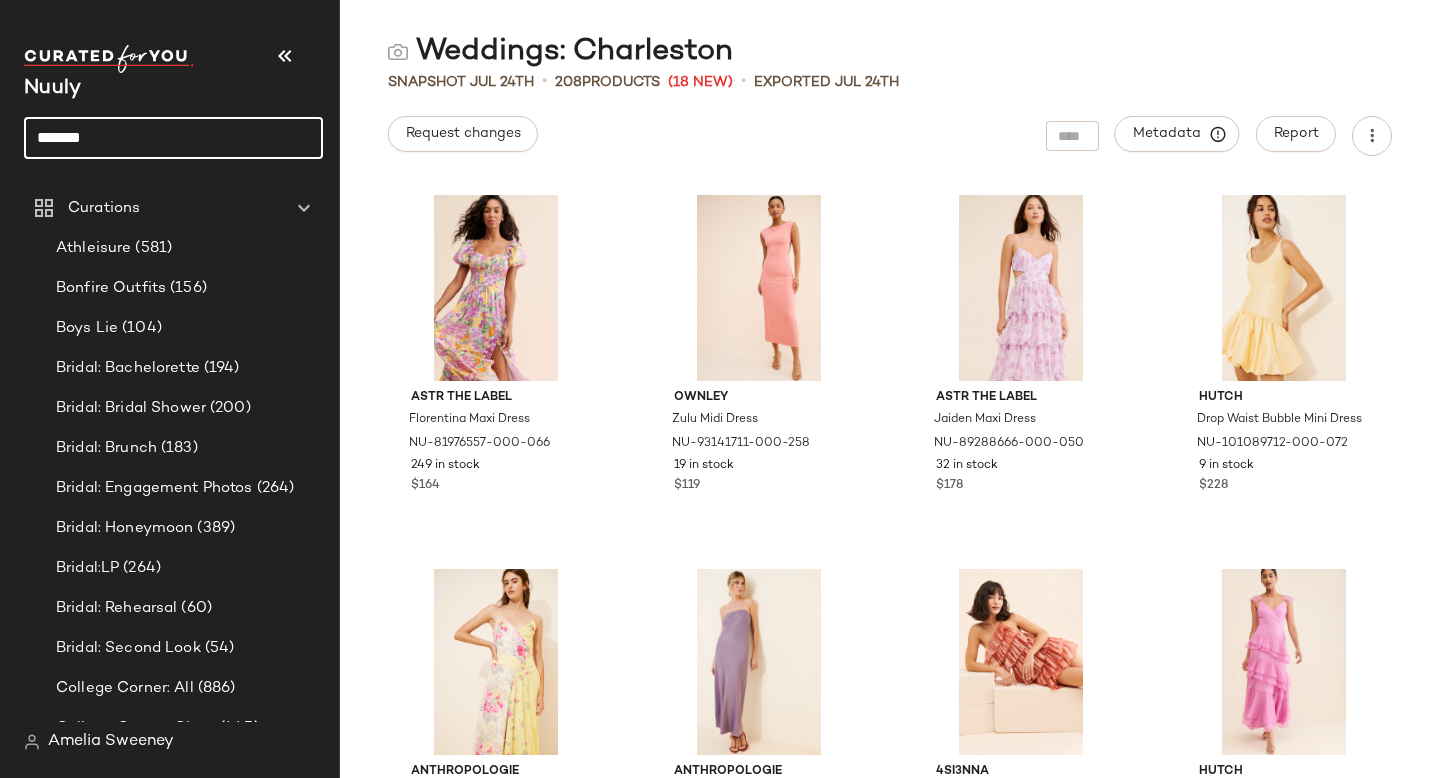 drag, startPoint x: 132, startPoint y: 126, endPoint x: 0, endPoint y: 128, distance: 132.01515 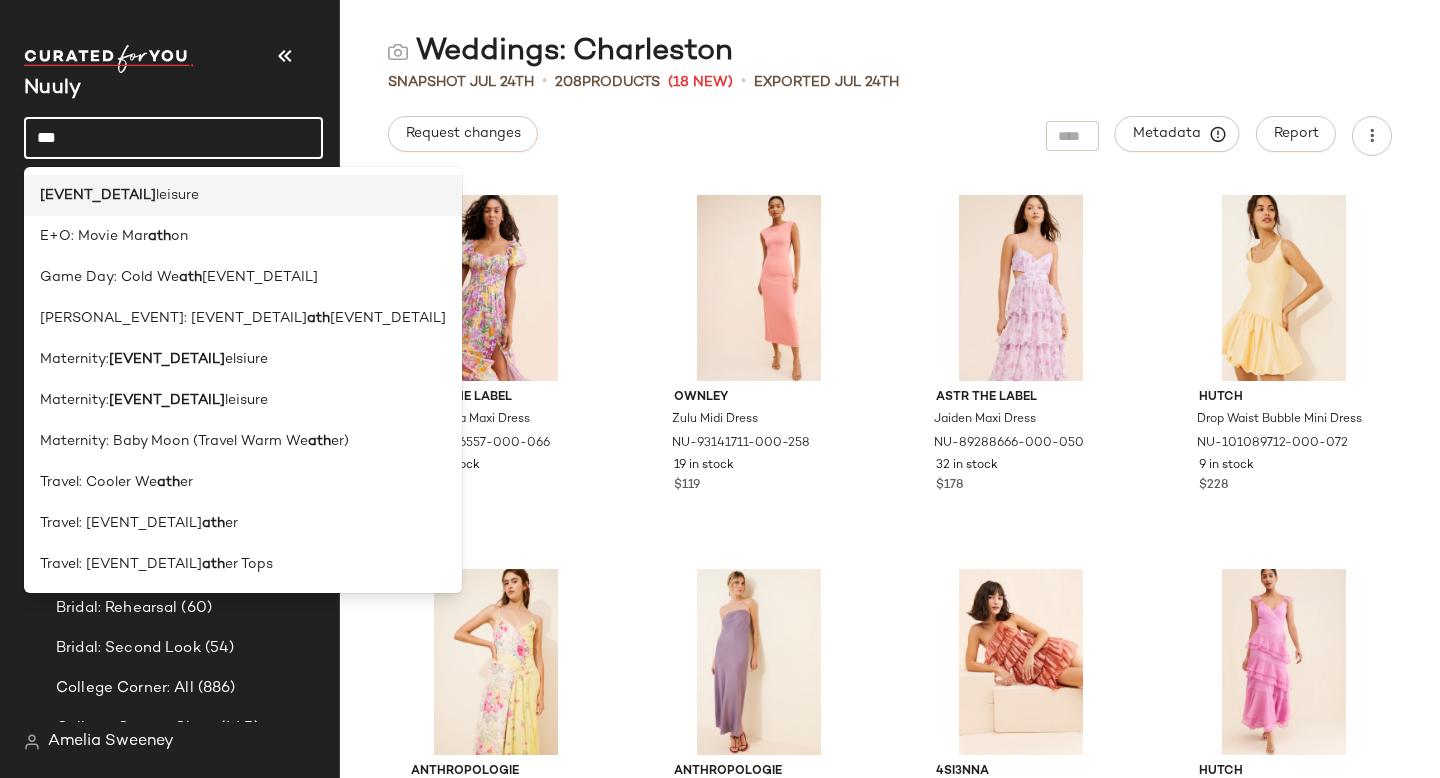 type on "***" 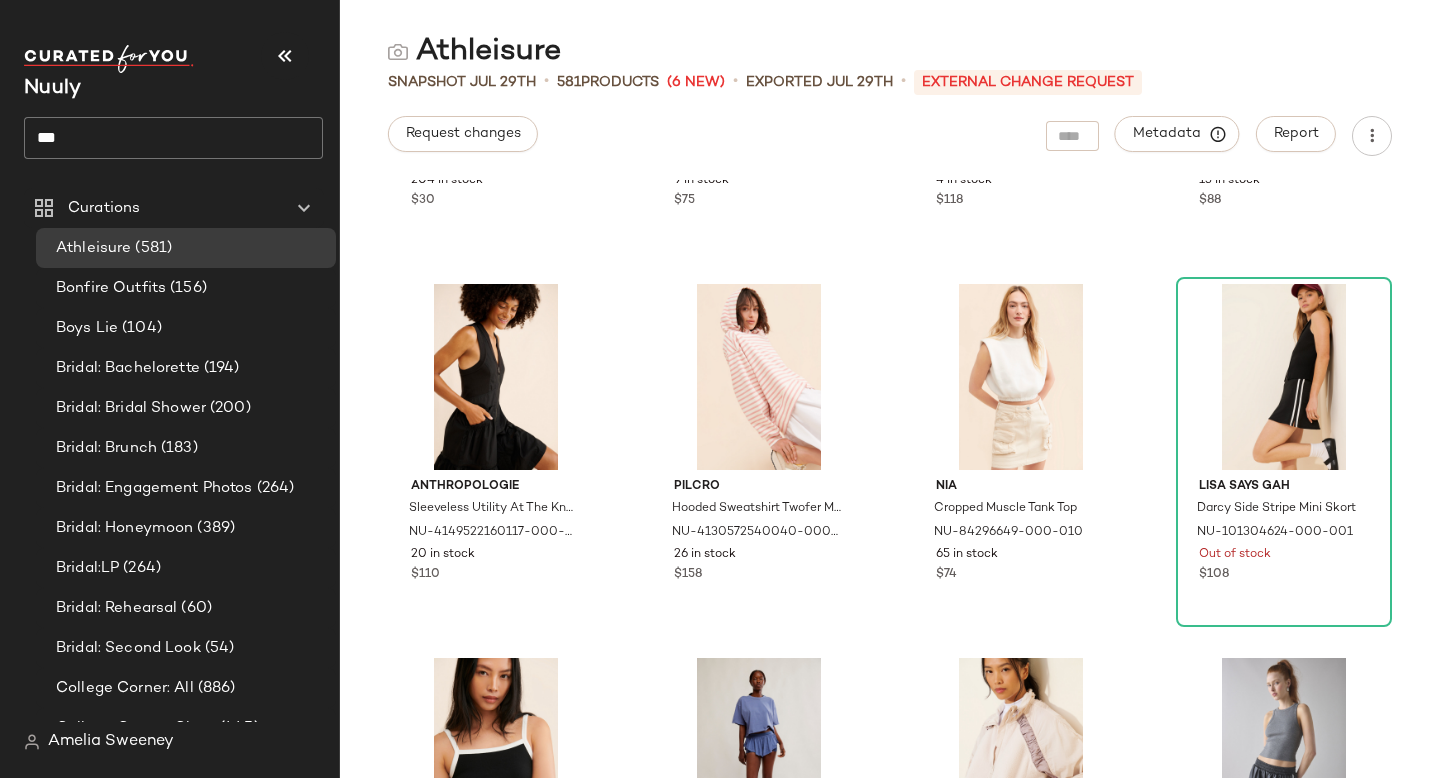 scroll, scrollTop: 1461, scrollLeft: 0, axis: vertical 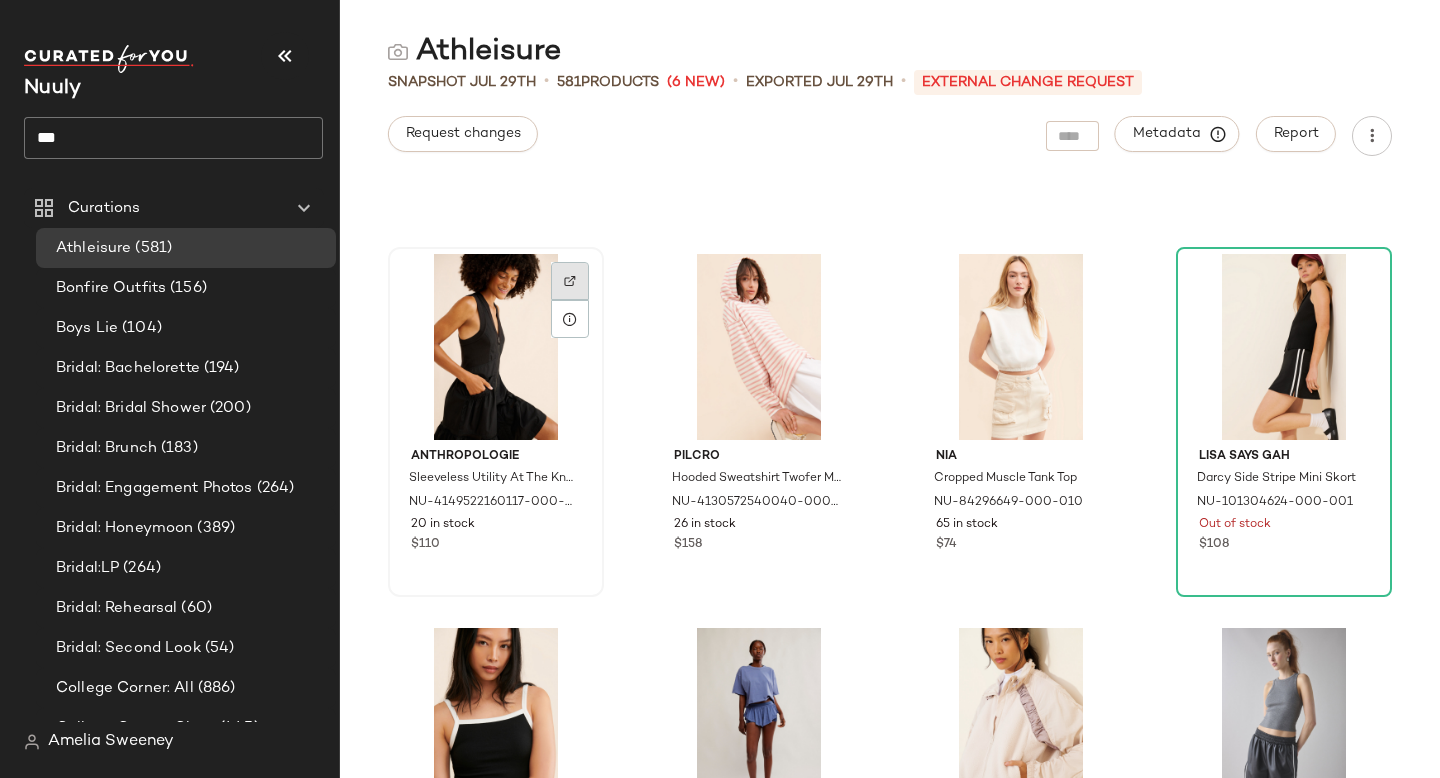 click 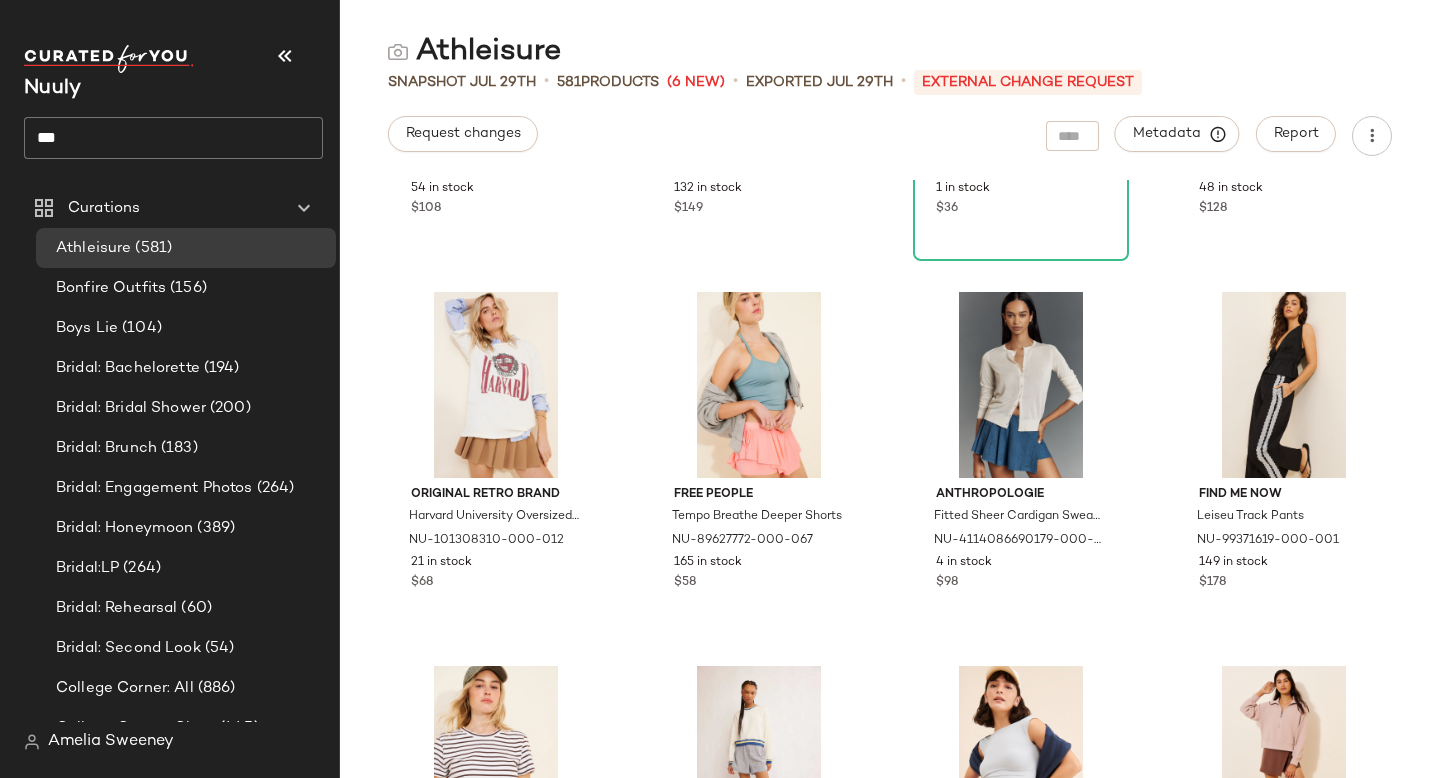 scroll, scrollTop: 2549, scrollLeft: 0, axis: vertical 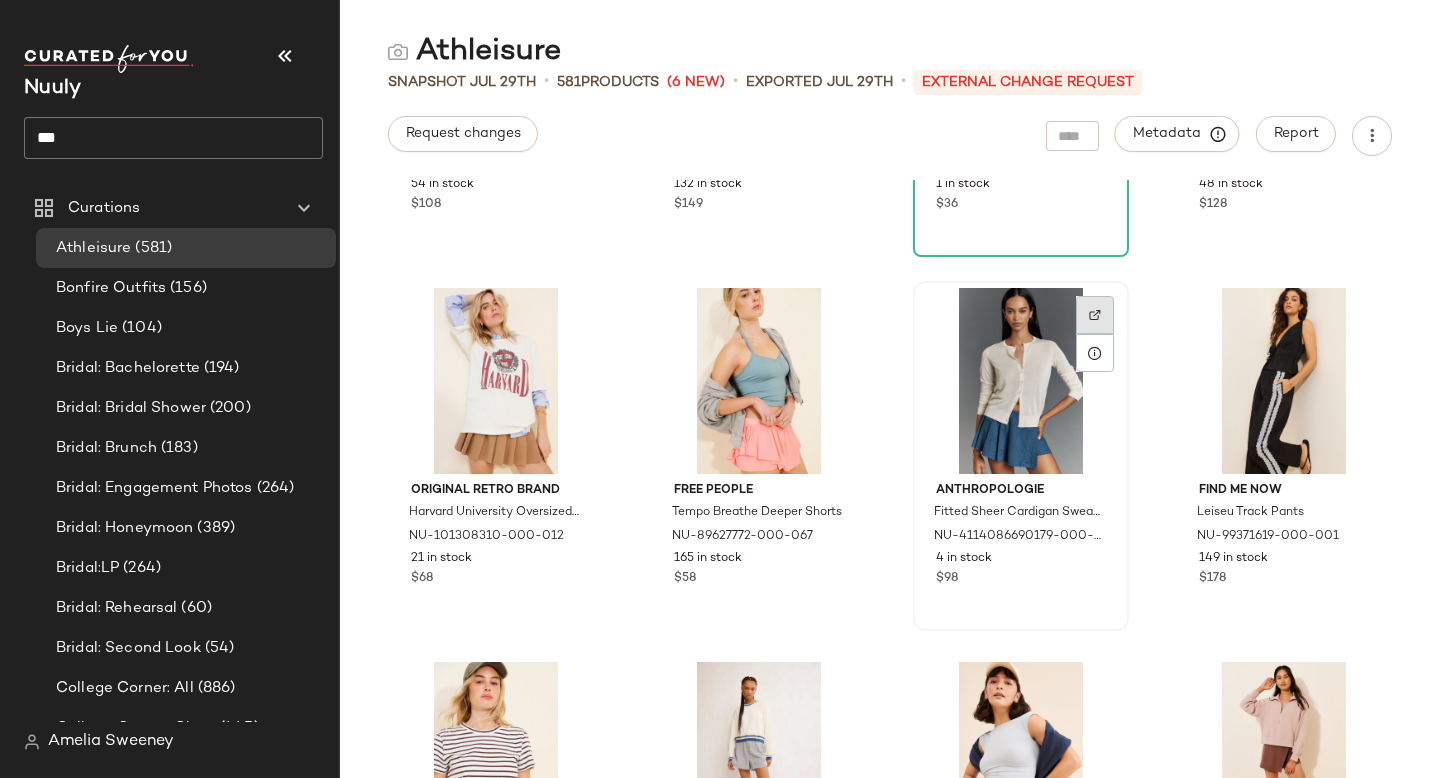 click 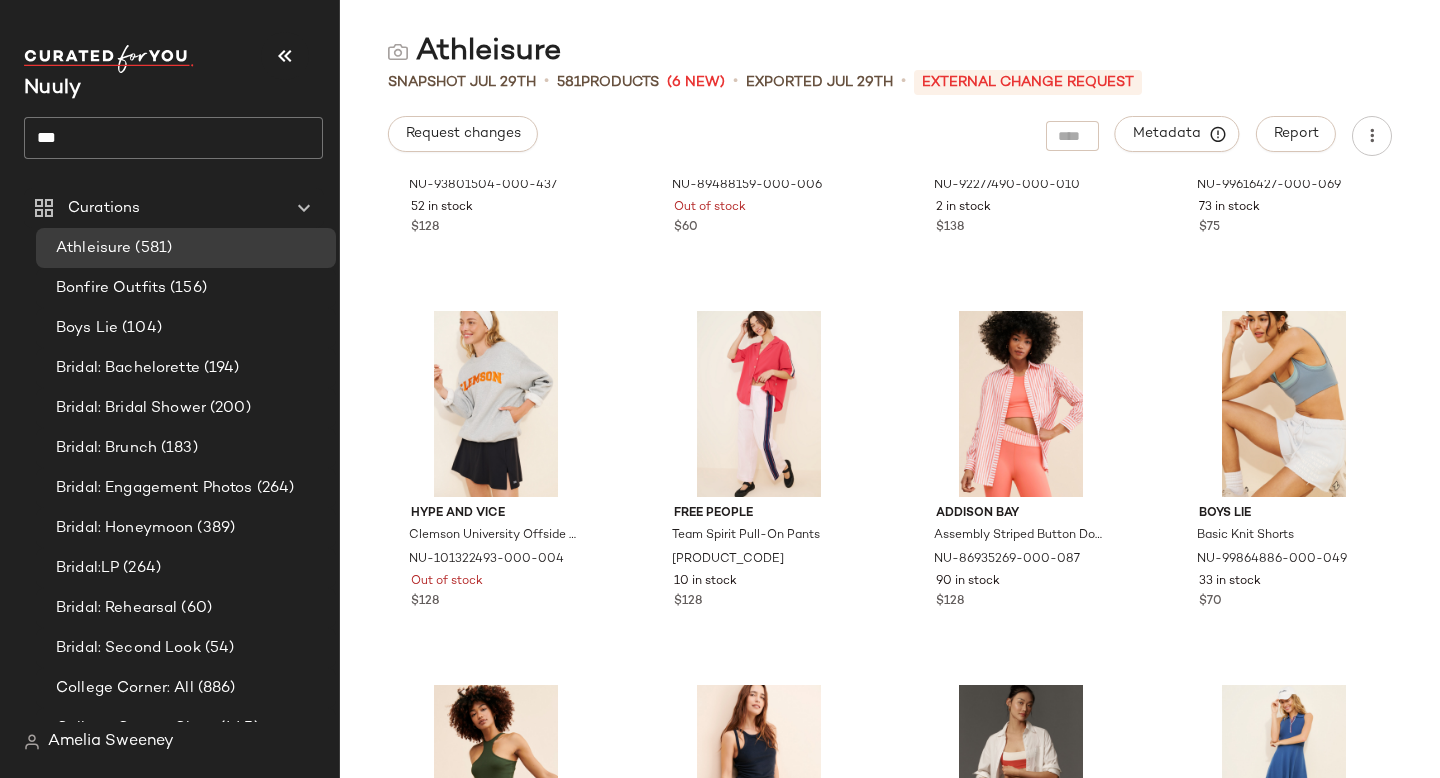 scroll, scrollTop: 4024, scrollLeft: 0, axis: vertical 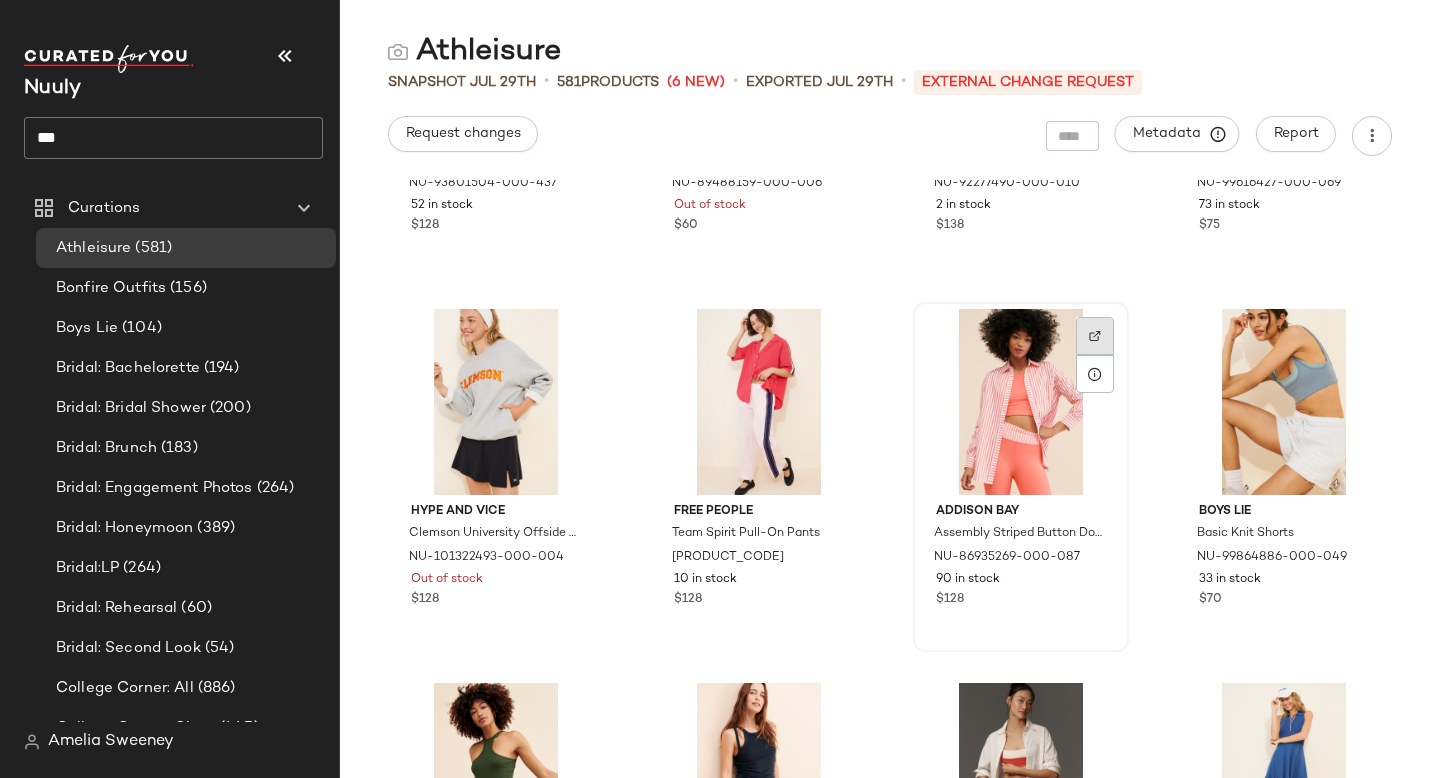 click 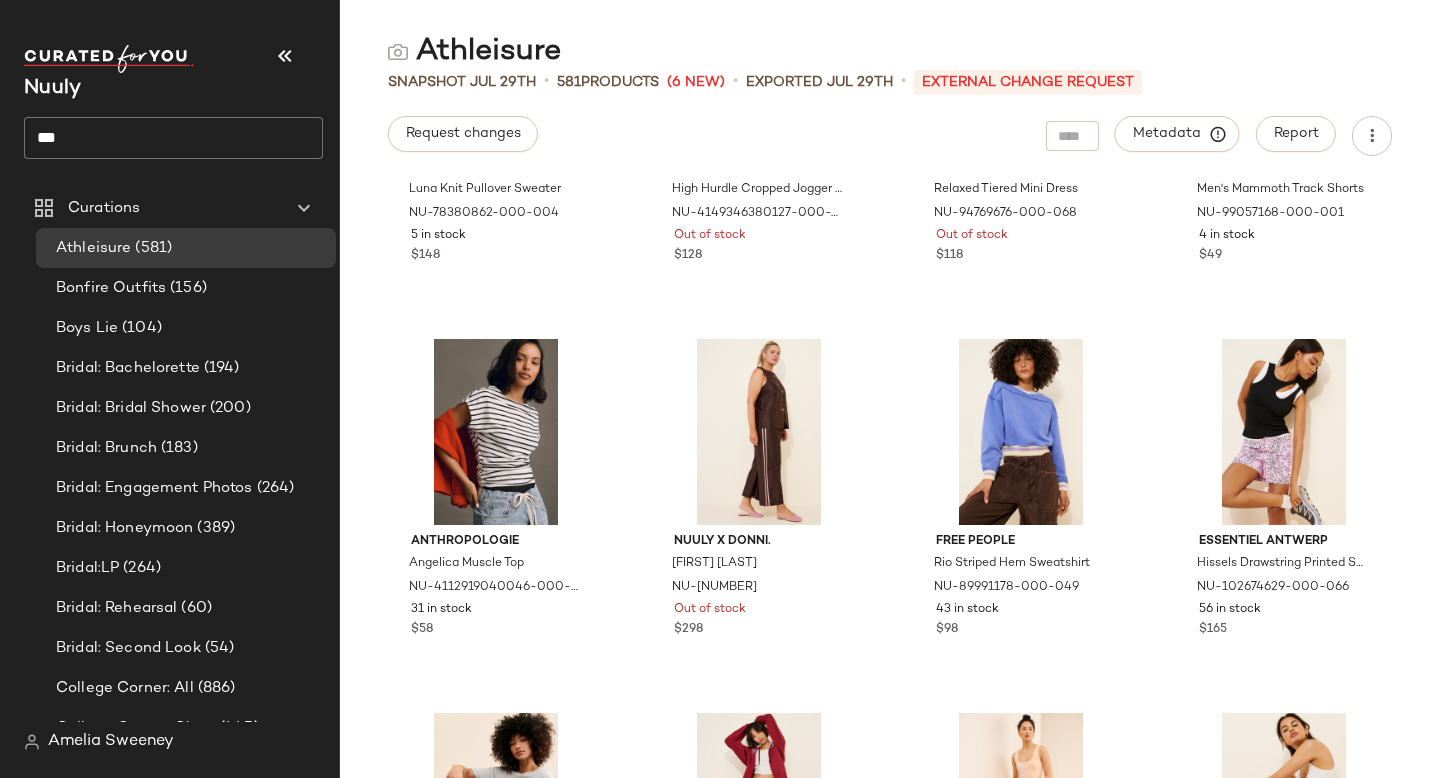 scroll, scrollTop: 5125, scrollLeft: 0, axis: vertical 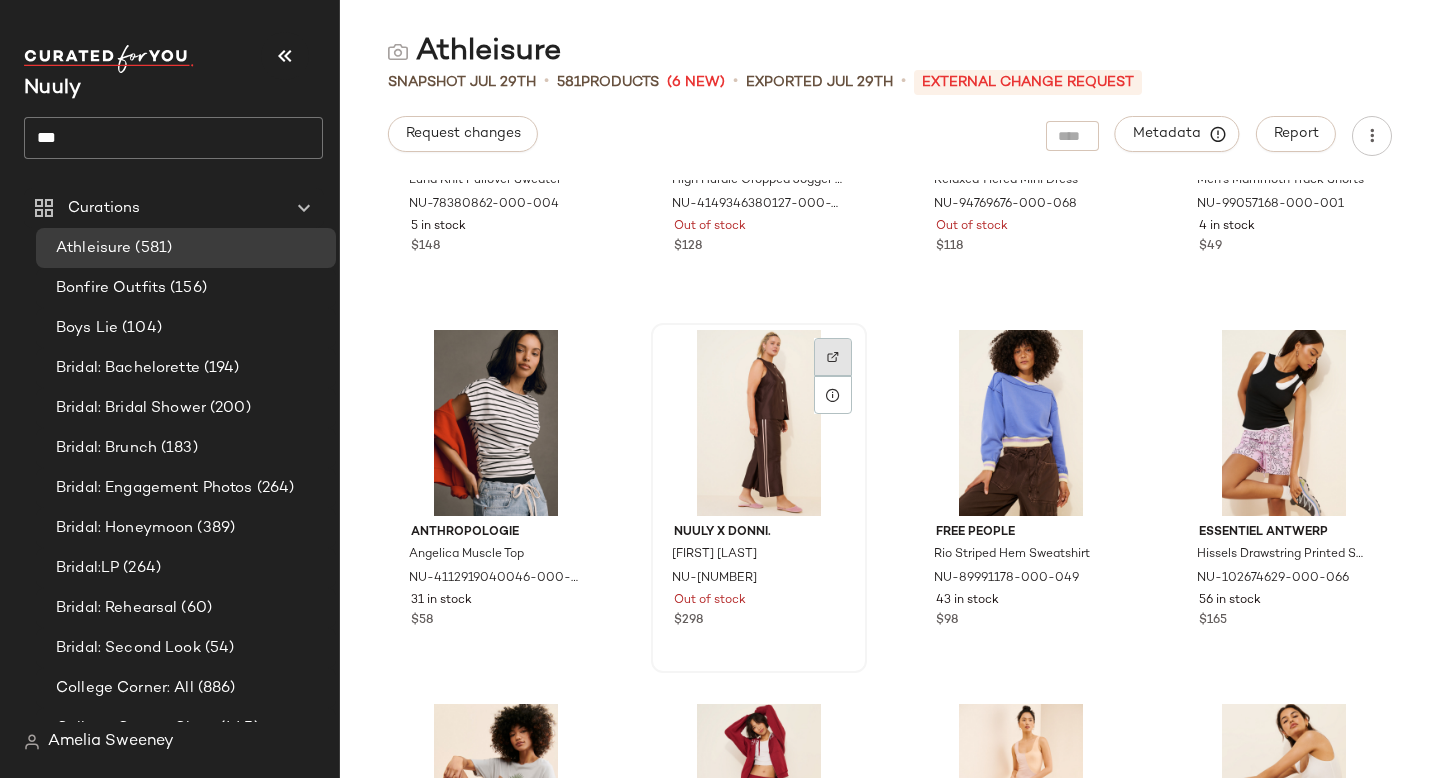click 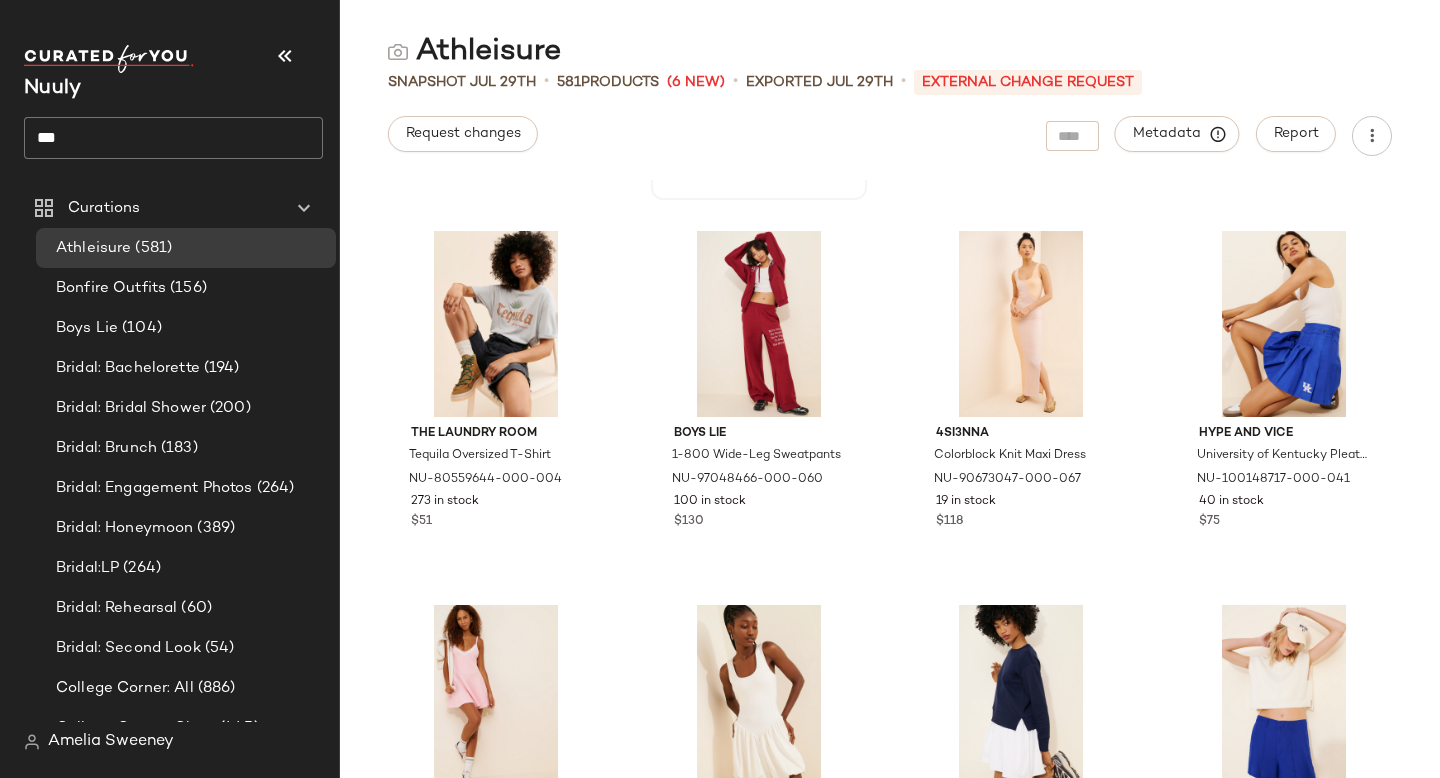 scroll, scrollTop: 5599, scrollLeft: 0, axis: vertical 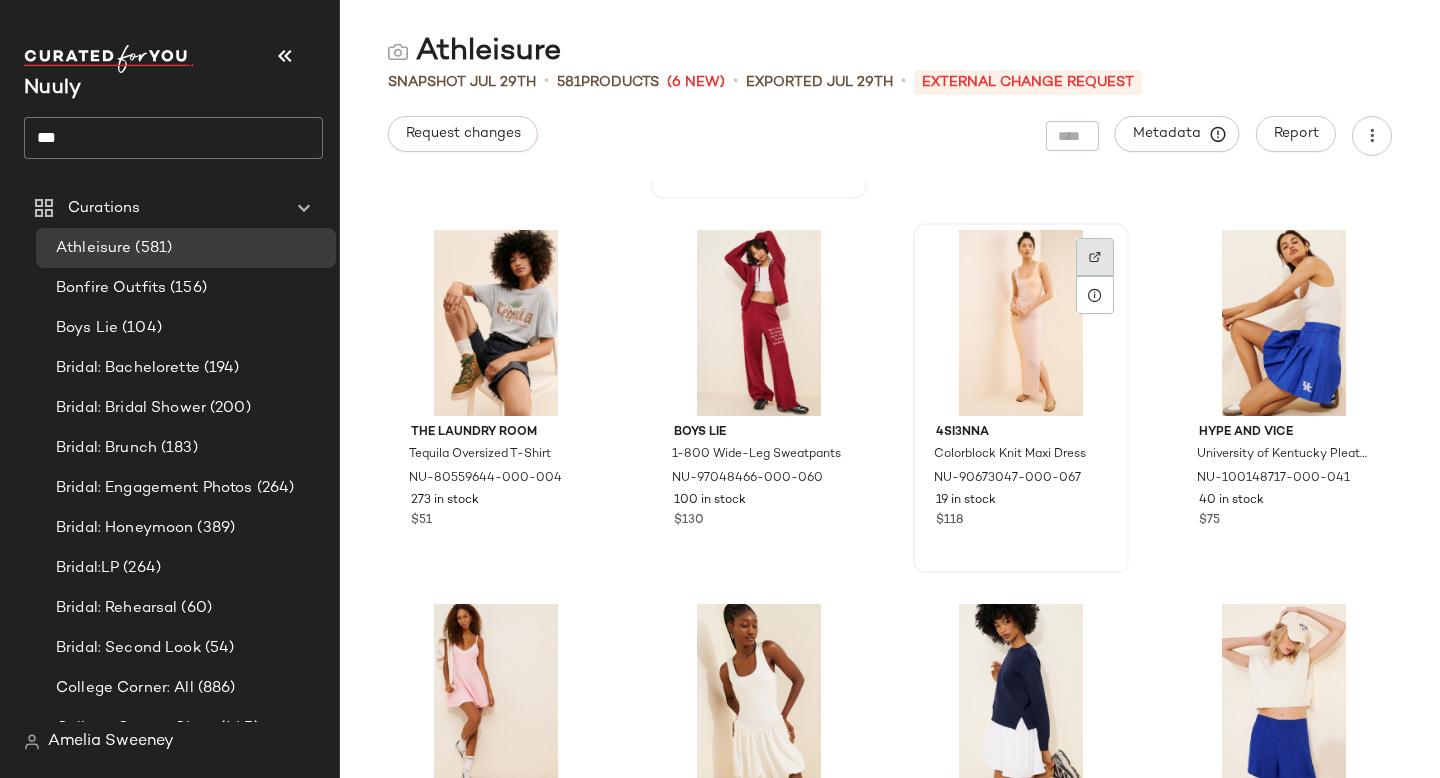click 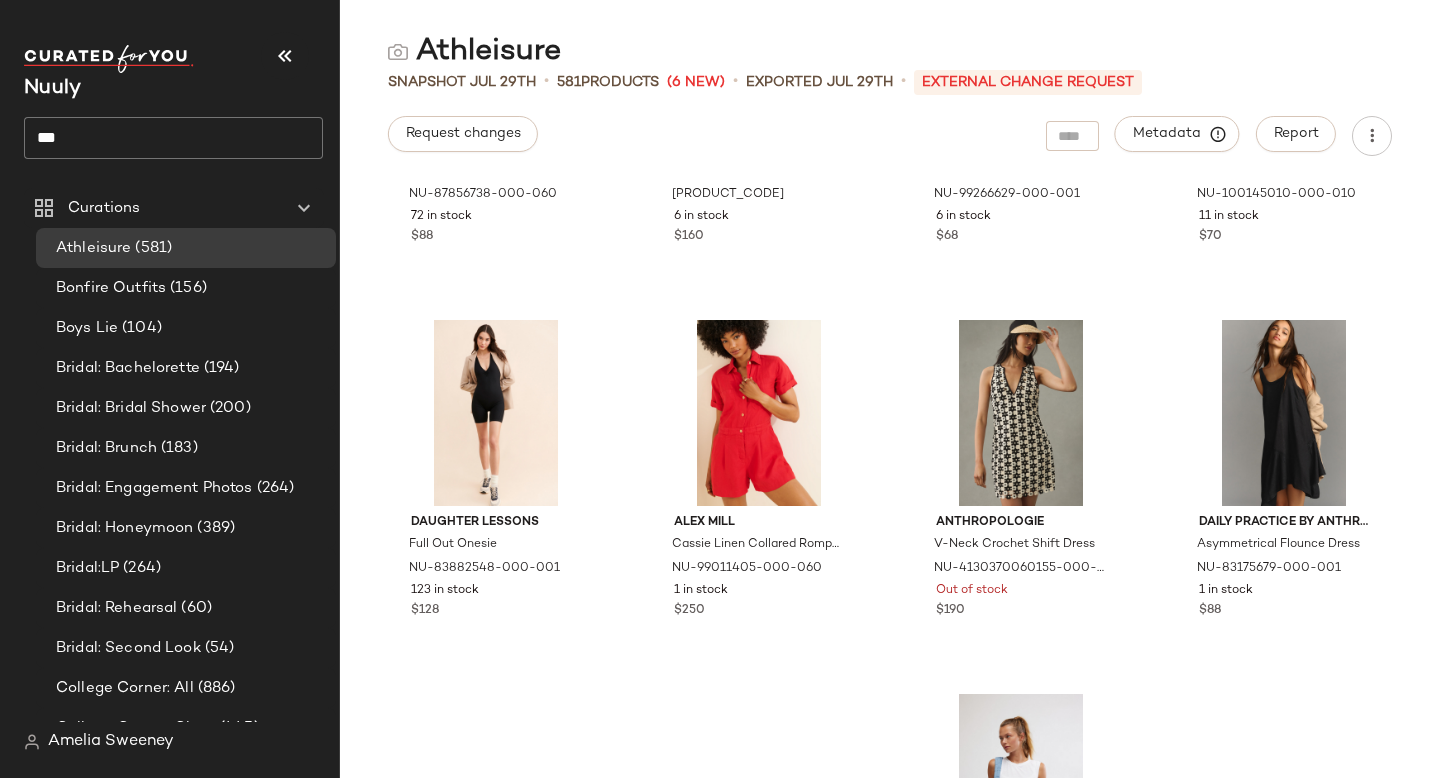 scroll, scrollTop: 6635, scrollLeft: 0, axis: vertical 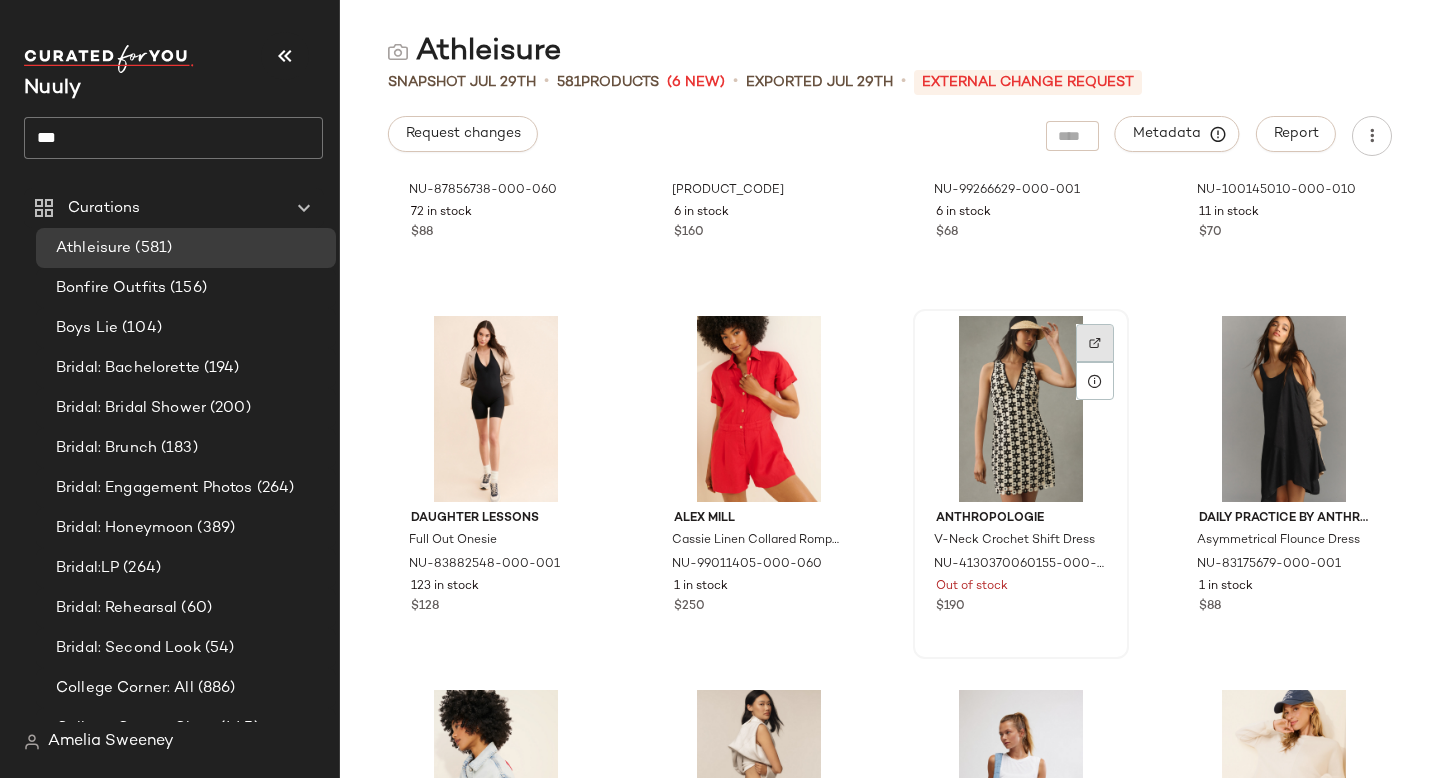 click 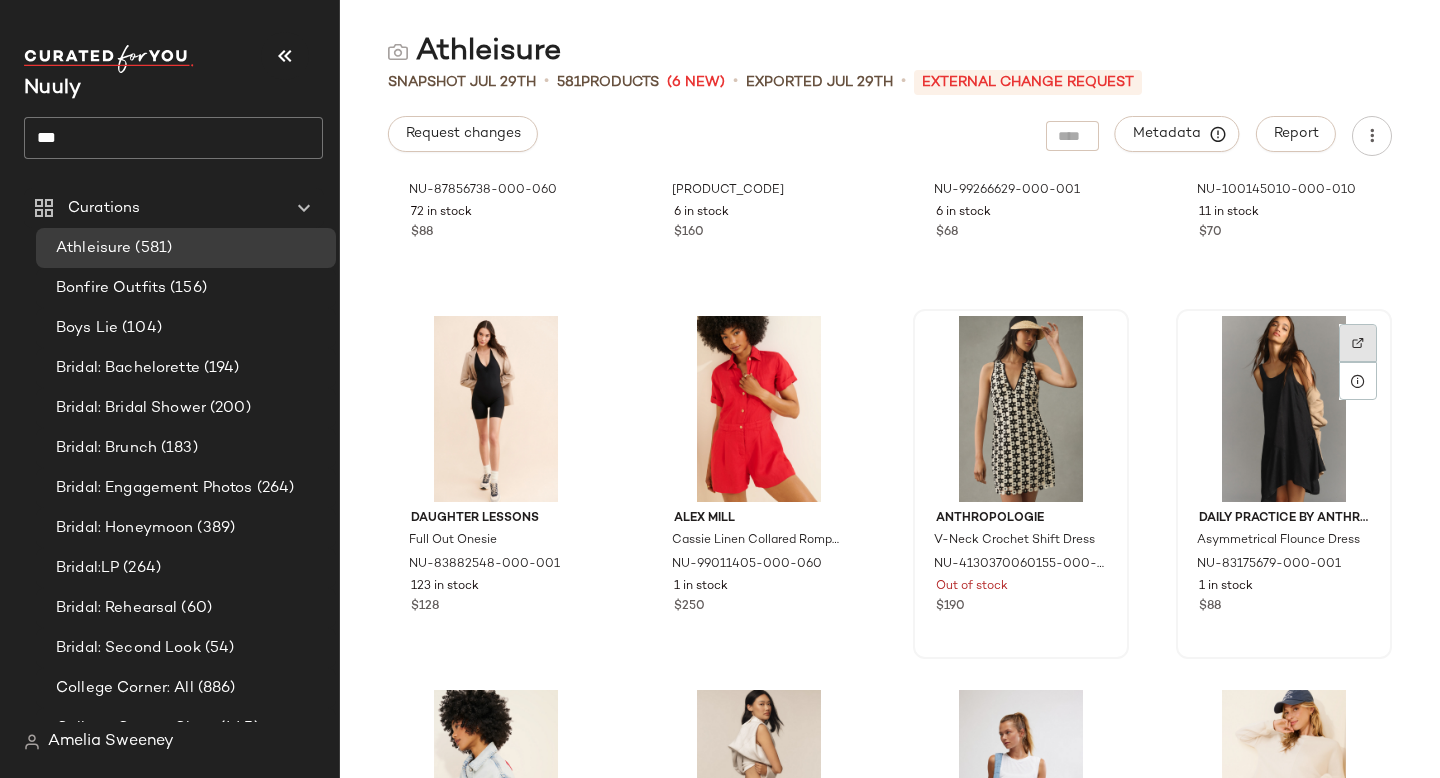 click 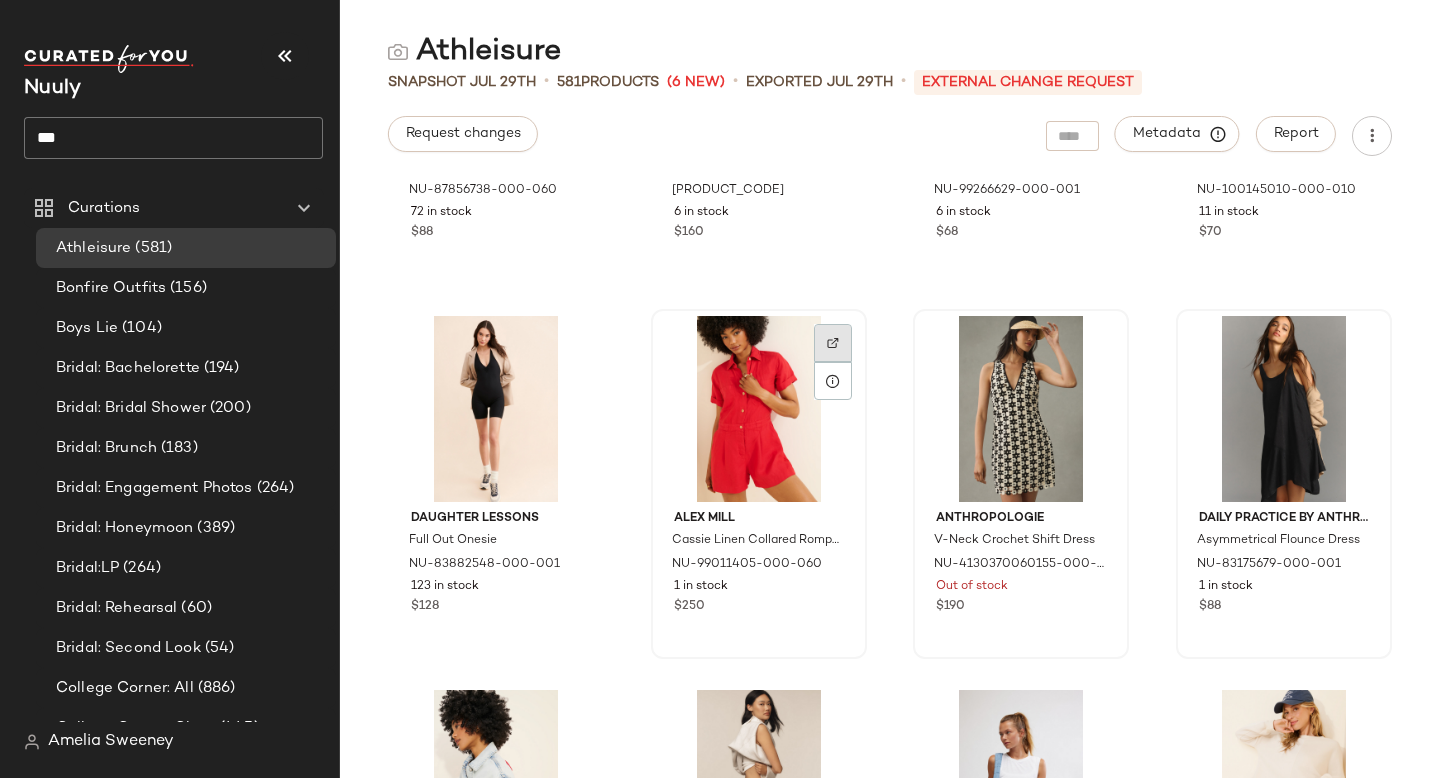 click 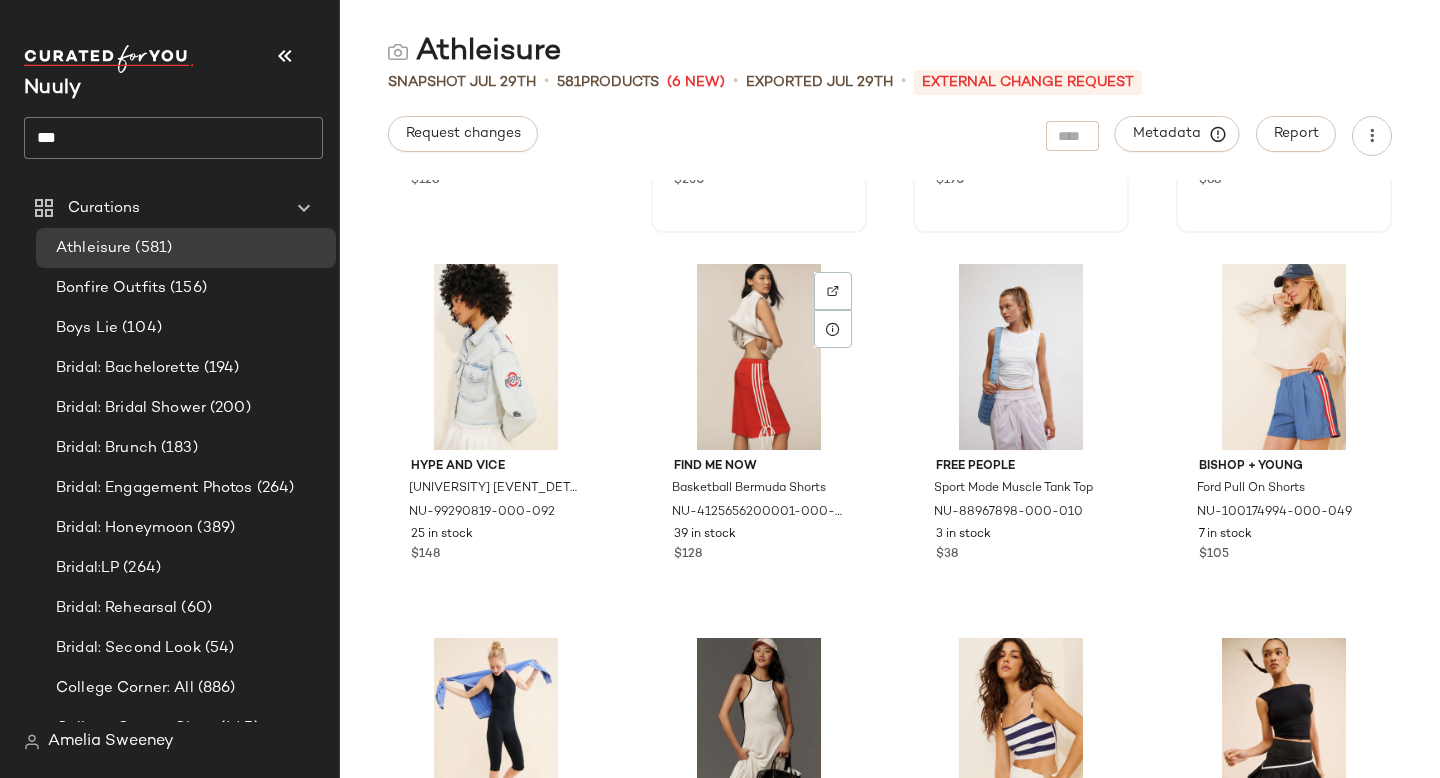 scroll, scrollTop: 7063, scrollLeft: 0, axis: vertical 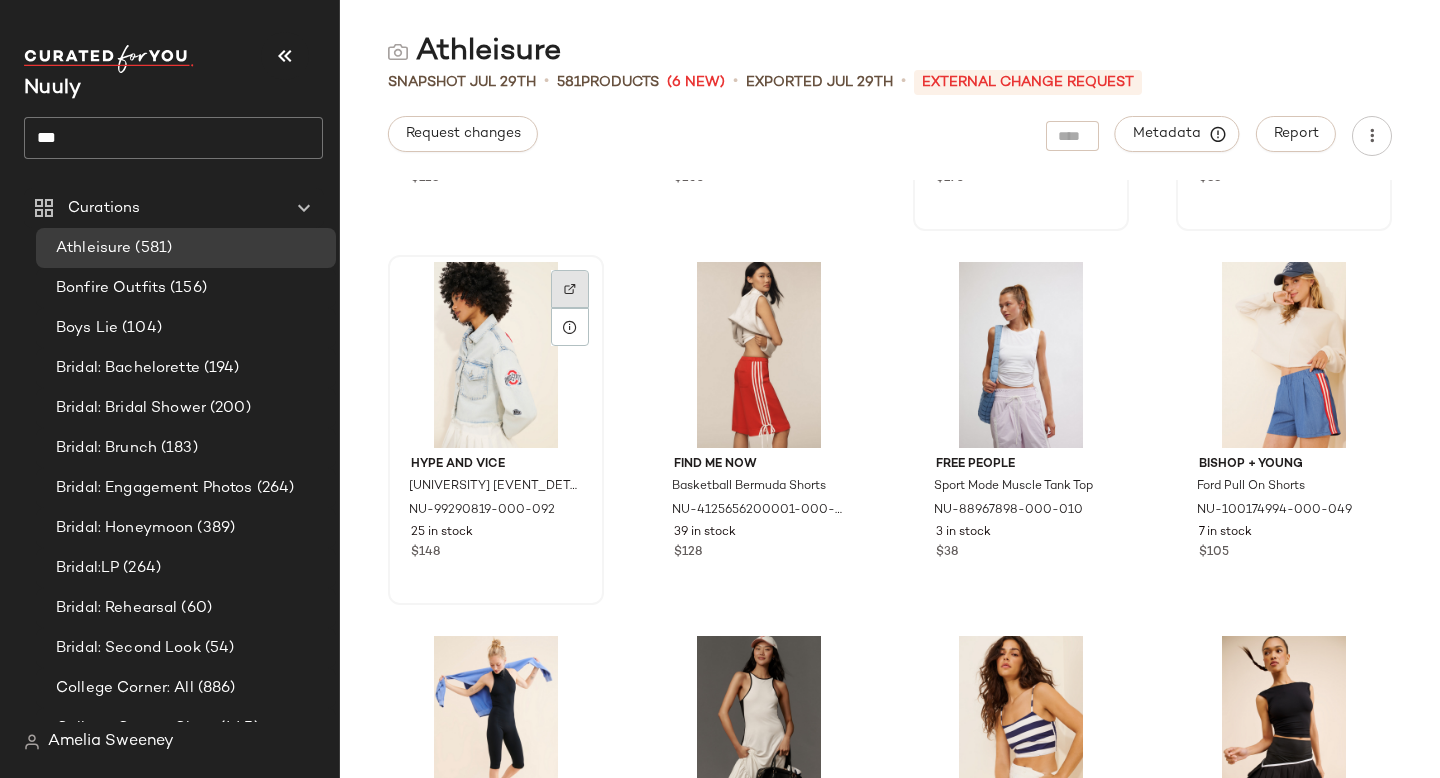 click 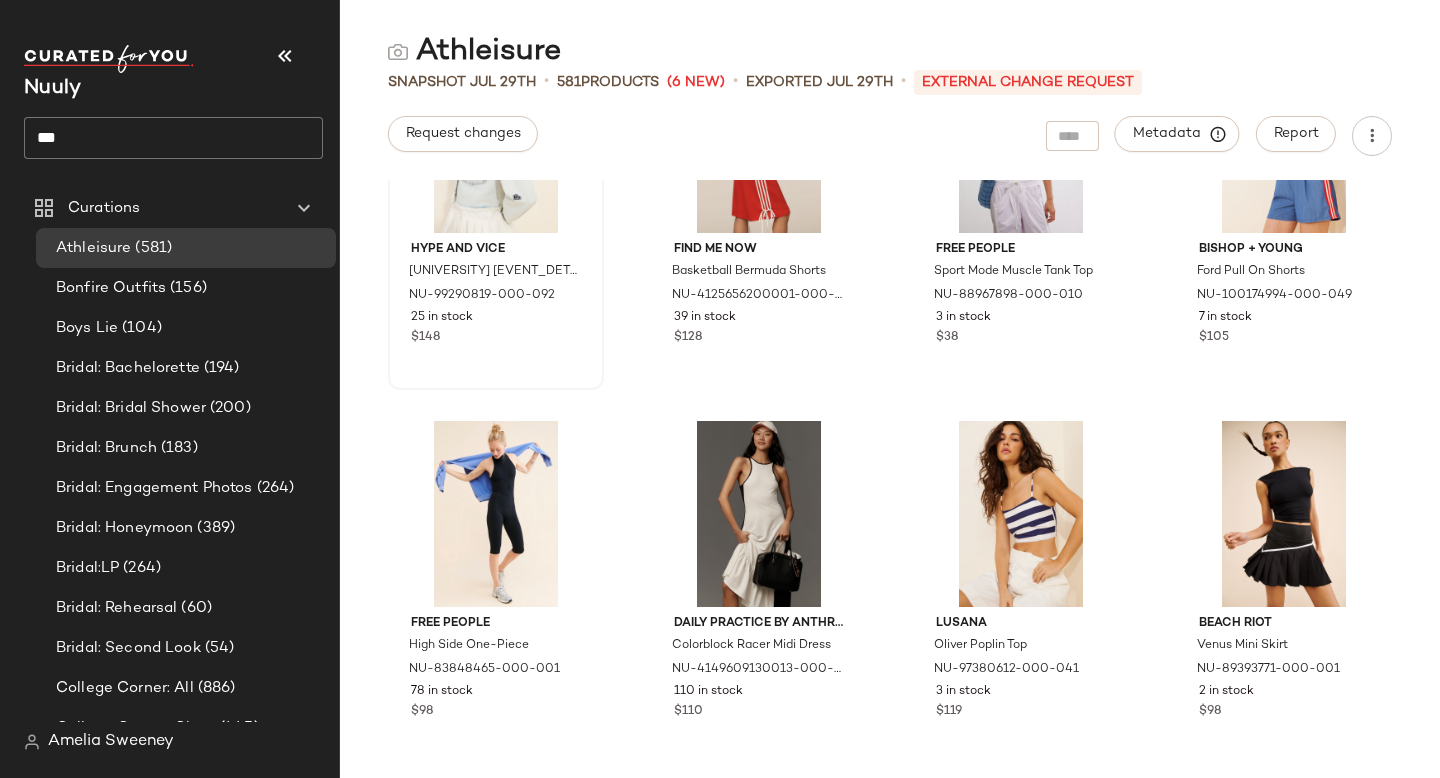 scroll, scrollTop: 7076, scrollLeft: 0, axis: vertical 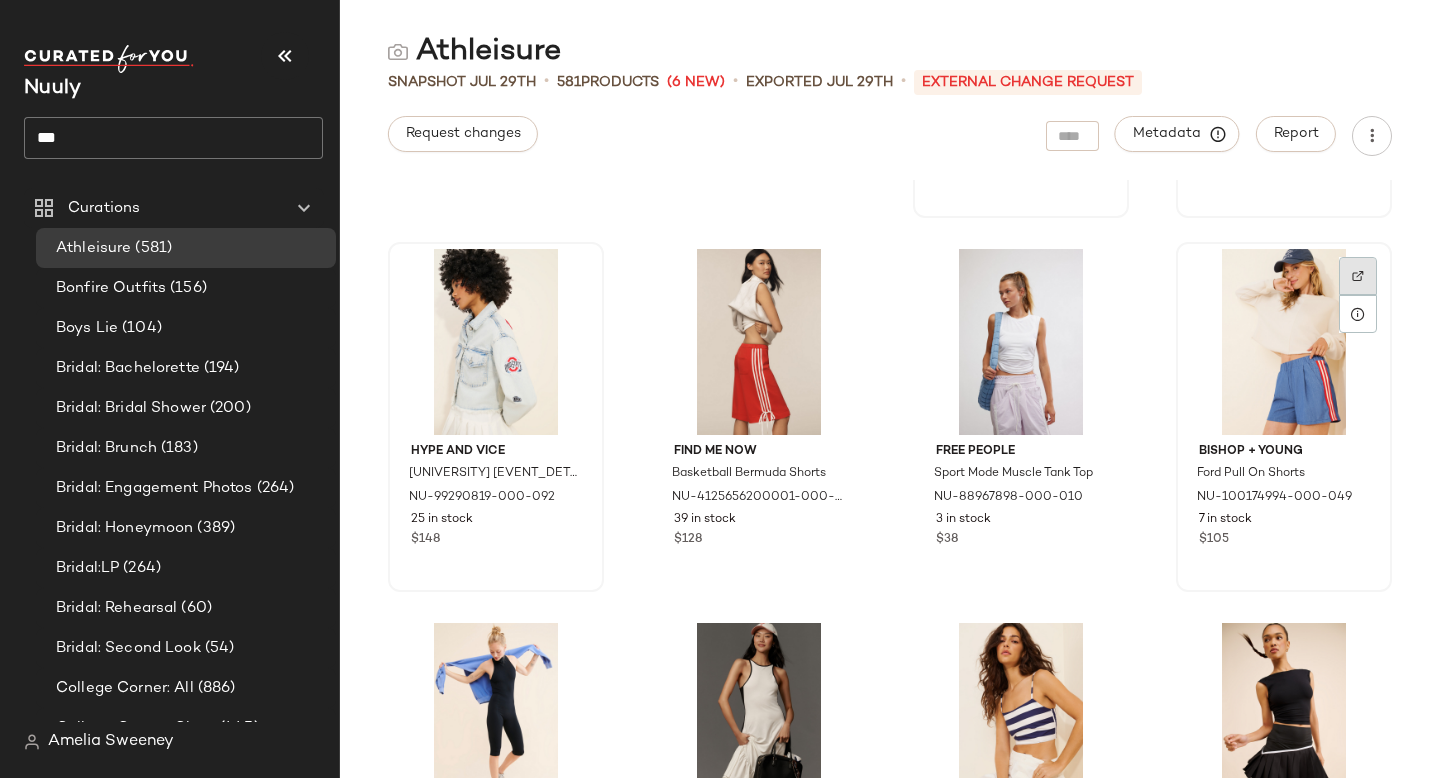 click 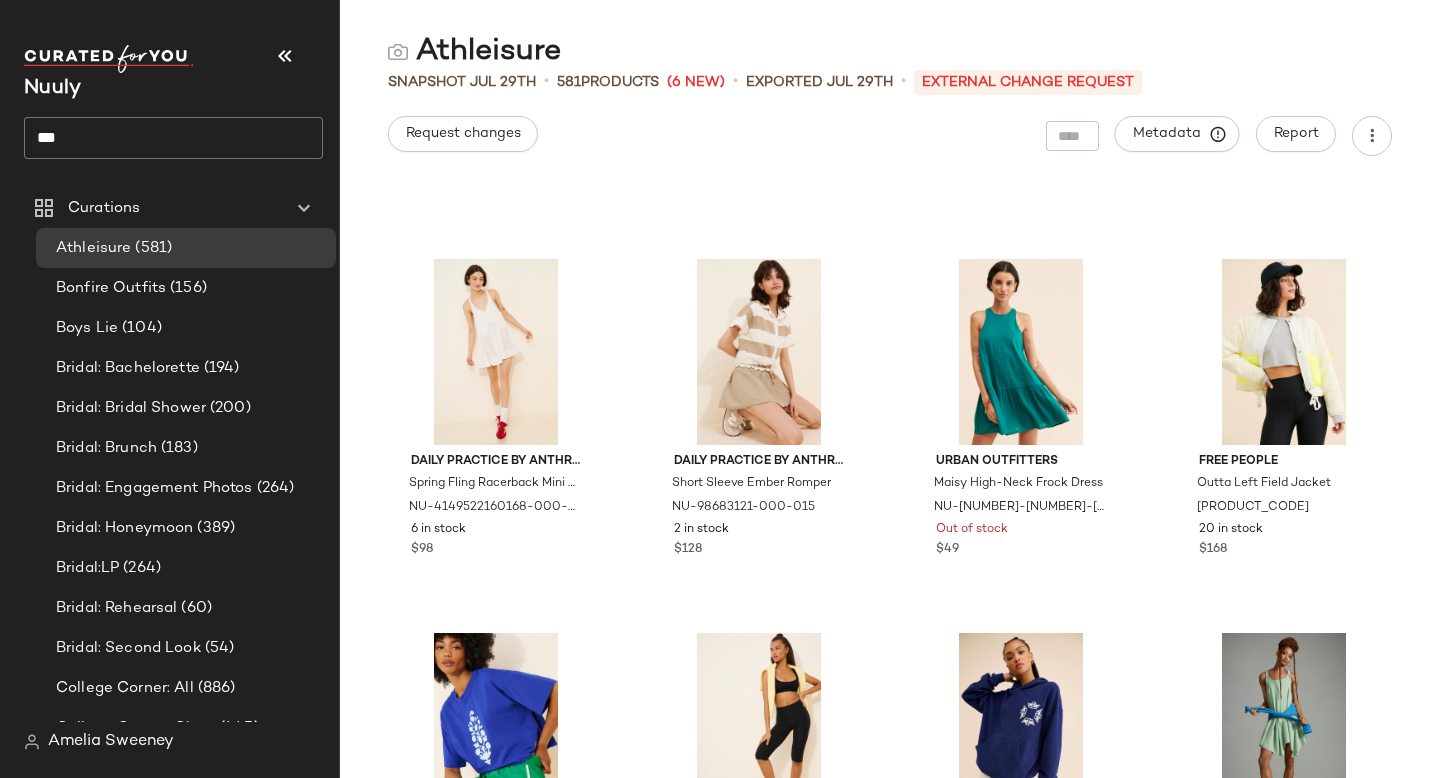 scroll, scrollTop: 8941, scrollLeft: 0, axis: vertical 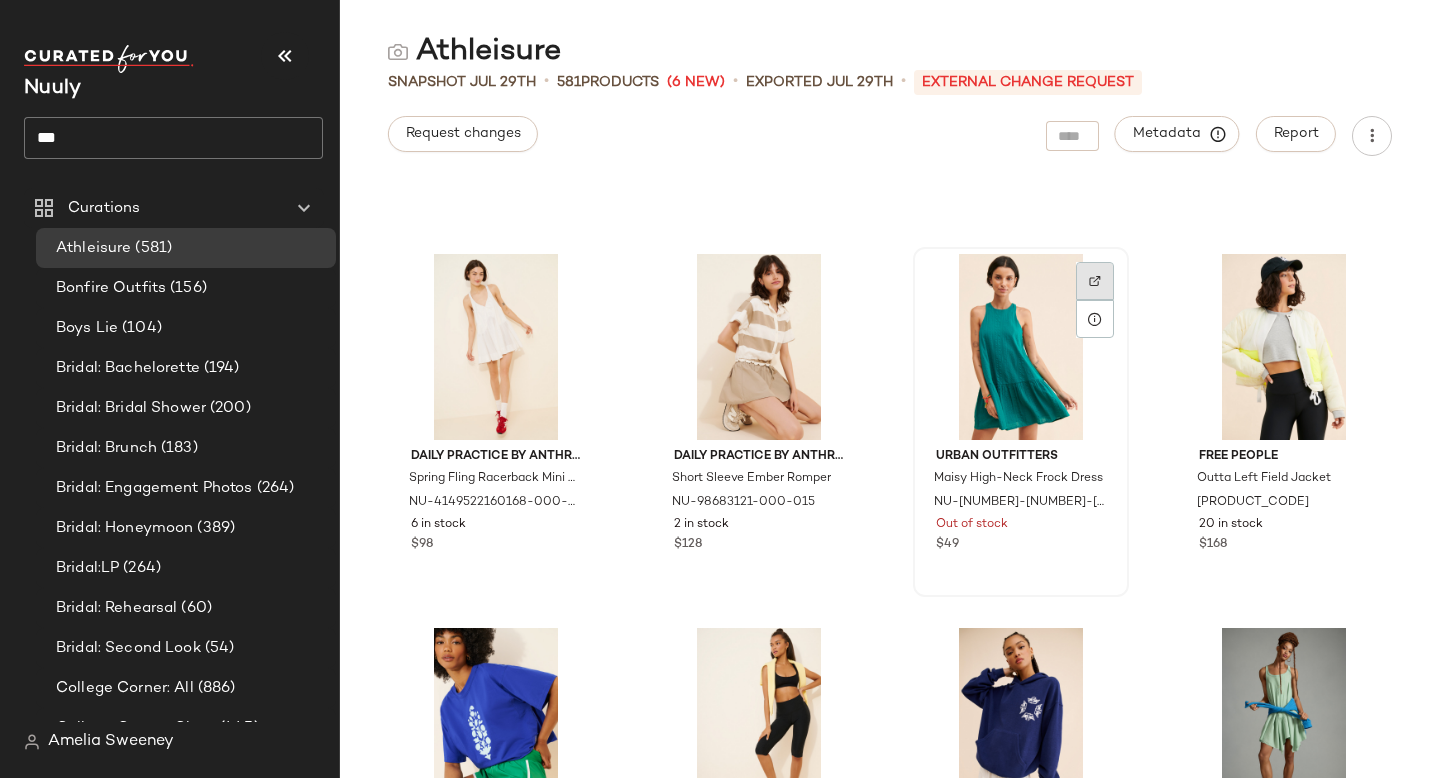 click 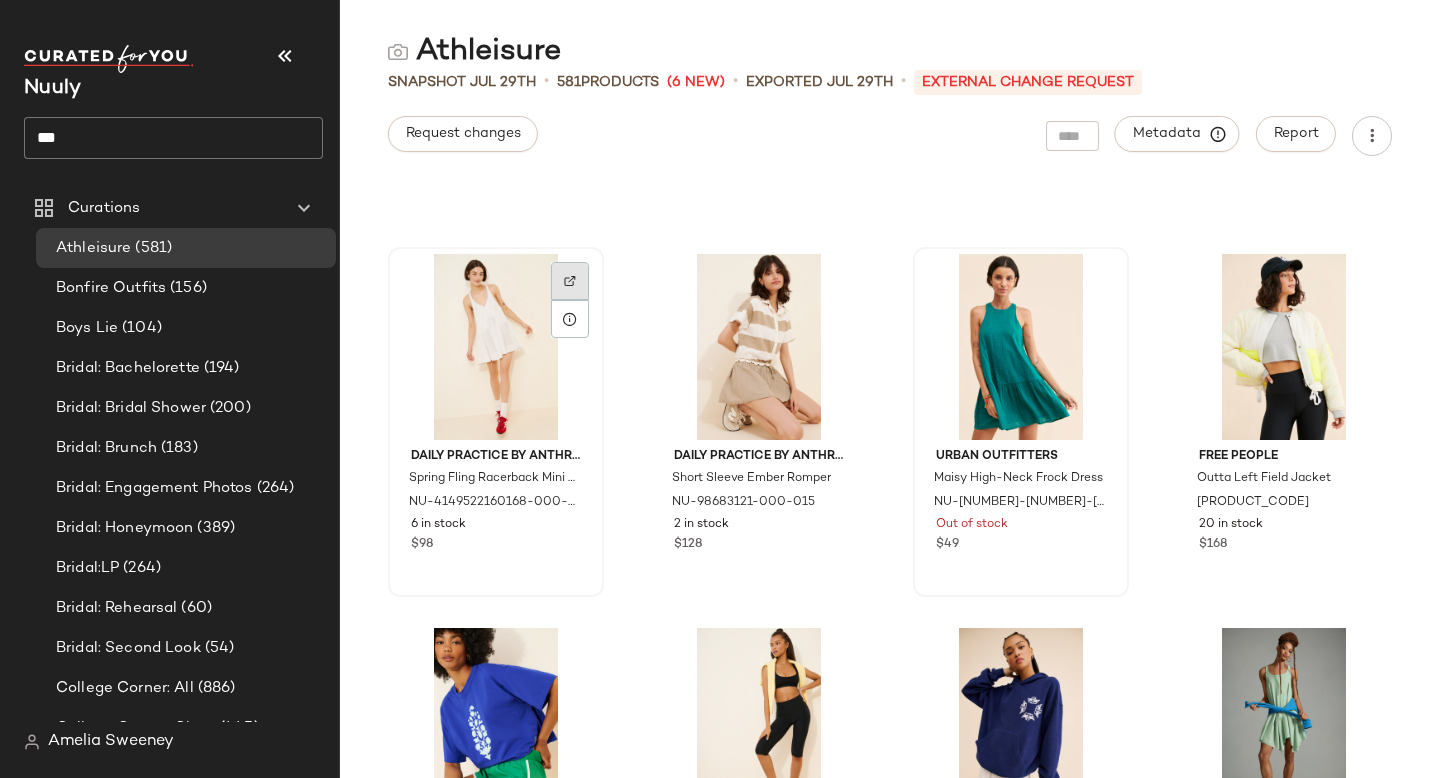 click 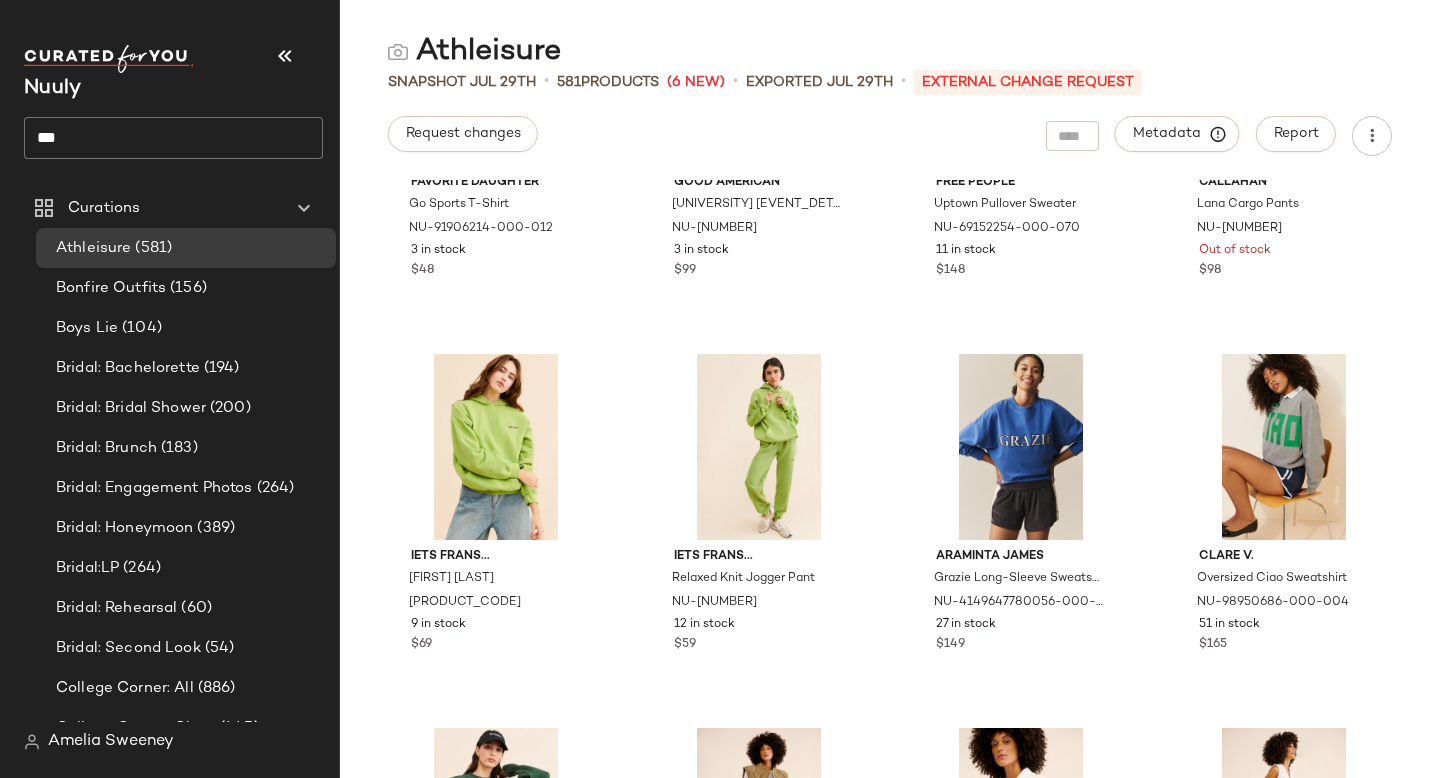 scroll, scrollTop: 9650, scrollLeft: 0, axis: vertical 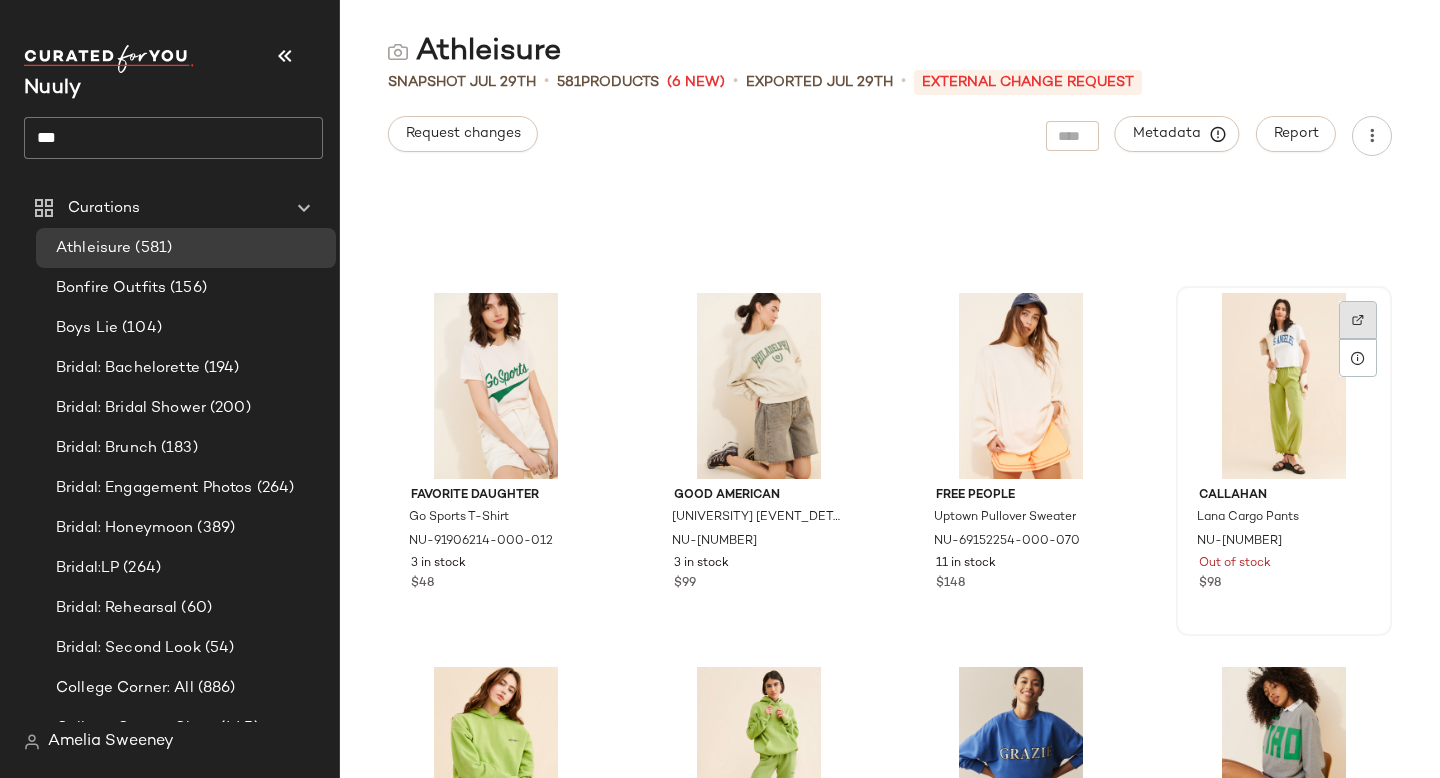 click 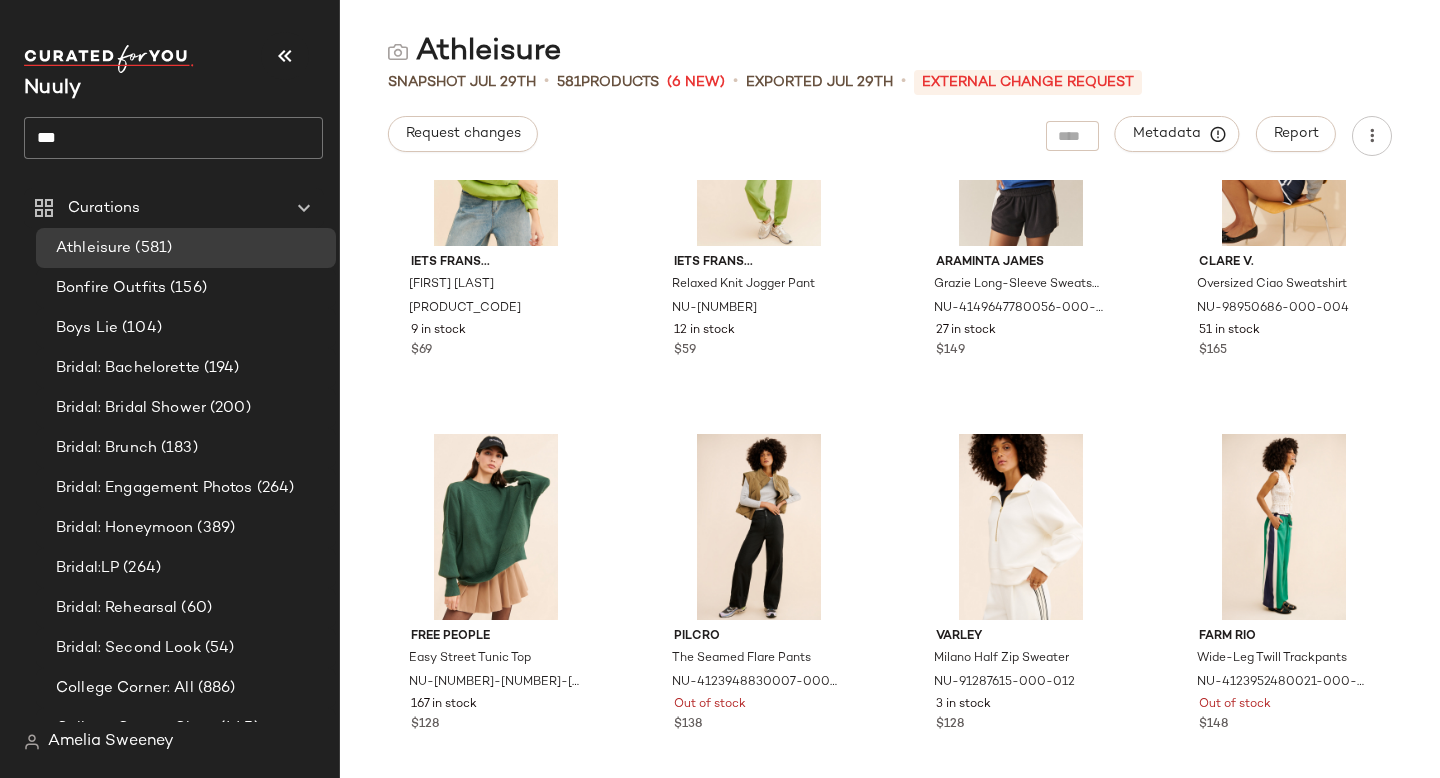 scroll, scrollTop: 10315, scrollLeft: 0, axis: vertical 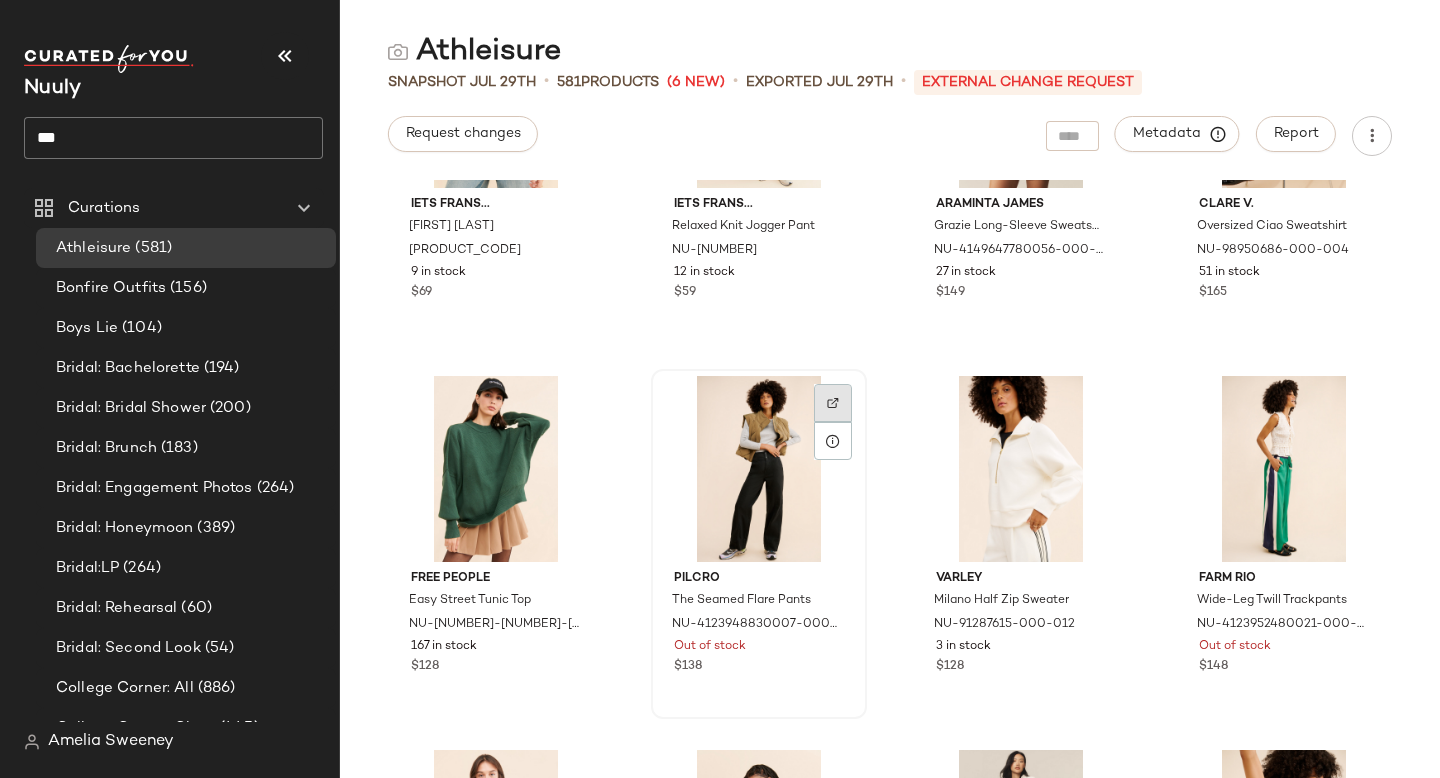 click 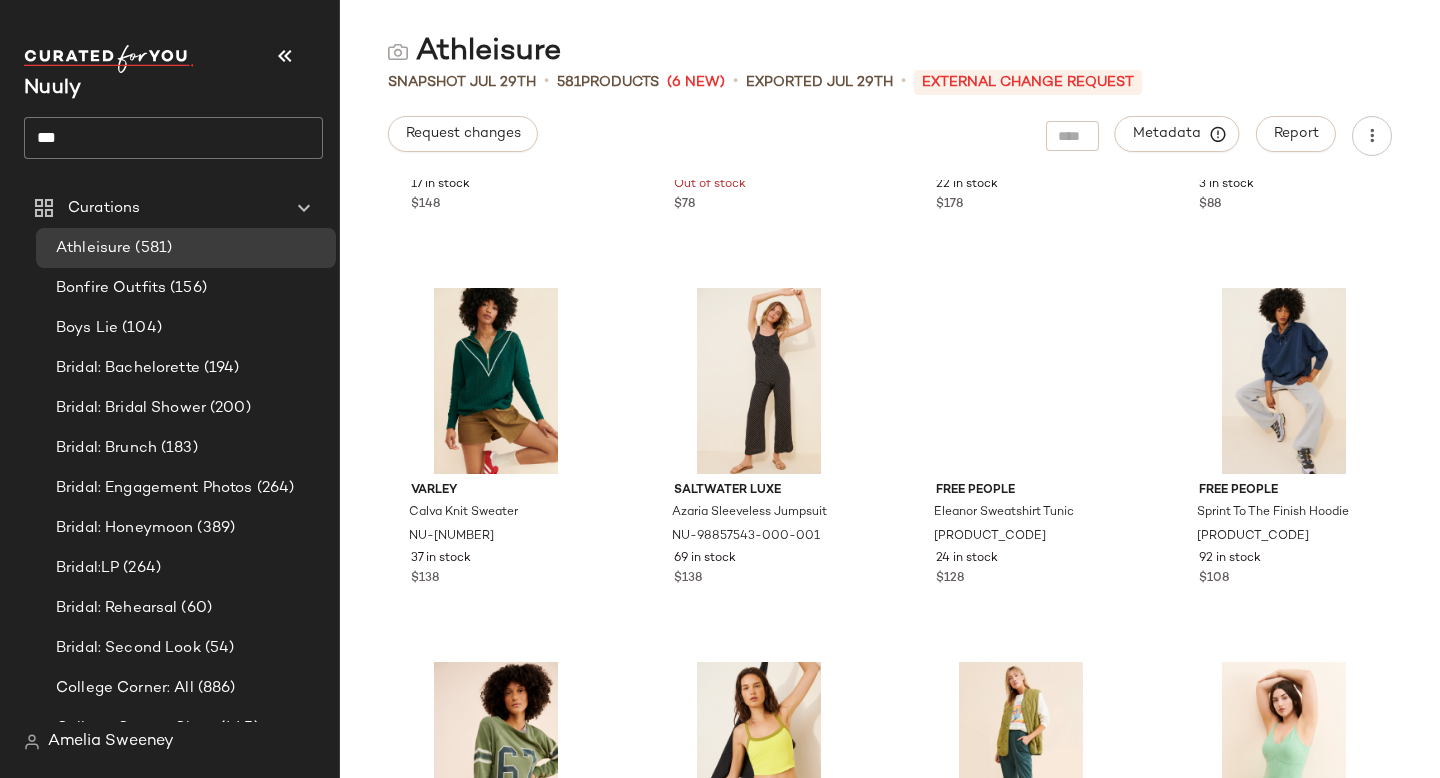 scroll, scrollTop: 11903, scrollLeft: 0, axis: vertical 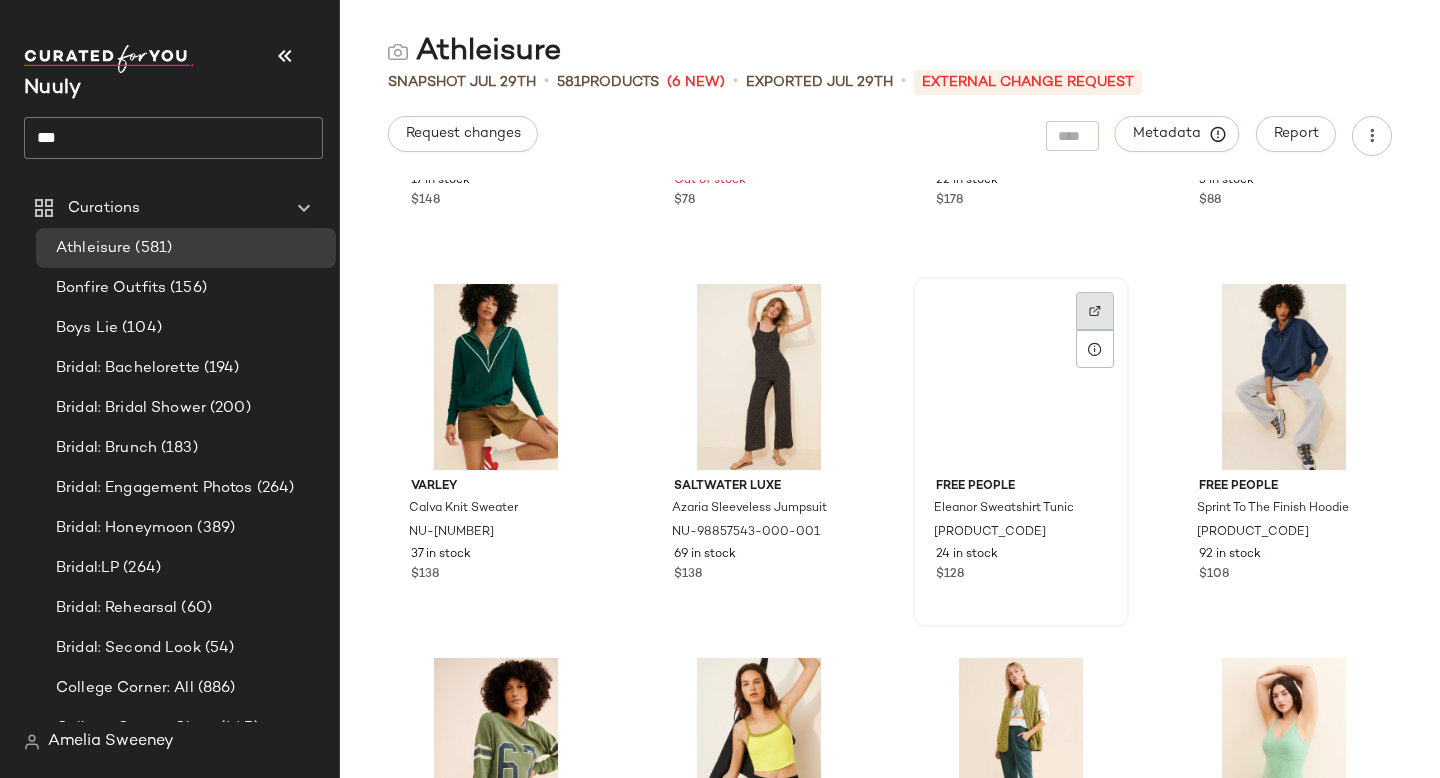 click 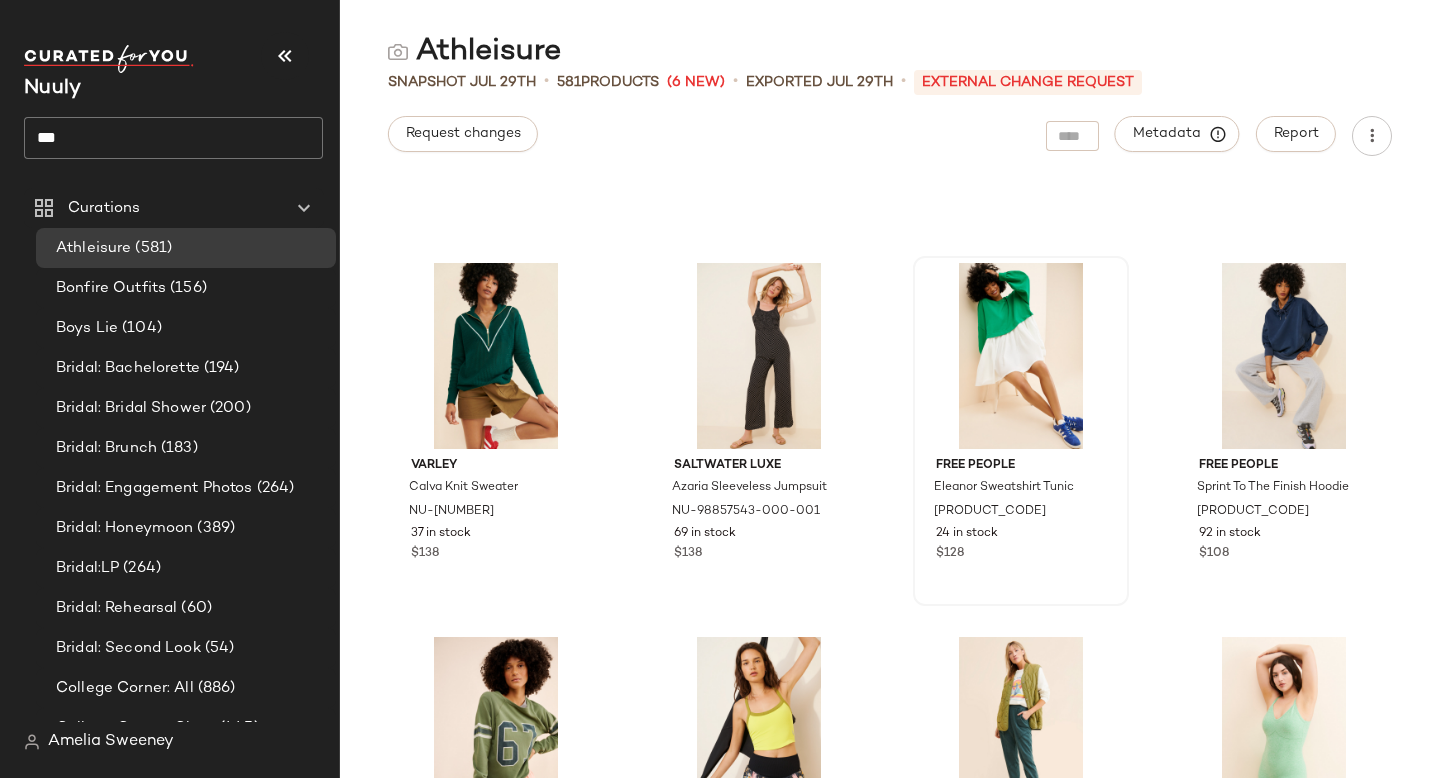 scroll, scrollTop: 11923, scrollLeft: 0, axis: vertical 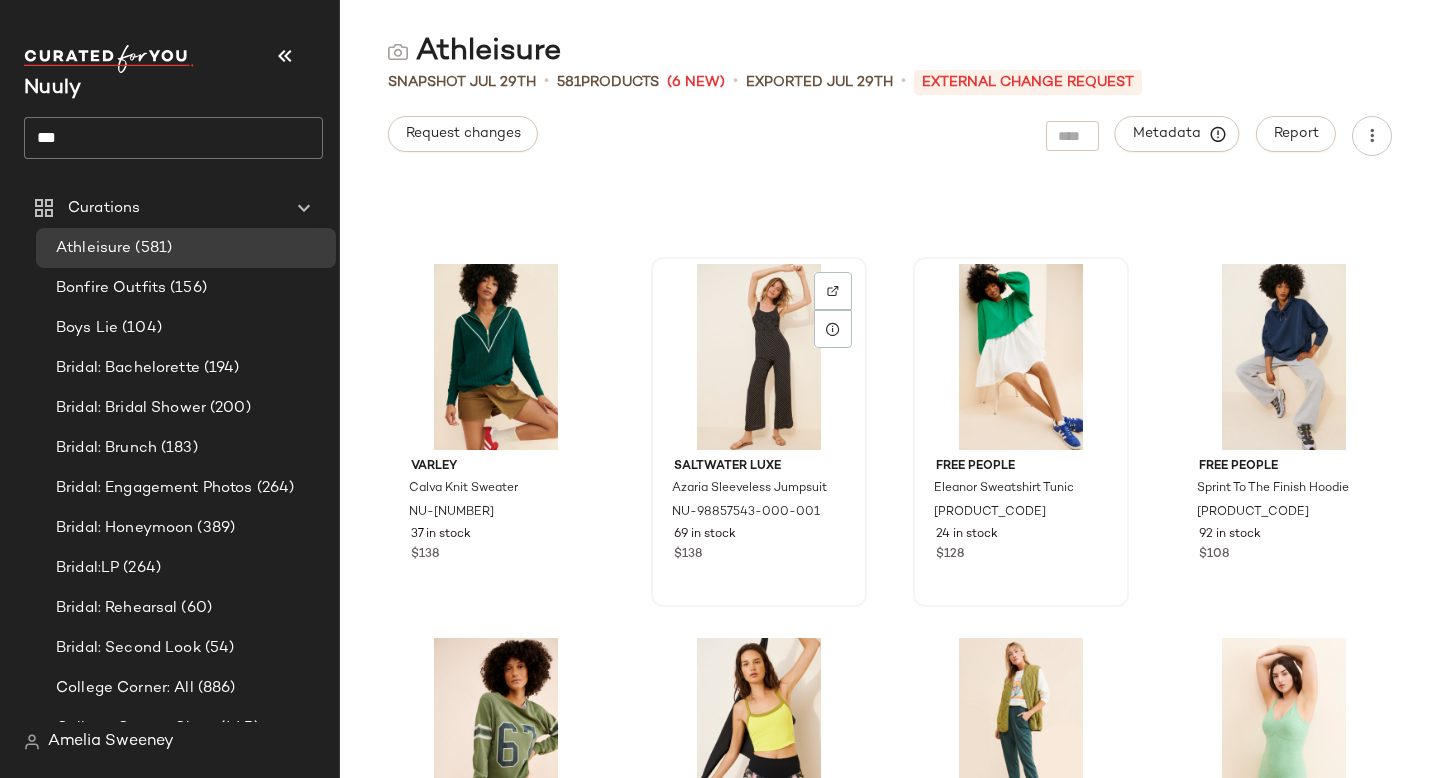 click 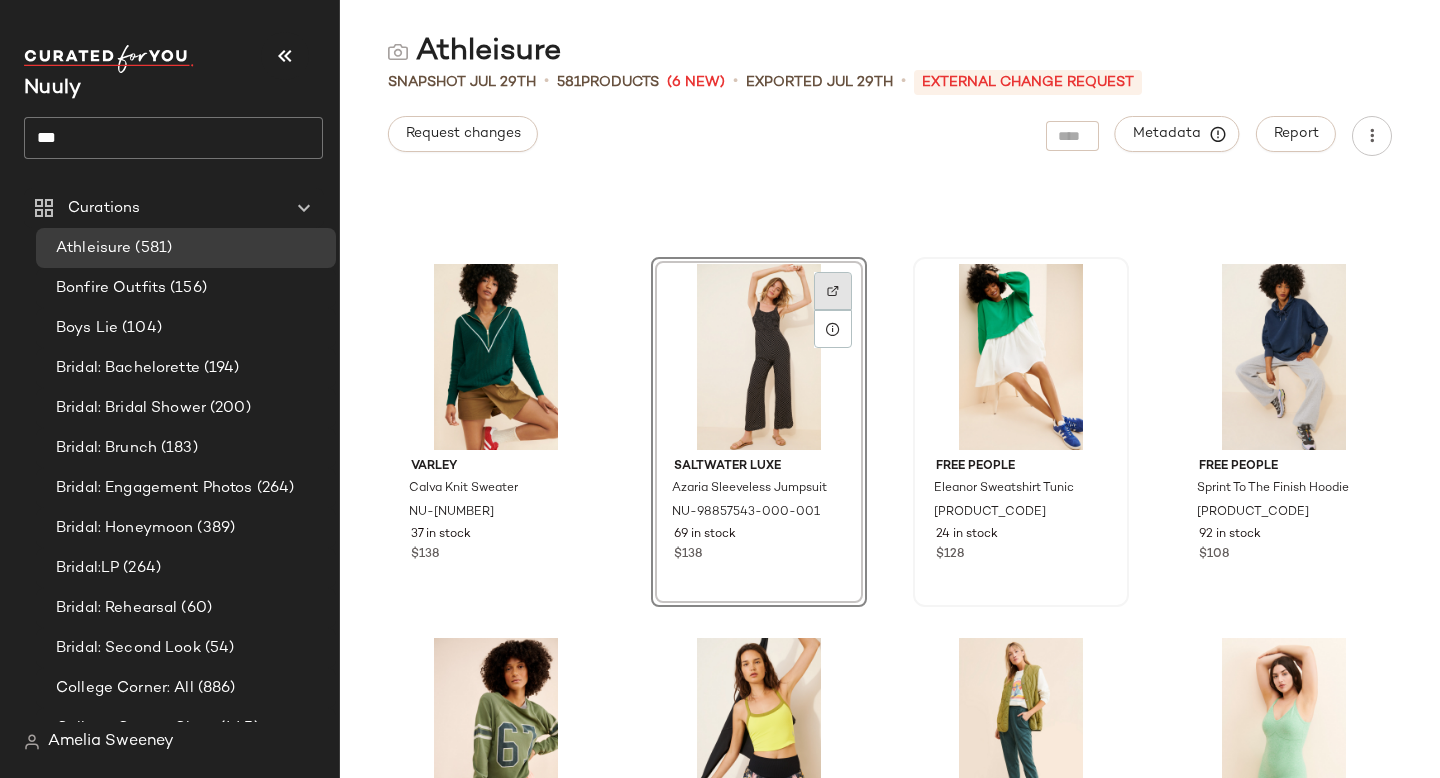 click 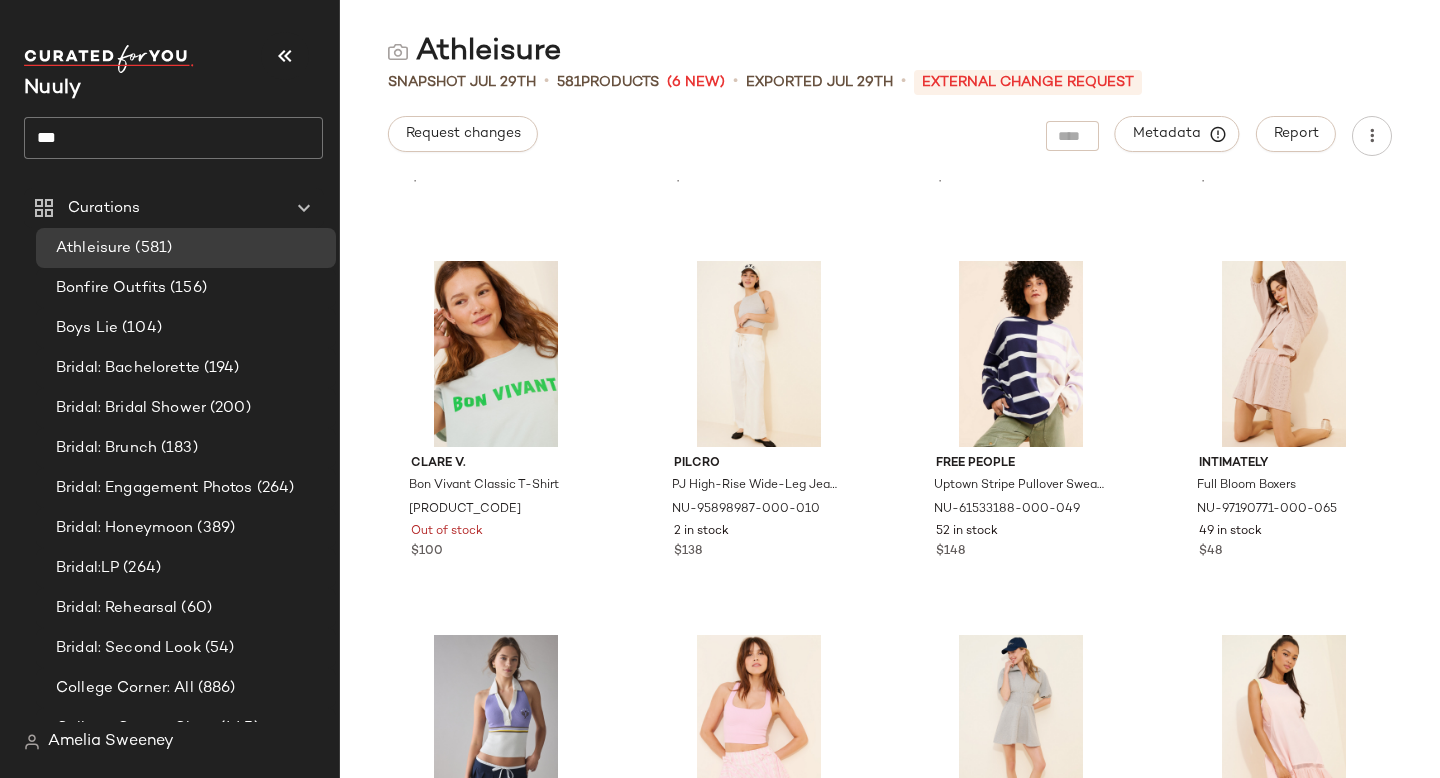 scroll, scrollTop: 12678, scrollLeft: 0, axis: vertical 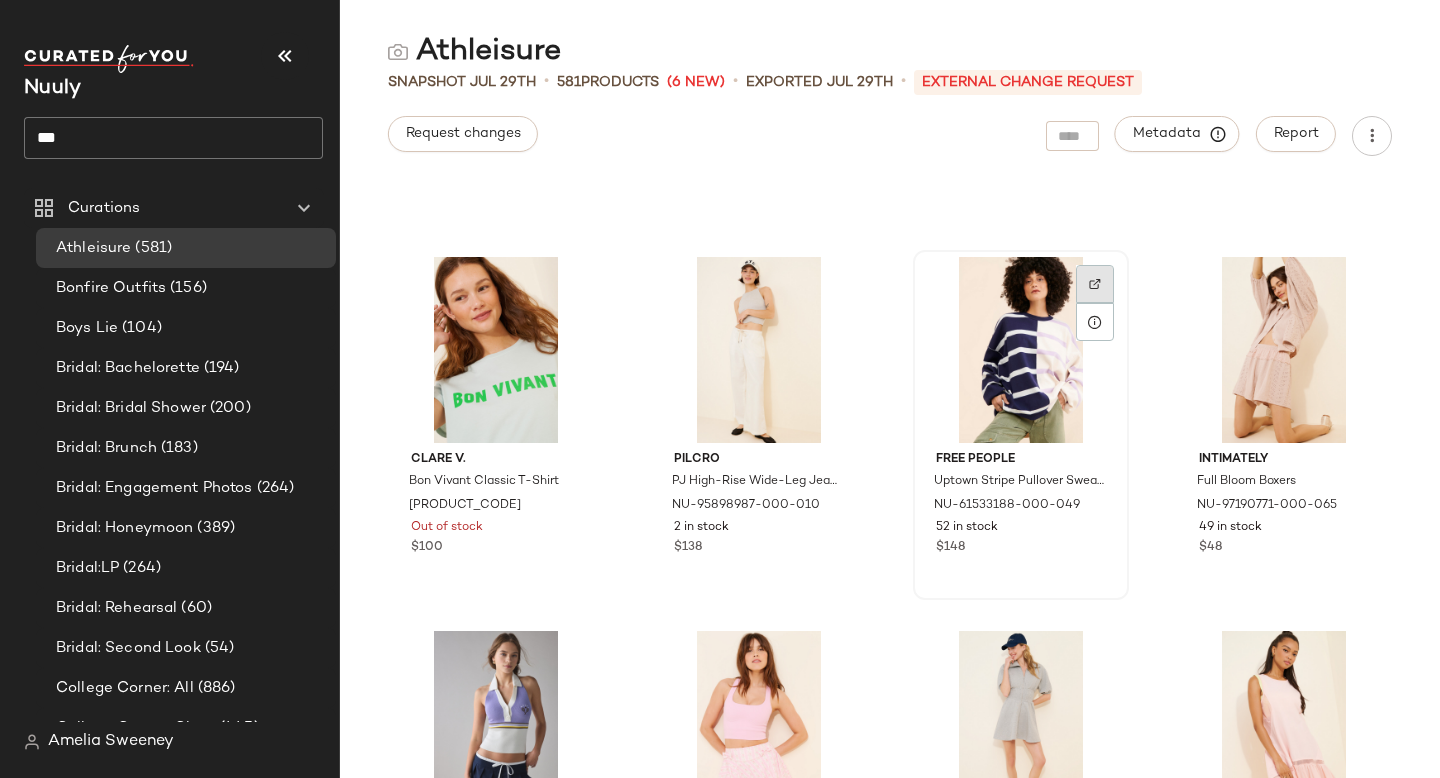 click 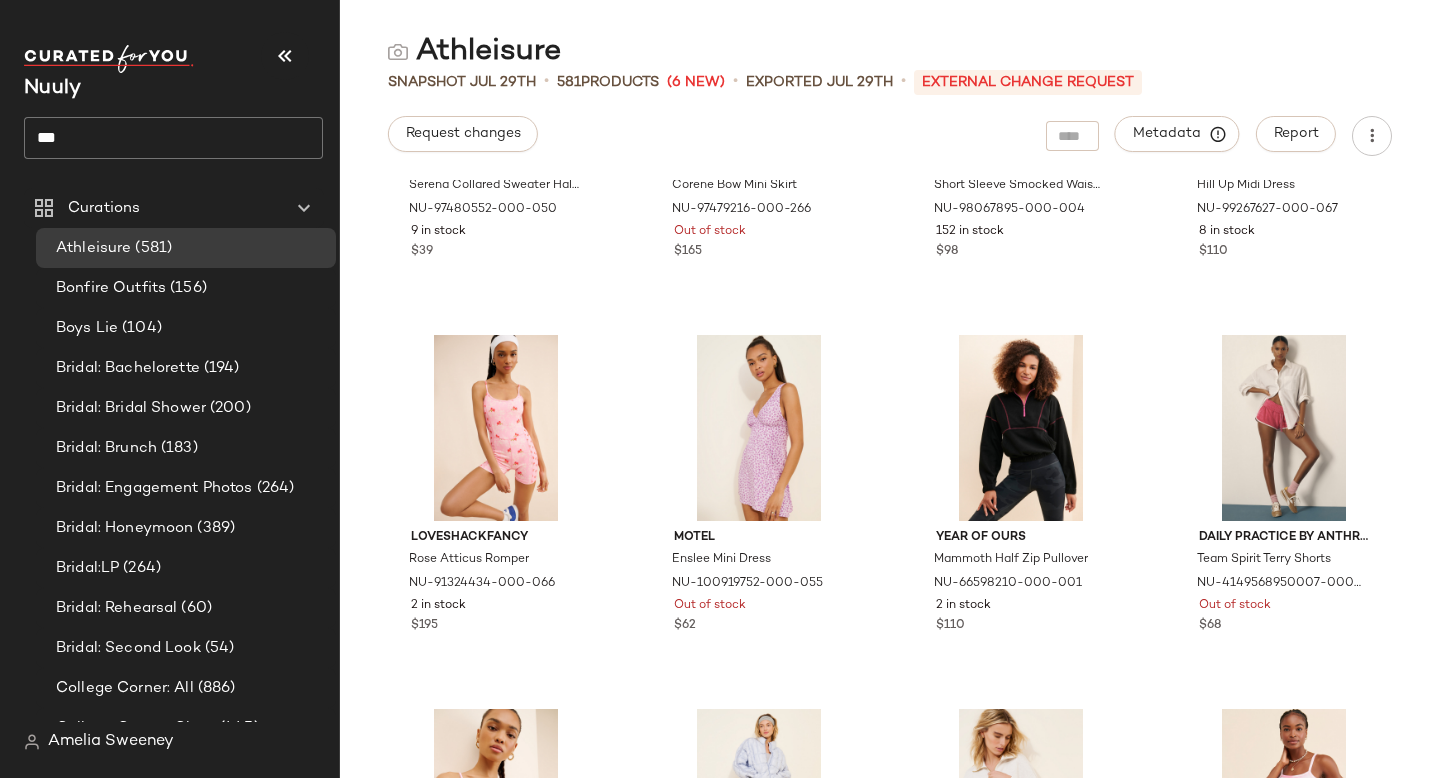 scroll, scrollTop: 13359, scrollLeft: 0, axis: vertical 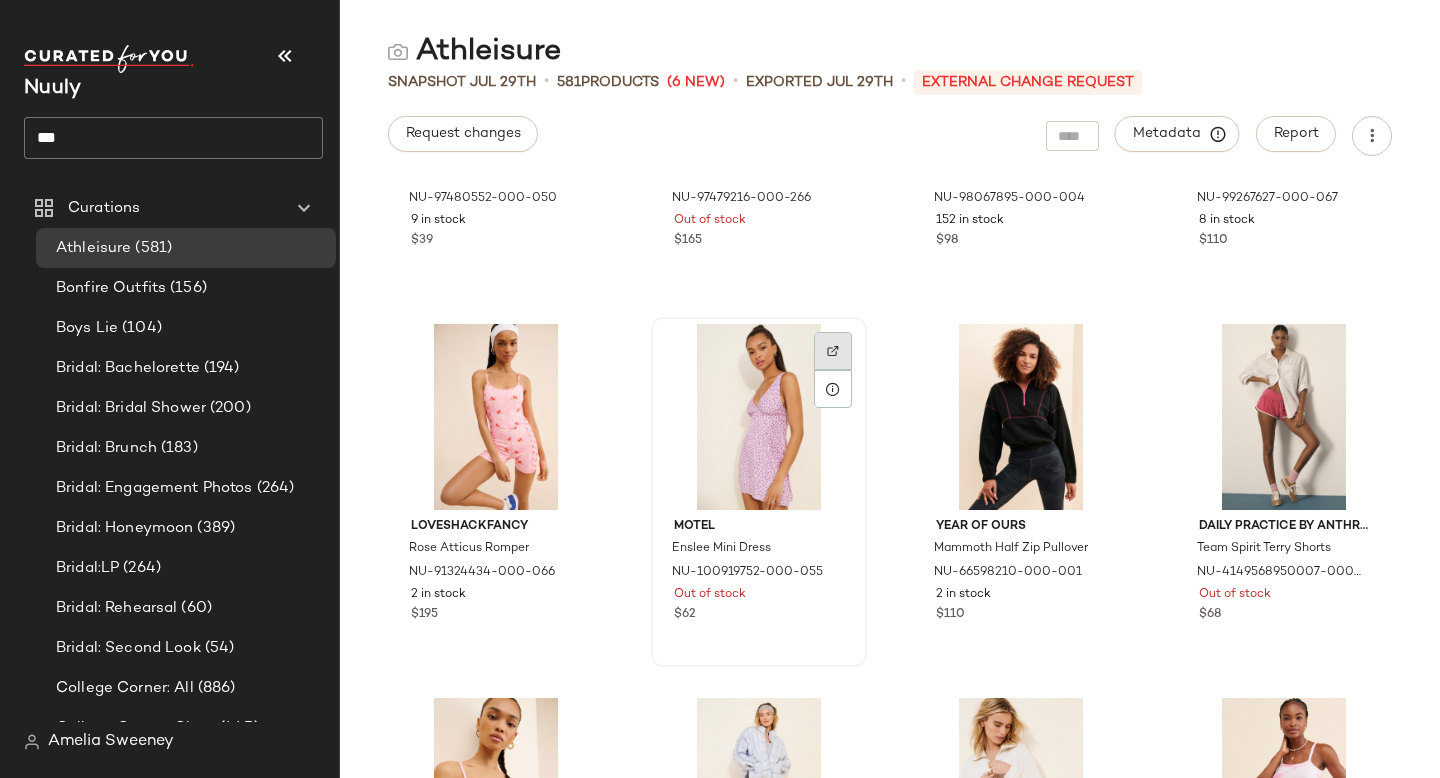 click 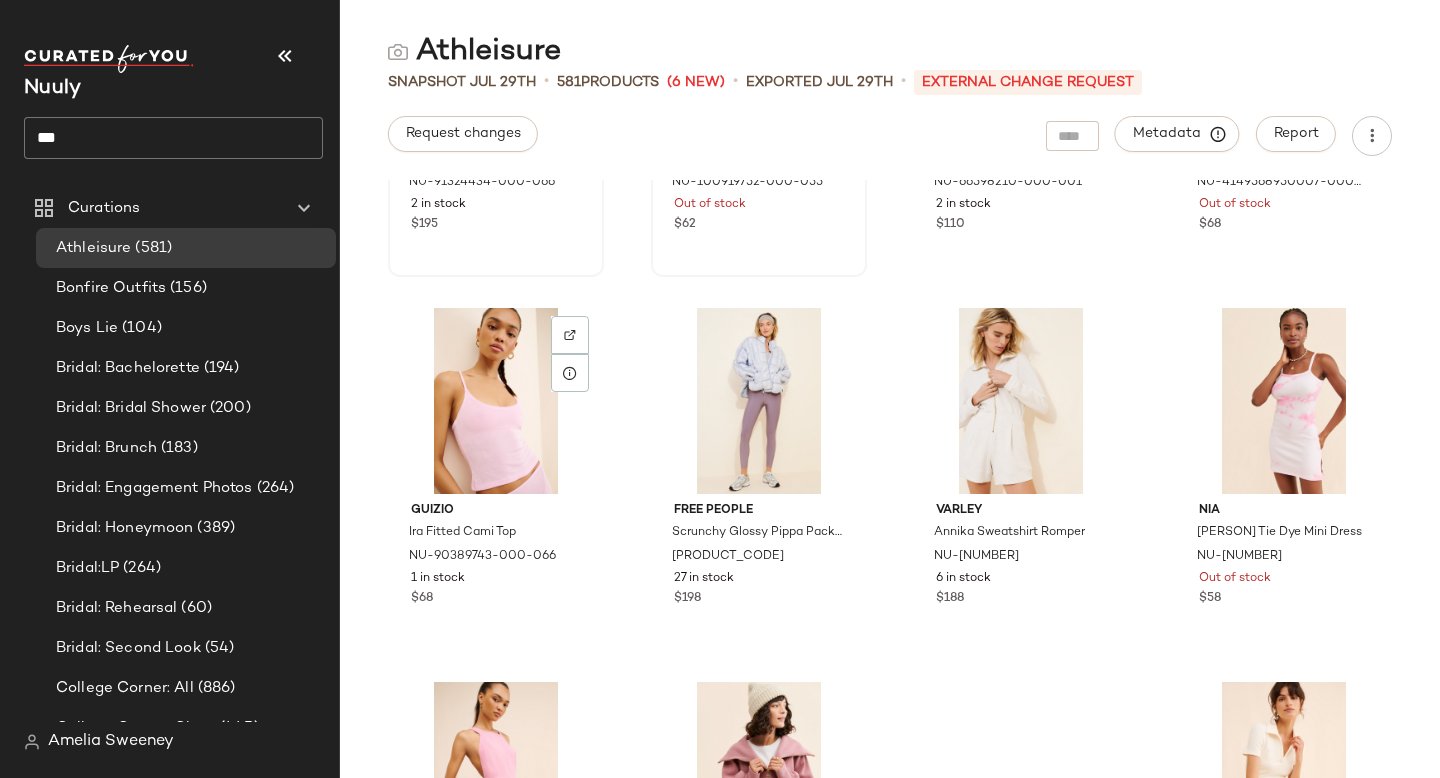 scroll, scrollTop: 13750, scrollLeft: 0, axis: vertical 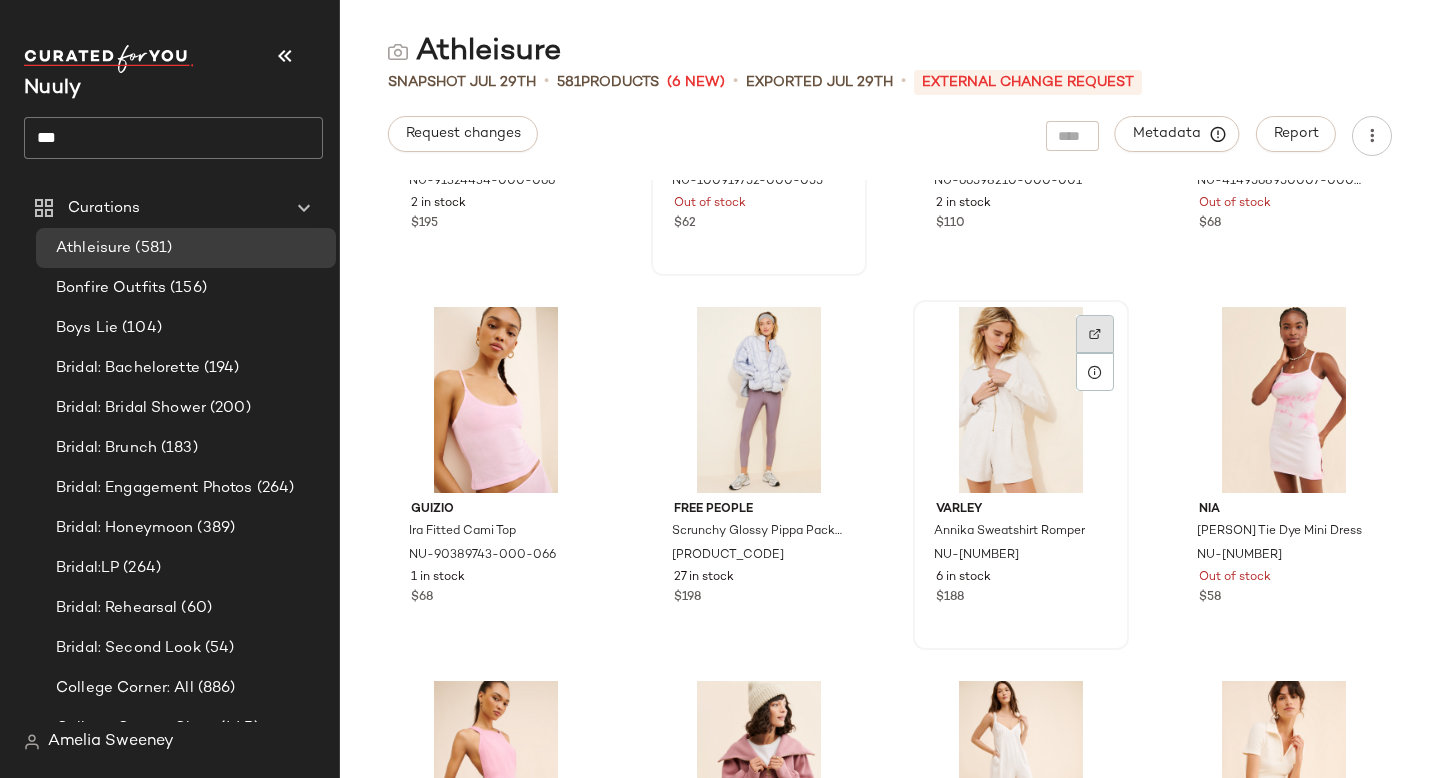 click 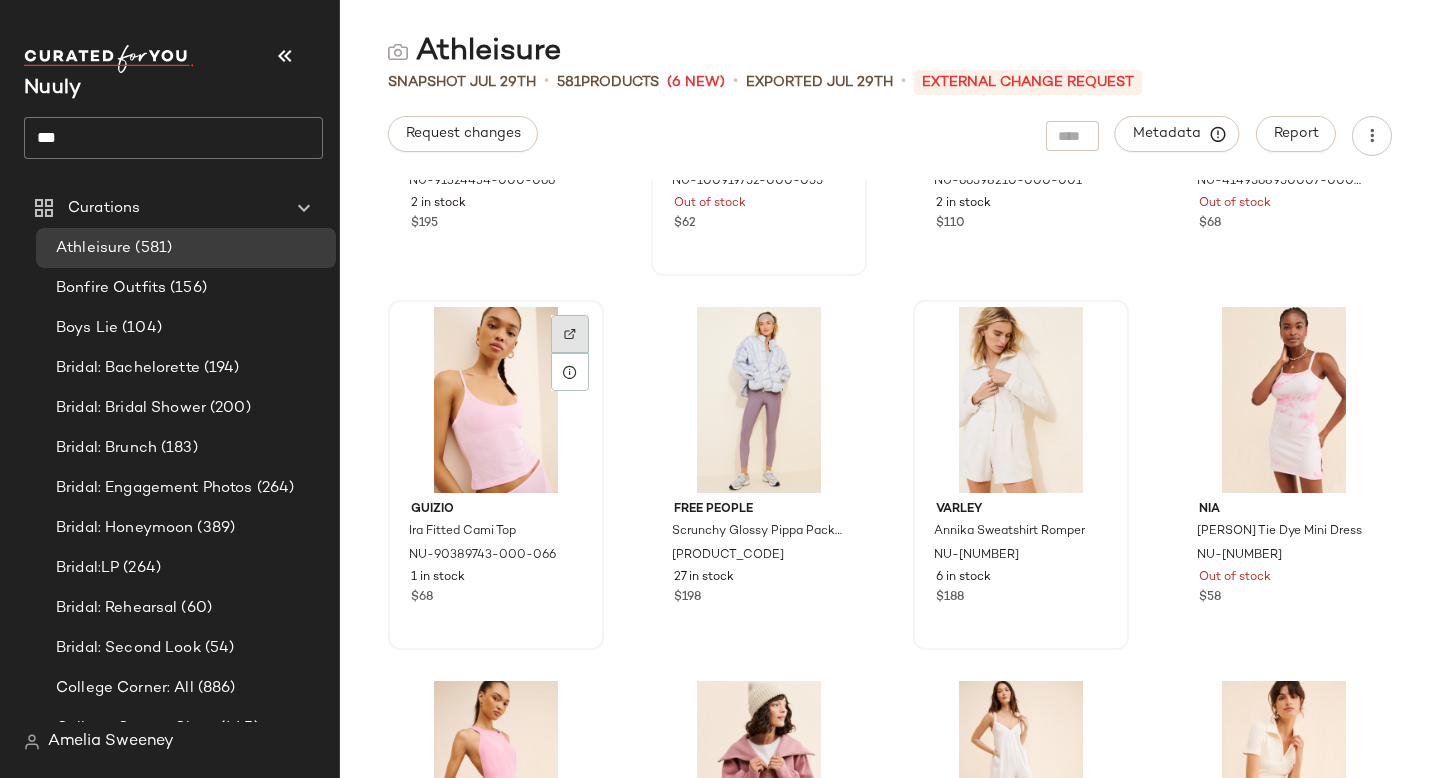 click 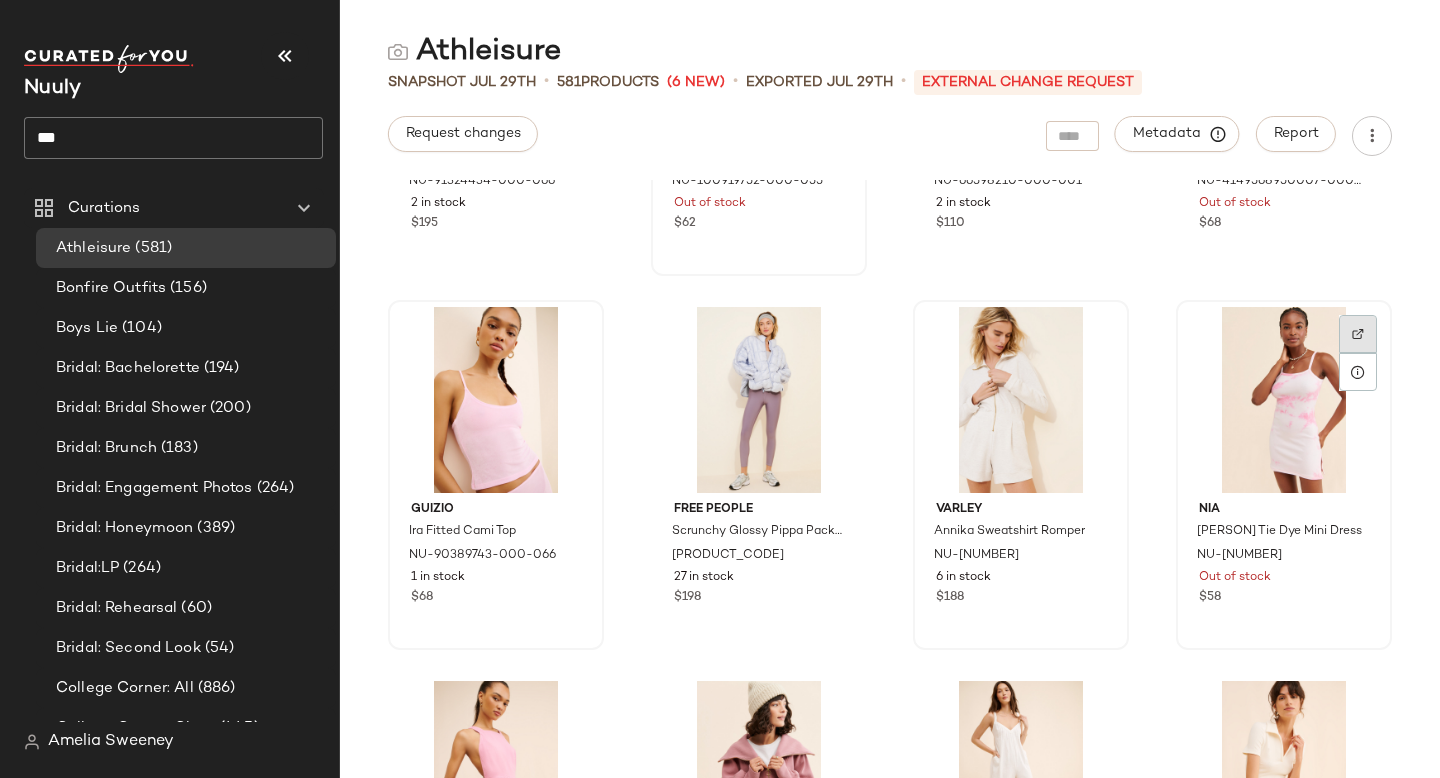click 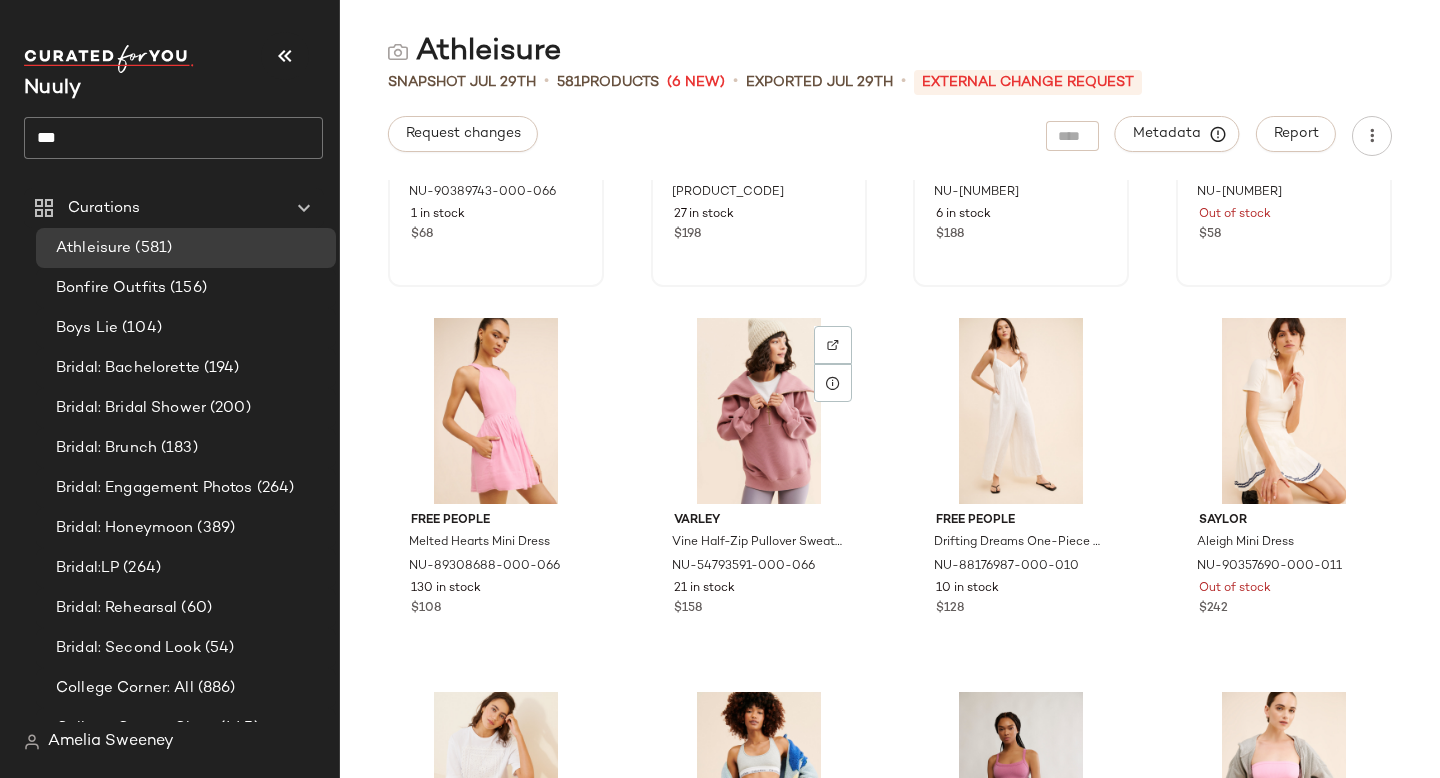 scroll, scrollTop: 14117, scrollLeft: 0, axis: vertical 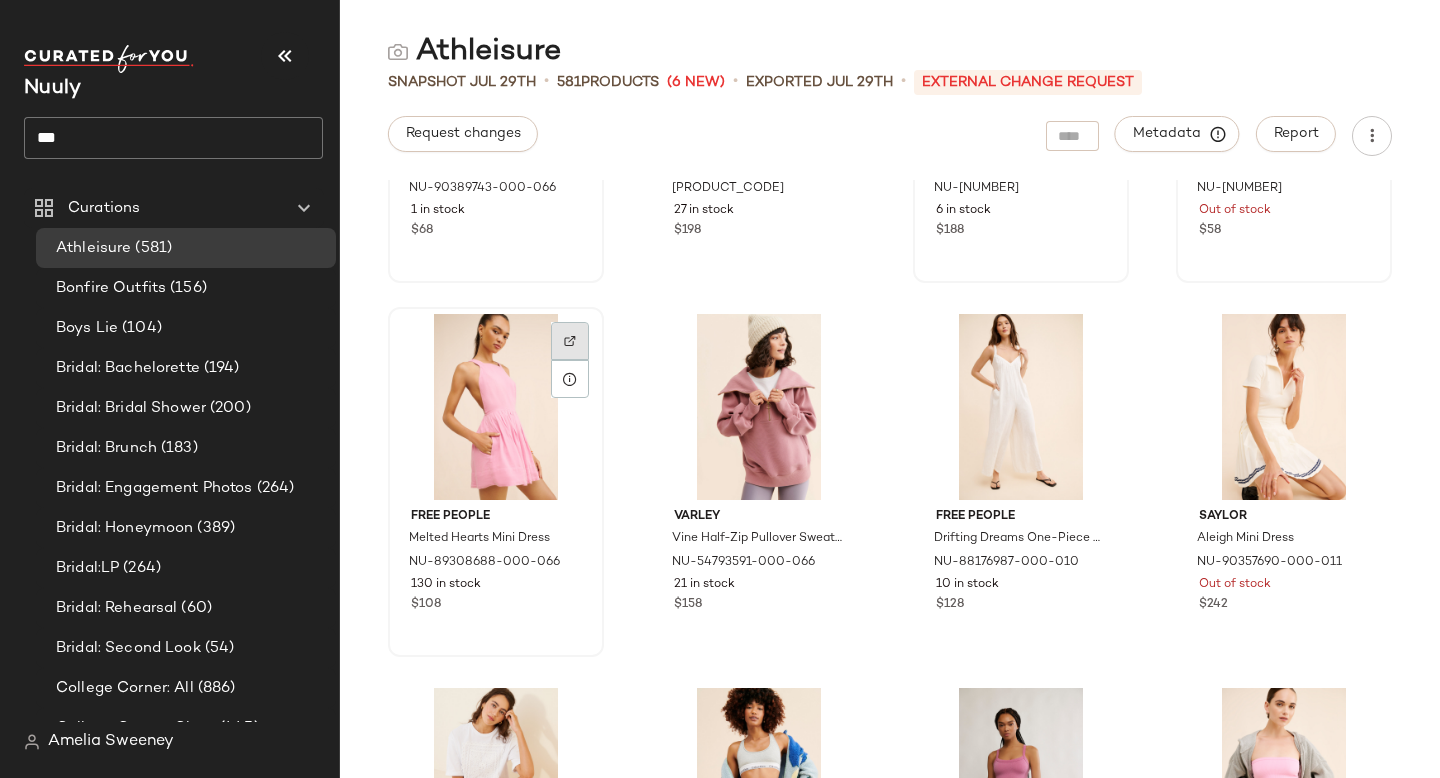 click 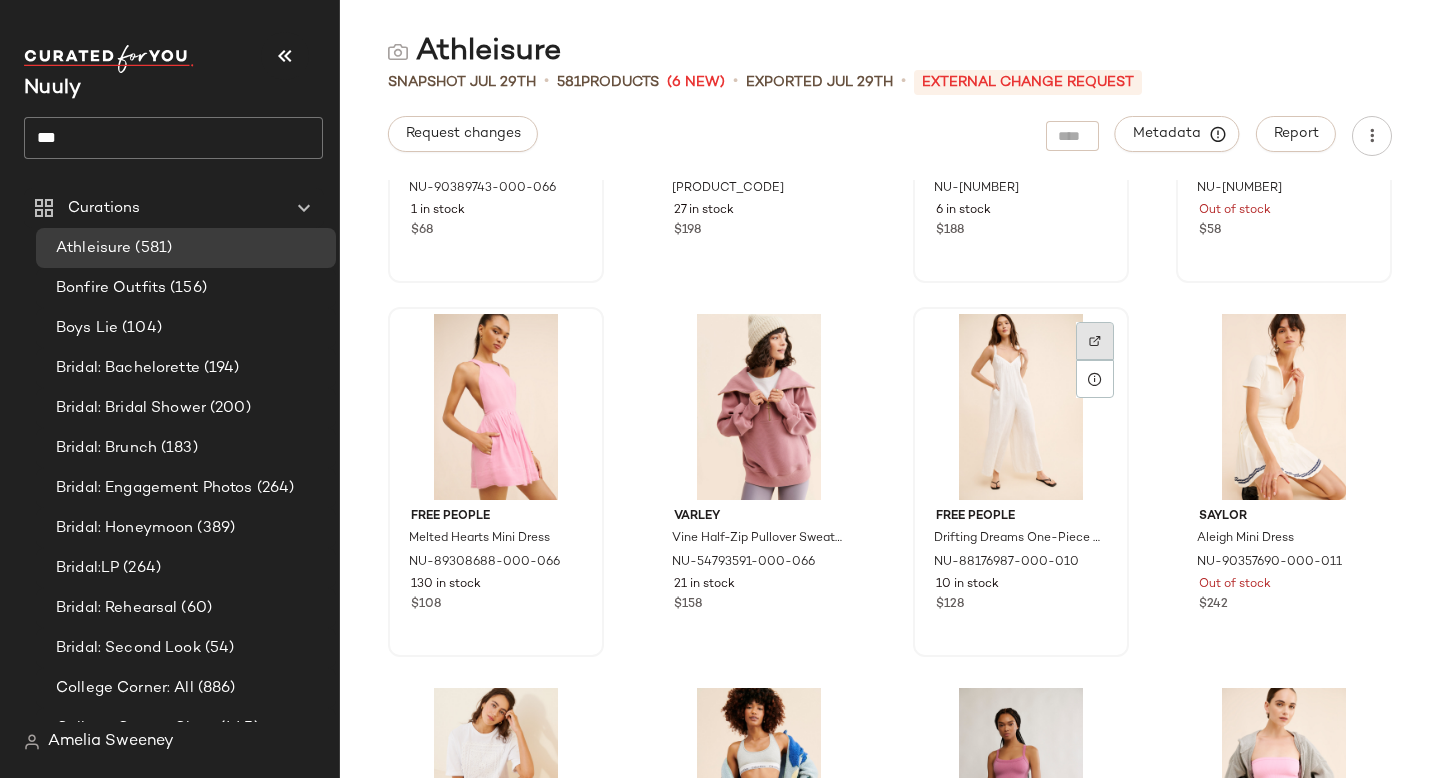 click 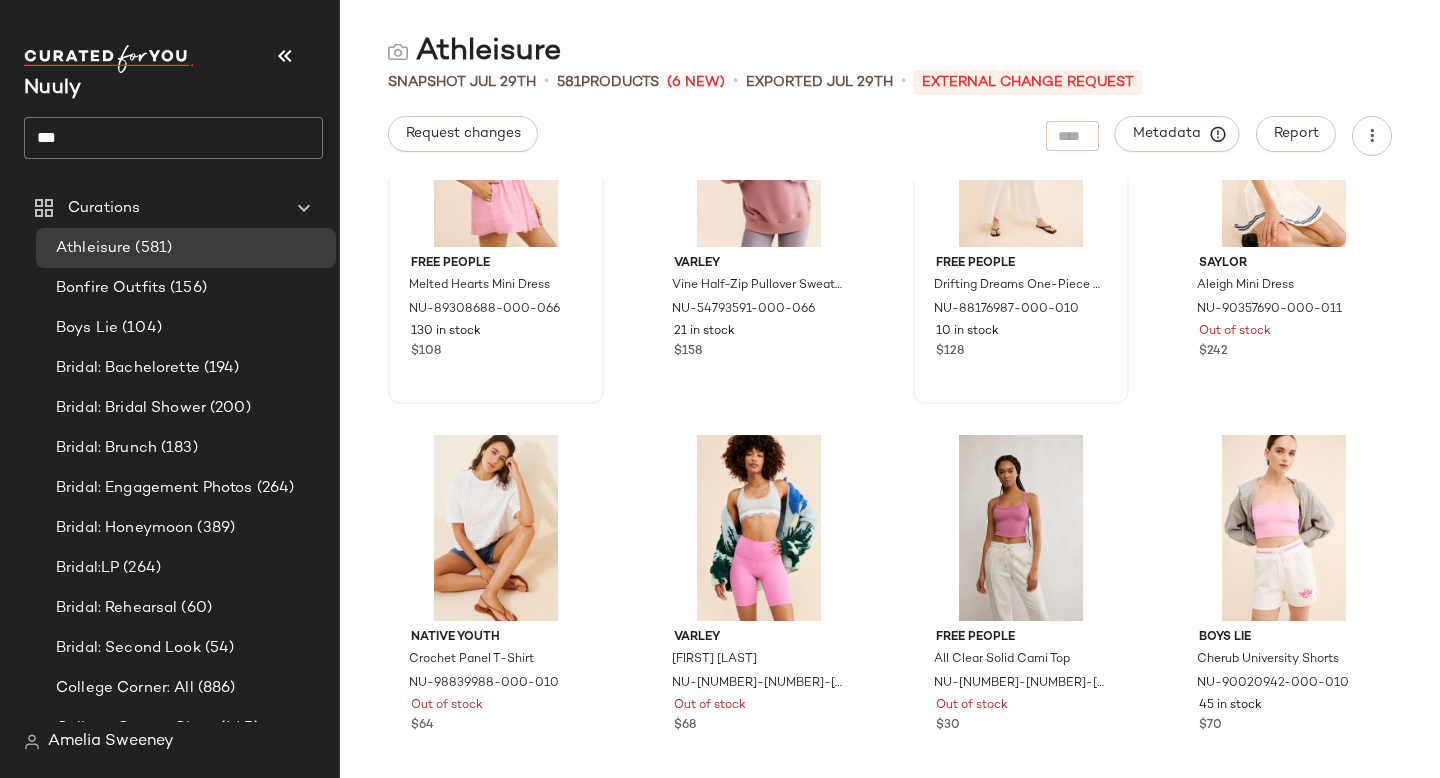 scroll, scrollTop: 14376, scrollLeft: 0, axis: vertical 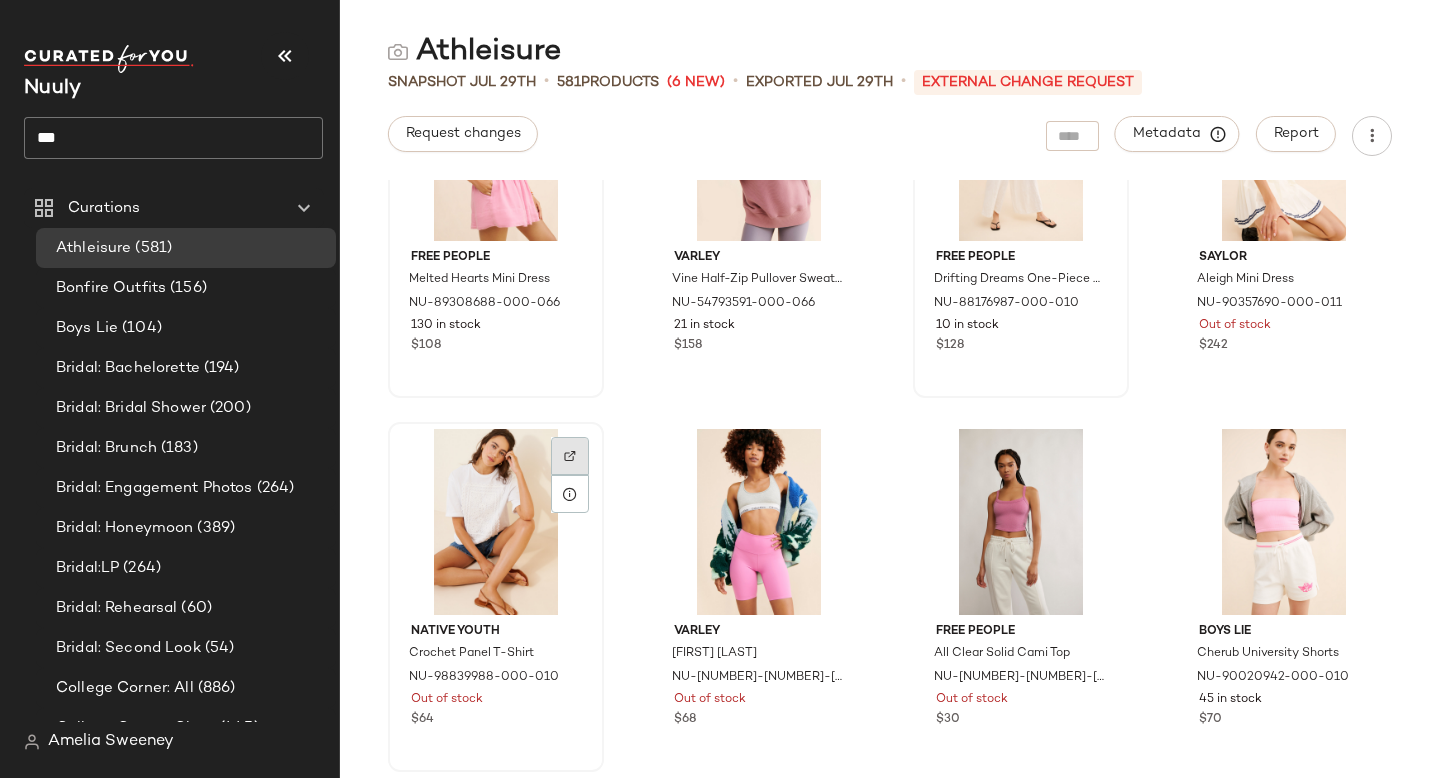 click 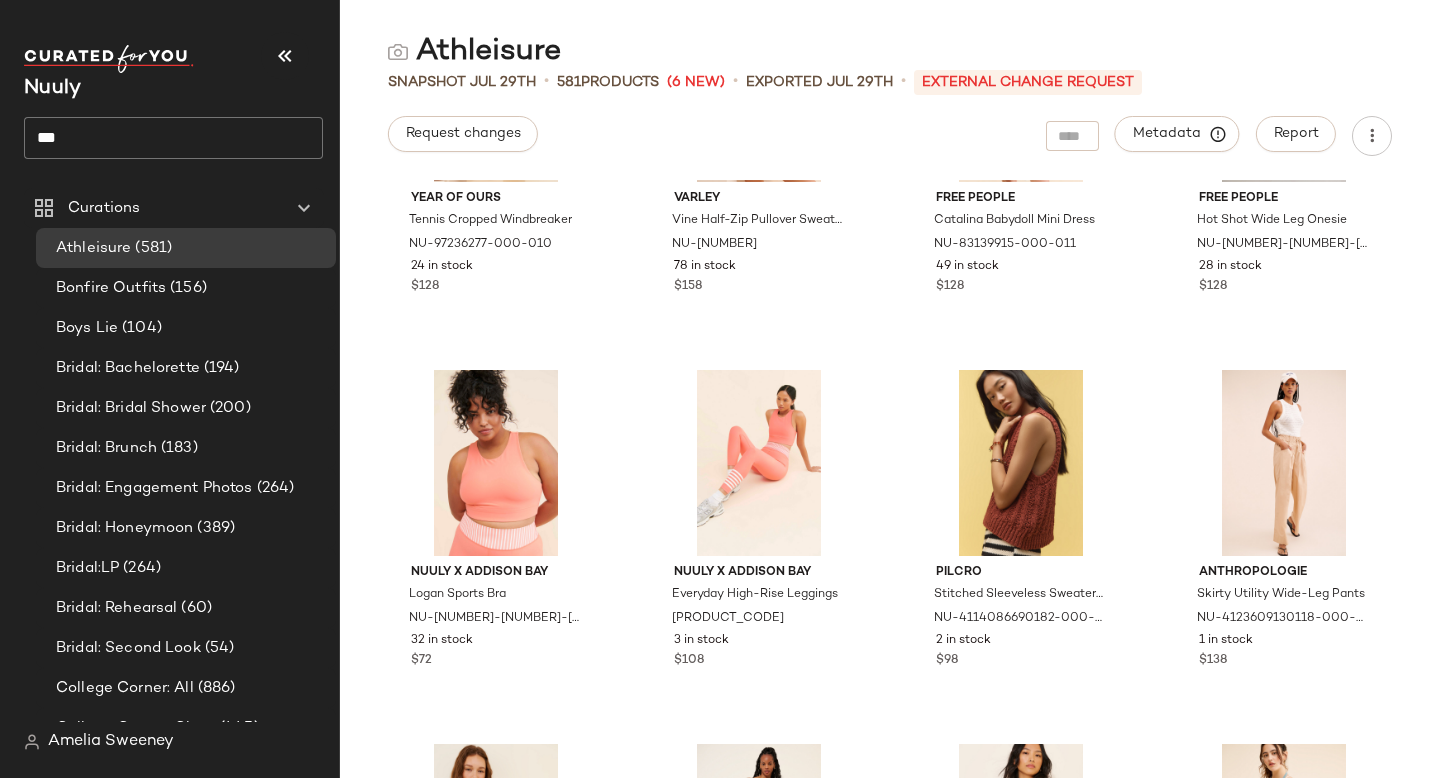 scroll, scrollTop: 15957, scrollLeft: 0, axis: vertical 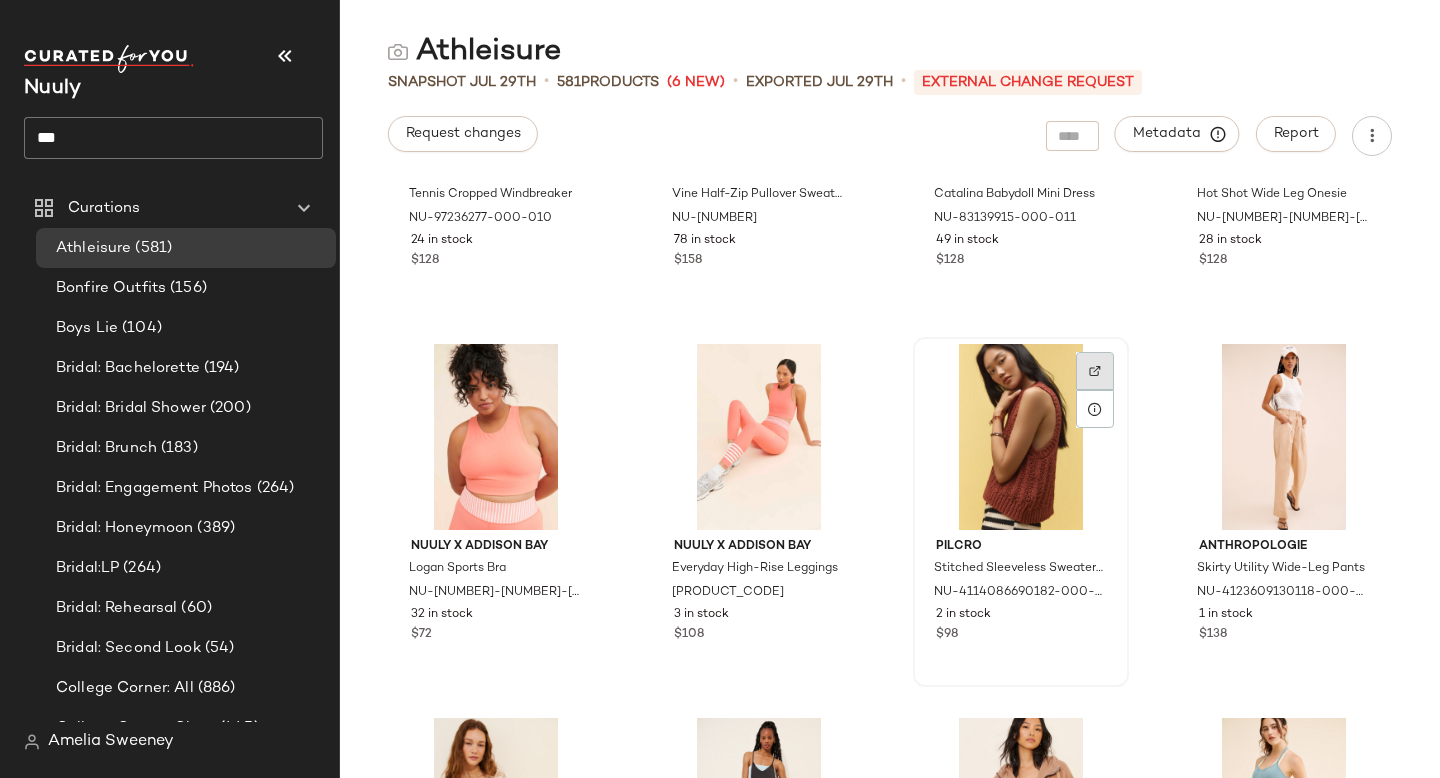 click 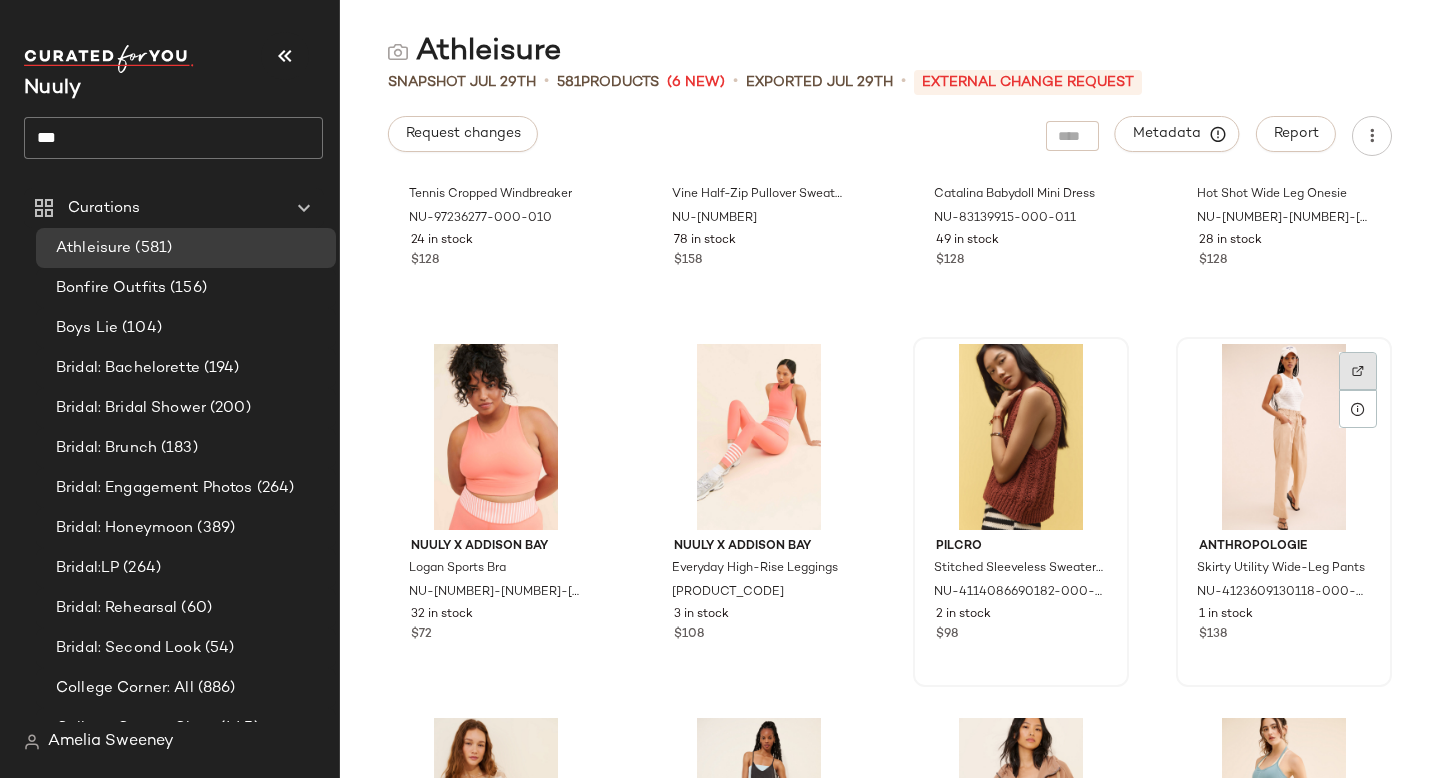 click 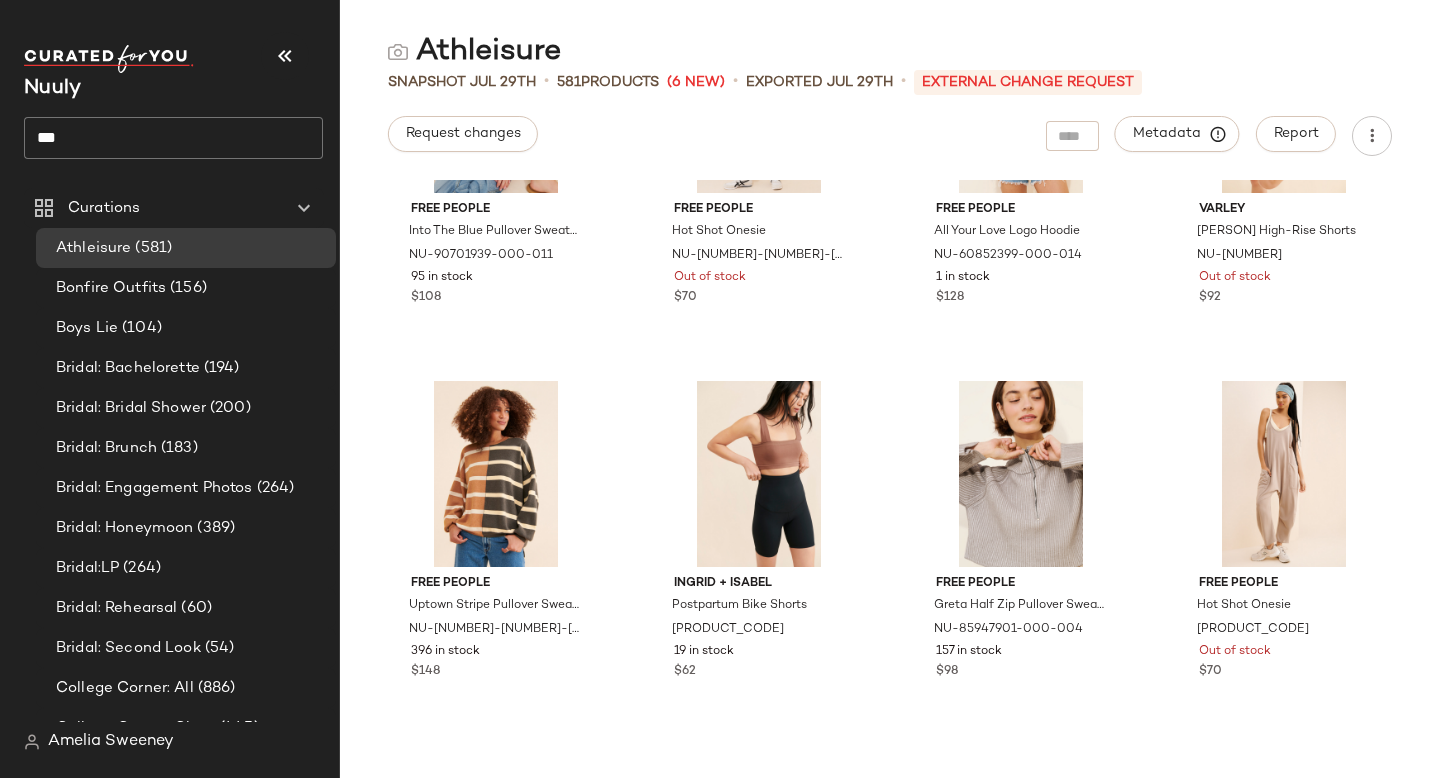 scroll, scrollTop: 16685, scrollLeft: 0, axis: vertical 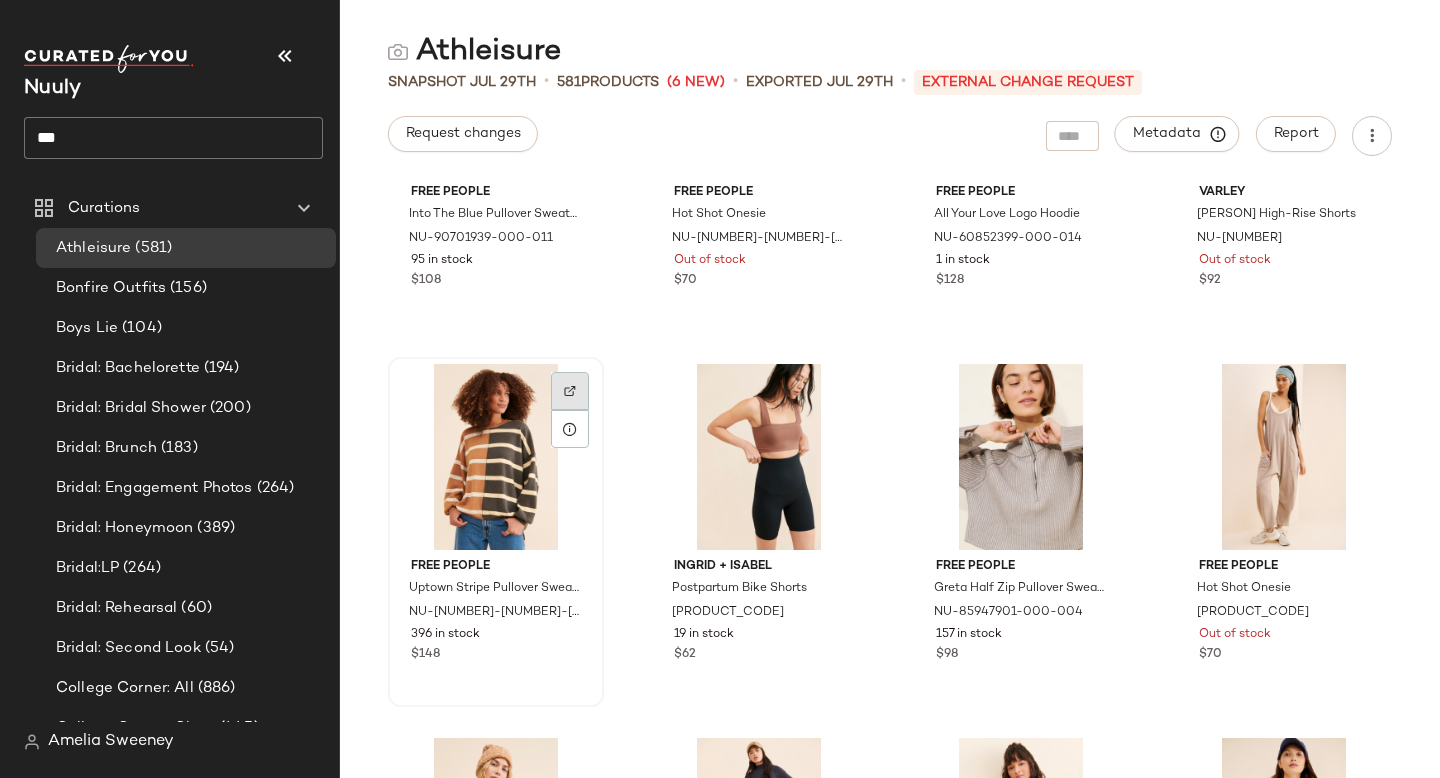 click 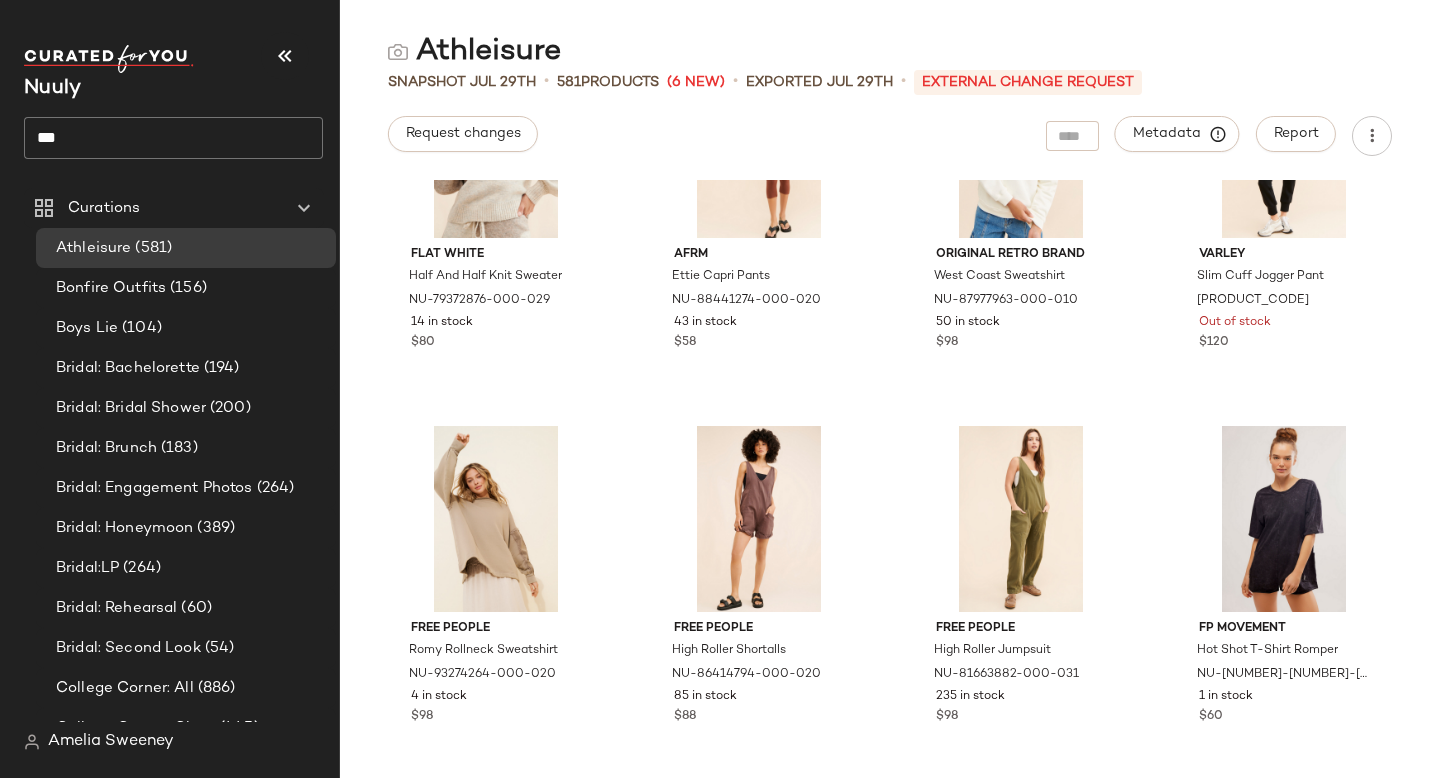 scroll, scrollTop: 18524, scrollLeft: 0, axis: vertical 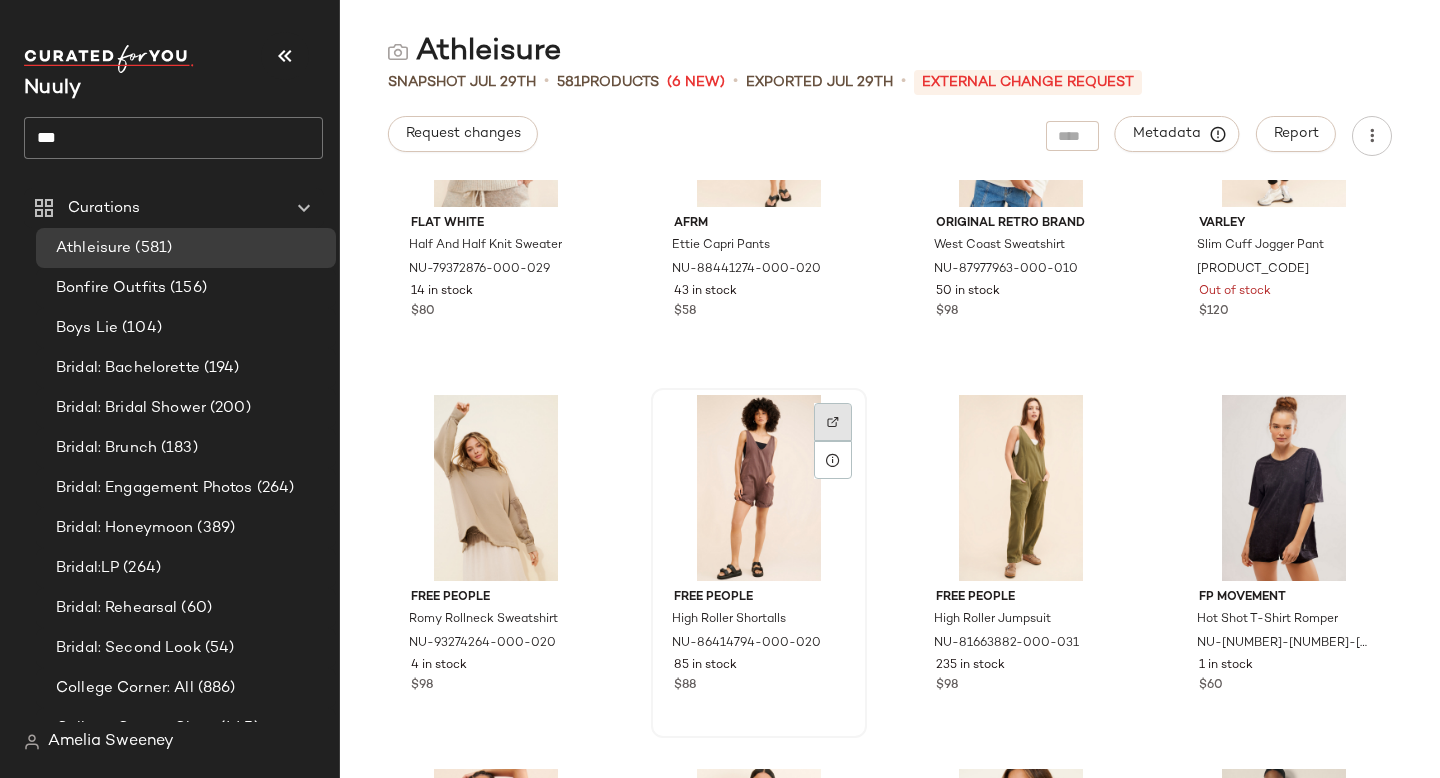 click 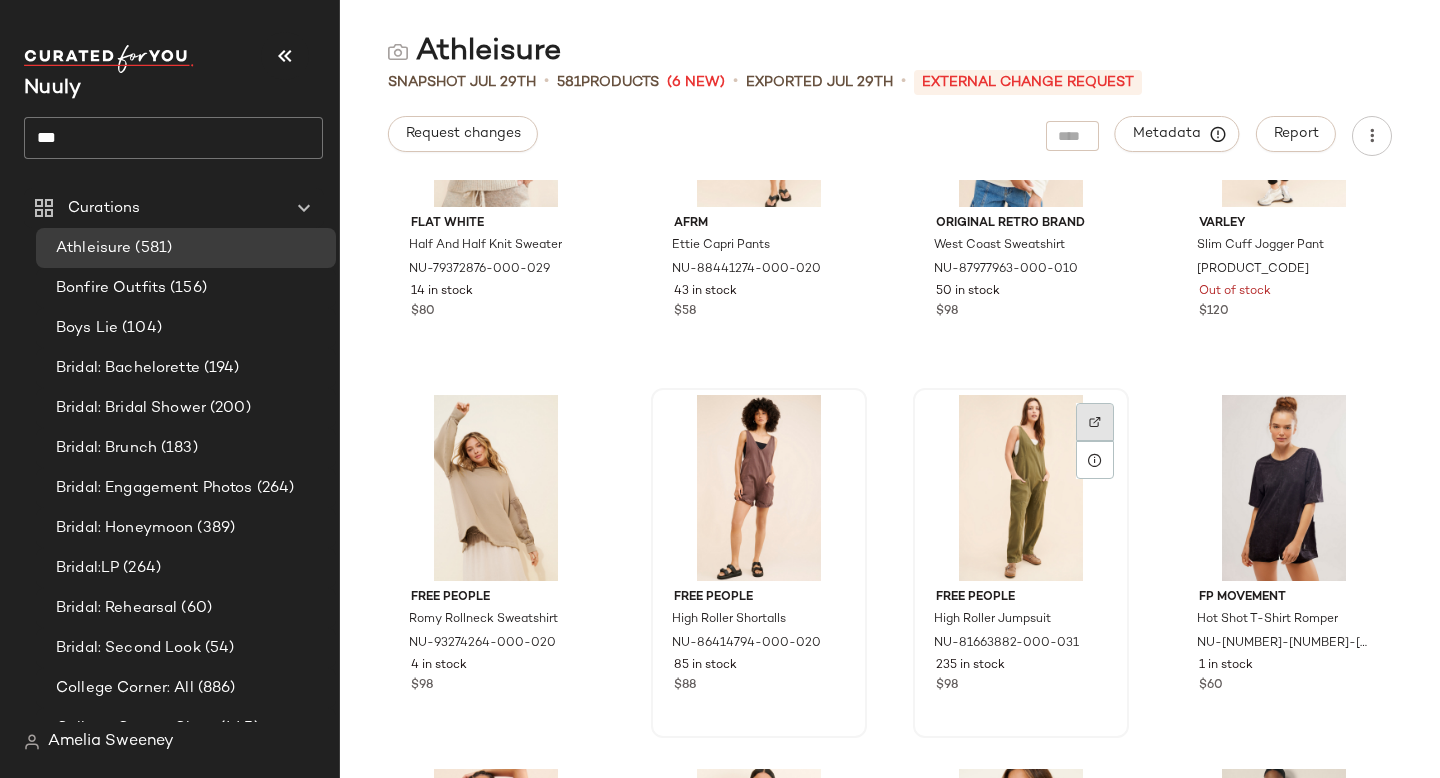 click 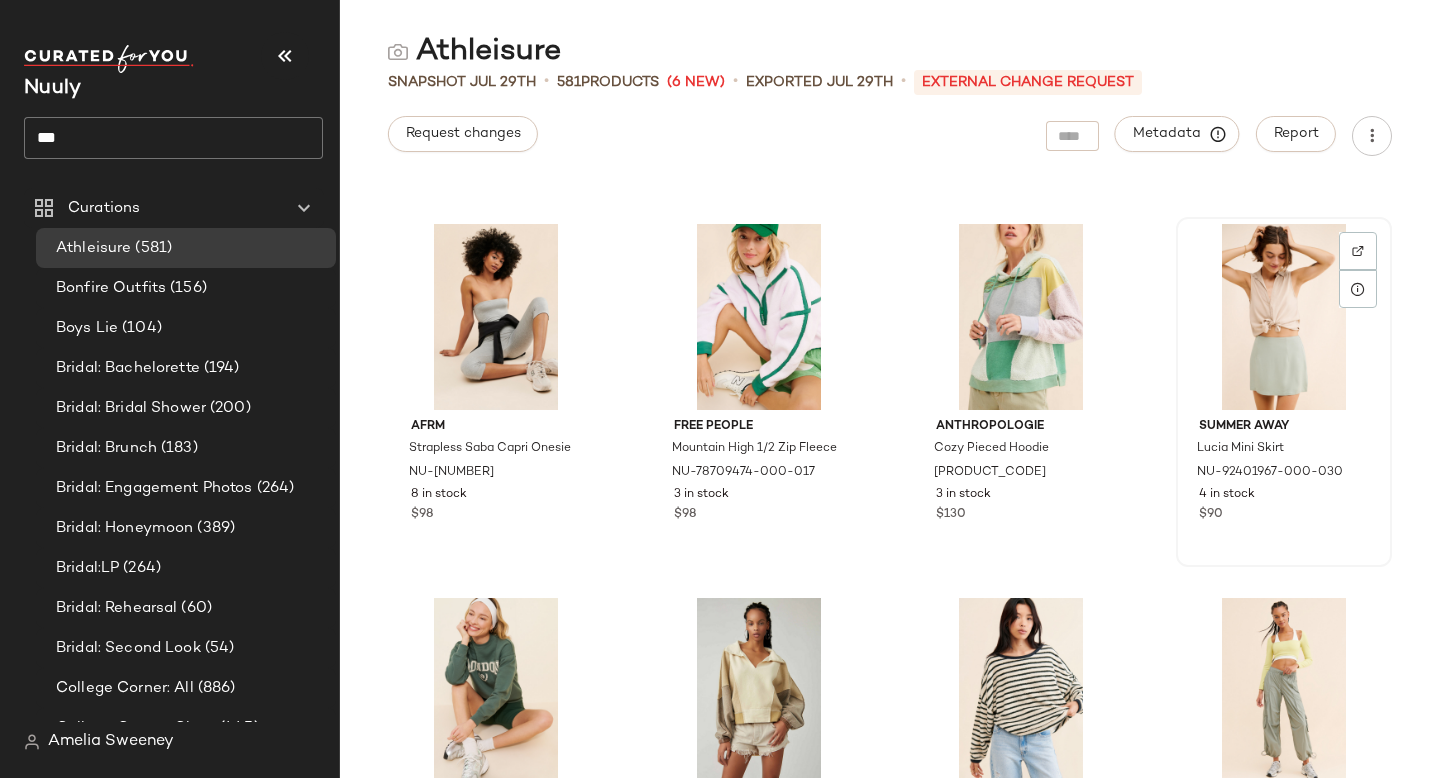 scroll, scrollTop: 19801, scrollLeft: 0, axis: vertical 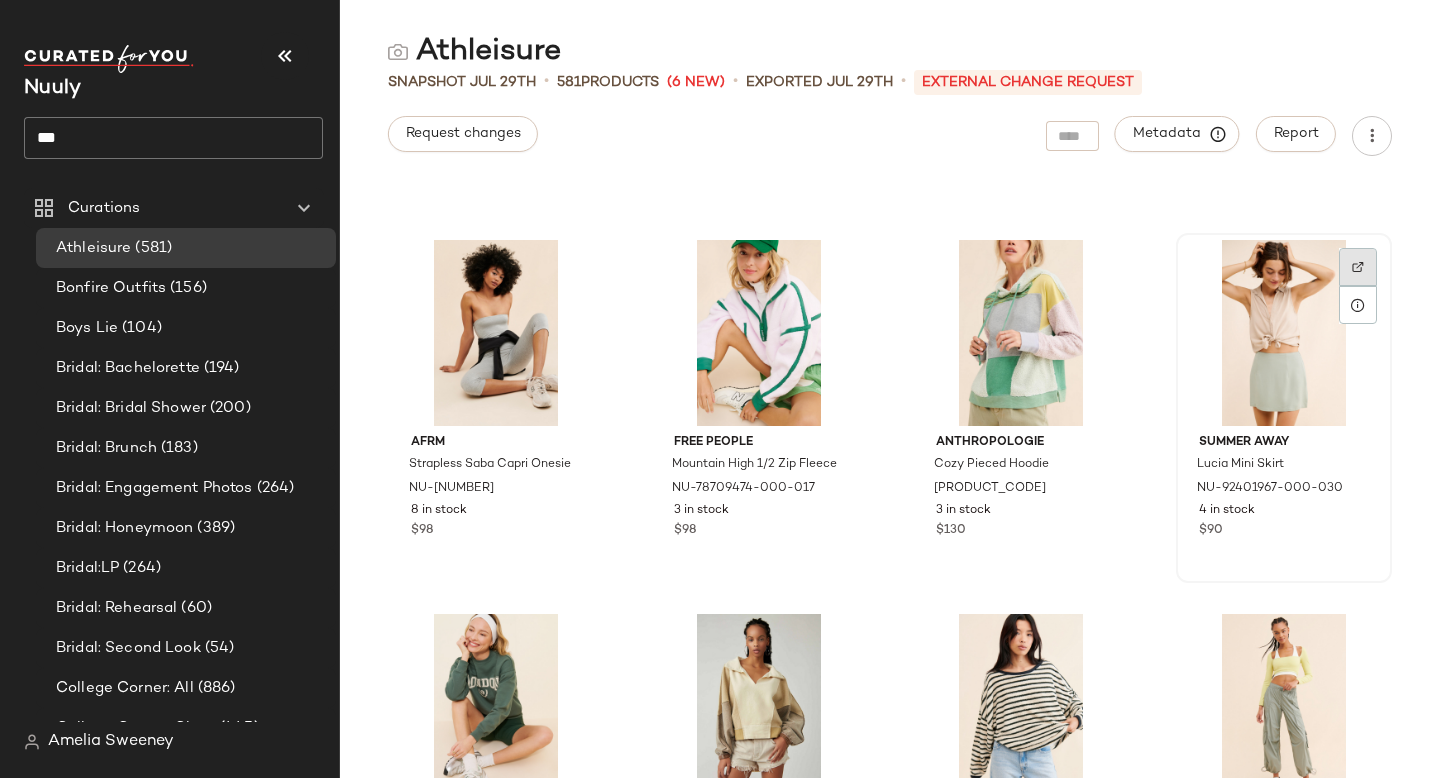 click 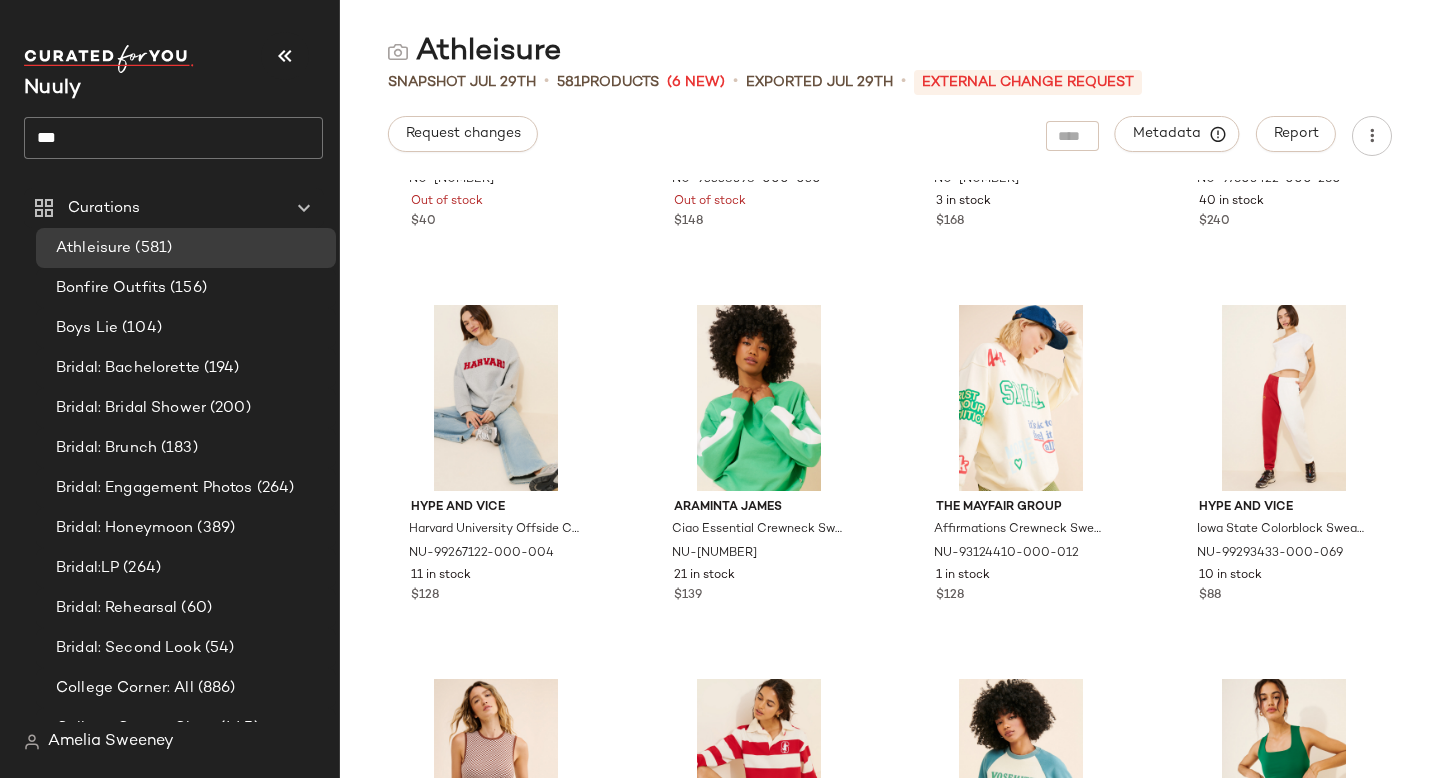 scroll, scrollTop: 22308, scrollLeft: 0, axis: vertical 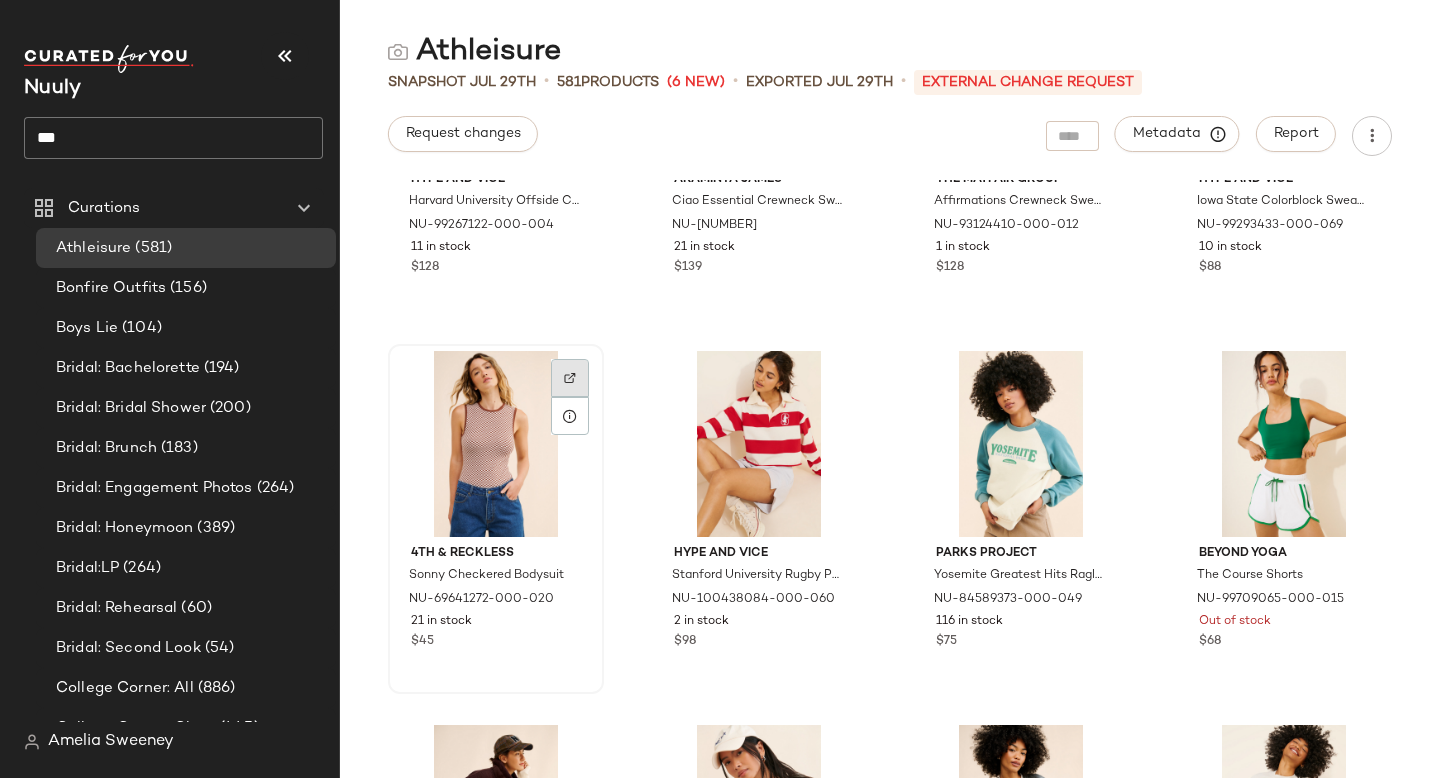 click 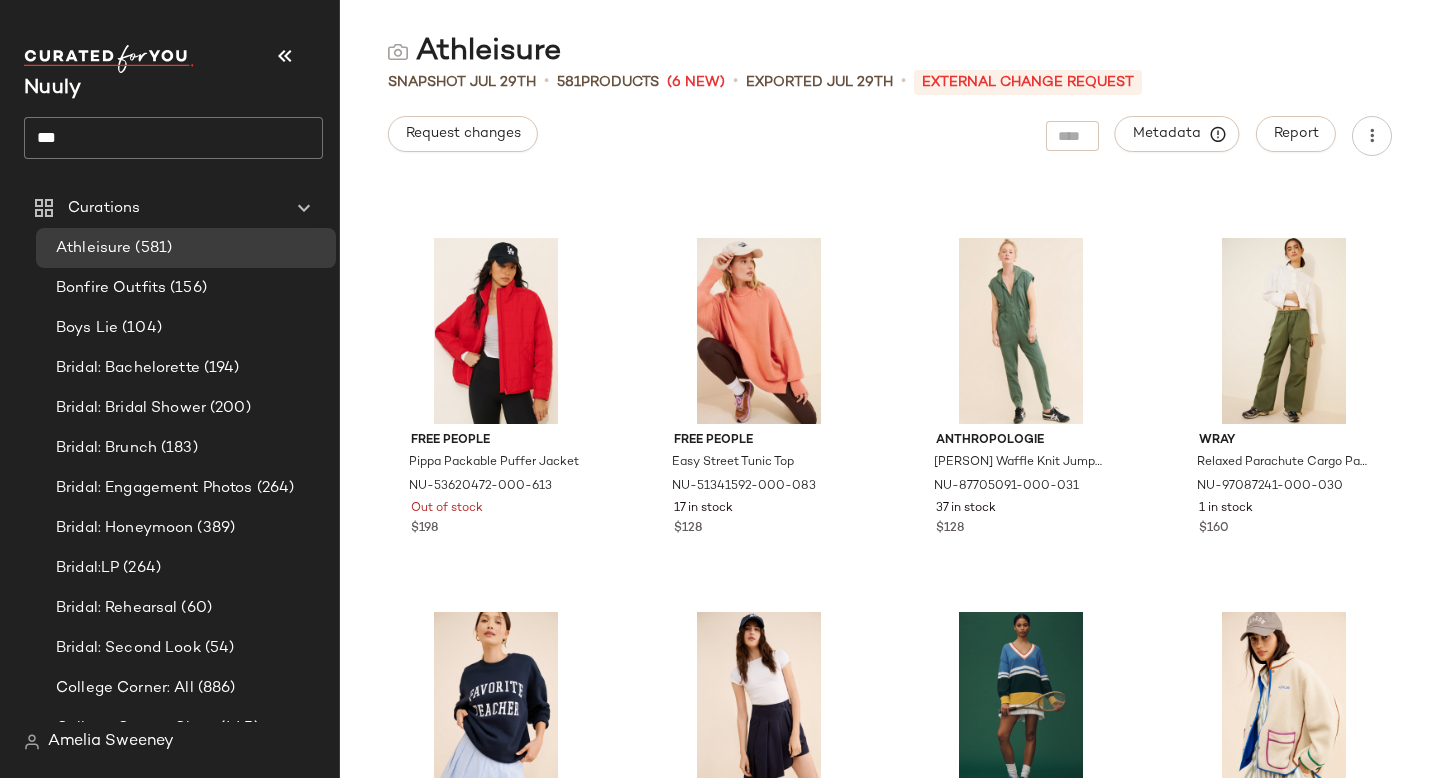 scroll, scrollTop: 24663, scrollLeft: 0, axis: vertical 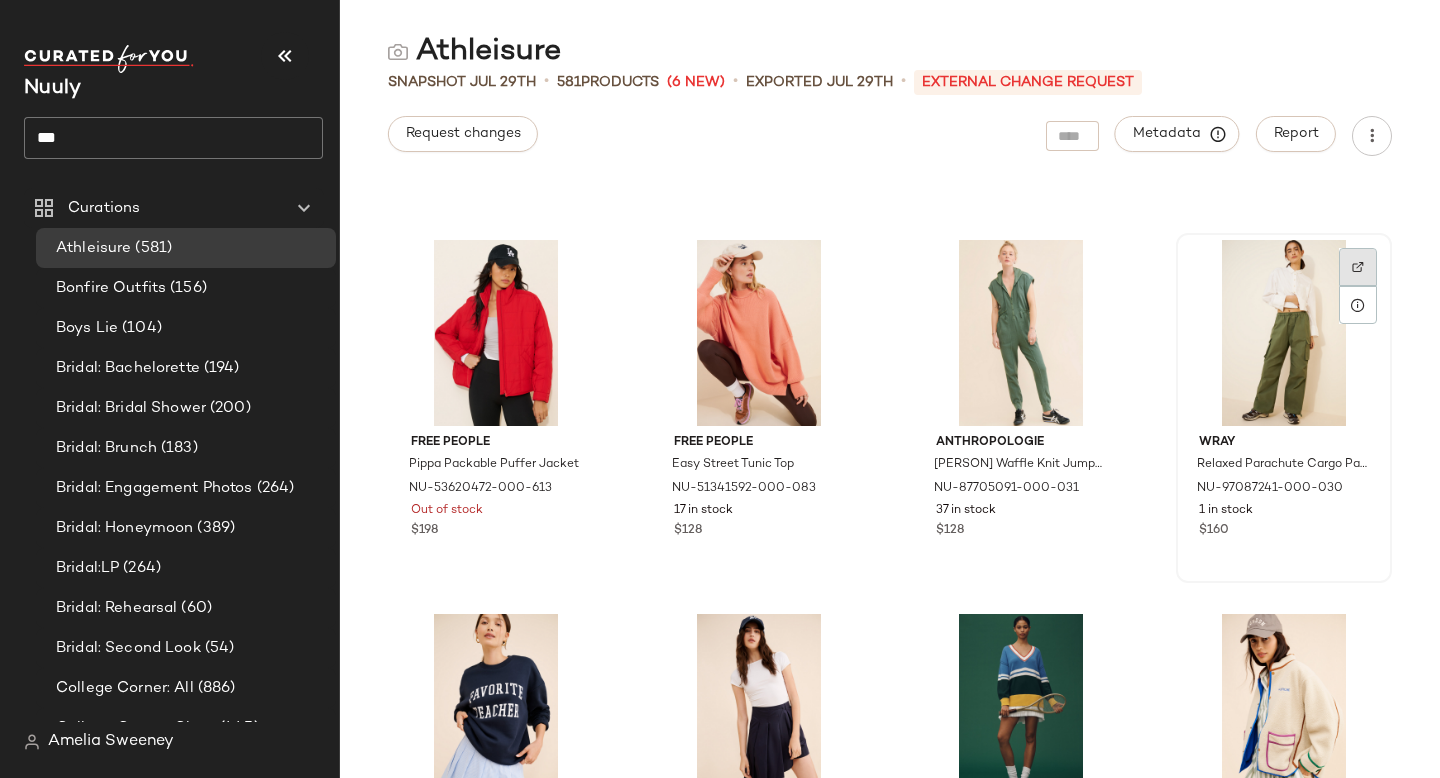 click 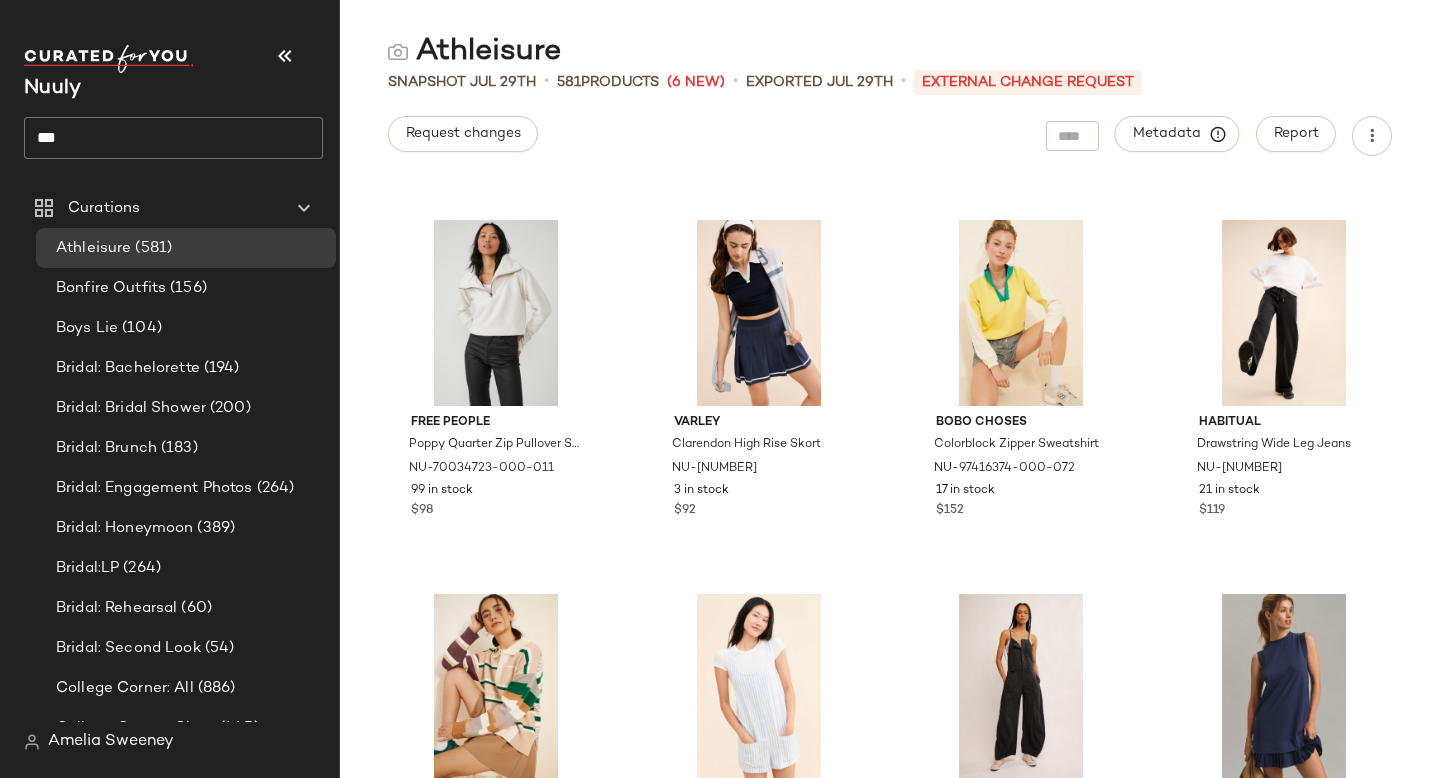 scroll, scrollTop: 25806, scrollLeft: 0, axis: vertical 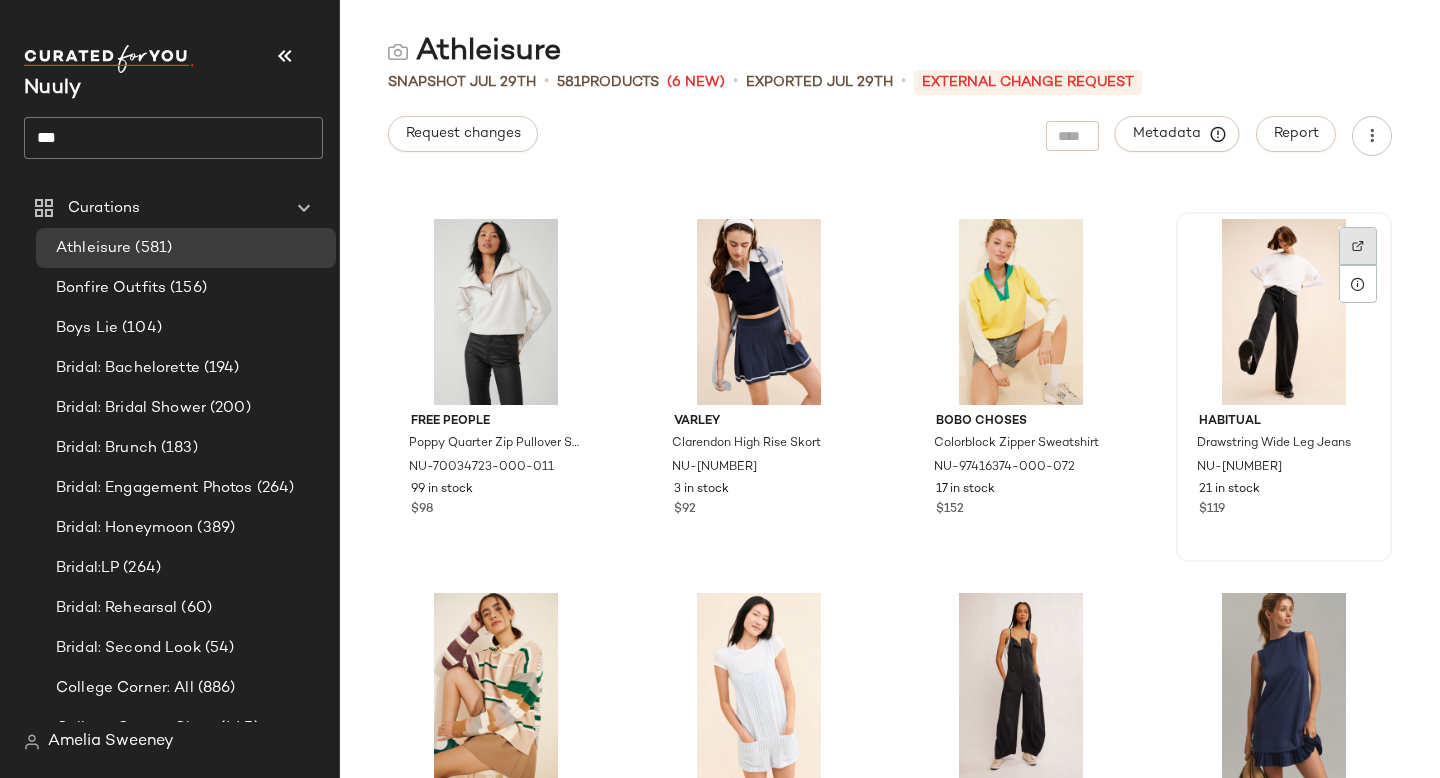 click 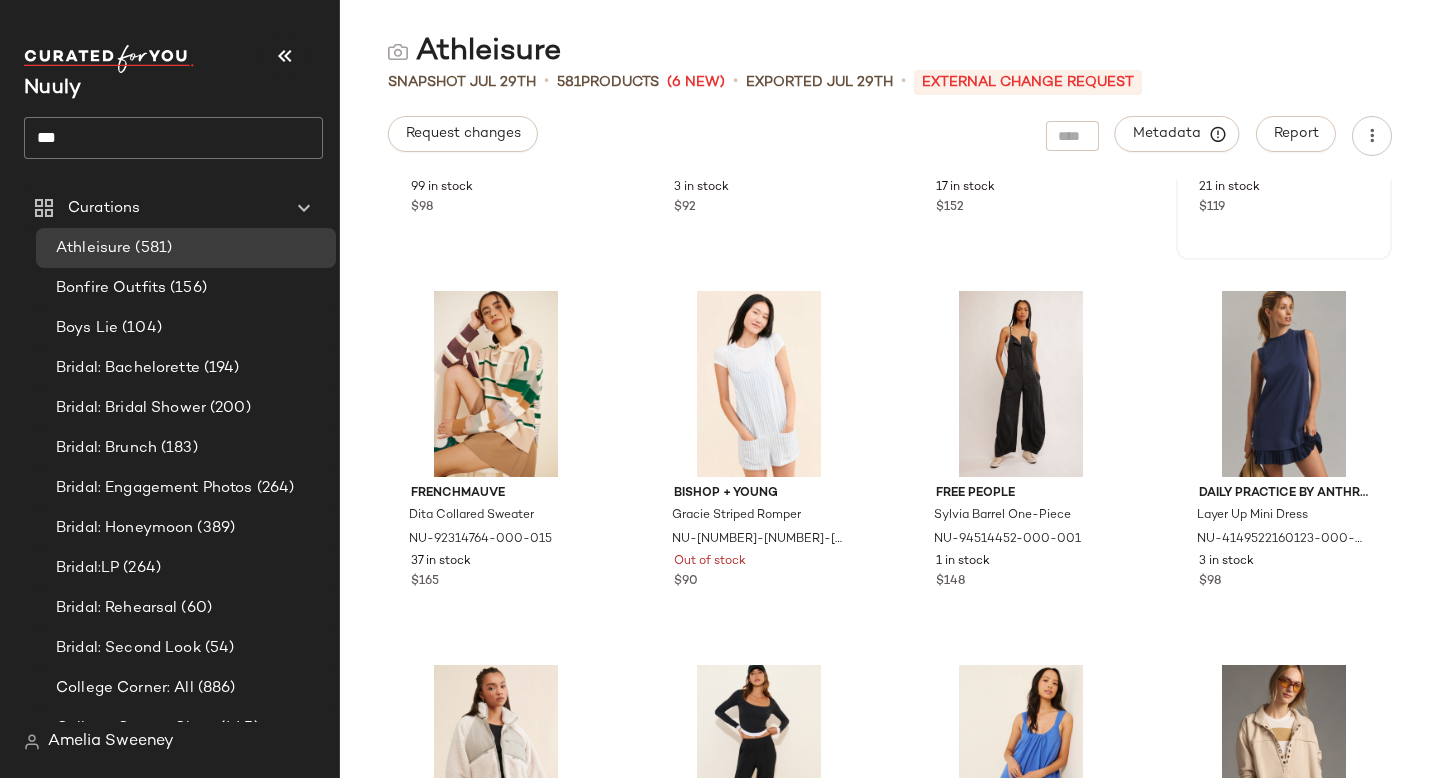 scroll, scrollTop: 26111, scrollLeft: 0, axis: vertical 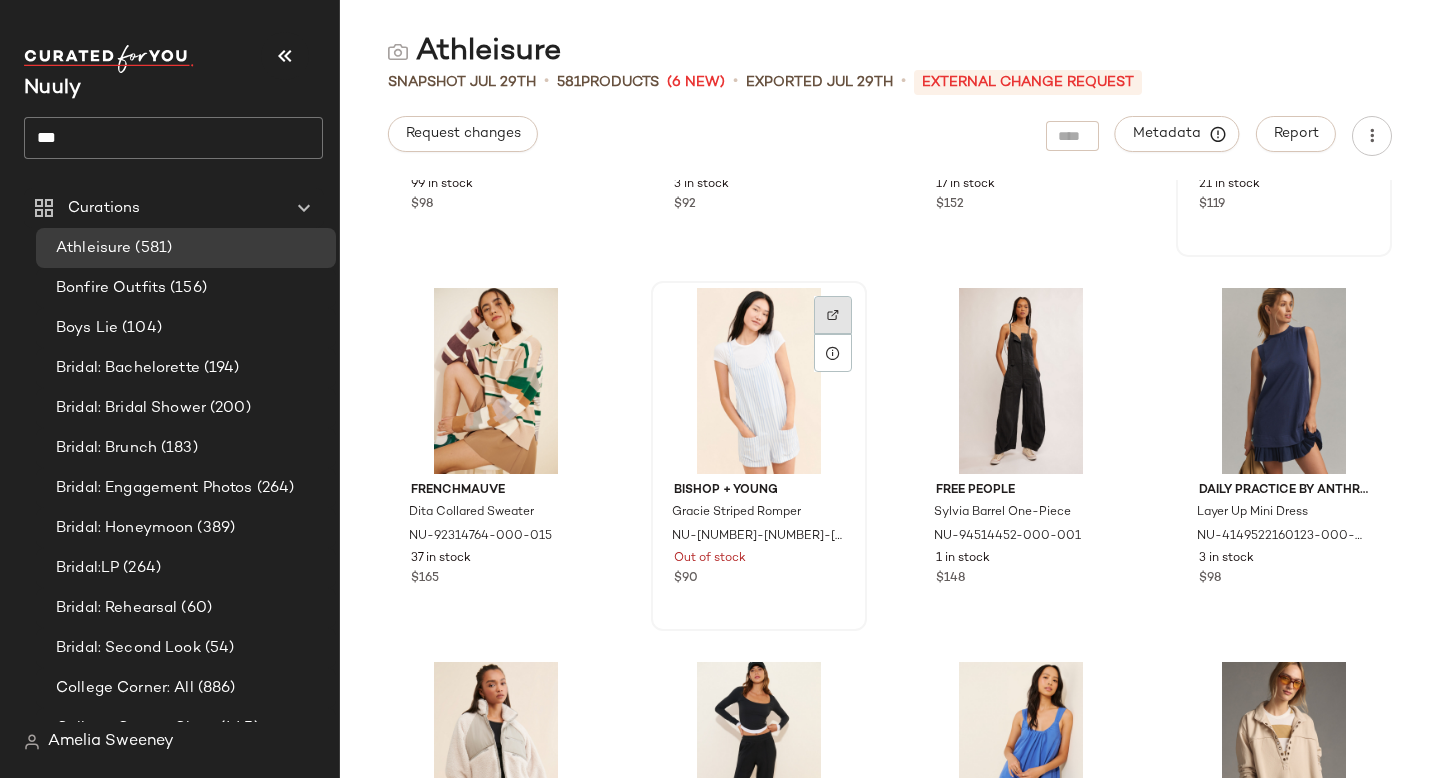 click 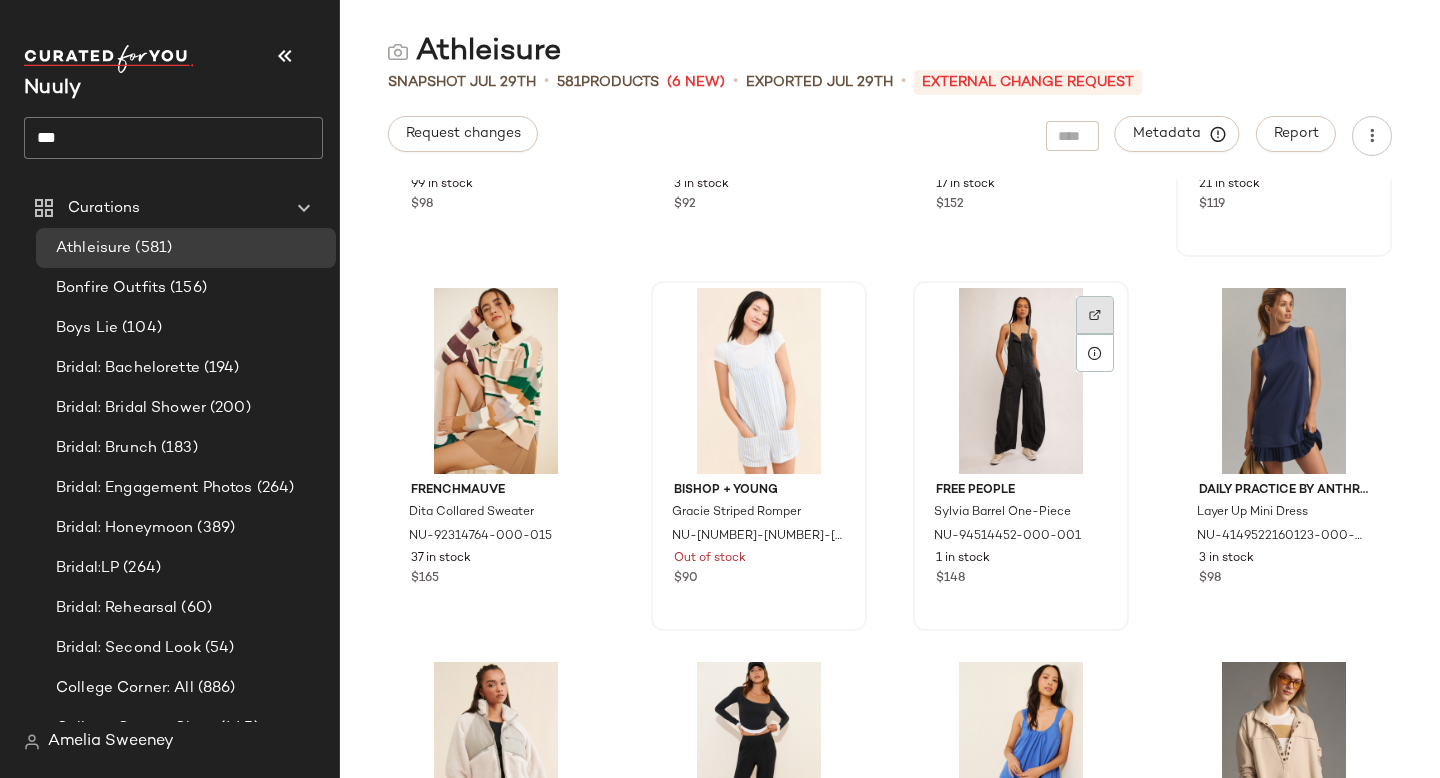 click 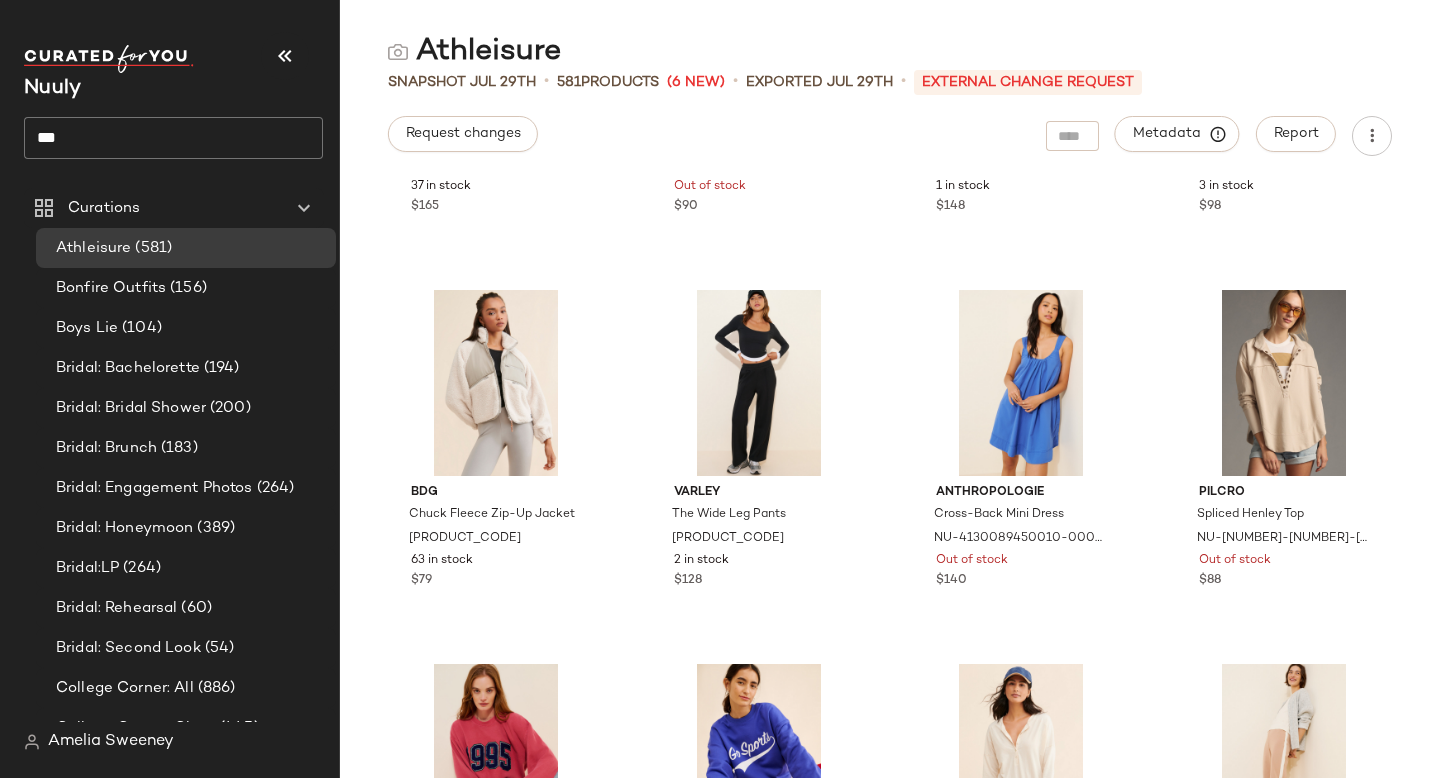 scroll, scrollTop: 26481, scrollLeft: 0, axis: vertical 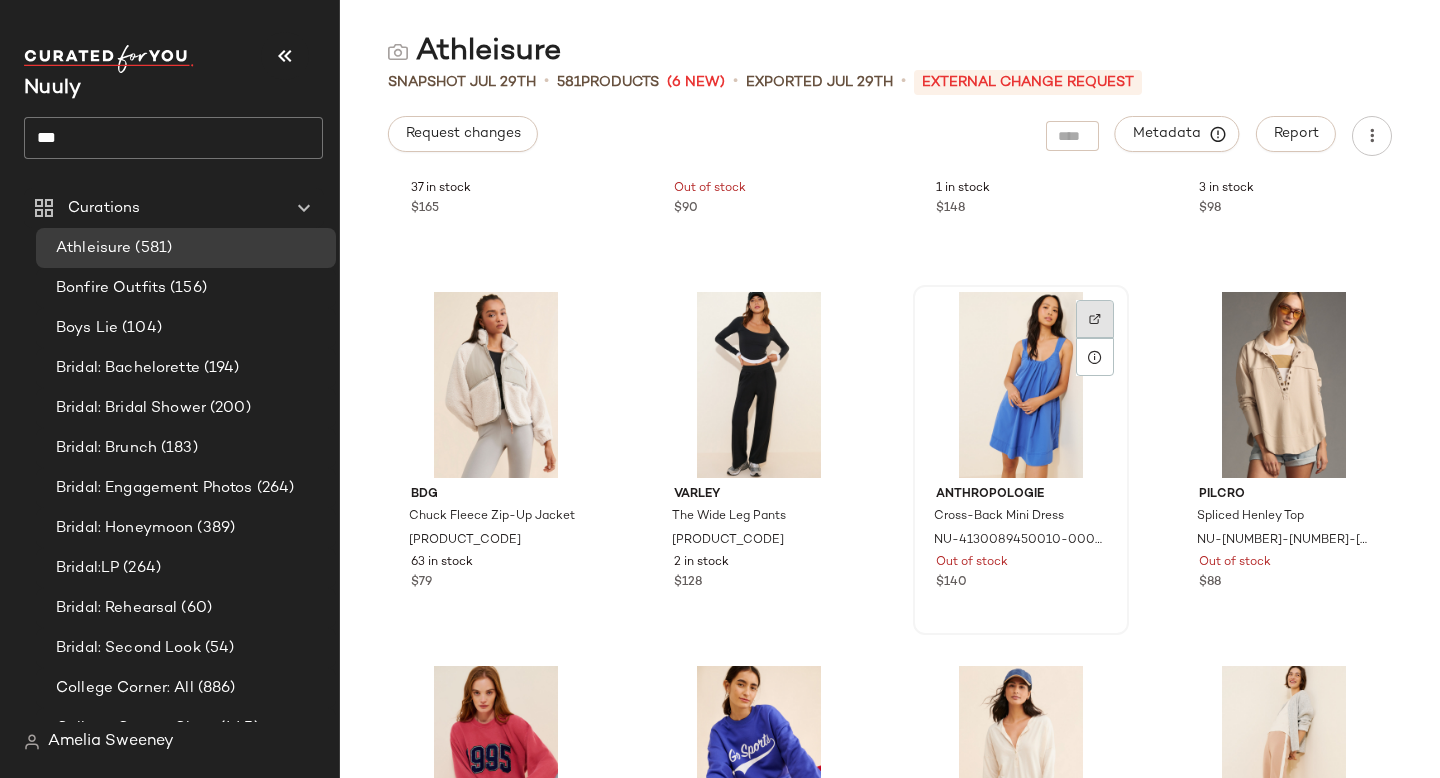 click 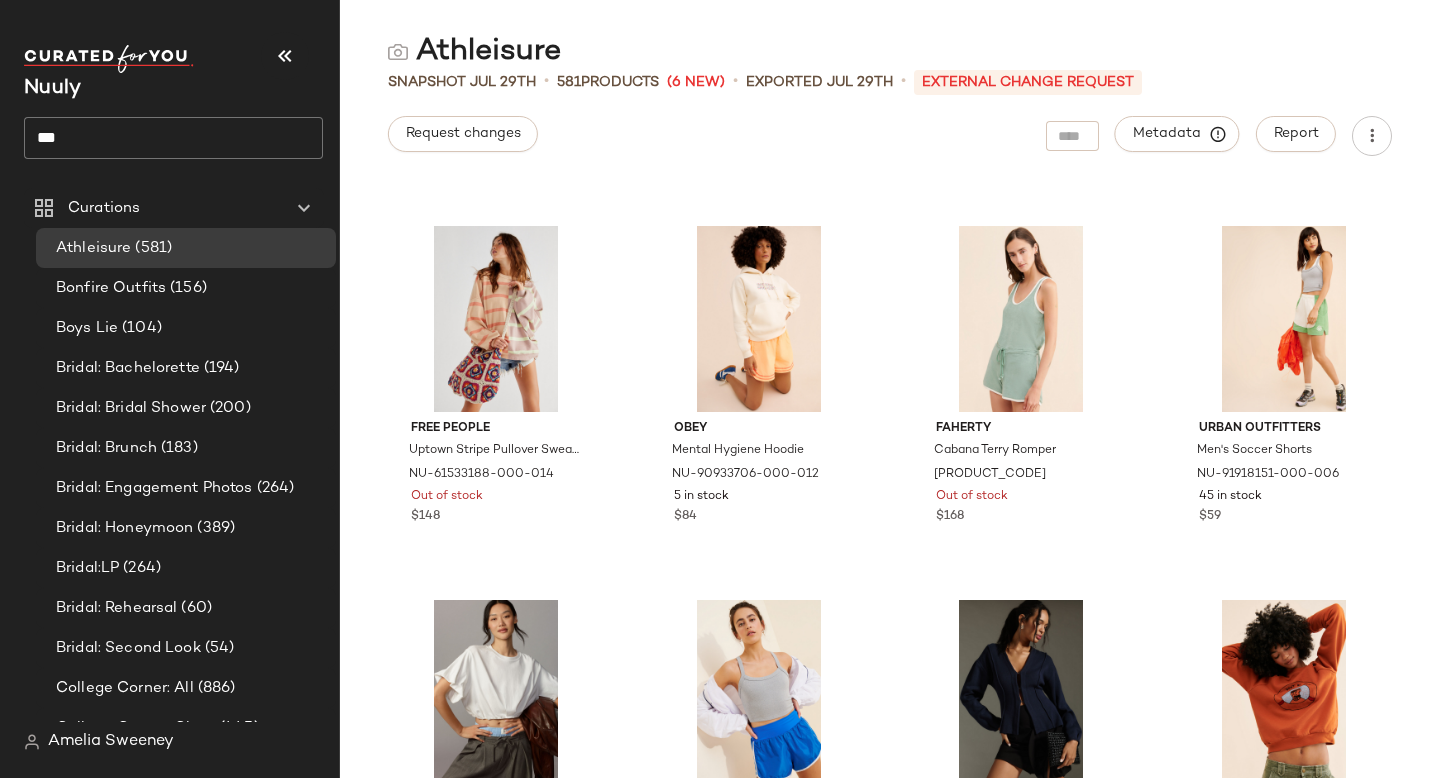 scroll, scrollTop: 28412, scrollLeft: 0, axis: vertical 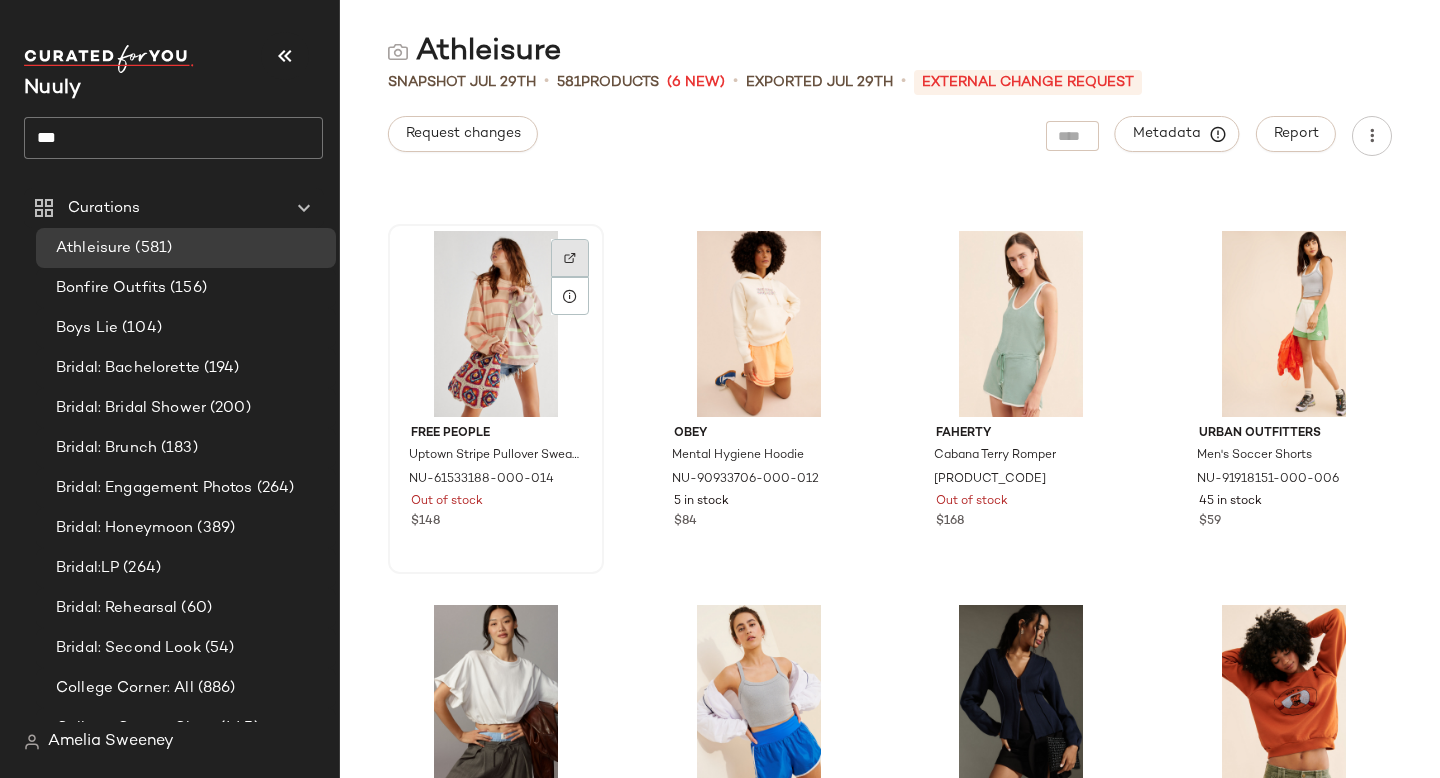 click 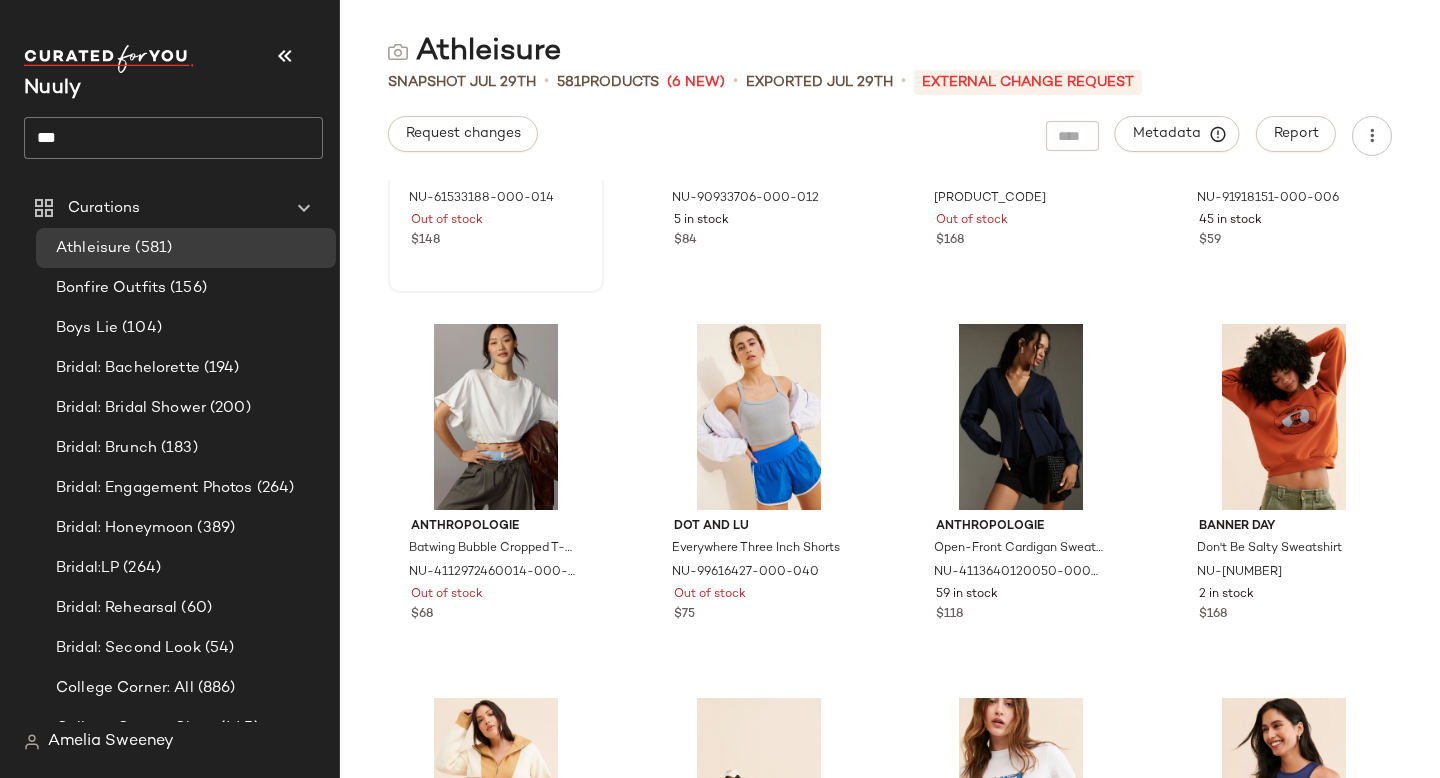 scroll, scrollTop: 28696, scrollLeft: 0, axis: vertical 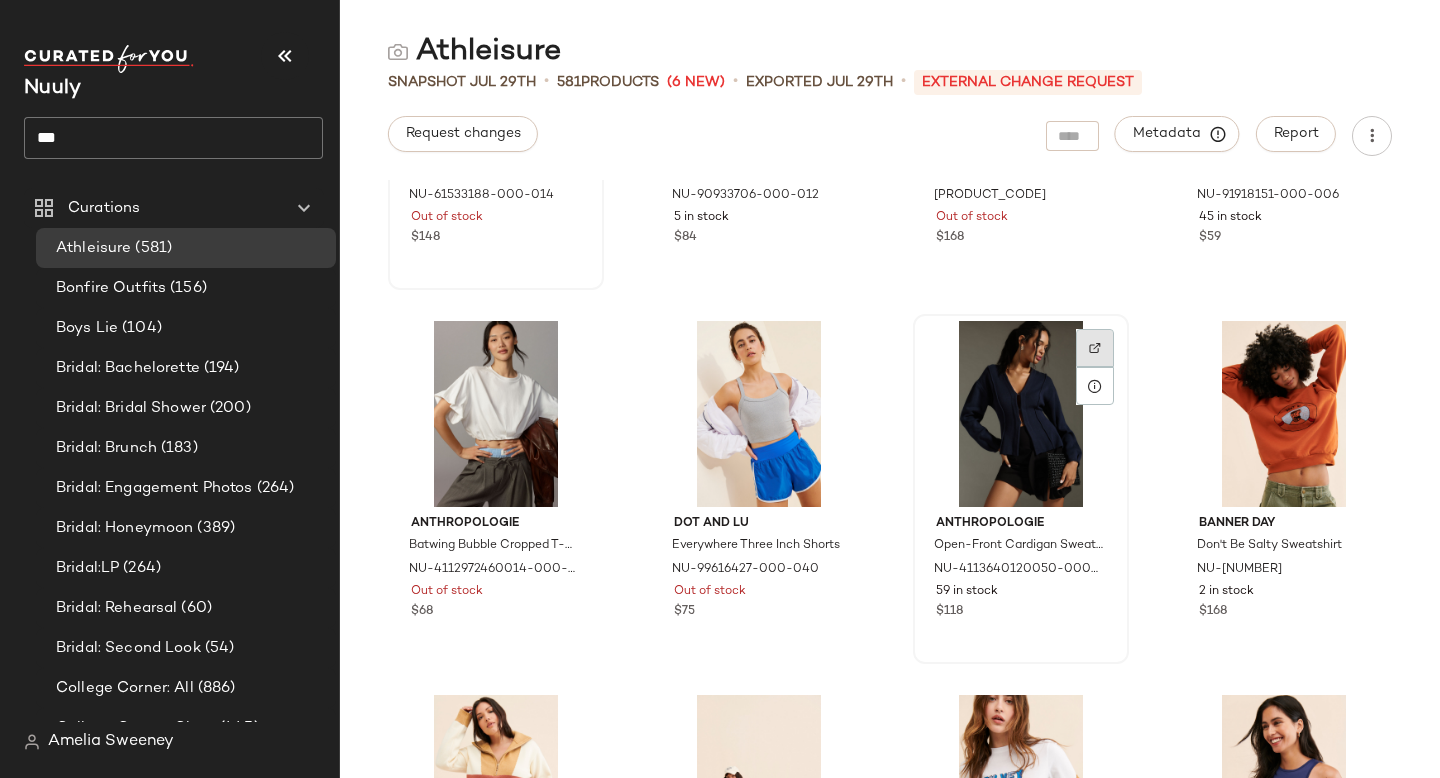 click 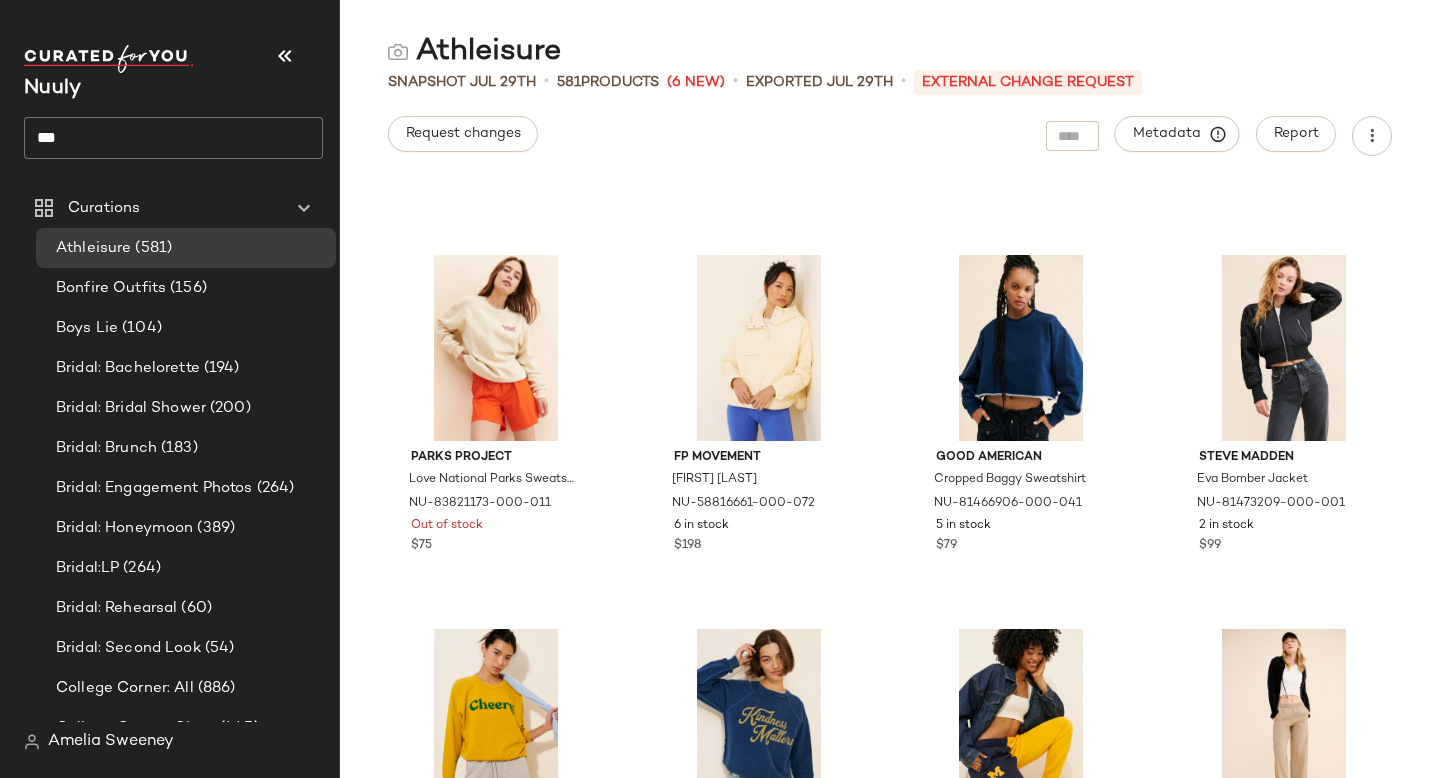 scroll, scrollTop: 29491, scrollLeft: 0, axis: vertical 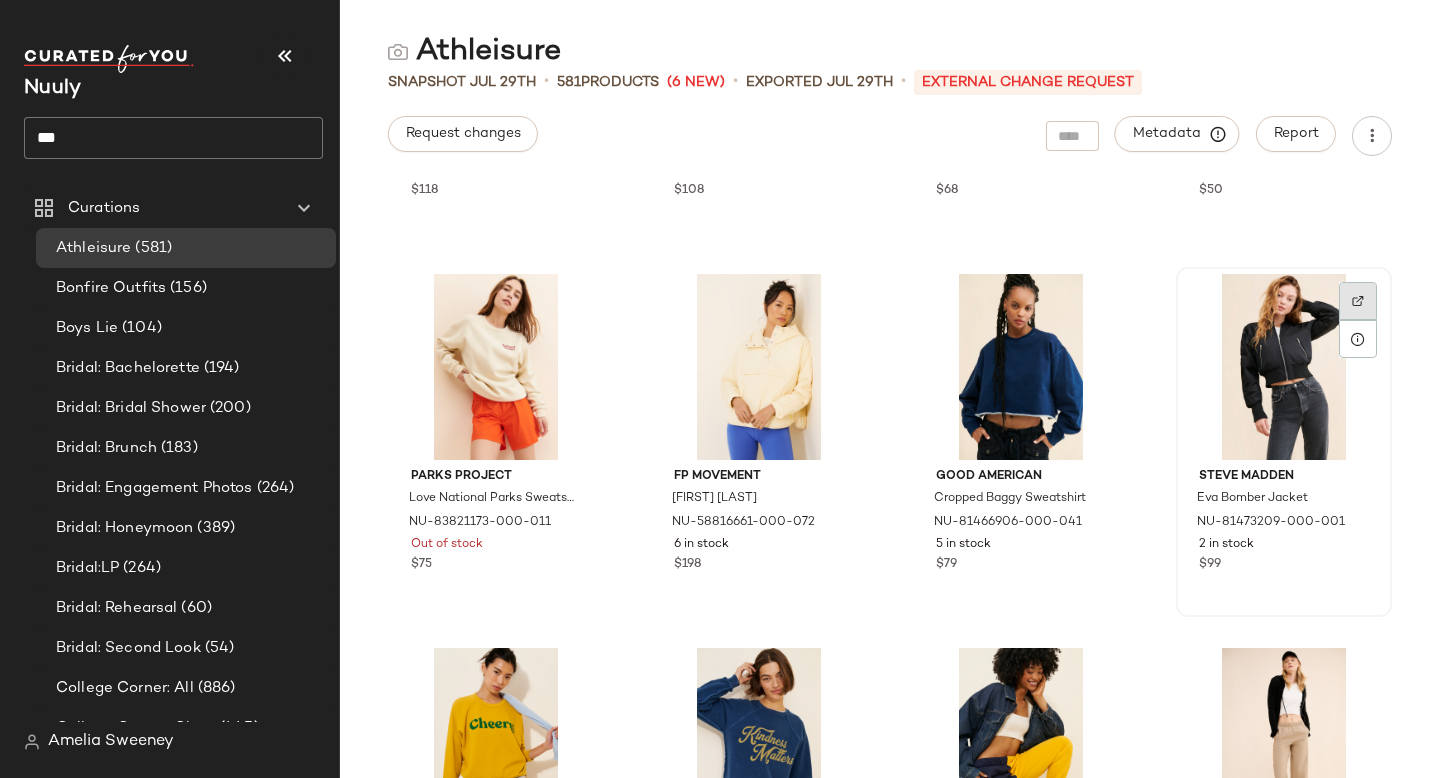 click 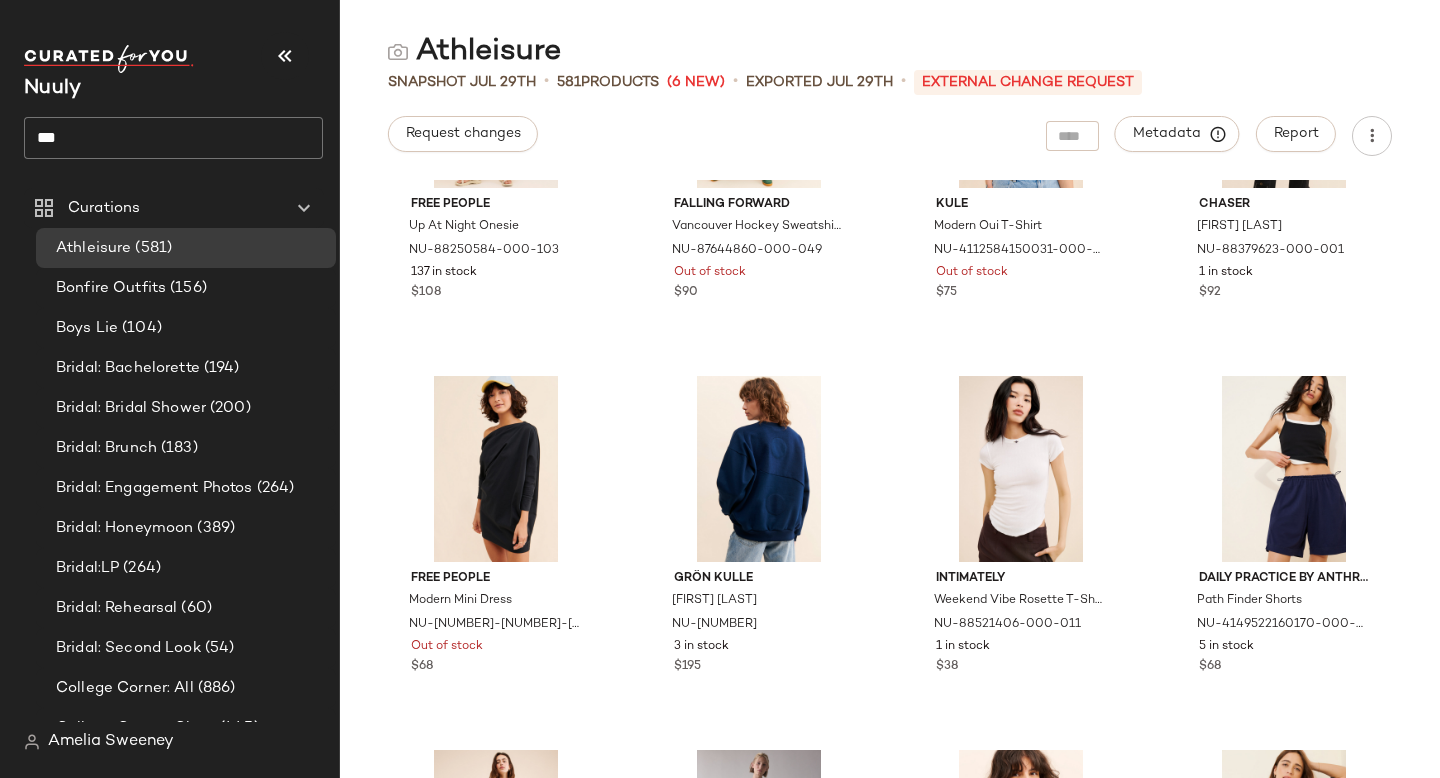 scroll, scrollTop: 30512, scrollLeft: 0, axis: vertical 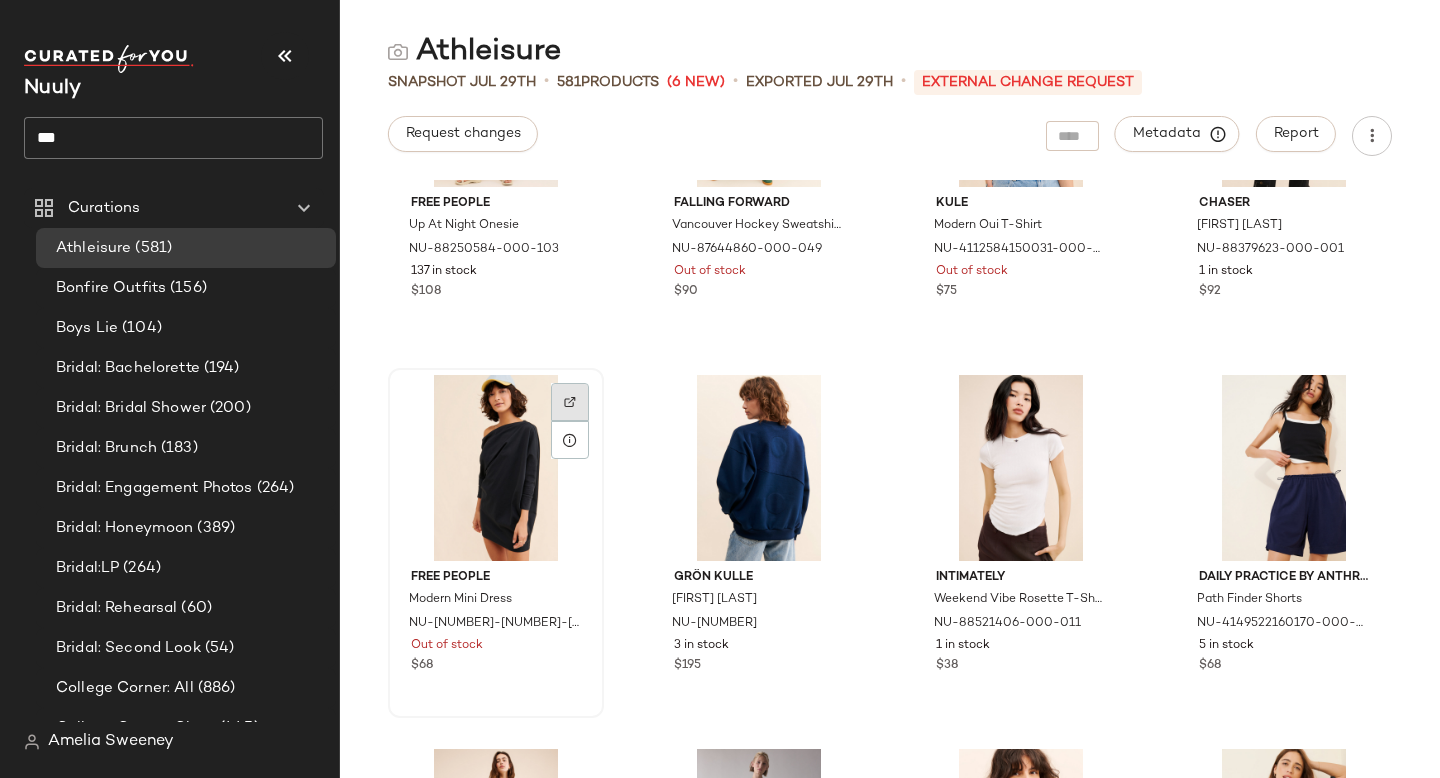 click 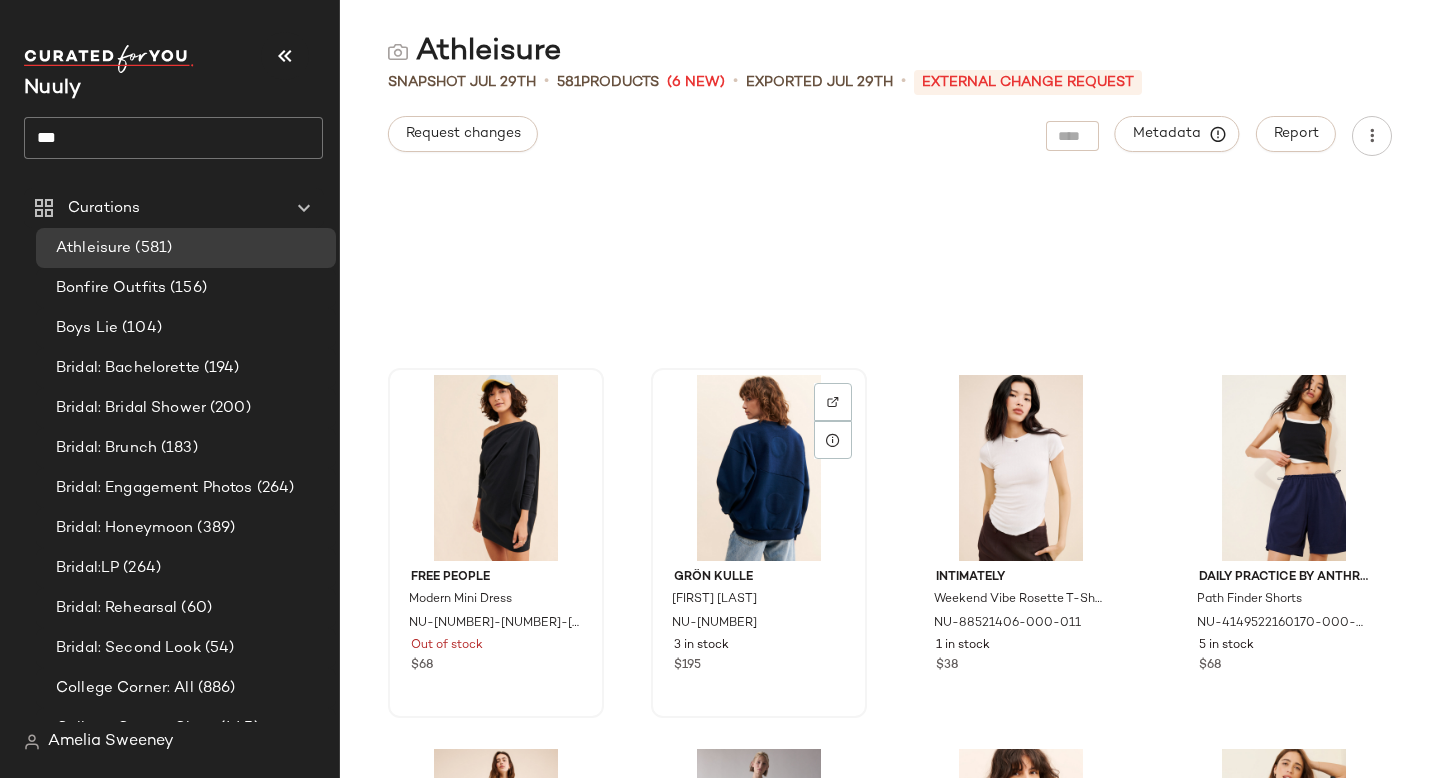 scroll, scrollTop: 30902, scrollLeft: 0, axis: vertical 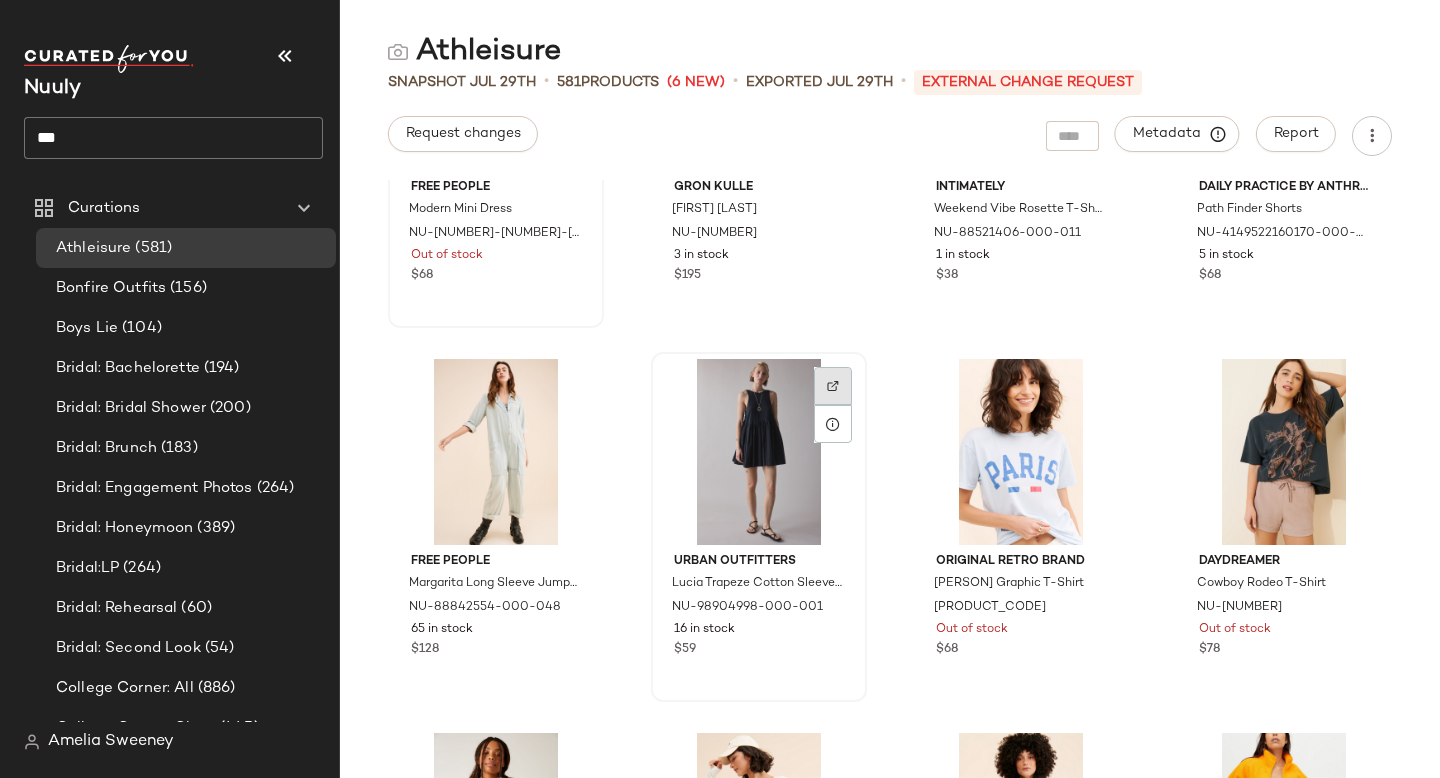 click 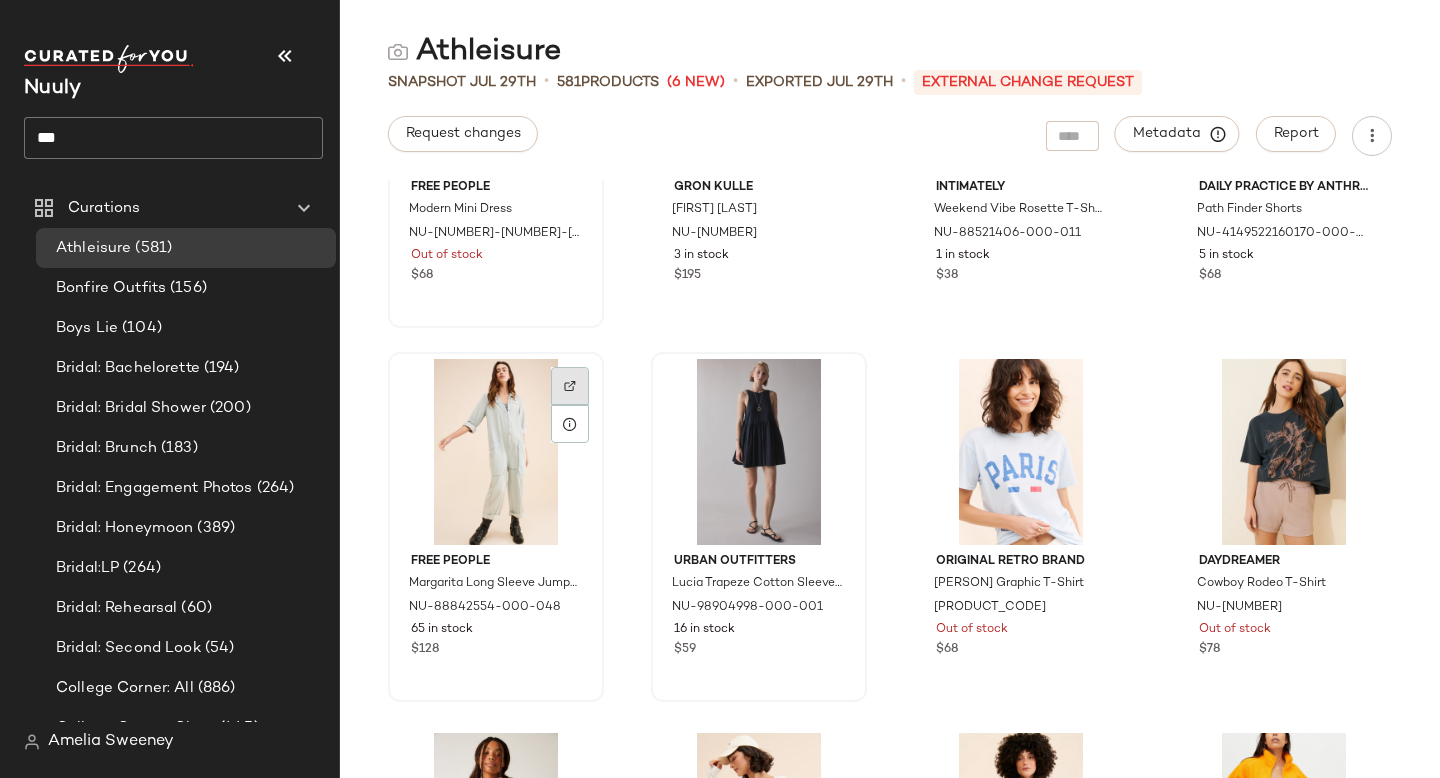 click 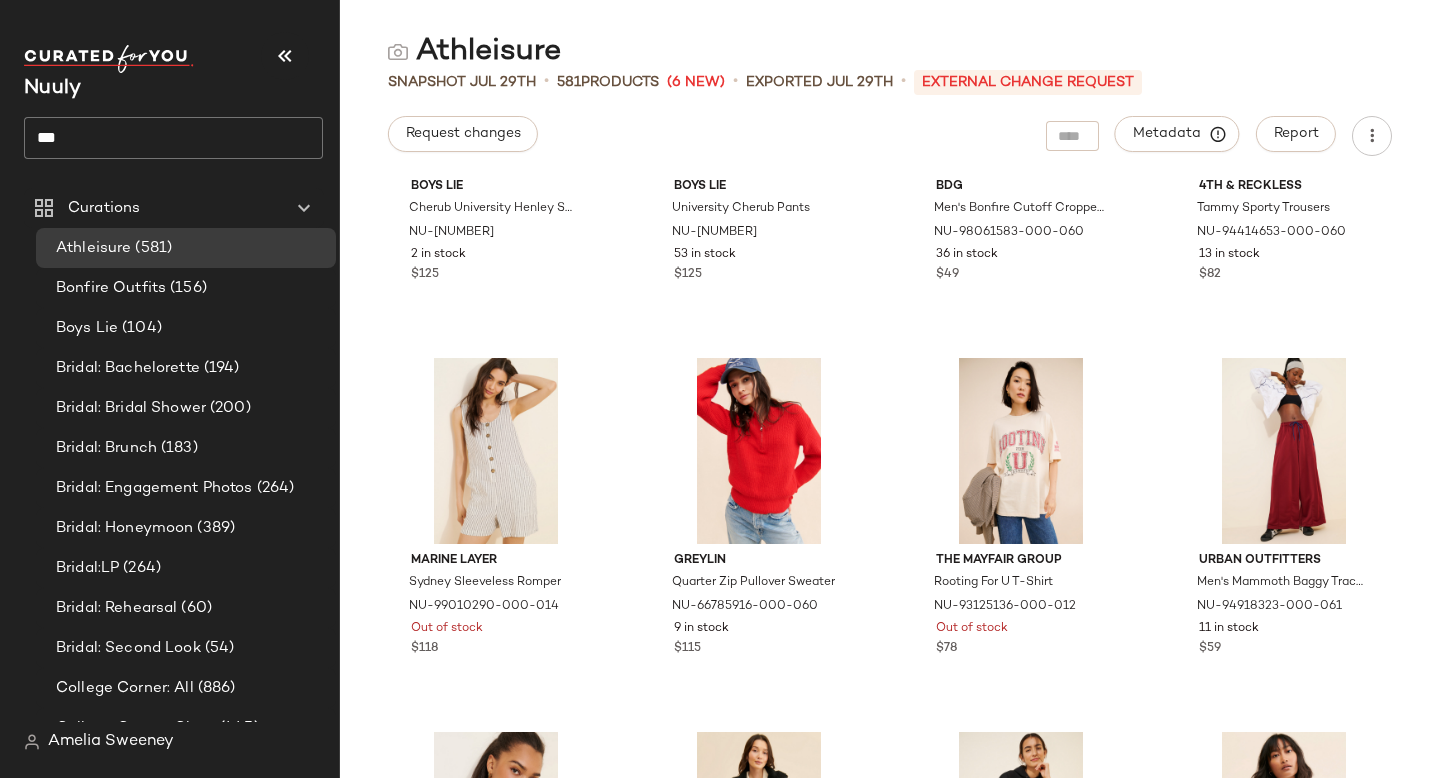 scroll, scrollTop: 33898, scrollLeft: 0, axis: vertical 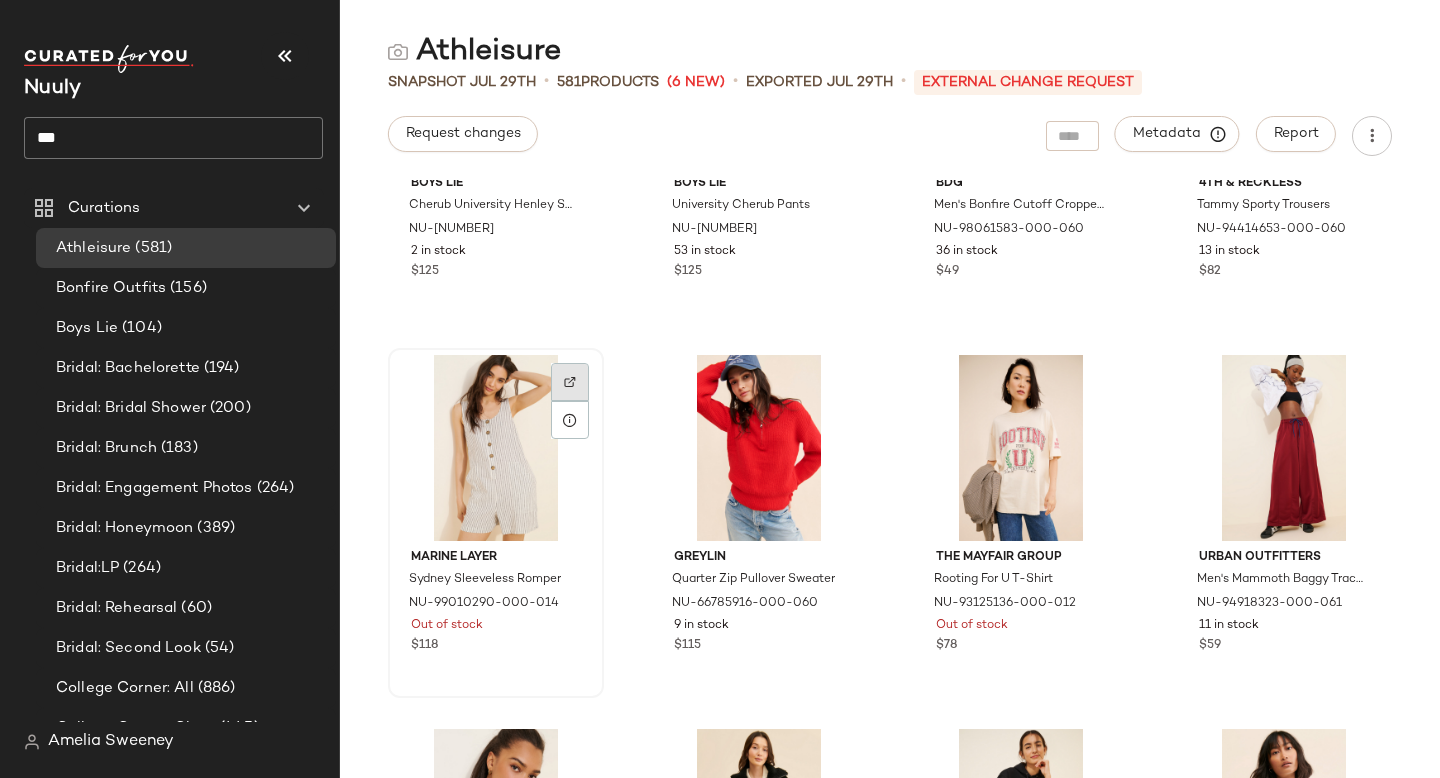 click 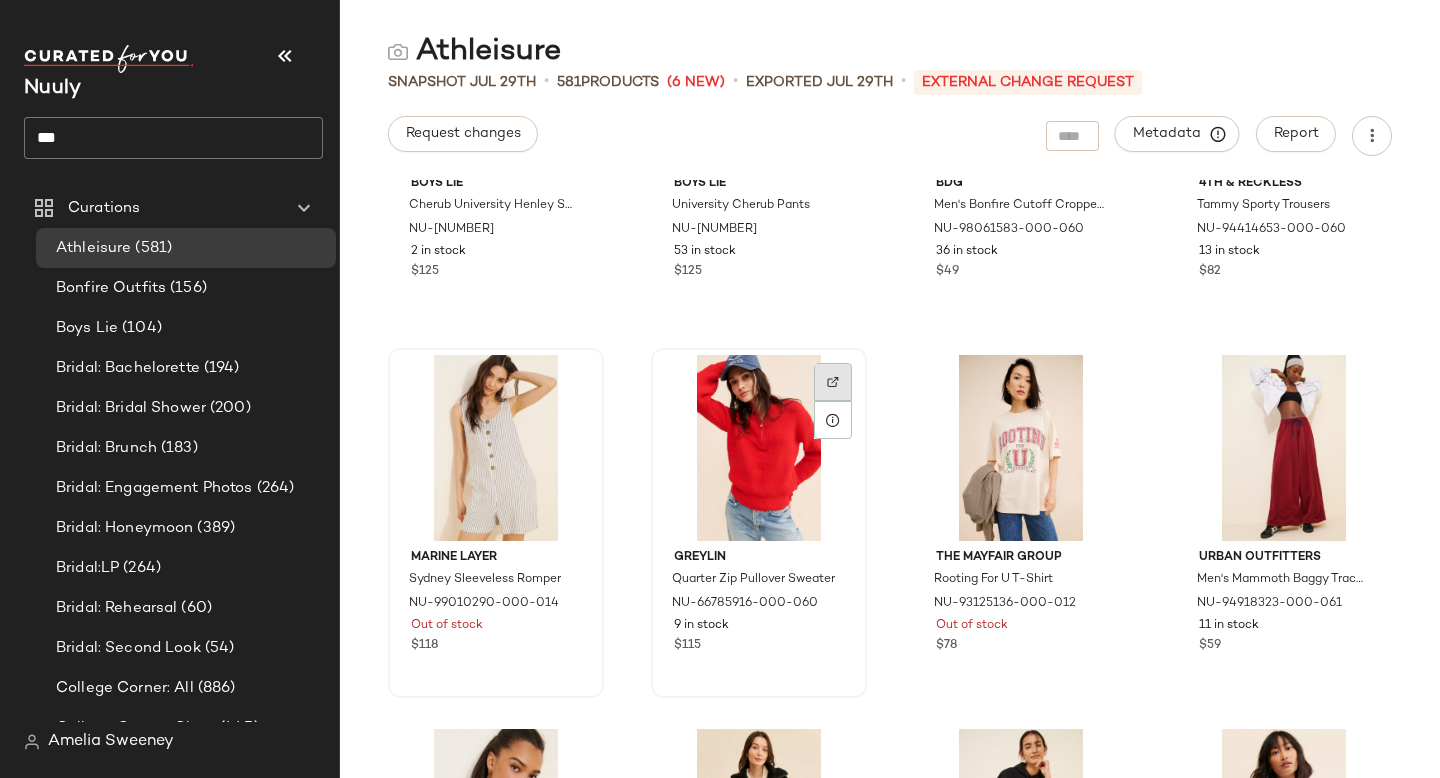click 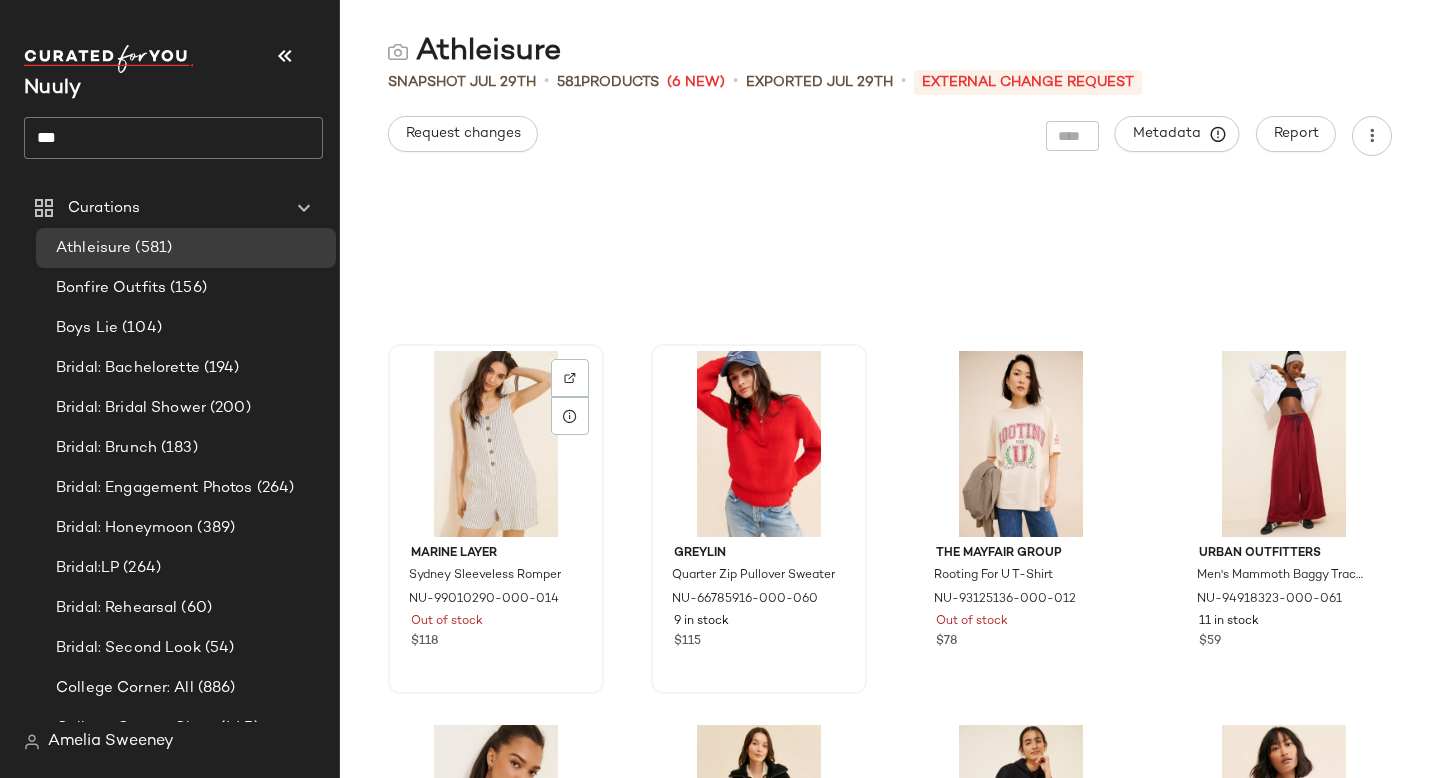 scroll, scrollTop: 33899, scrollLeft: 0, axis: vertical 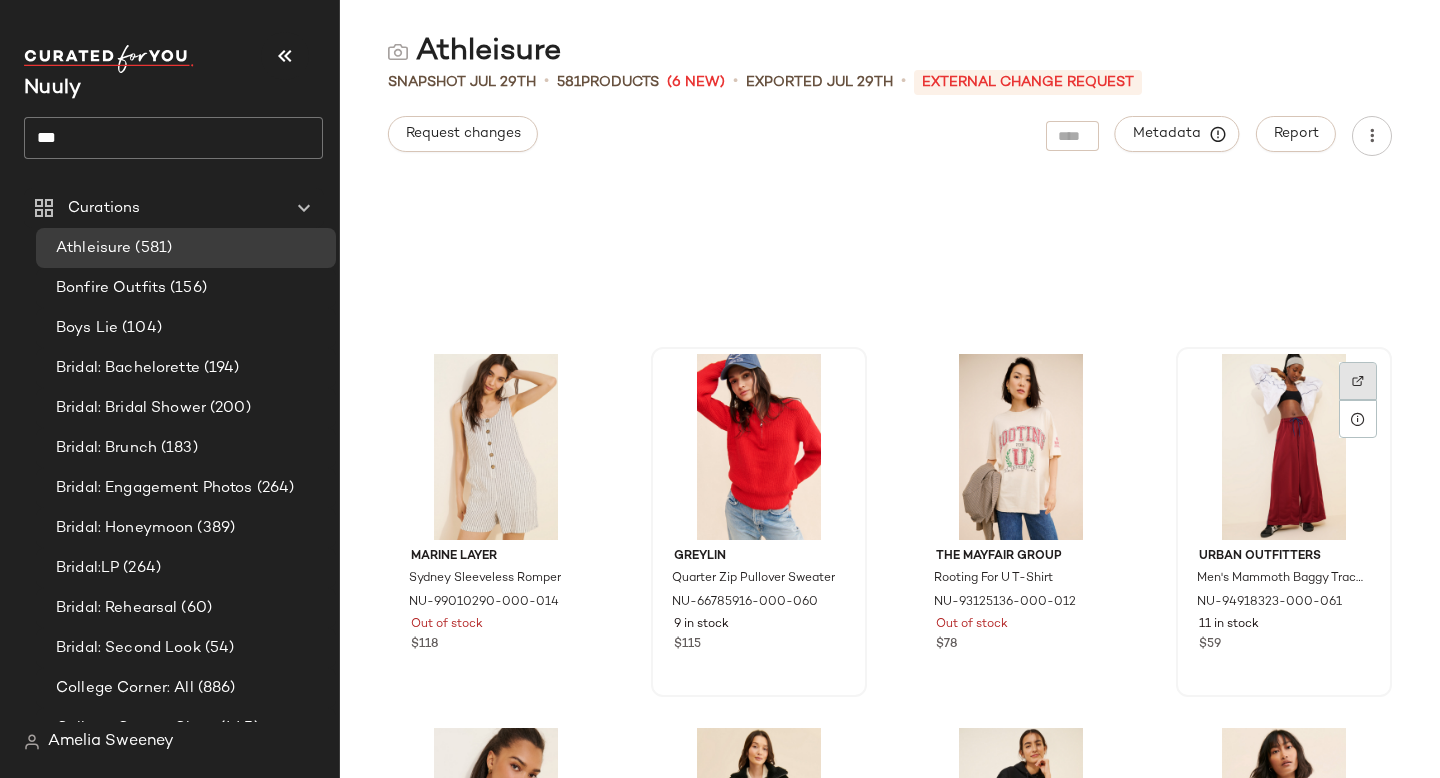 click 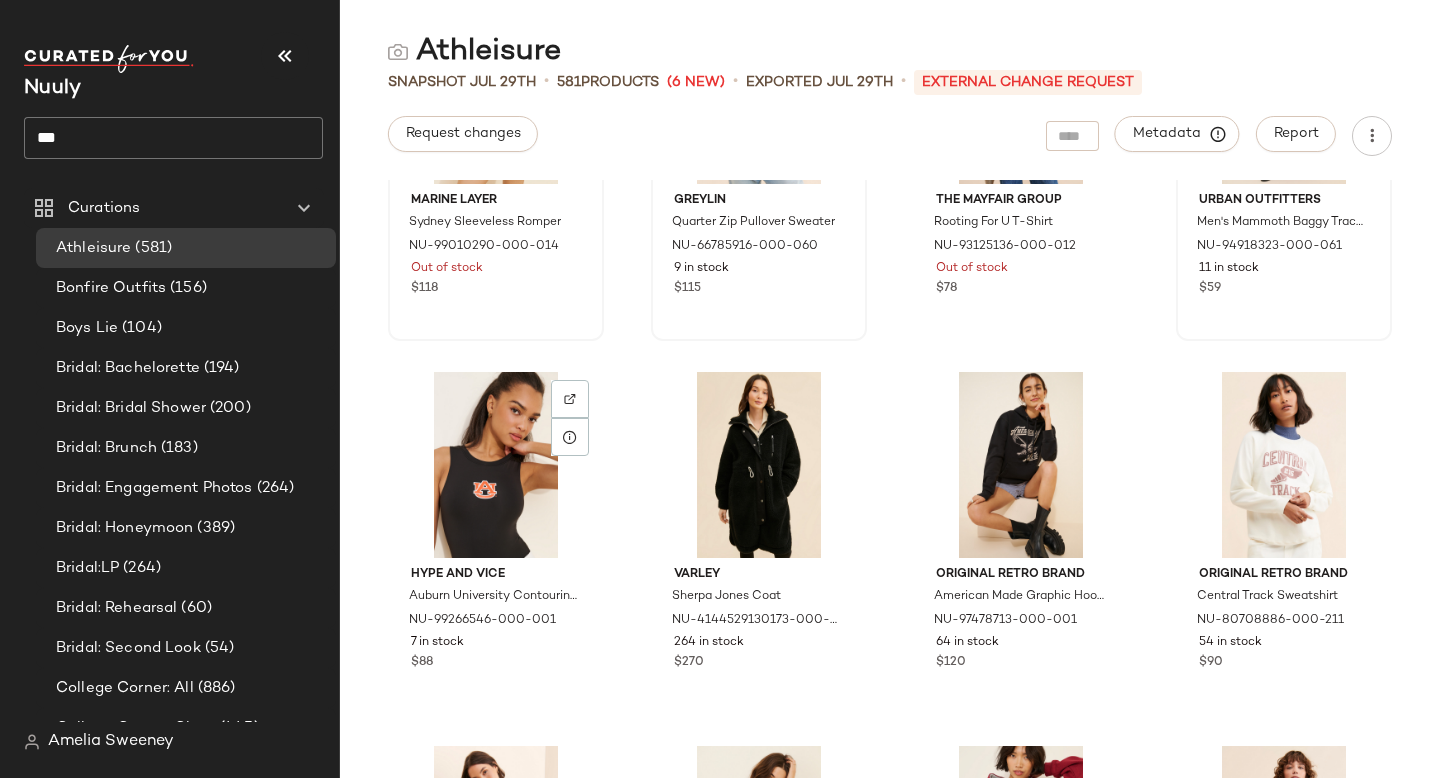 scroll, scrollTop: 34257, scrollLeft: 0, axis: vertical 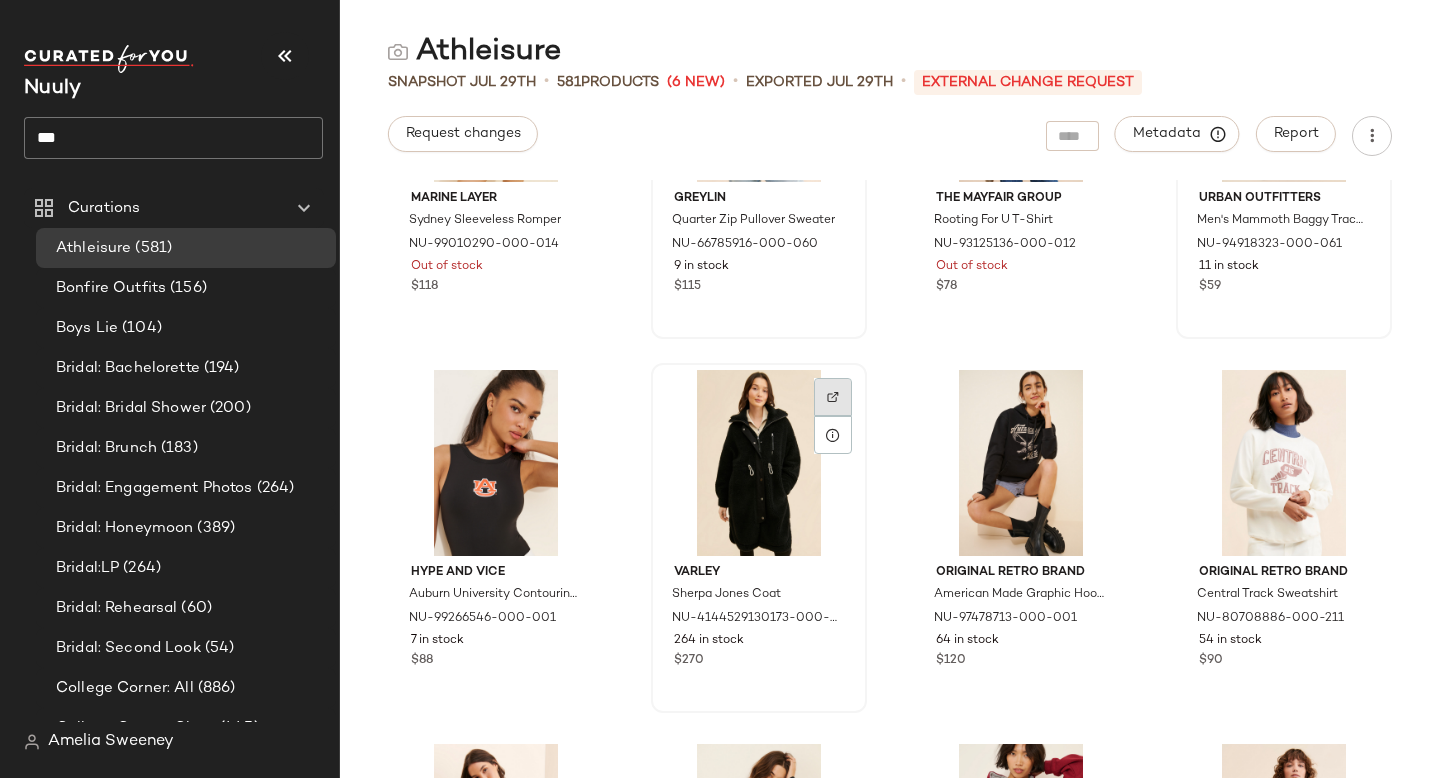 click 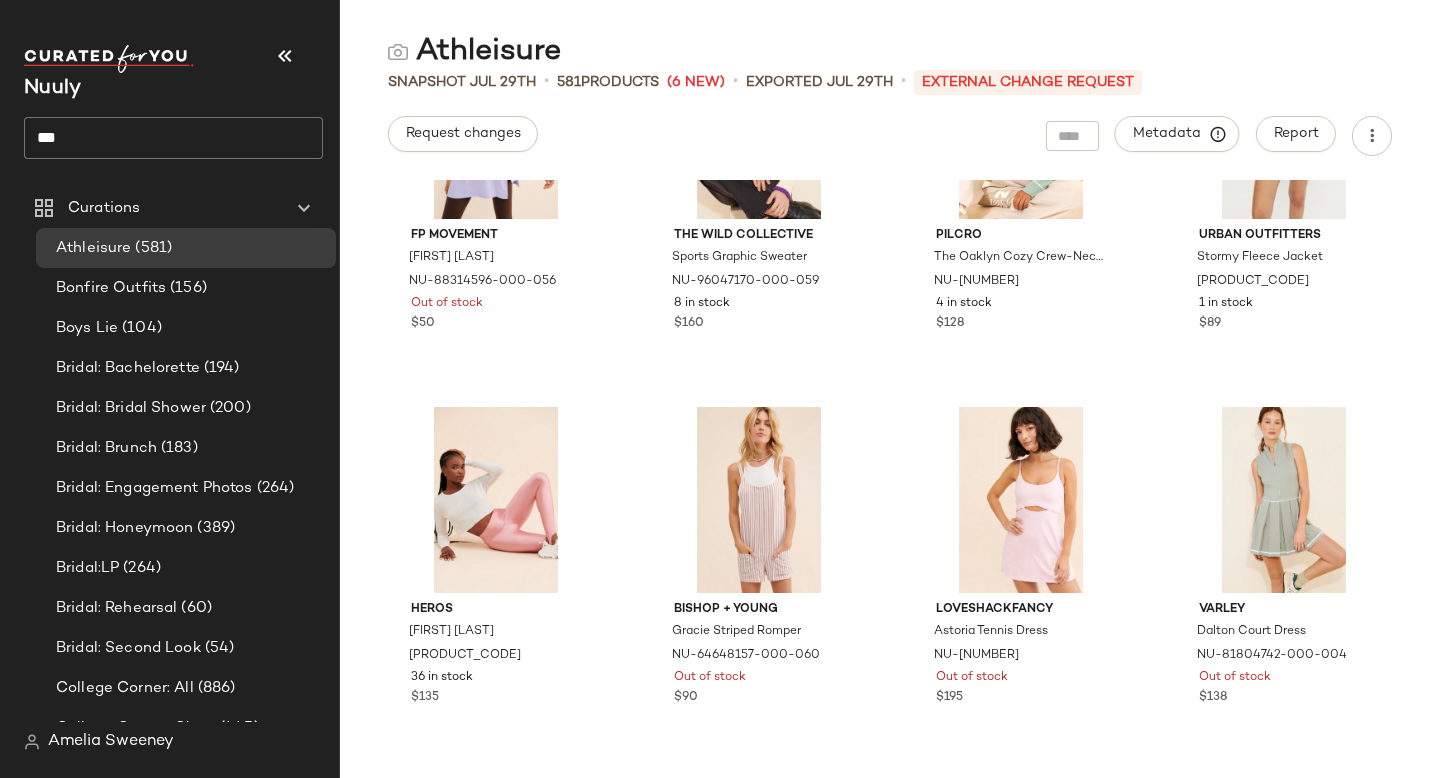 scroll, scrollTop: 39472, scrollLeft: 0, axis: vertical 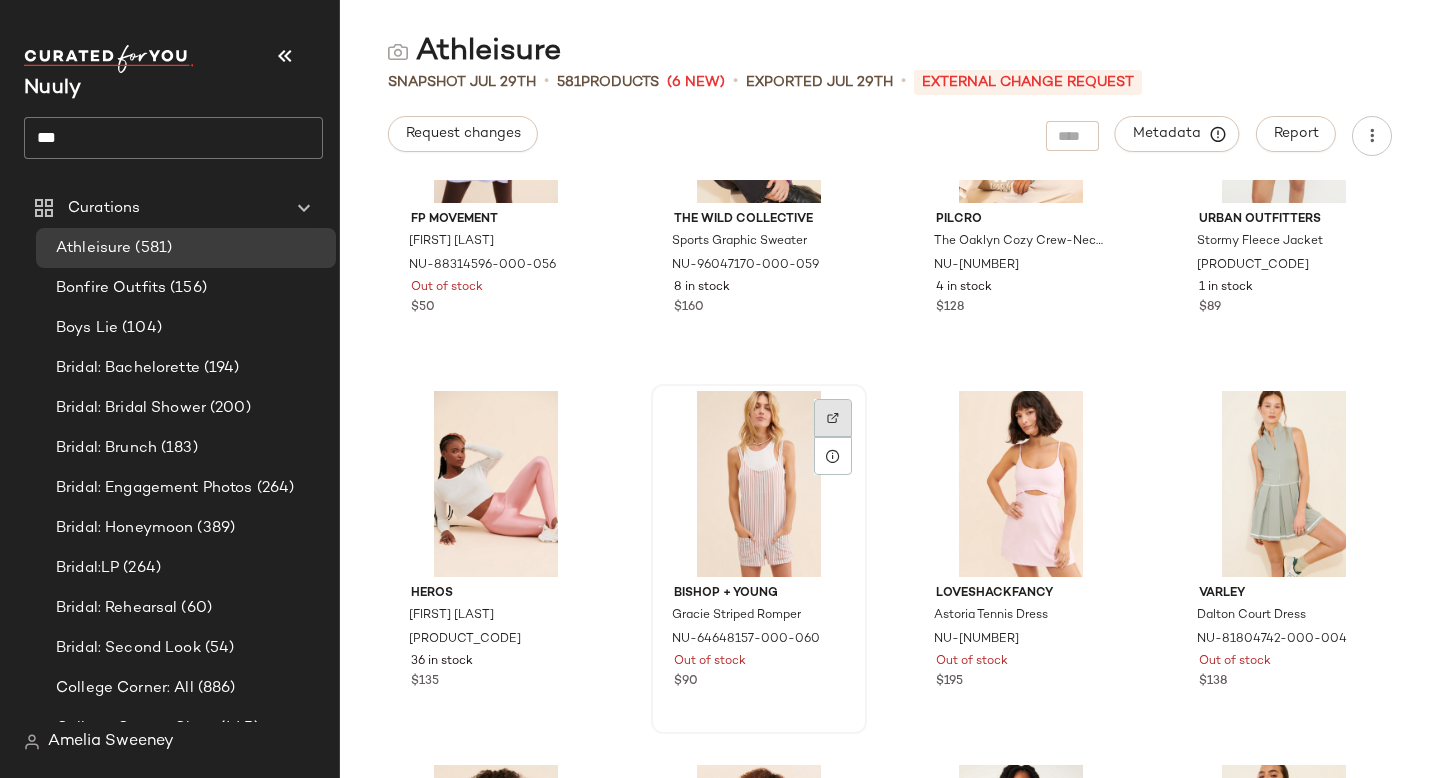 click 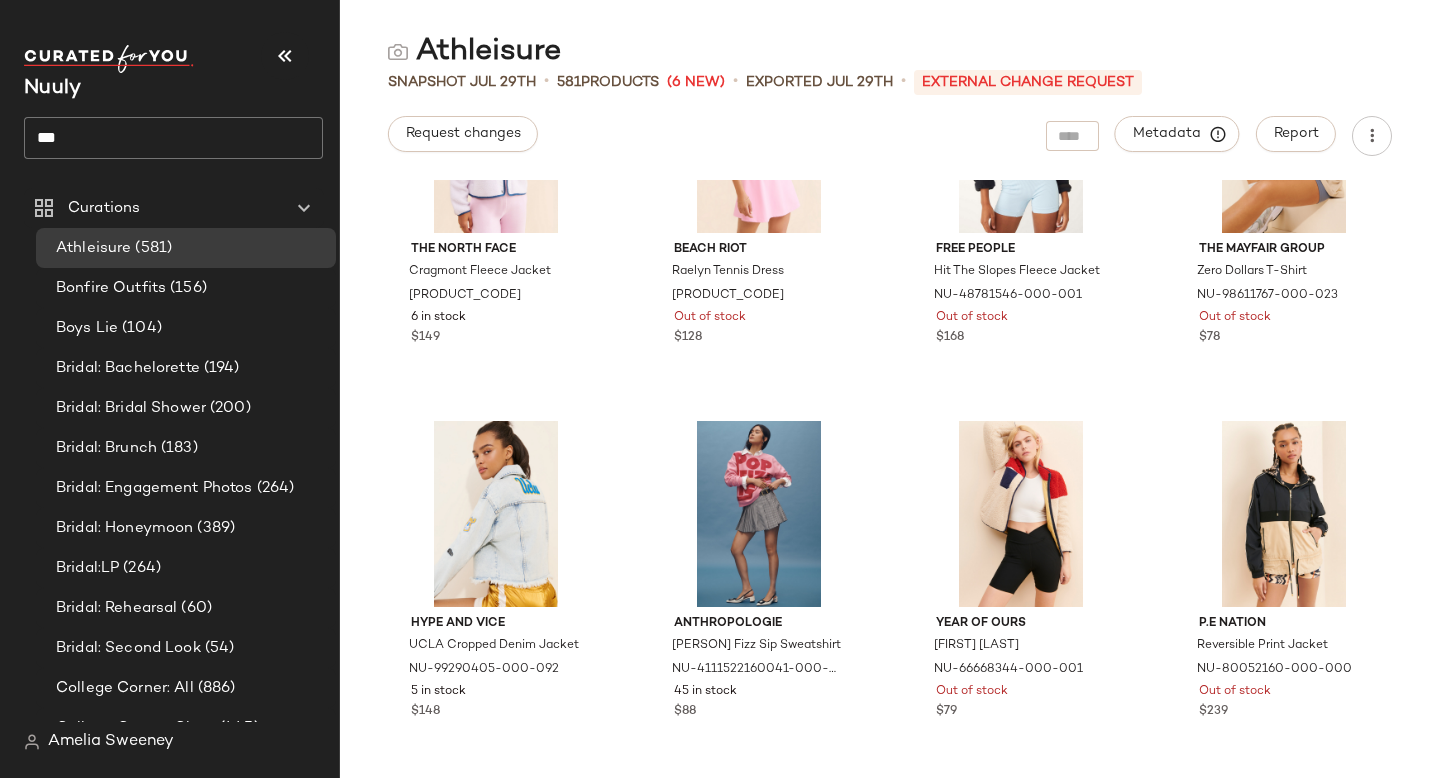 scroll, scrollTop: 40200, scrollLeft: 0, axis: vertical 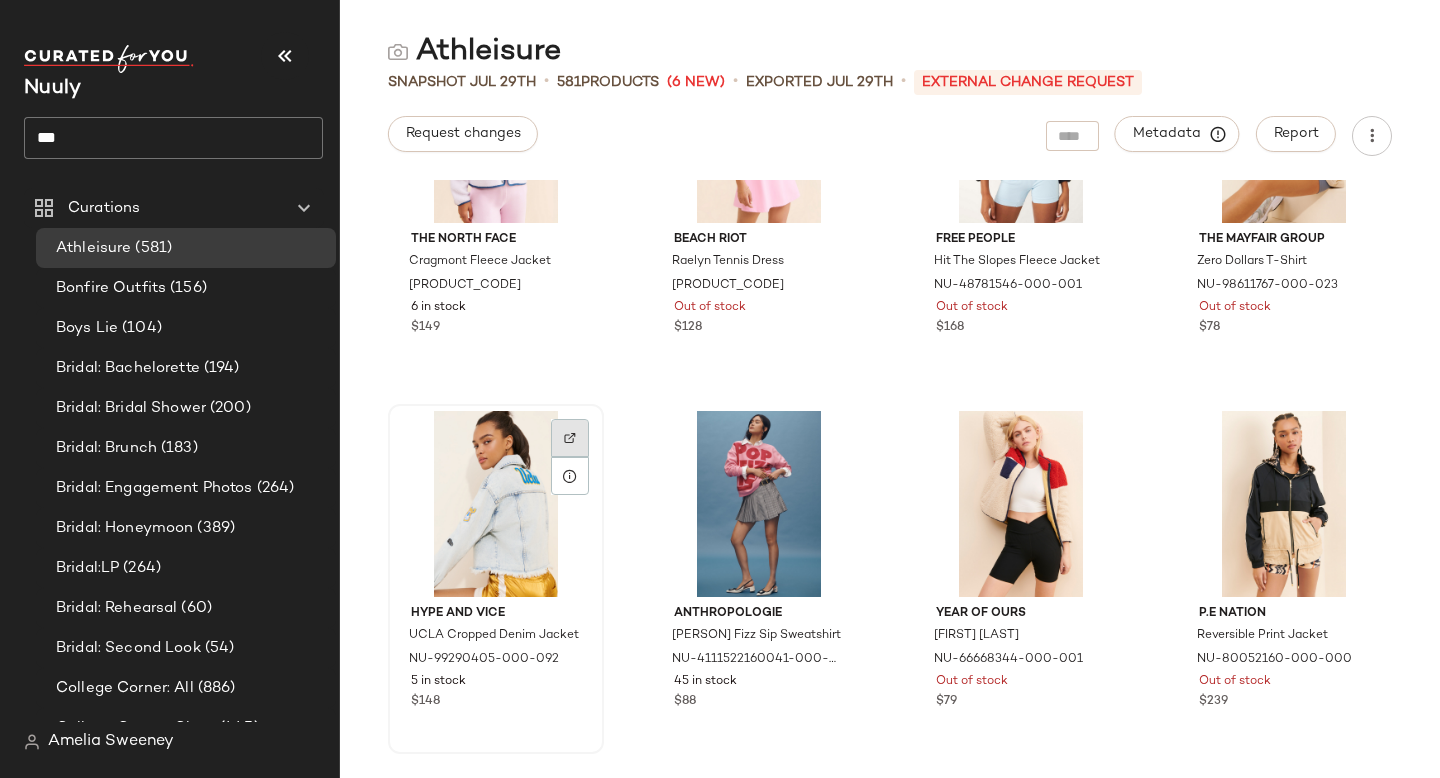 click 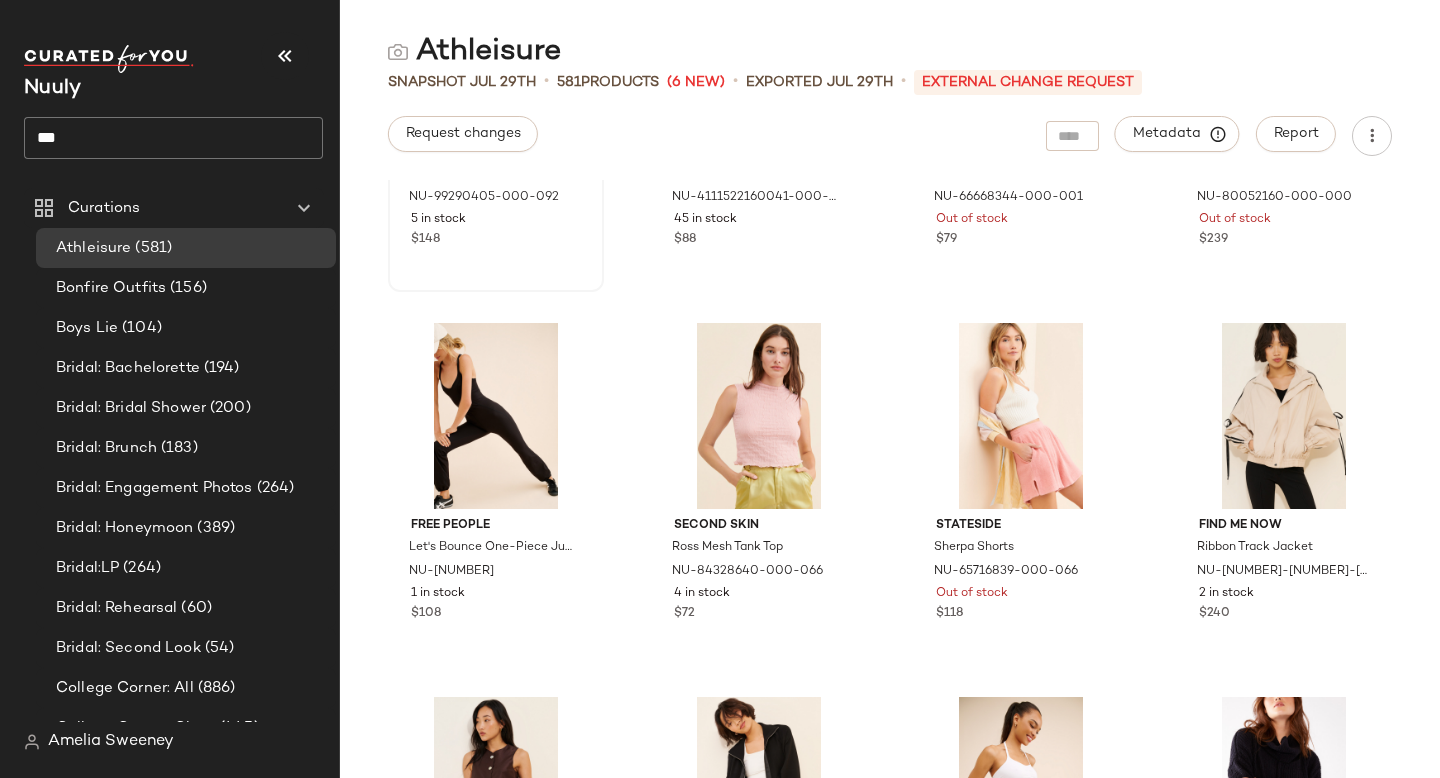 scroll, scrollTop: 40668, scrollLeft: 0, axis: vertical 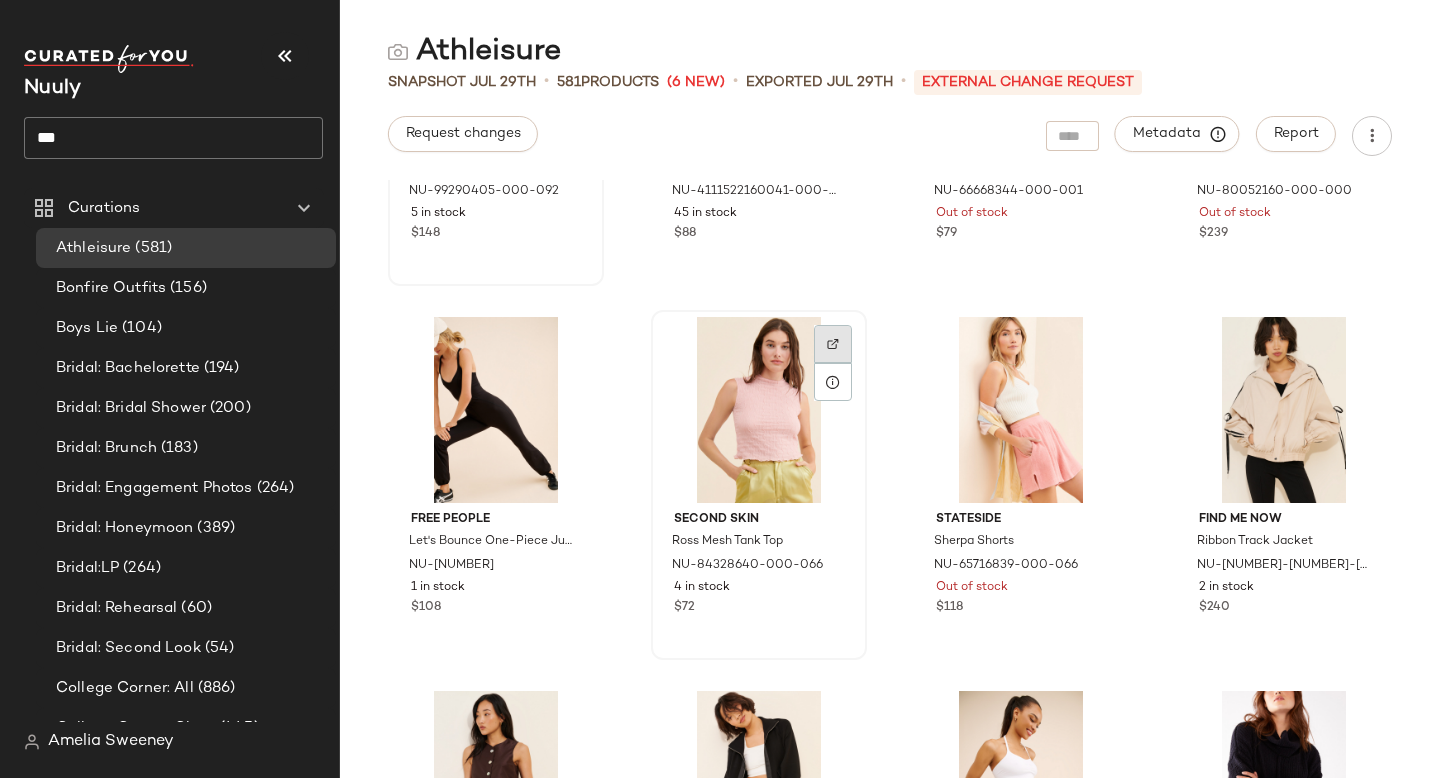 click 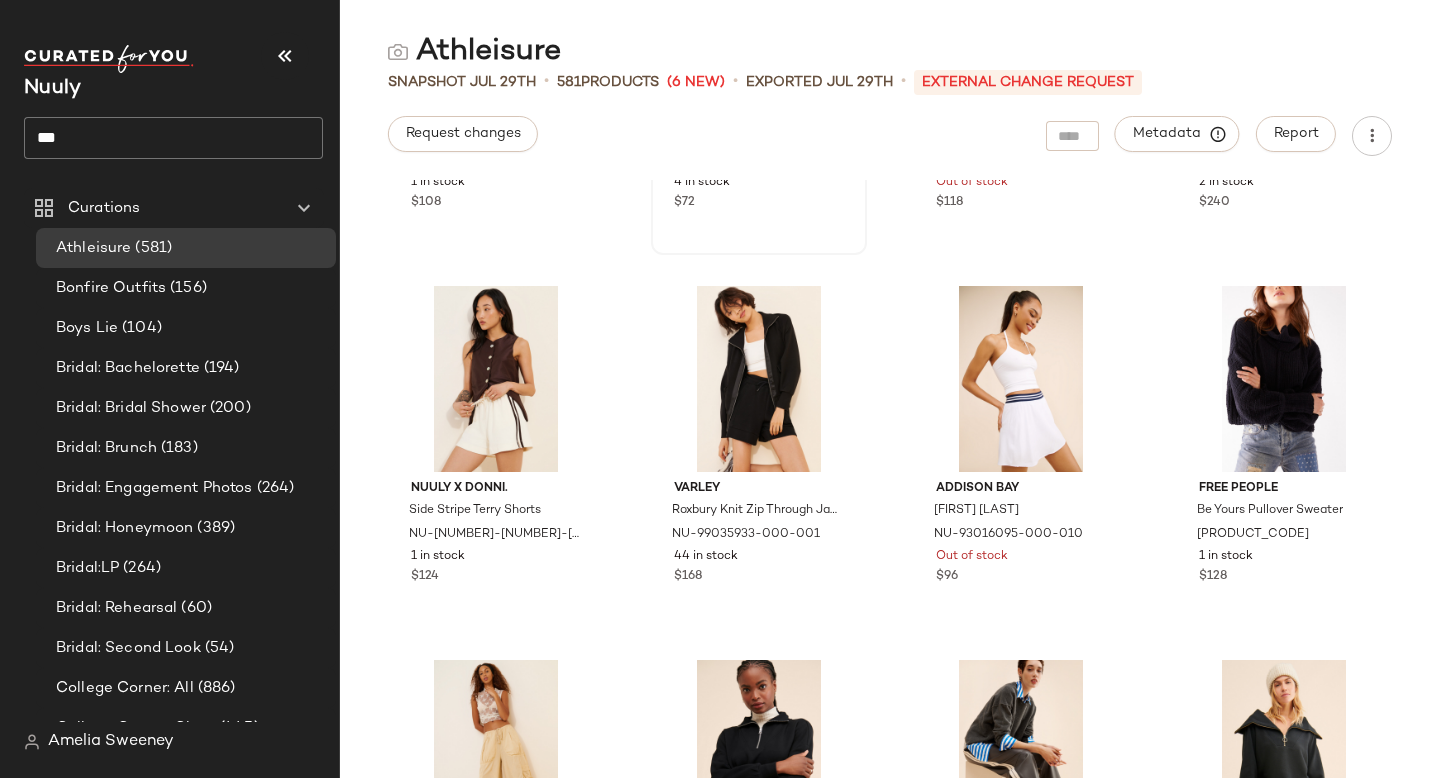 scroll, scrollTop: 41074, scrollLeft: 0, axis: vertical 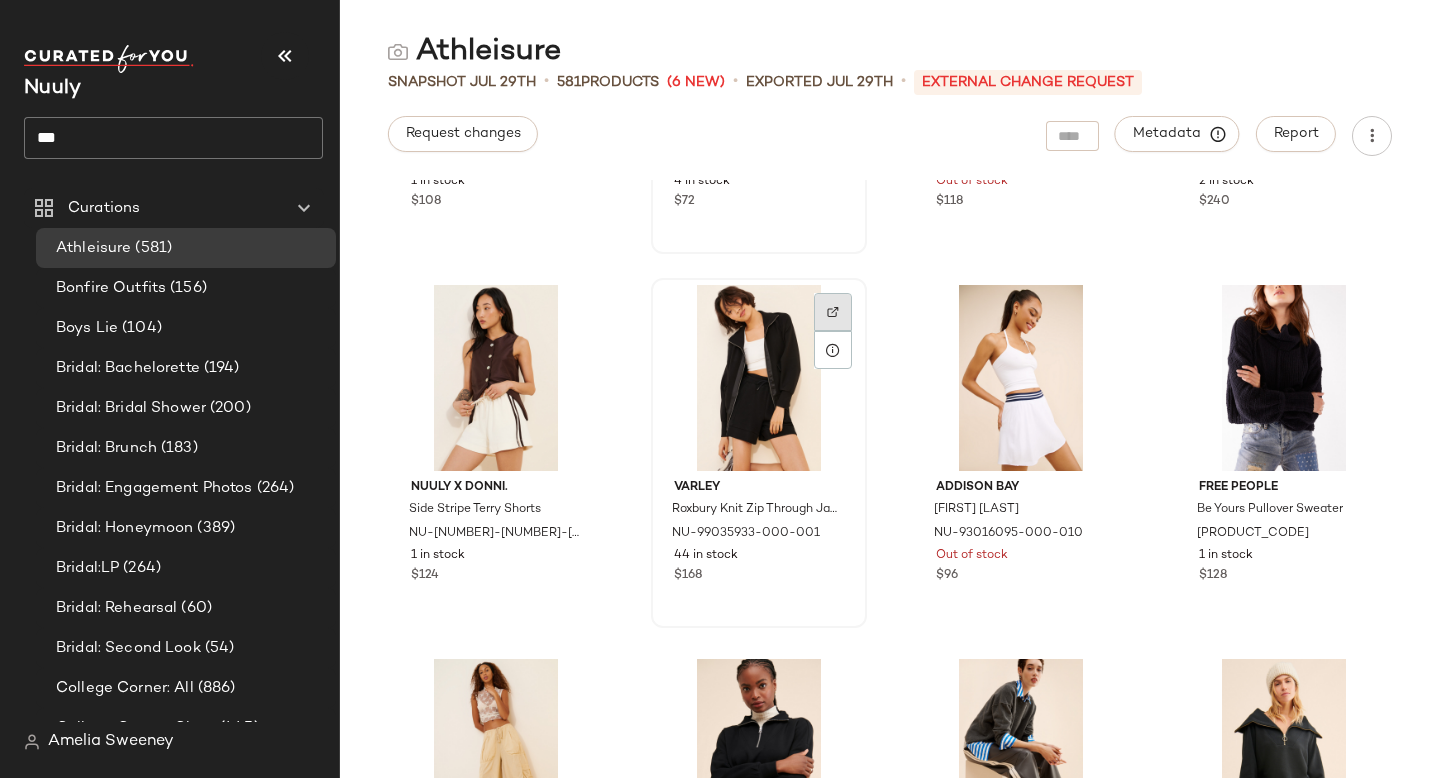 click 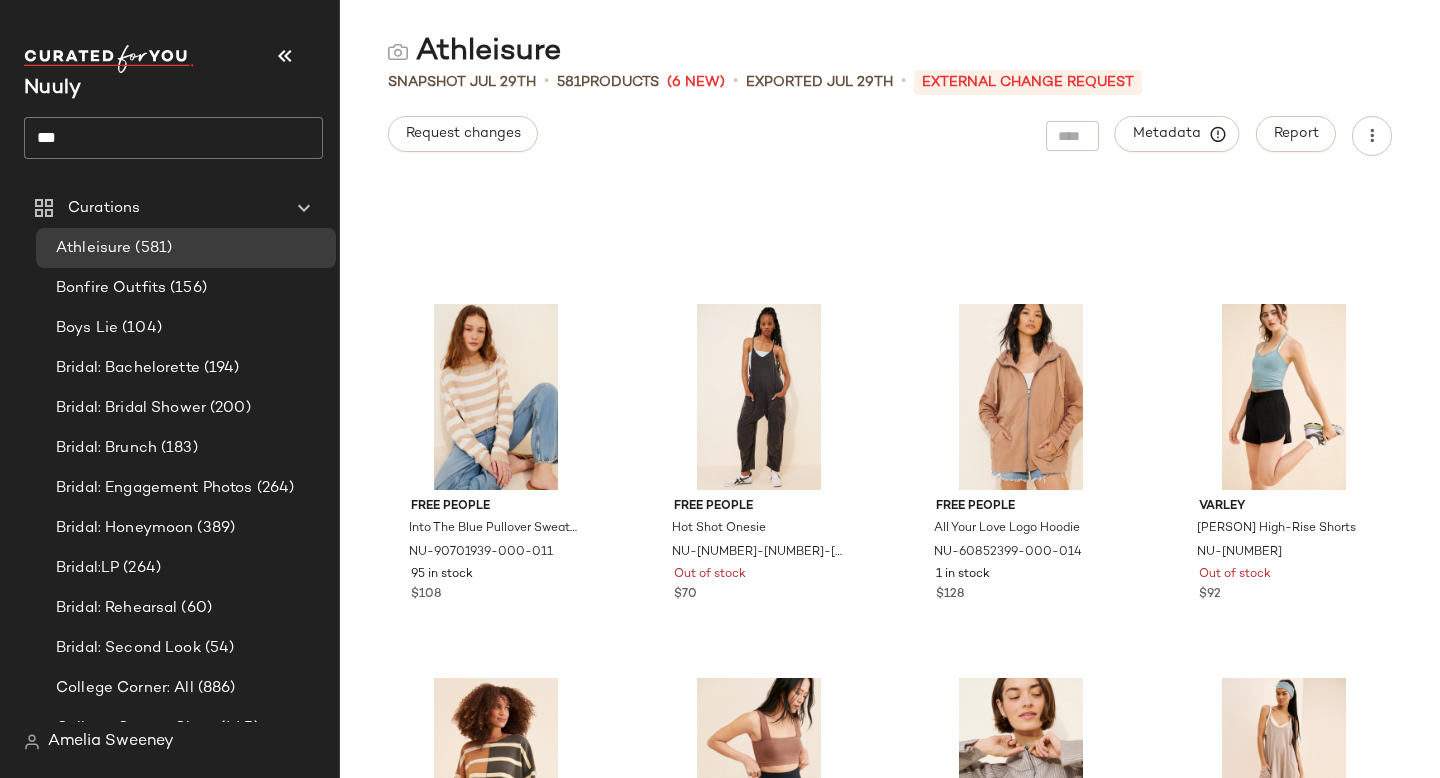 scroll, scrollTop: 16364, scrollLeft: 0, axis: vertical 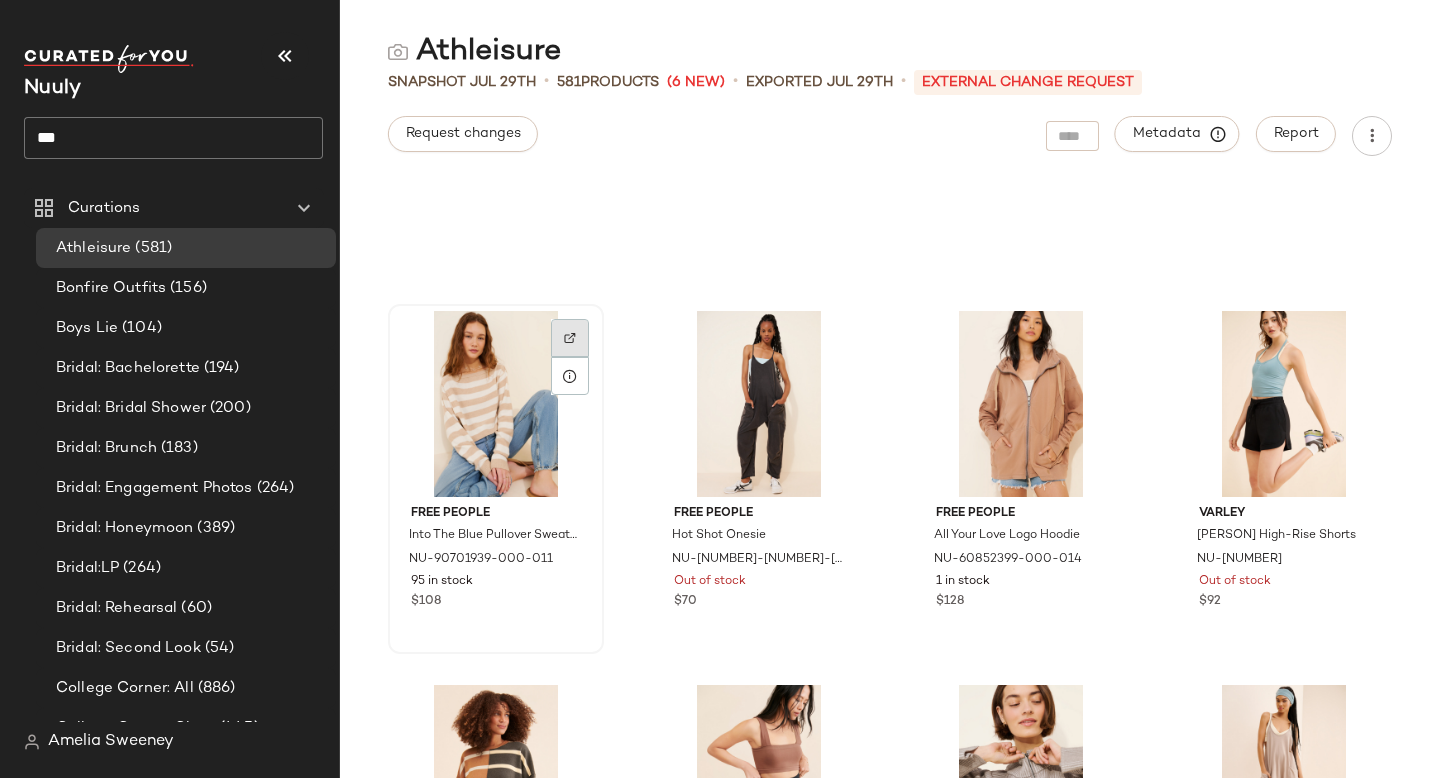 click 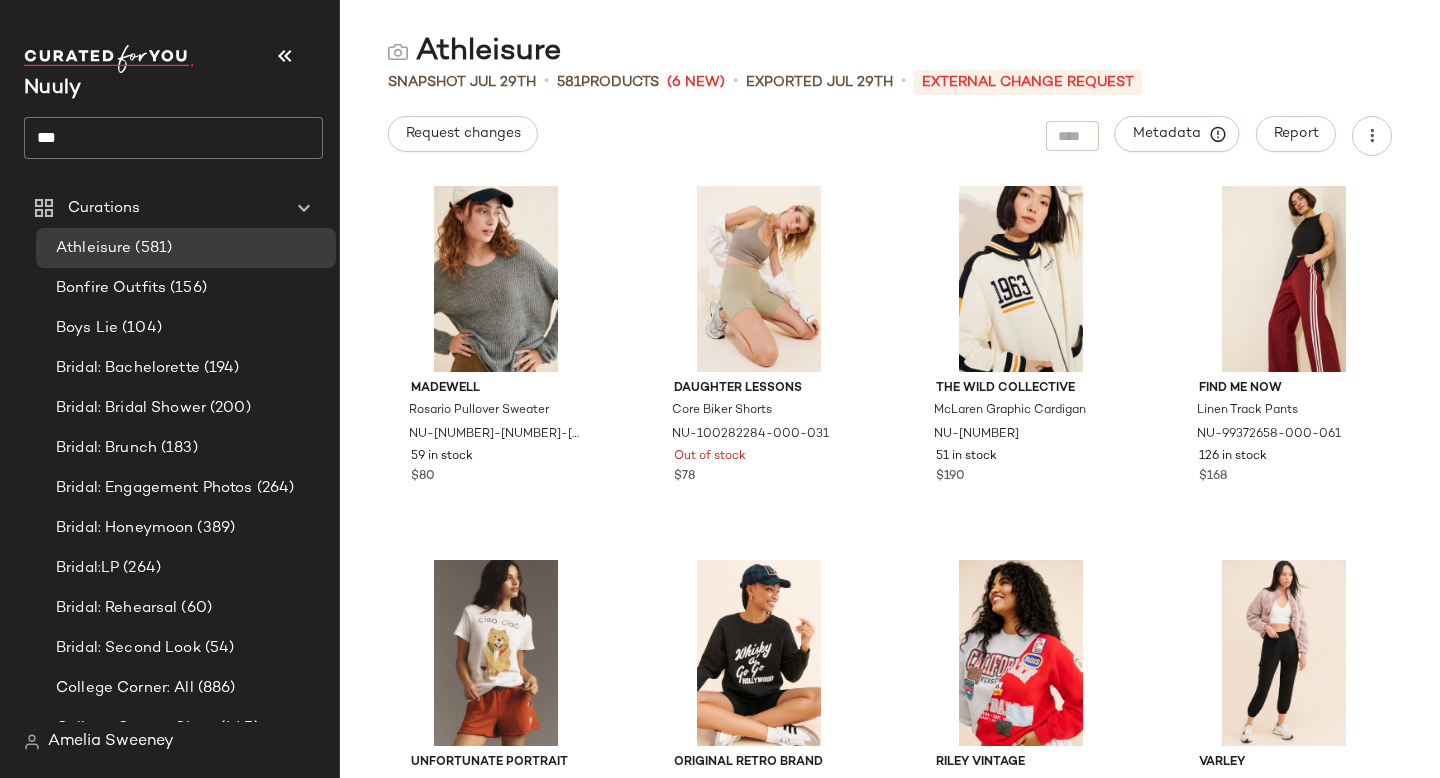 scroll, scrollTop: 35188, scrollLeft: 0, axis: vertical 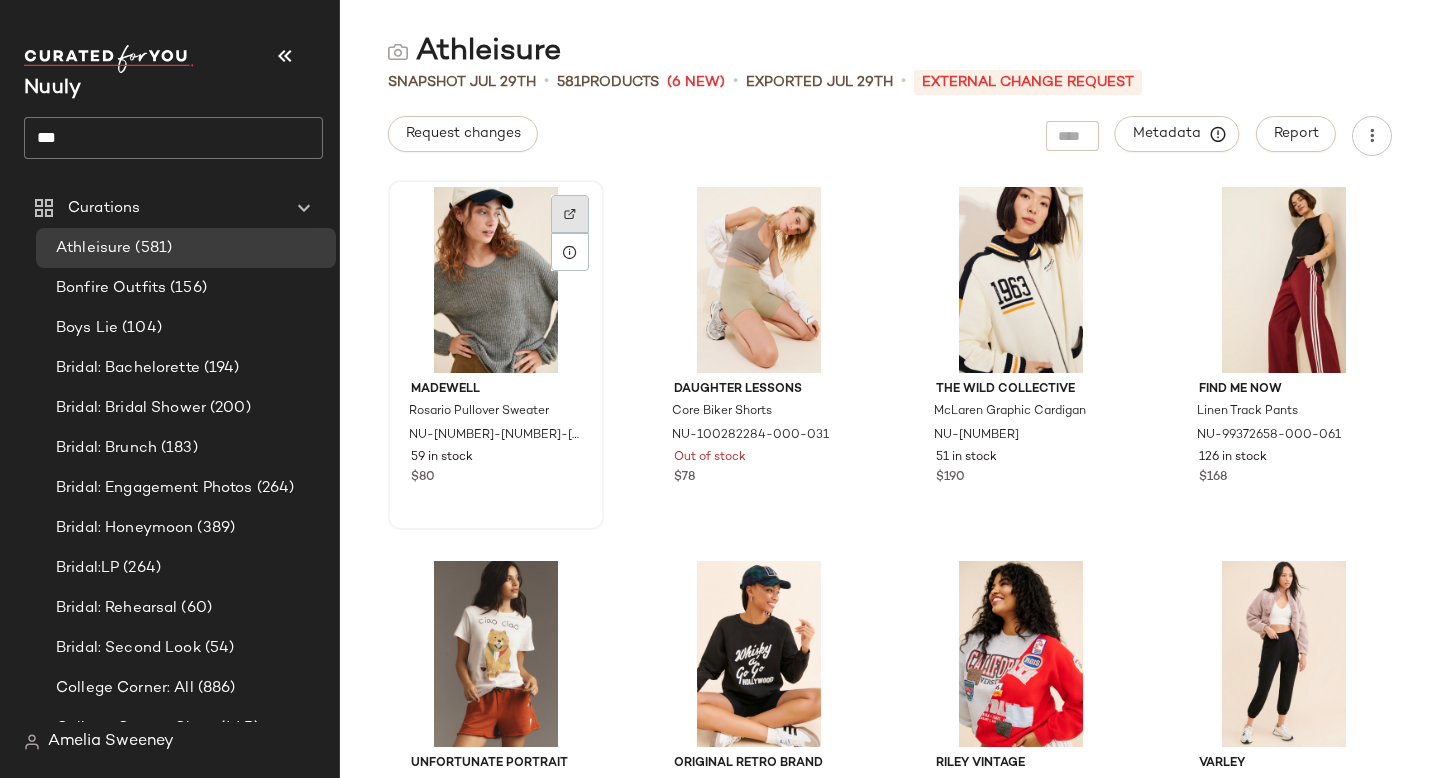 click 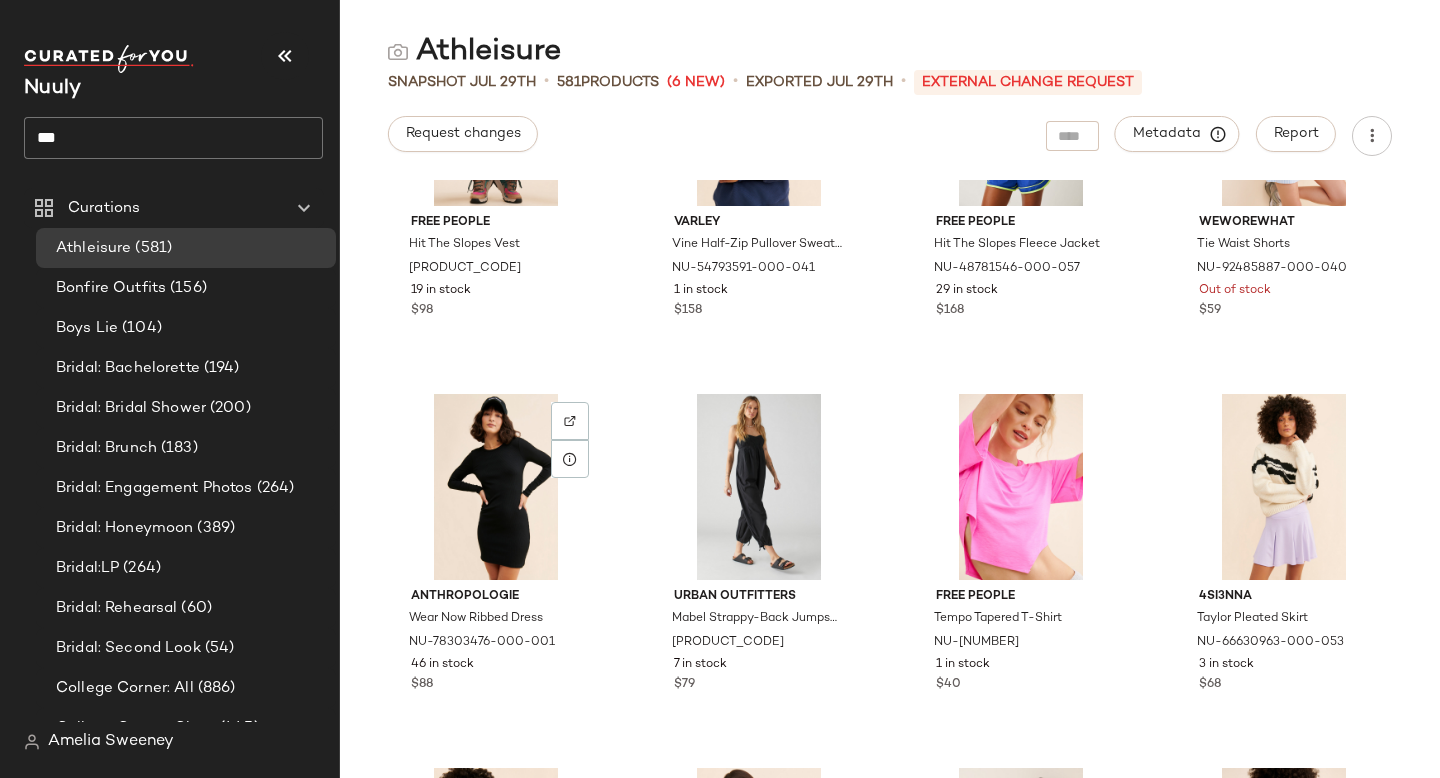 scroll, scrollTop: 37597, scrollLeft: 0, axis: vertical 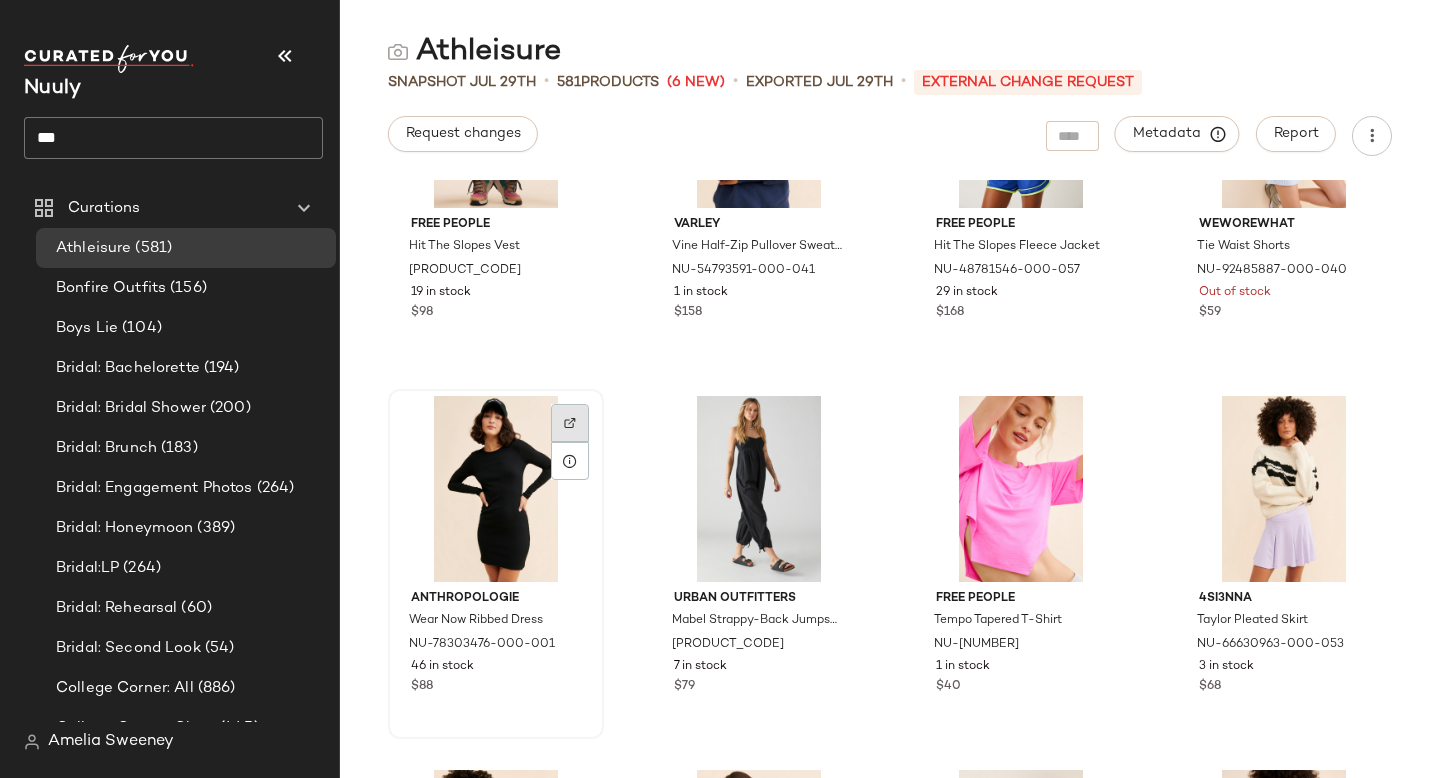 click 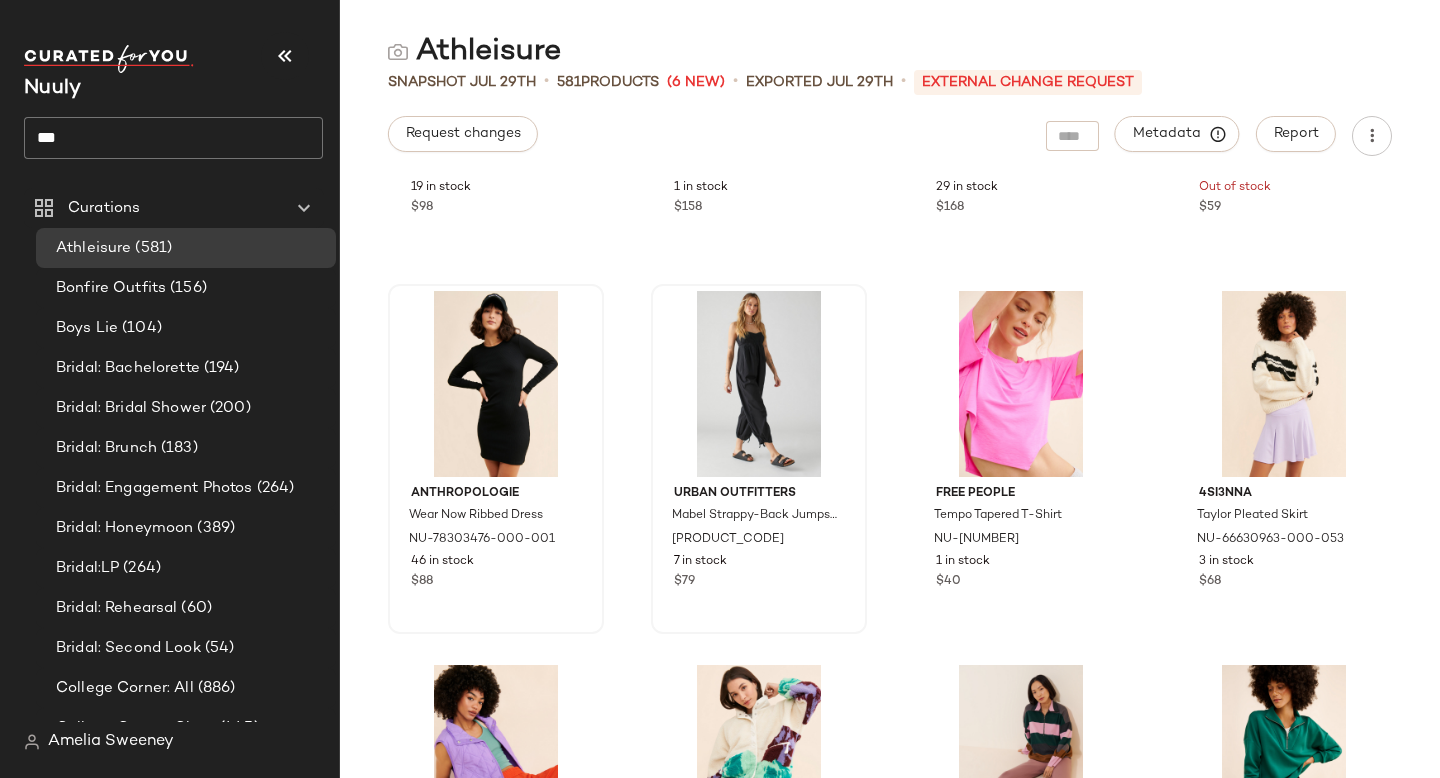 scroll, scrollTop: 37691, scrollLeft: 0, axis: vertical 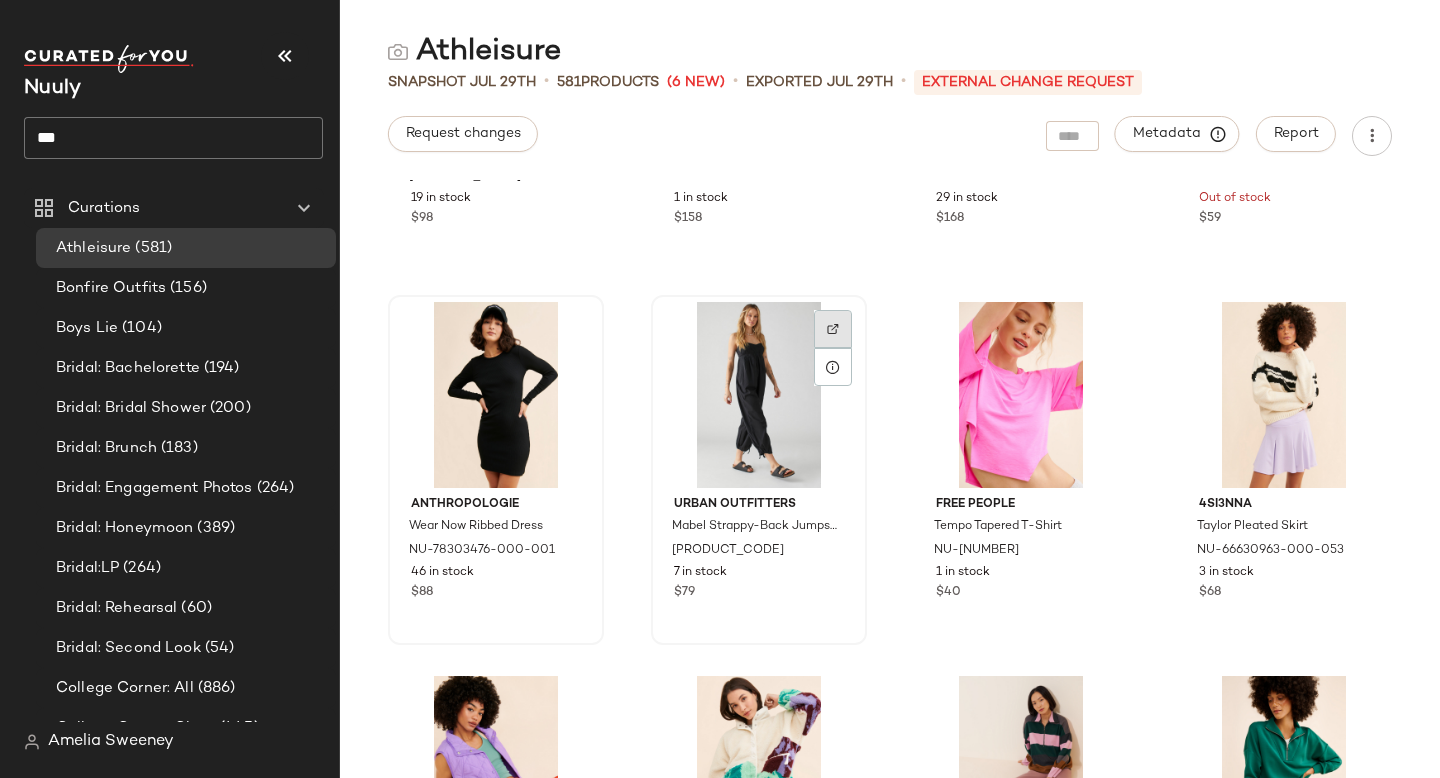 click 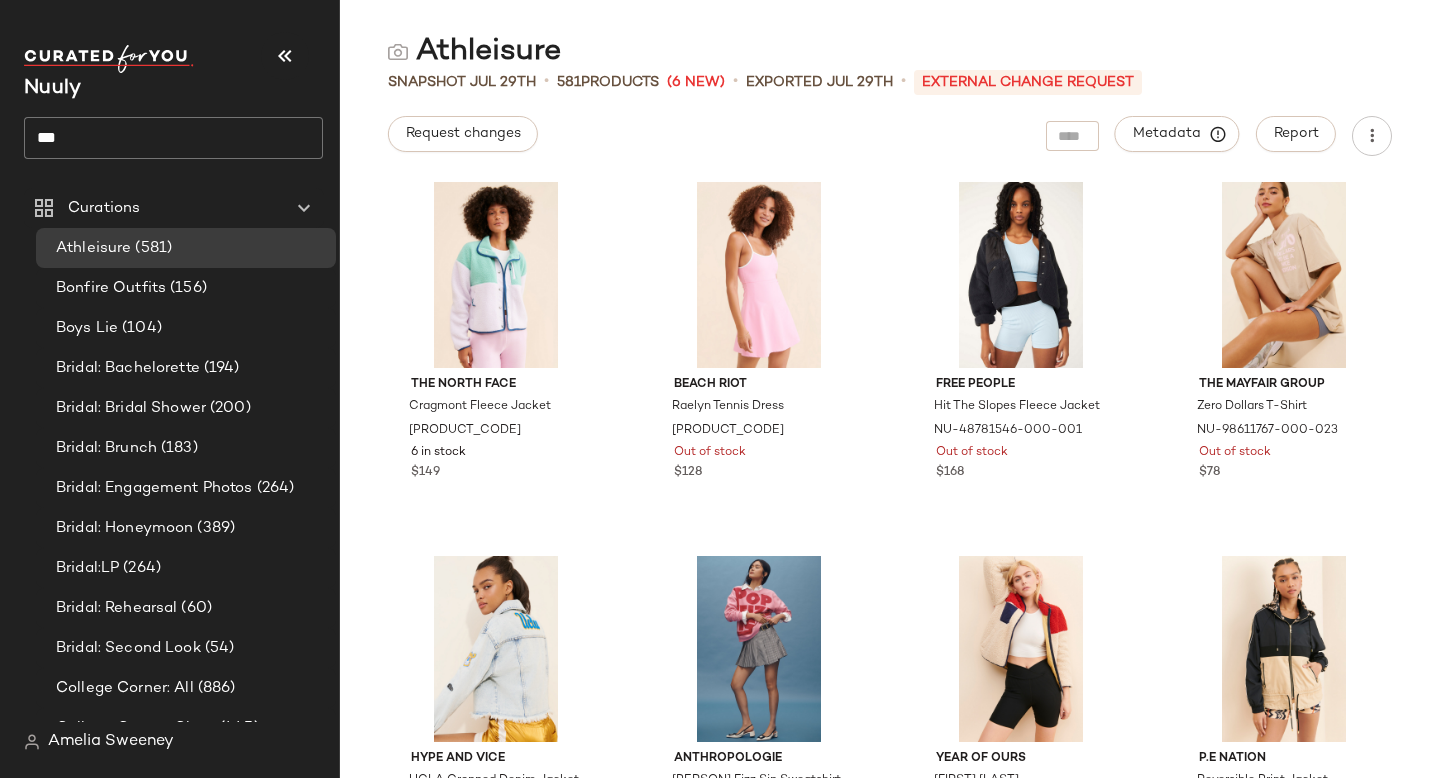 scroll, scrollTop: 40056, scrollLeft: 0, axis: vertical 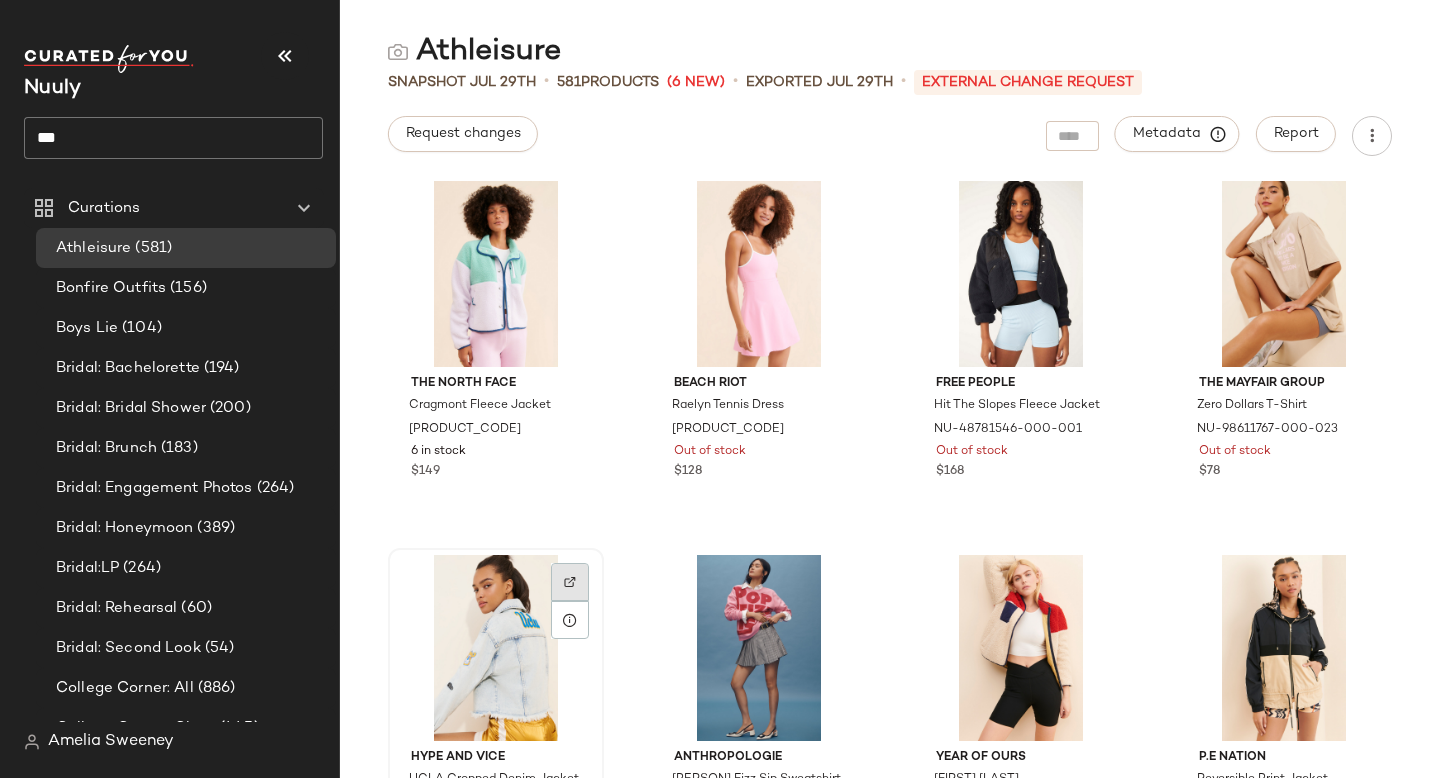click 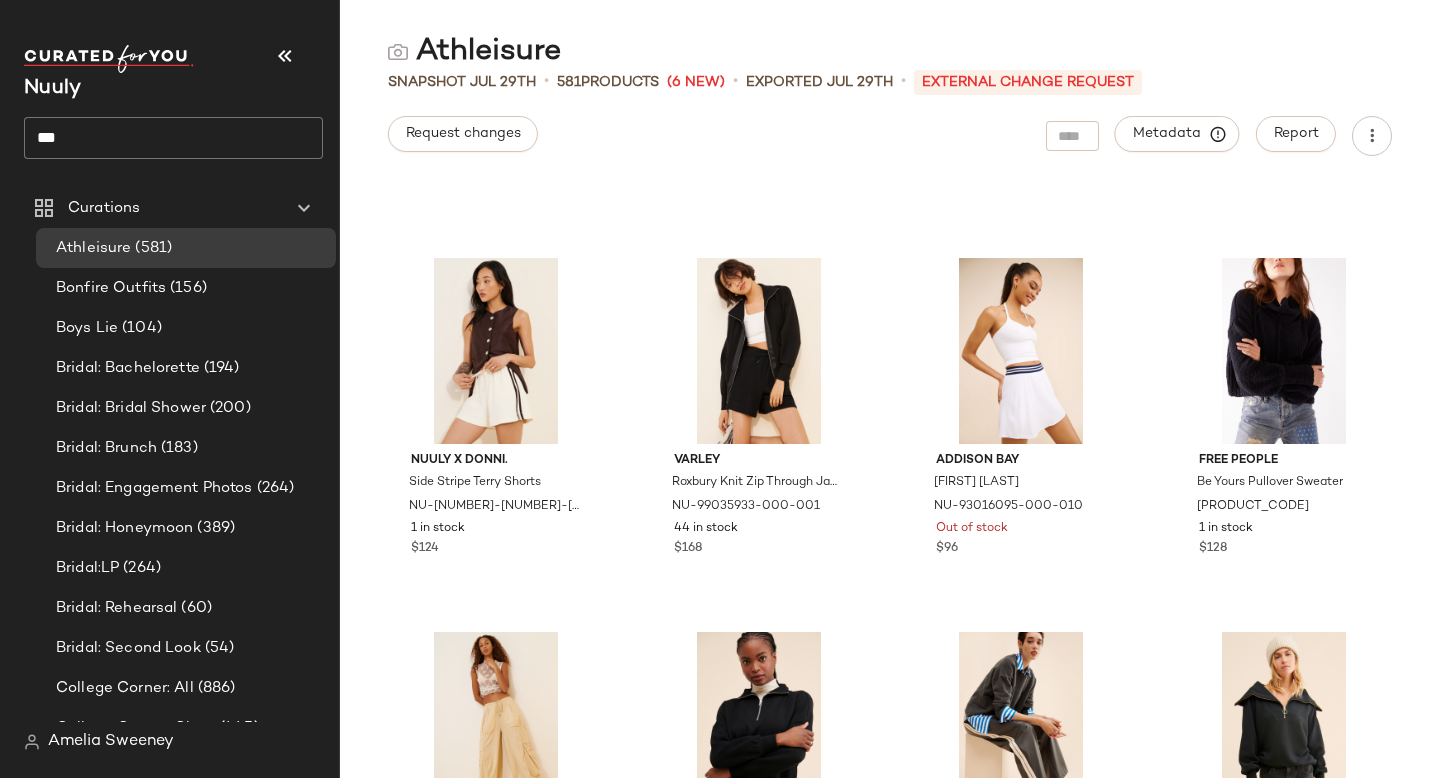 scroll, scrollTop: 41104, scrollLeft: 0, axis: vertical 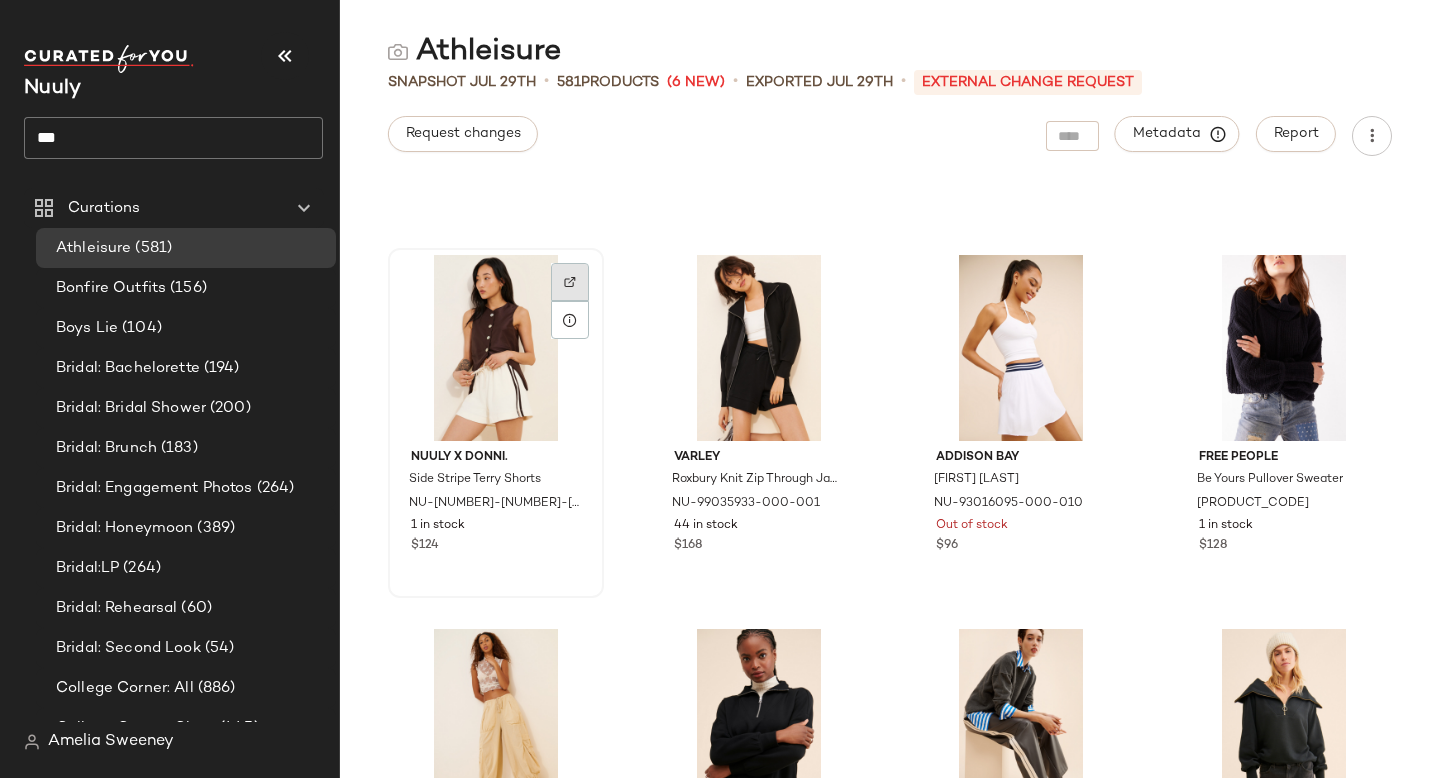 click 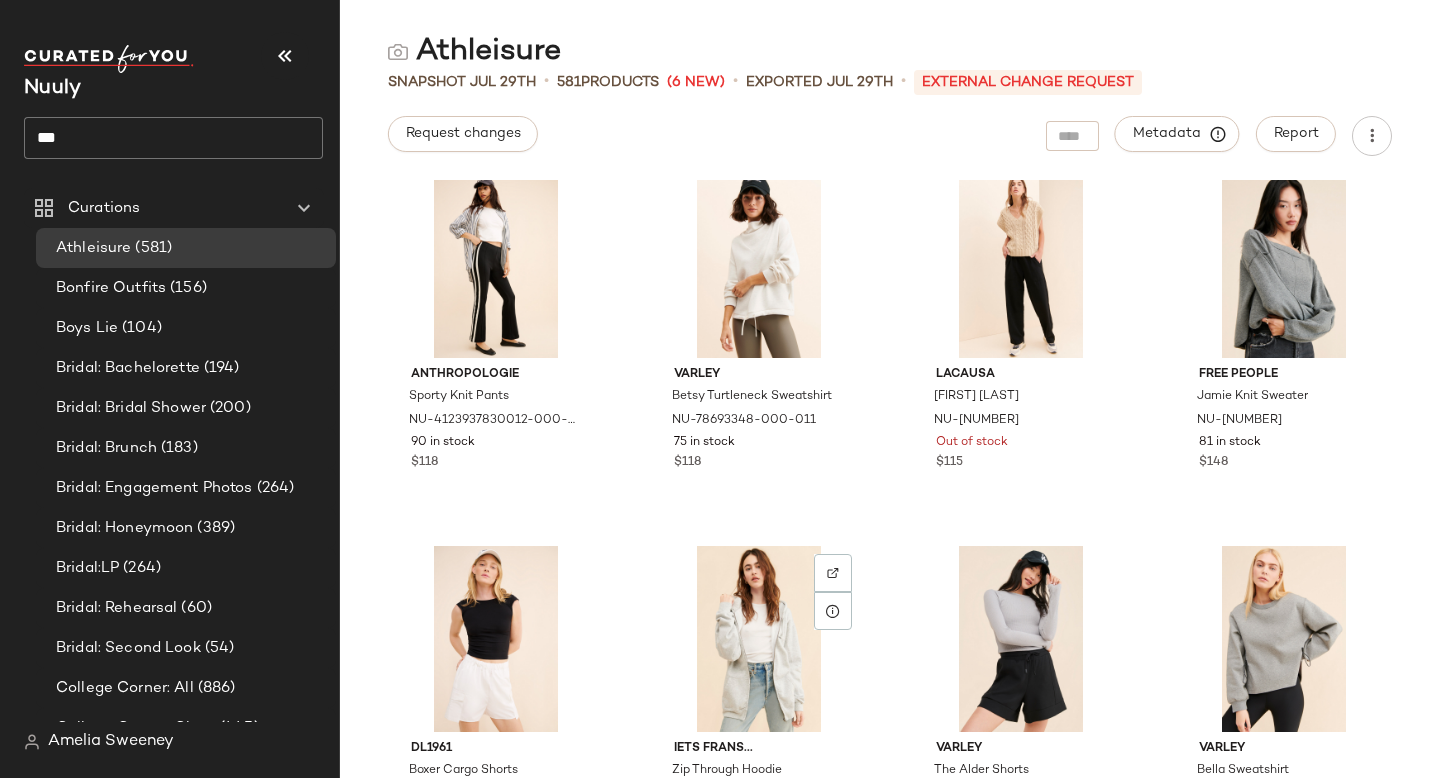scroll, scrollTop: 42684, scrollLeft: 0, axis: vertical 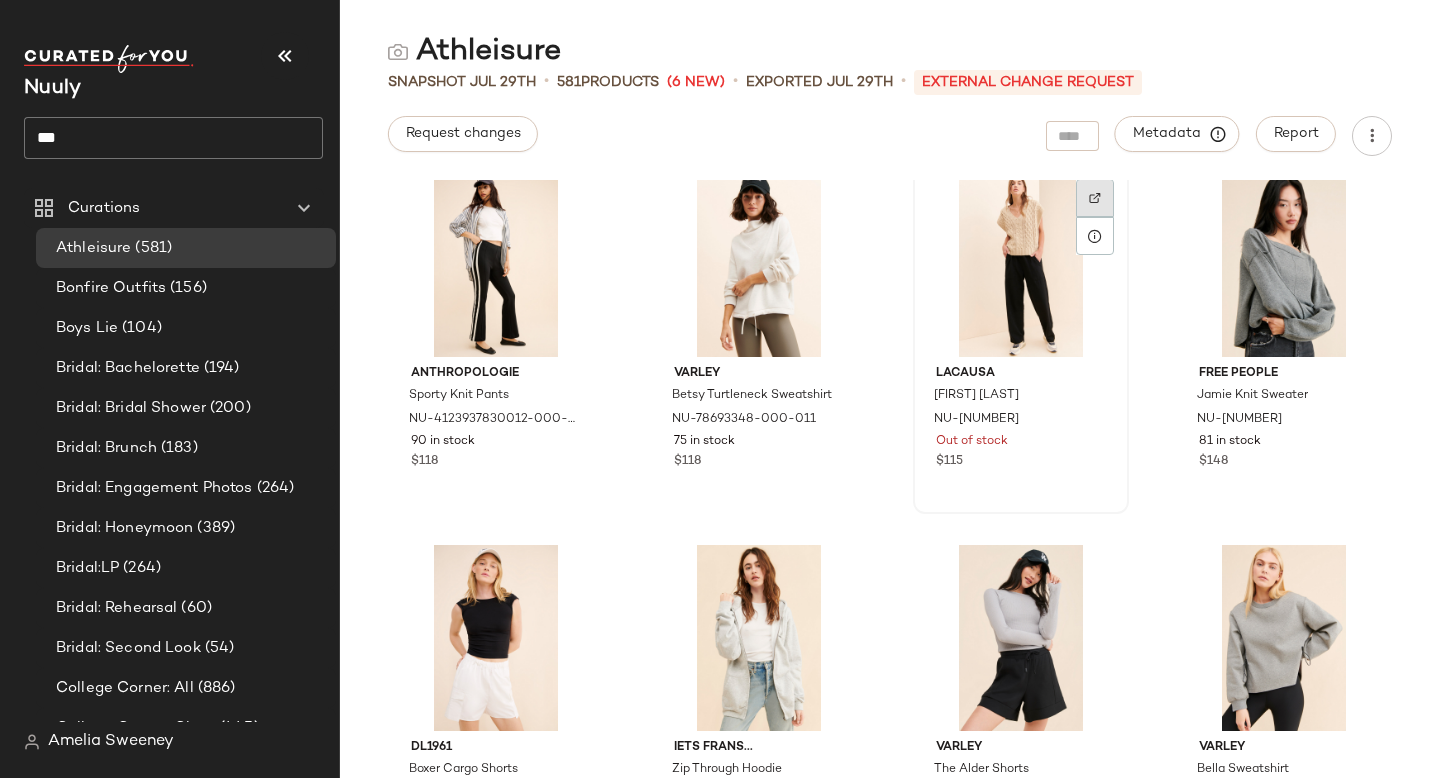 click 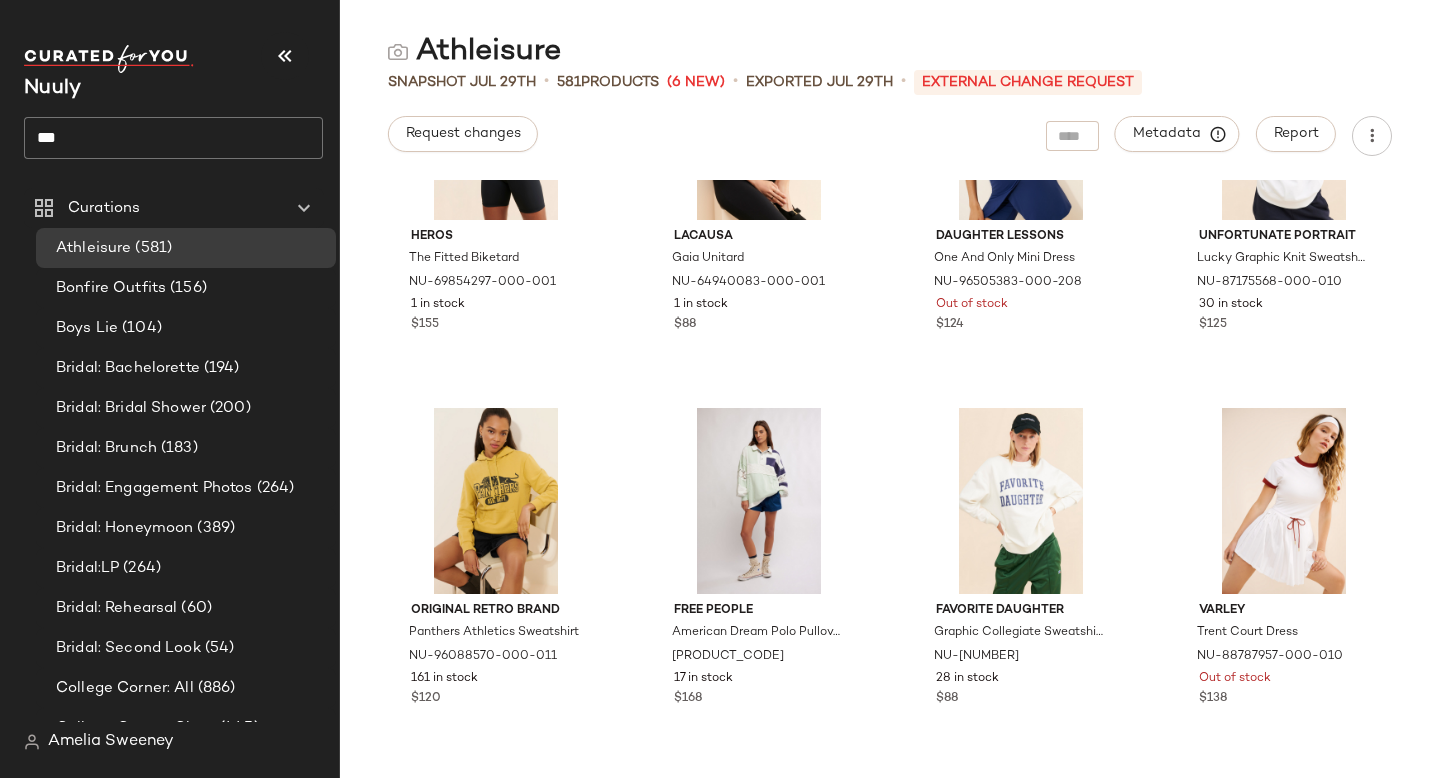 scroll, scrollTop: 44441, scrollLeft: 0, axis: vertical 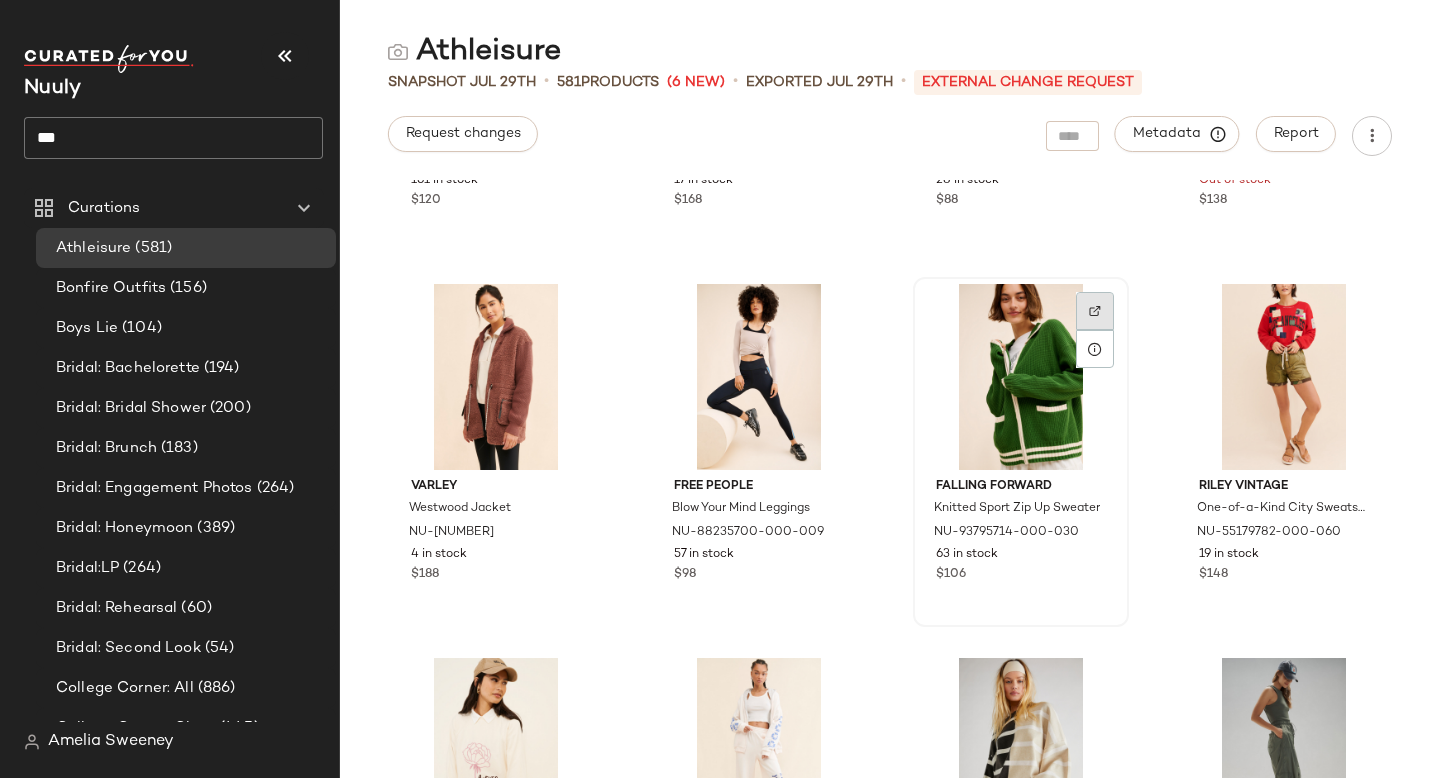 click 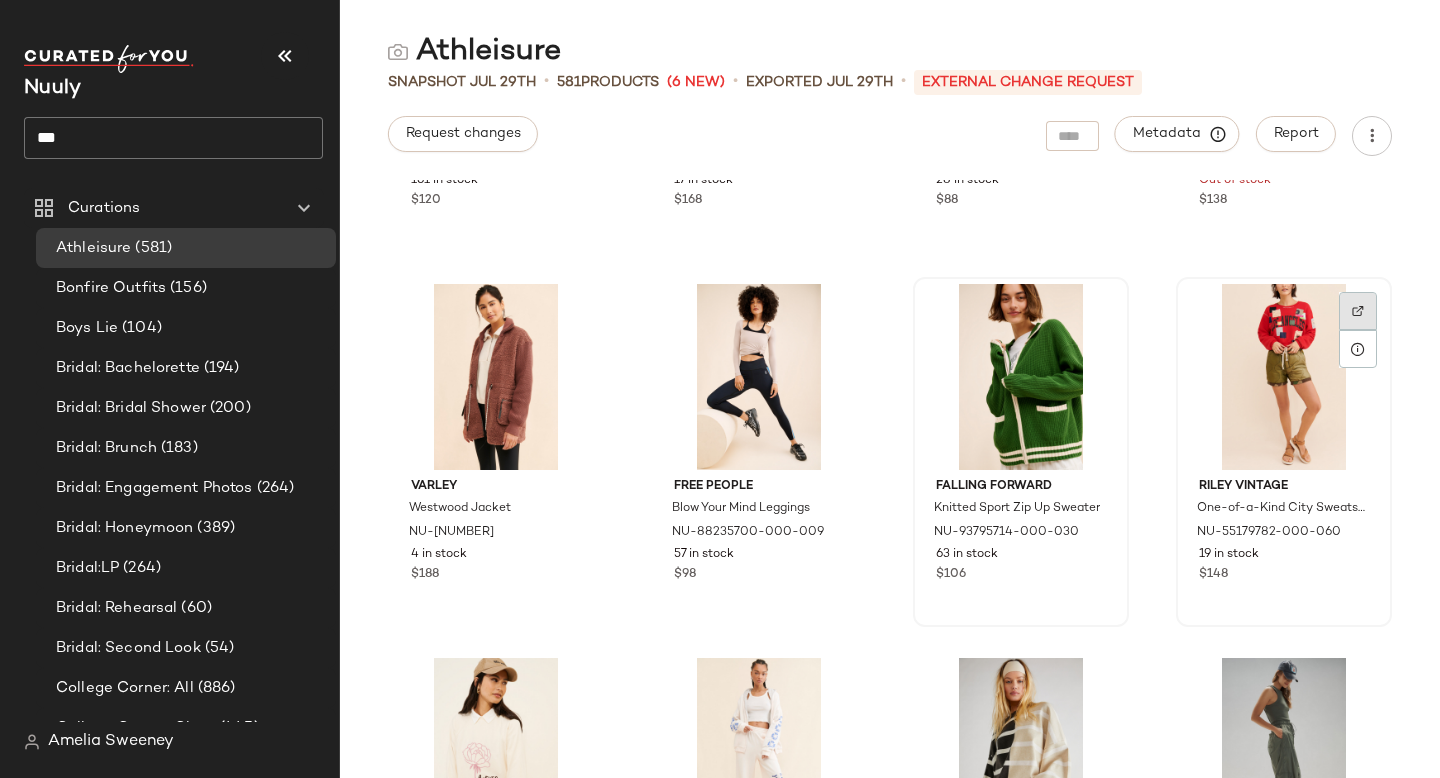 click 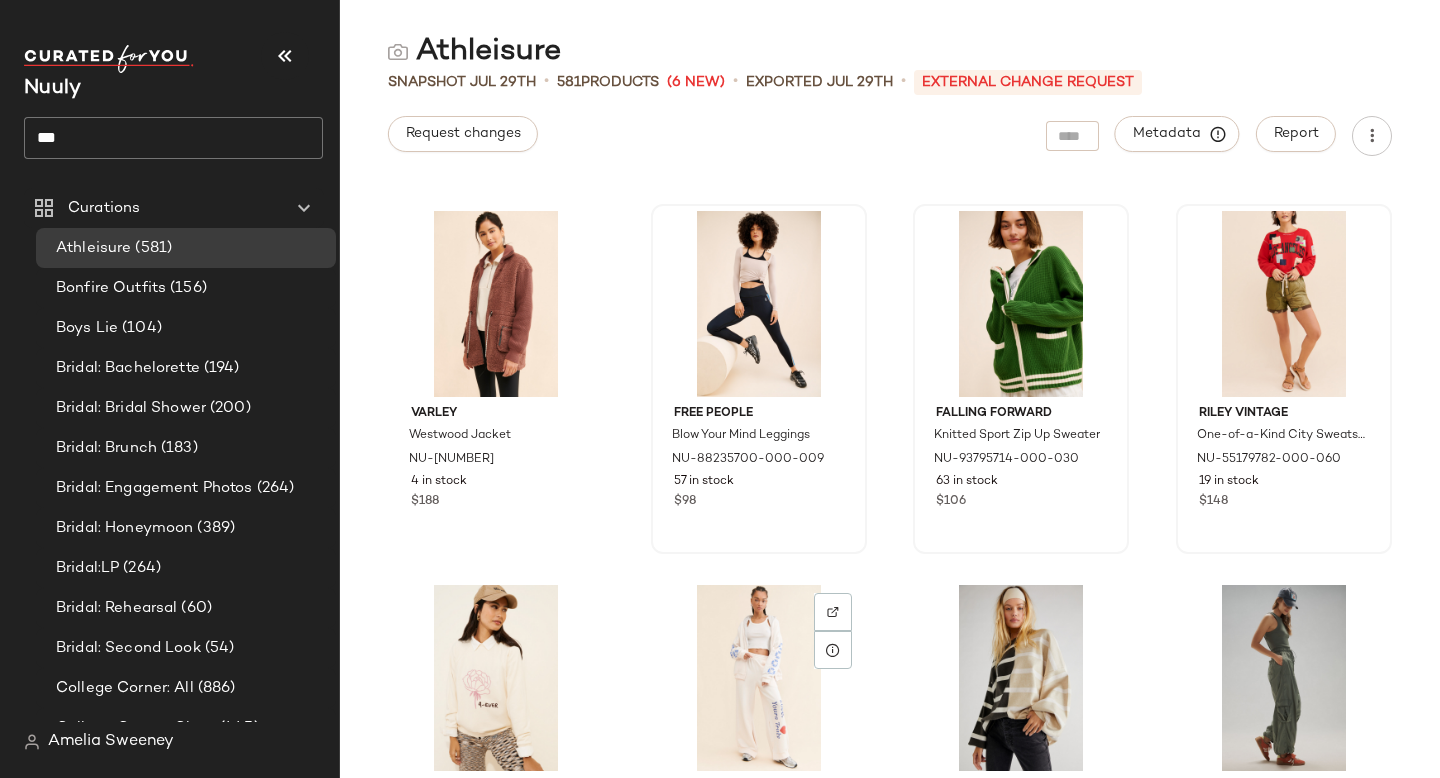scroll, scrollTop: 44513, scrollLeft: 0, axis: vertical 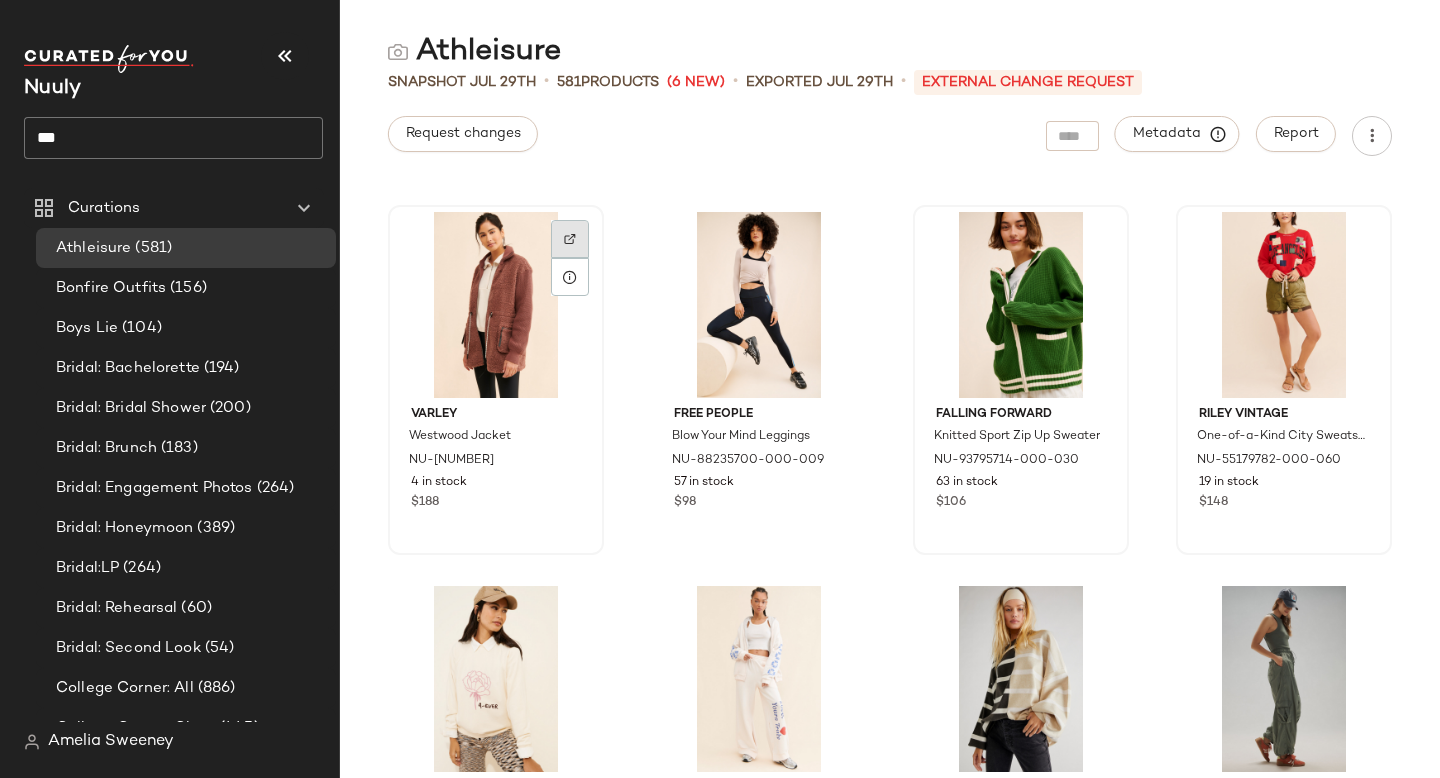 click 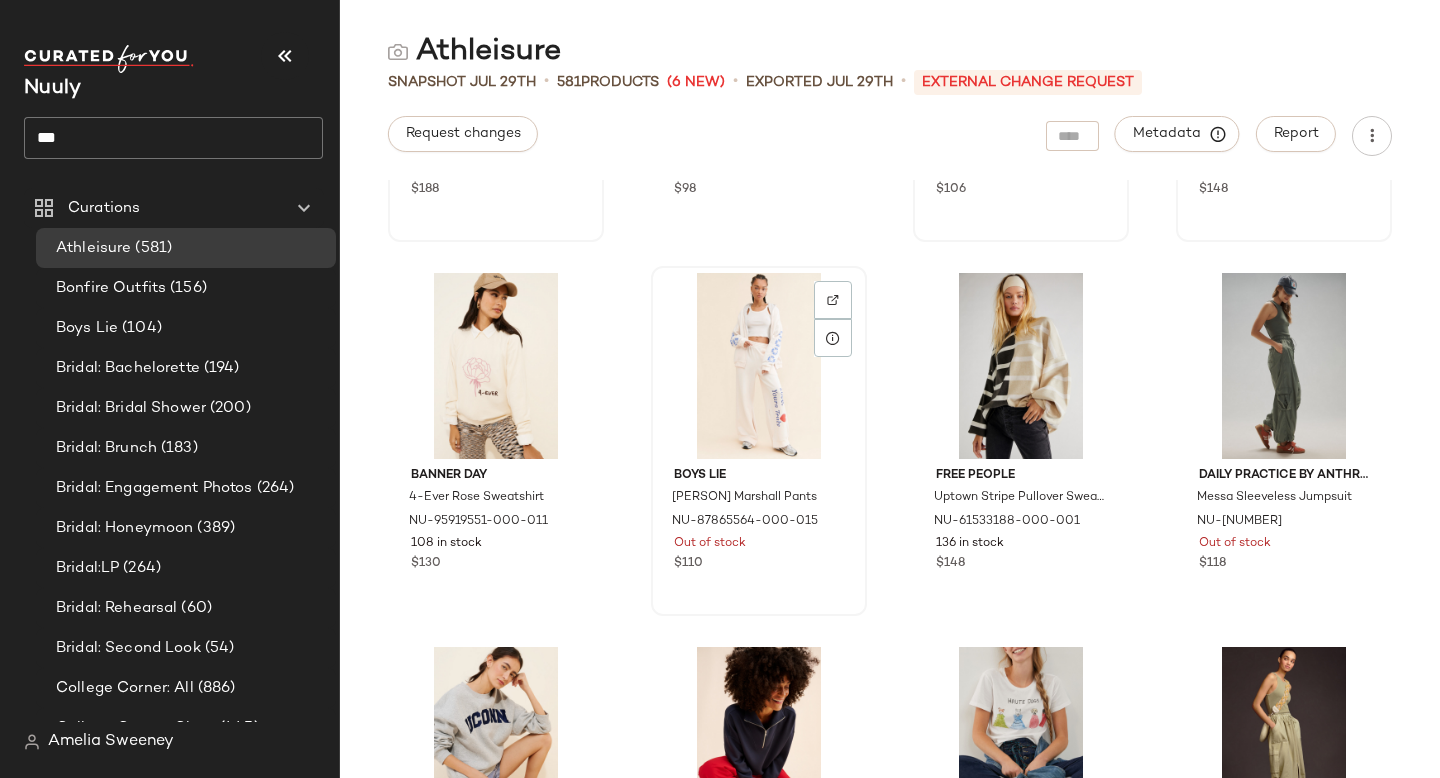 scroll, scrollTop: 44828, scrollLeft: 0, axis: vertical 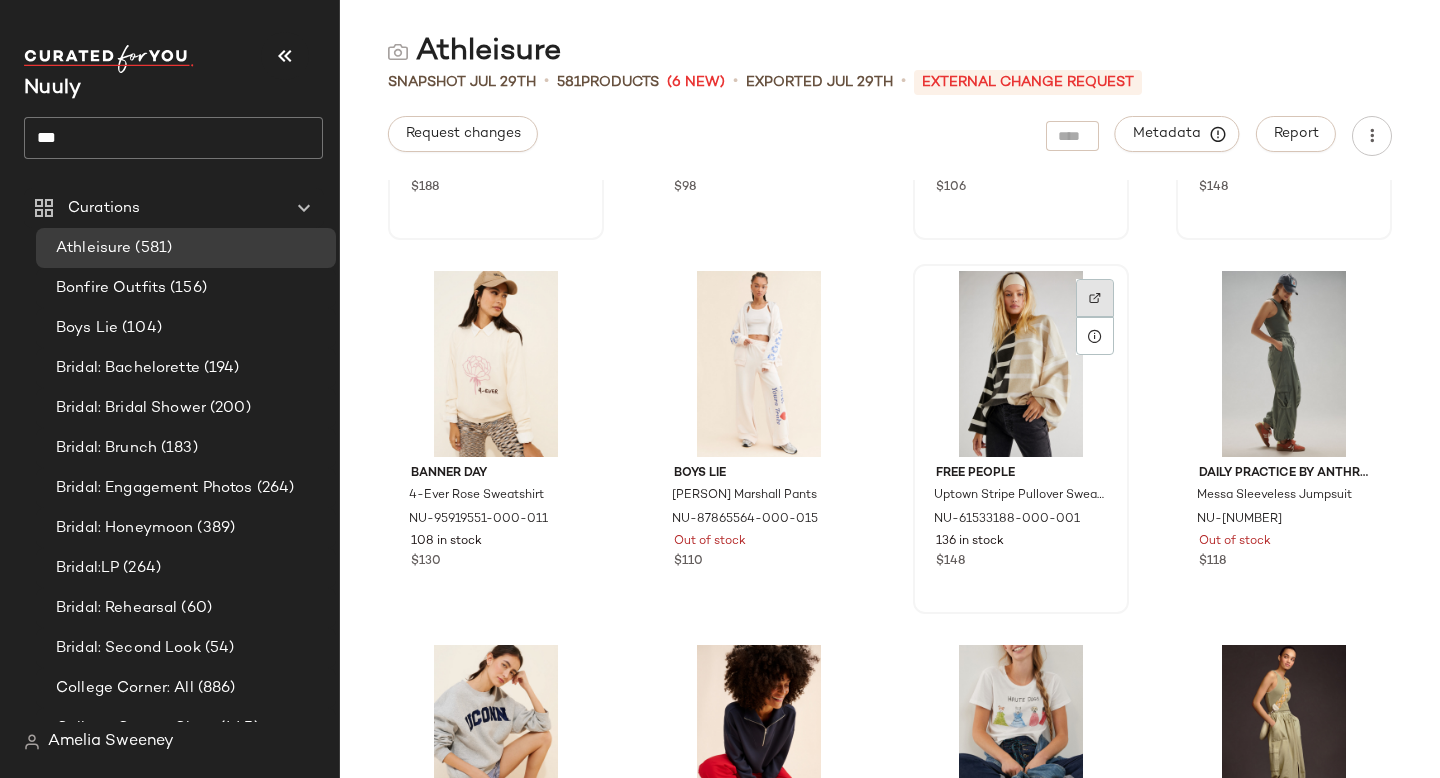 click 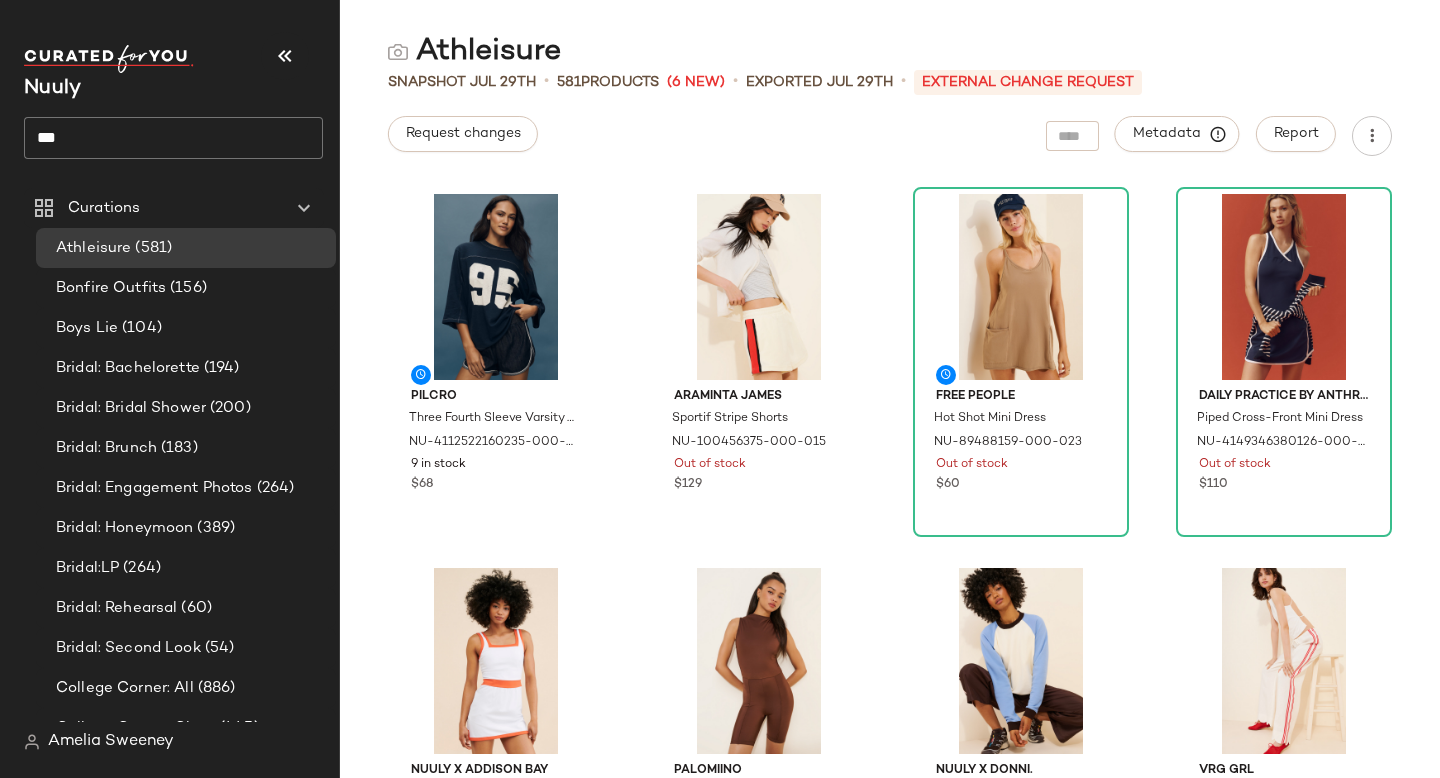 scroll, scrollTop: 123, scrollLeft: 0, axis: vertical 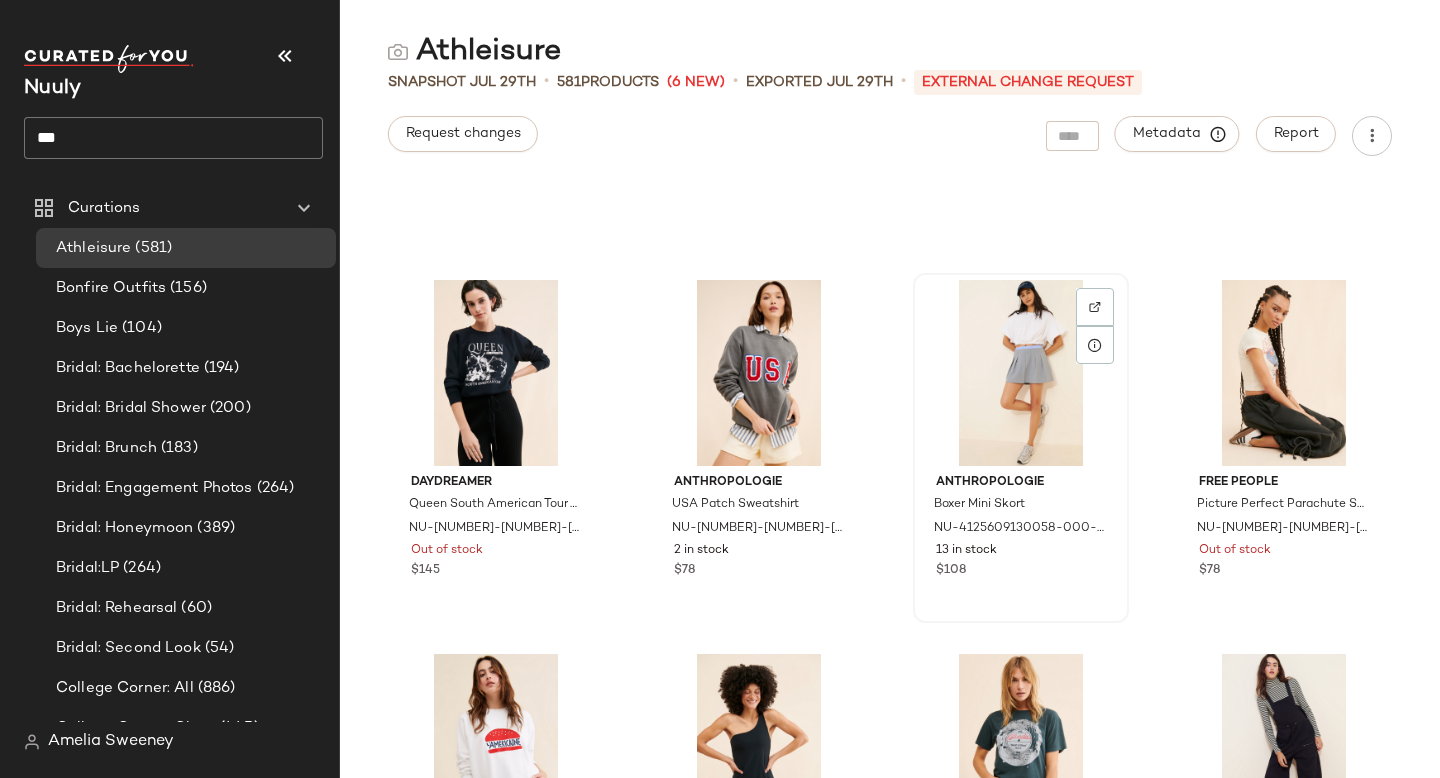 click 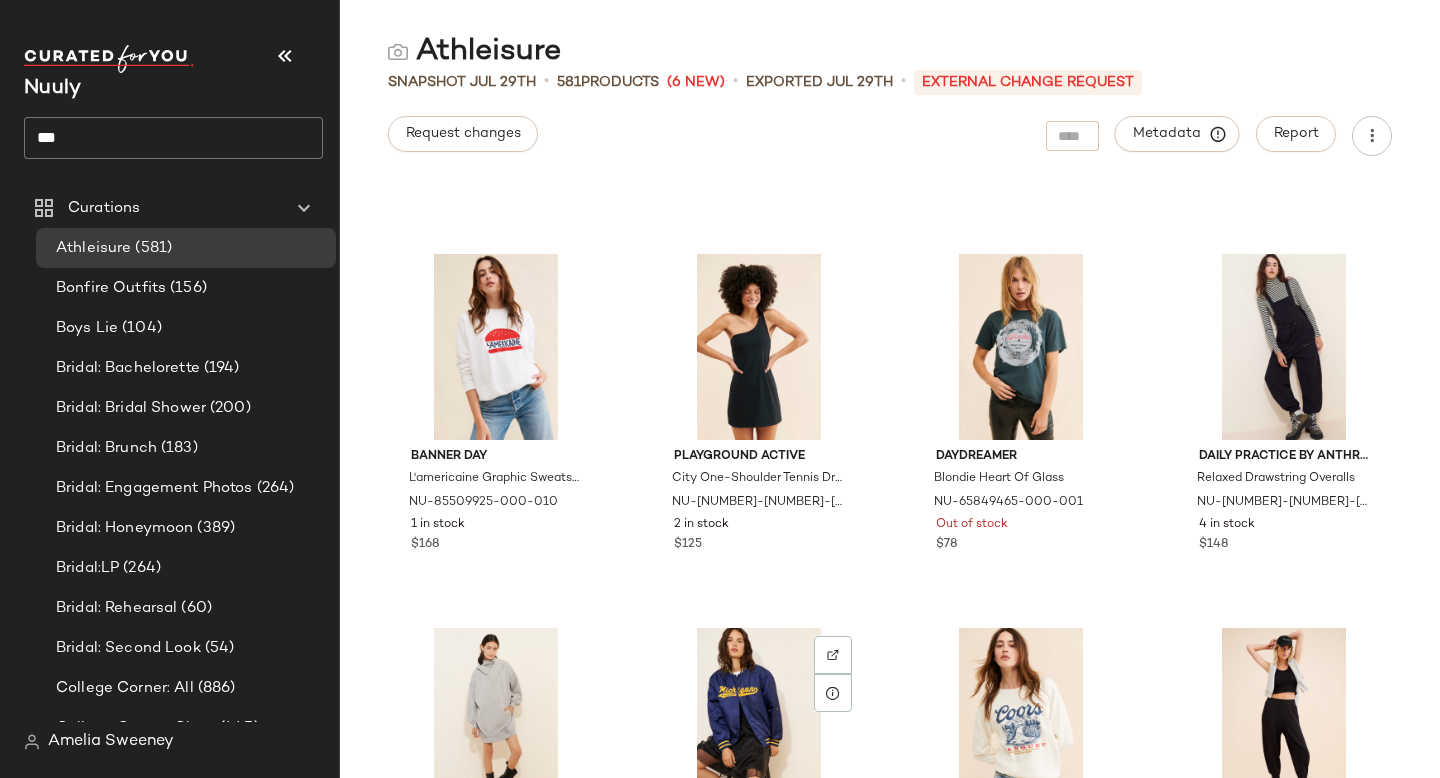 scroll, scrollTop: 47088, scrollLeft: 0, axis: vertical 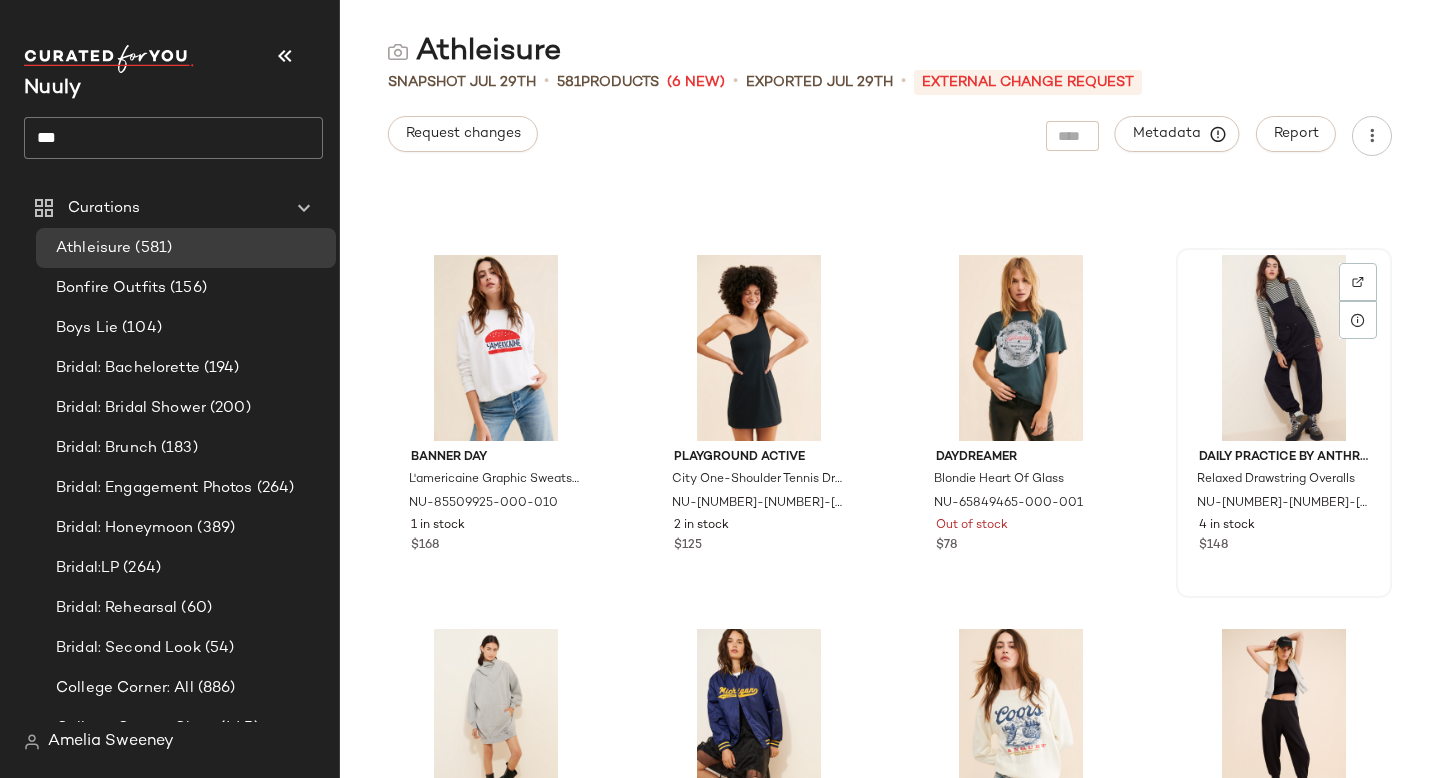click 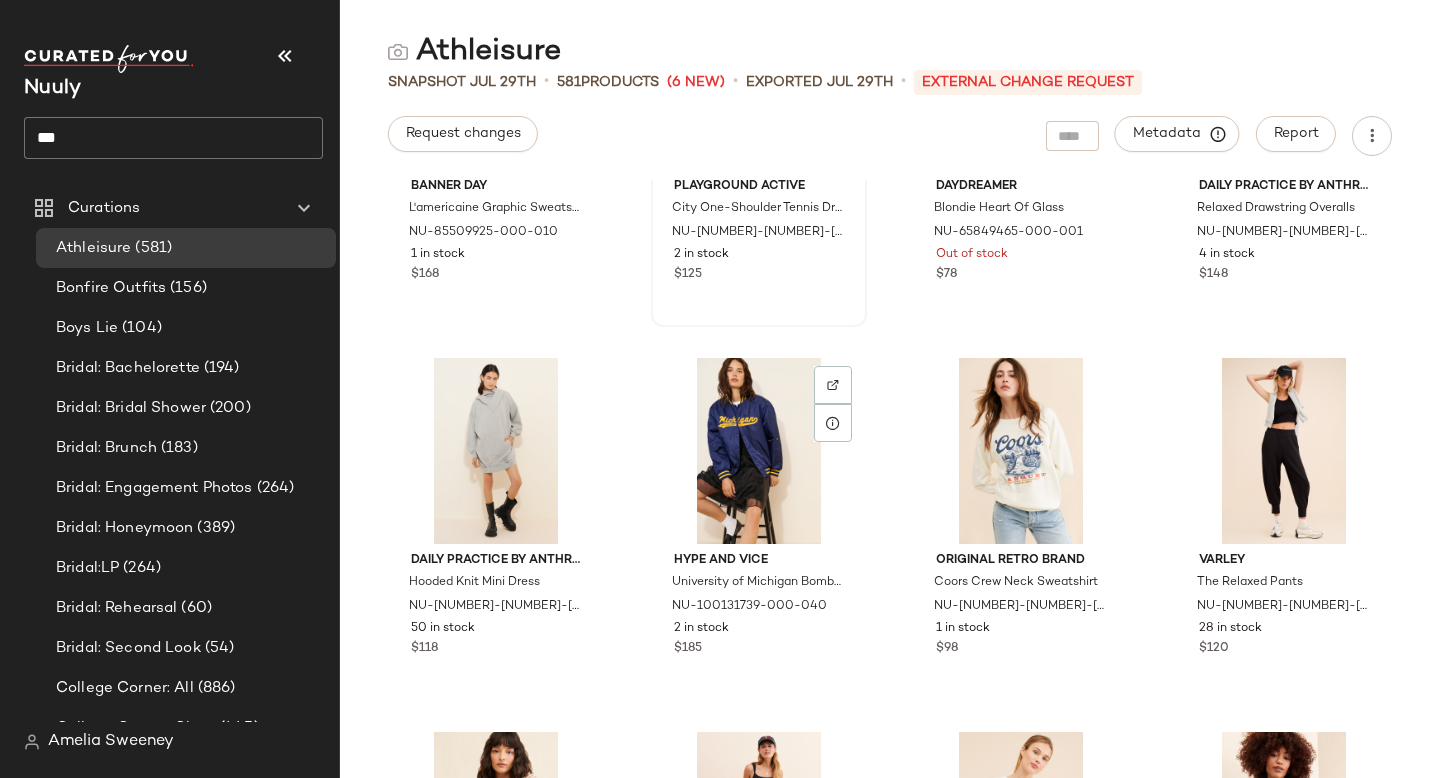 scroll, scrollTop: 47361, scrollLeft: 0, axis: vertical 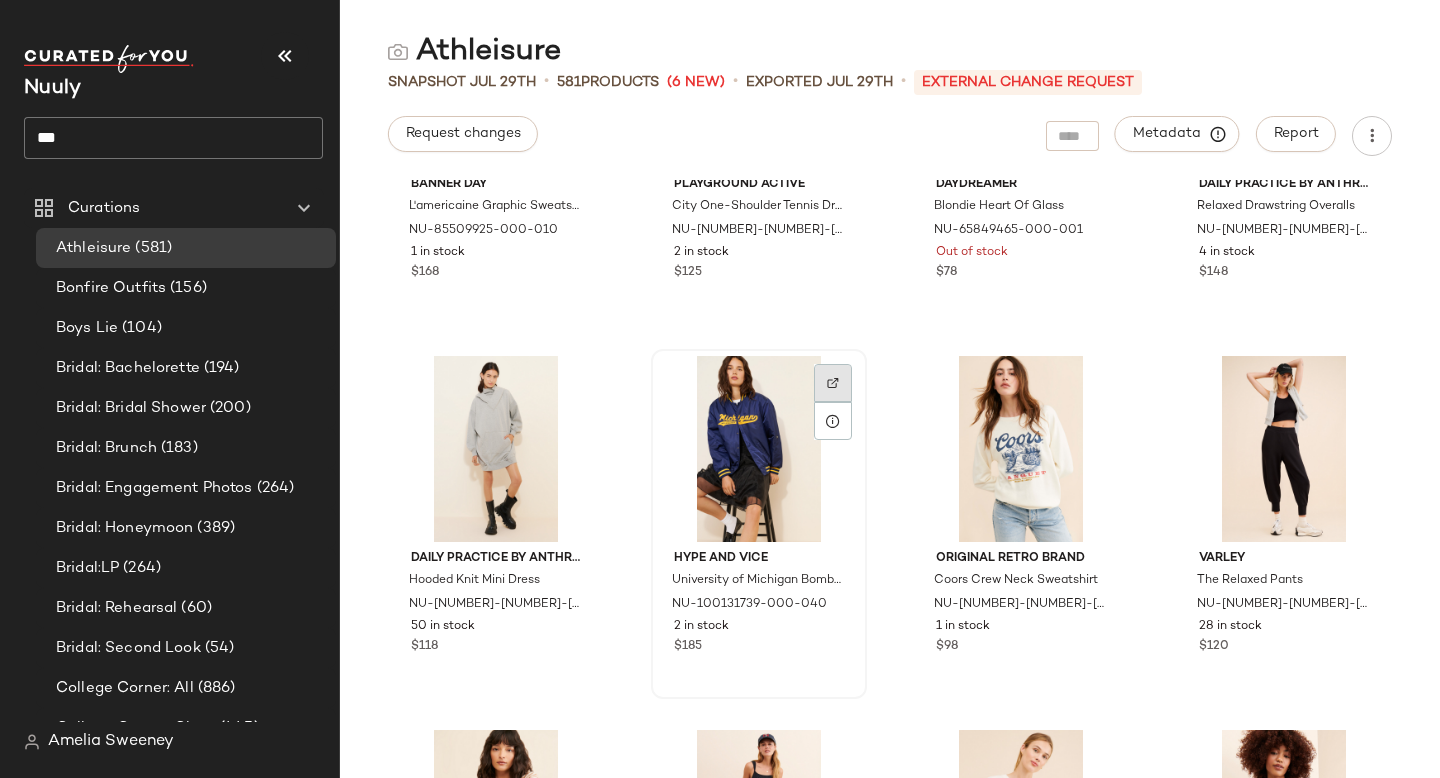 click 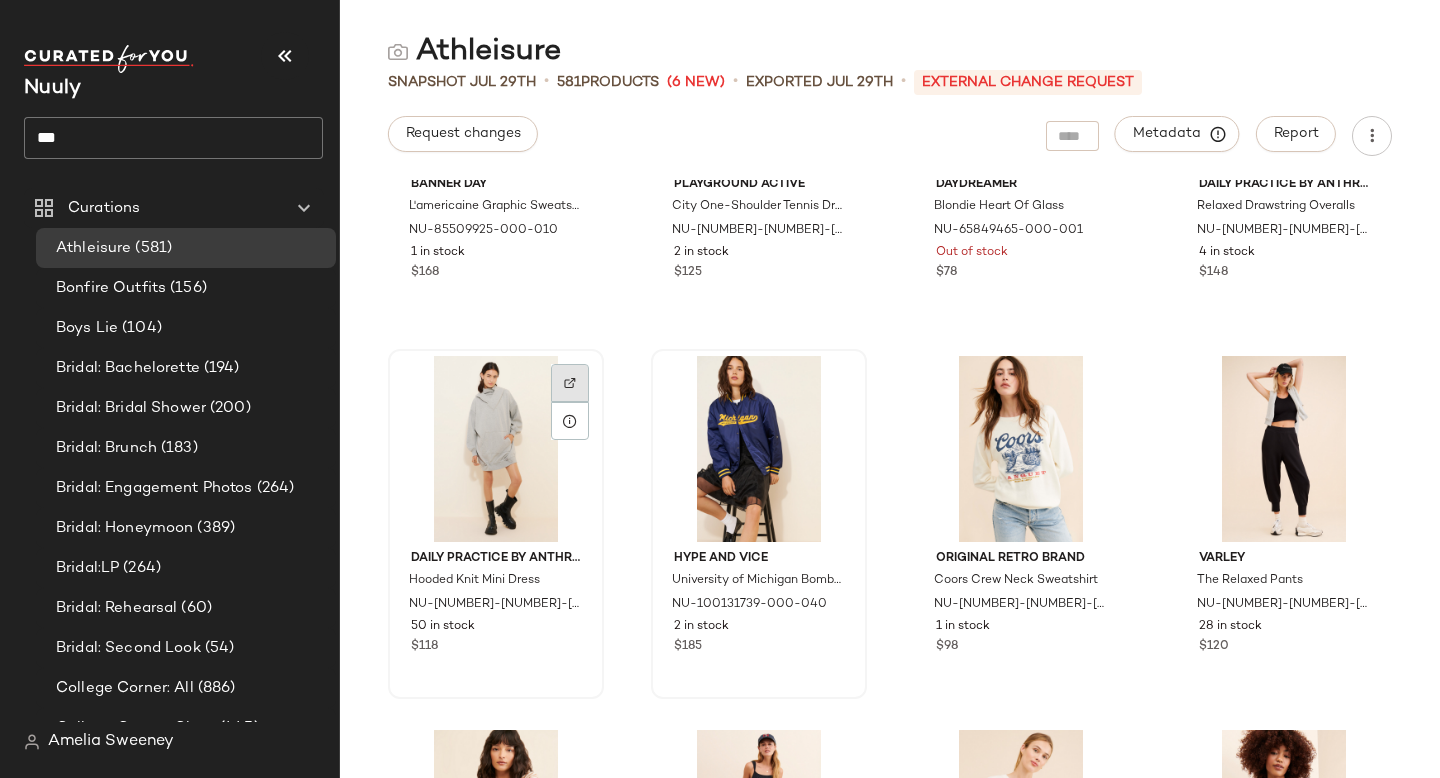 click 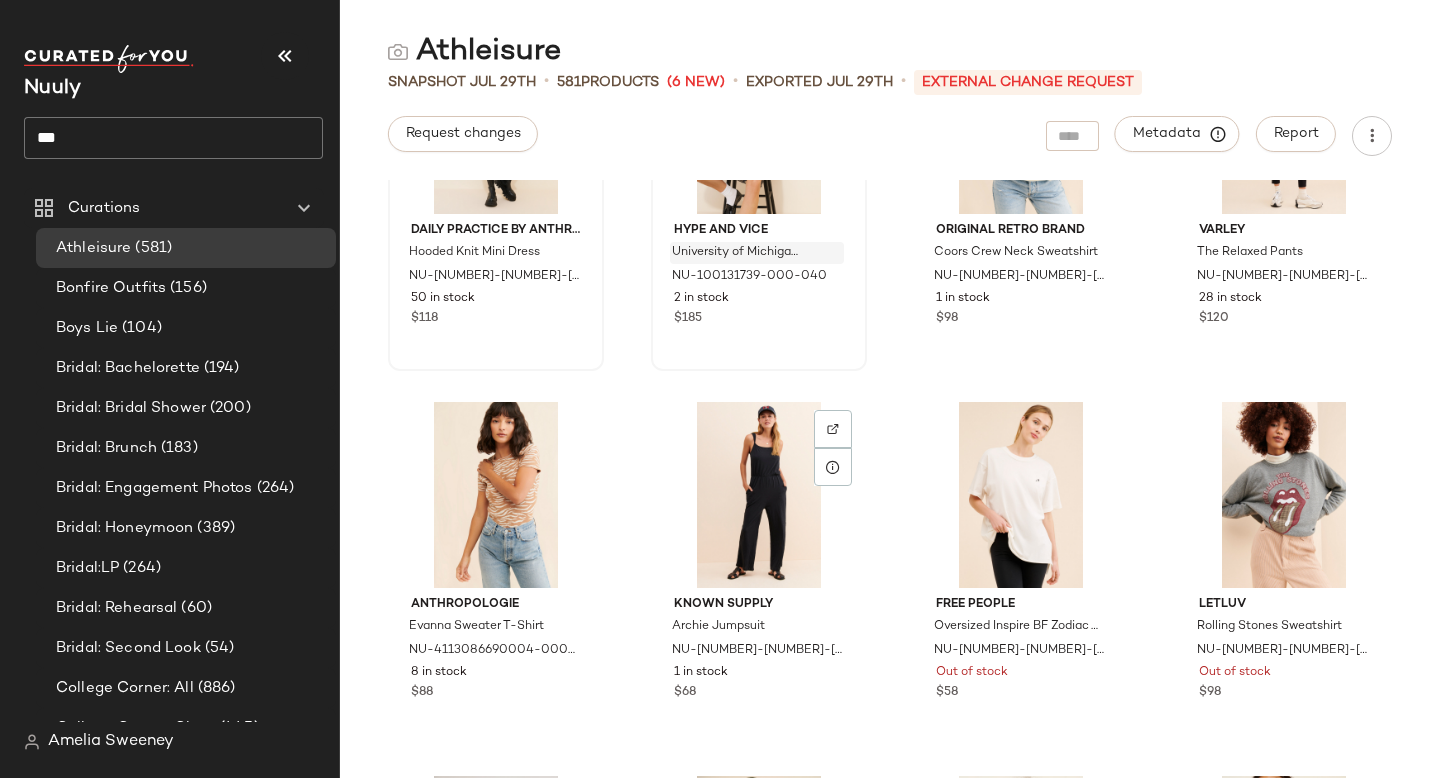 scroll, scrollTop: 47706, scrollLeft: 0, axis: vertical 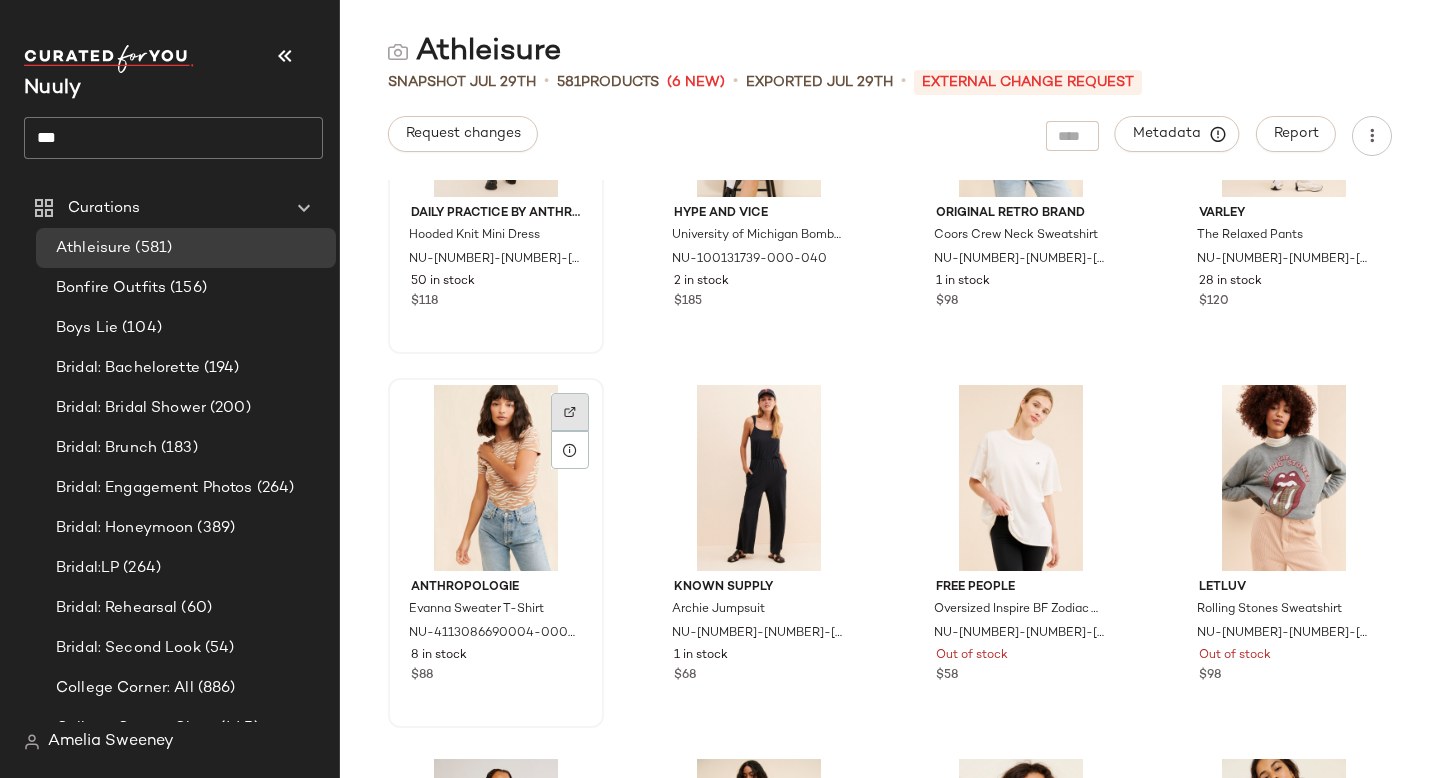 click 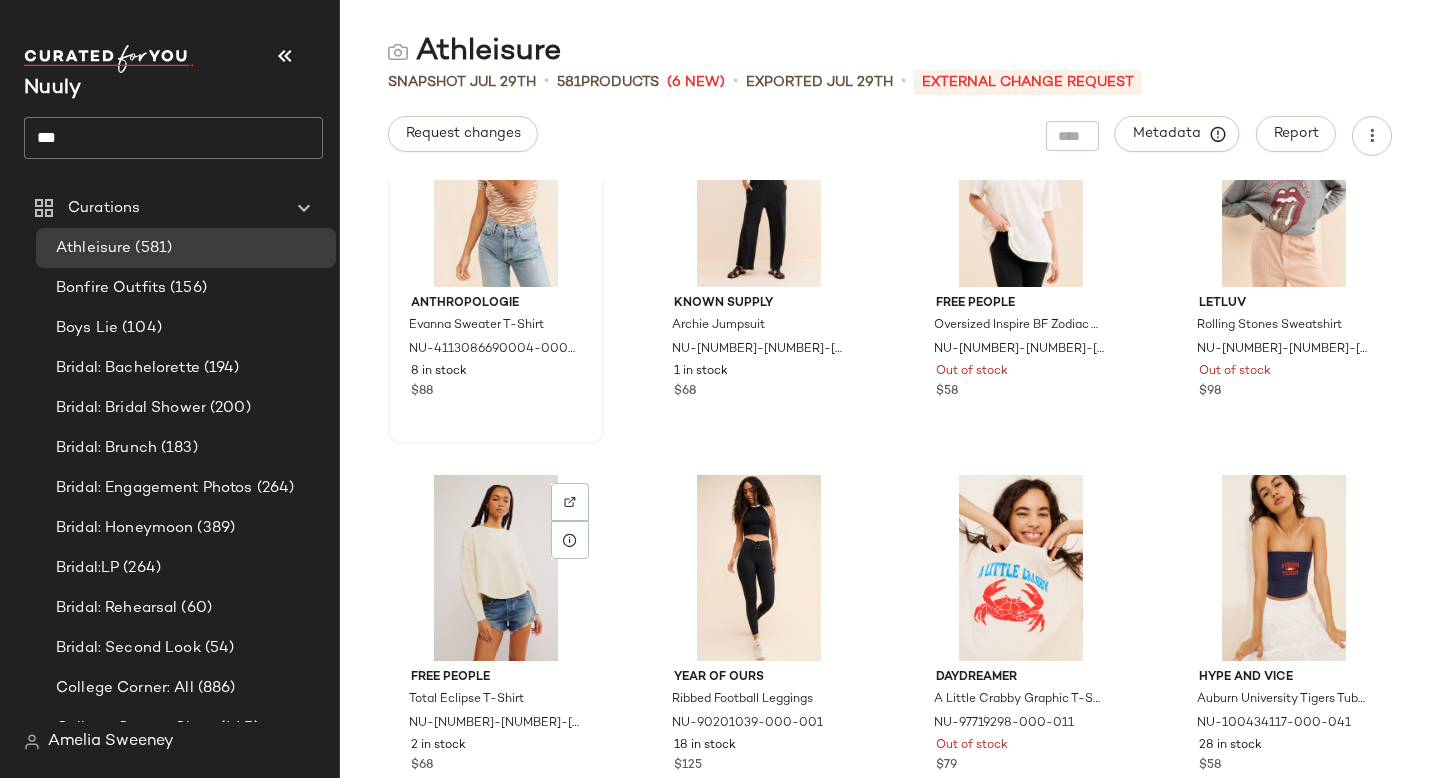 scroll, scrollTop: 47860, scrollLeft: 0, axis: vertical 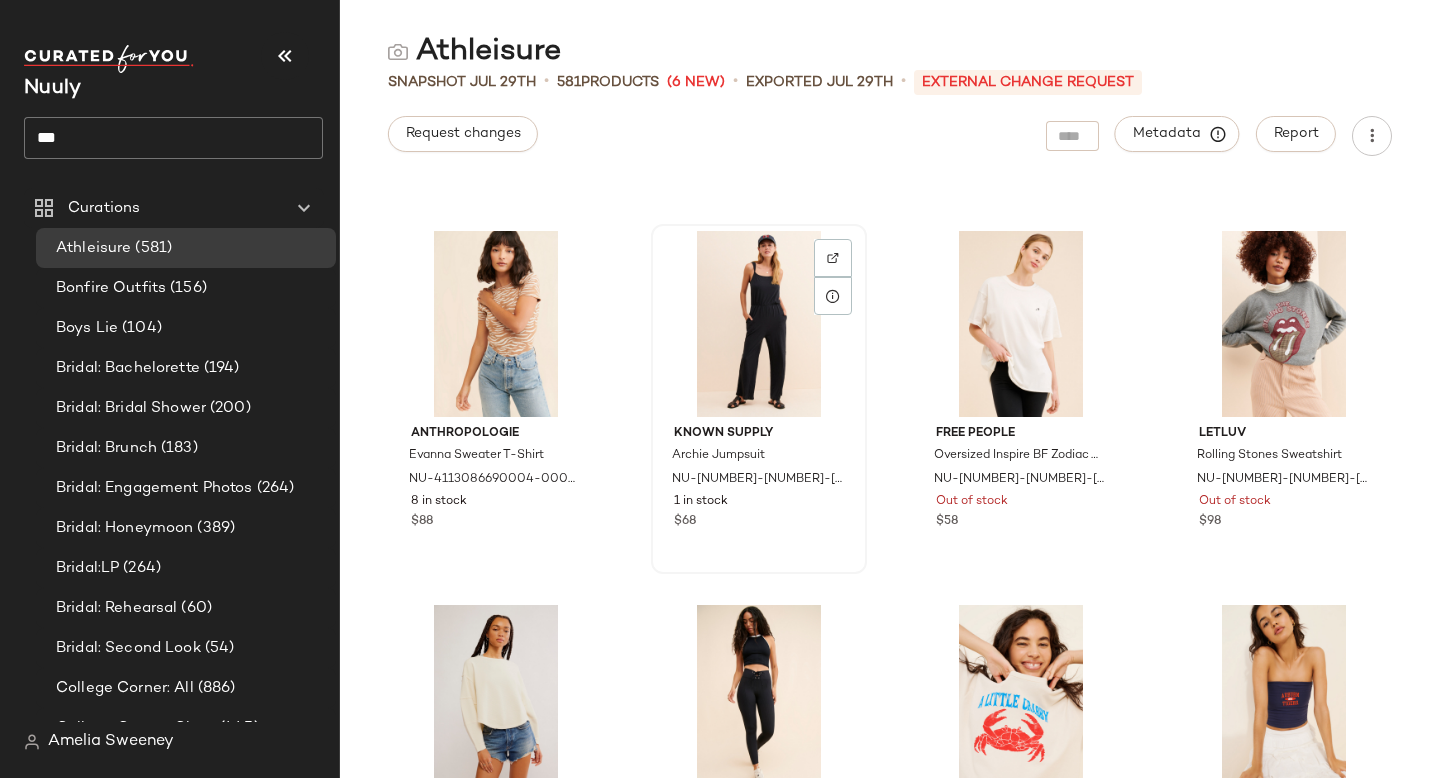 click 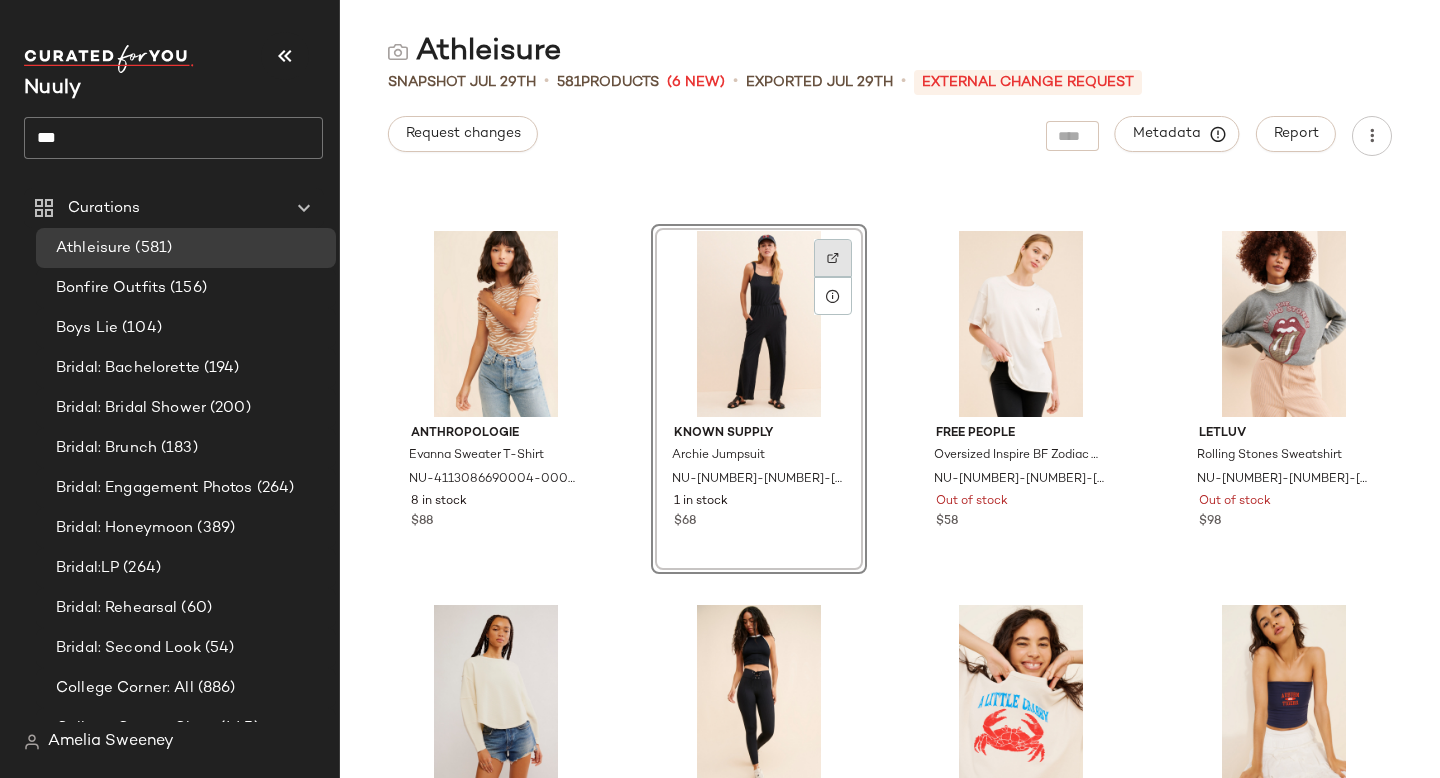 click 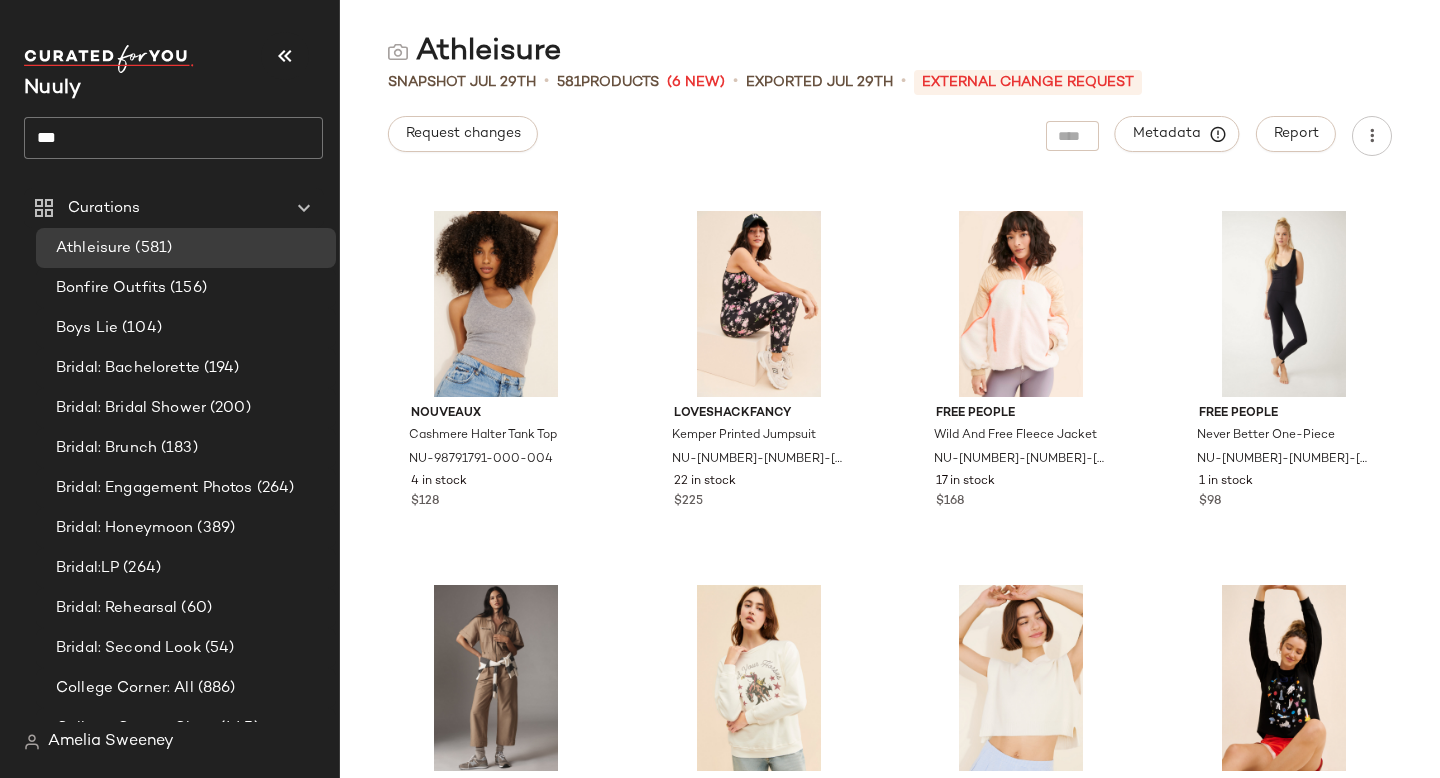 scroll, scrollTop: 48627, scrollLeft: 0, axis: vertical 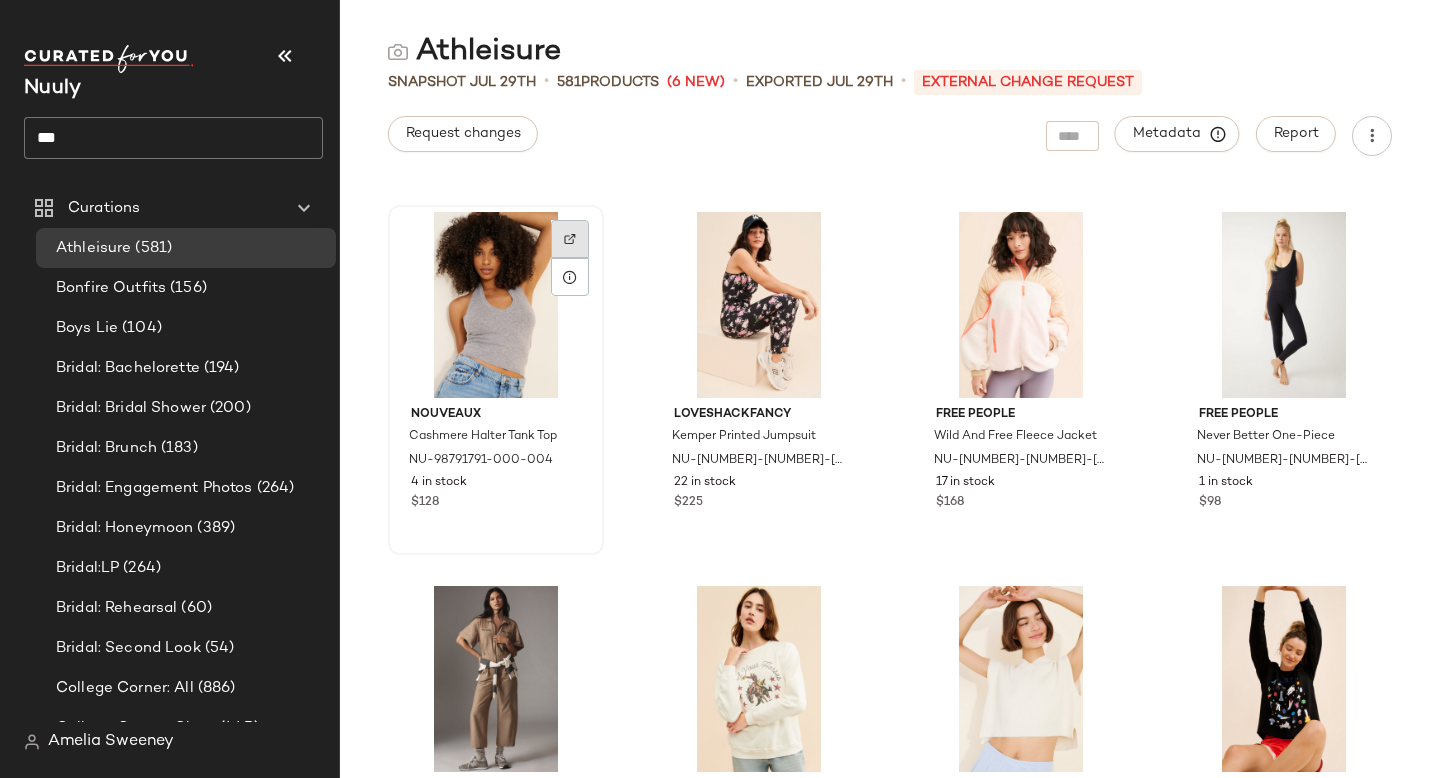 click 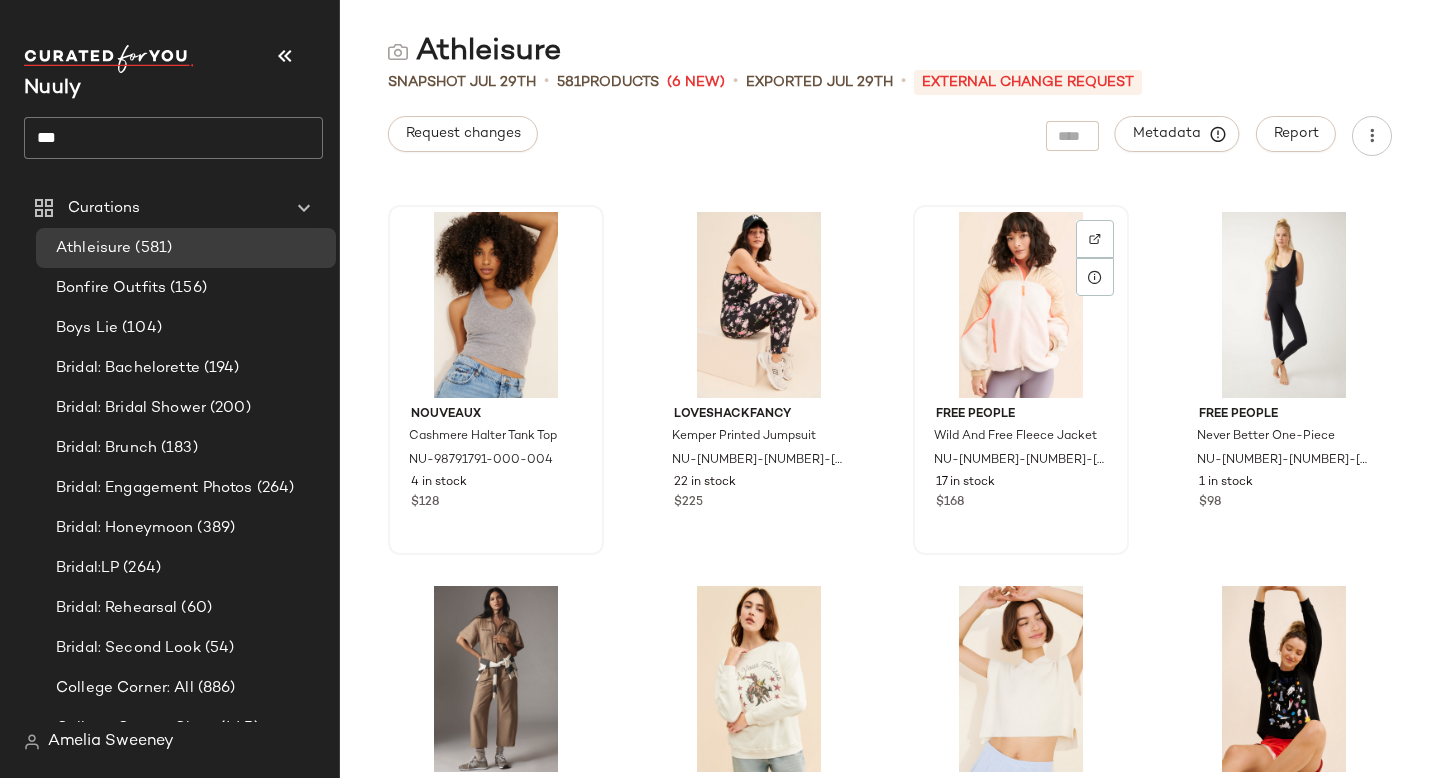 scroll, scrollTop: 48908, scrollLeft: 0, axis: vertical 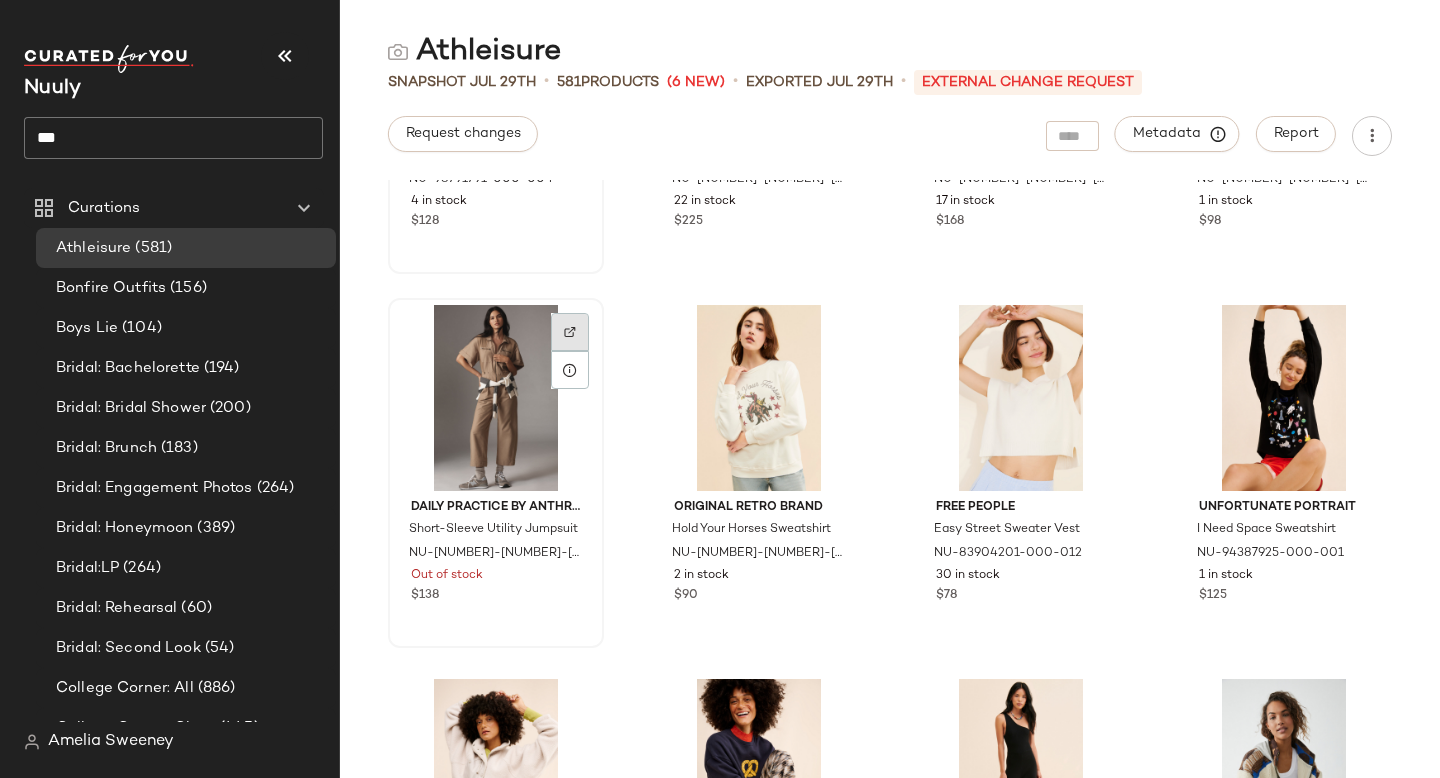 click 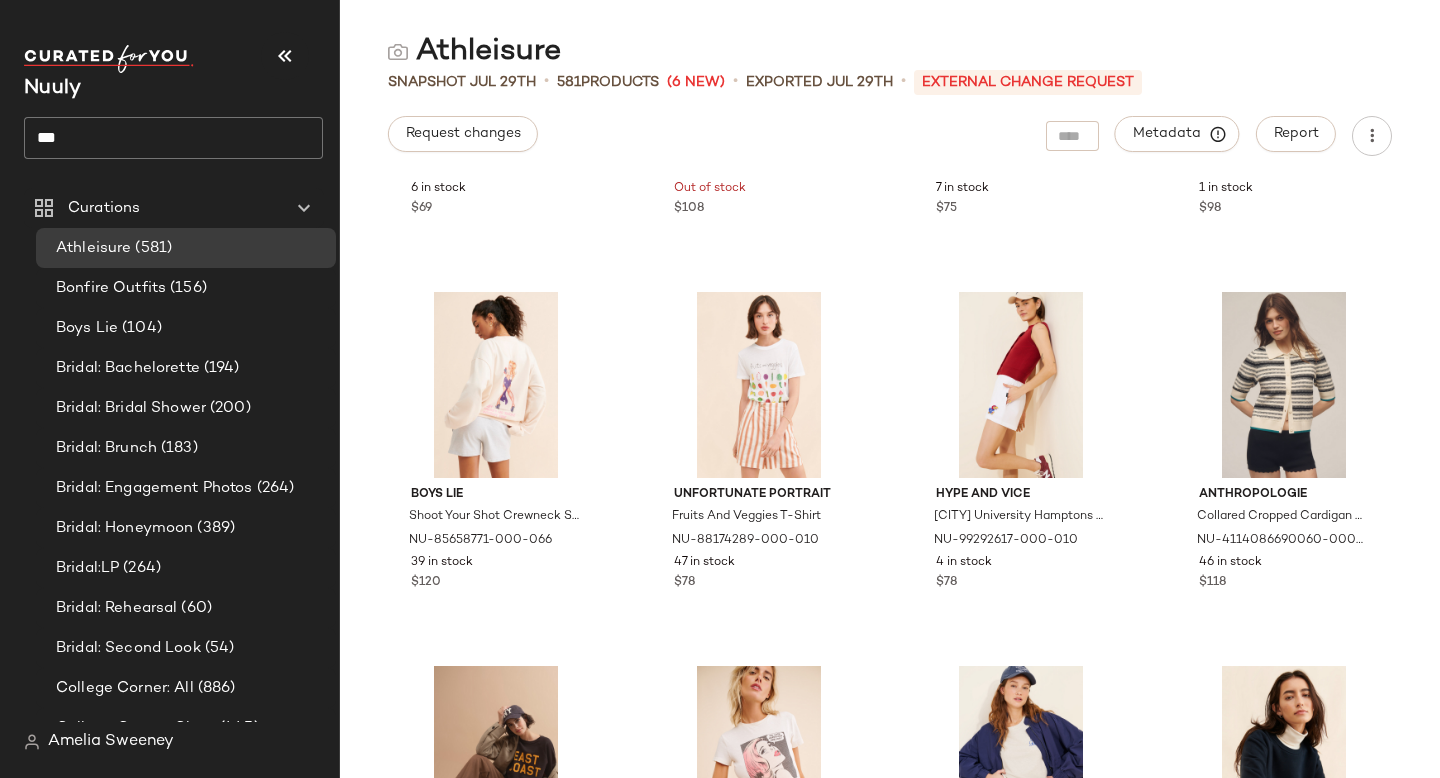 scroll, scrollTop: 50046, scrollLeft: 0, axis: vertical 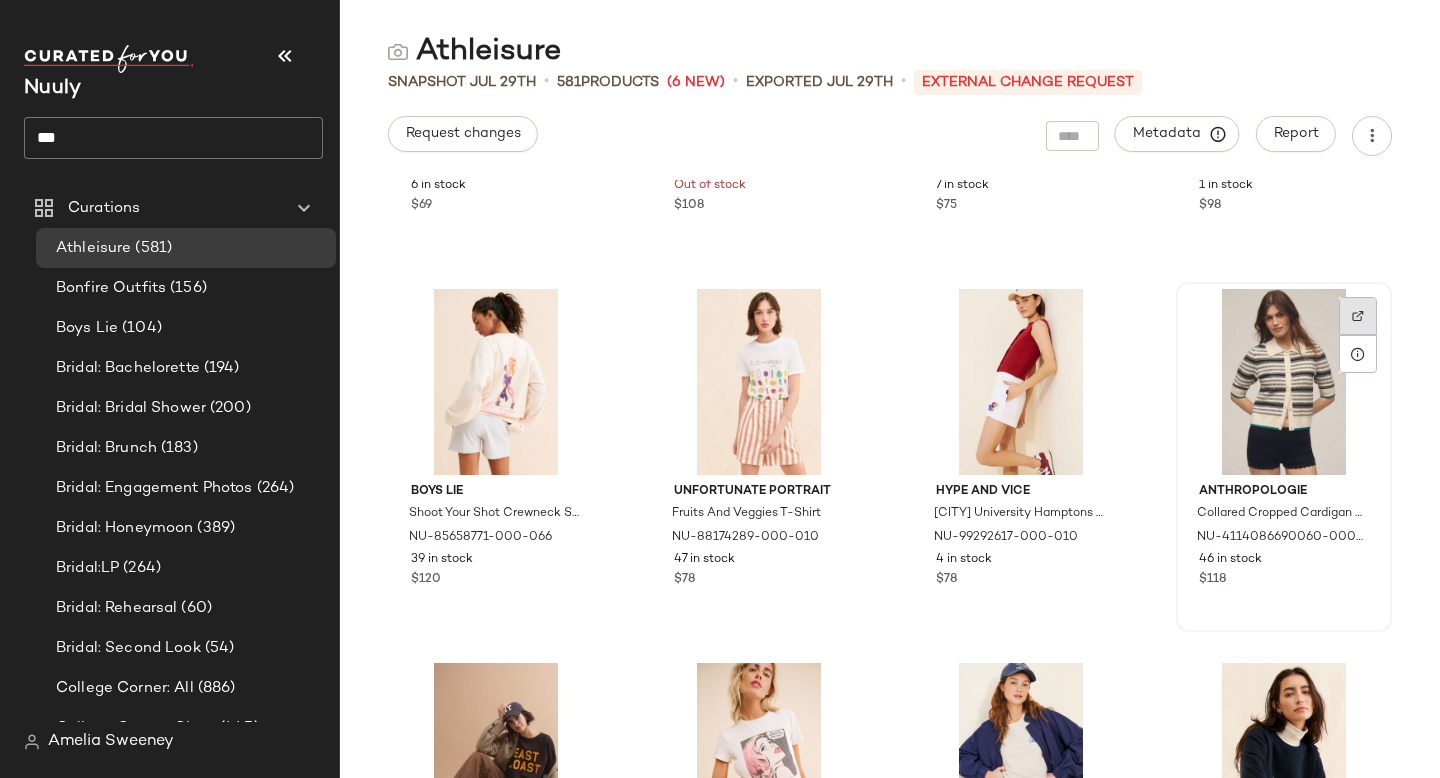 click 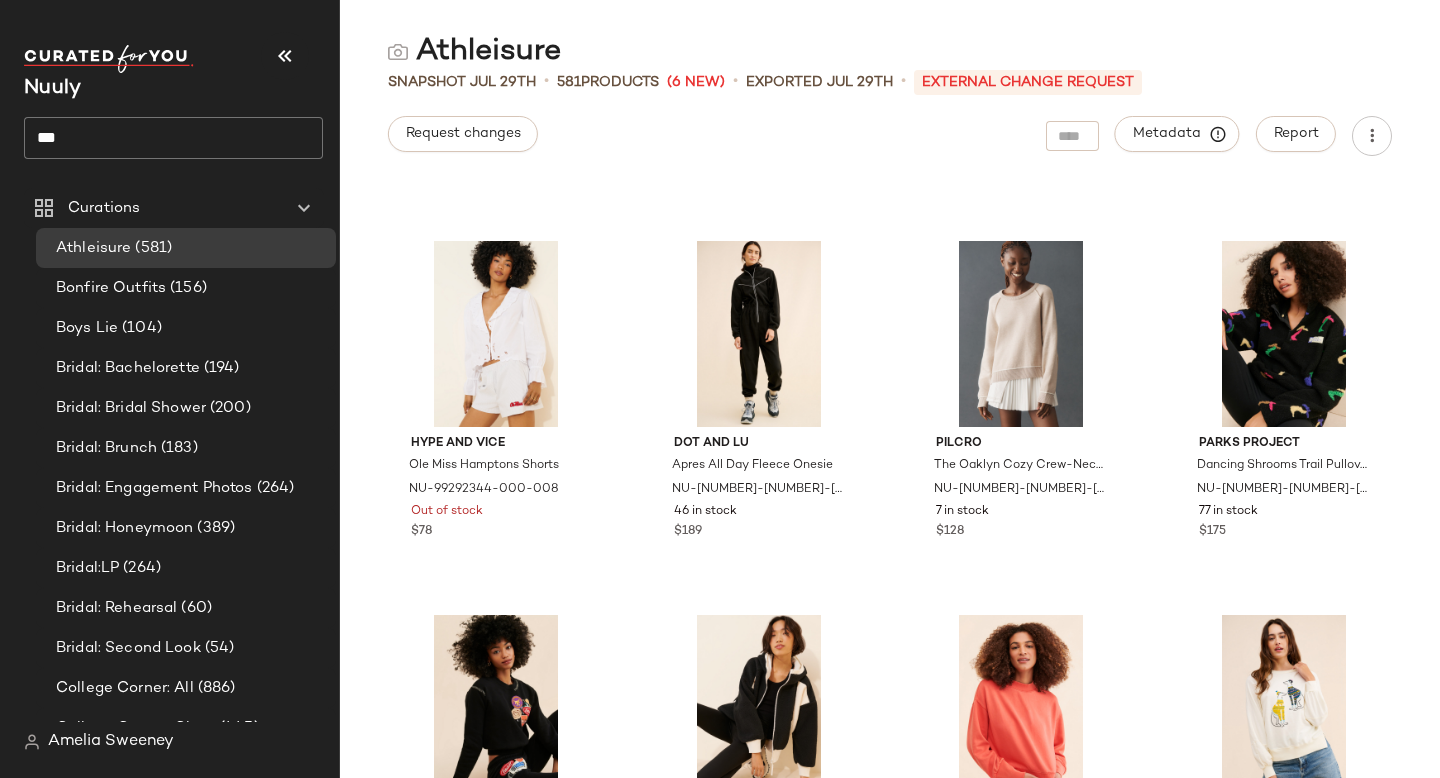 scroll, scrollTop: 50846, scrollLeft: 0, axis: vertical 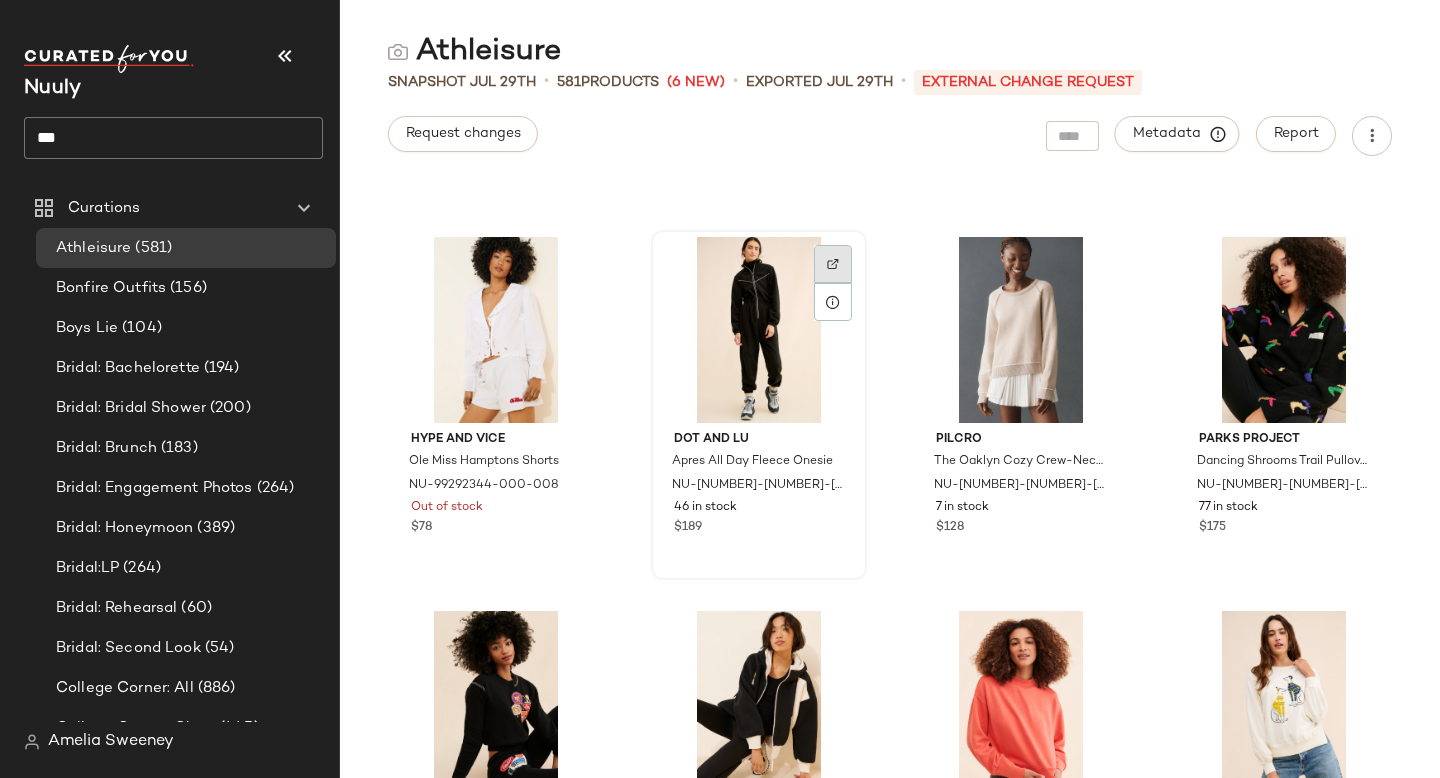click 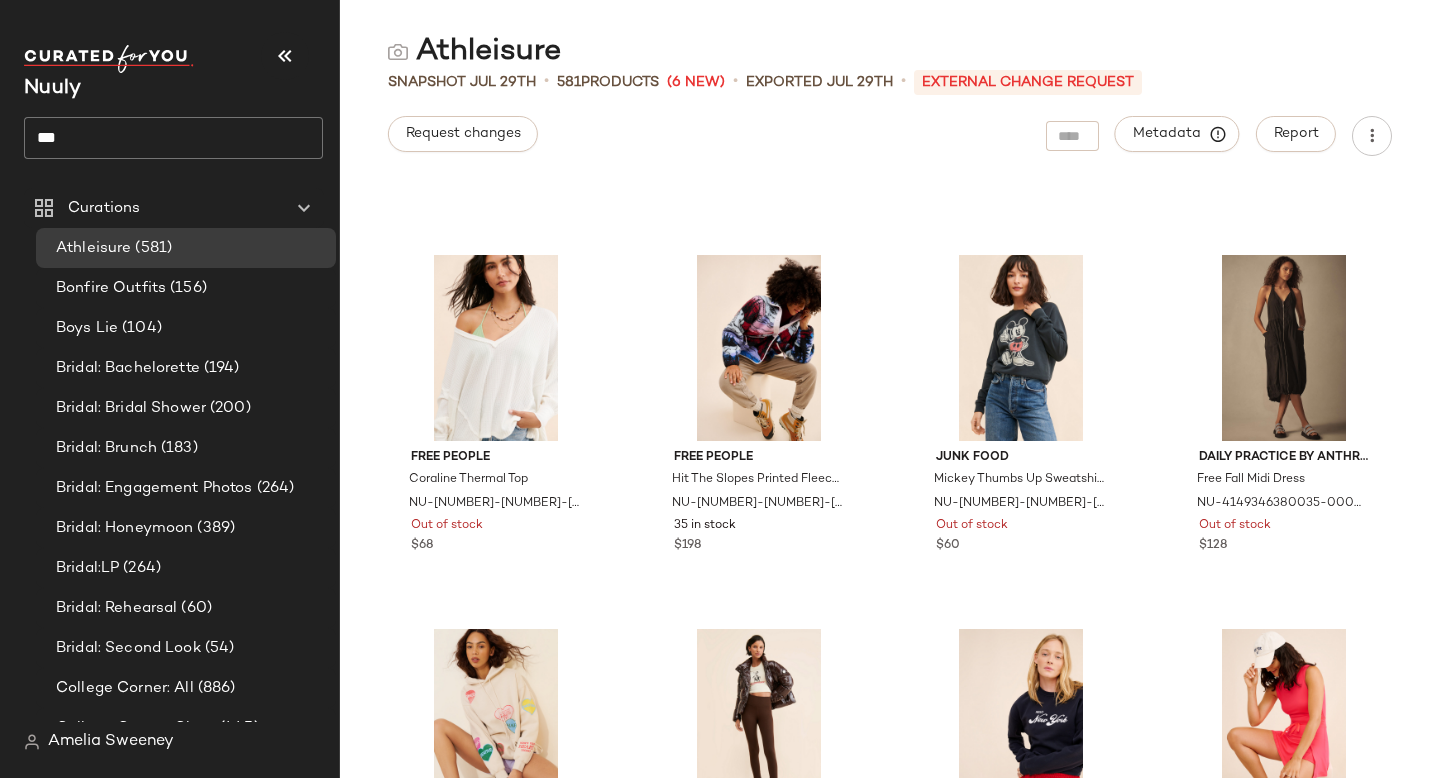 scroll, scrollTop: 51927, scrollLeft: 0, axis: vertical 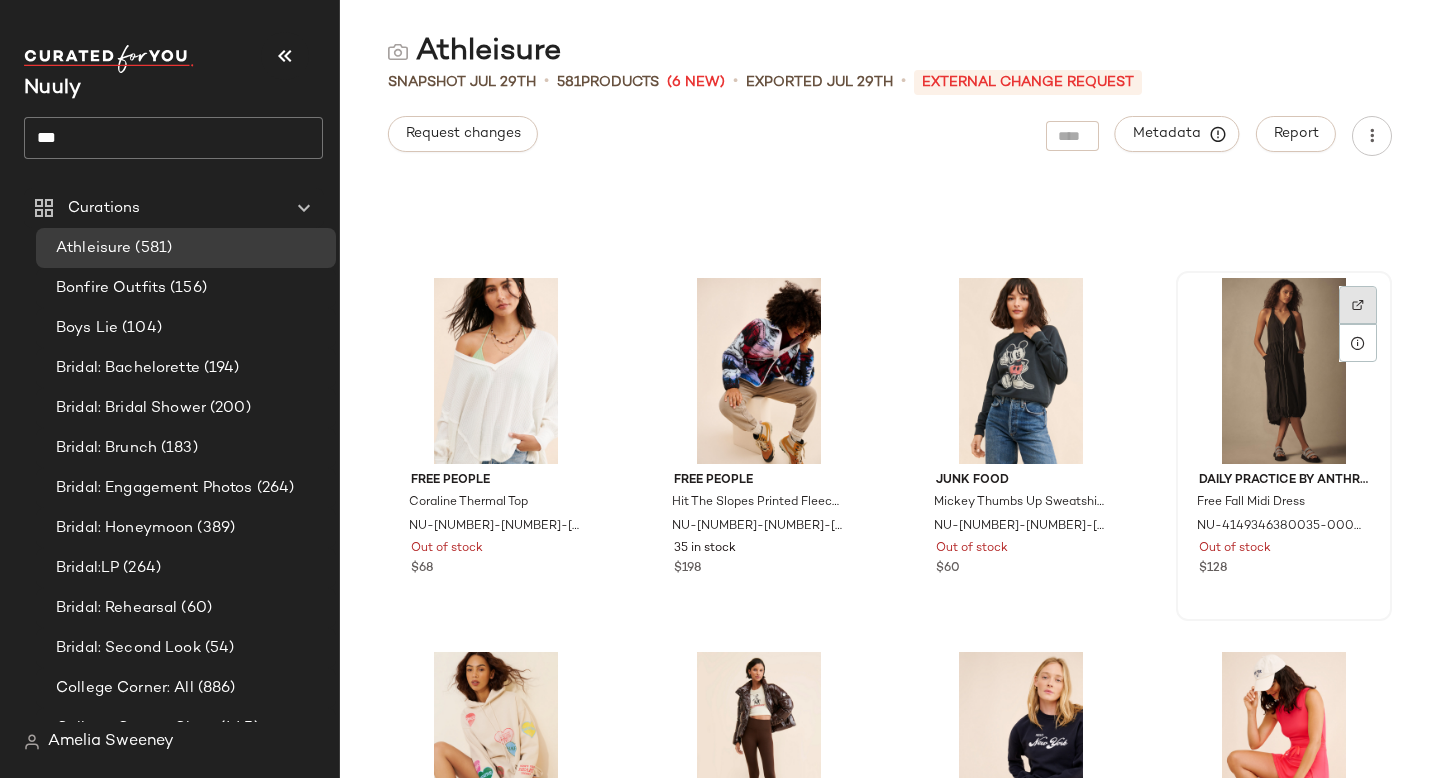 click 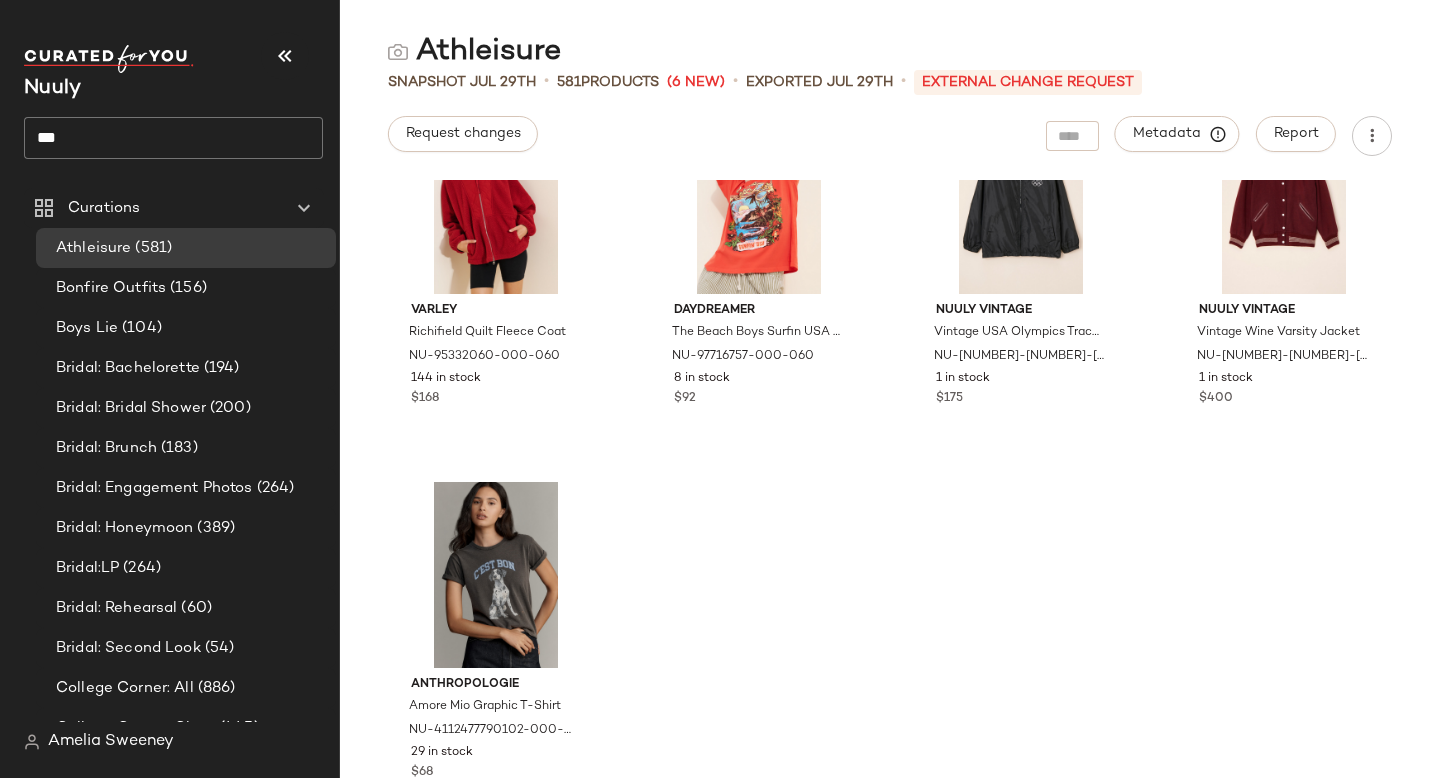 scroll, scrollTop: 54022, scrollLeft: 0, axis: vertical 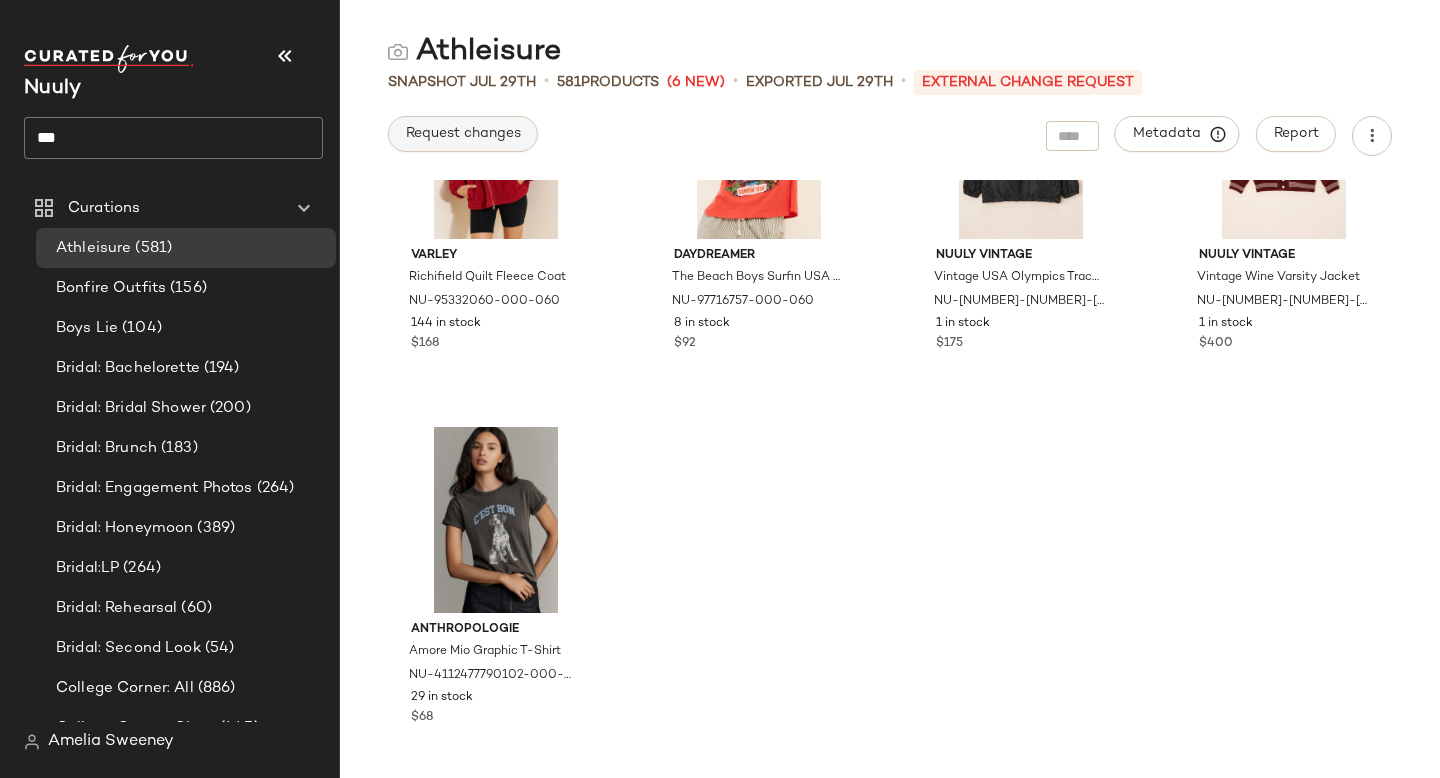 click on "Request changes" 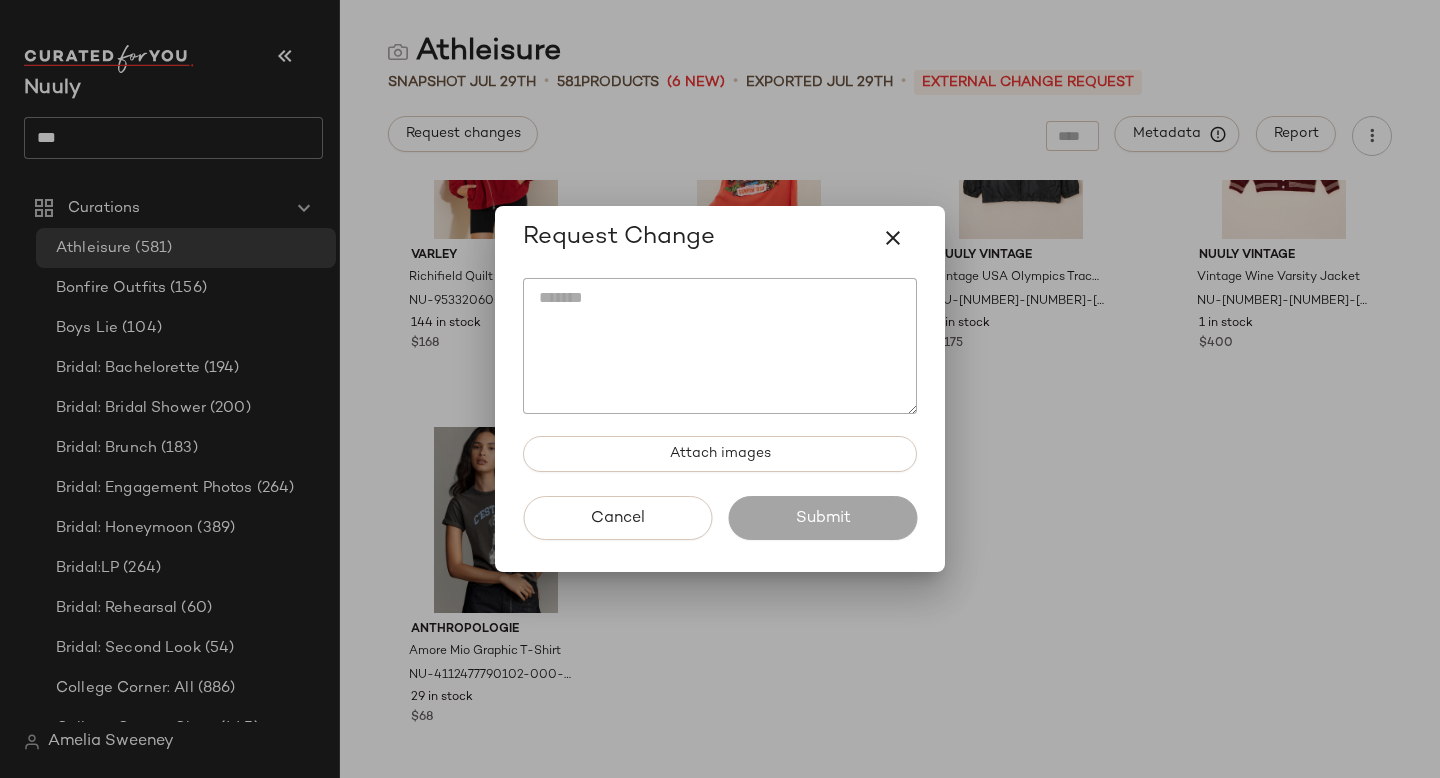 click 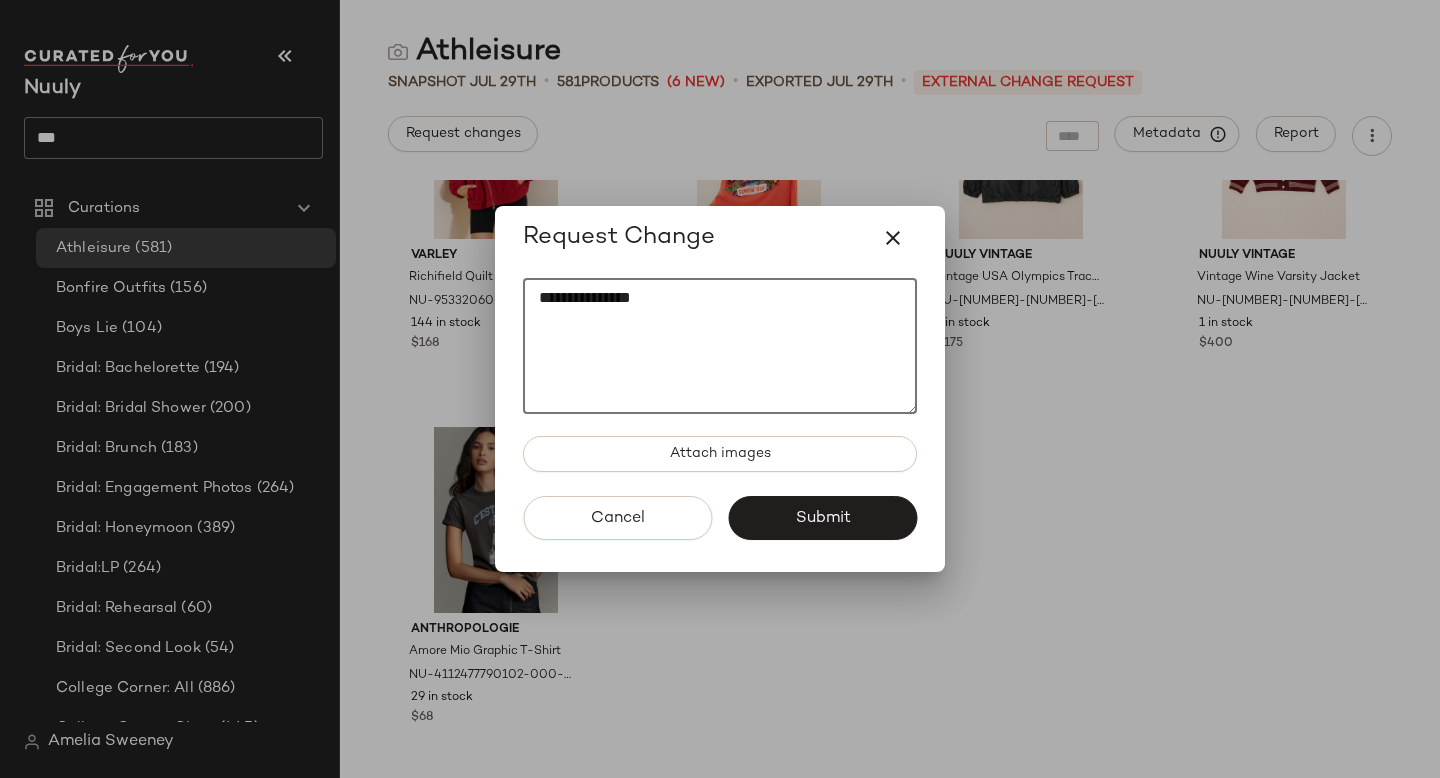 paste on "**********" 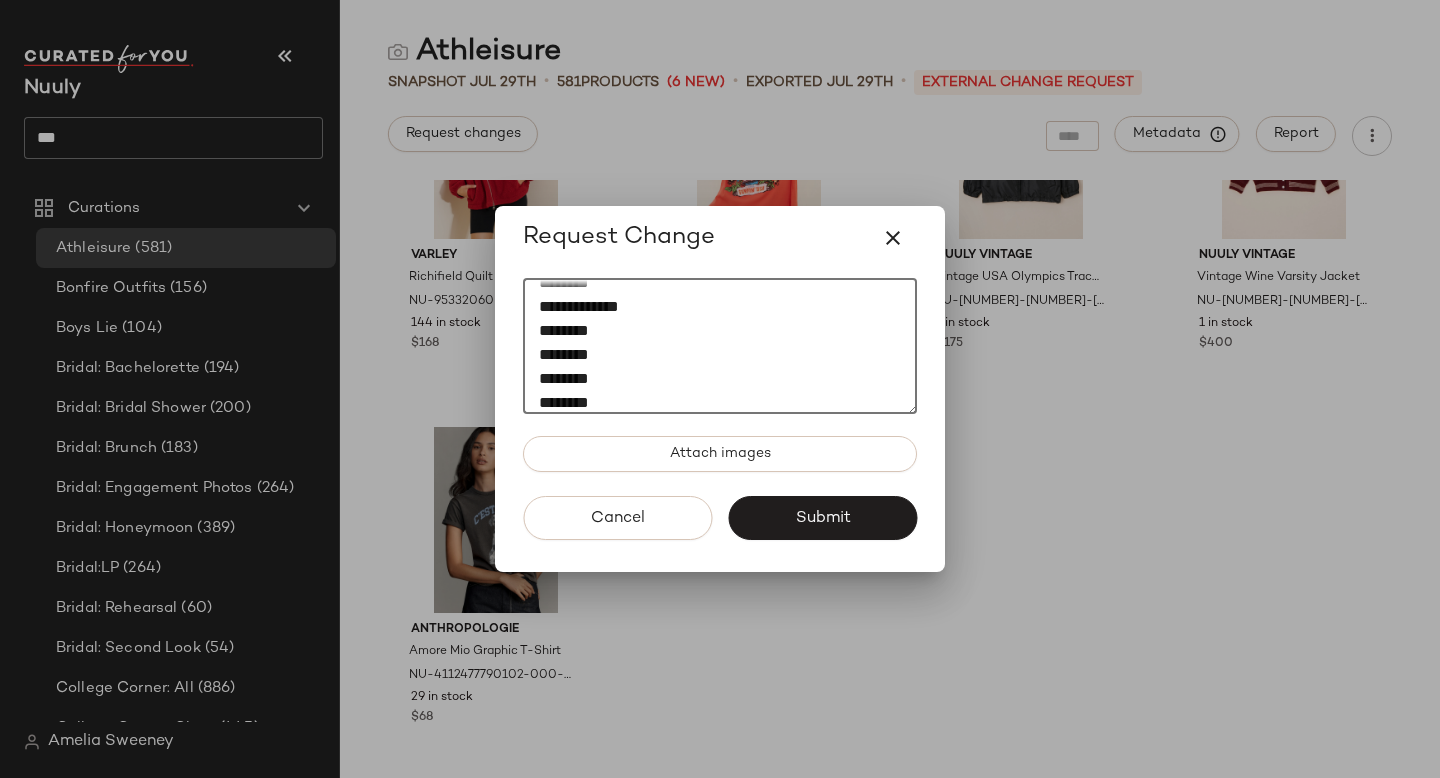 scroll, scrollTop: 0, scrollLeft: 0, axis: both 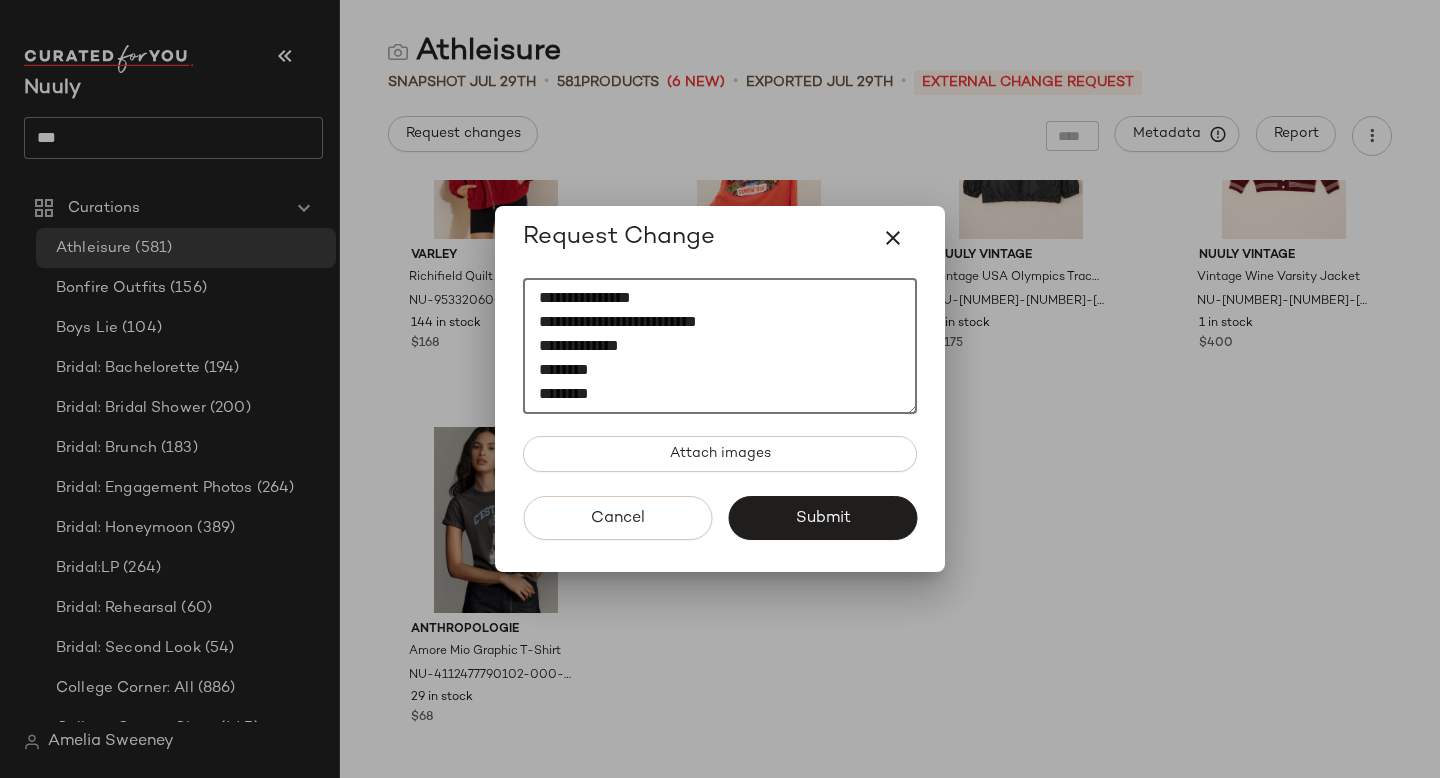 drag, startPoint x: 796, startPoint y: 317, endPoint x: 524, endPoint y: 318, distance: 272.00183 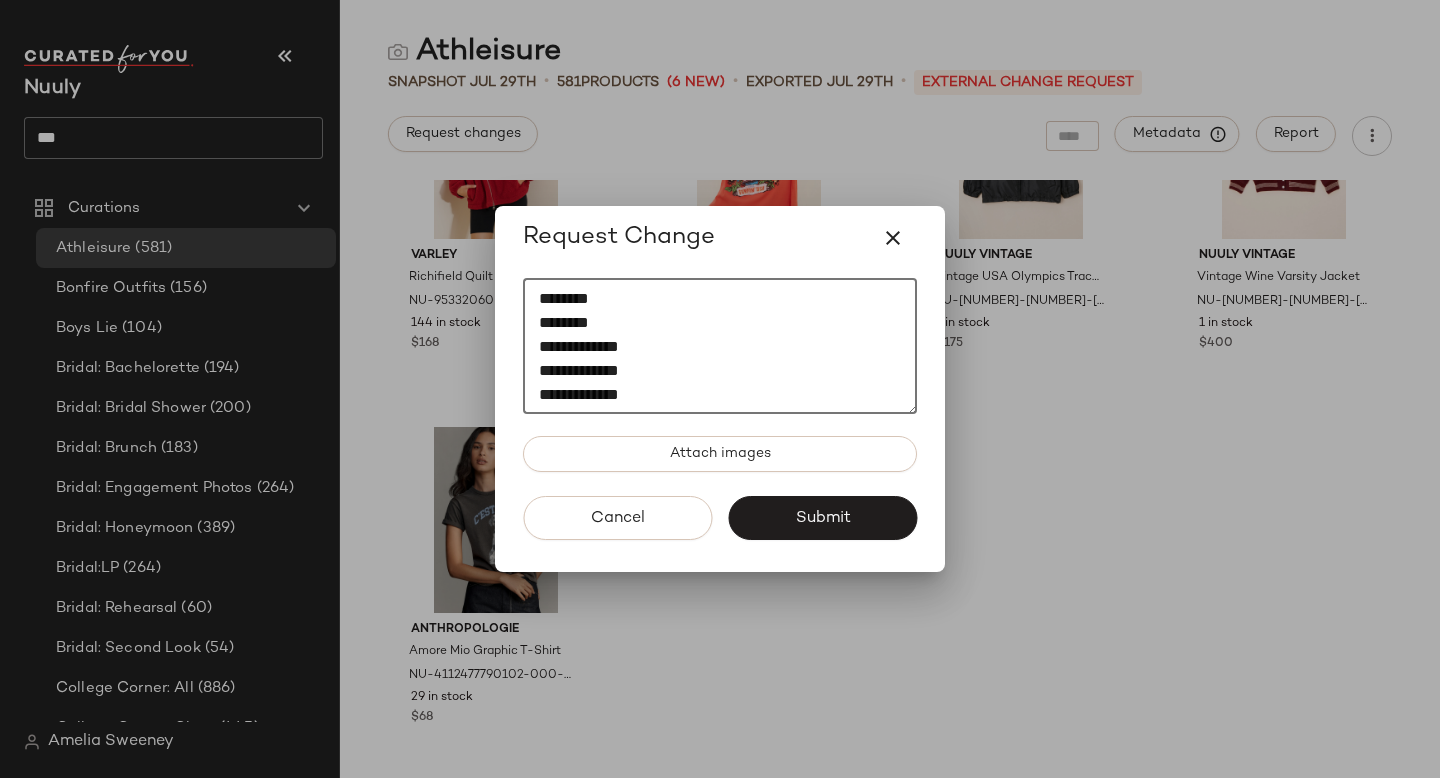 scroll, scrollTop: 1104, scrollLeft: 0, axis: vertical 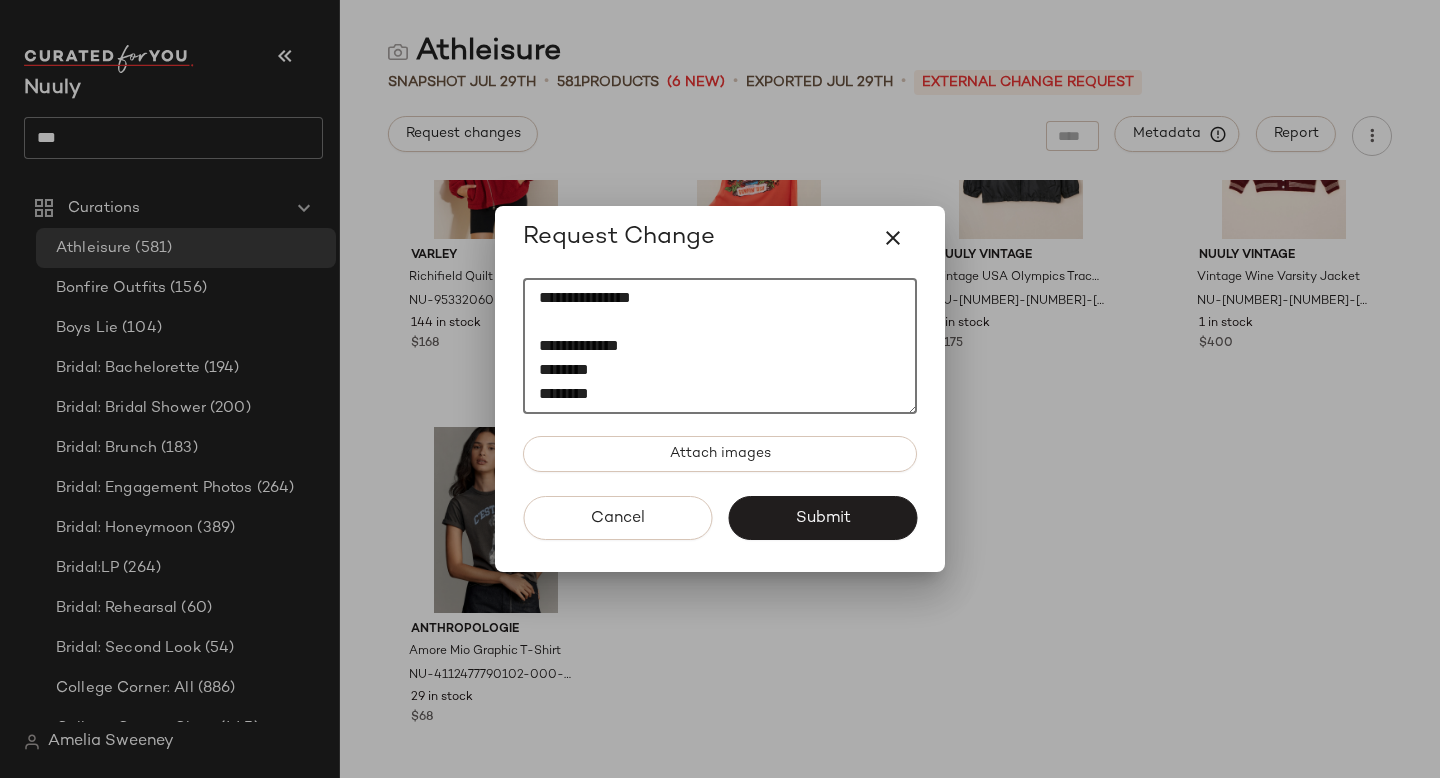 drag, startPoint x: 630, startPoint y: 379, endPoint x: 513, endPoint y: 350, distance: 120.54045 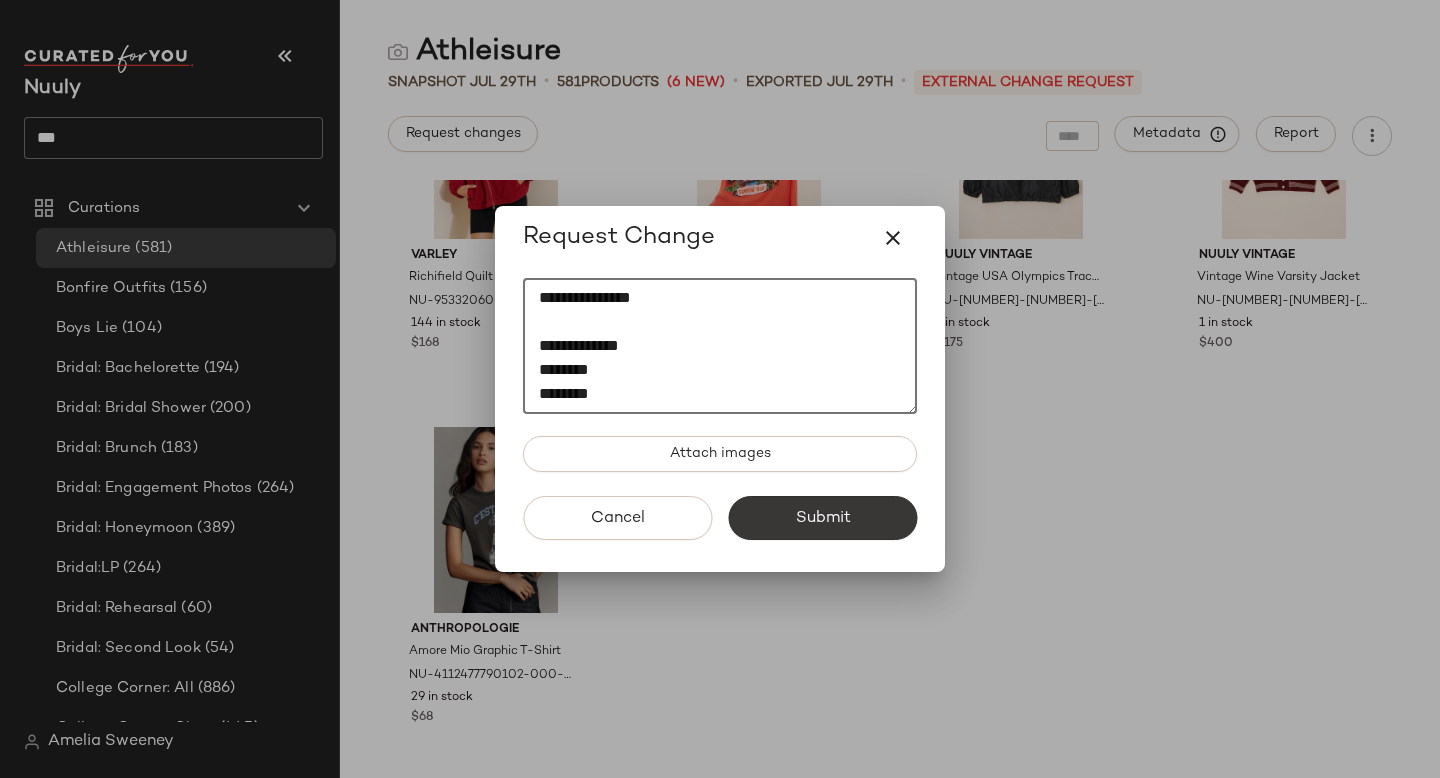 click on "Submit" at bounding box center (822, 518) 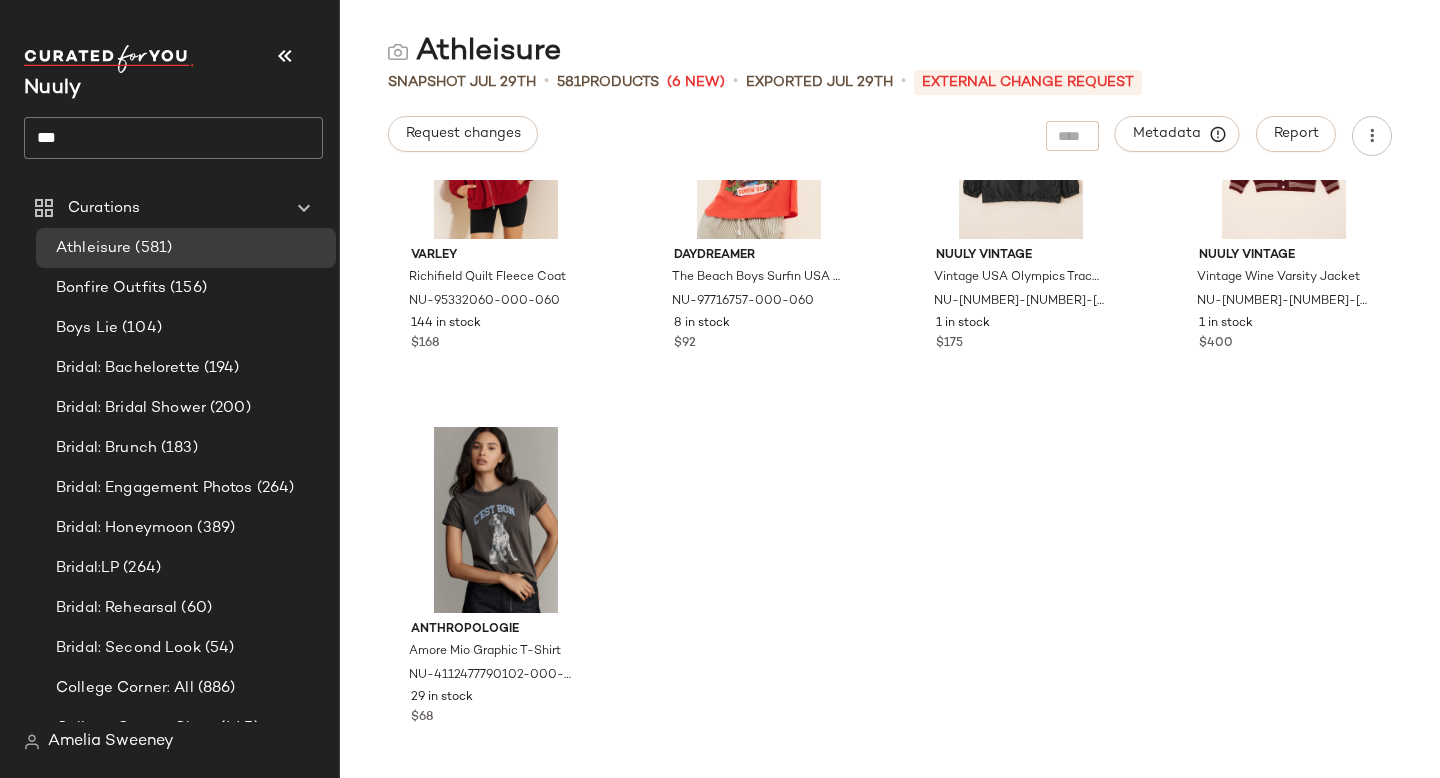 click on "***" 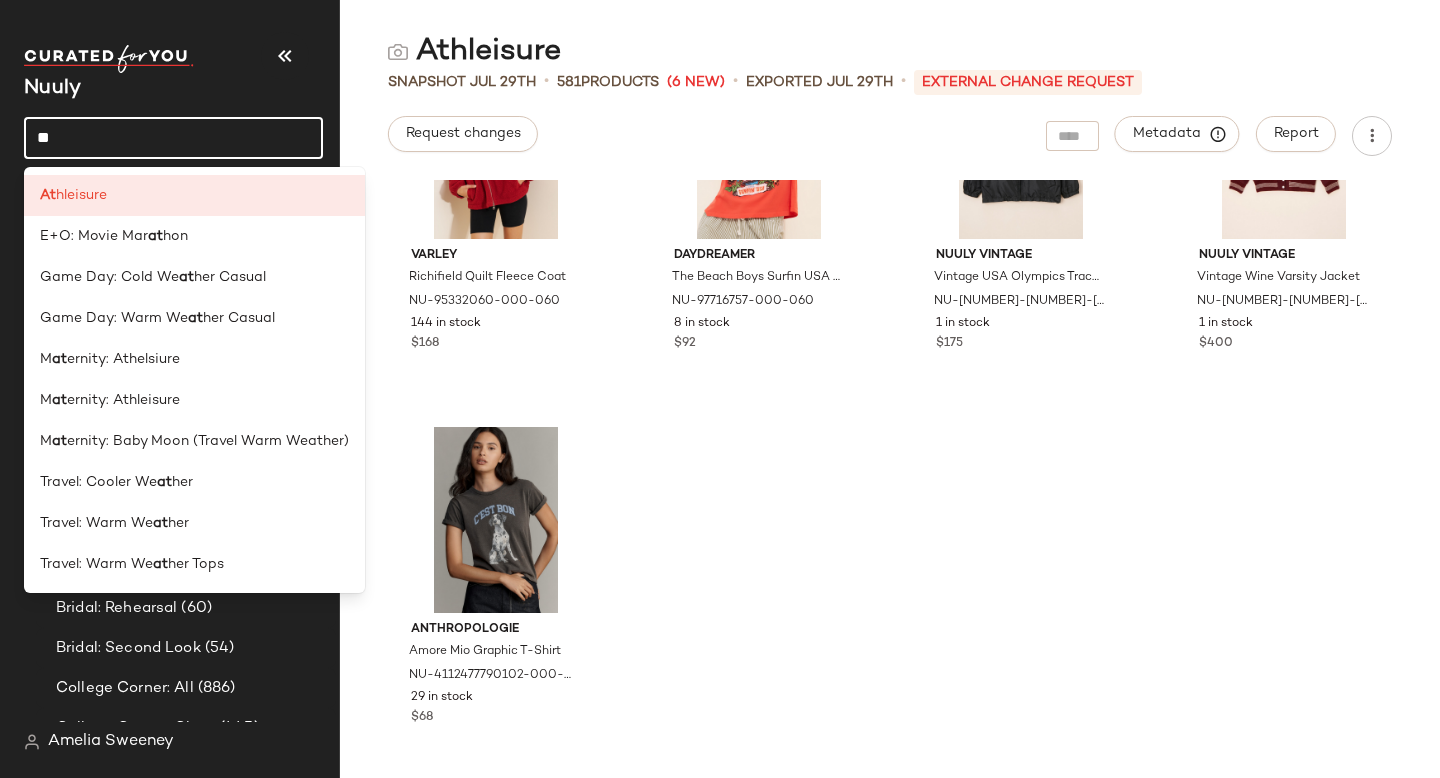 type on "*" 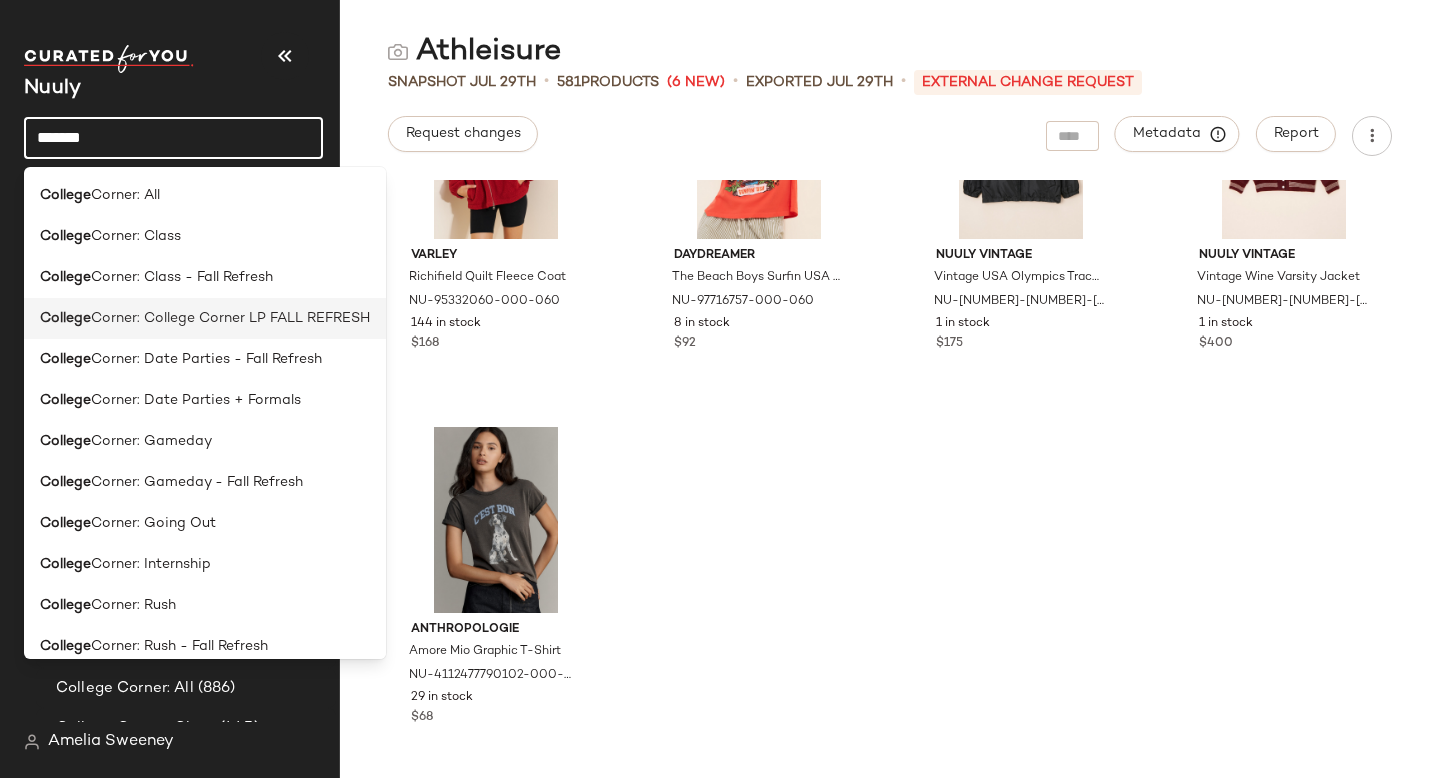 scroll, scrollTop: 16, scrollLeft: 0, axis: vertical 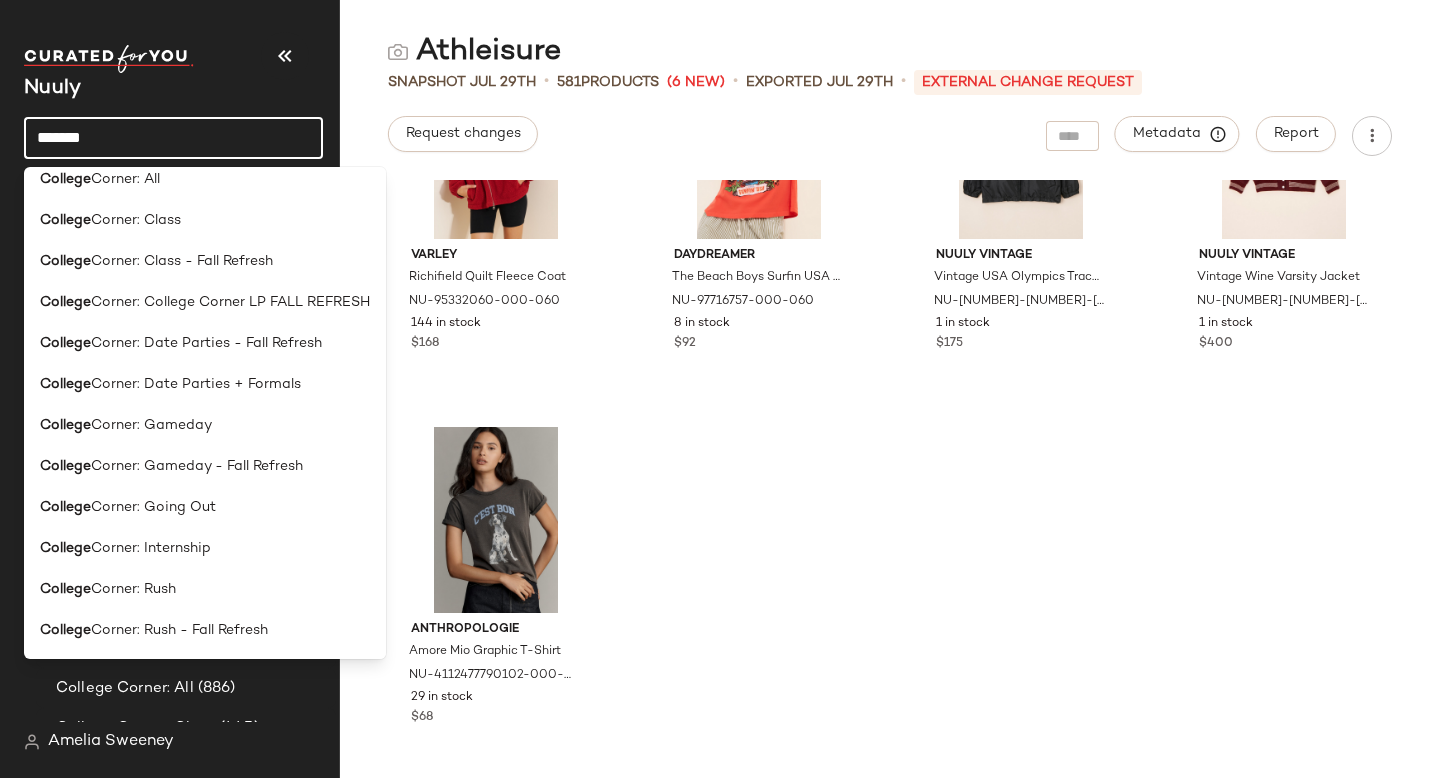 type on "*******" 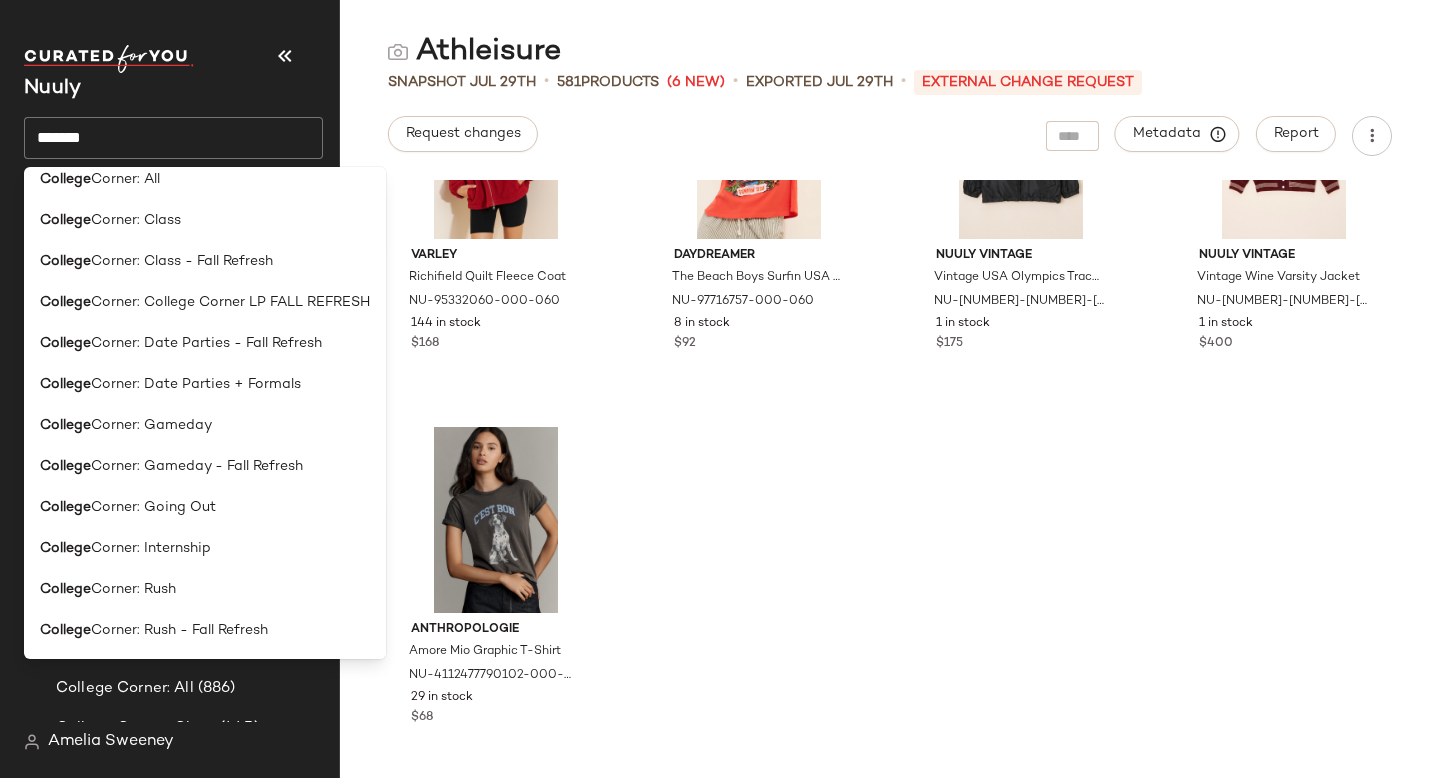 scroll, scrollTop: 8, scrollLeft: 0, axis: vertical 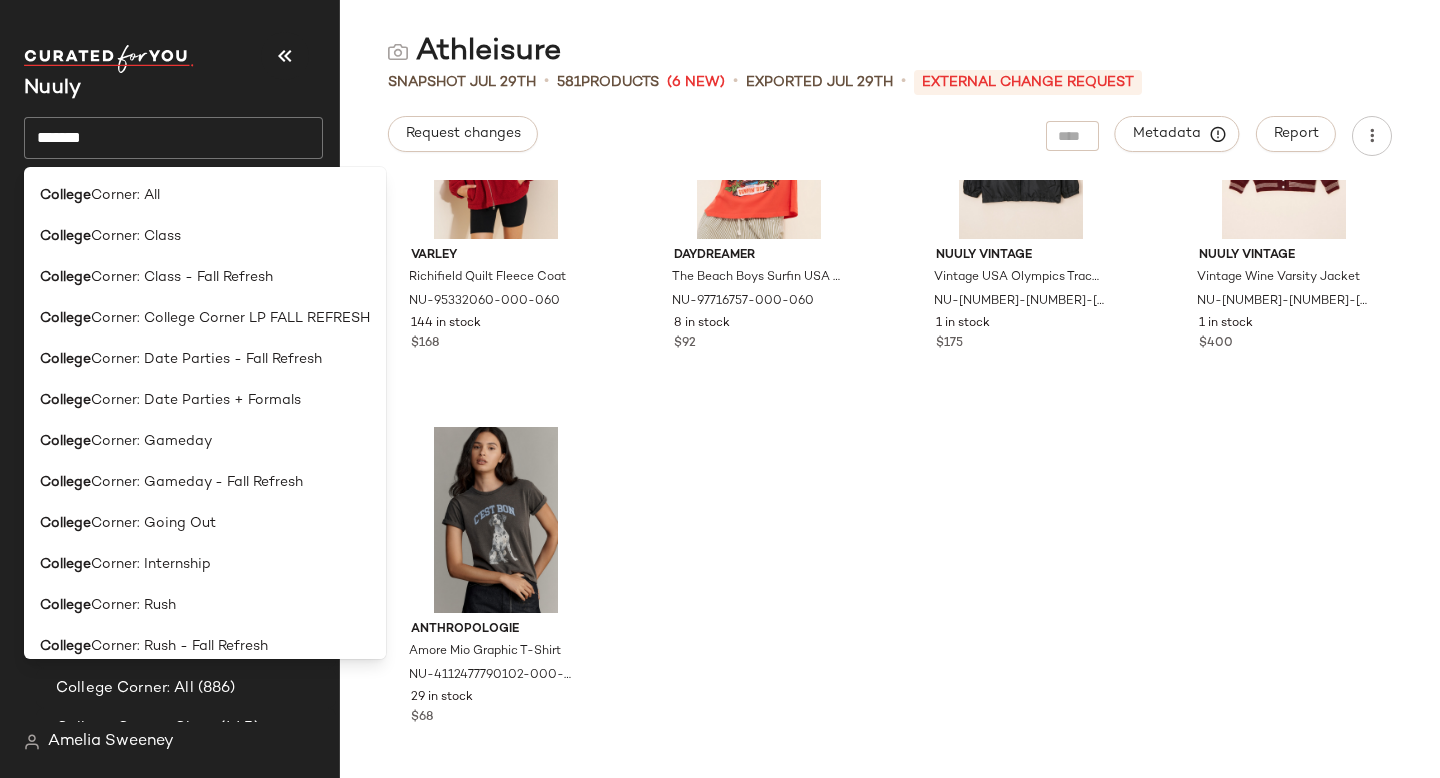 click on "Request changes   Metadata   Report" 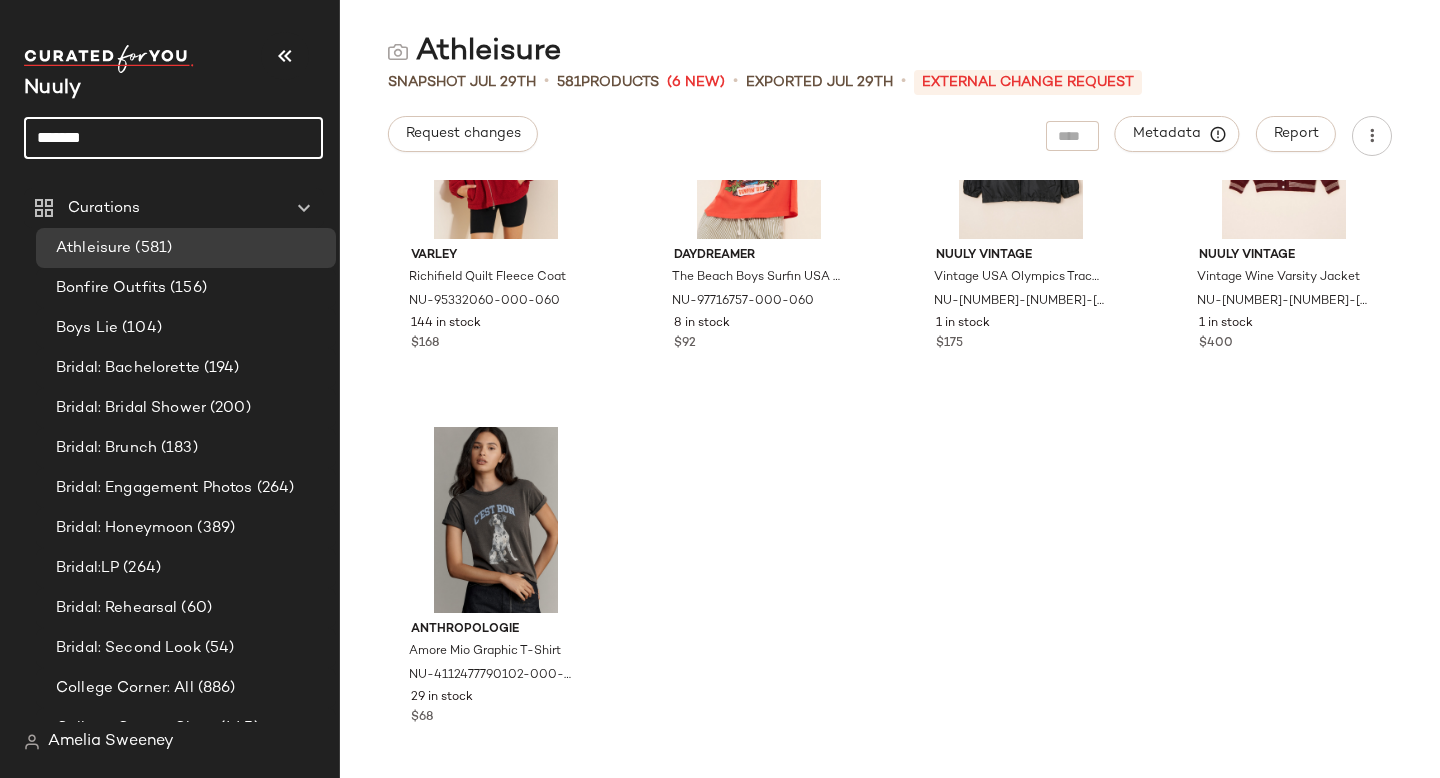 click on "*******" 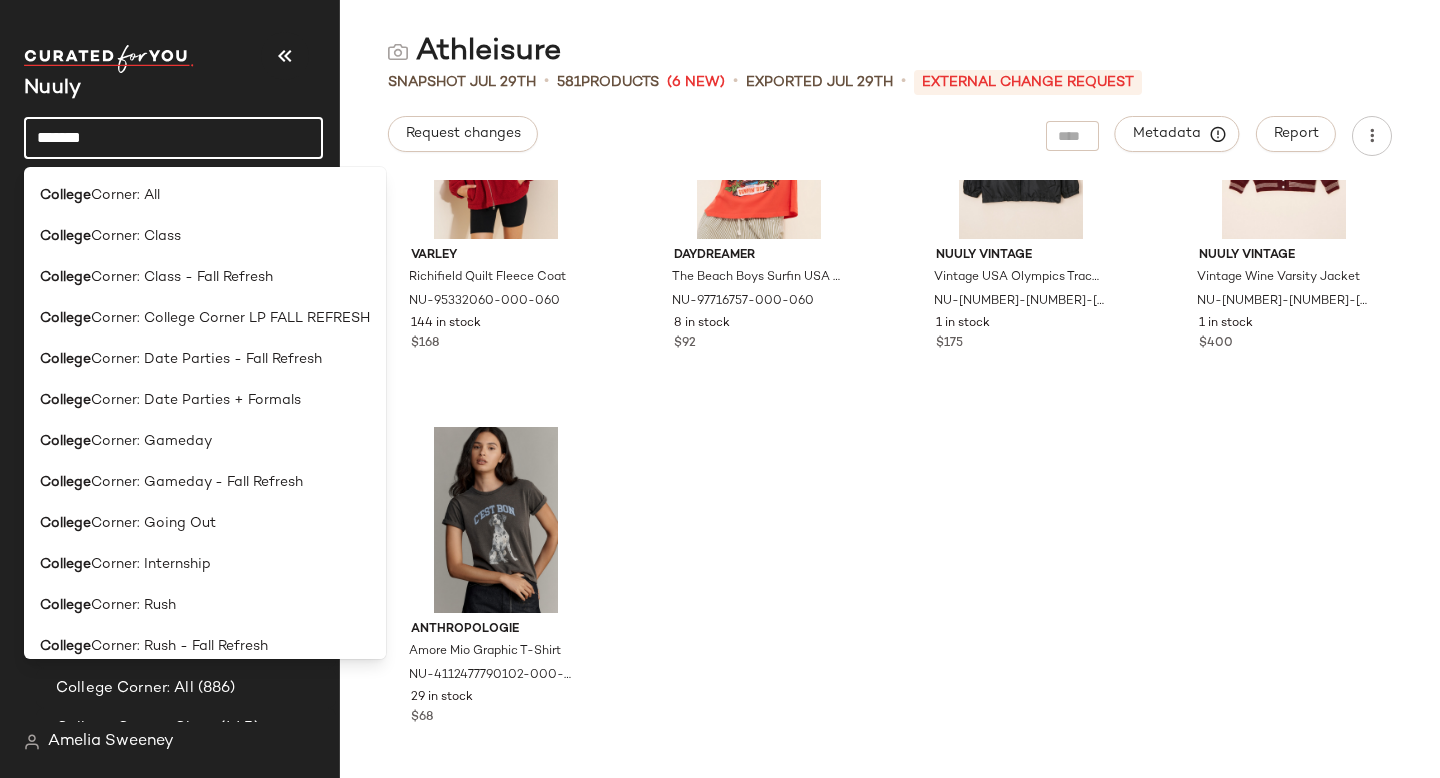 drag, startPoint x: 156, startPoint y: 122, endPoint x: 0, endPoint y: 119, distance: 156.02884 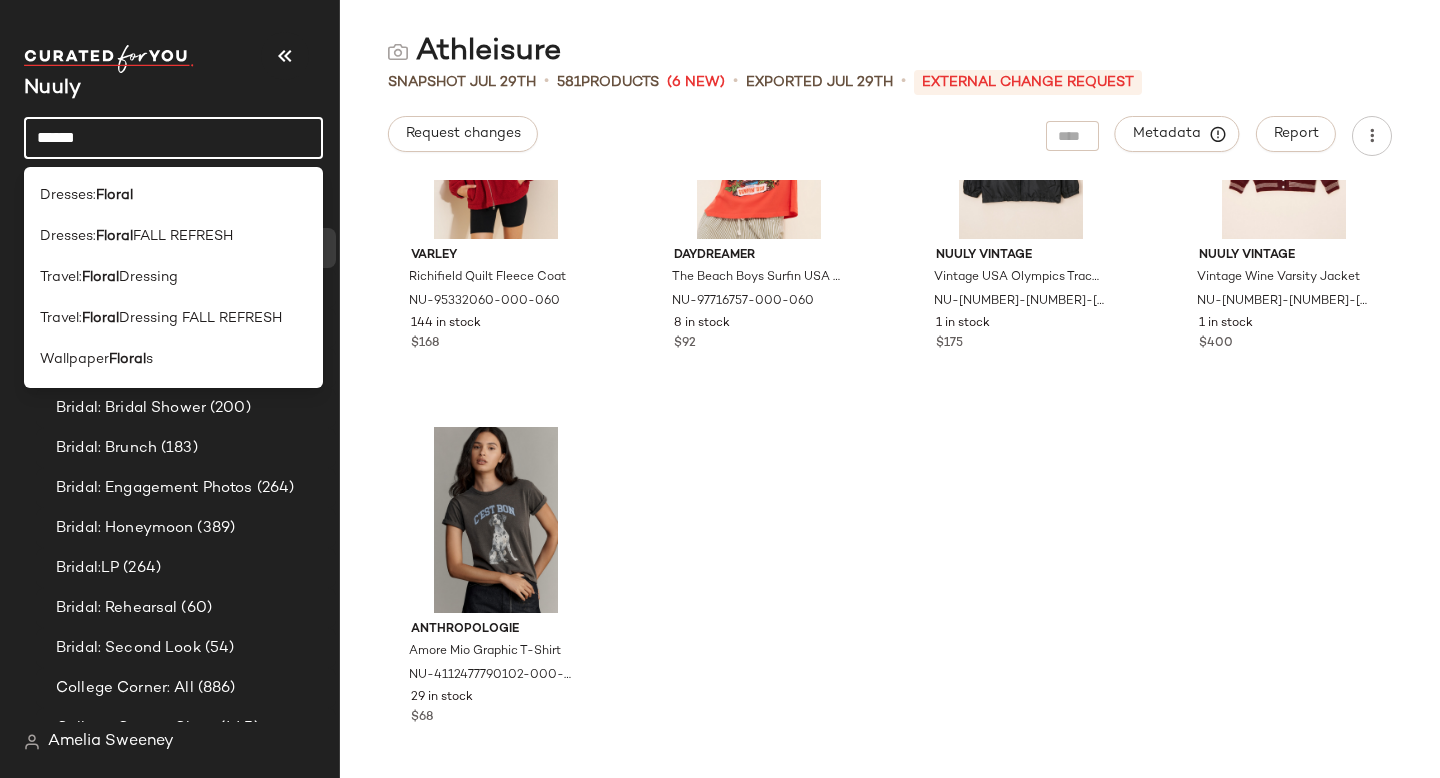 click on "******" 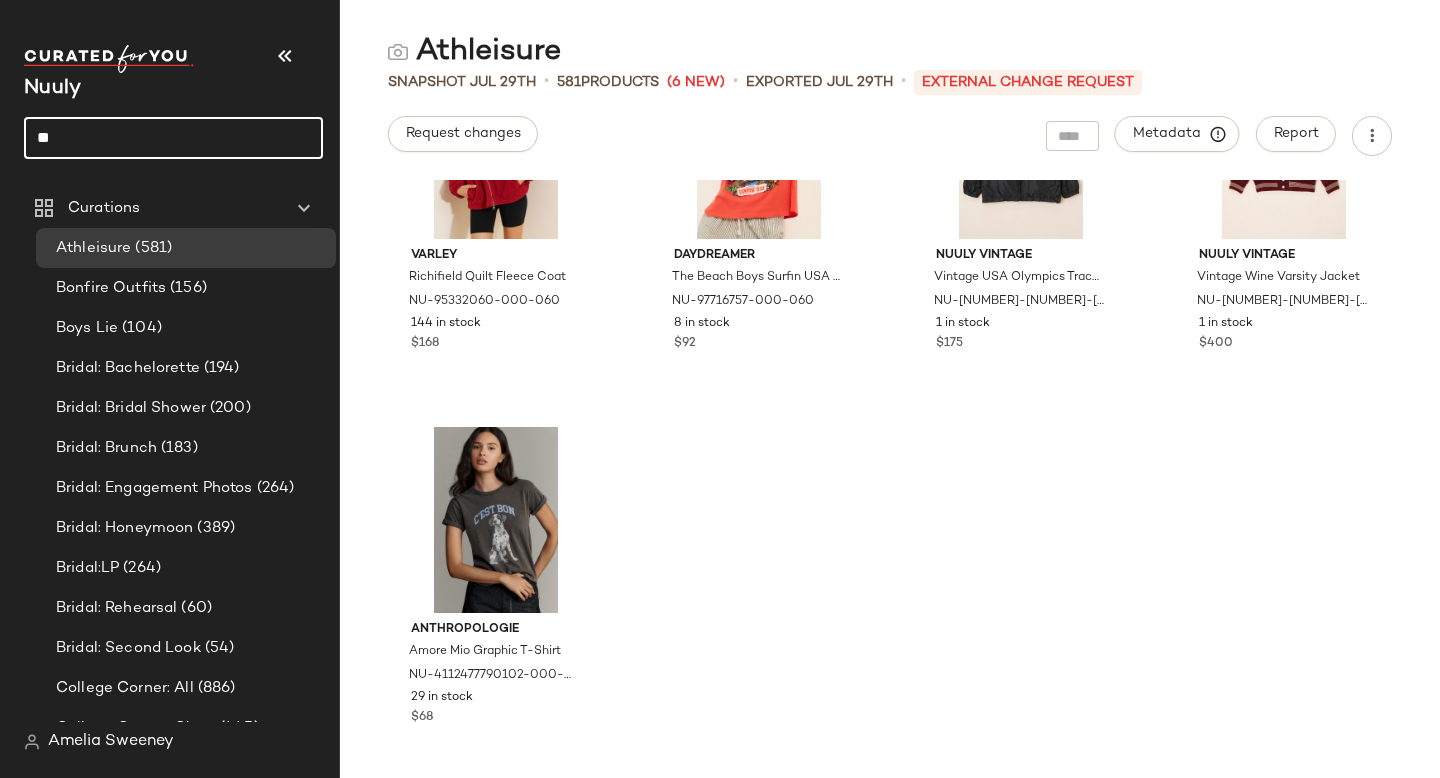 type on "*" 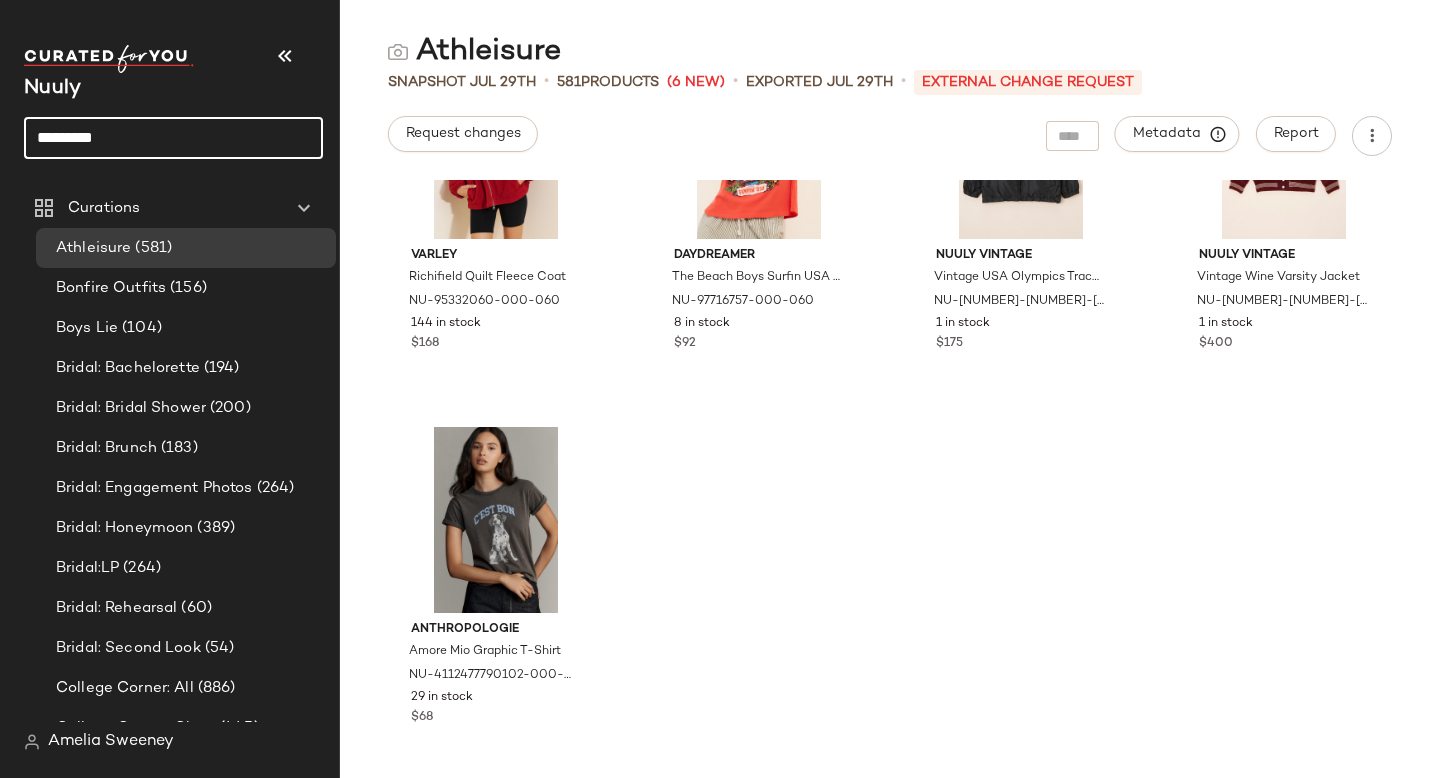 type on "**********" 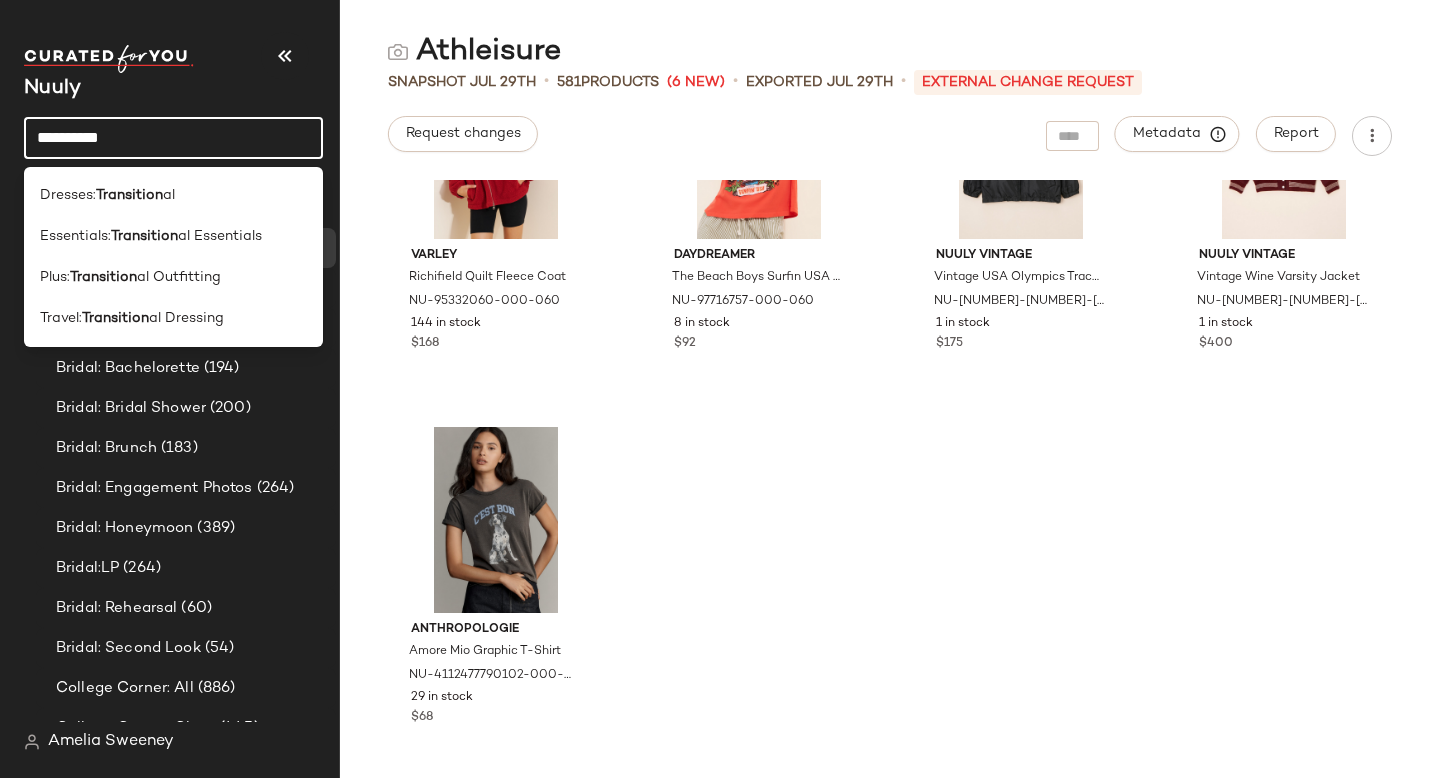 drag, startPoint x: 165, startPoint y: 141, endPoint x: 24, endPoint y: 141, distance: 141 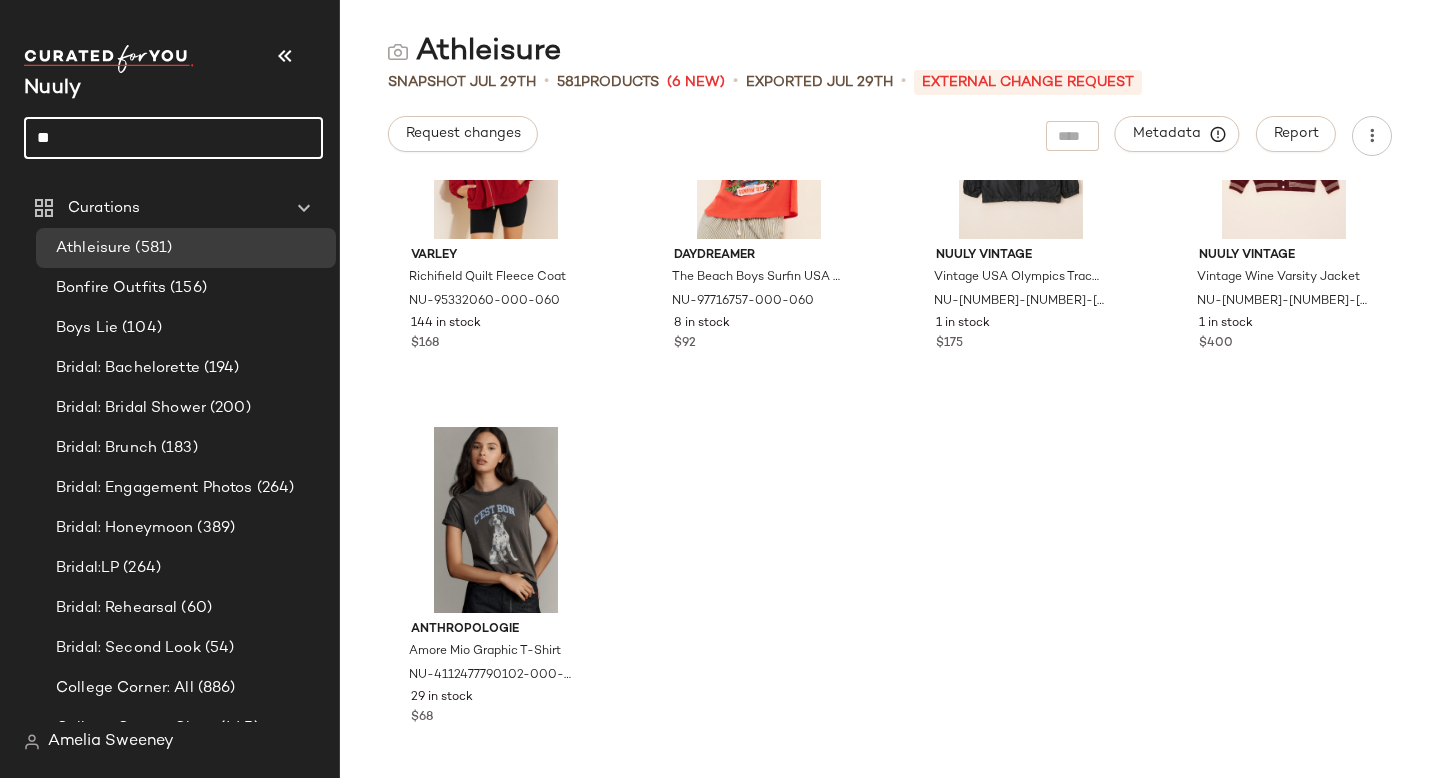 type on "*" 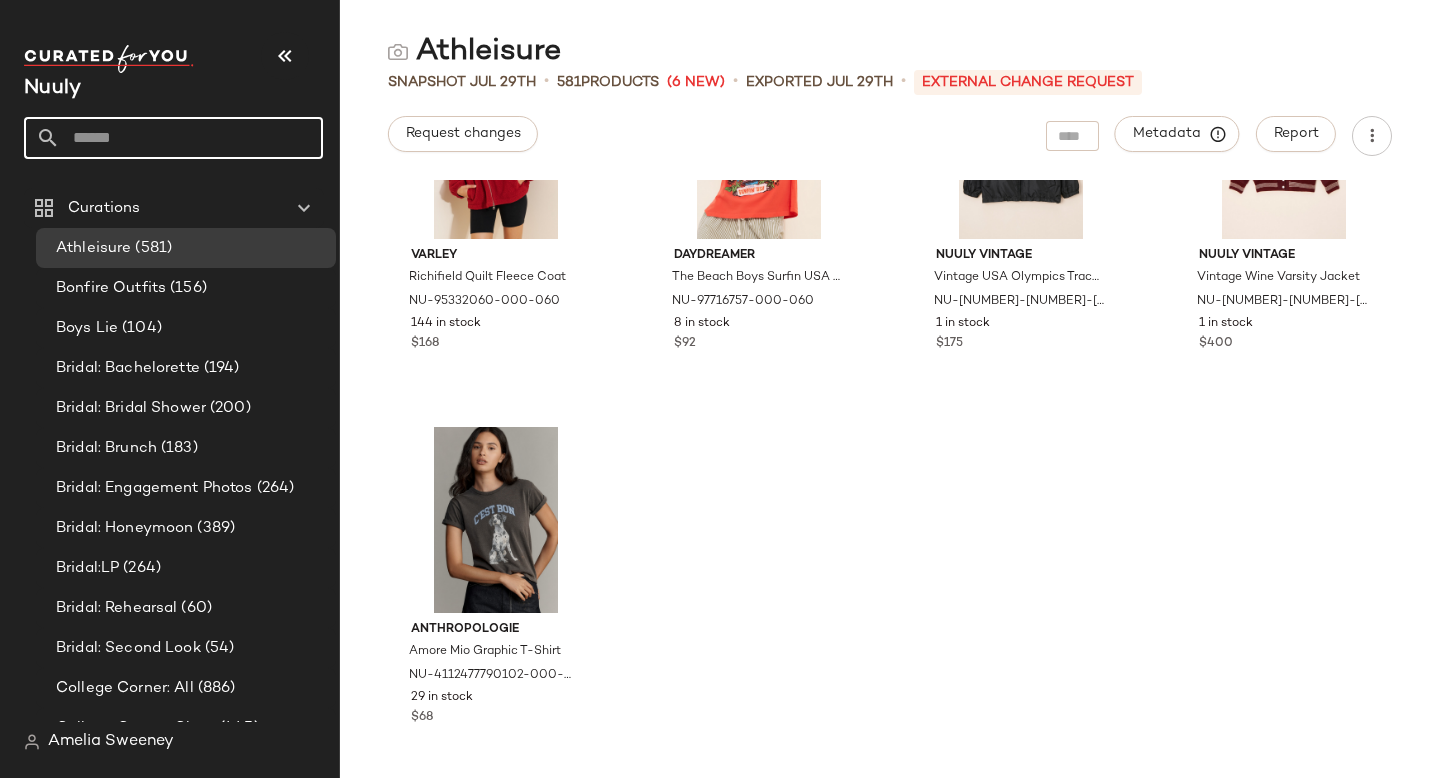 type 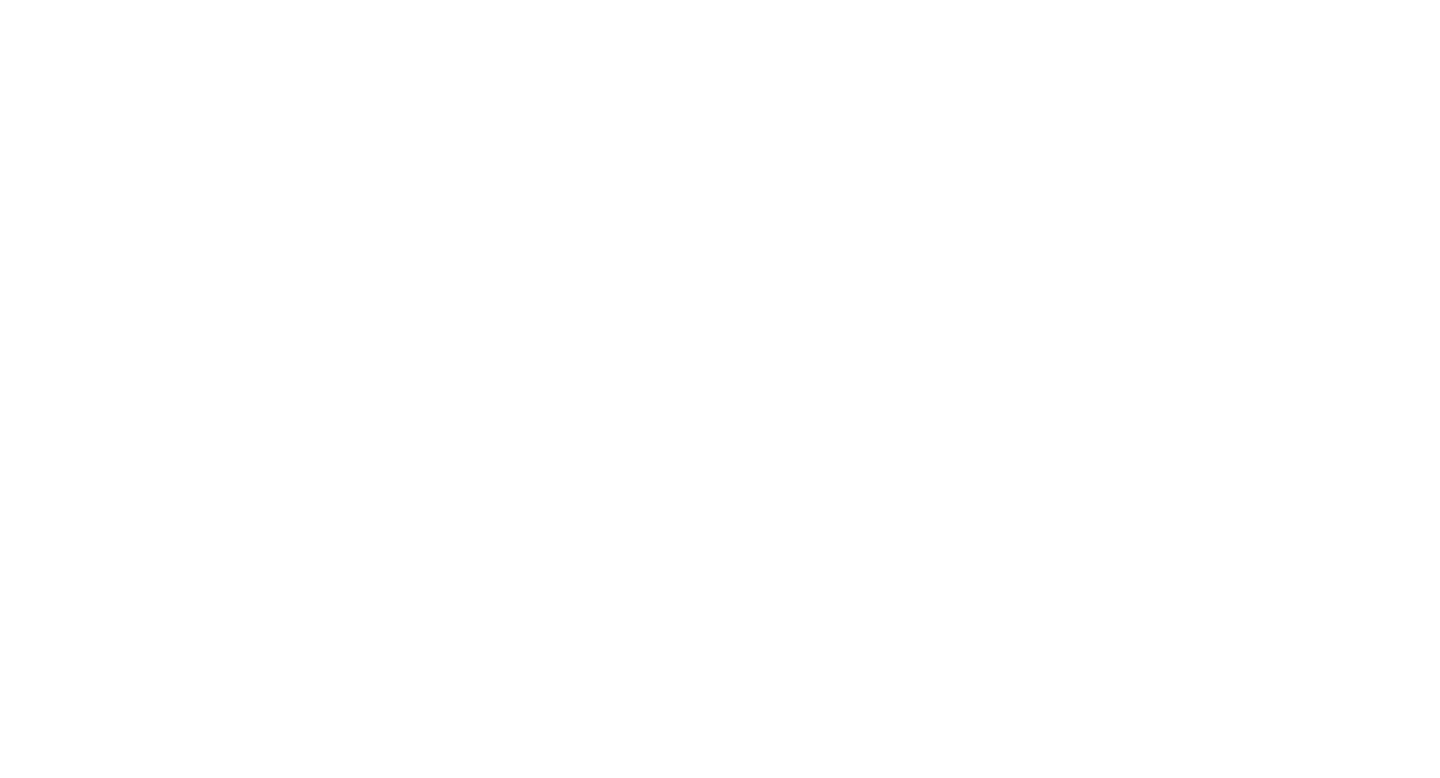 scroll, scrollTop: 0, scrollLeft: 0, axis: both 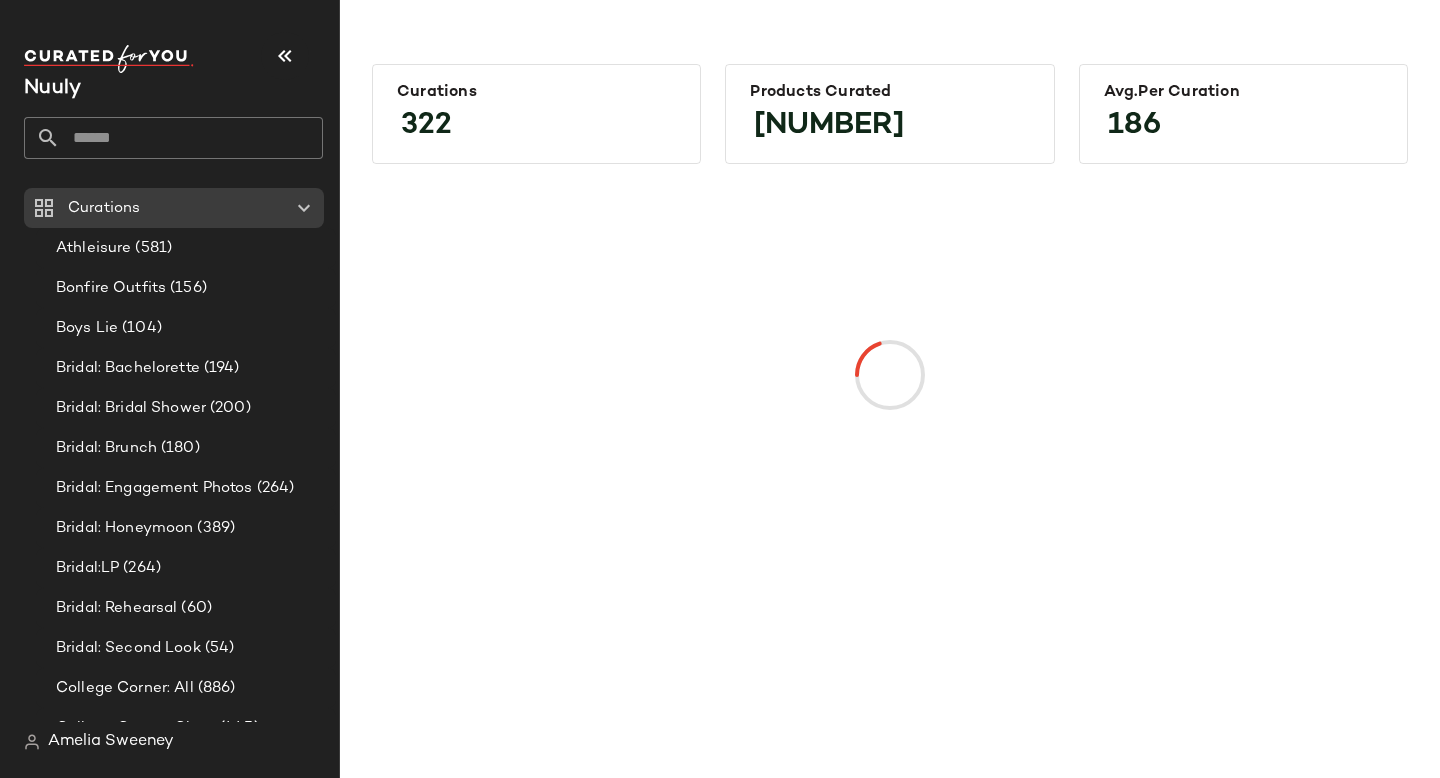 click 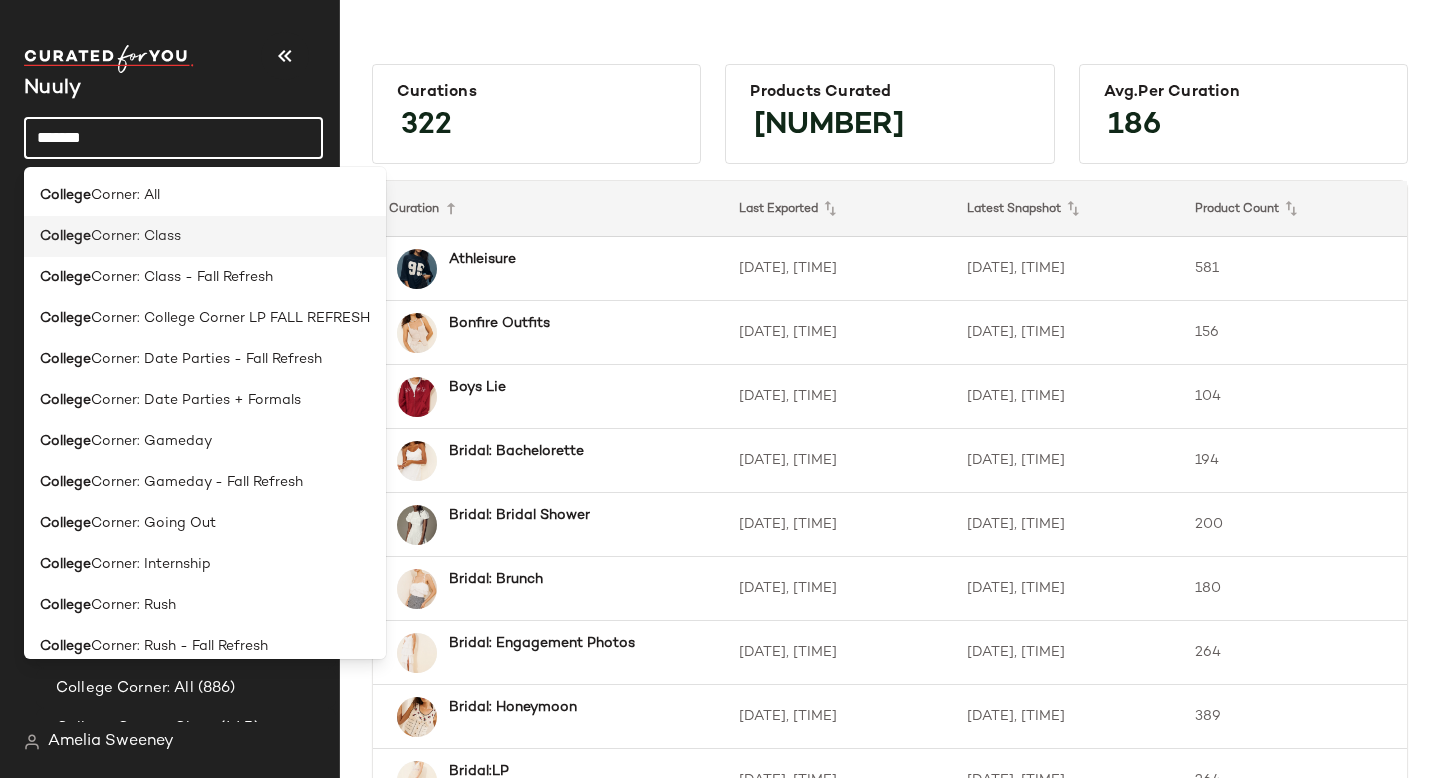 scroll, scrollTop: 16, scrollLeft: 0, axis: vertical 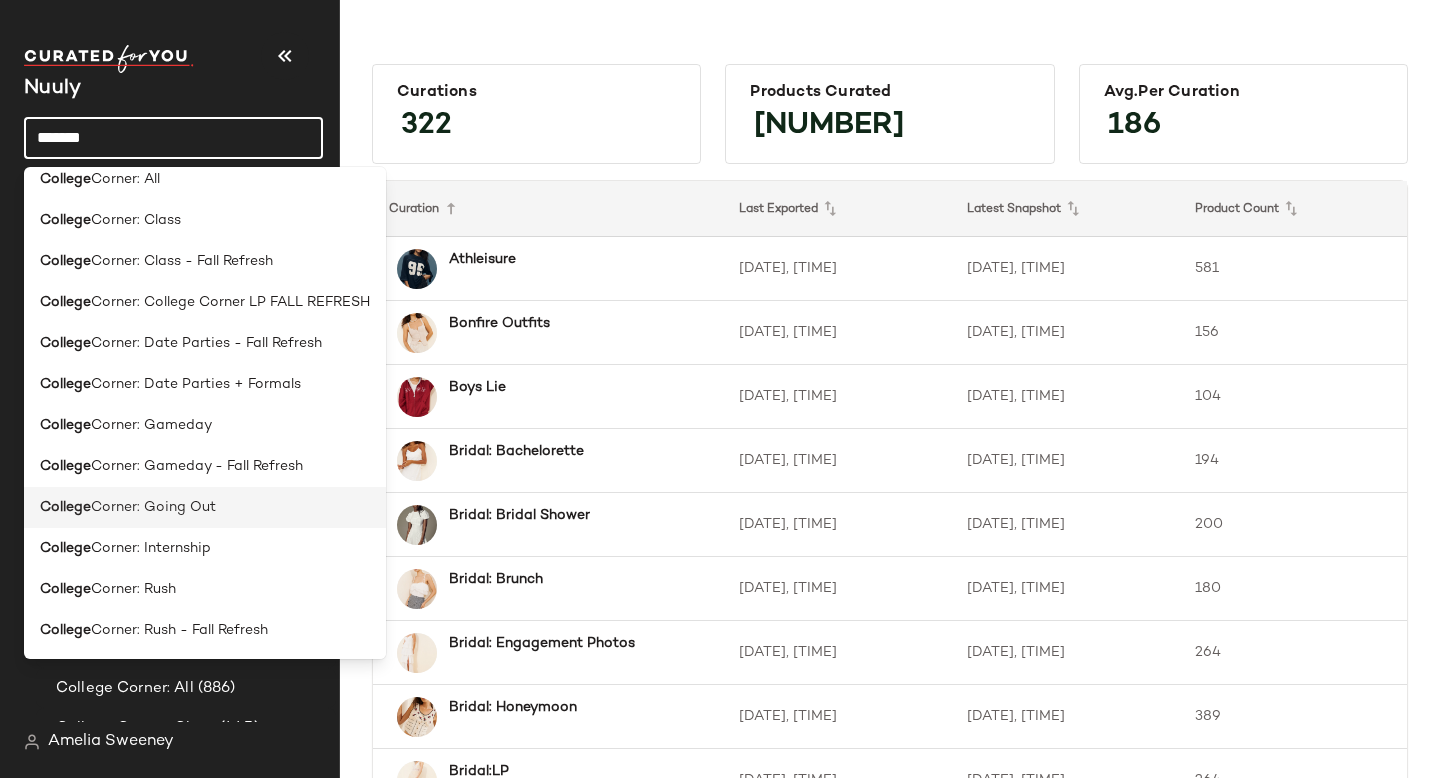 type on "*******" 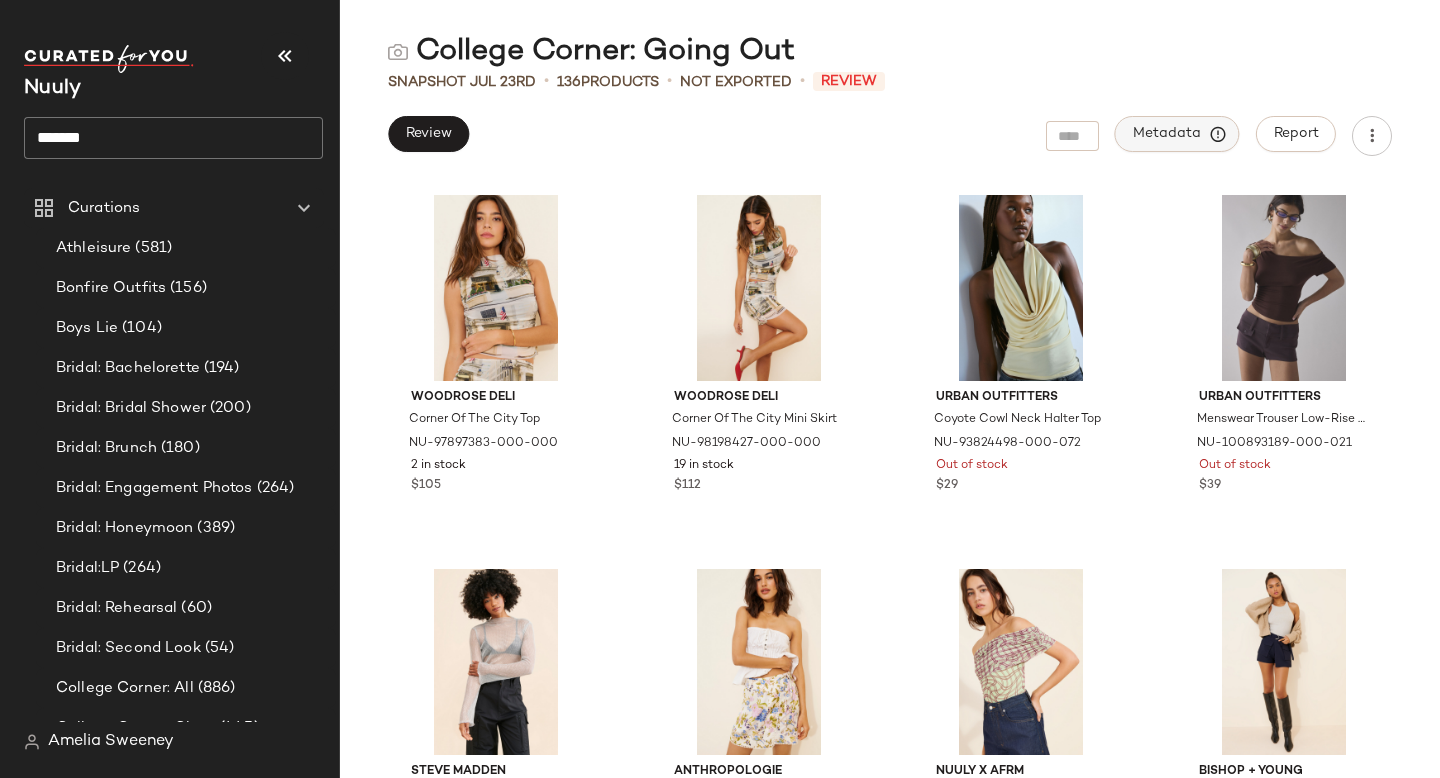 click on "Metadata" 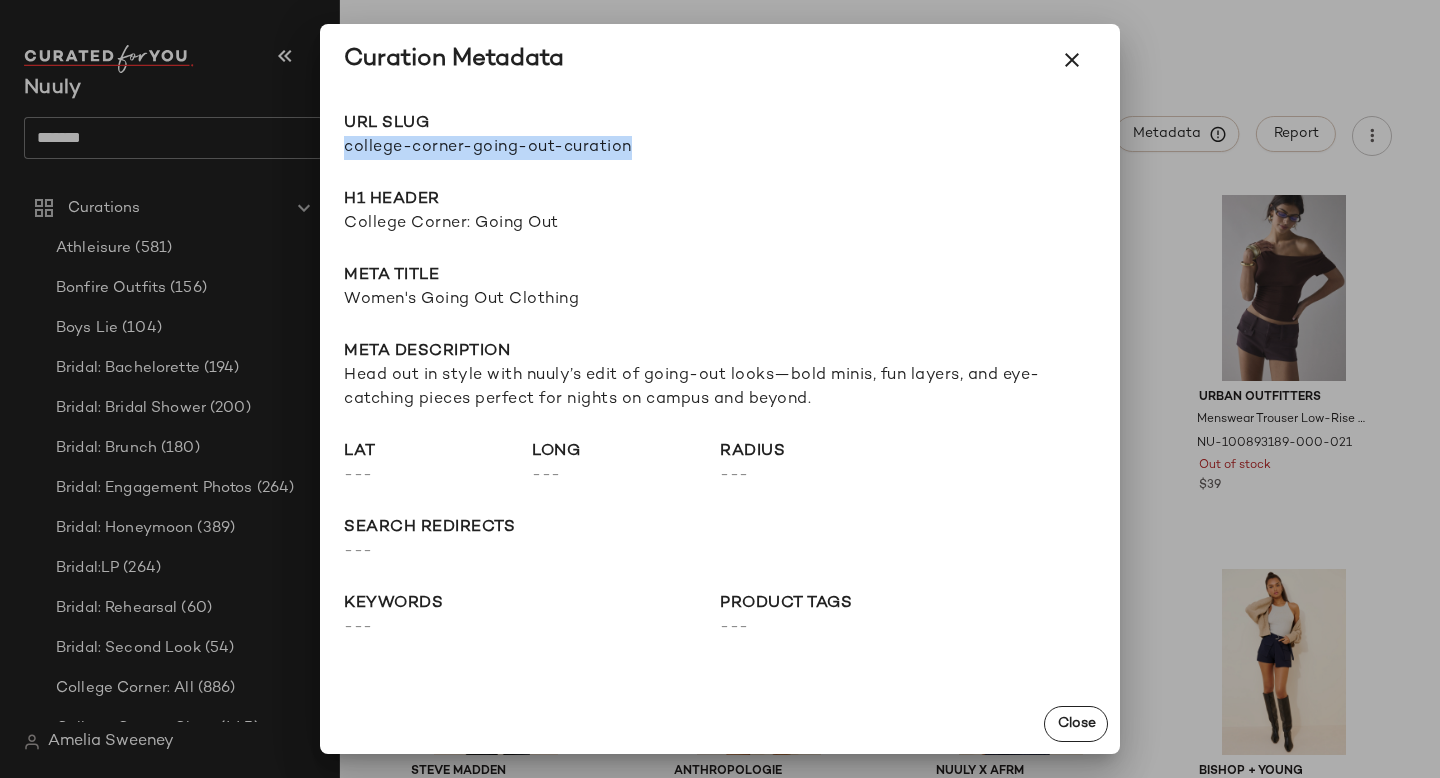 drag, startPoint x: 346, startPoint y: 151, endPoint x: 728, endPoint y: 151, distance: 382 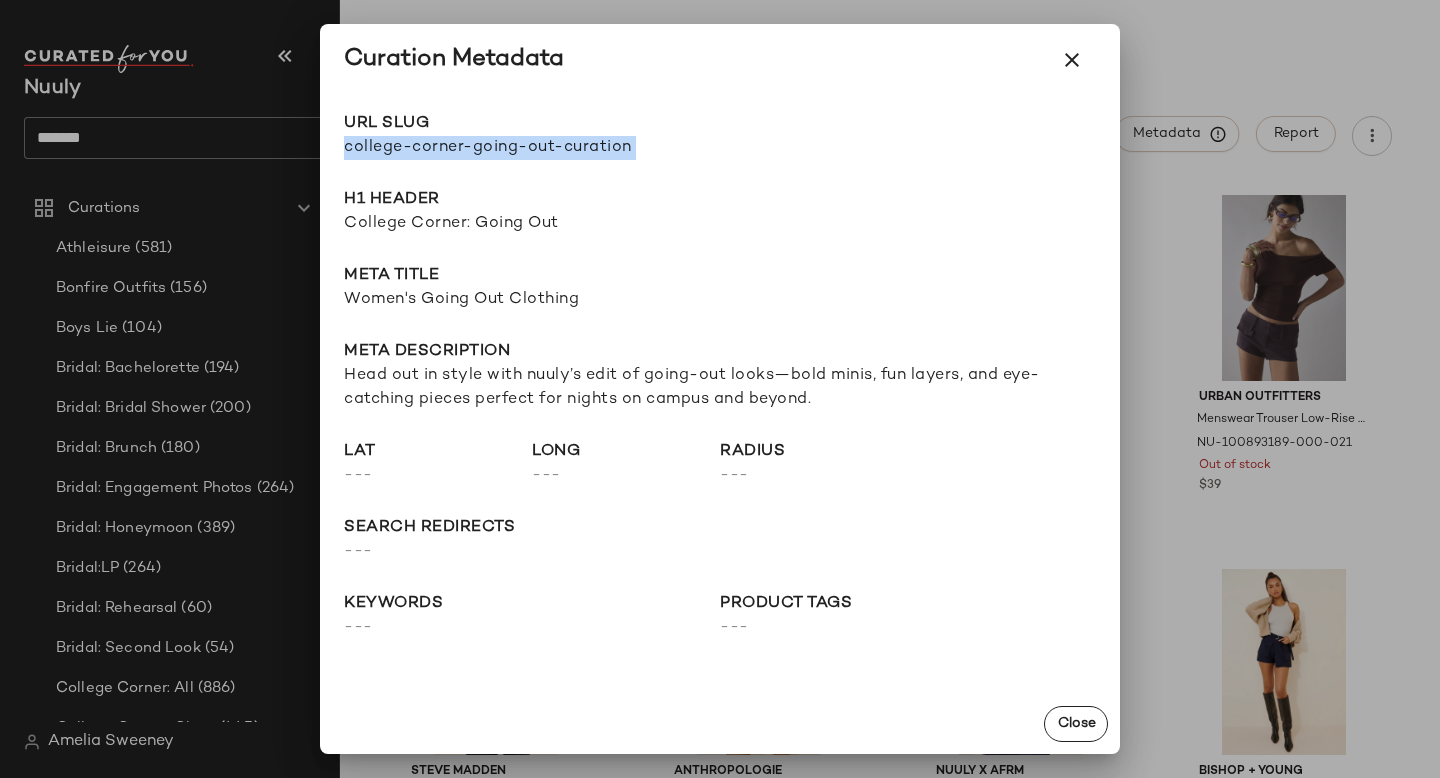 copy on "college-corner-going-out-curation Go to Shop" 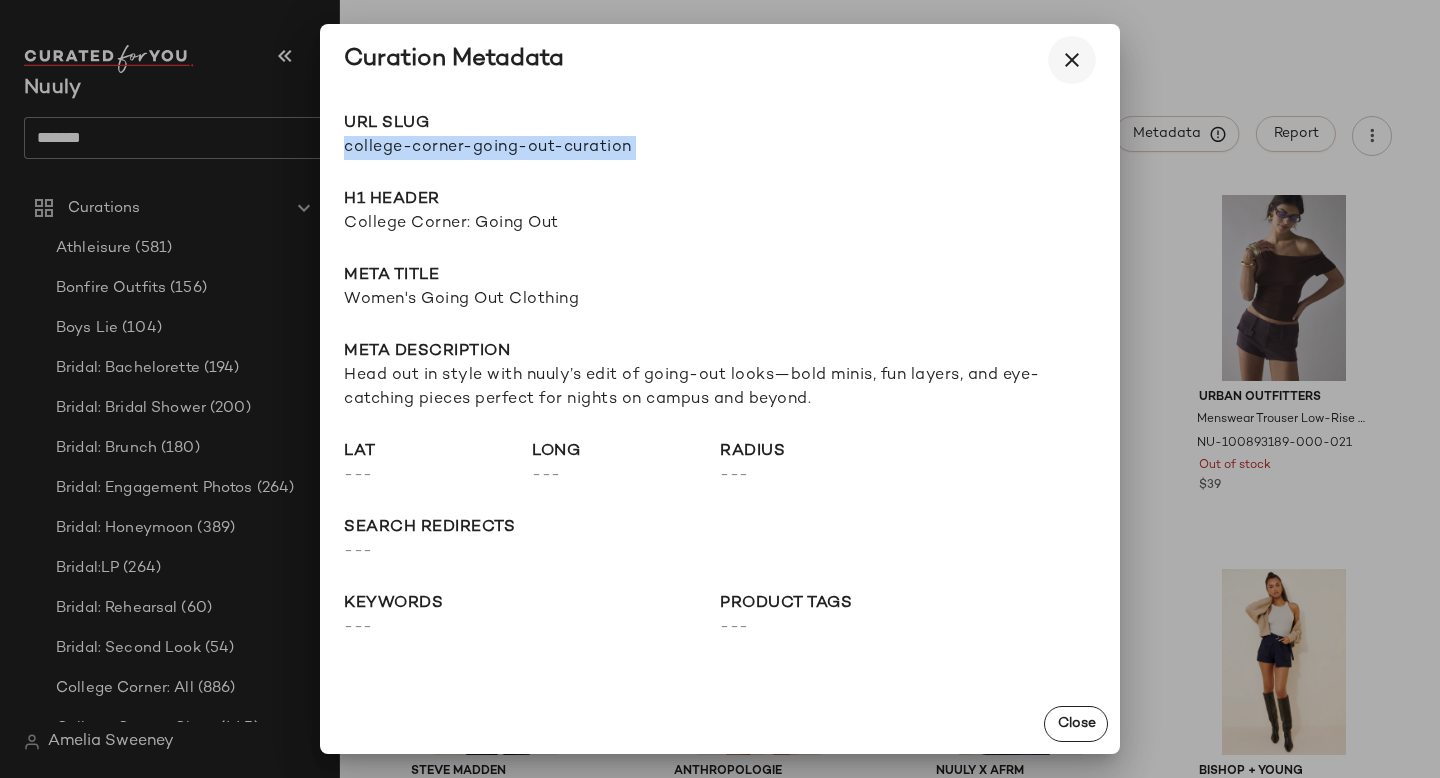 click at bounding box center (1072, 60) 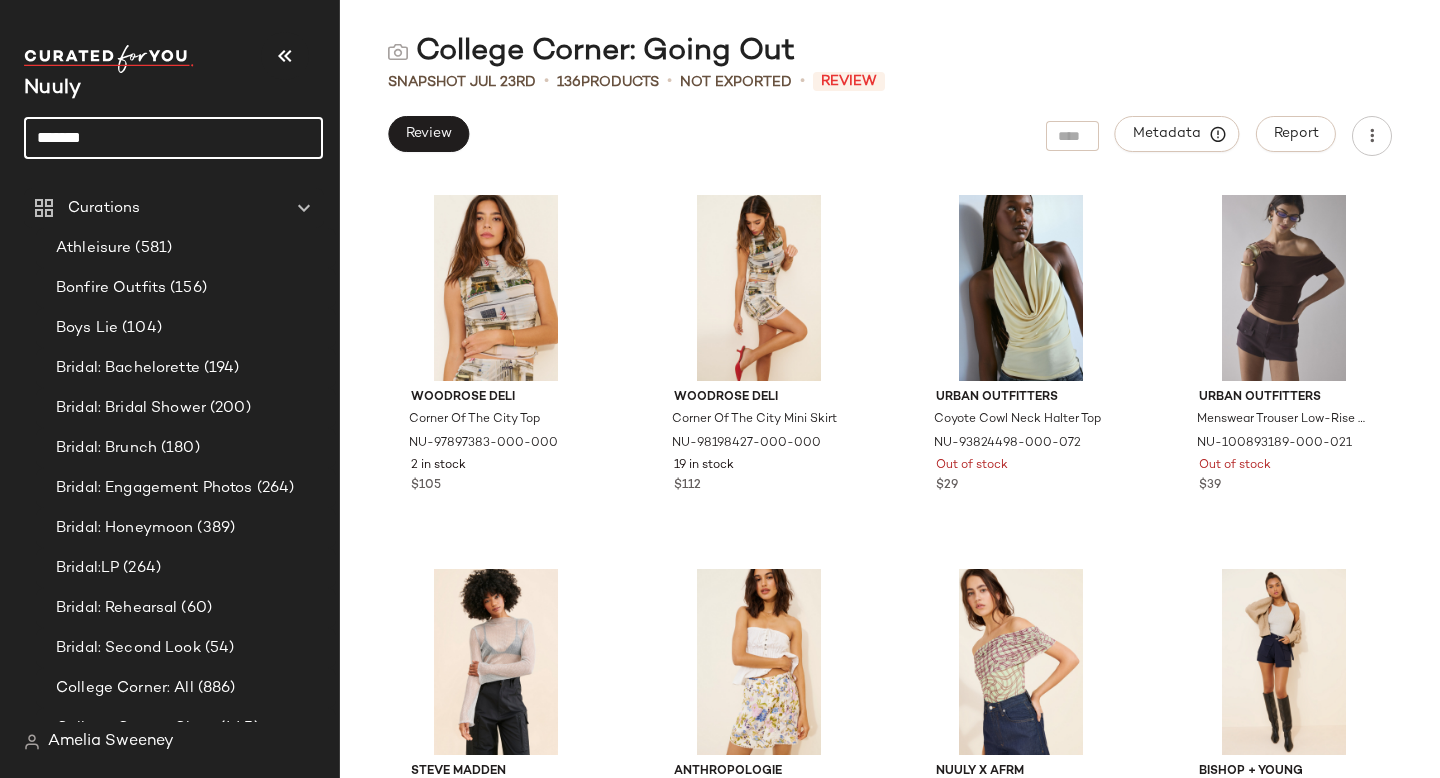 click on "*******" 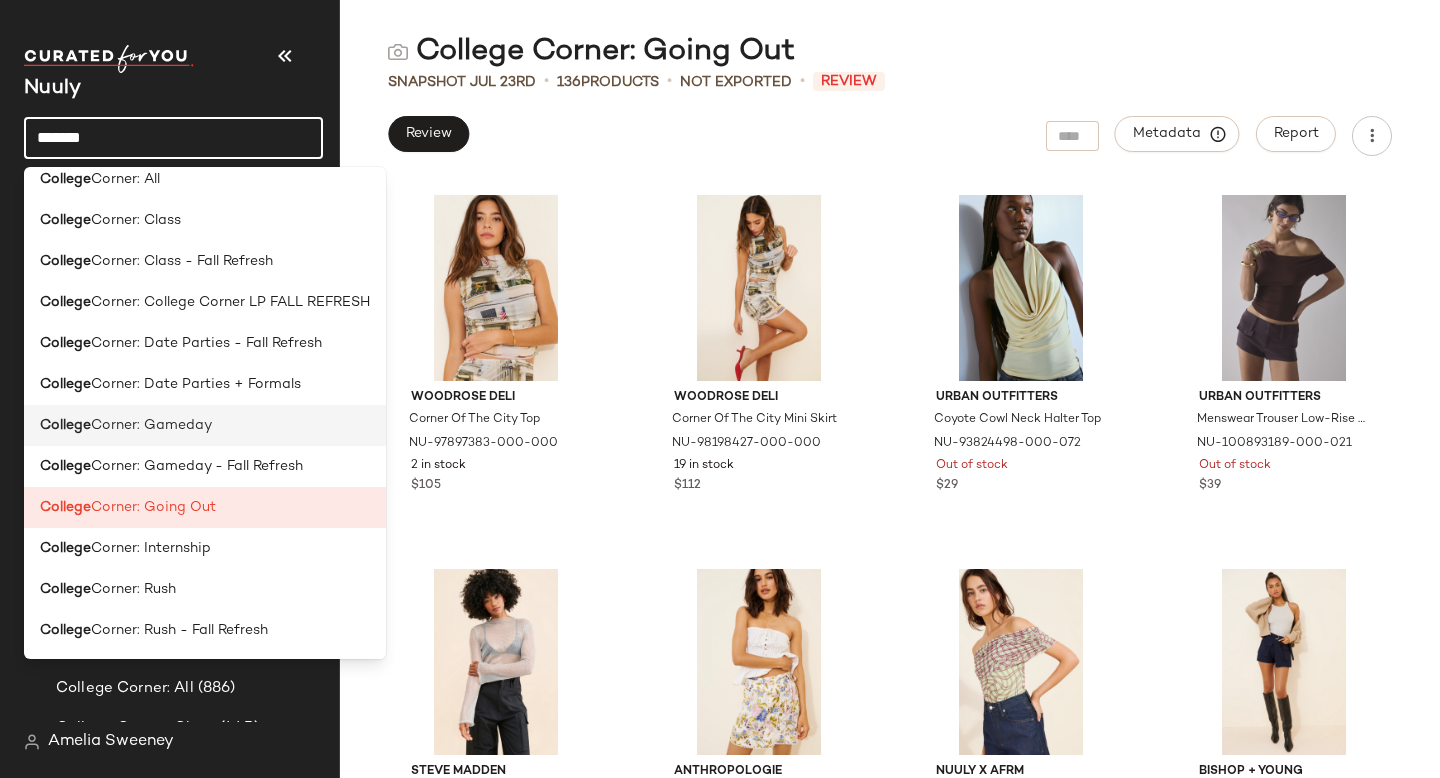 scroll, scrollTop: 0, scrollLeft: 0, axis: both 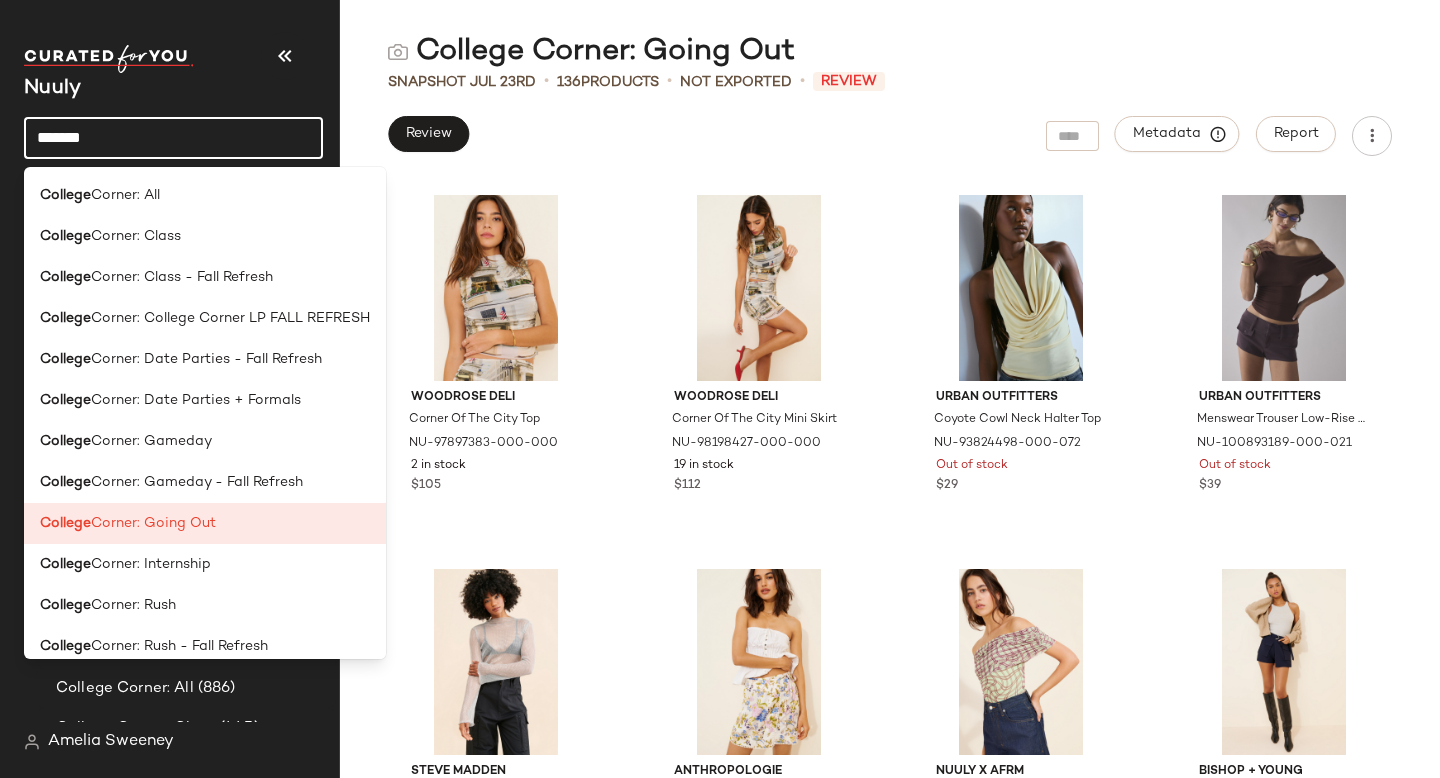 click on "College Corner: Going Out  Snapshot Jul 23rd  •  136  Products   •   Not Exported   •  Review  Review   Metadata   Report  Woodrose Deli Corner Of The City Top NU-97897383-000-000 2 in stock $105 Woodrose Deli Corner Of The City Mini Skirt NU-98198427-000-000 19 in stock $112 Urban Outfitters Coyote Cowl Neck Halter Top NU-93824498-000-072 Out of stock $29 Urban Outfitters Menswear Trouser Low-Rise Micro Shorts NU-100893189-000-021 Out of stock $39 Steve Madden Janelle Mesh Top NU-85579431-000-007 18 in stock $59 Anthropologie Printed Satin Wrap Mini Skirt NU-4120084320039-000-049 8 in stock $128 Nuuly x AFRM Divya Off-The-Shoulder Bodysuit NU-90959644-000-237 68 in stock $68 Bishop + Young Malone Mini Skort NU-100175637-000-041 33 in stock $105 Lilly Pulitzer Camile Strapless Floral Jacquard Top NU-85448744-000-070 3 in stock $148 [BLANKNYC] Silver Spring Mini Skirt NU-95979050-000-007 2 in stock $98 by.DYLN Renae Mini Dress NU-99780322-000-093 Out of stock $148 Kasia Sequin Strapless Mini Dress $220" at bounding box center (890, 405) 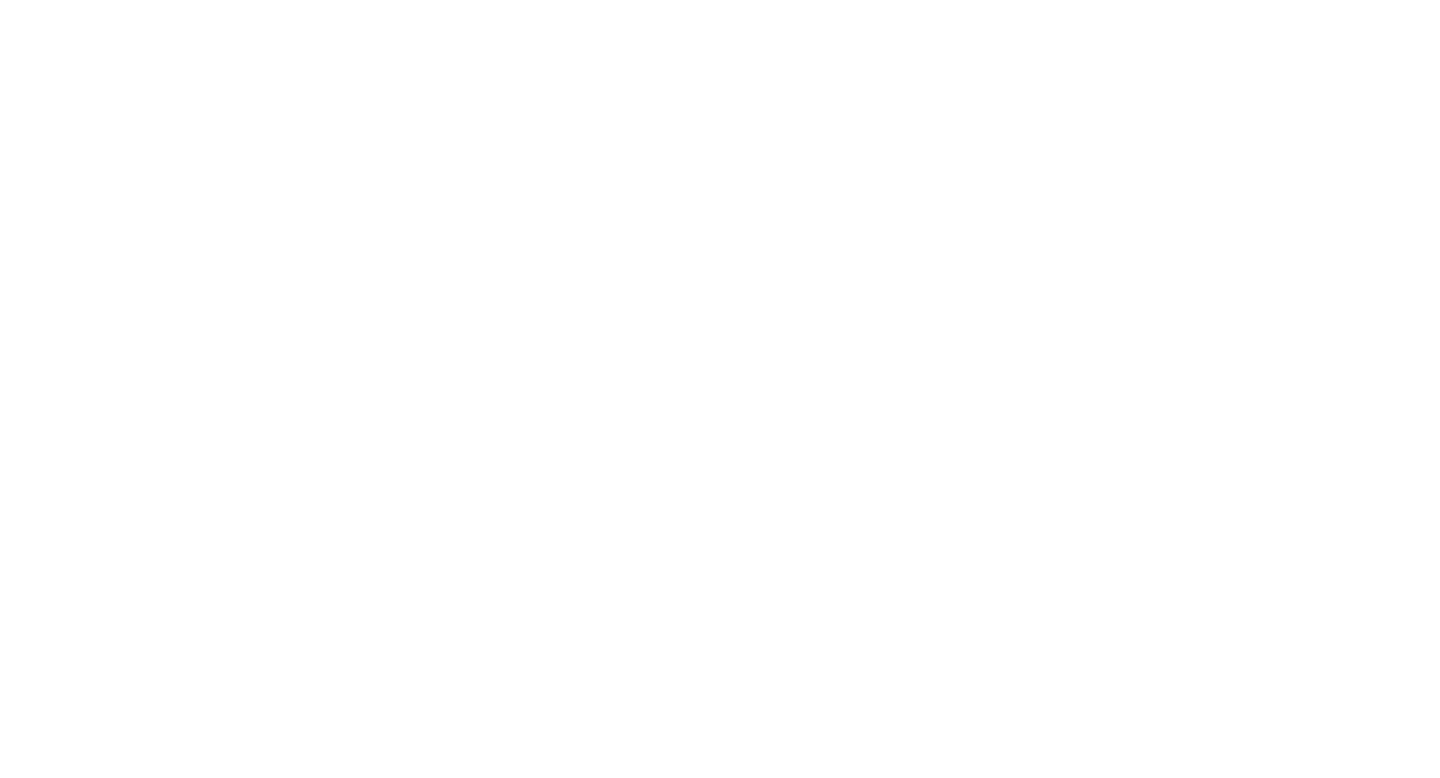 scroll, scrollTop: 0, scrollLeft: 0, axis: both 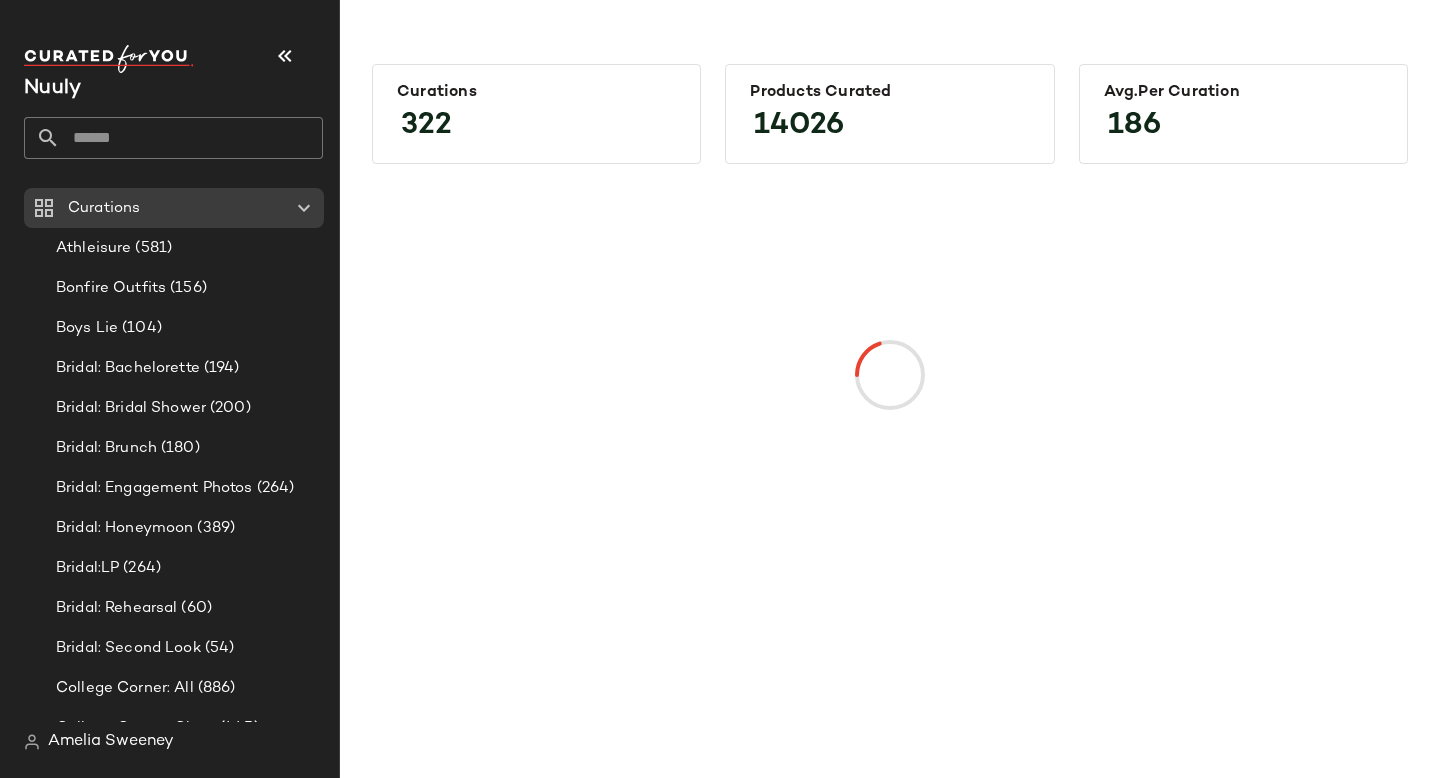 click 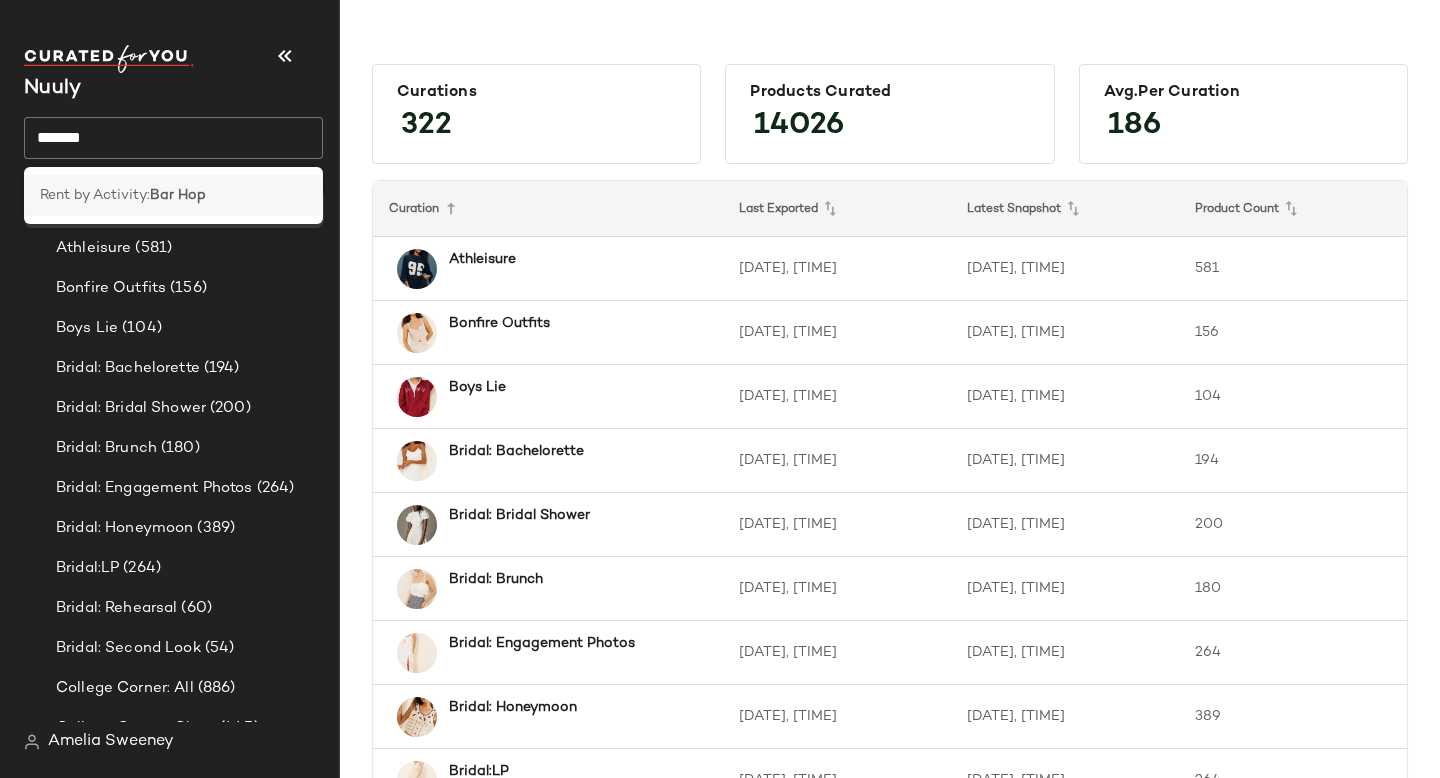 click on "Bar Hop" at bounding box center (178, 195) 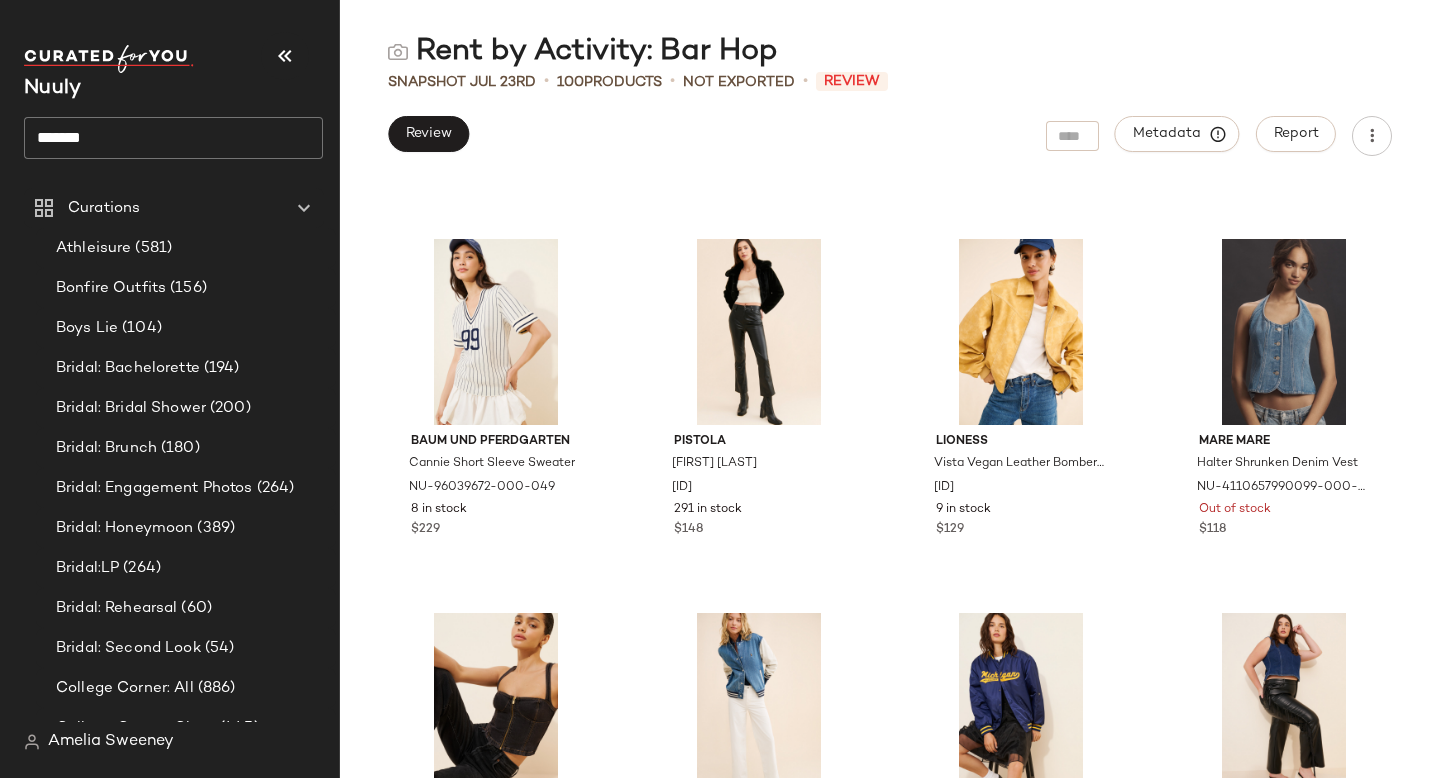 scroll, scrollTop: 736, scrollLeft: 0, axis: vertical 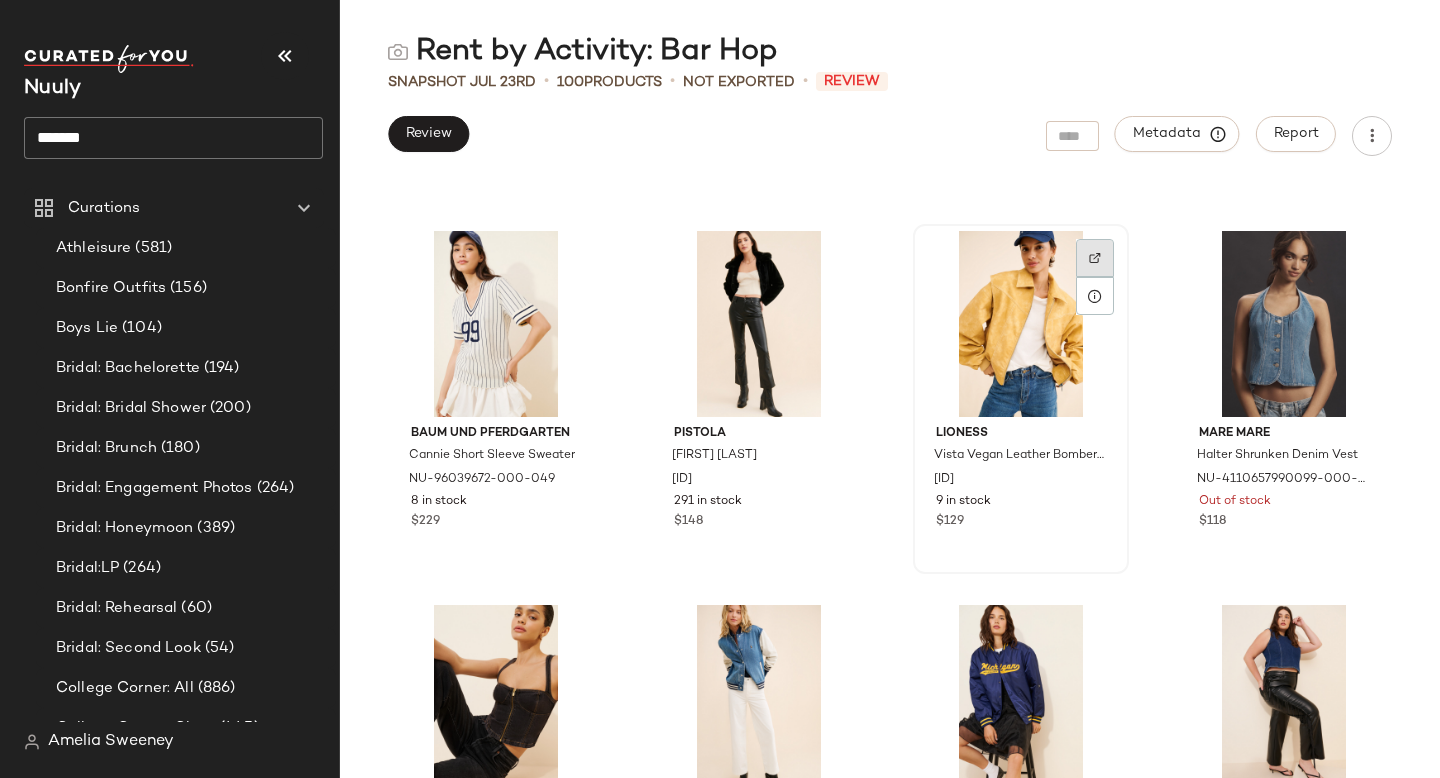 click 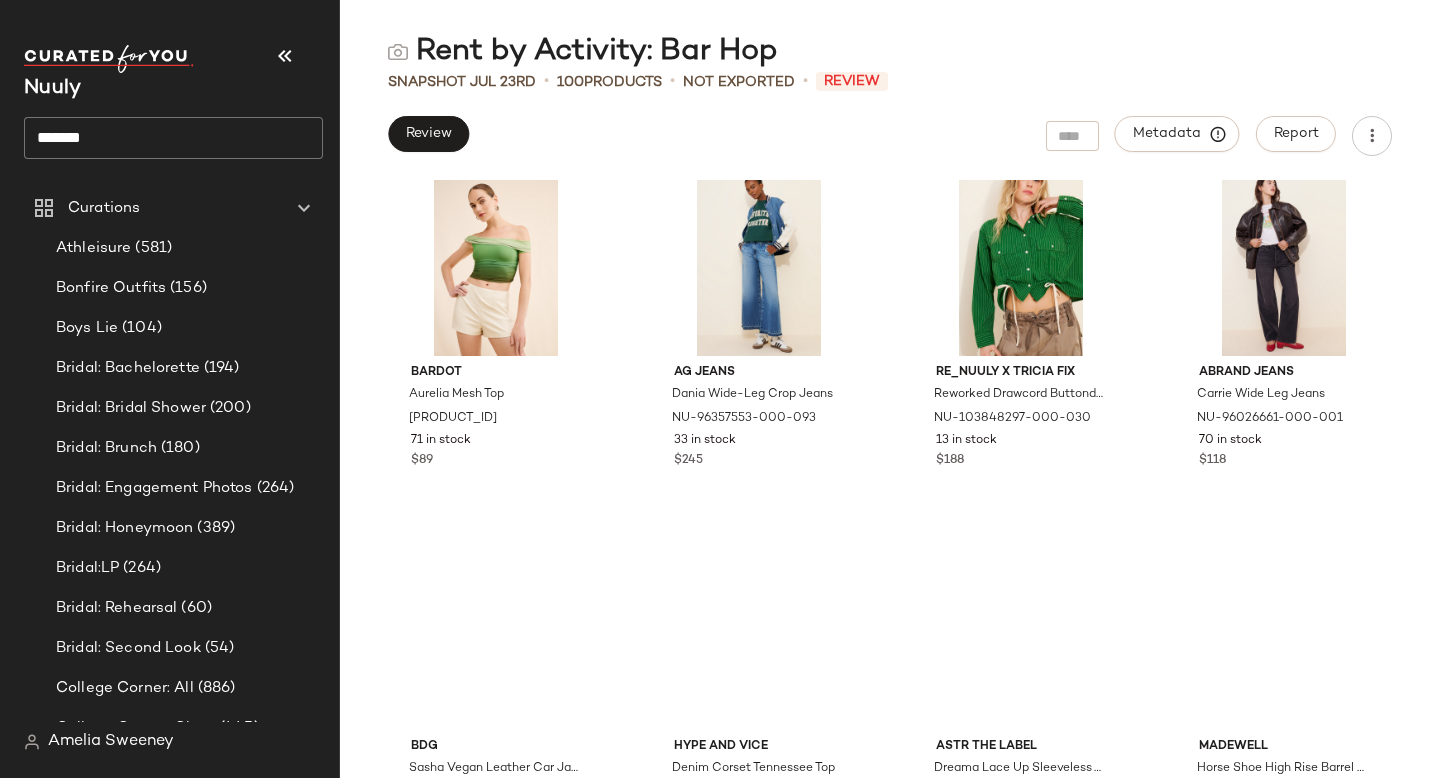 scroll, scrollTop: 5762, scrollLeft: 0, axis: vertical 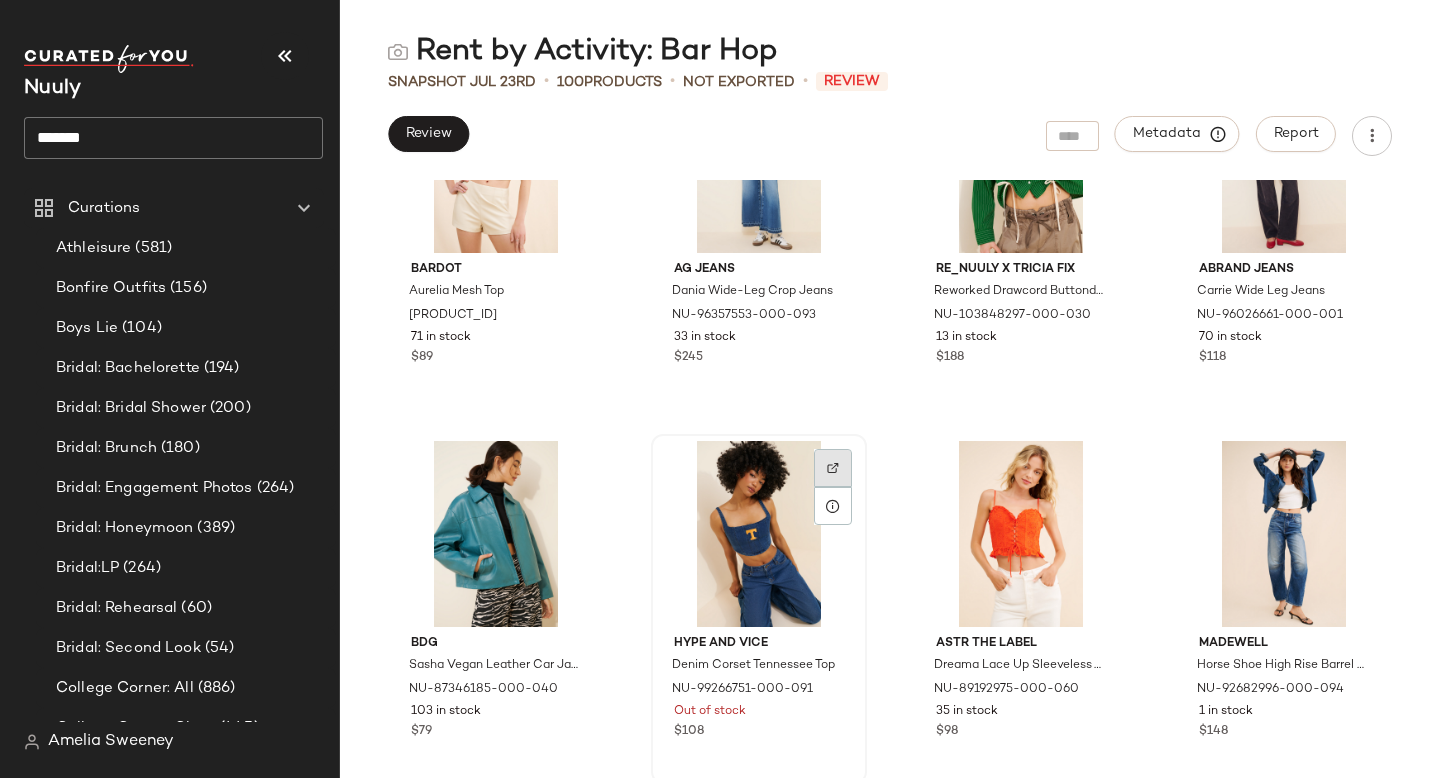 click 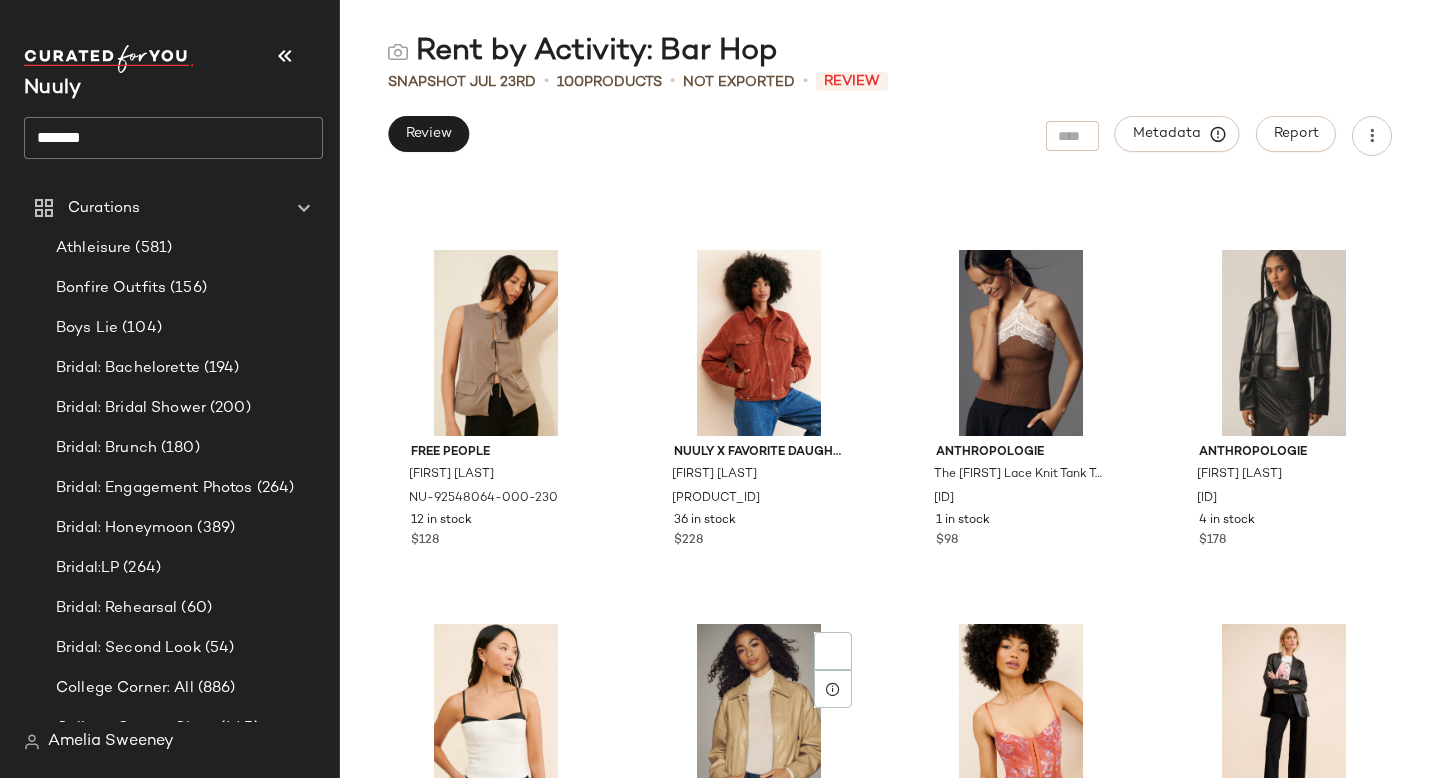 scroll, scrollTop: 8768, scrollLeft: 0, axis: vertical 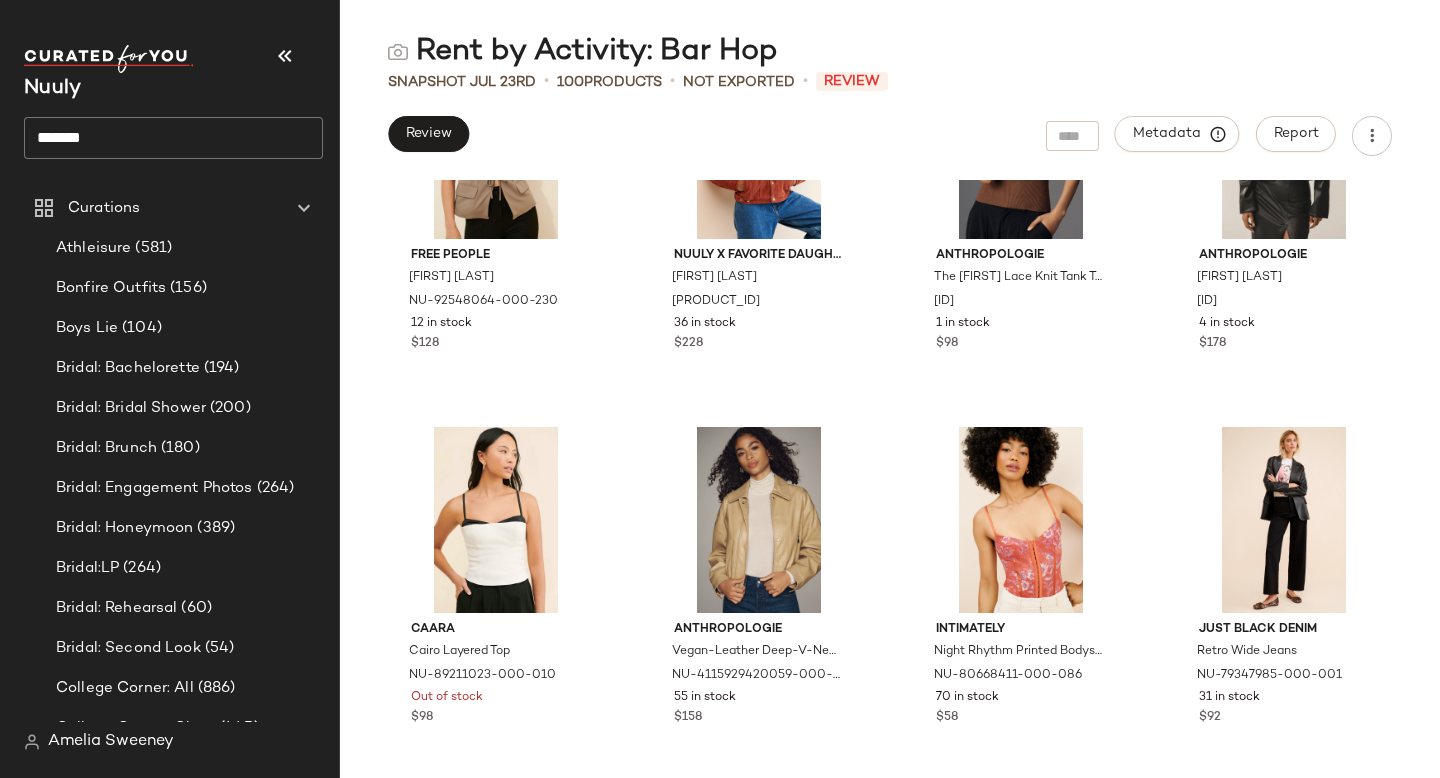 click on "*******" 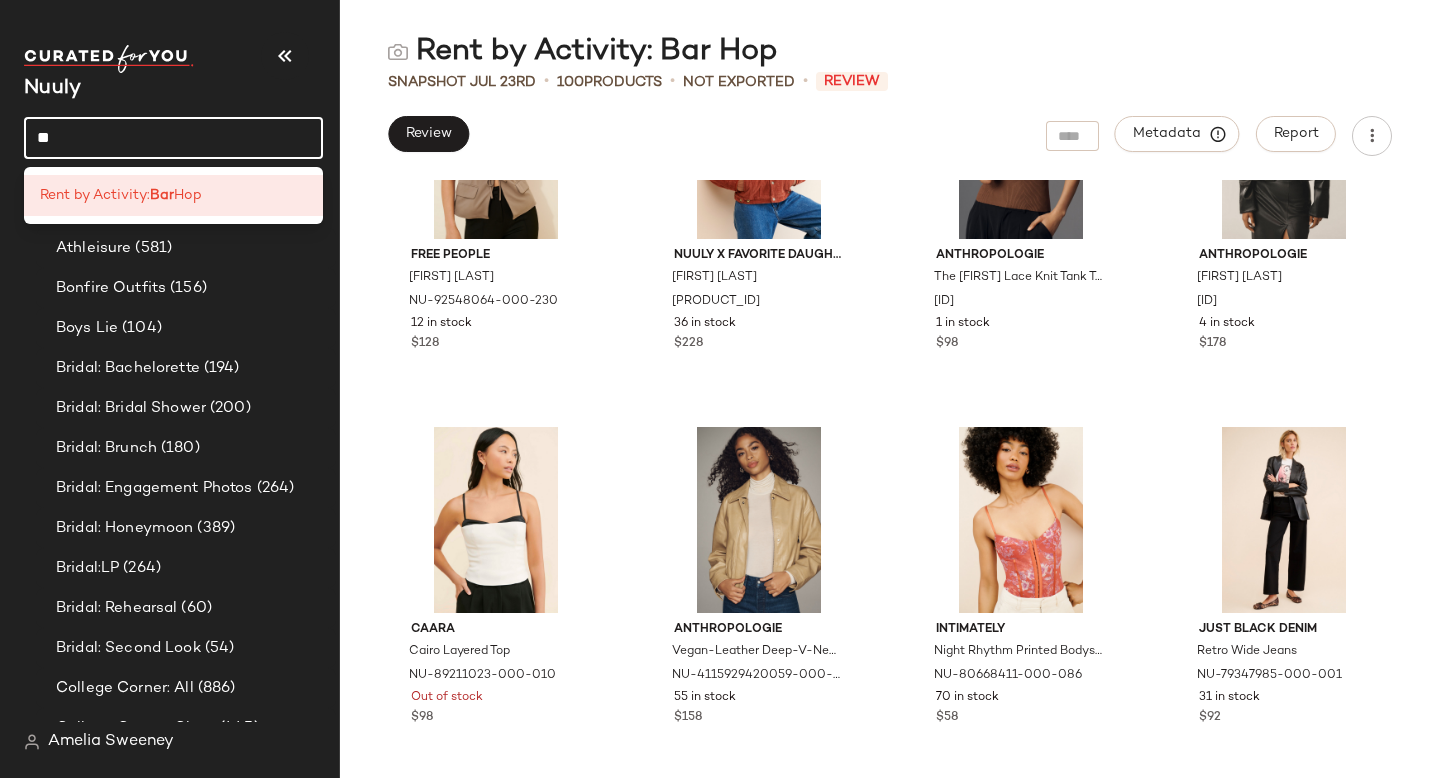 type on "*" 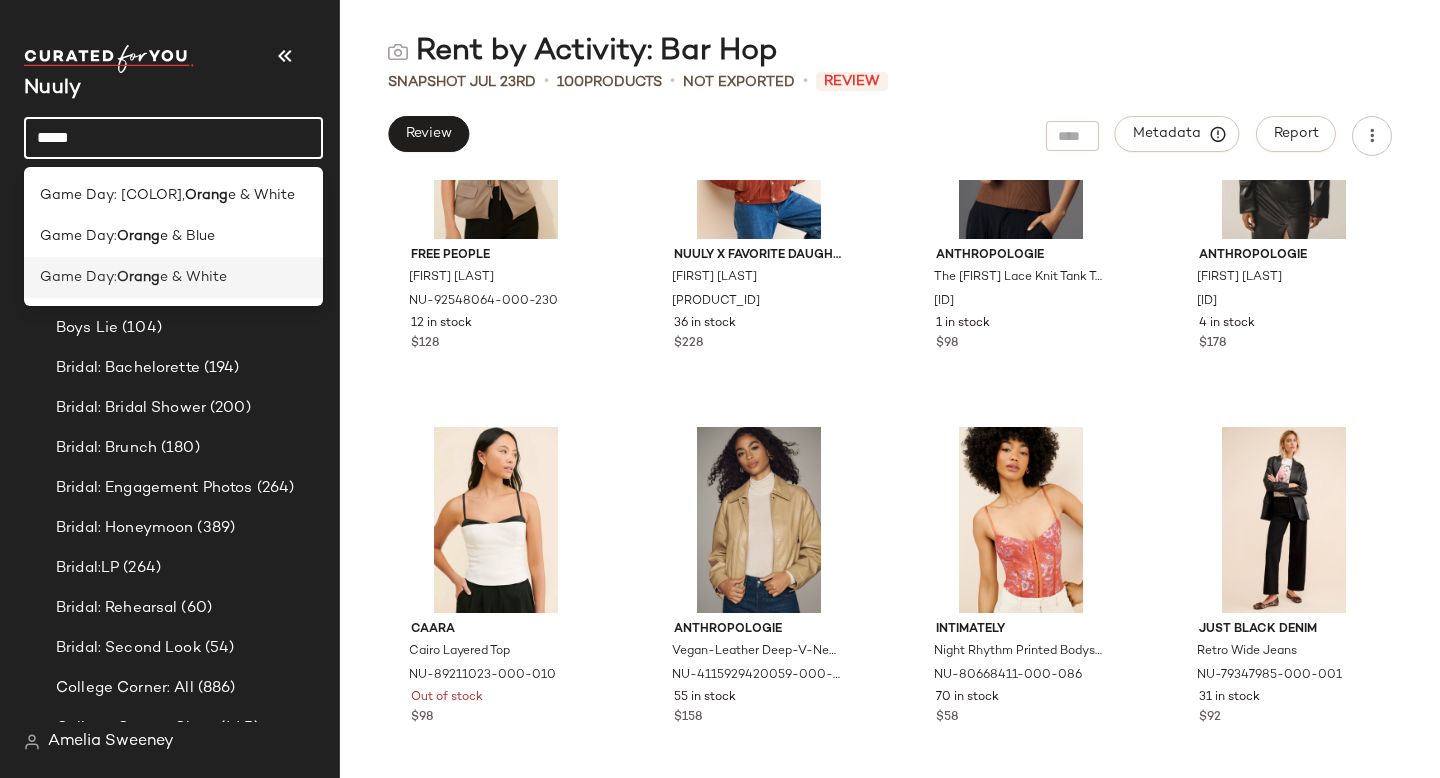 type on "*****" 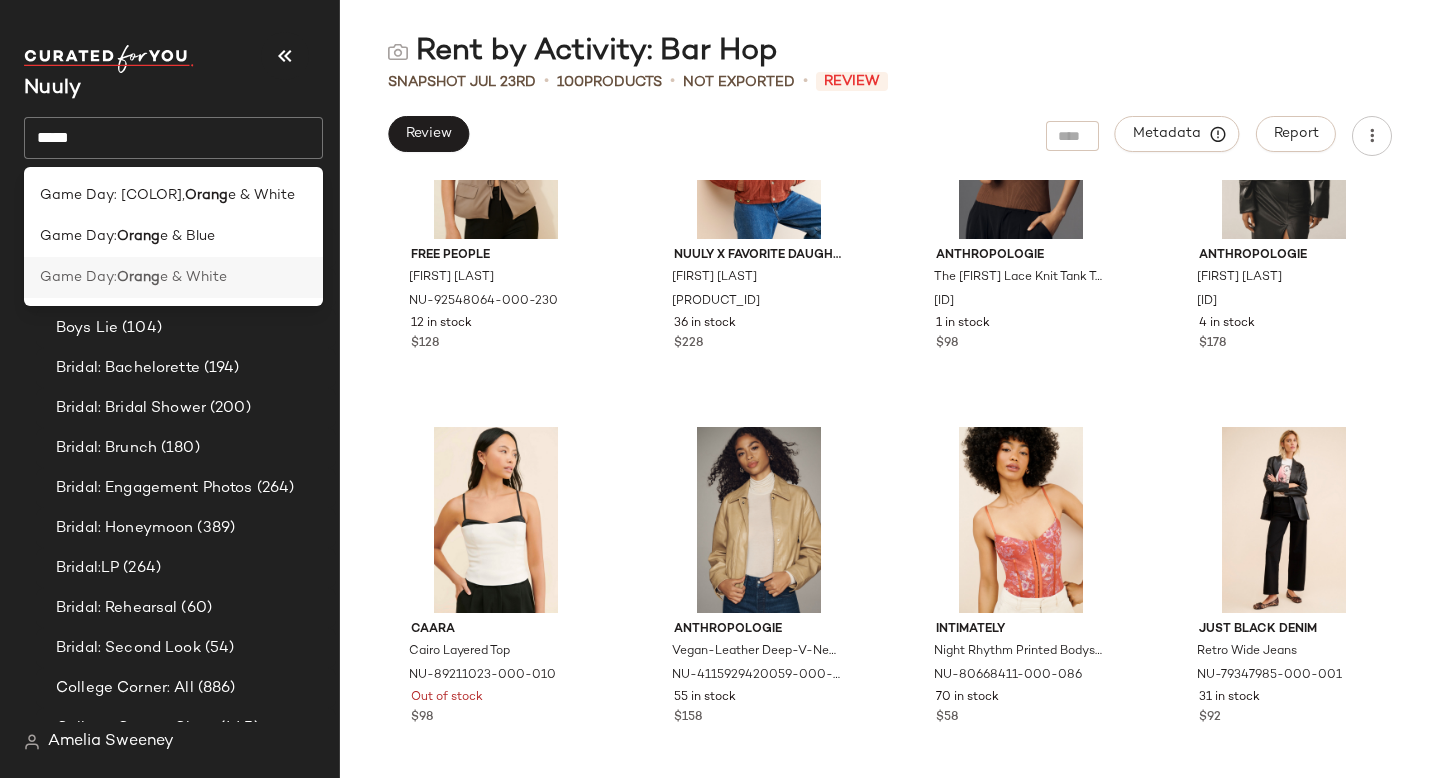 click on "e & White" at bounding box center [193, 277] 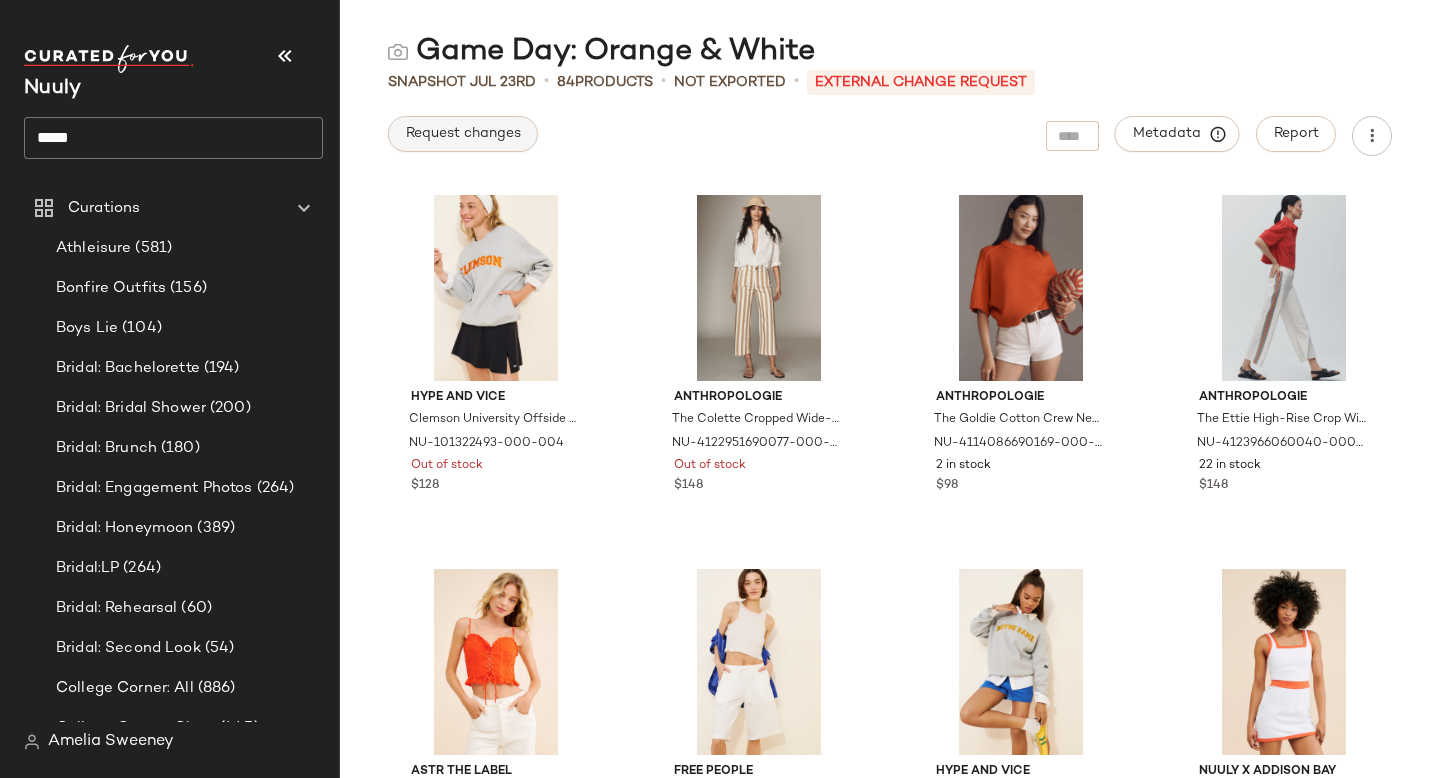 click on "Request changes" 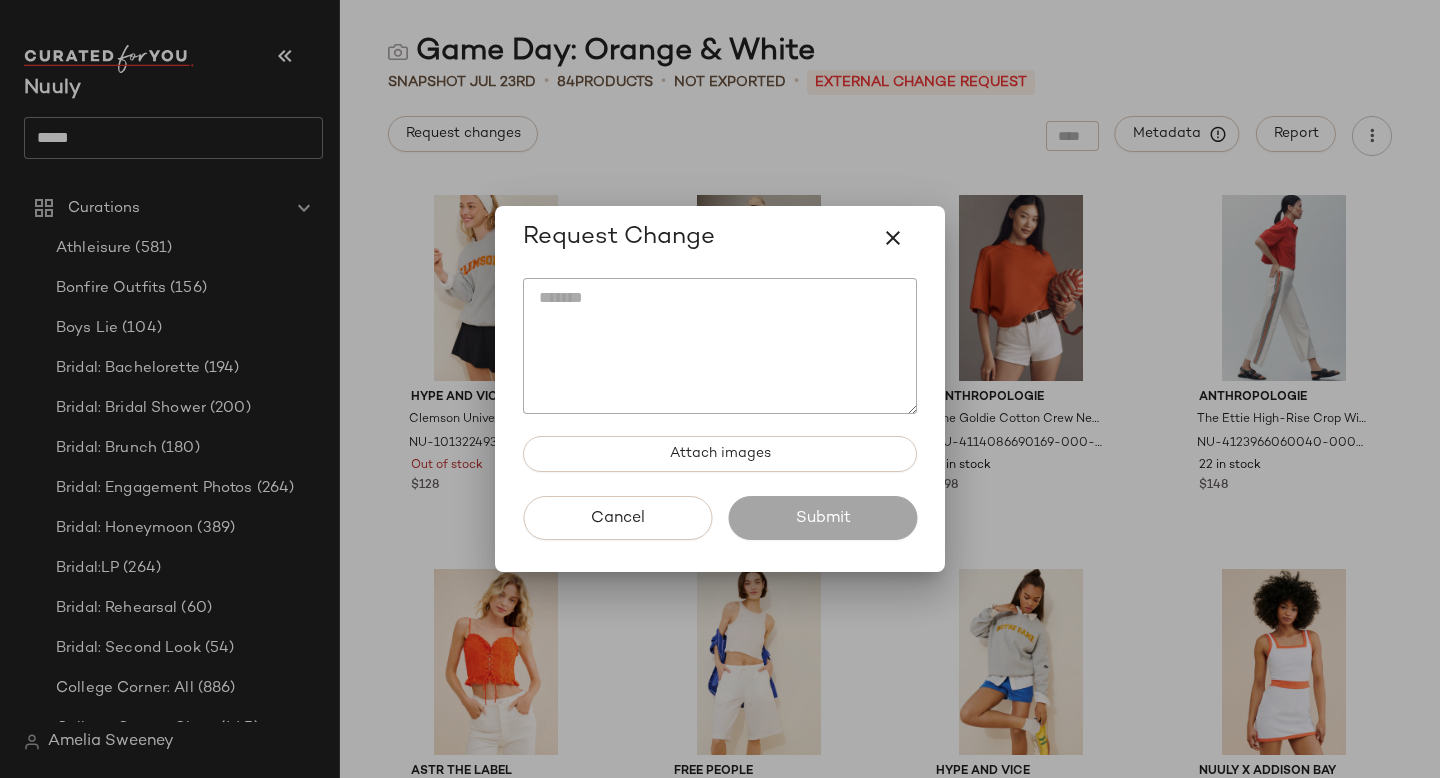 click 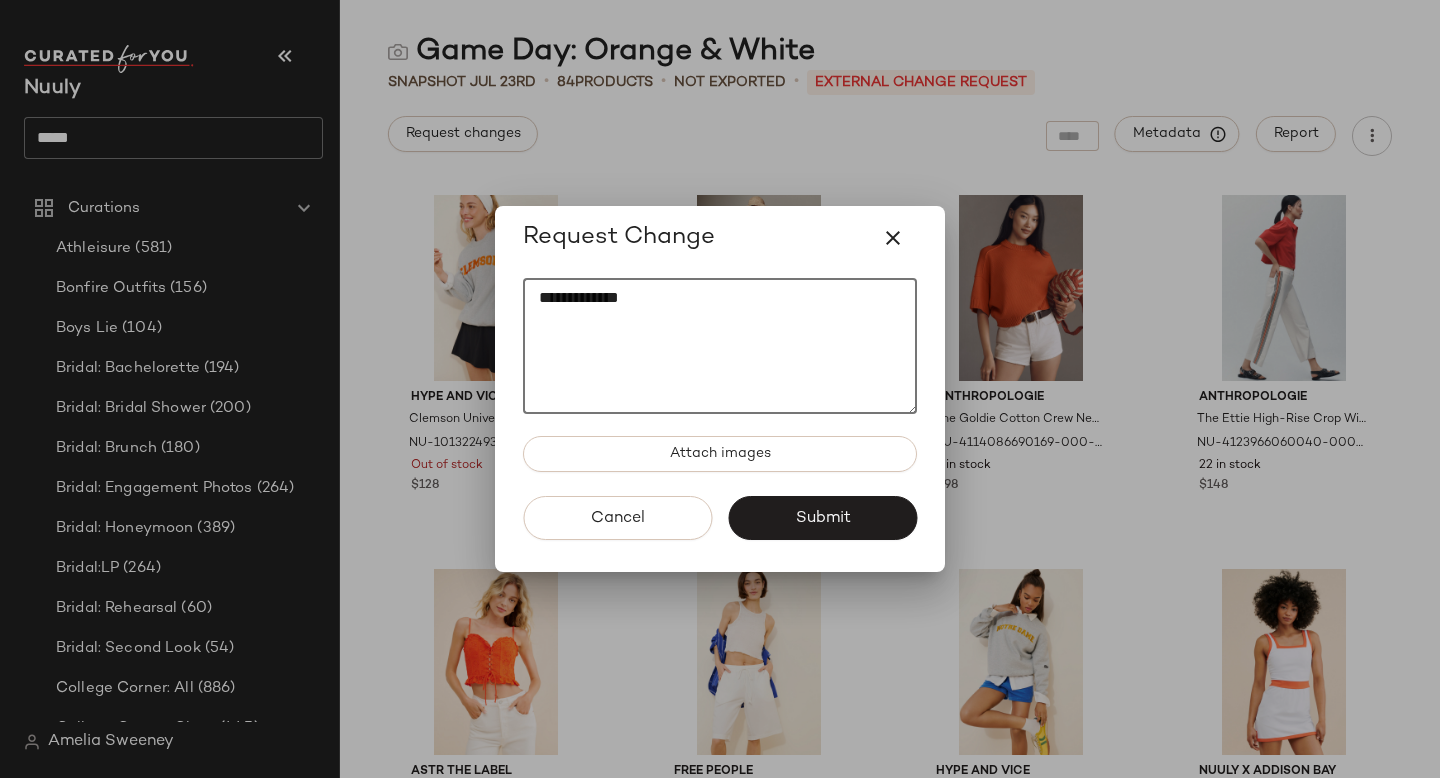 type on "**********" 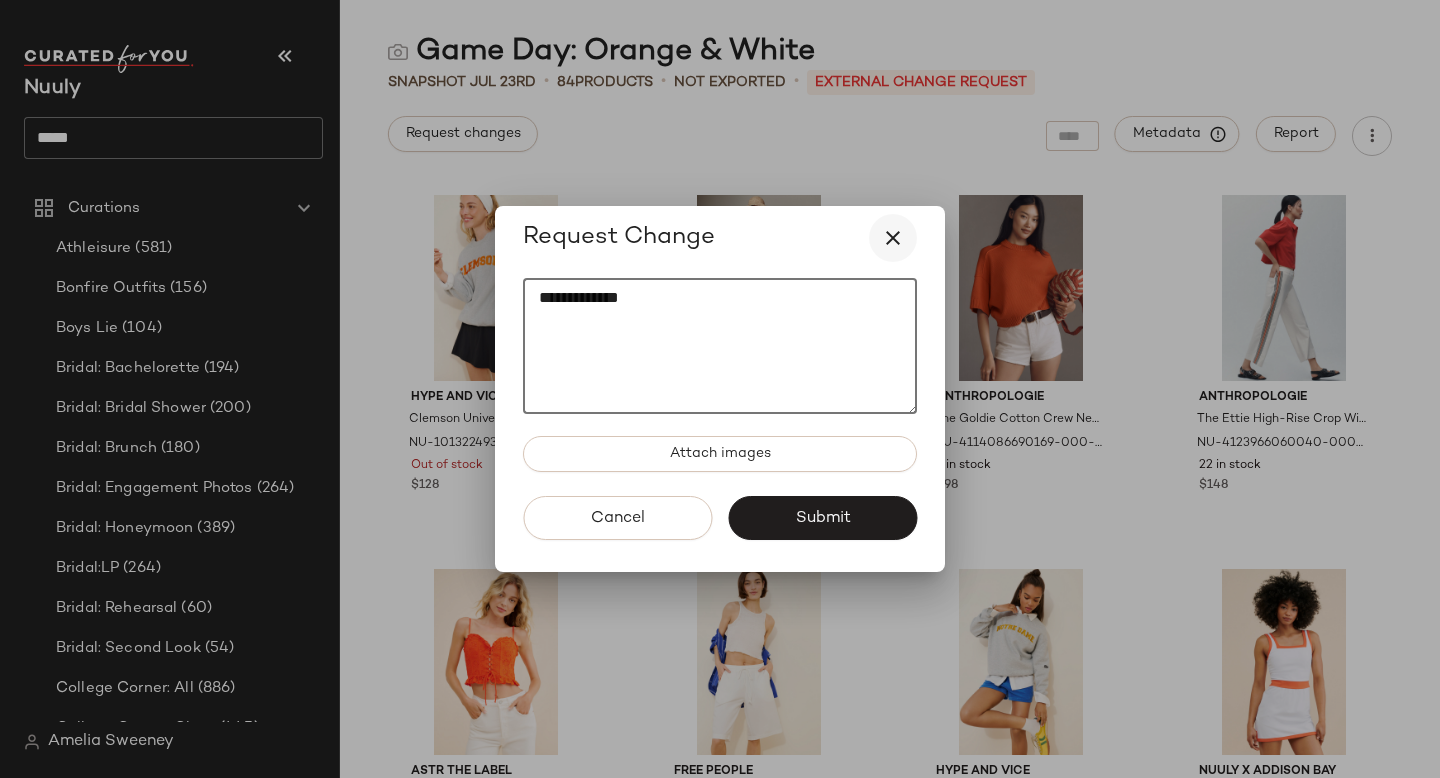 click at bounding box center [893, 238] 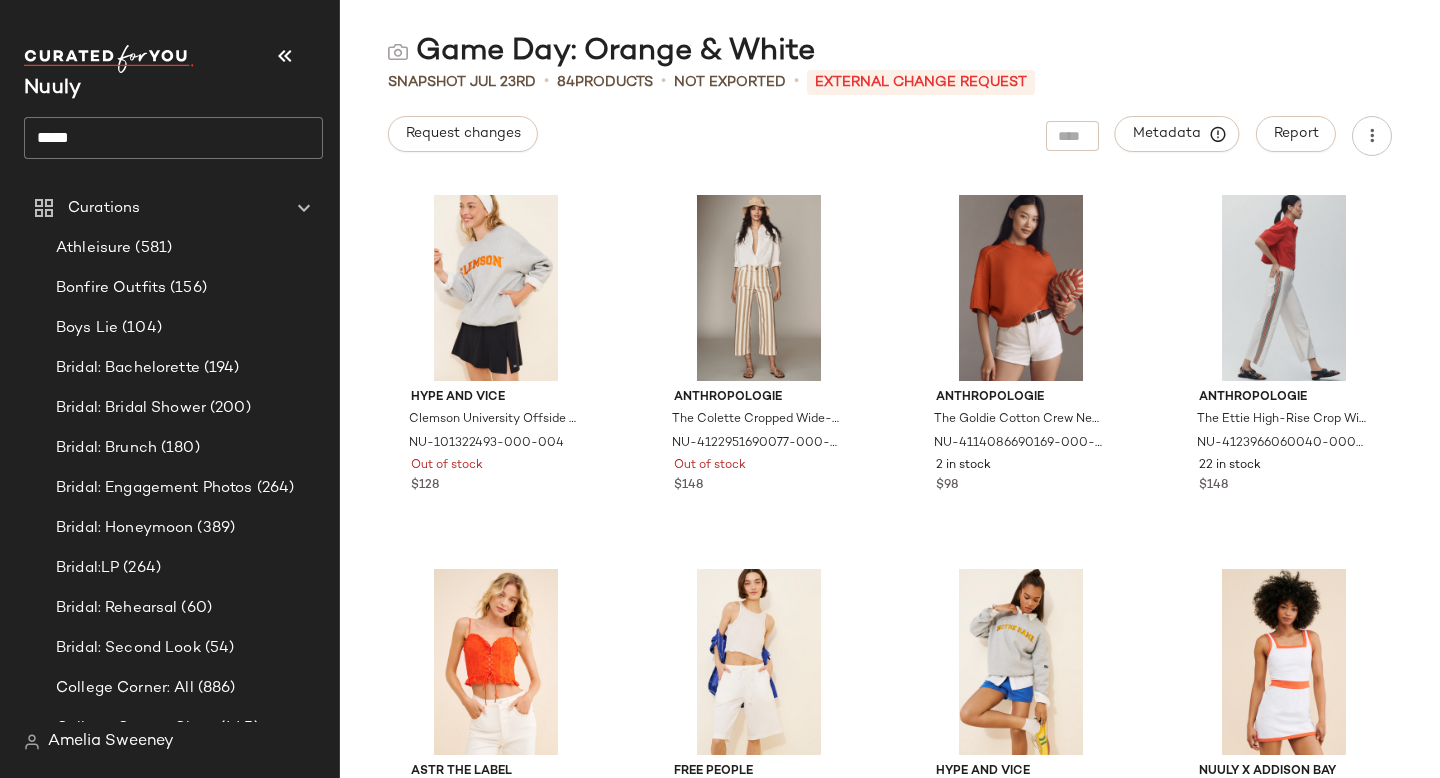 click on "*****" 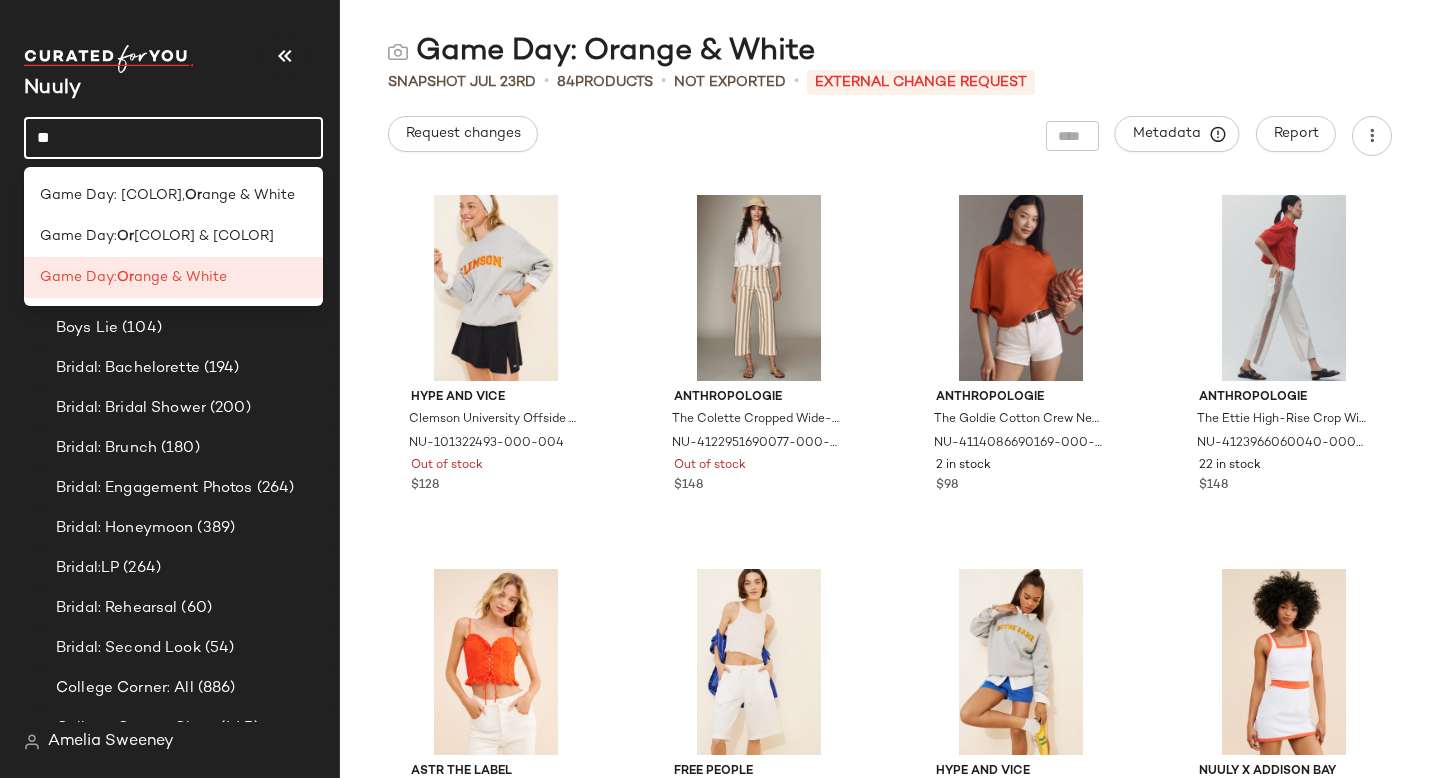 type on "*" 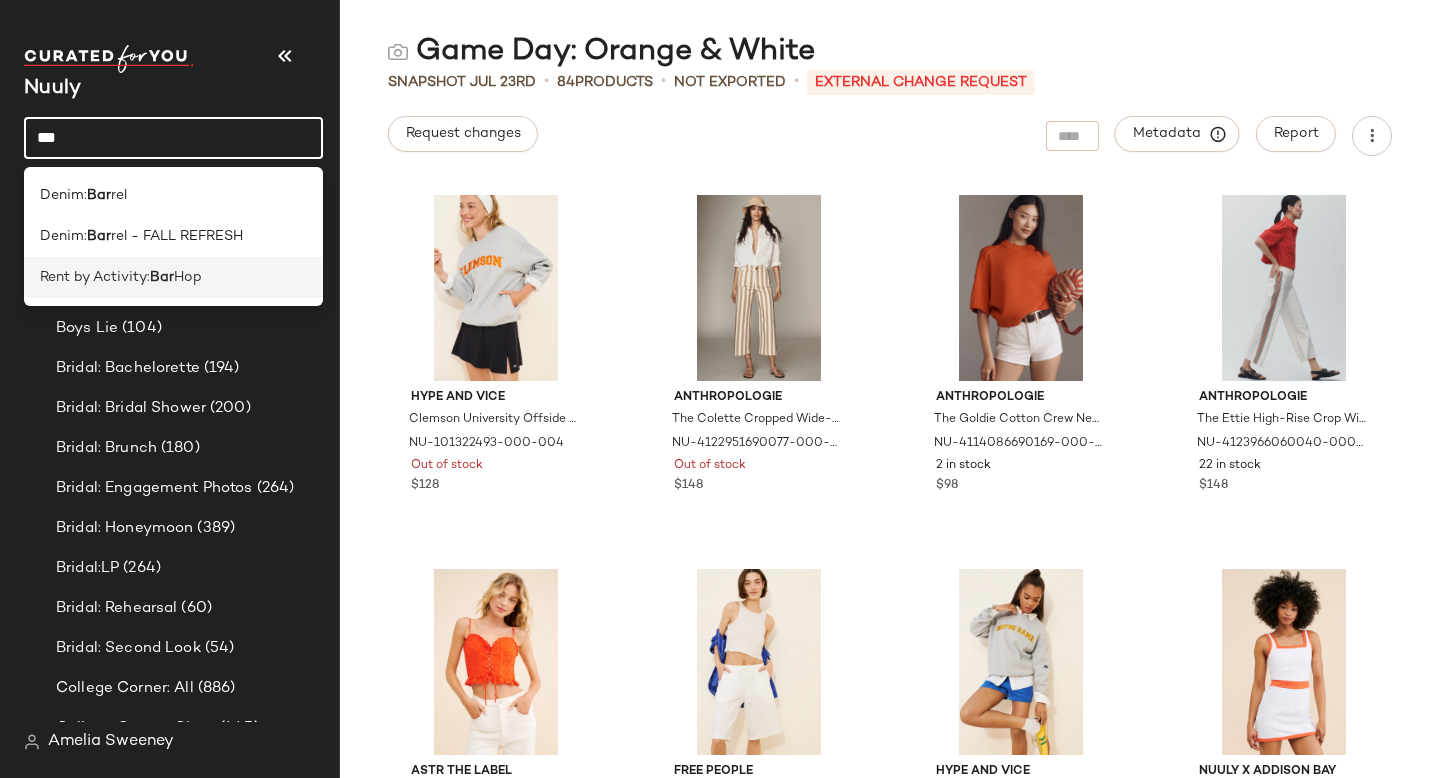 type on "***" 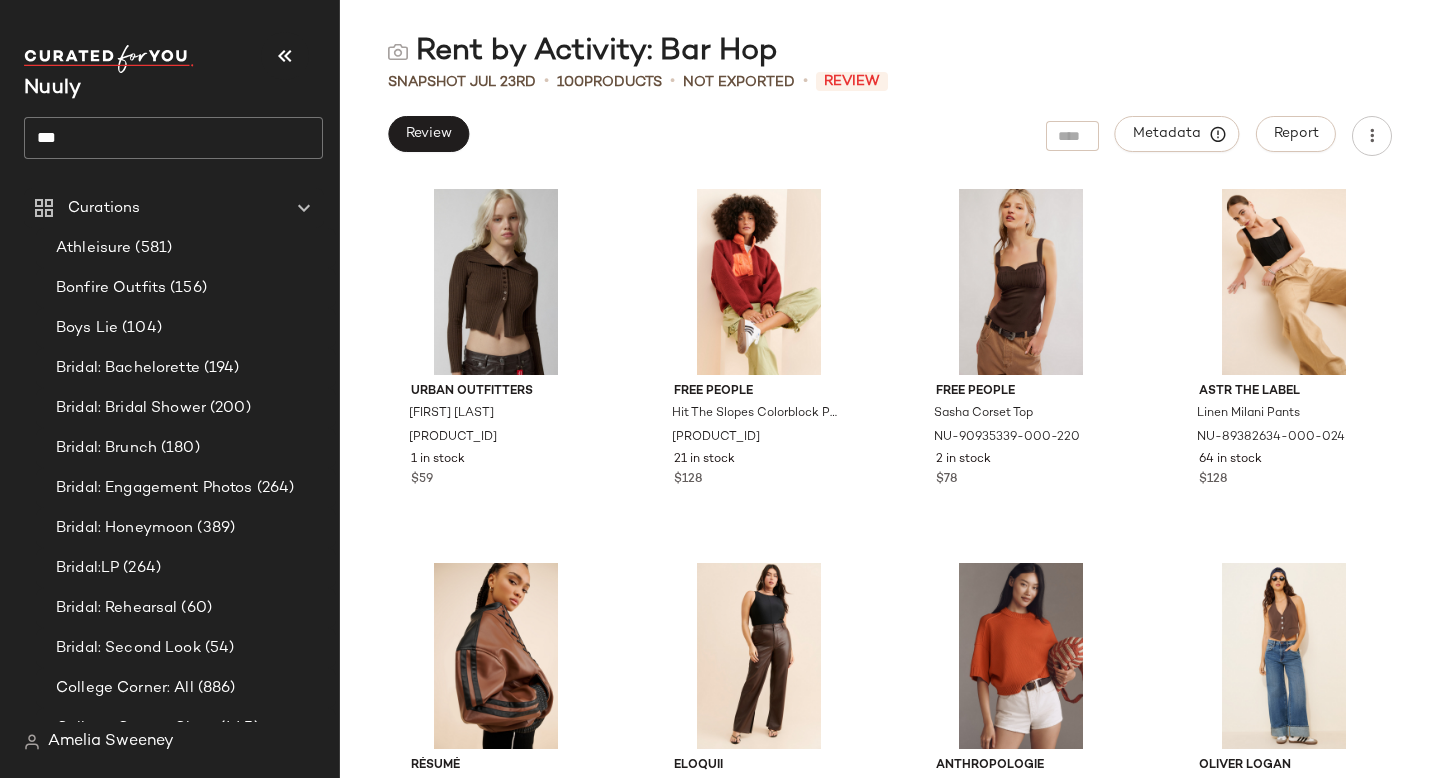scroll, scrollTop: 7154, scrollLeft: 0, axis: vertical 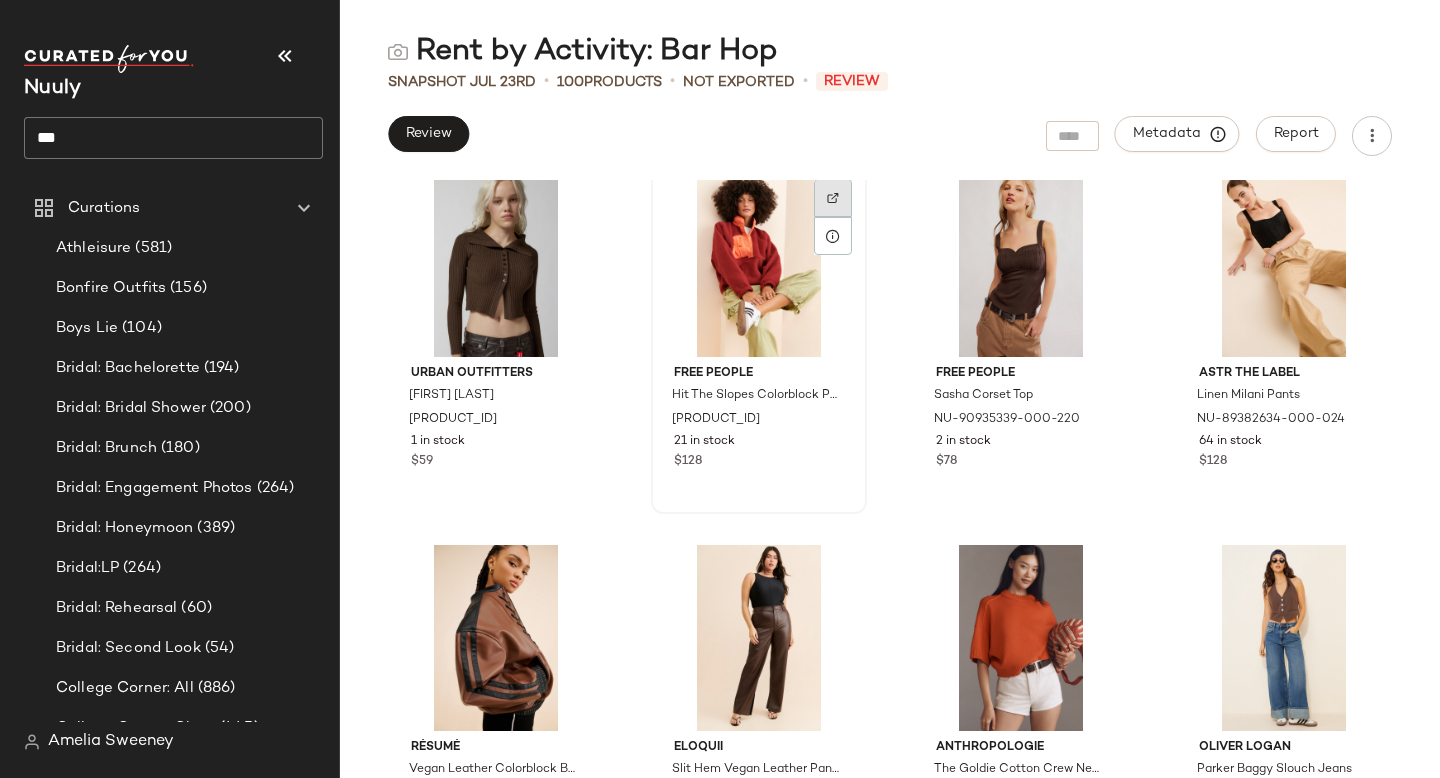 click 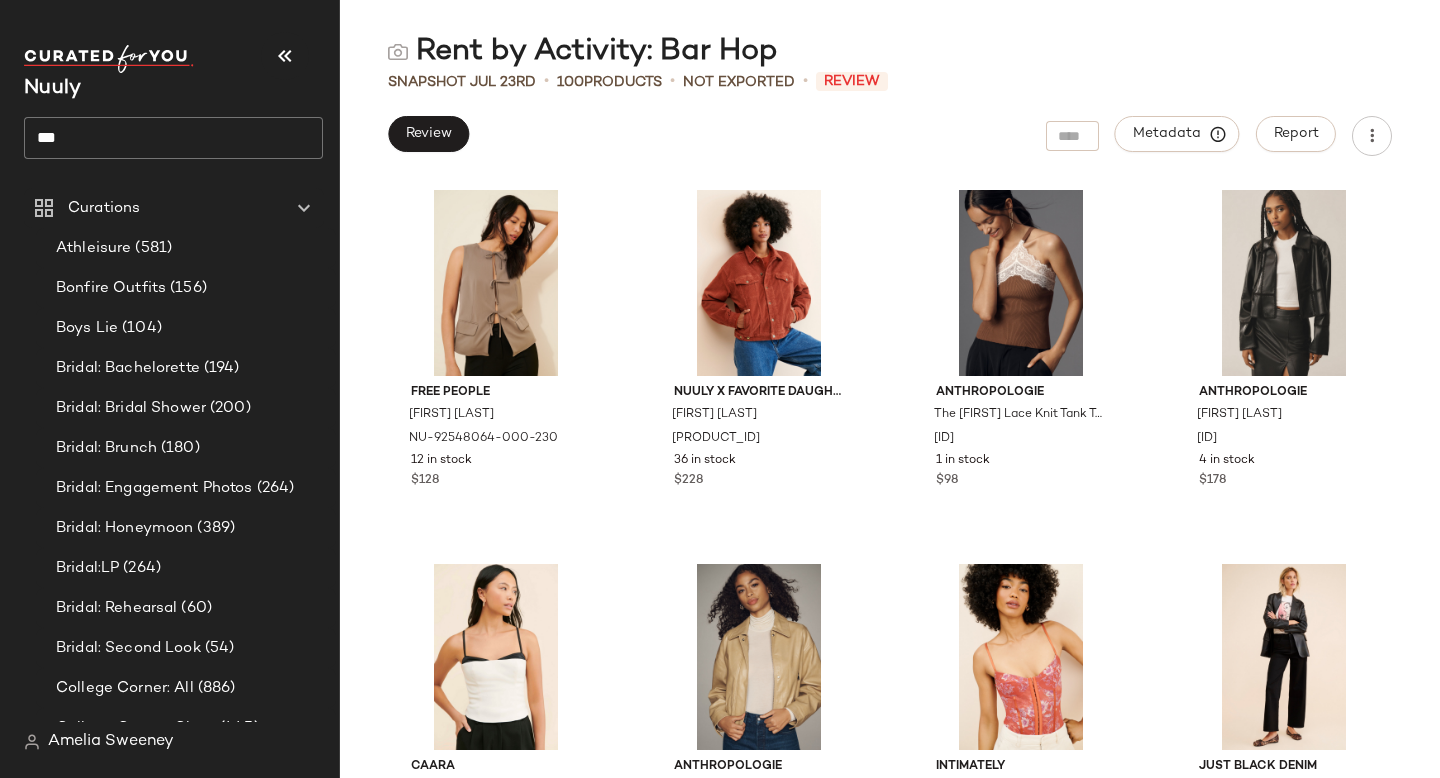 scroll, scrollTop: 8768, scrollLeft: 0, axis: vertical 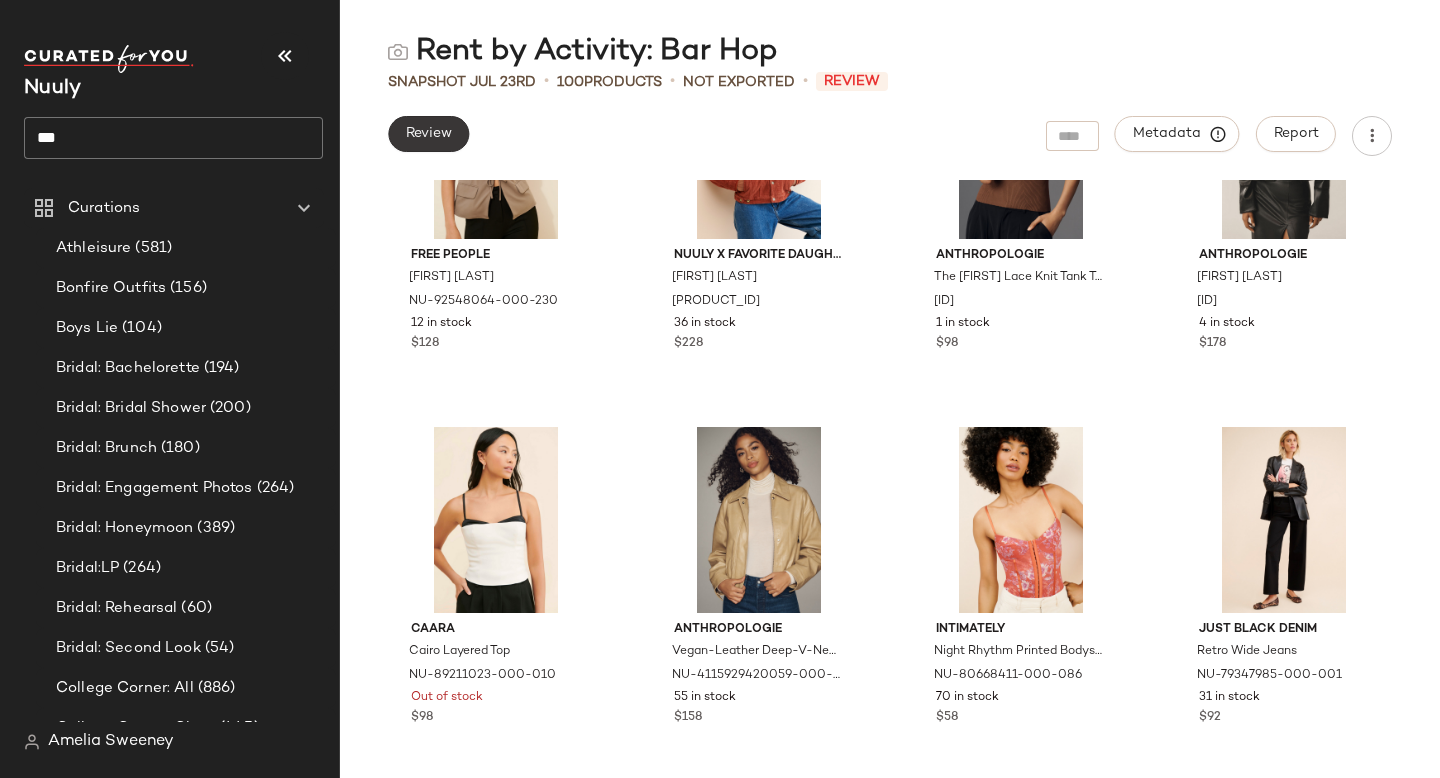 click on "Review" at bounding box center (428, 134) 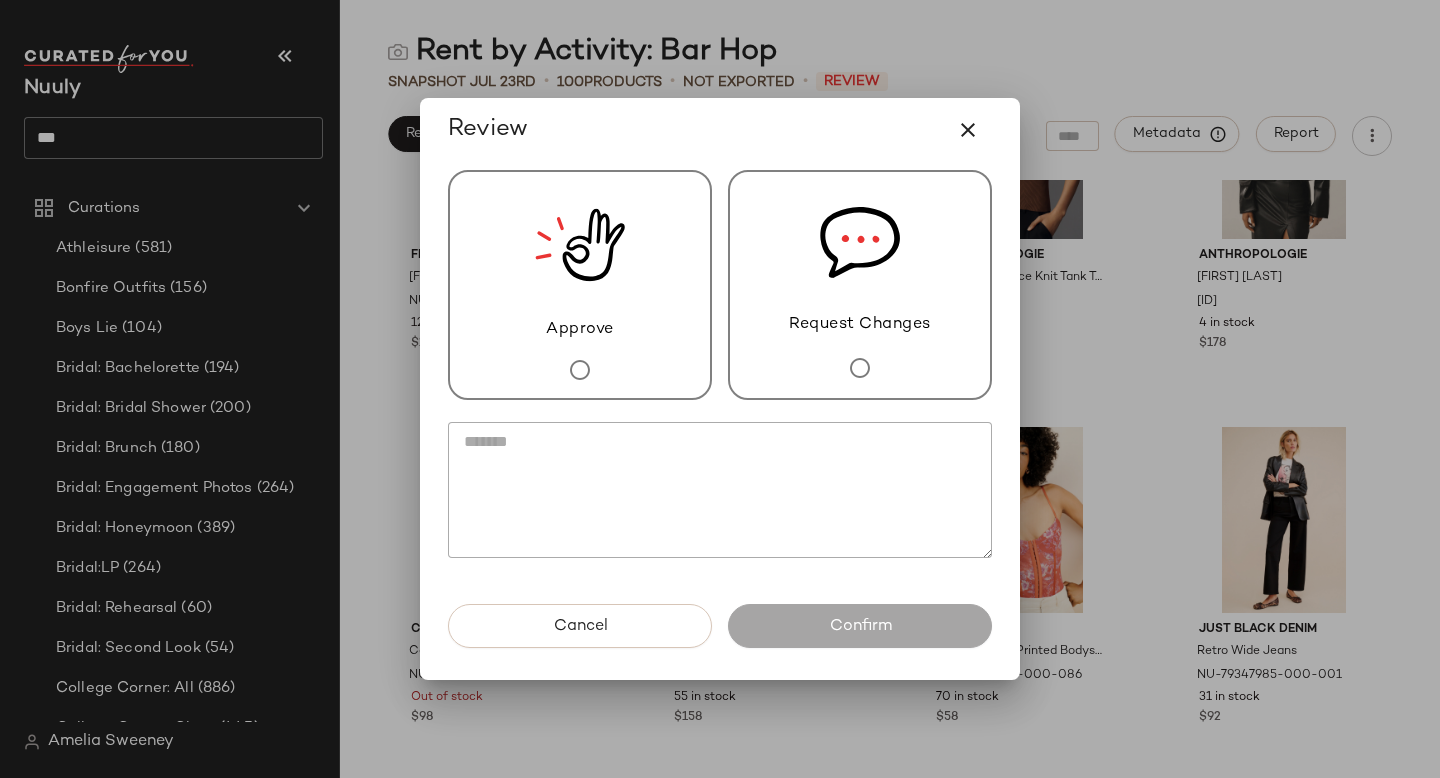 click 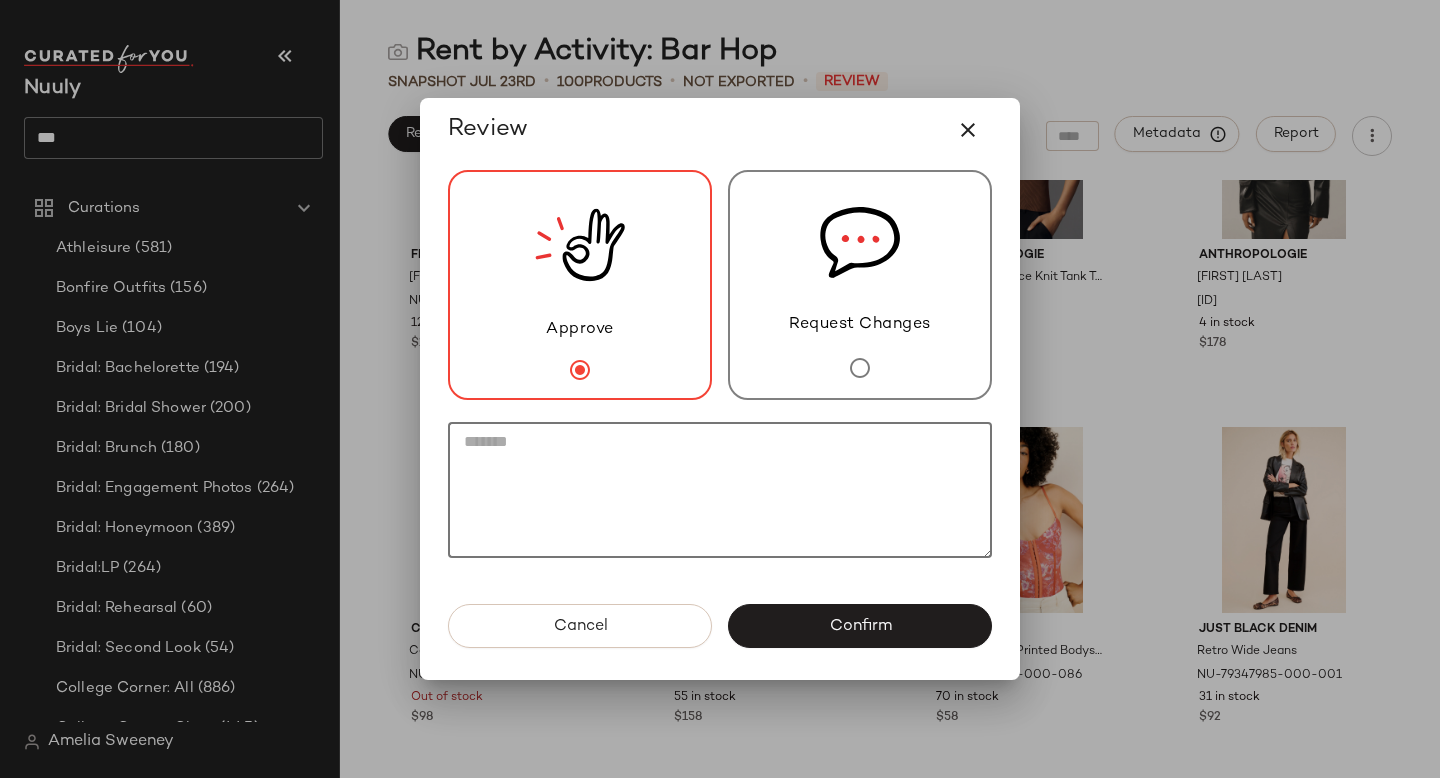 click 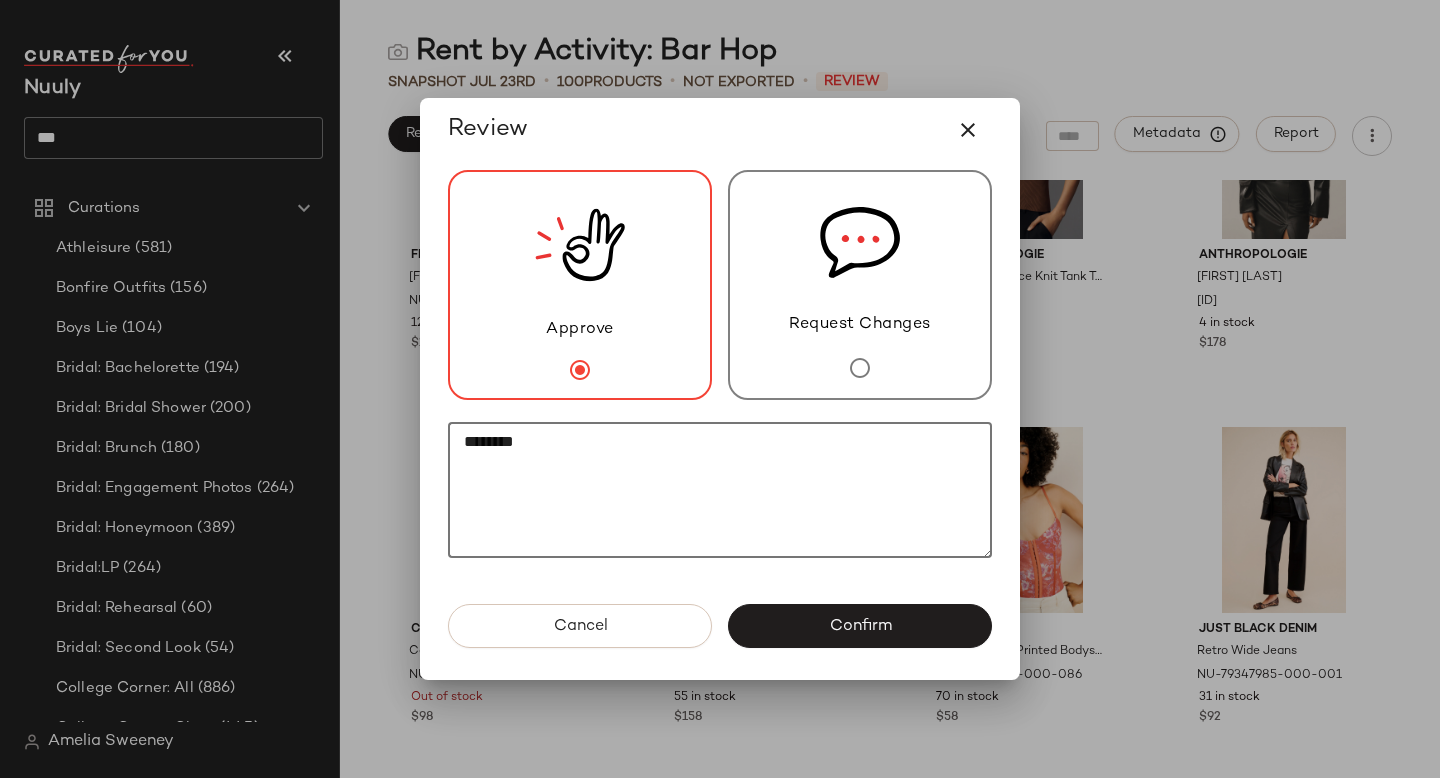 paste on "********" 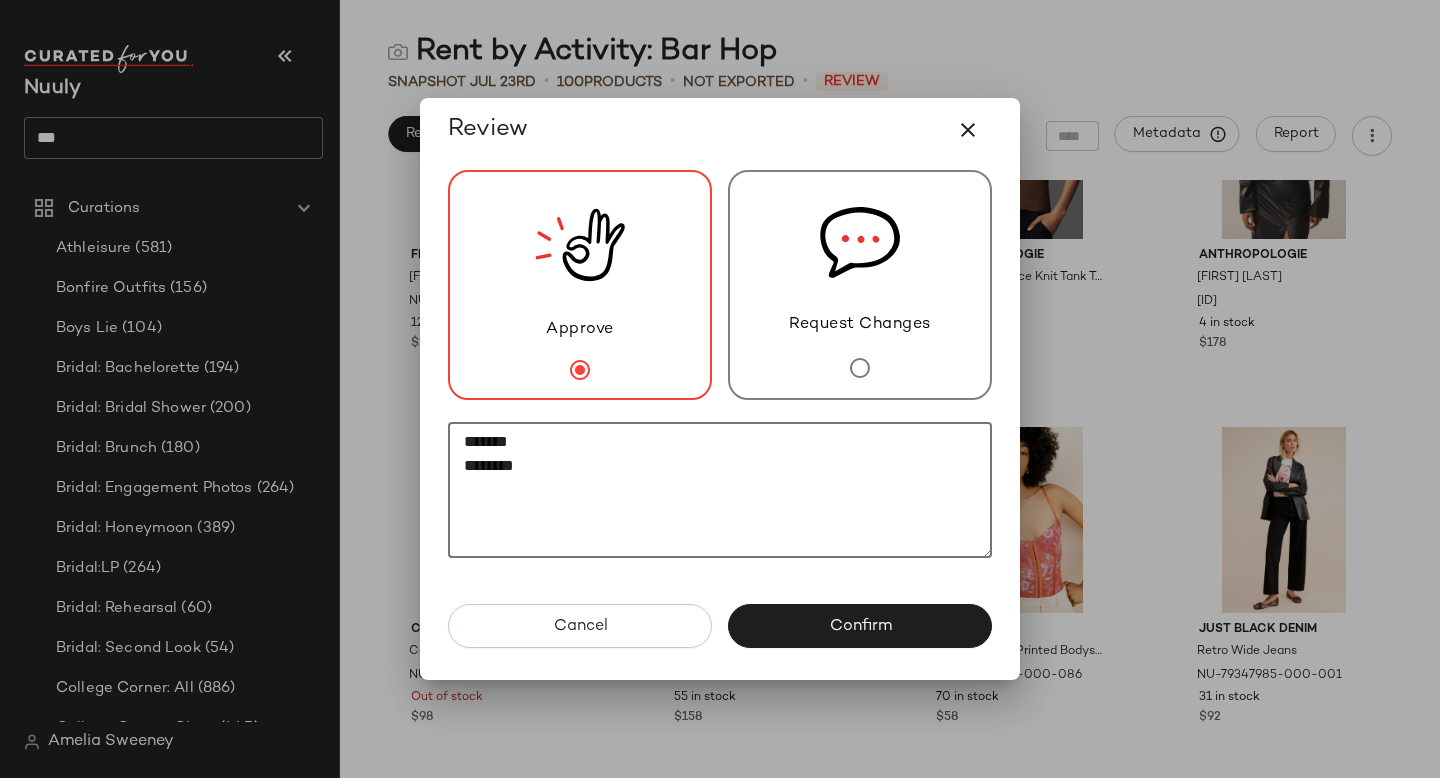 click on "*******
********" 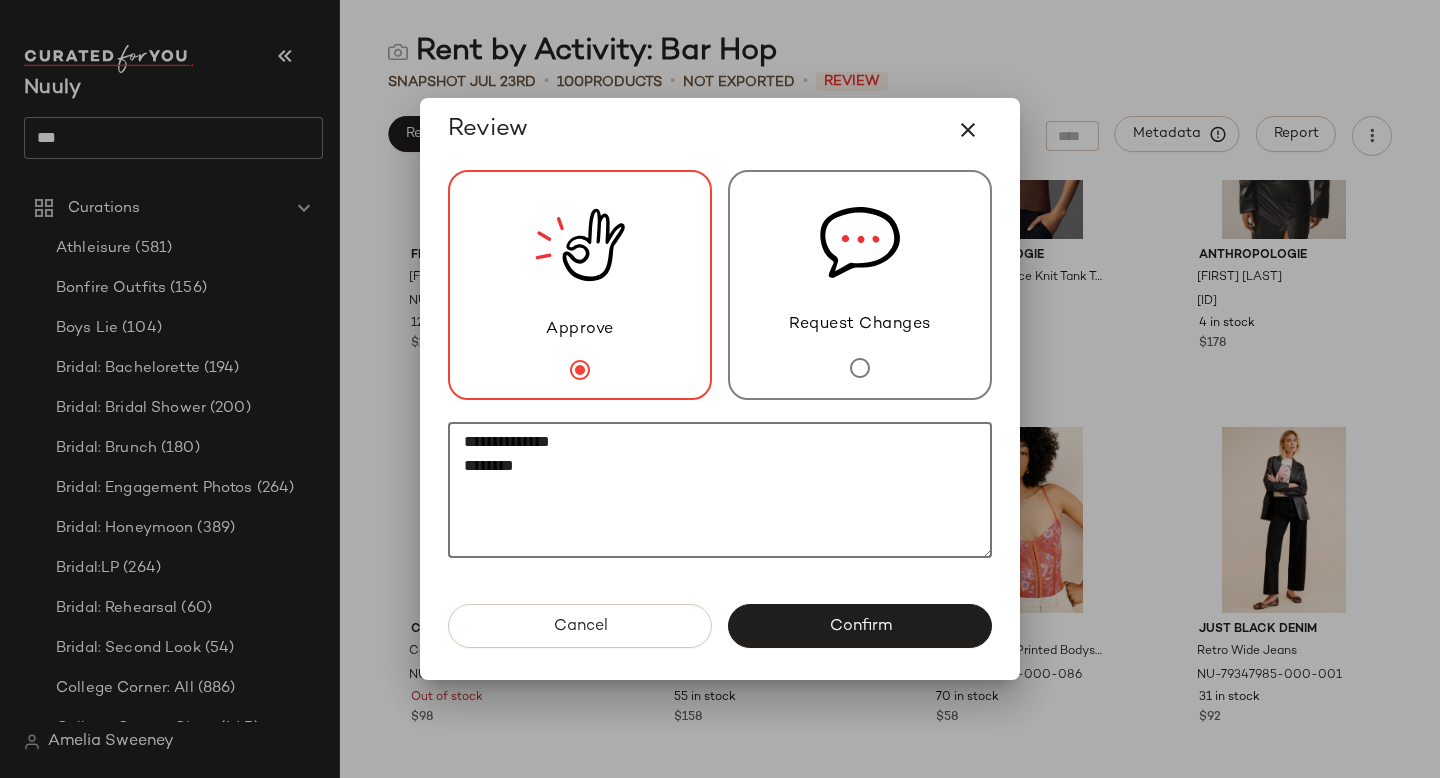 click on "**********" 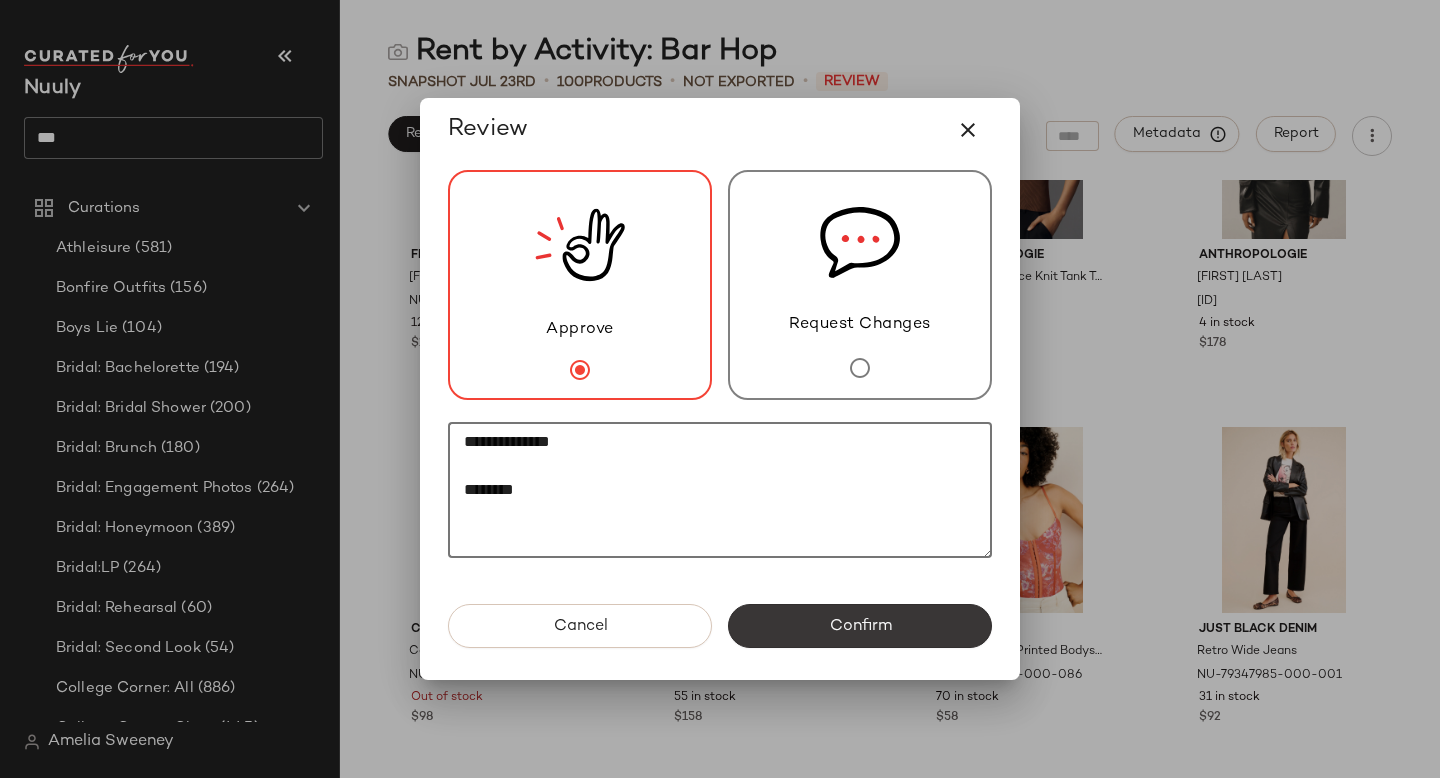 type on "**********" 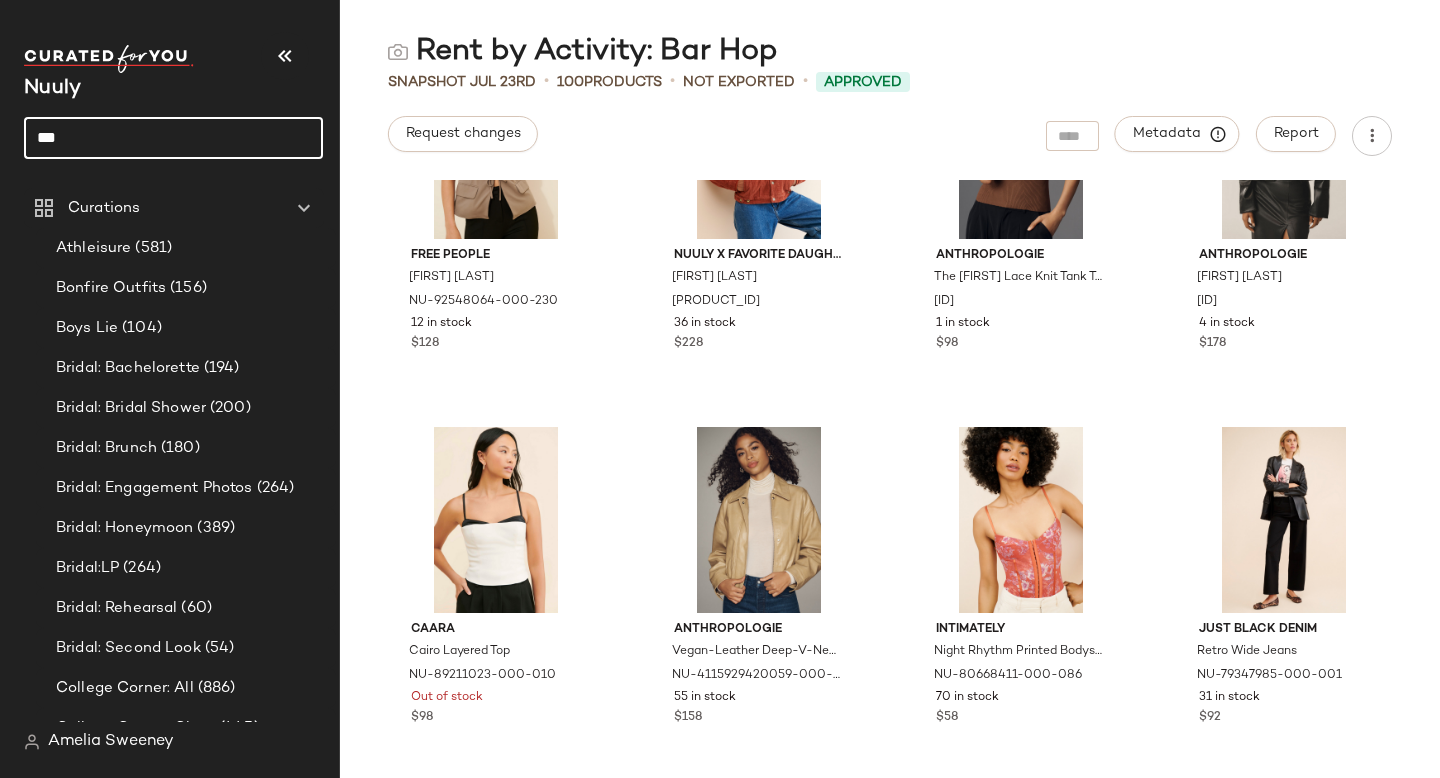 click on "***" 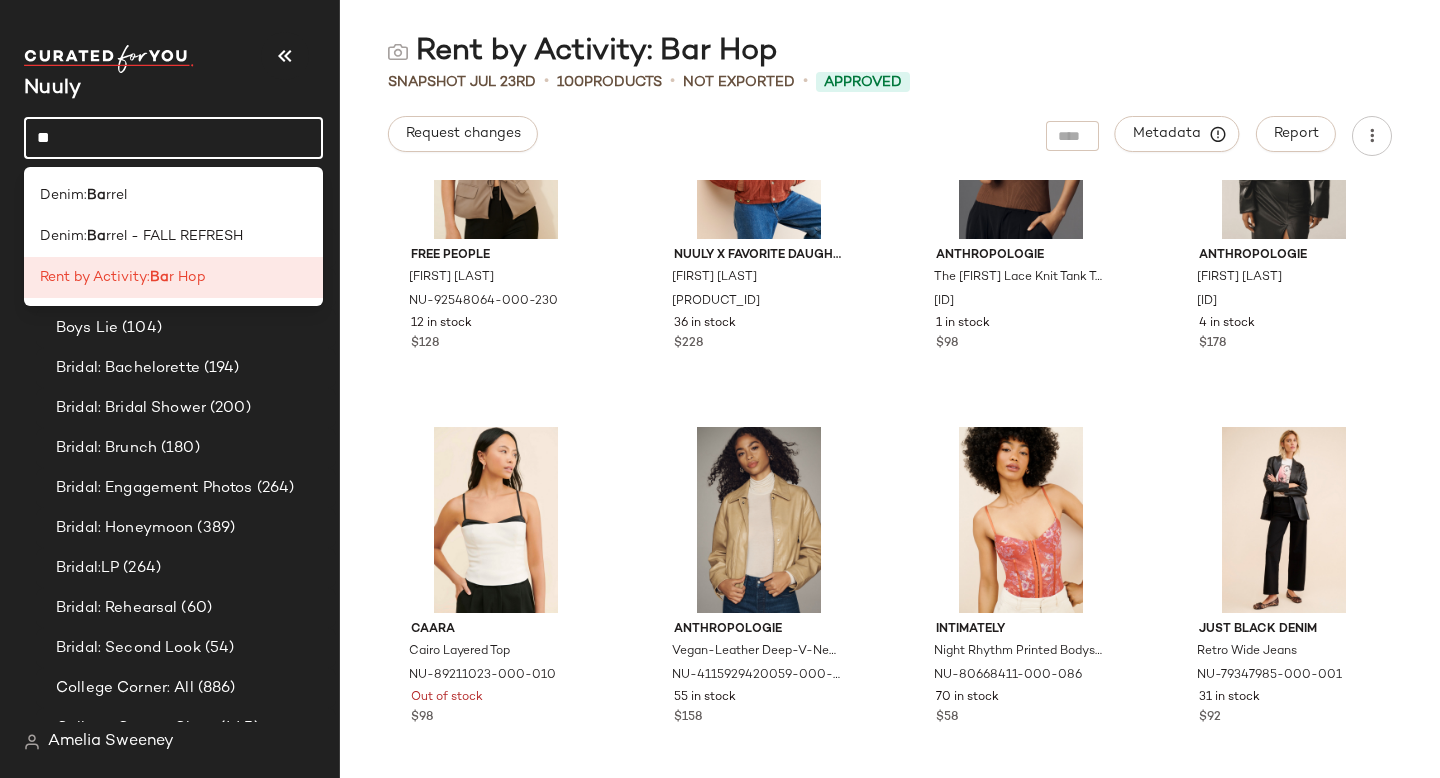 type on "*" 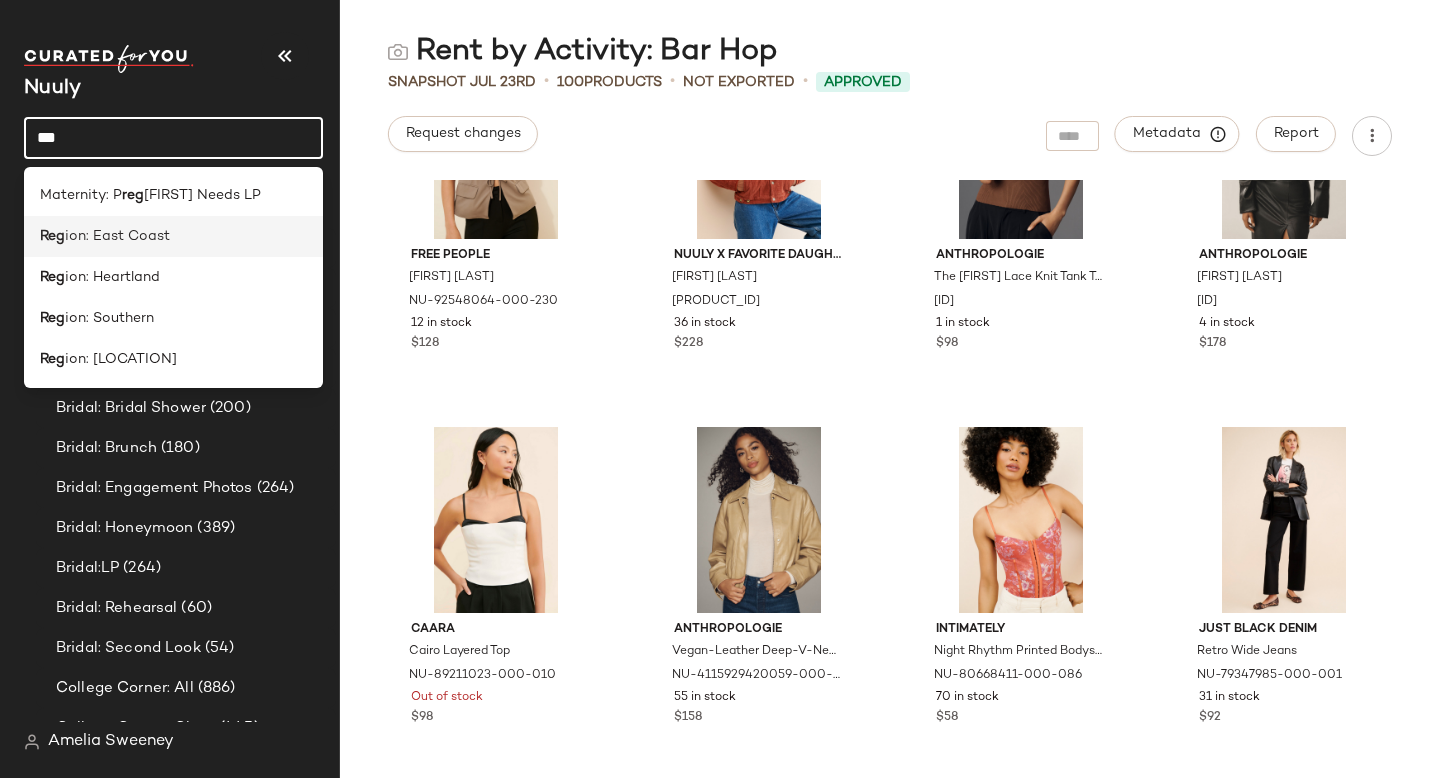 type on "***" 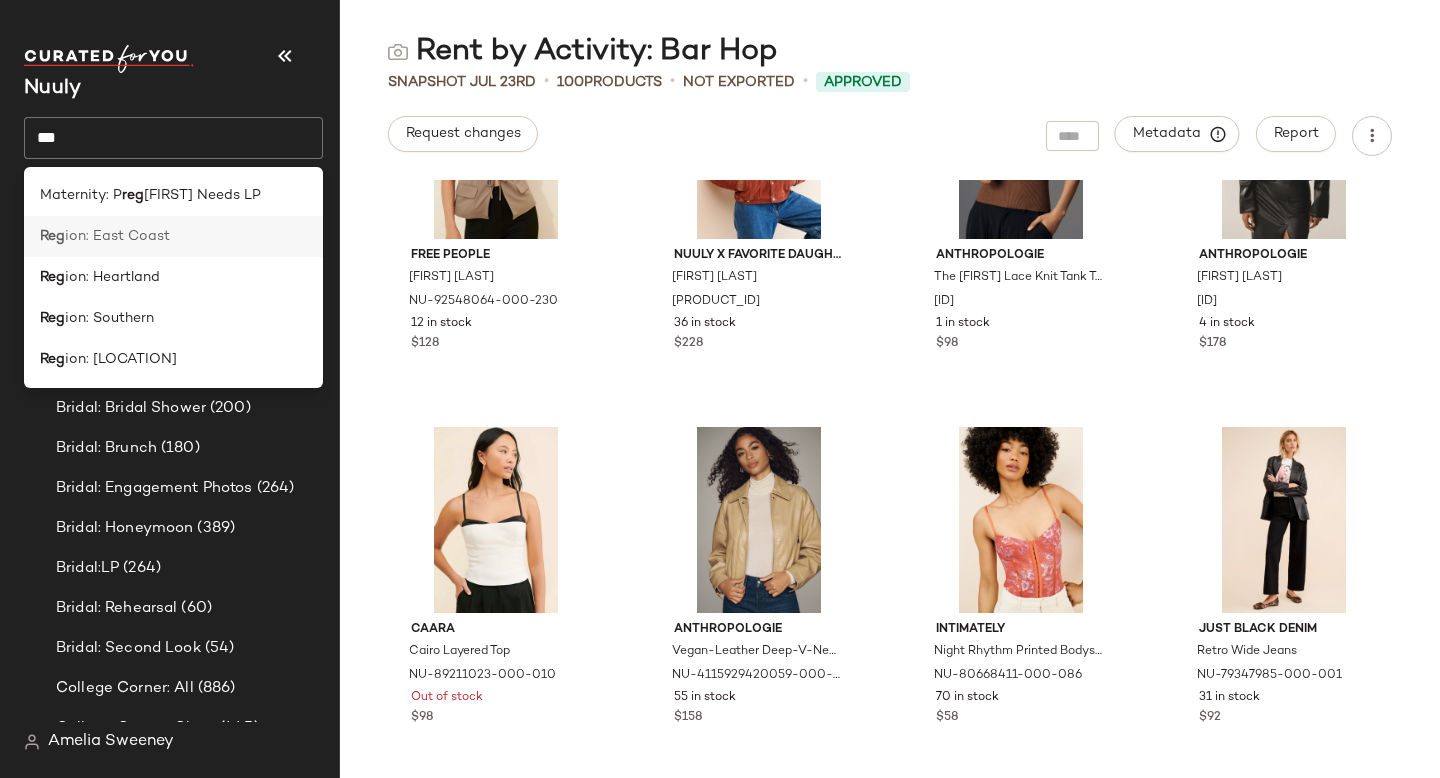 click on "ion: East Coast" at bounding box center (117, 236) 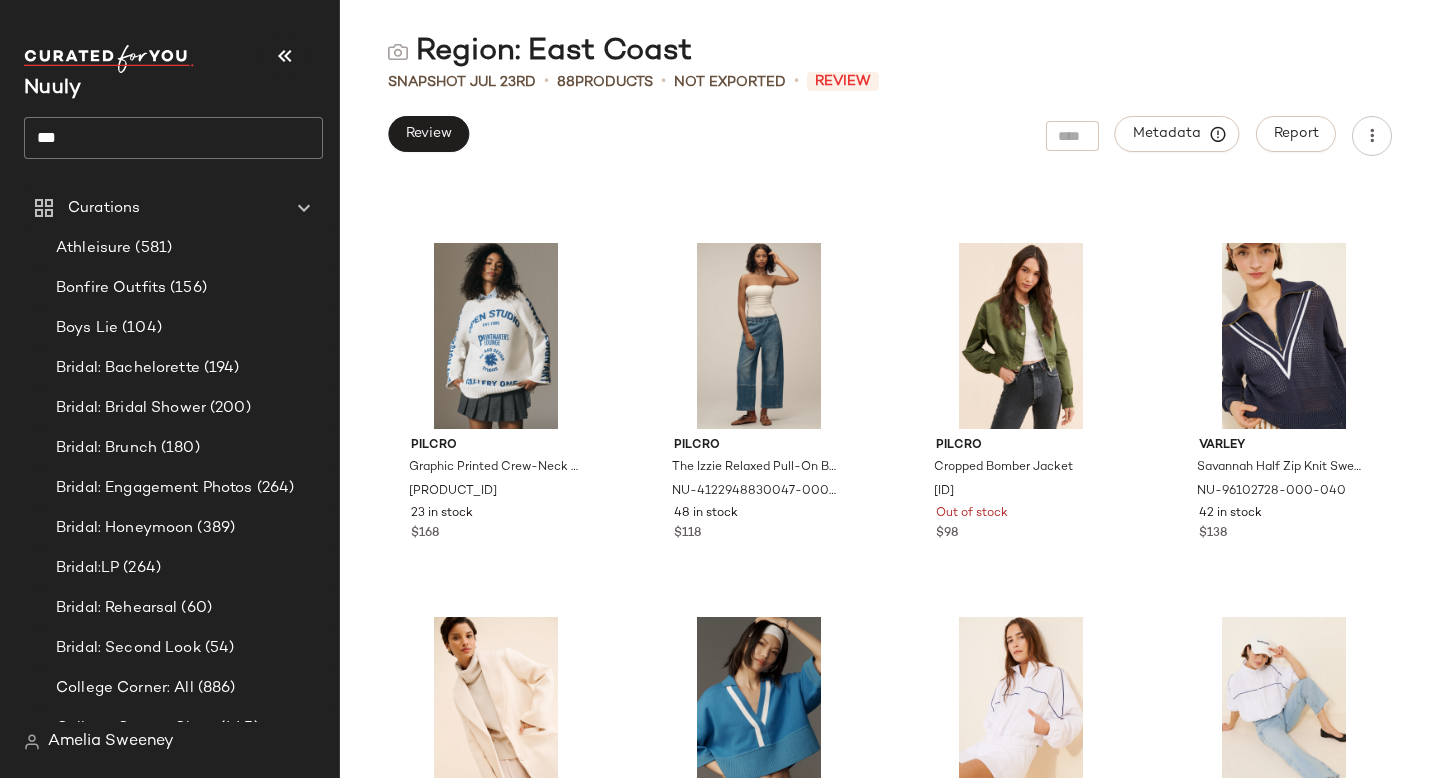 scroll, scrollTop: 1849, scrollLeft: 0, axis: vertical 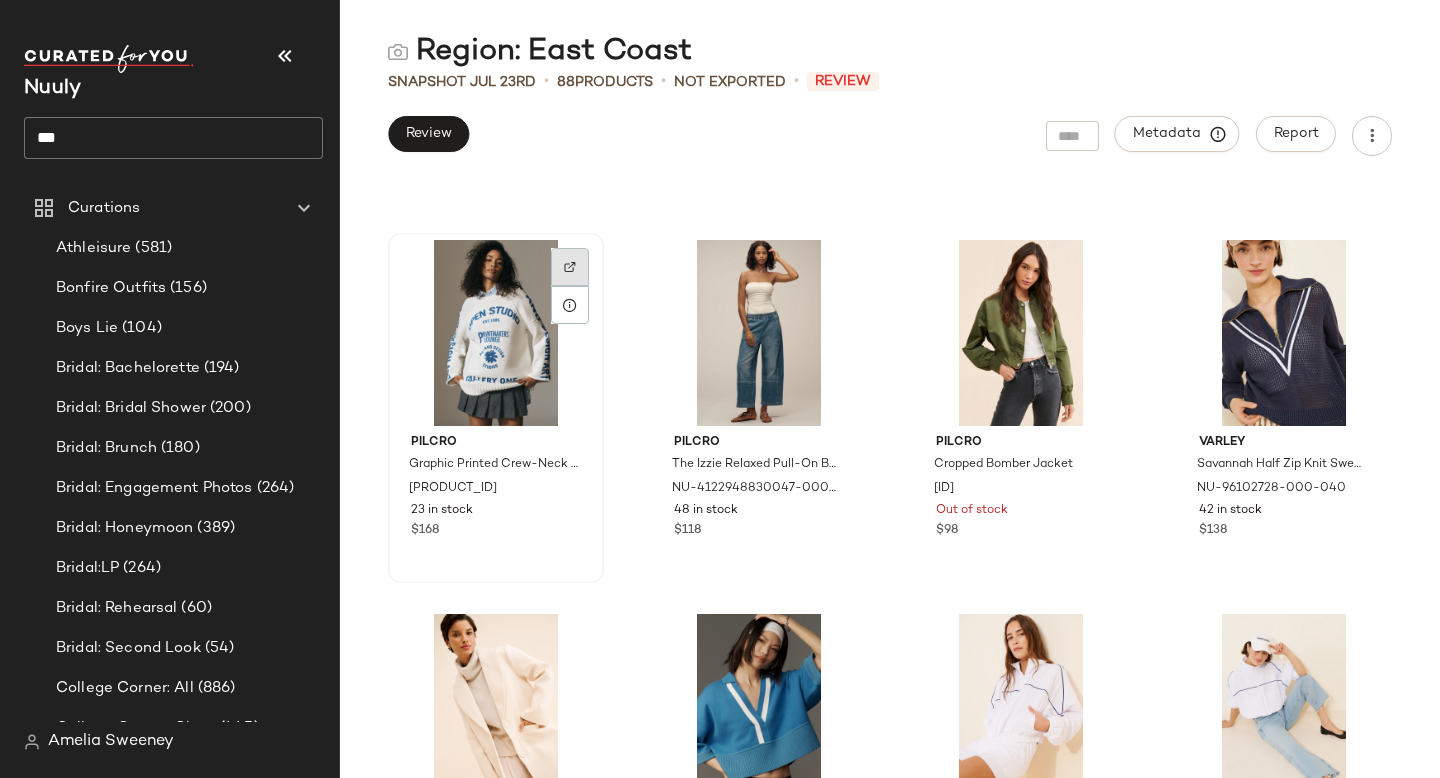 click 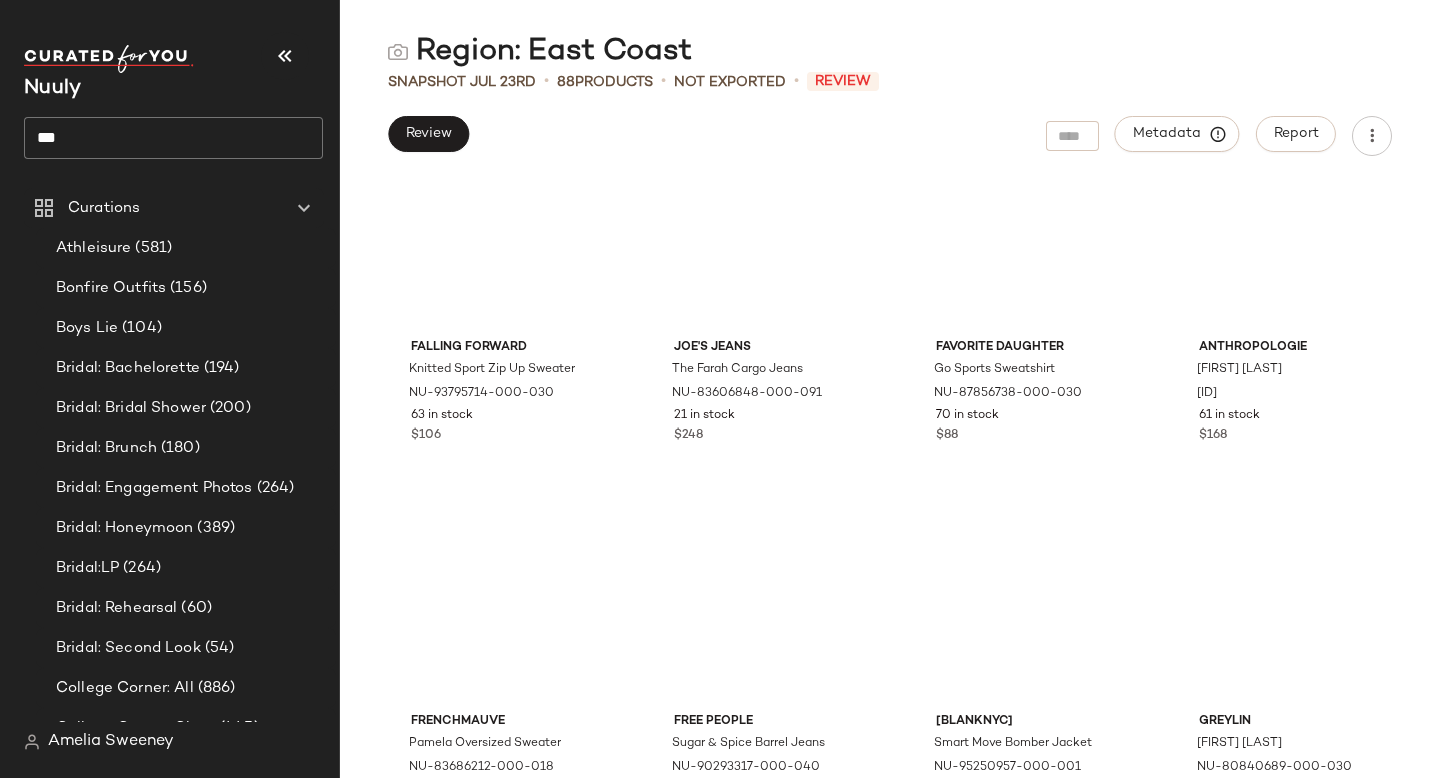 scroll, scrollTop: 0, scrollLeft: 0, axis: both 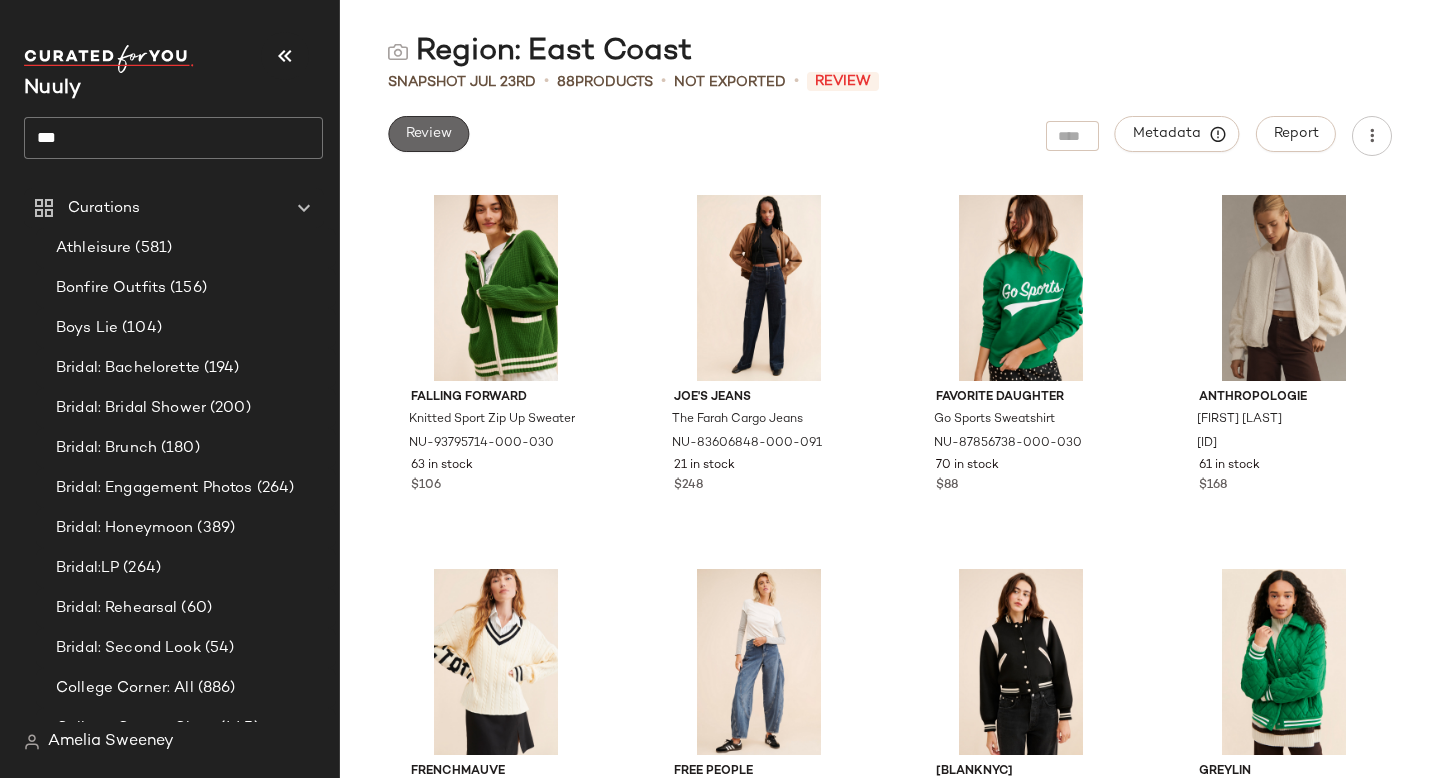 click on "Review" 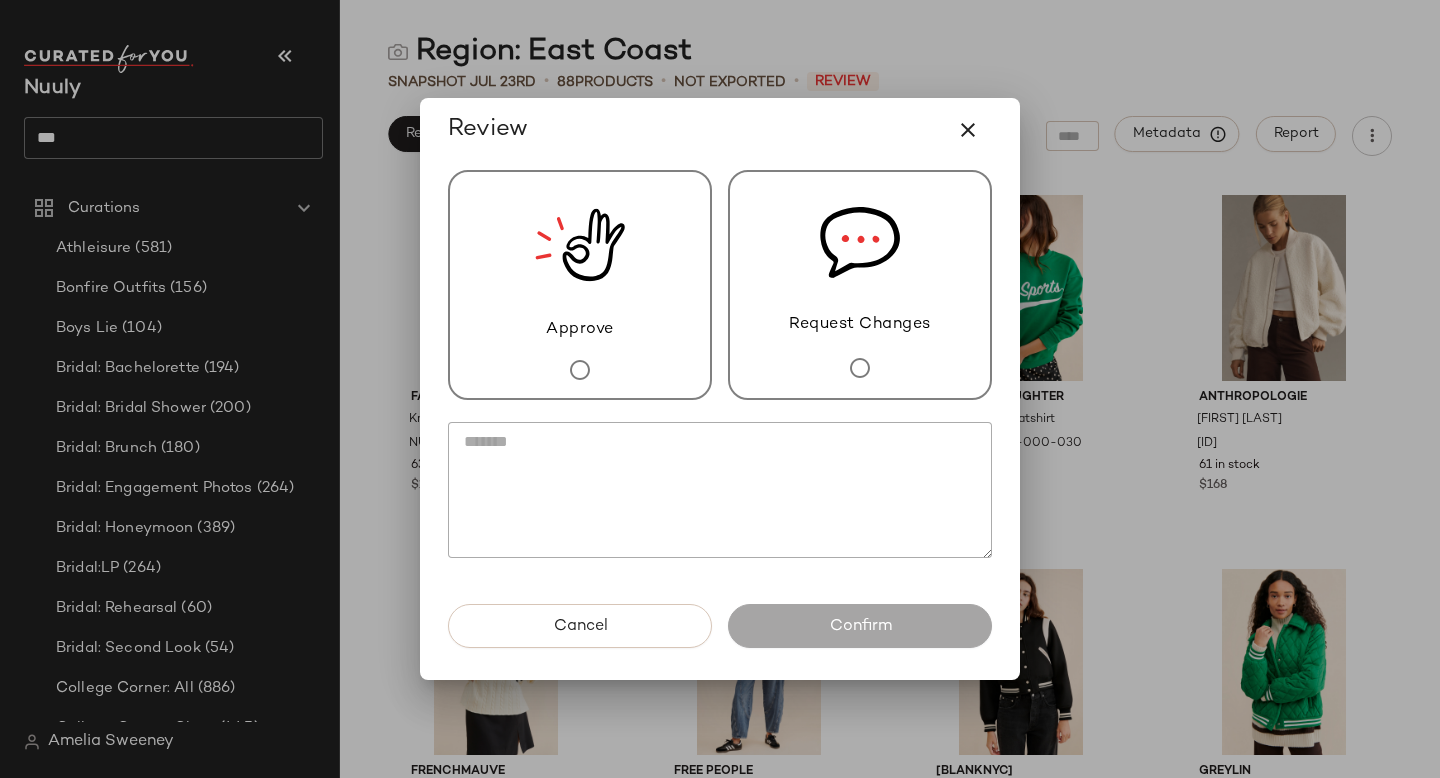 click 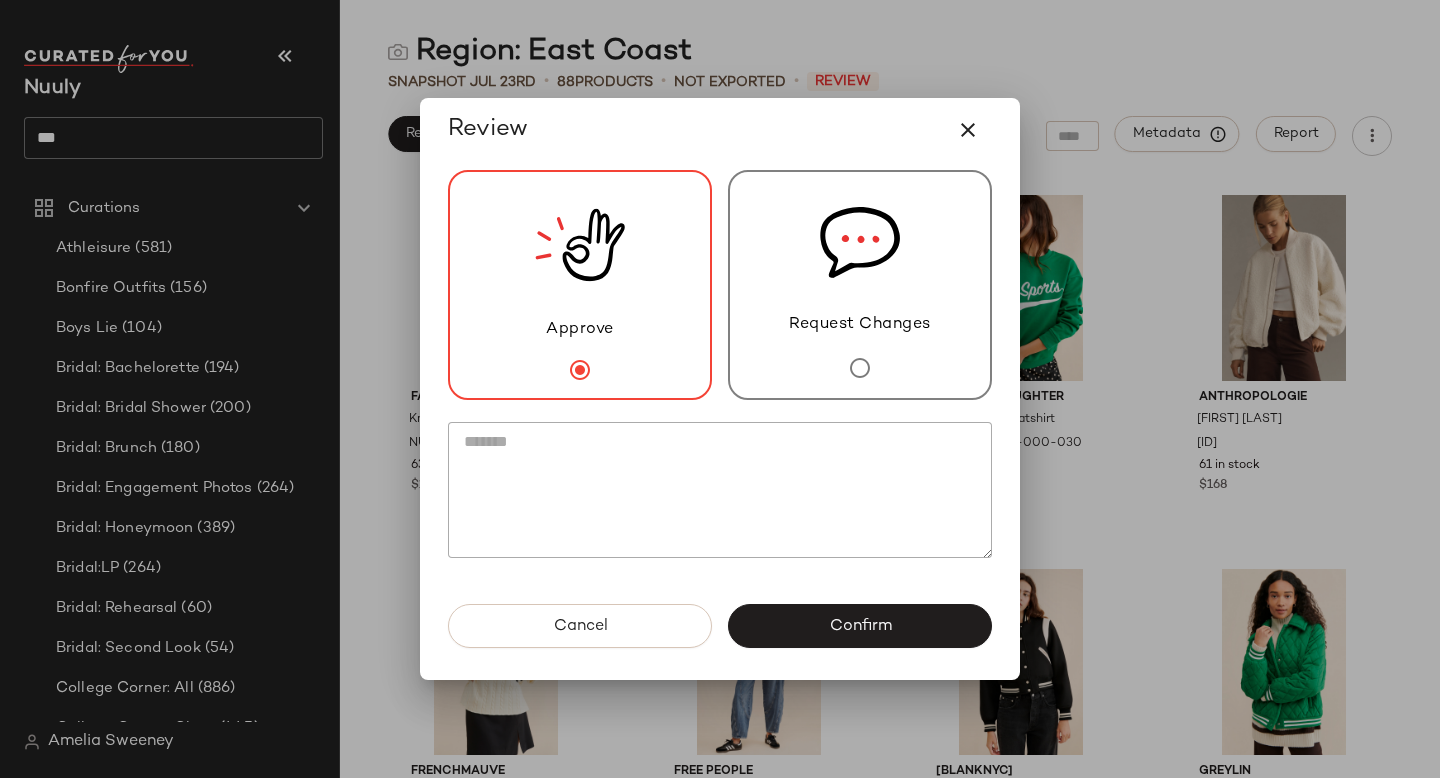 click on "Cancel   Confirm" 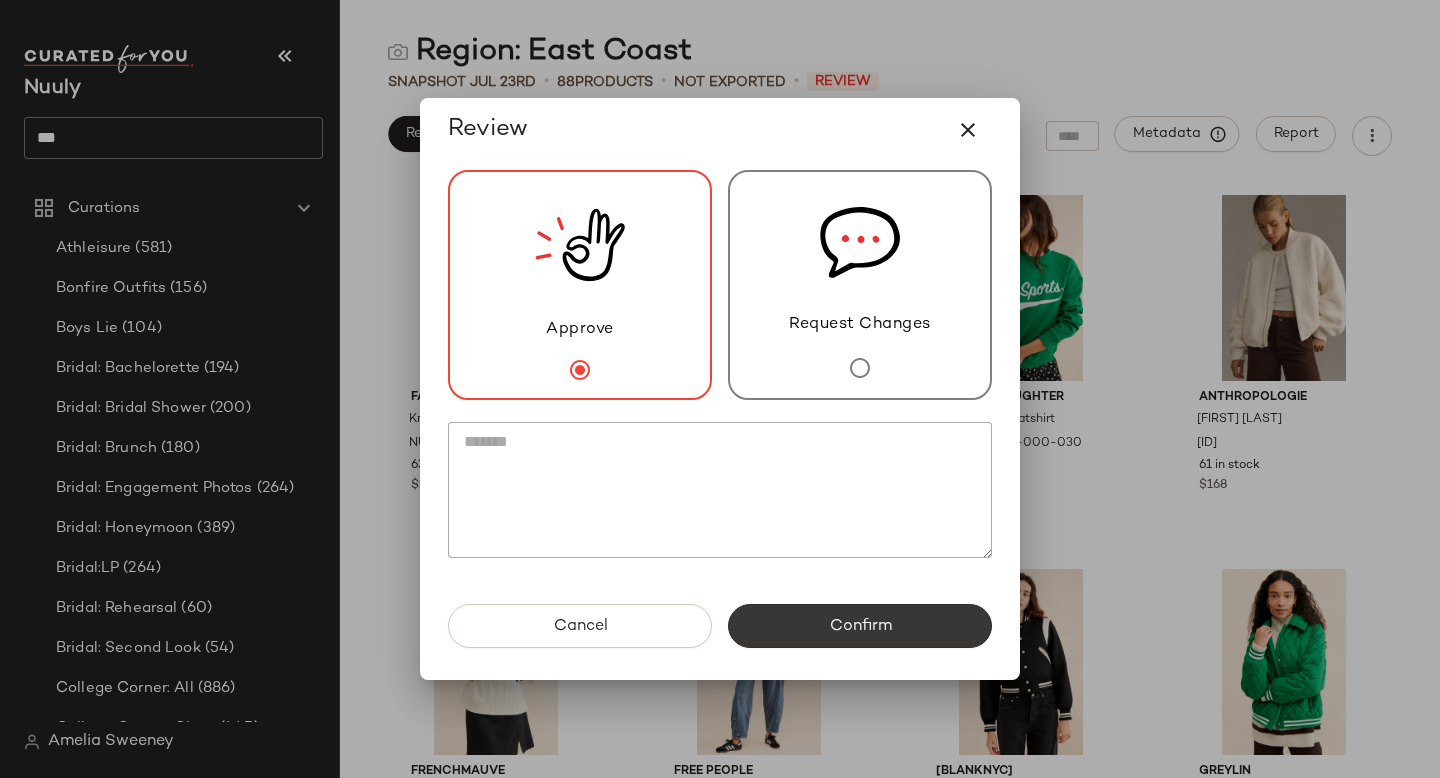 click on "Confirm" at bounding box center (860, 626) 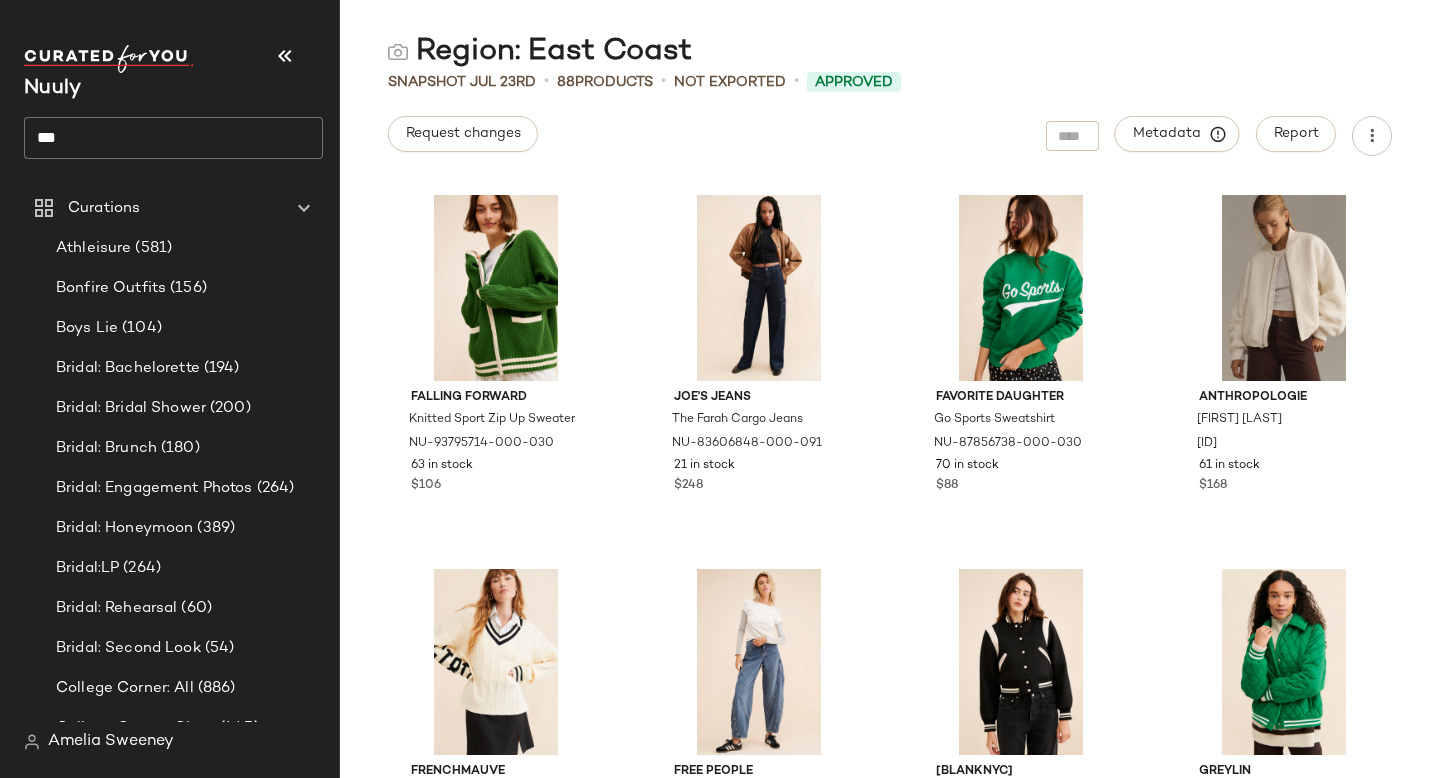 click on "***" 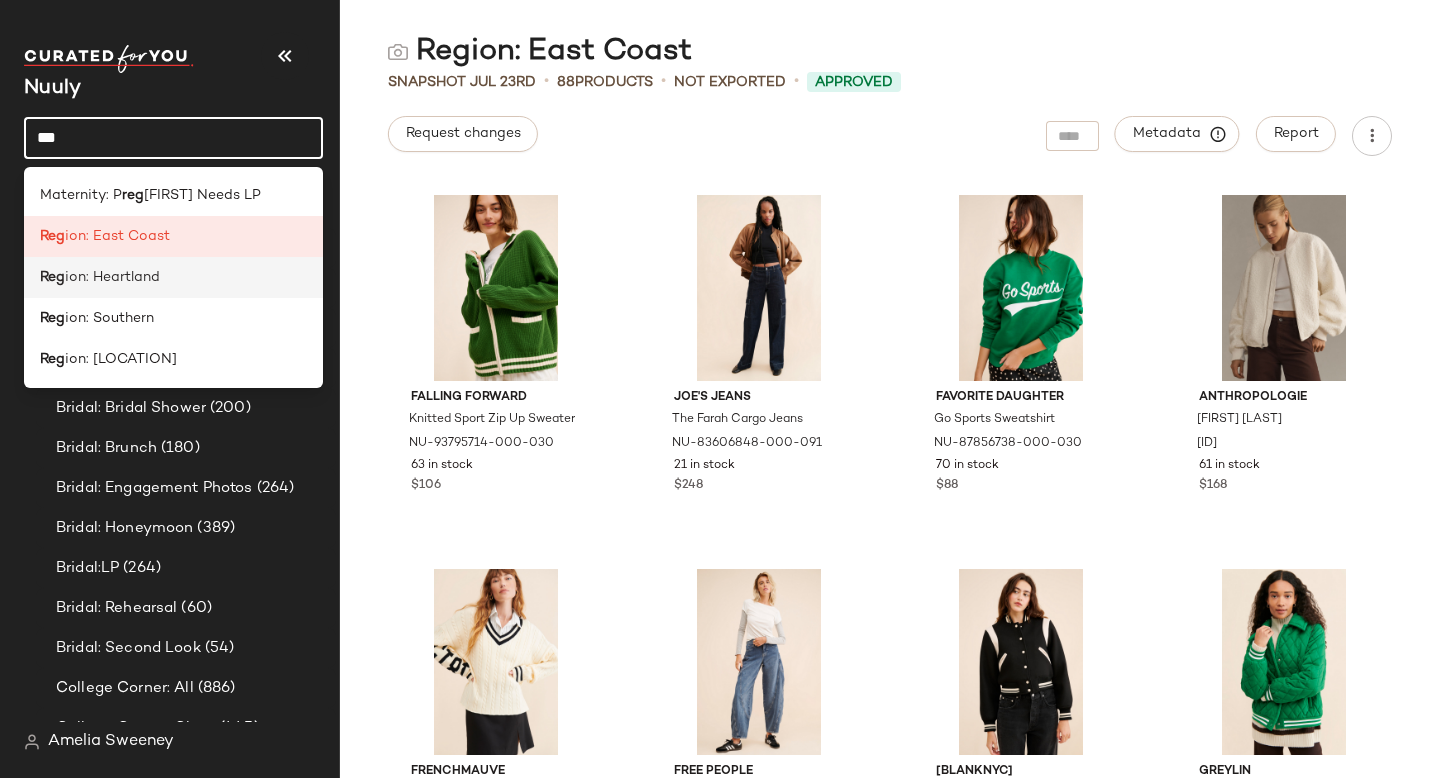 click on "ion: Heartland" at bounding box center [112, 277] 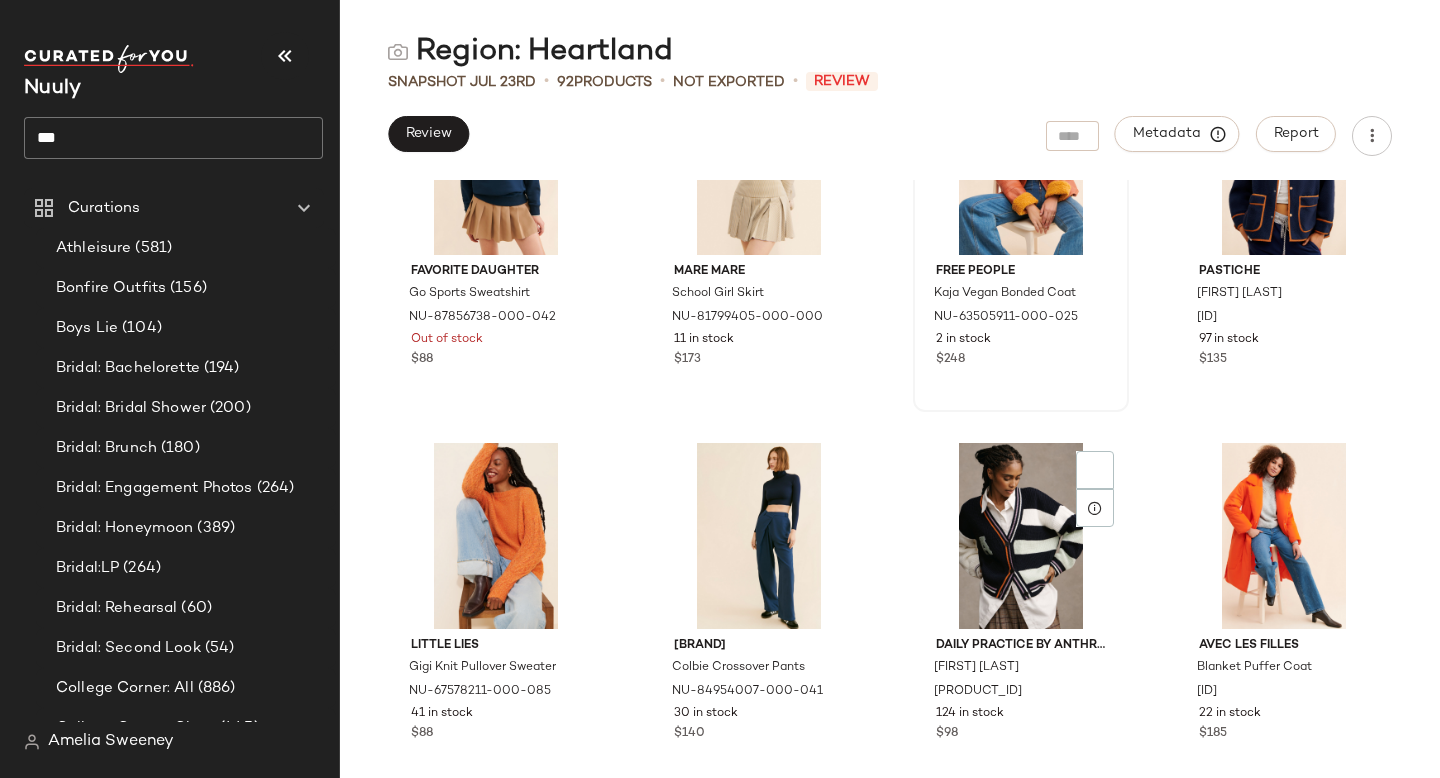 scroll, scrollTop: 441, scrollLeft: 0, axis: vertical 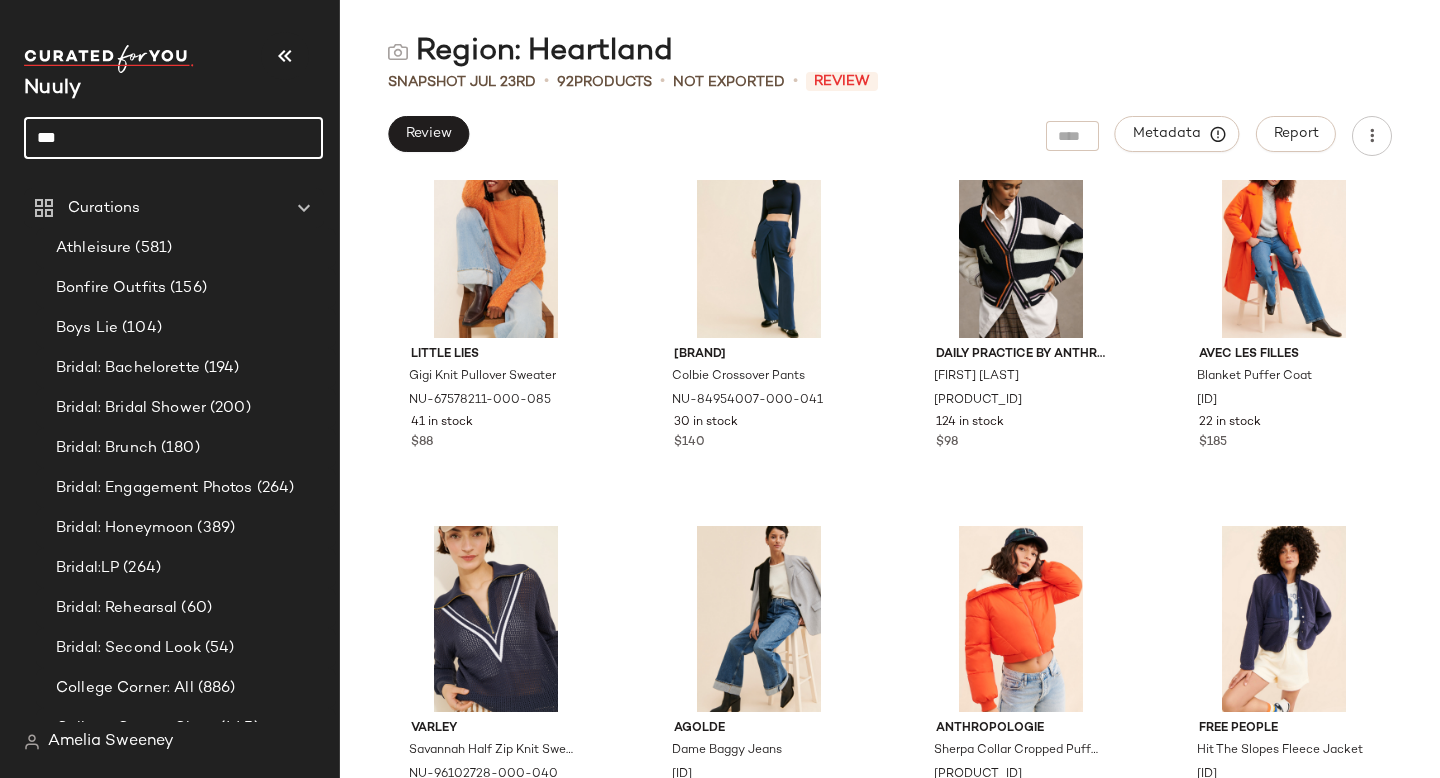 click on "***" 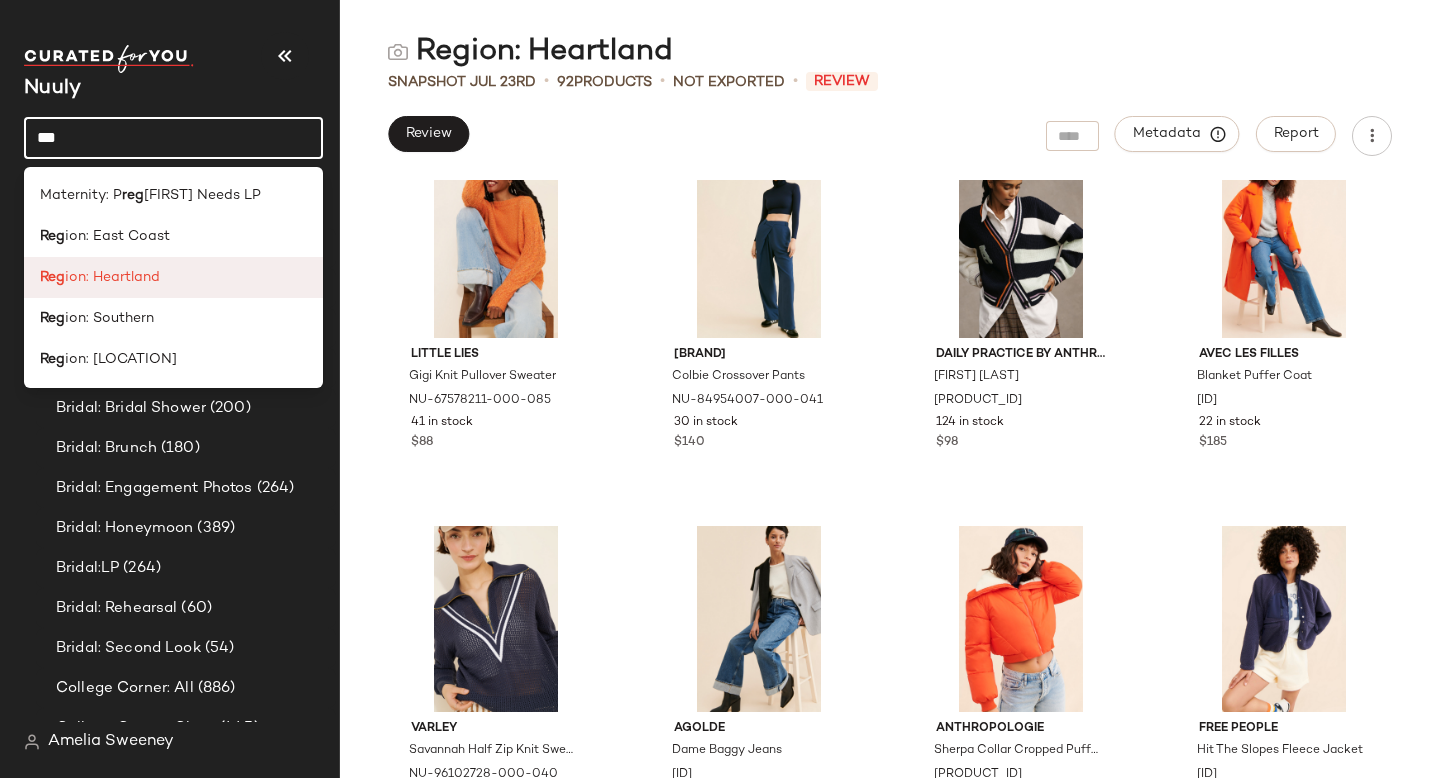 click on "ion: Heartland" at bounding box center (112, 277) 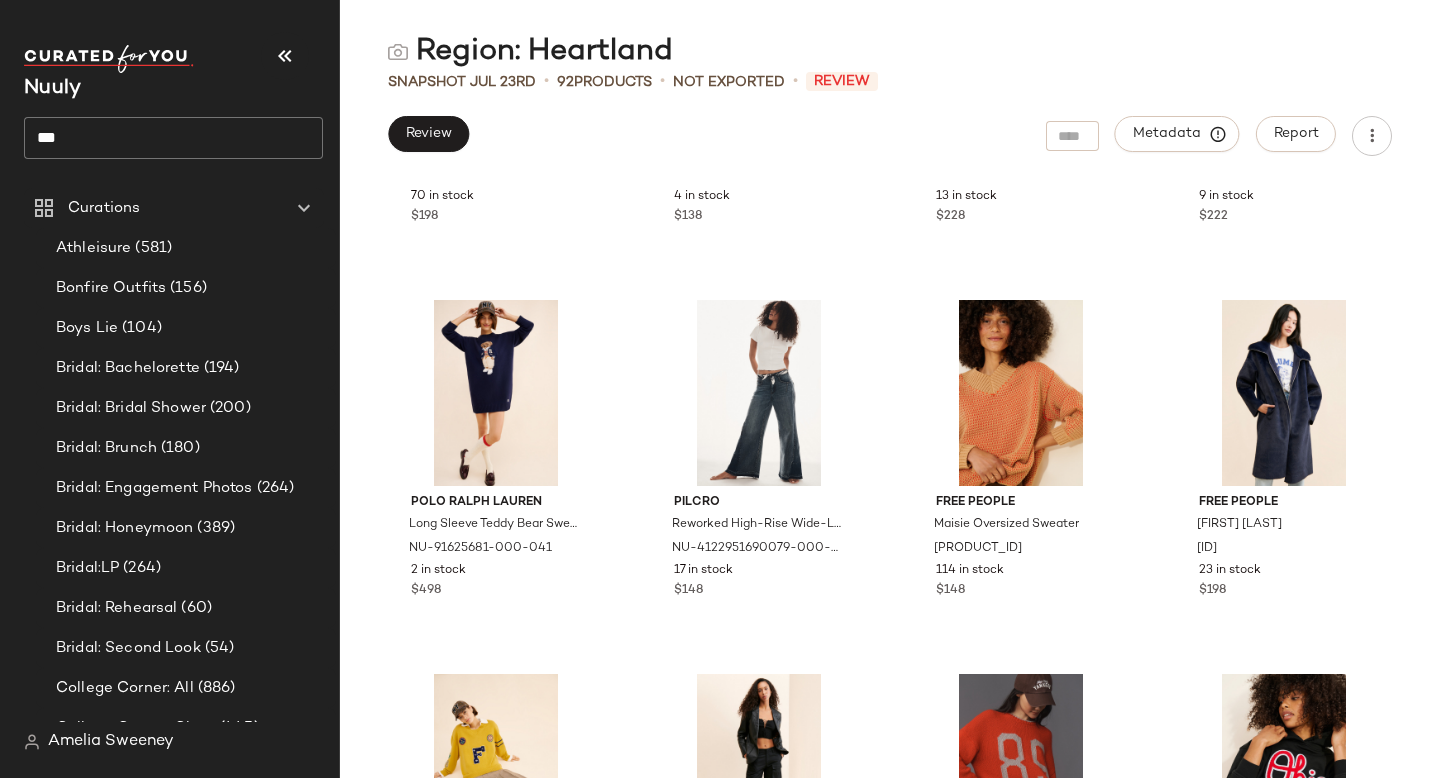 scroll, scrollTop: 1414, scrollLeft: 0, axis: vertical 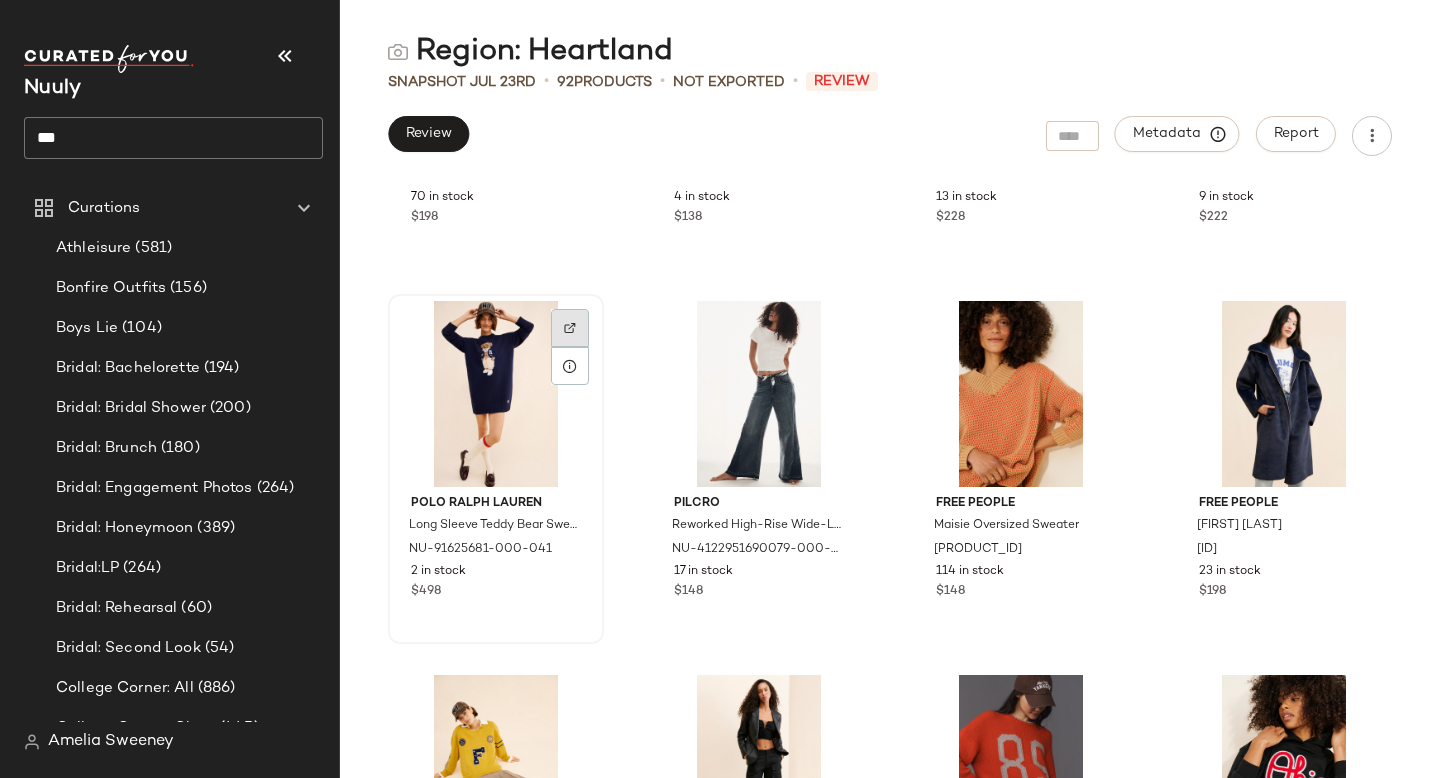 click 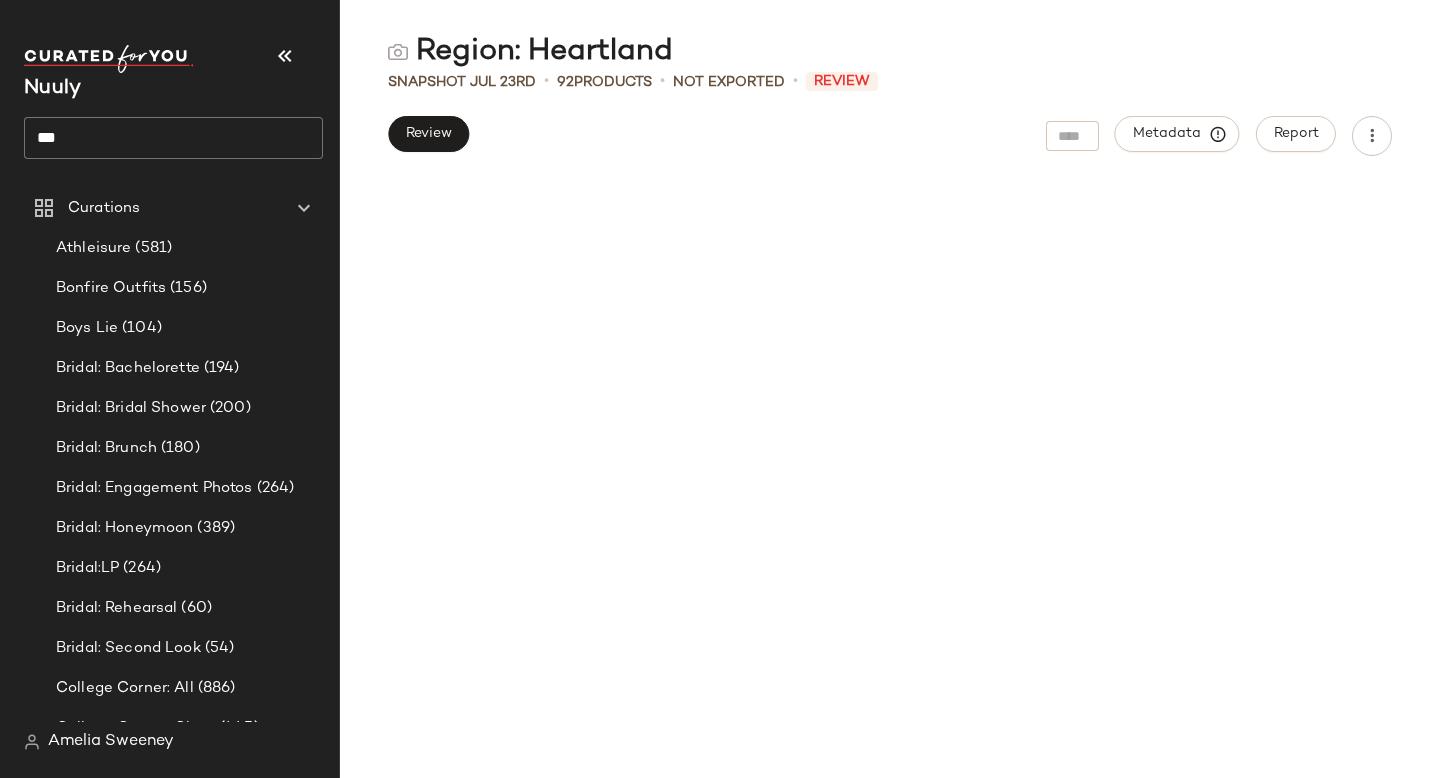scroll, scrollTop: 0, scrollLeft: 0, axis: both 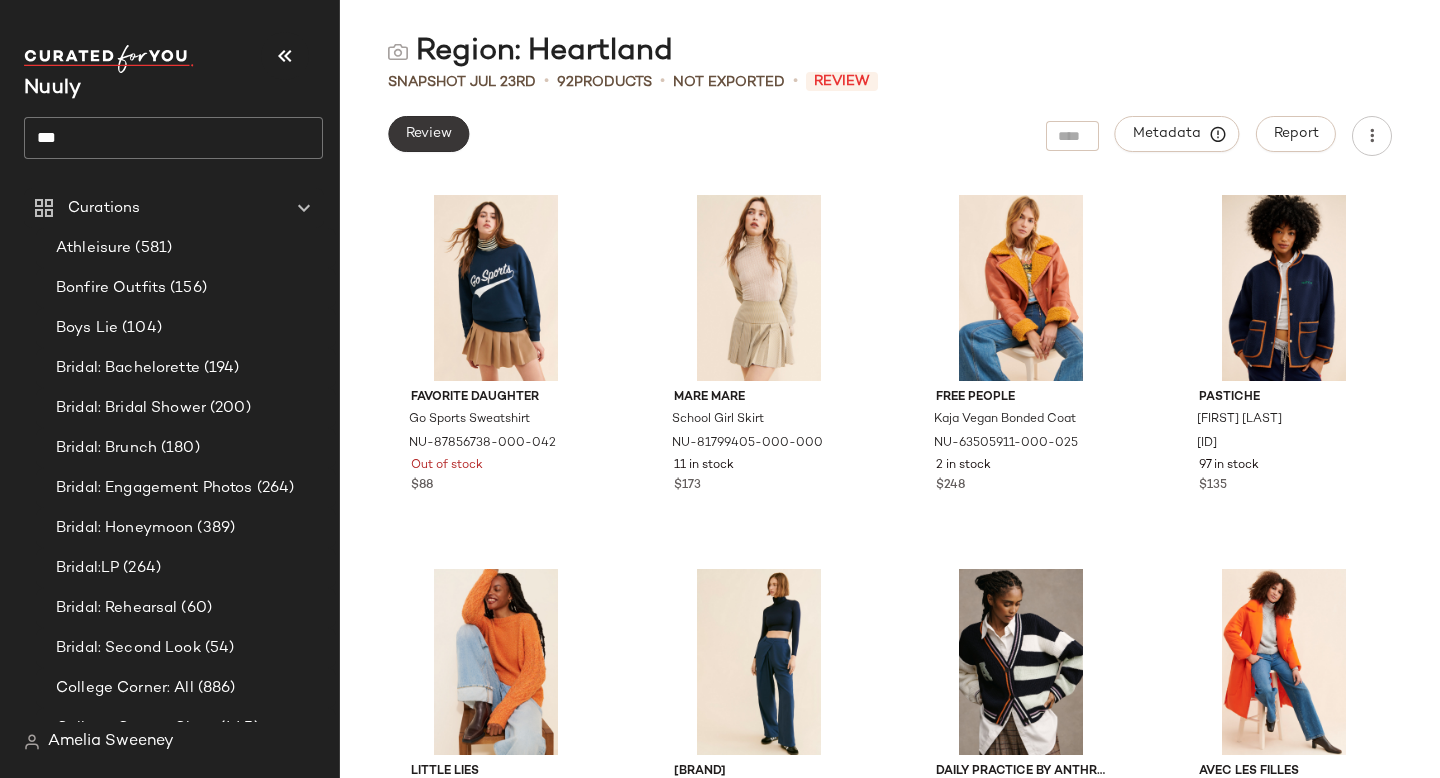 click on "Review" 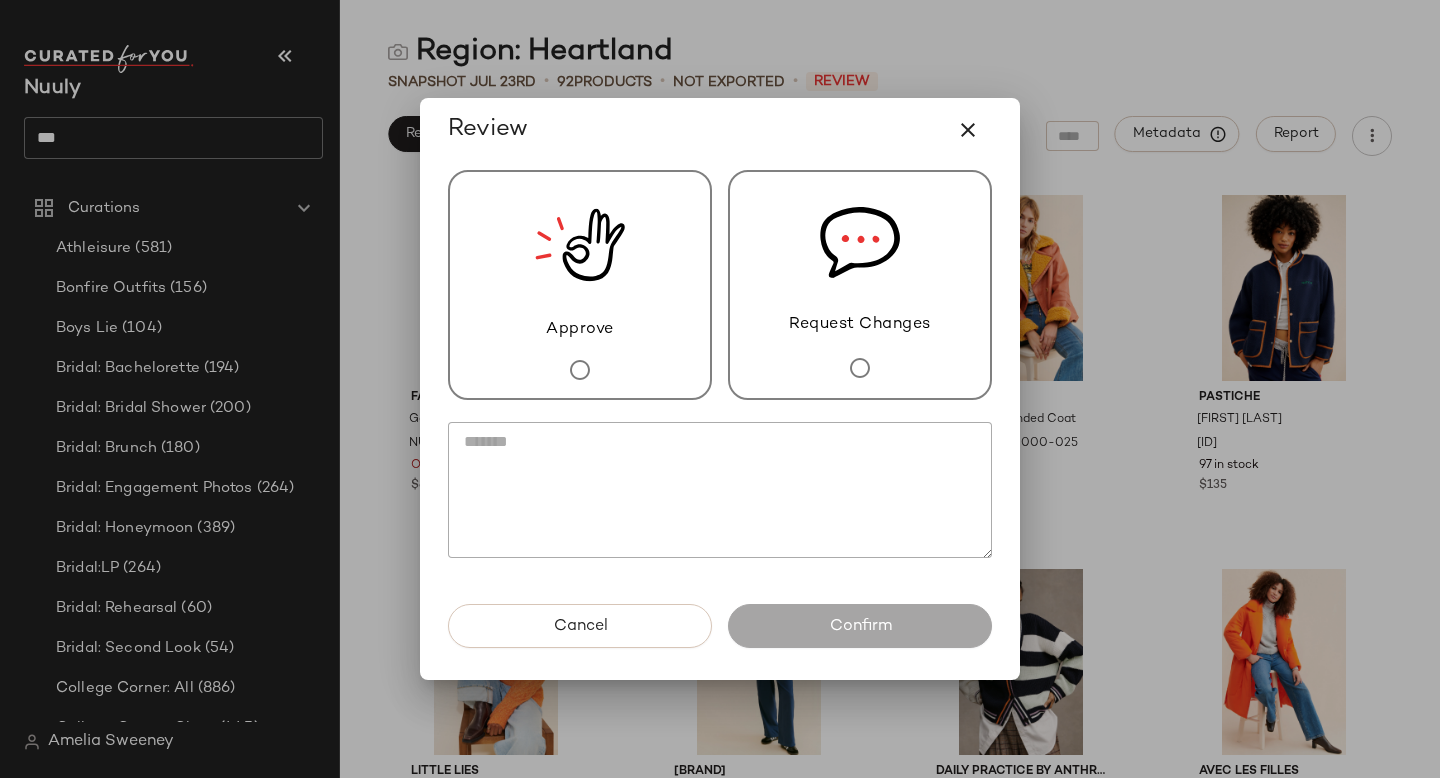 click on "Approve" at bounding box center [580, 330] 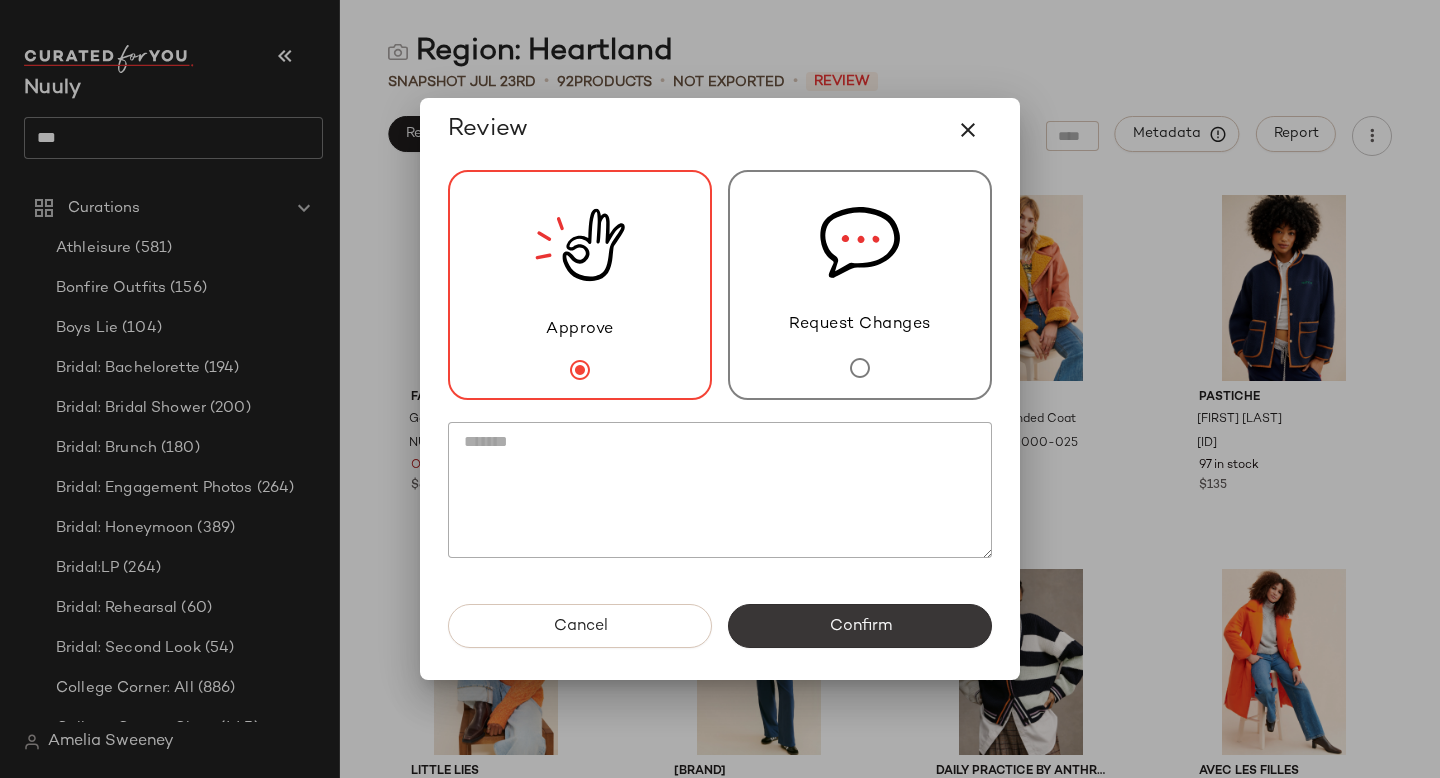click on "Confirm" at bounding box center [860, 626] 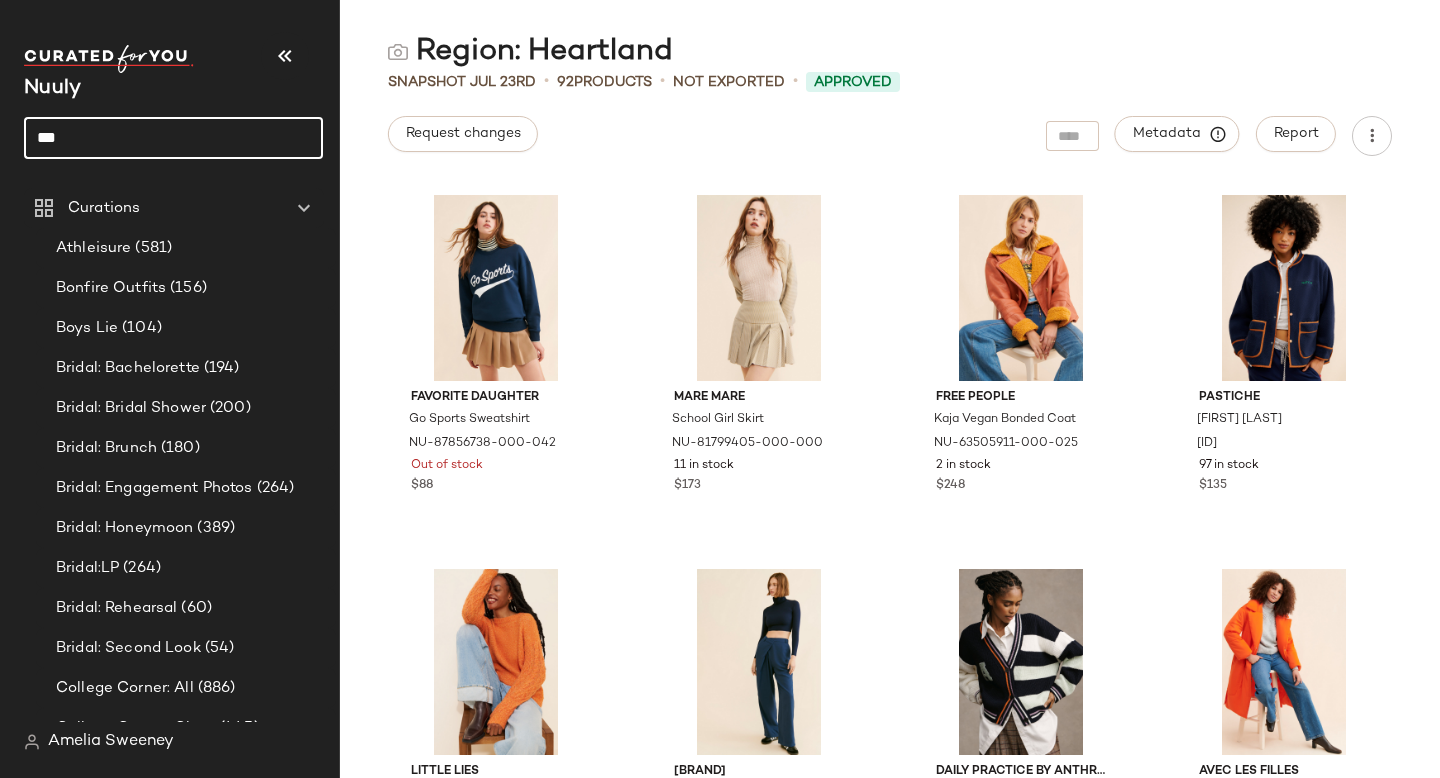 click on "***" 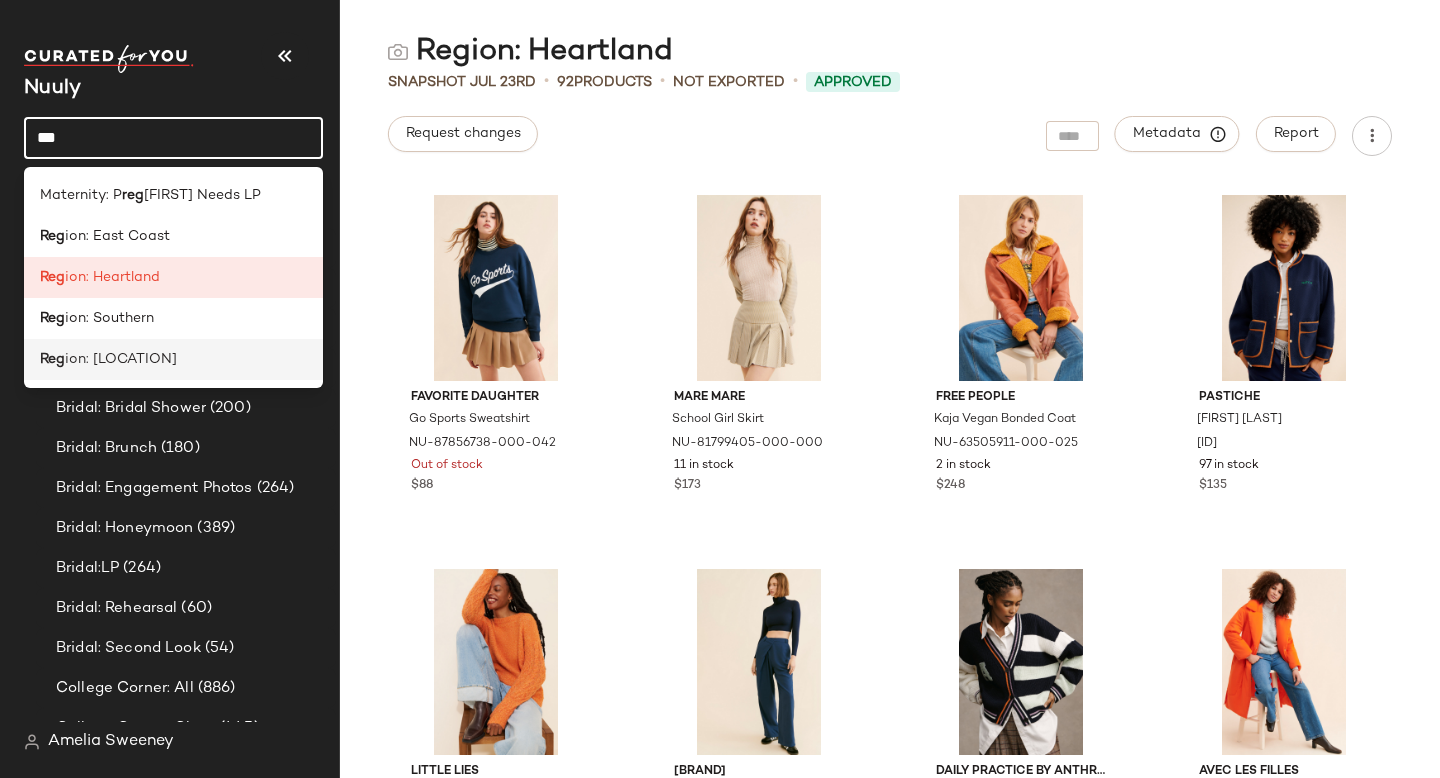 click on "ion: West Coast" at bounding box center [121, 359] 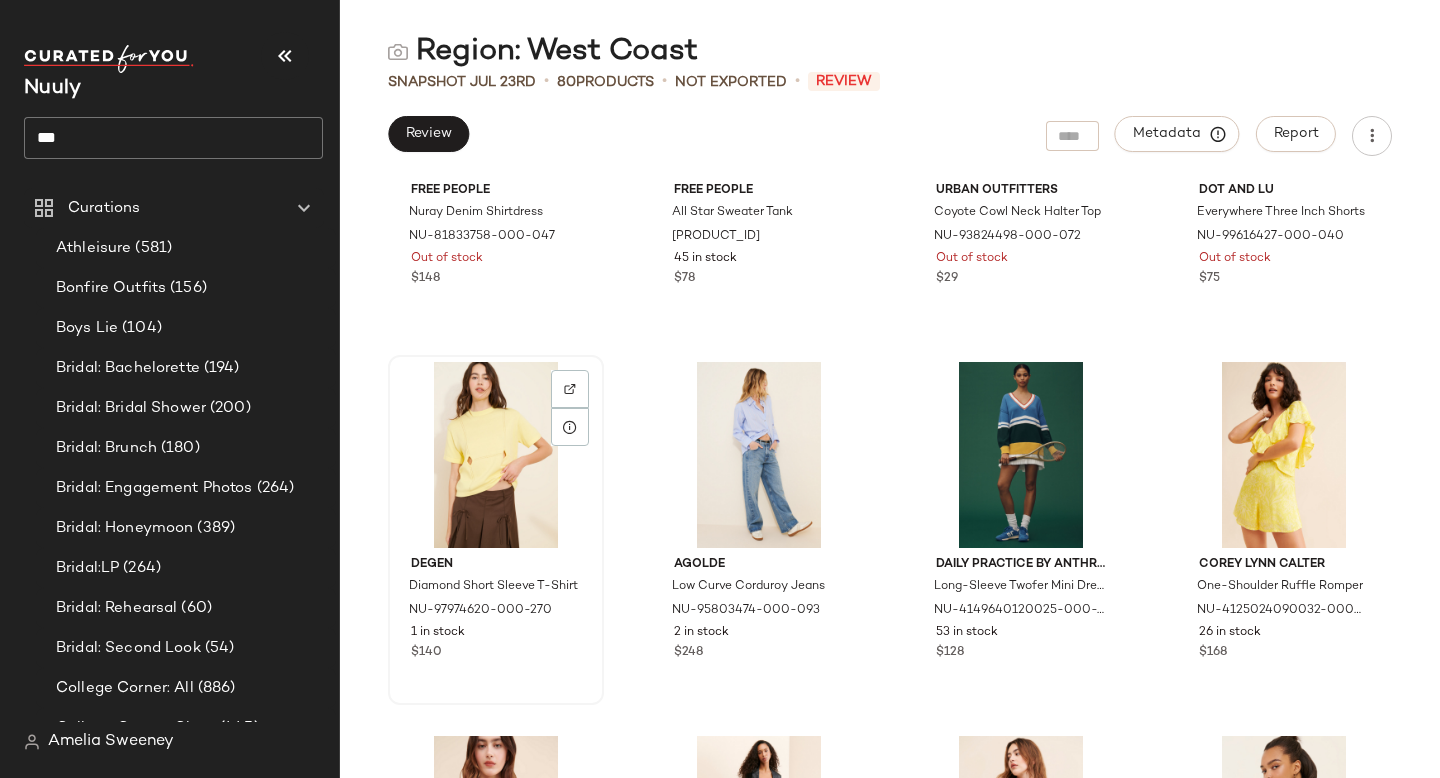 scroll, scrollTop: 2103, scrollLeft: 0, axis: vertical 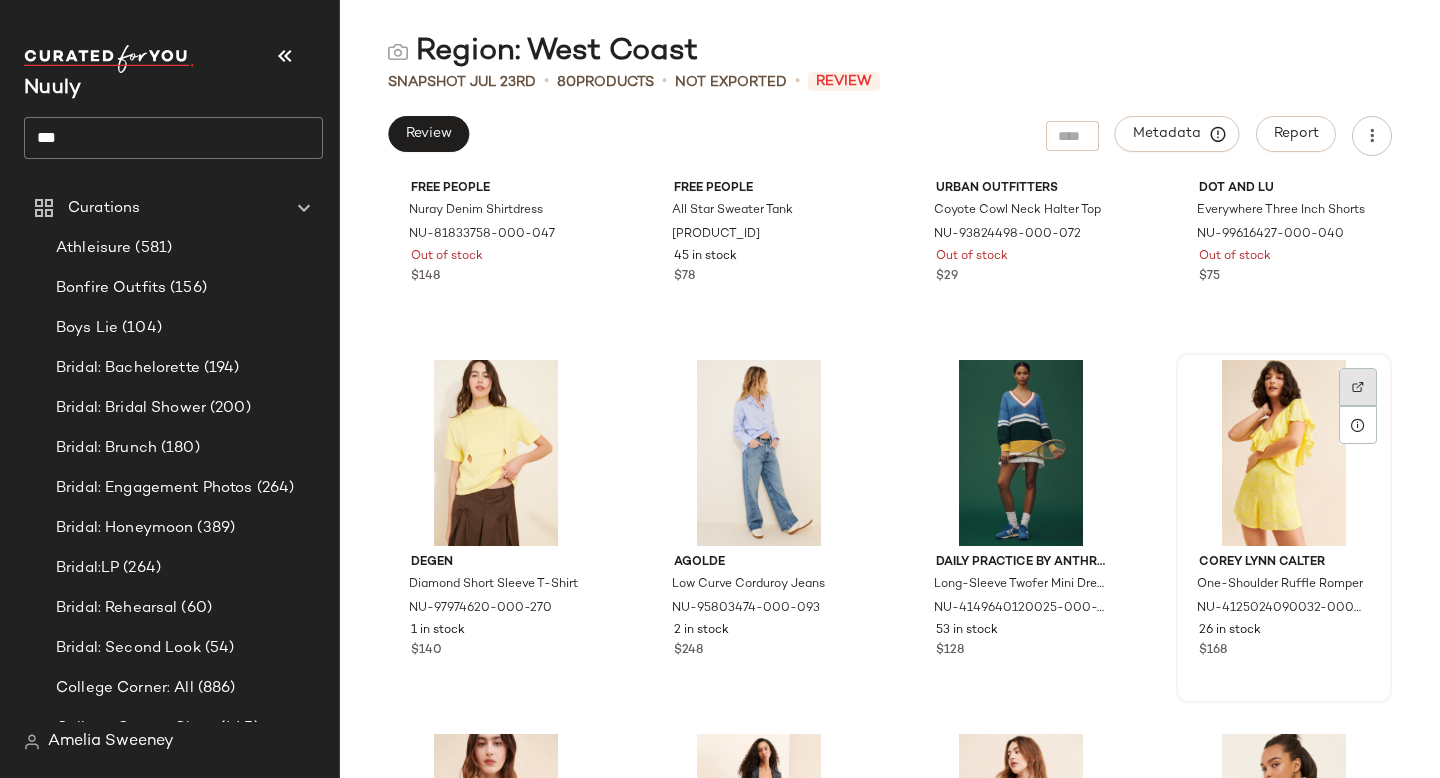 click 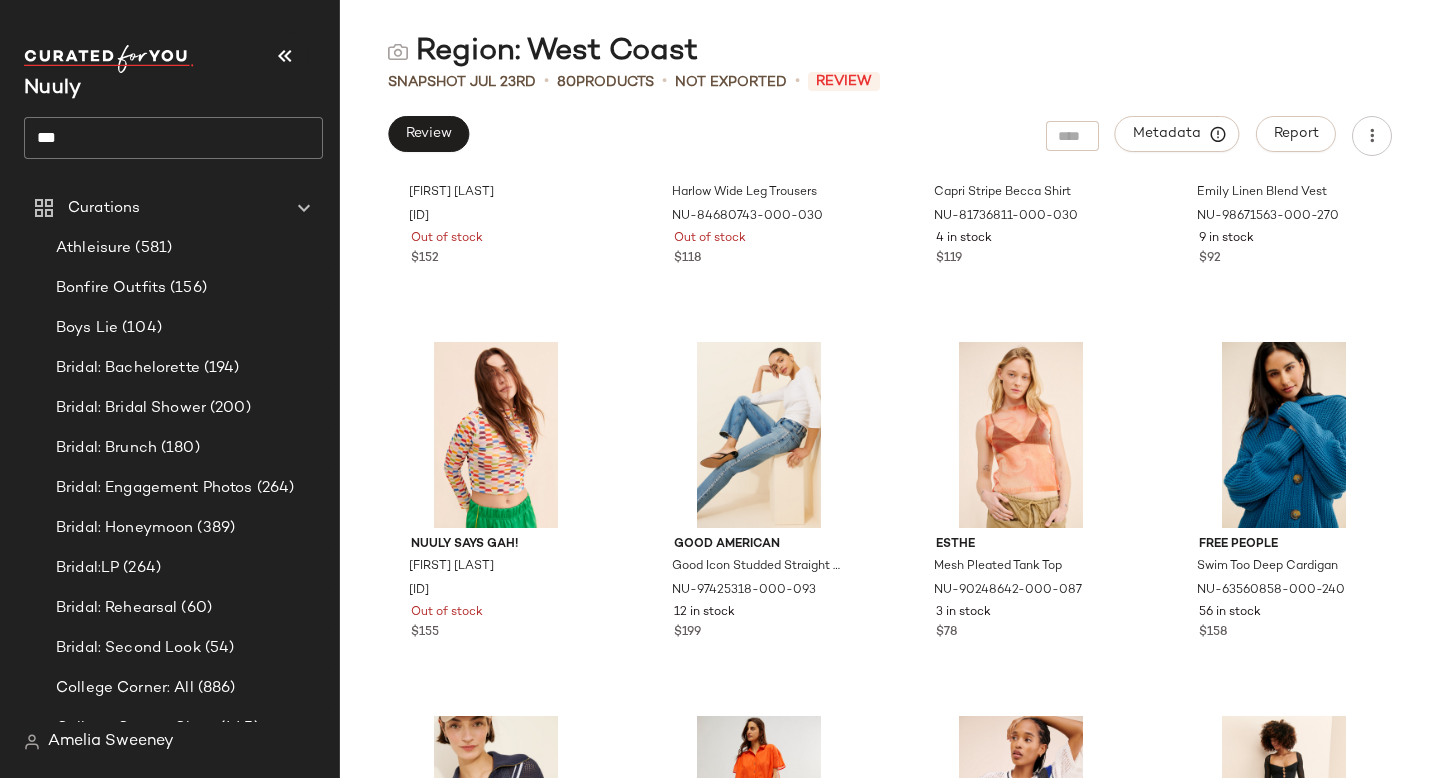 scroll, scrollTop: 5493, scrollLeft: 0, axis: vertical 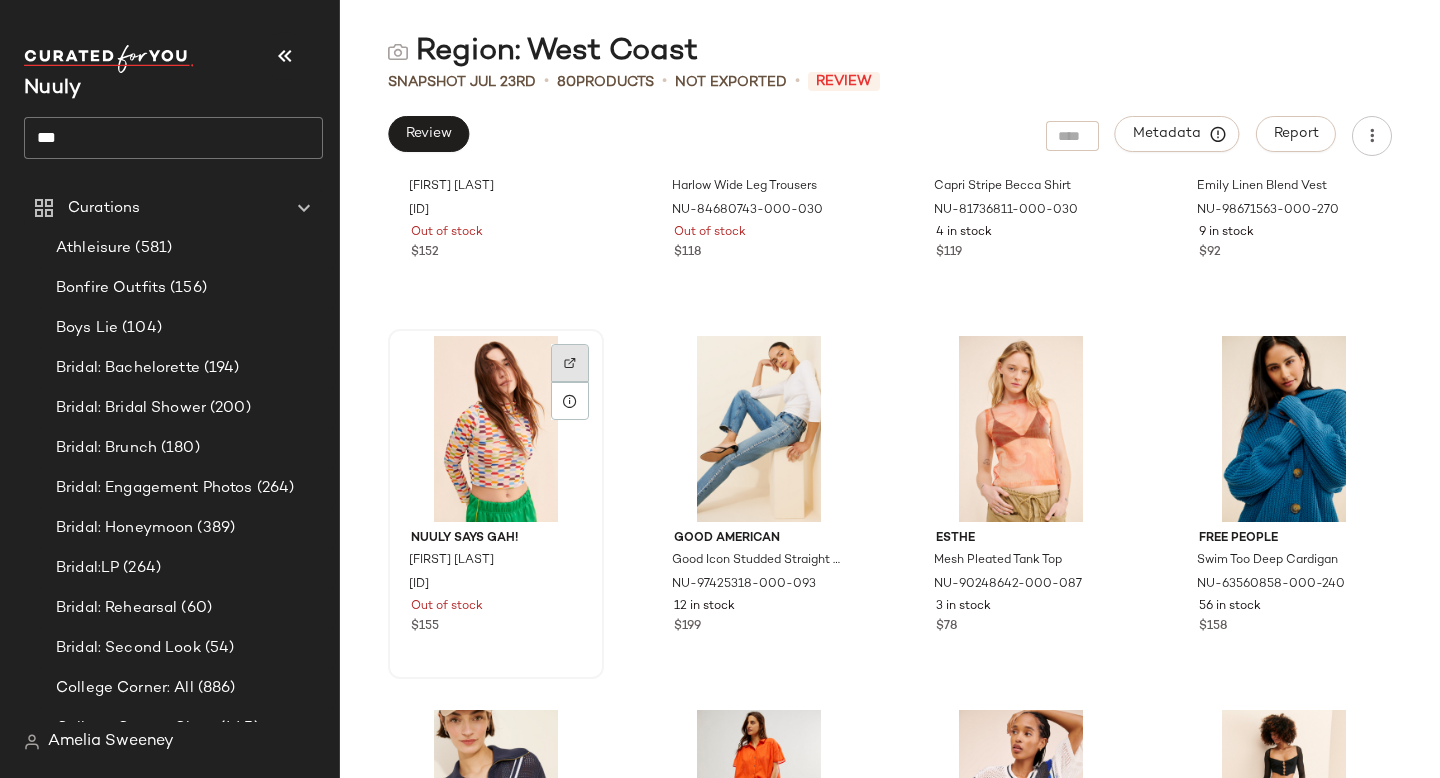 click 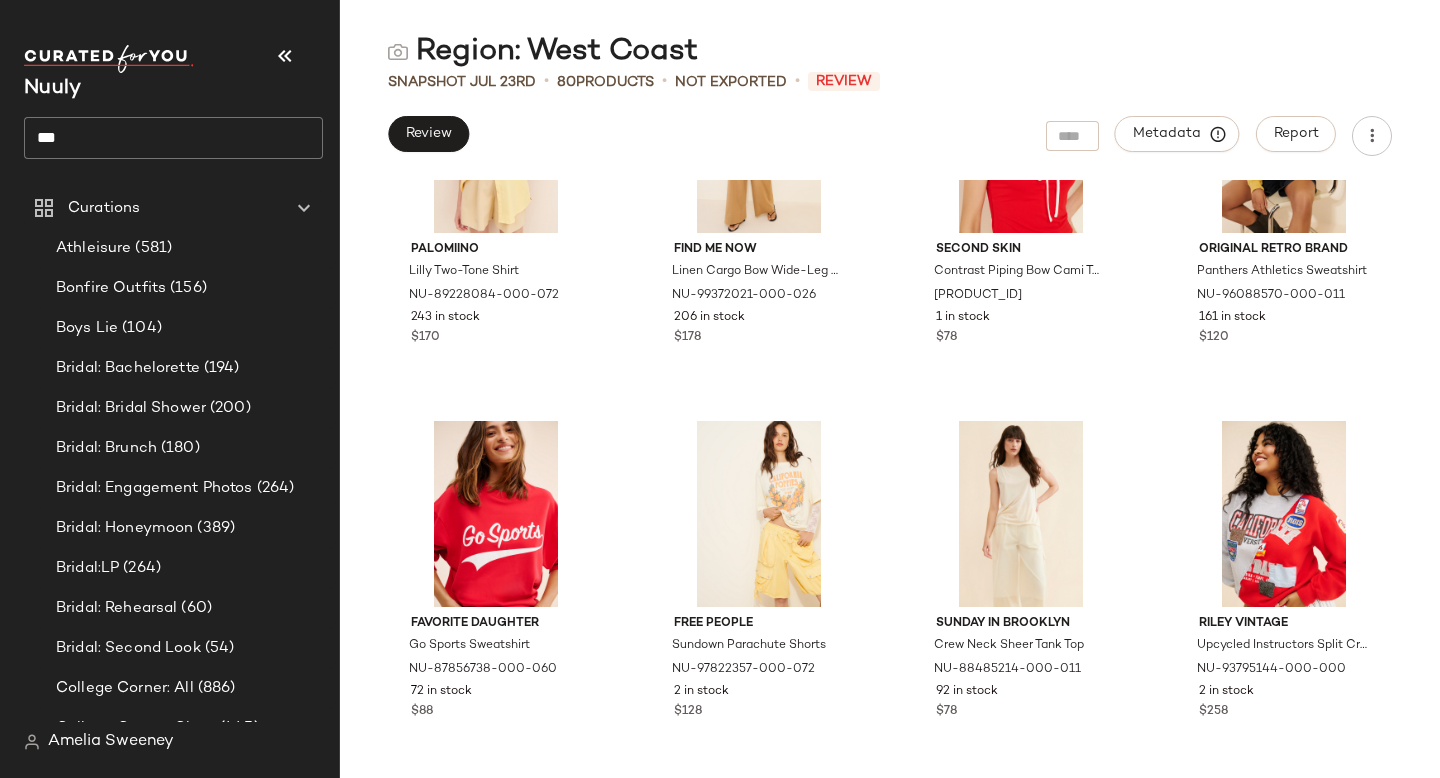 scroll, scrollTop: 0, scrollLeft: 0, axis: both 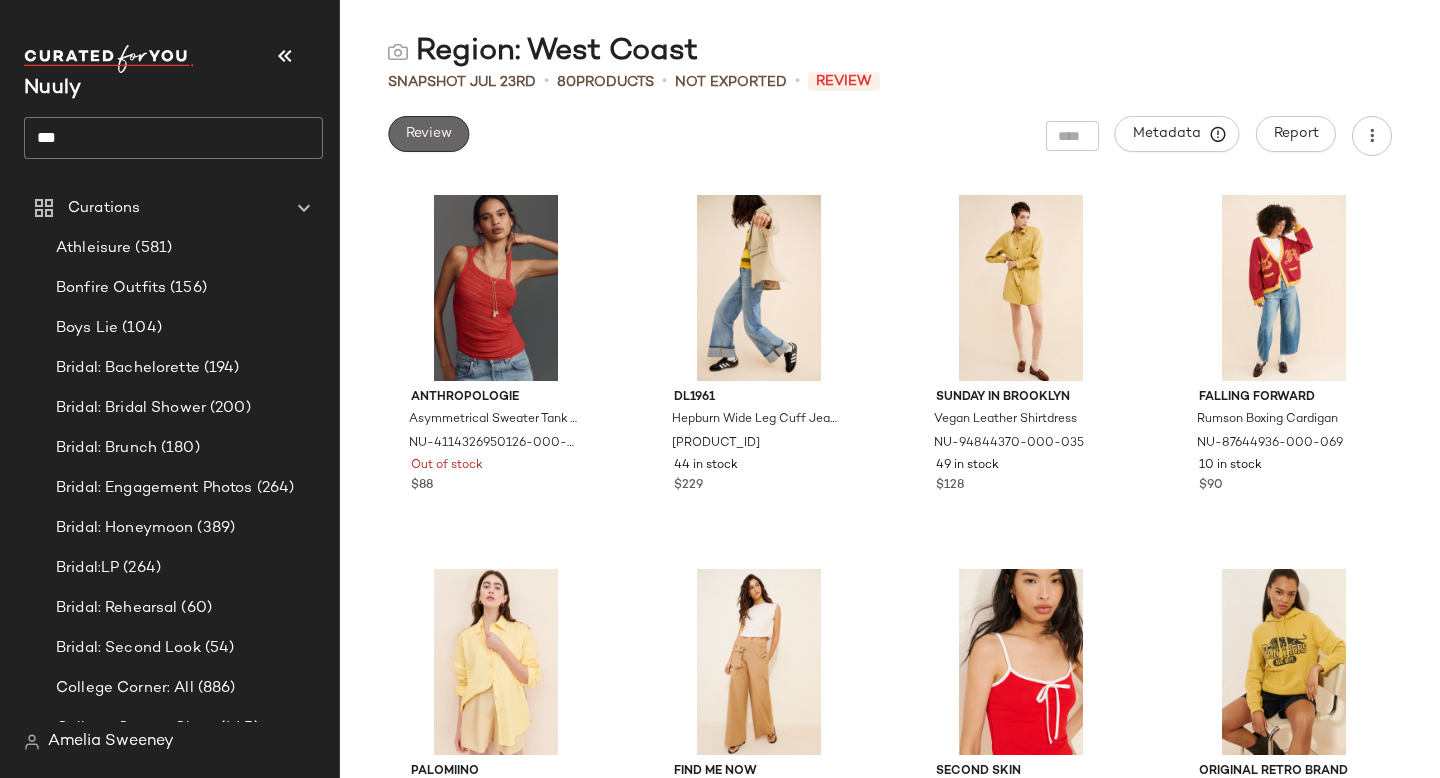 click on "Review" 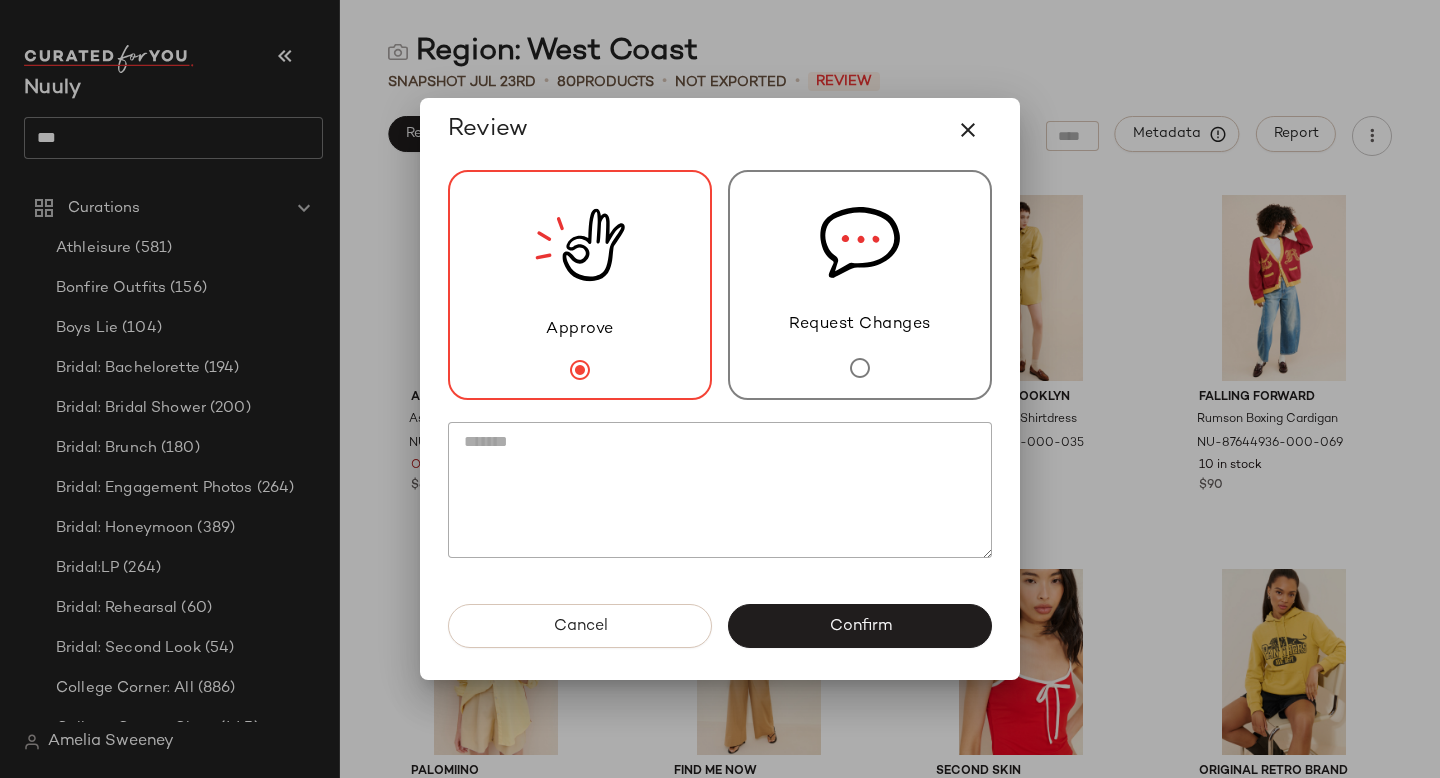 click 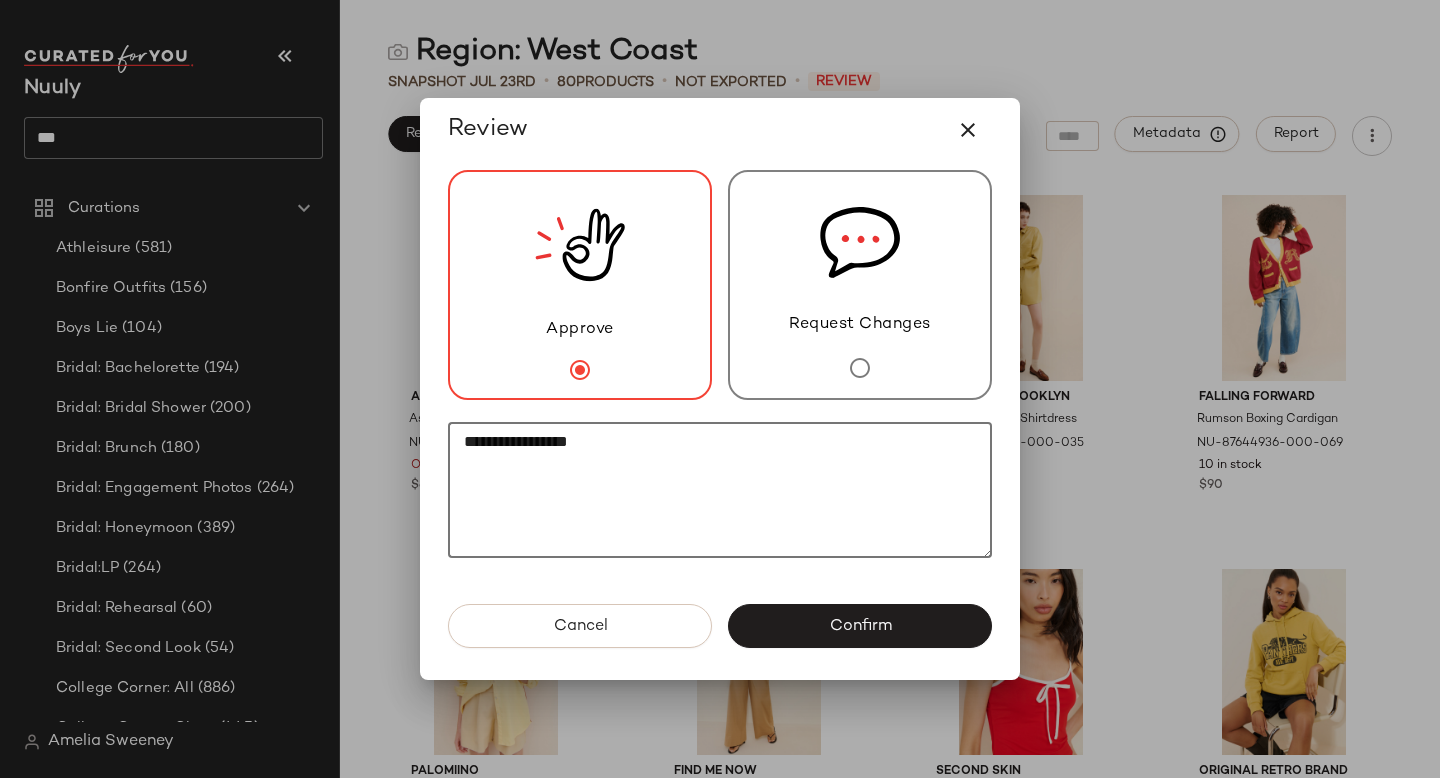 paste on "*
********" 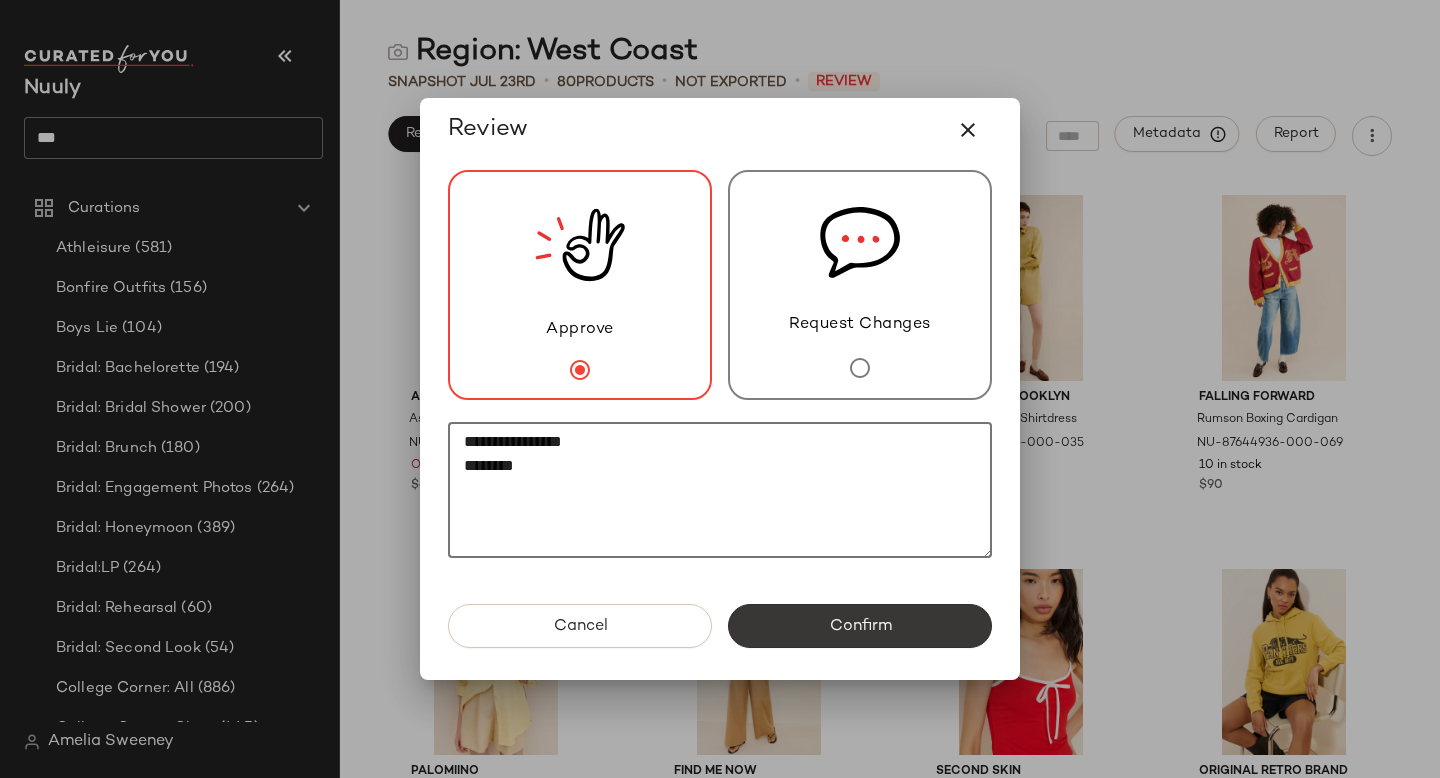type on "**********" 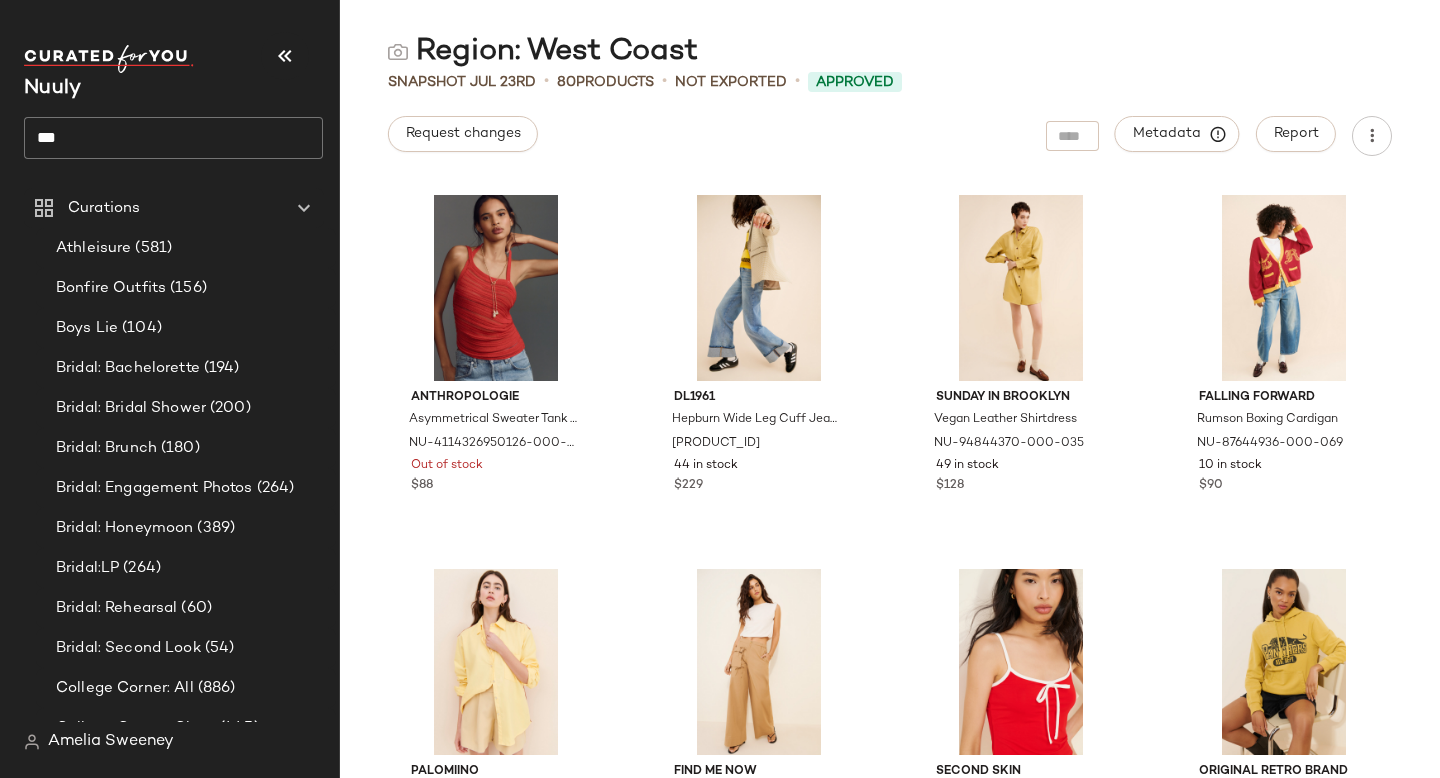 click on "***" 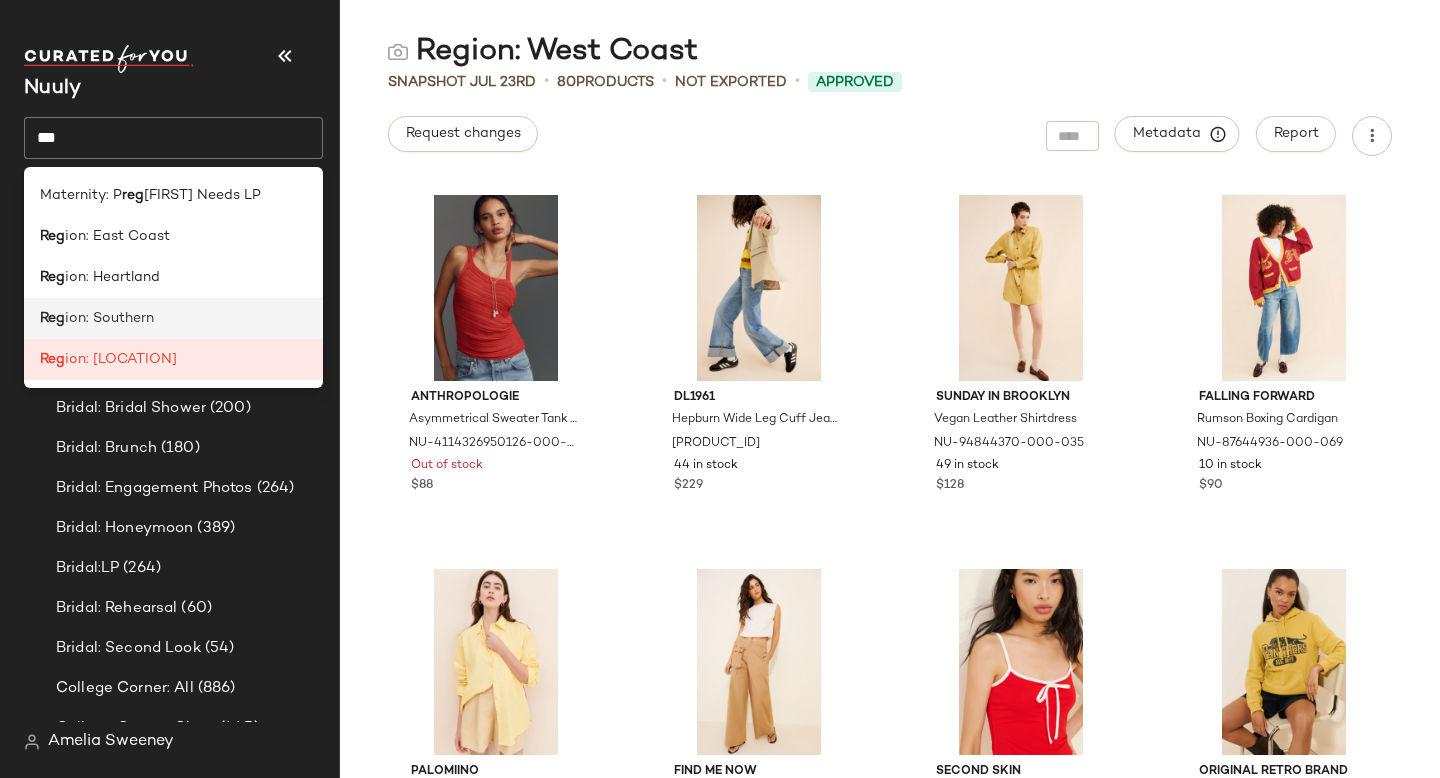 click on "ion: Southern" at bounding box center [109, 318] 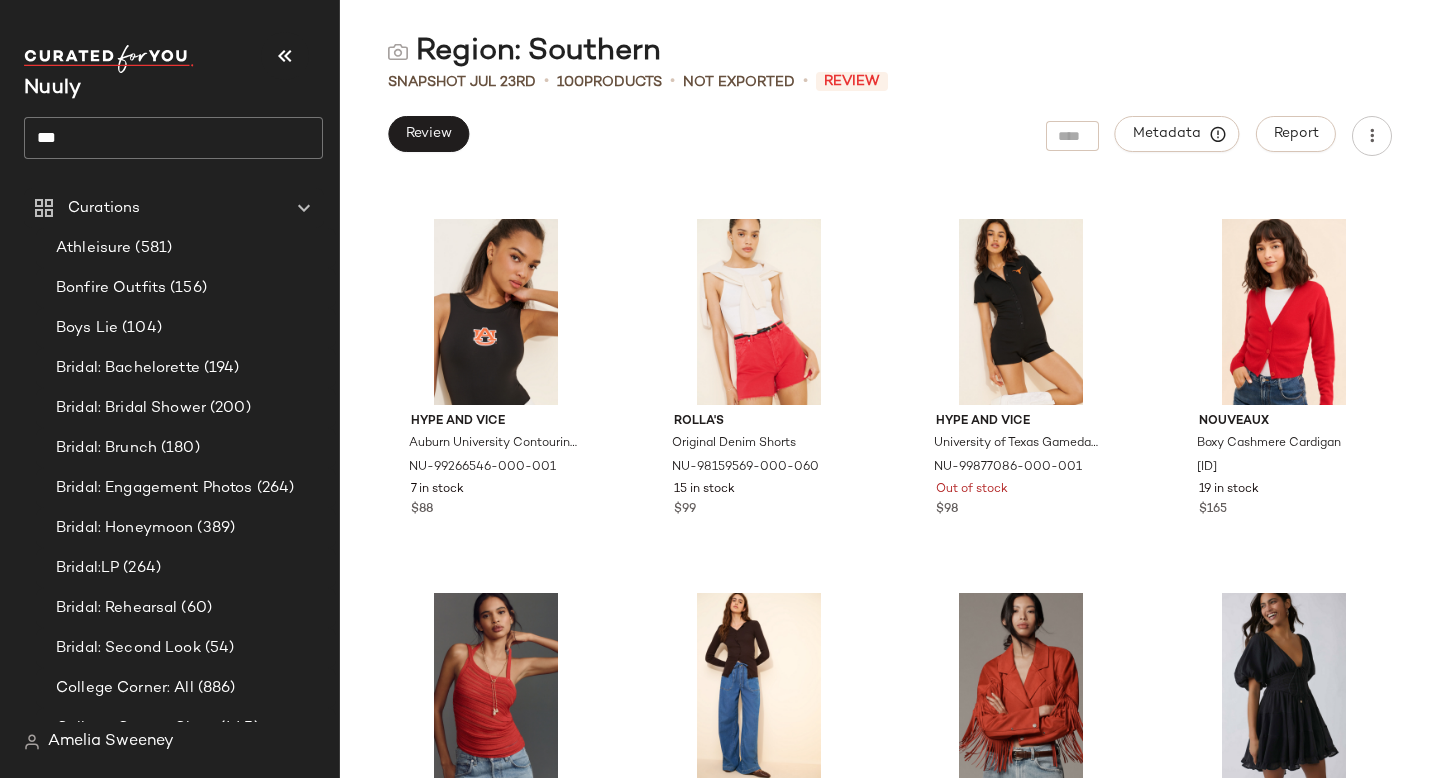scroll, scrollTop: 1866, scrollLeft: 0, axis: vertical 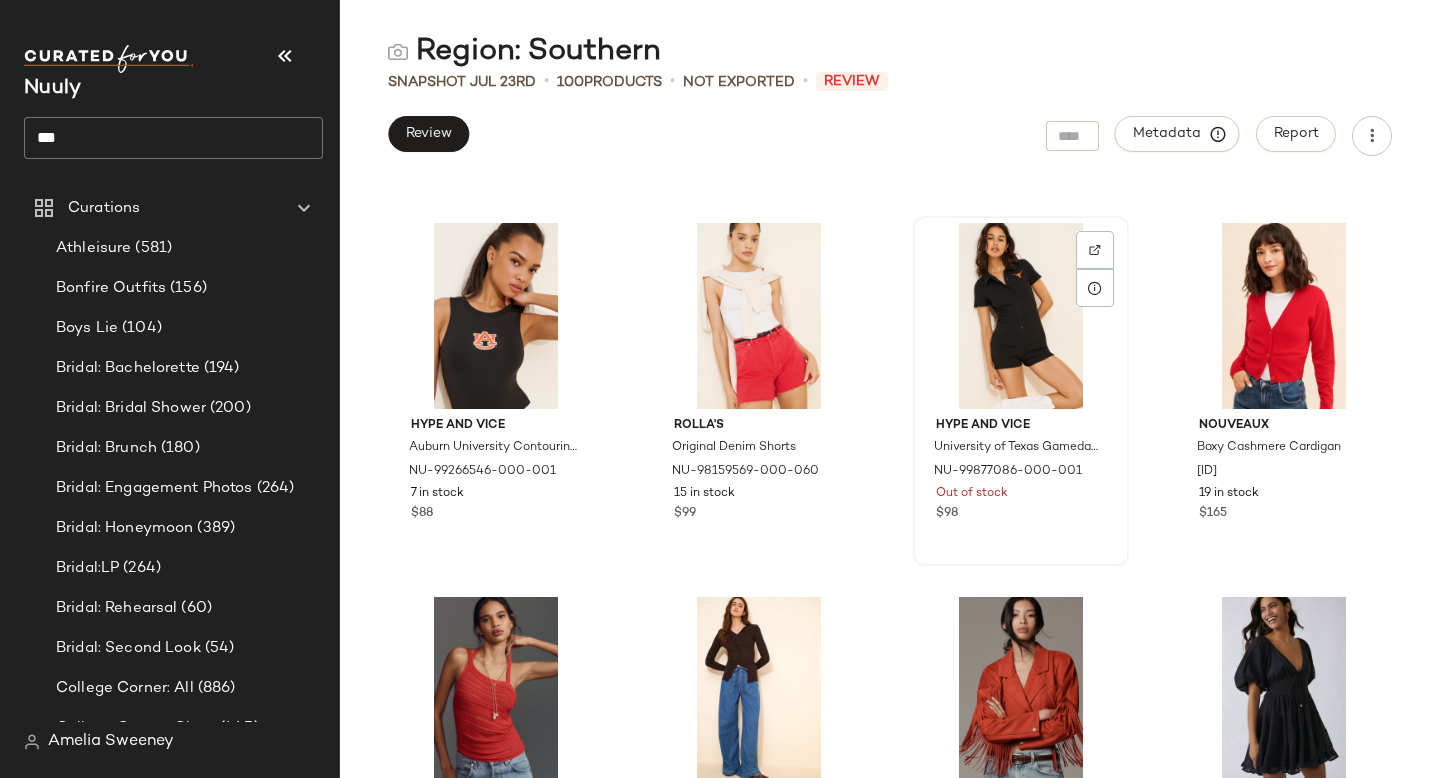 click 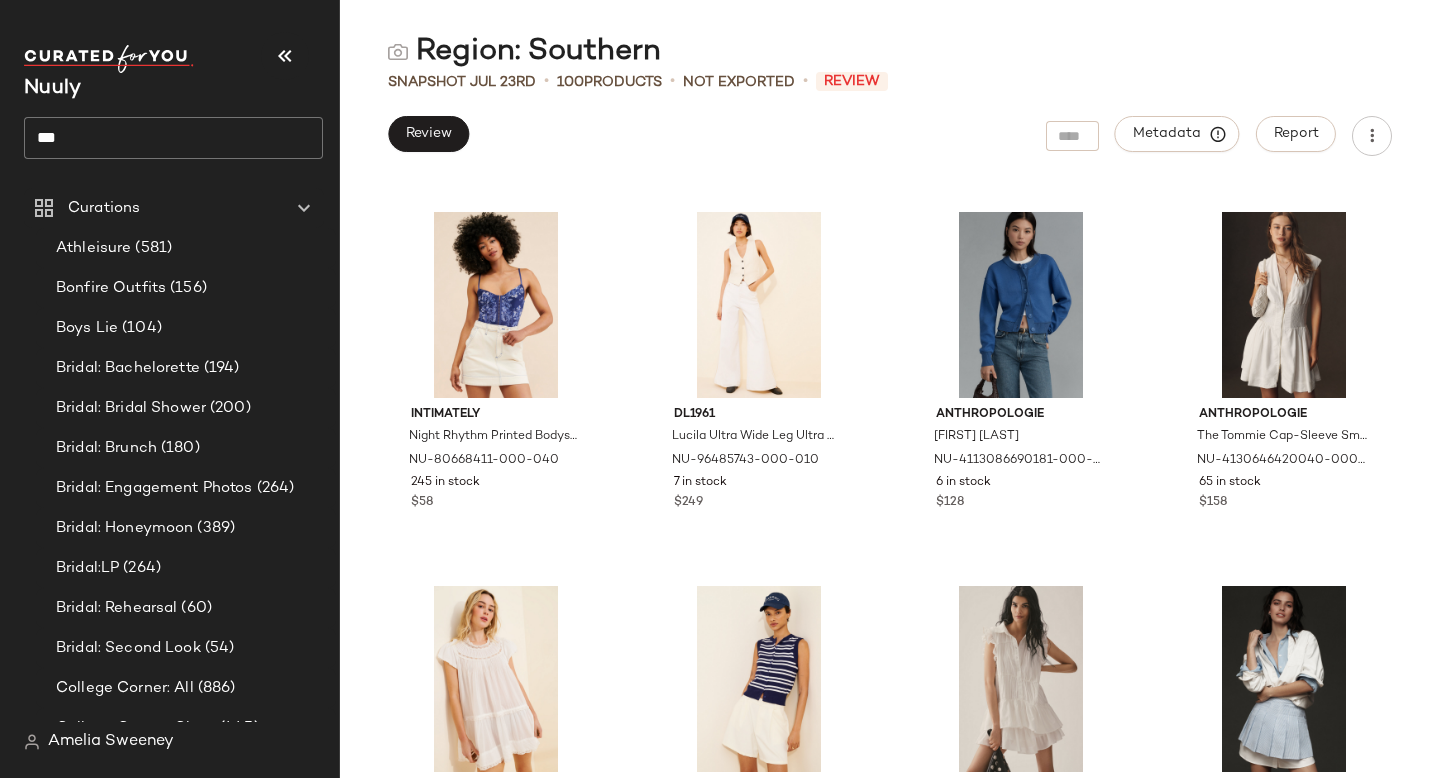 scroll, scrollTop: 8768, scrollLeft: 0, axis: vertical 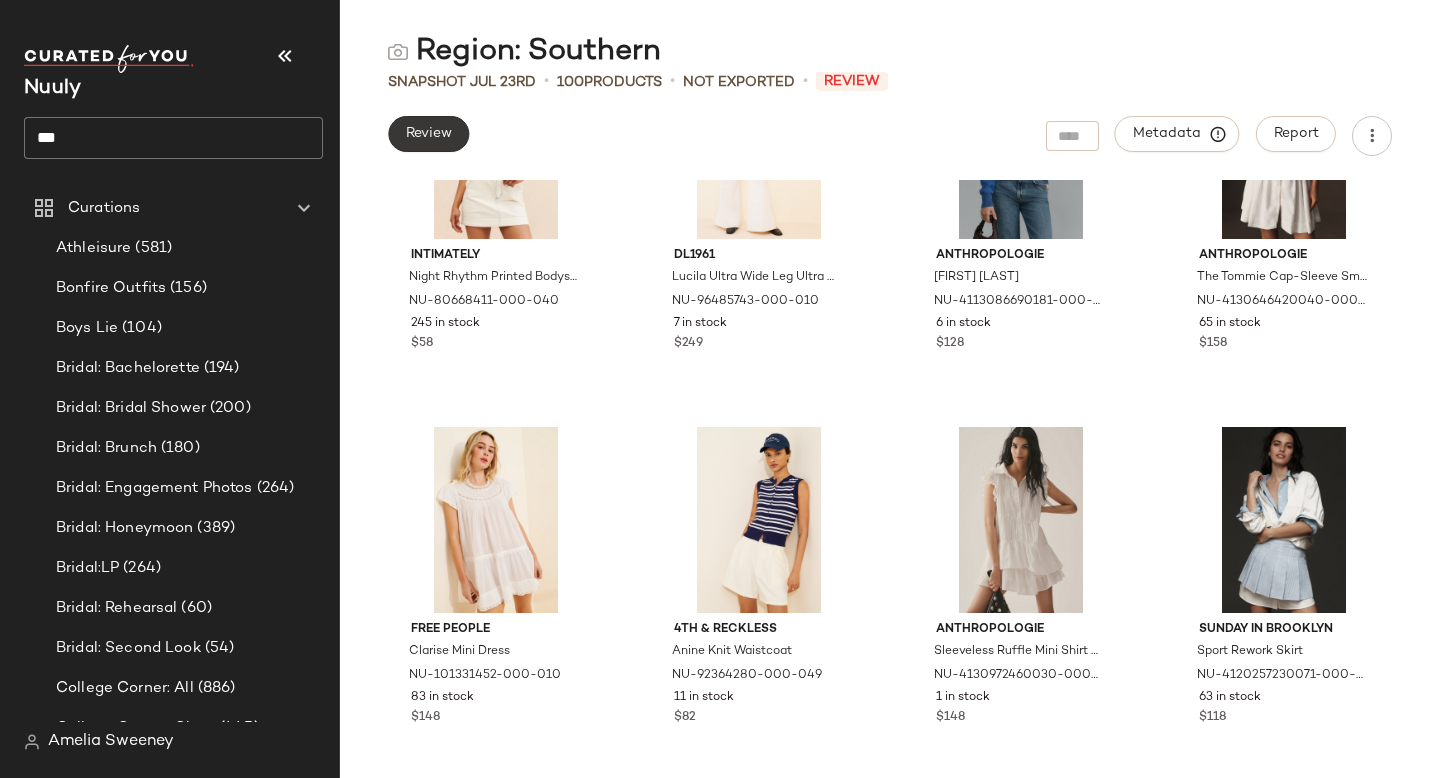 click on "Review" 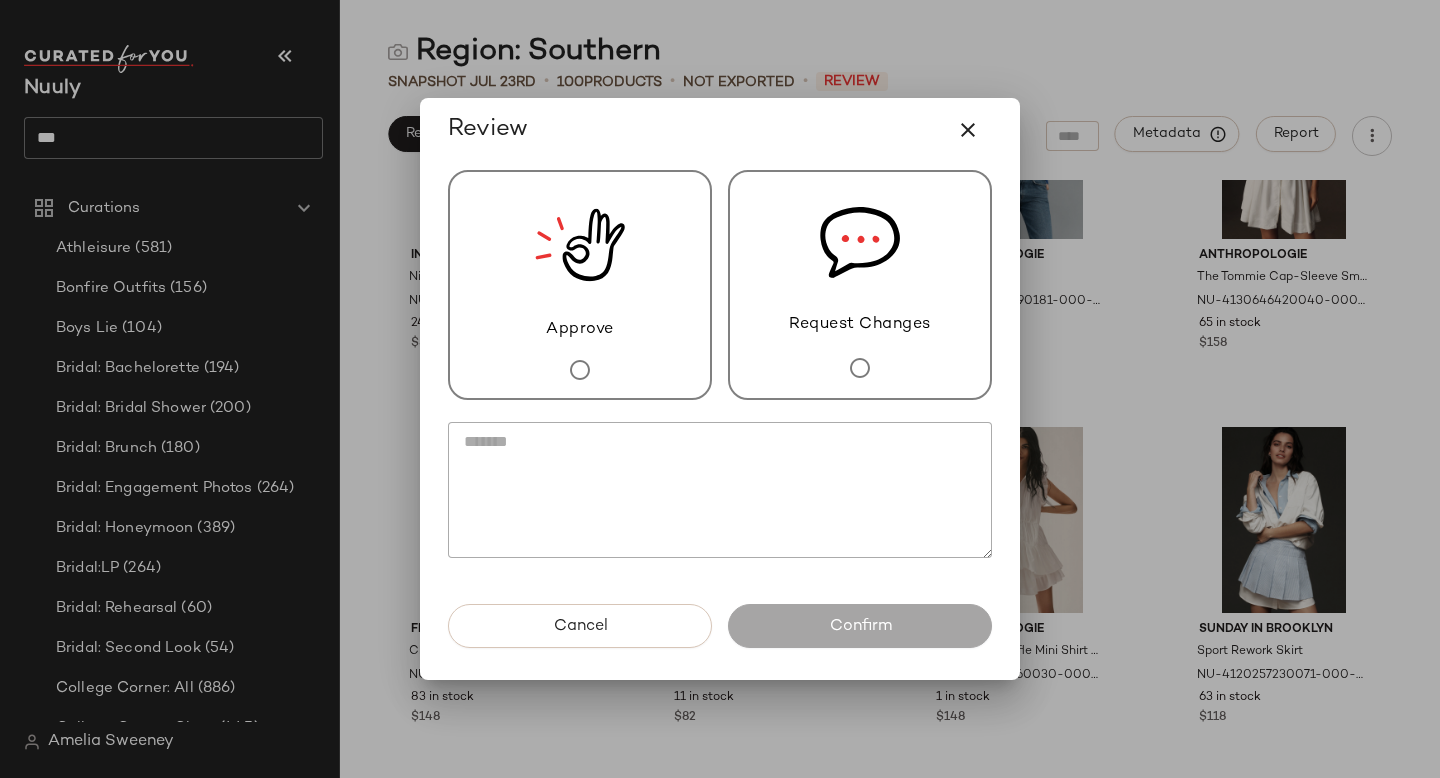 click 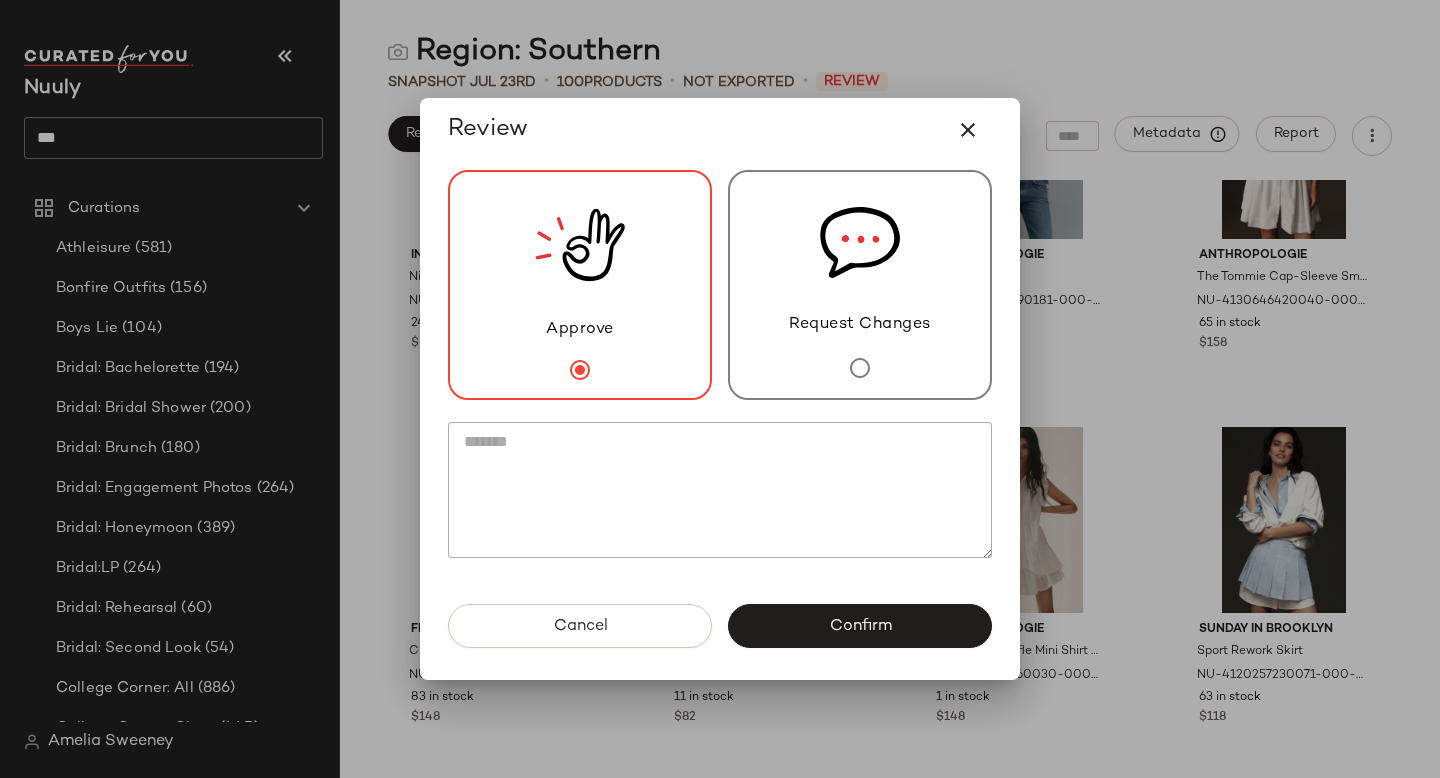 click 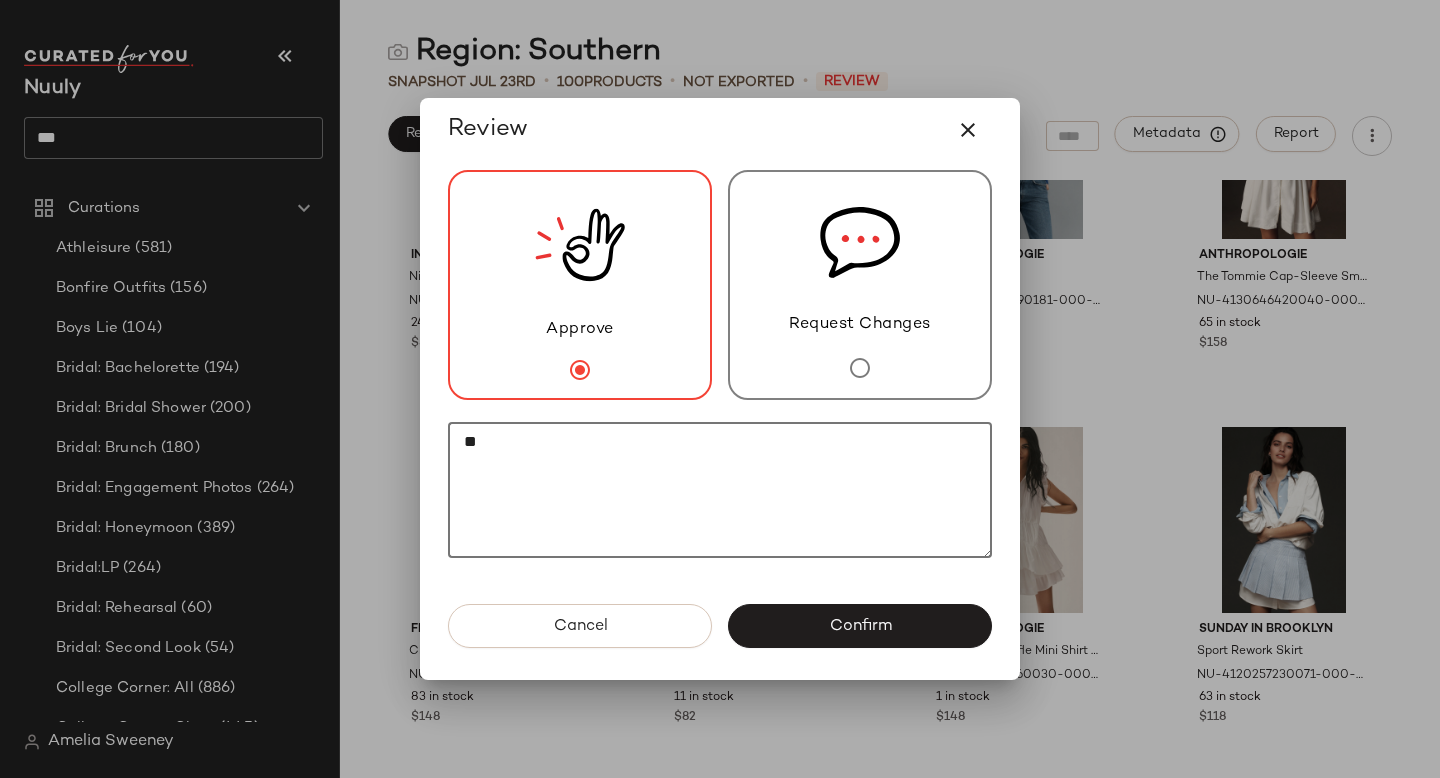 type on "*" 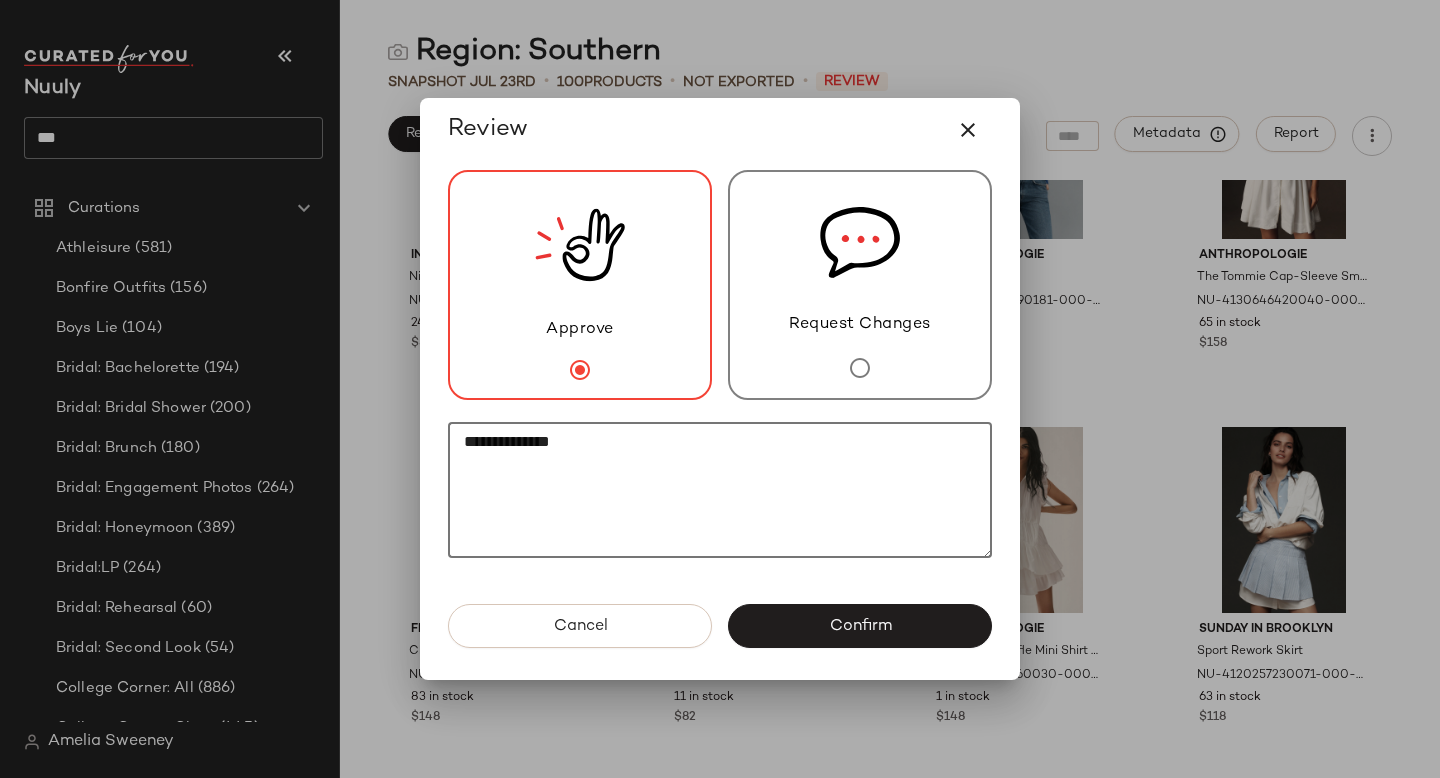 click on "**********" 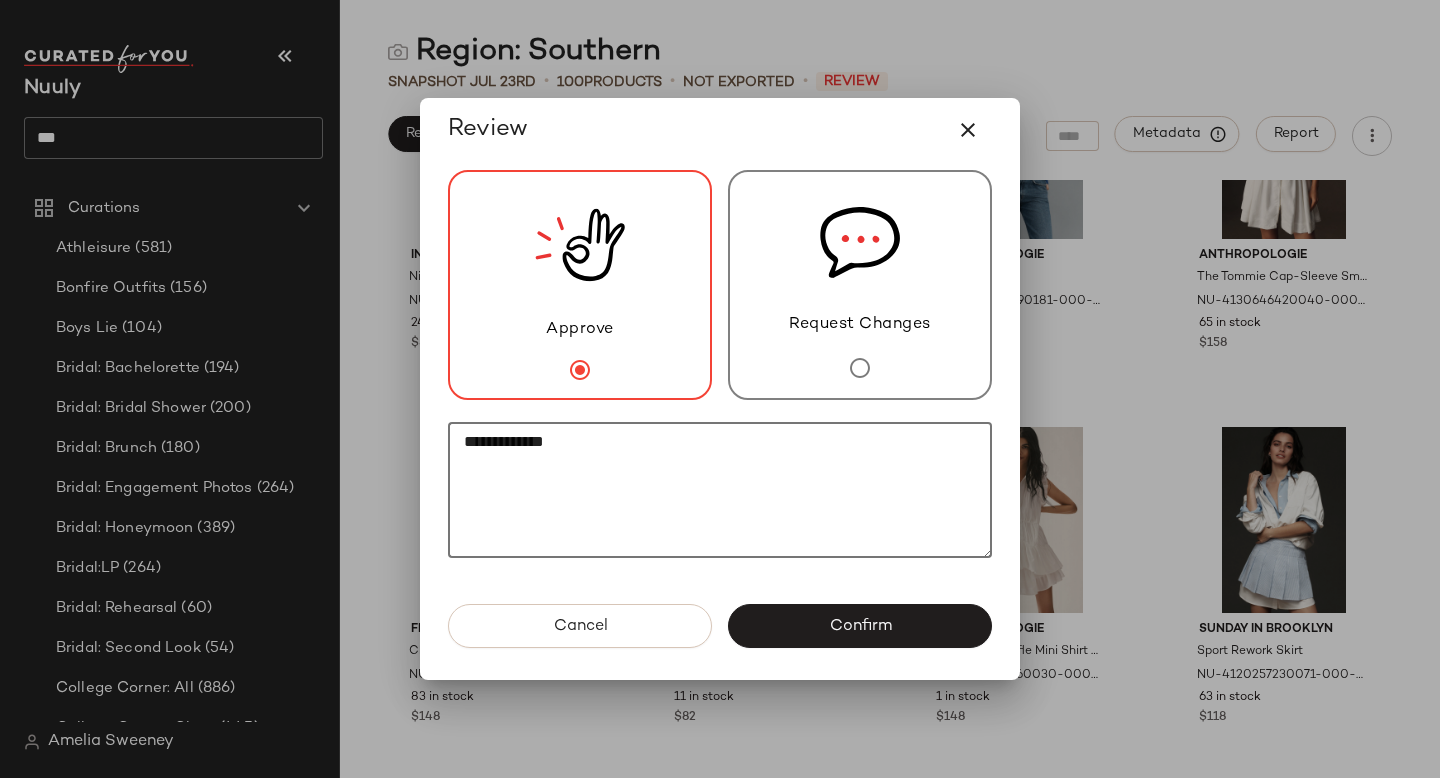 click on "**********" 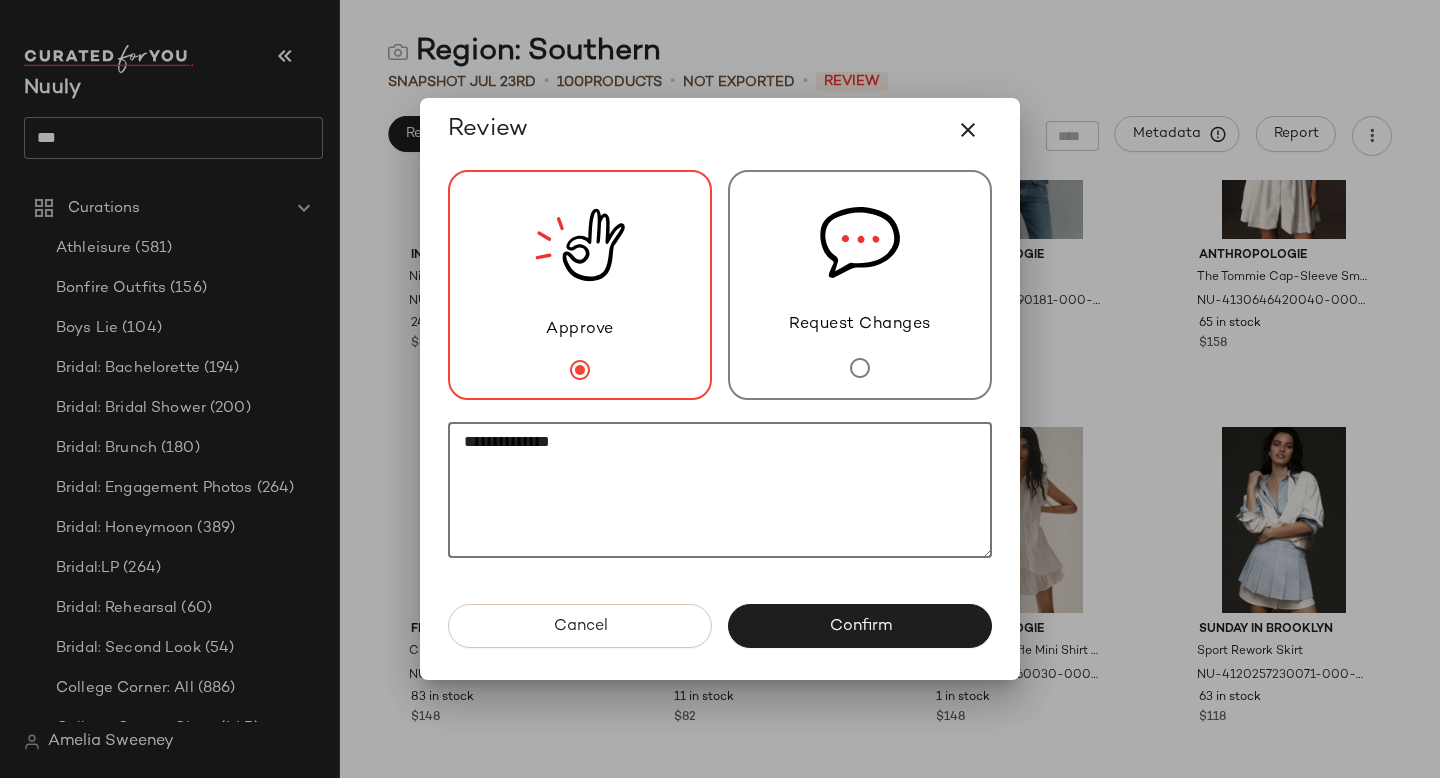 paste on "*********" 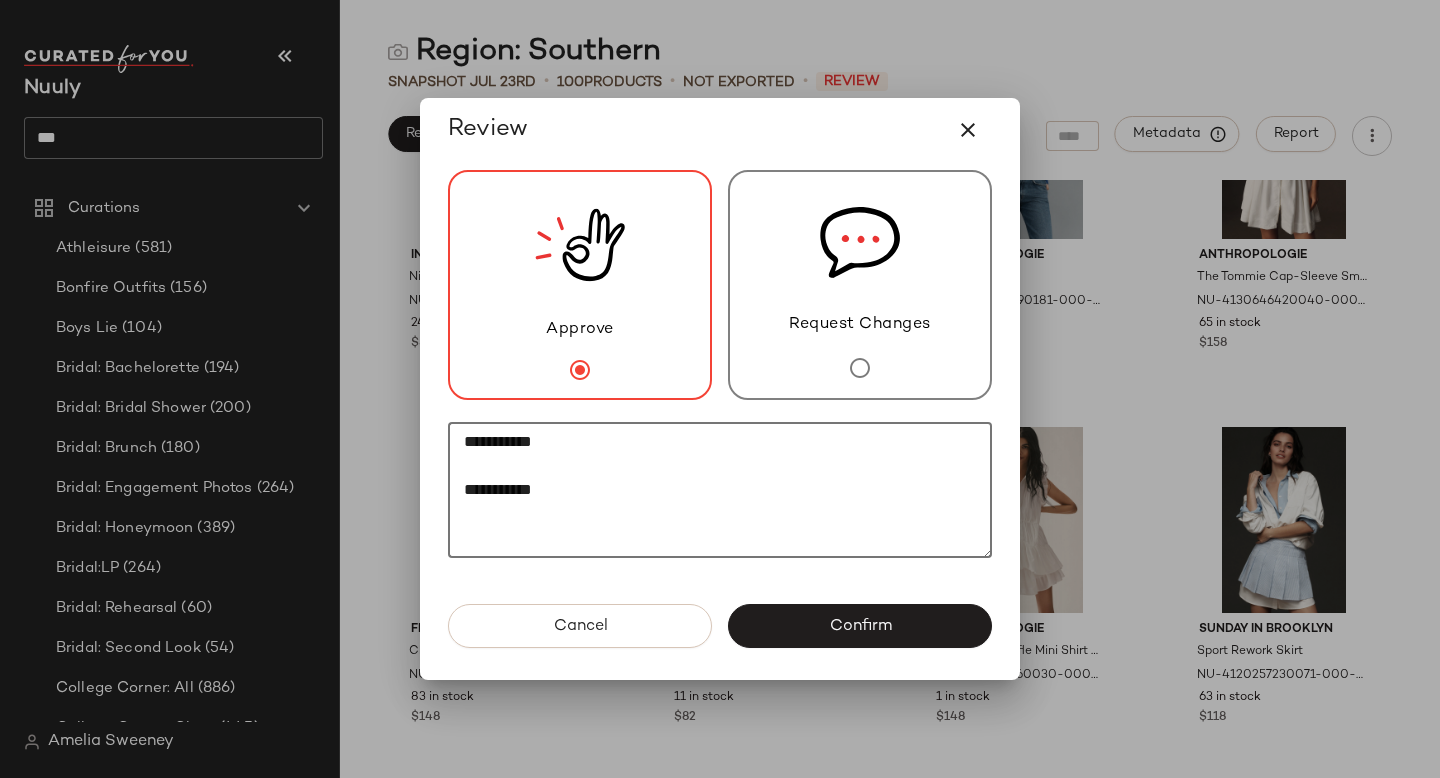 paste on "********" 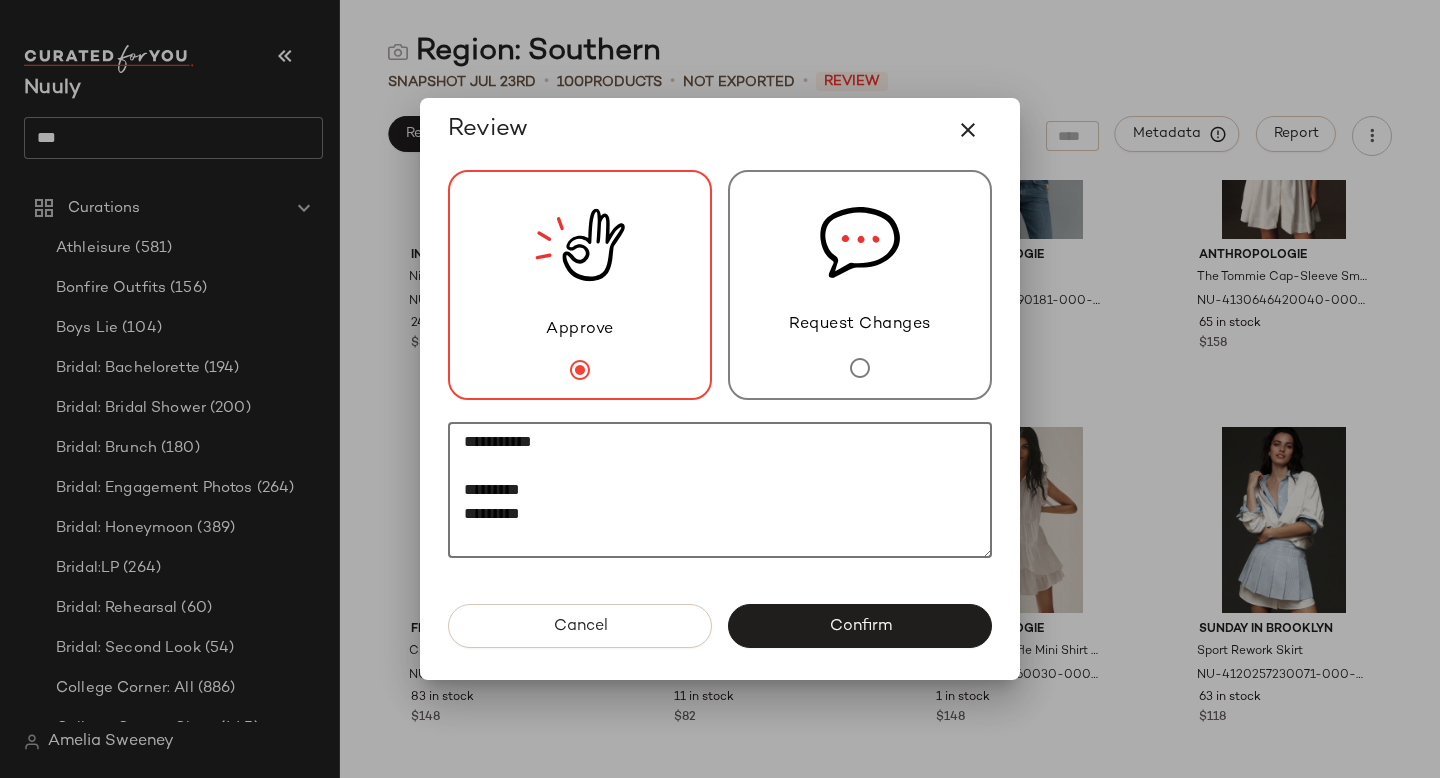 click on "**********" 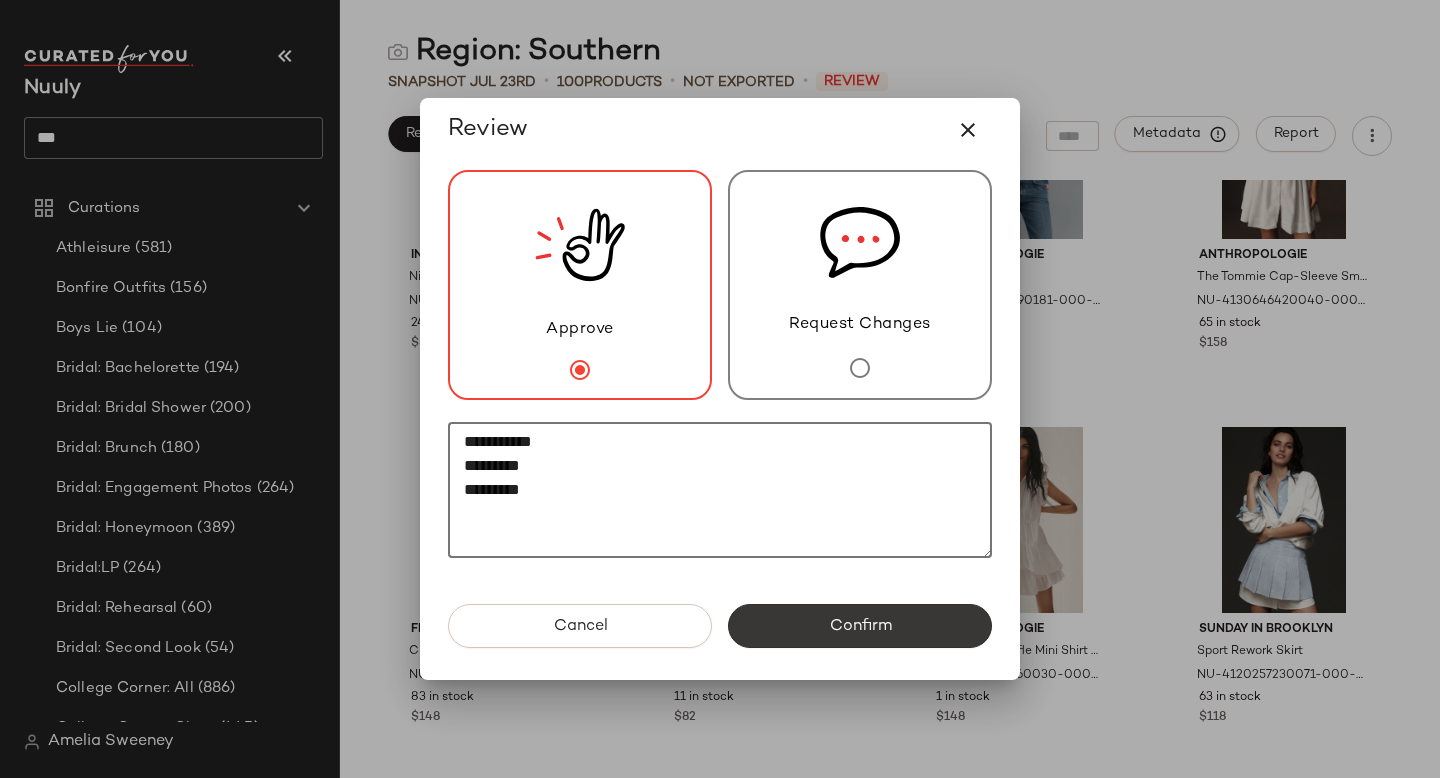 type on "**********" 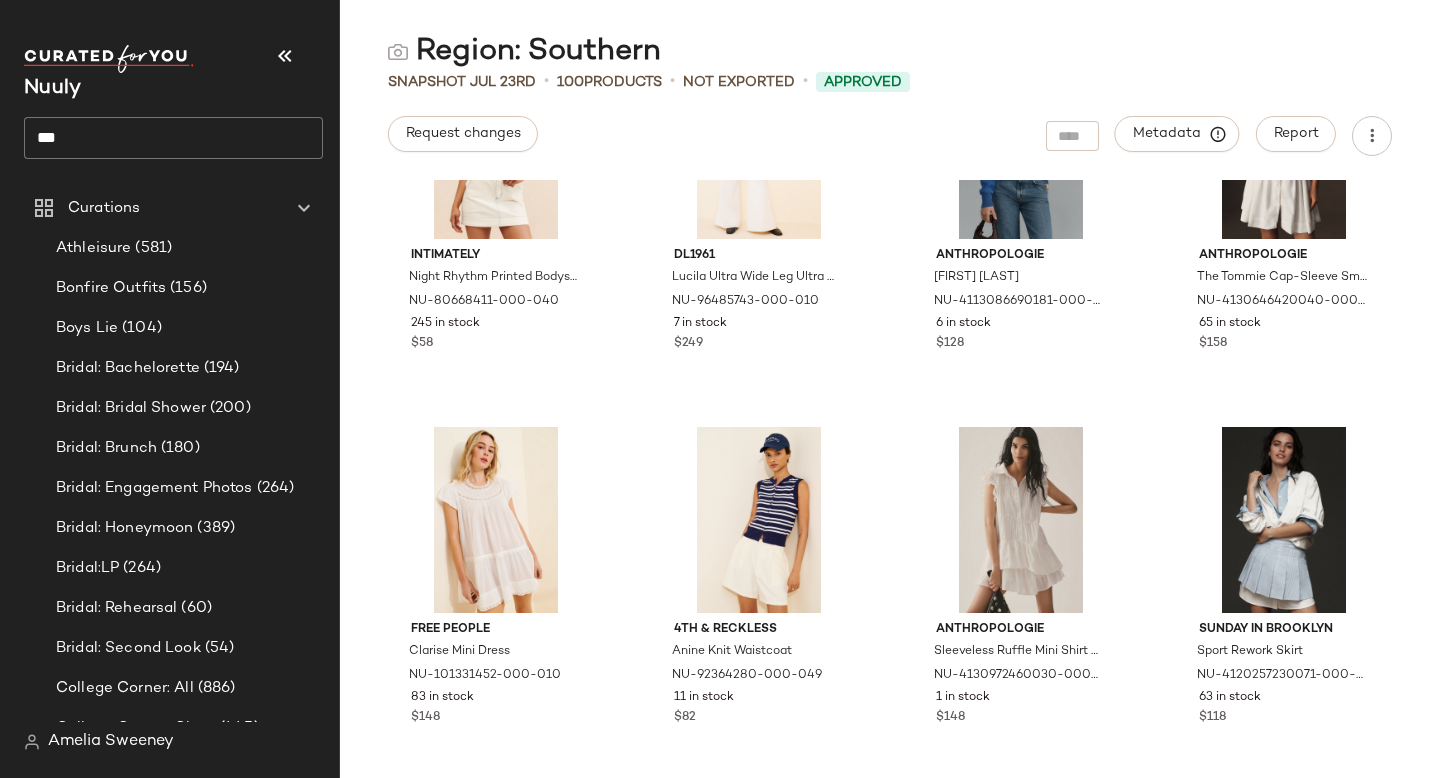 click on "***" 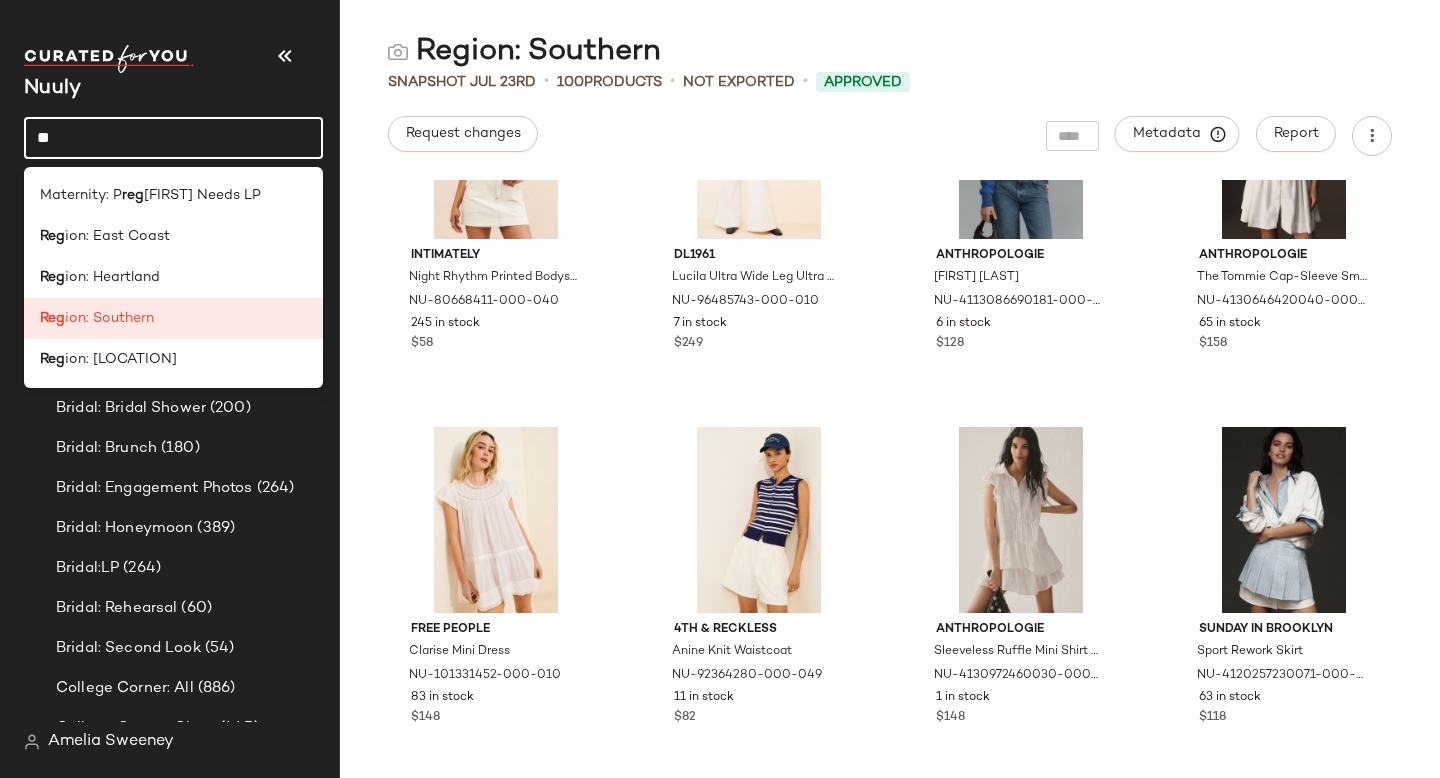 type on "*" 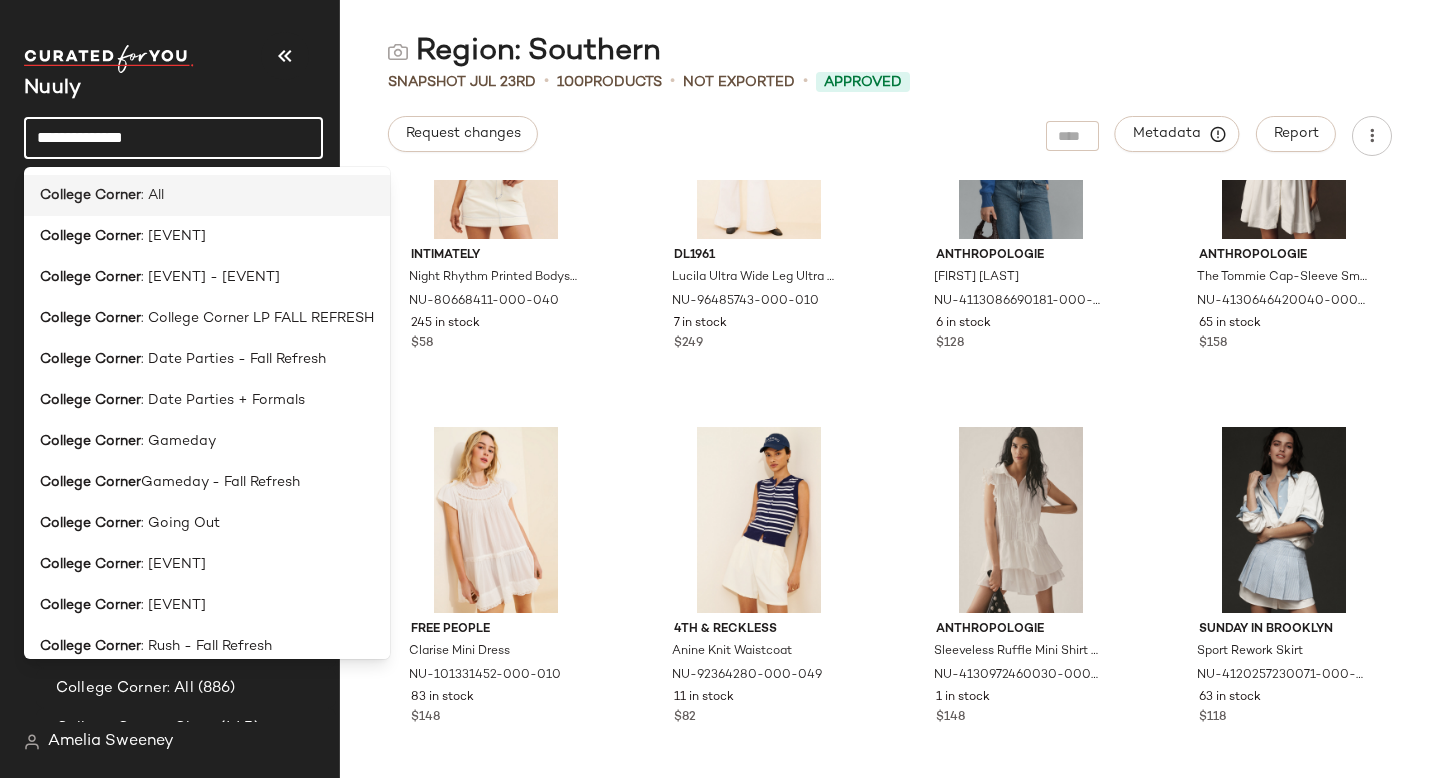 type on "**********" 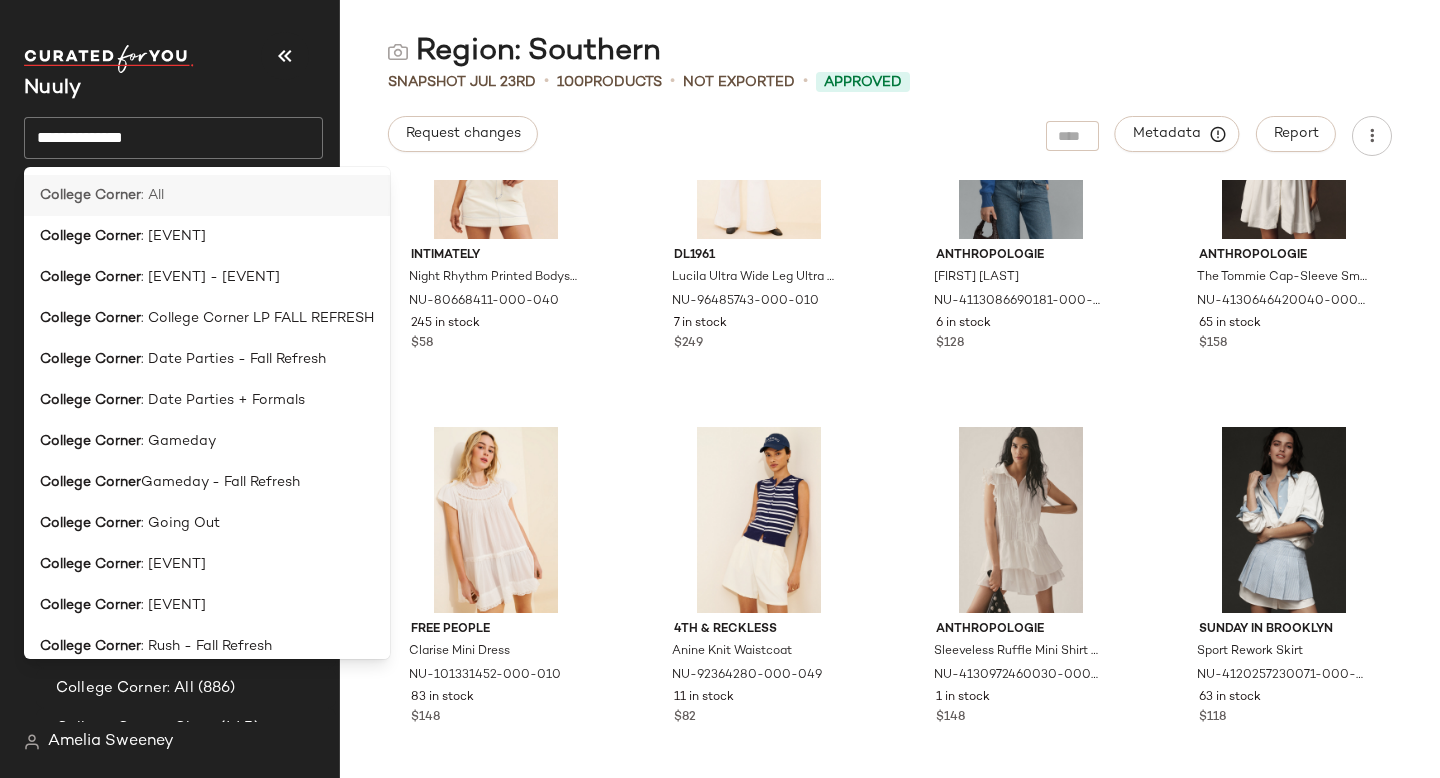 click on "College Corner : All" 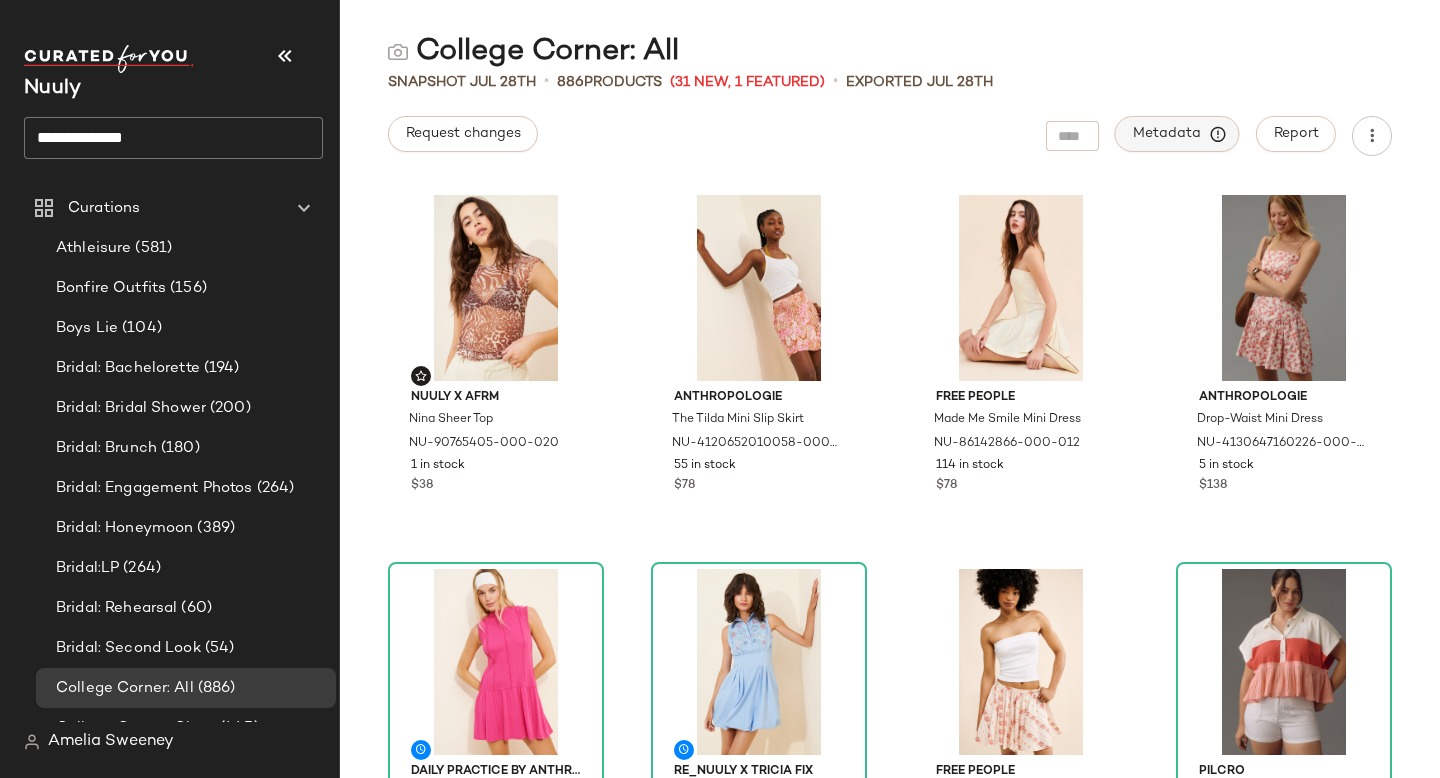 click on "Metadata" 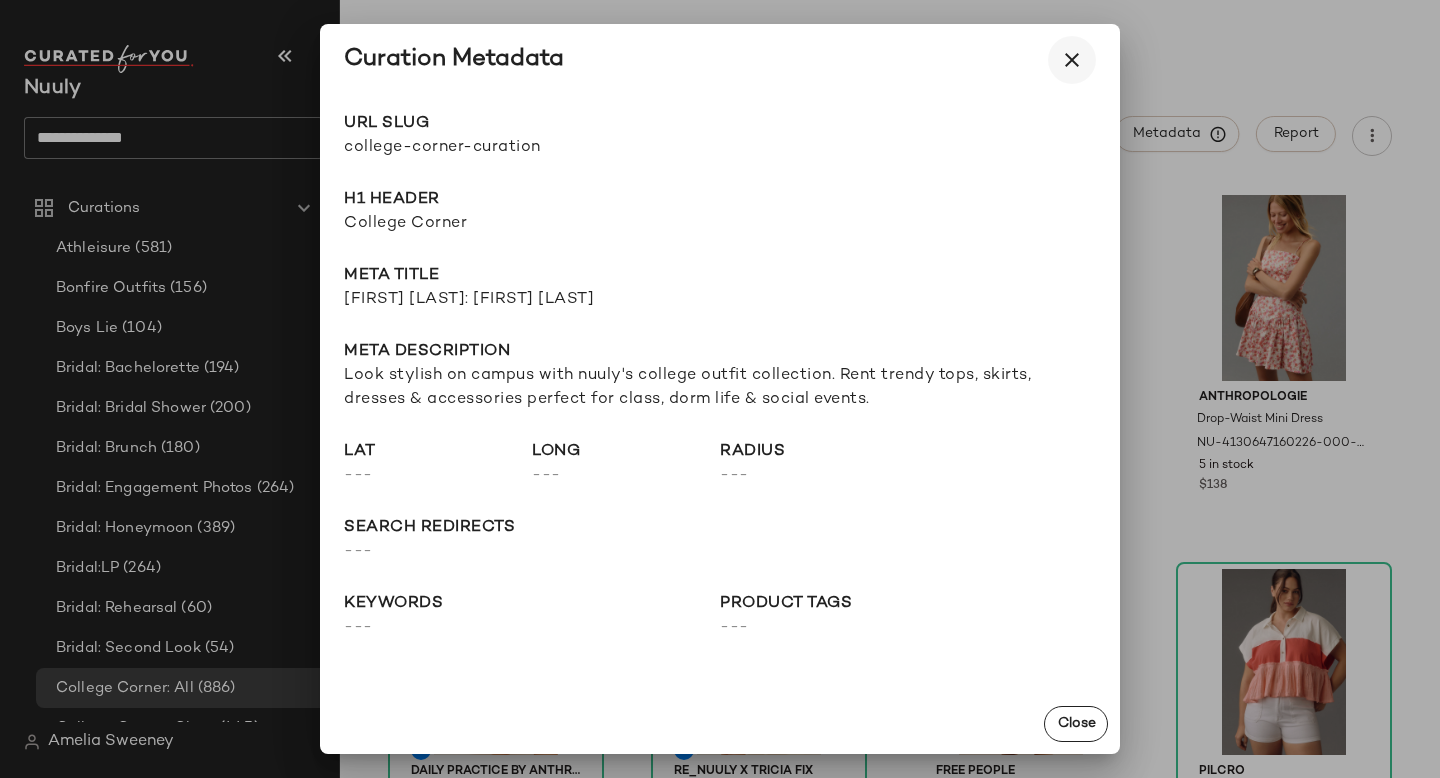 click at bounding box center [1072, 60] 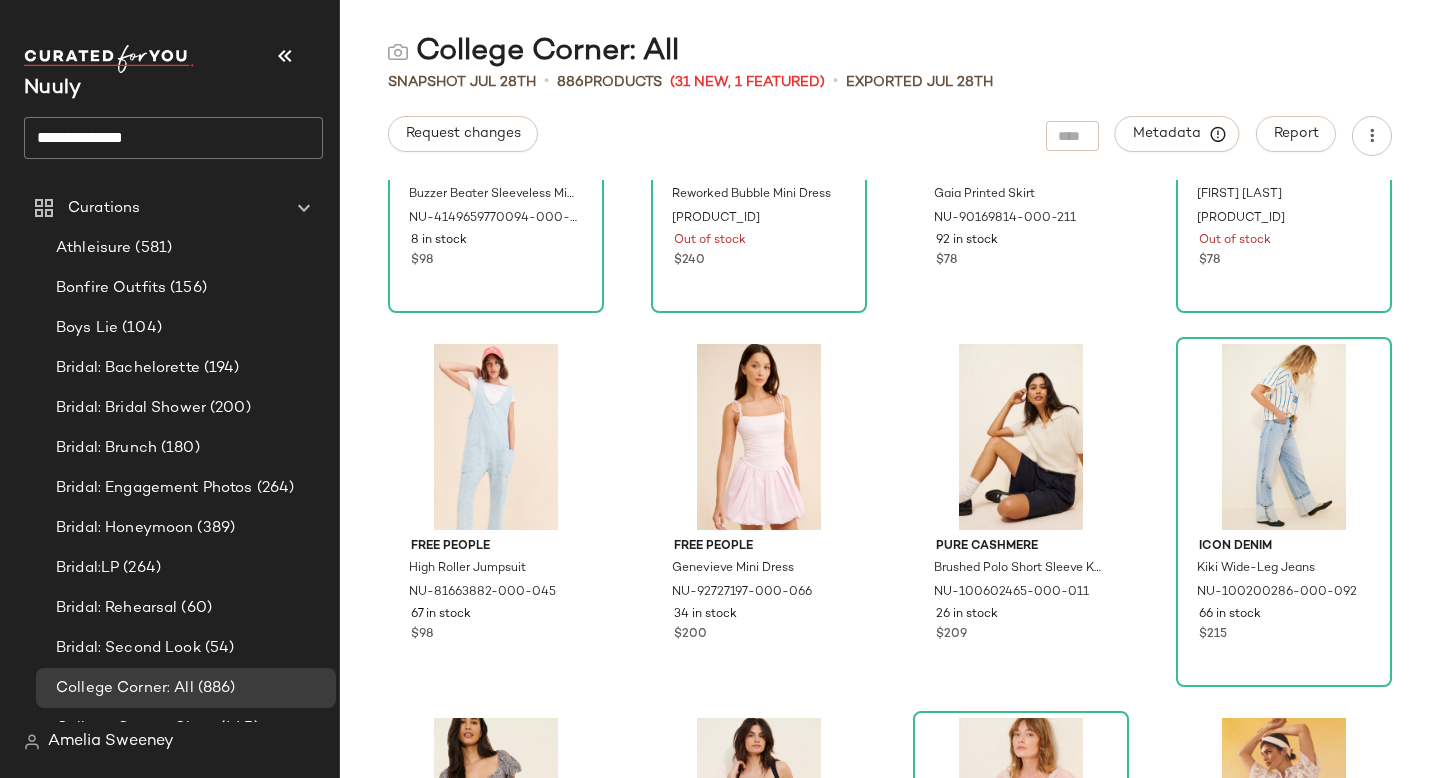 scroll, scrollTop: 0, scrollLeft: 0, axis: both 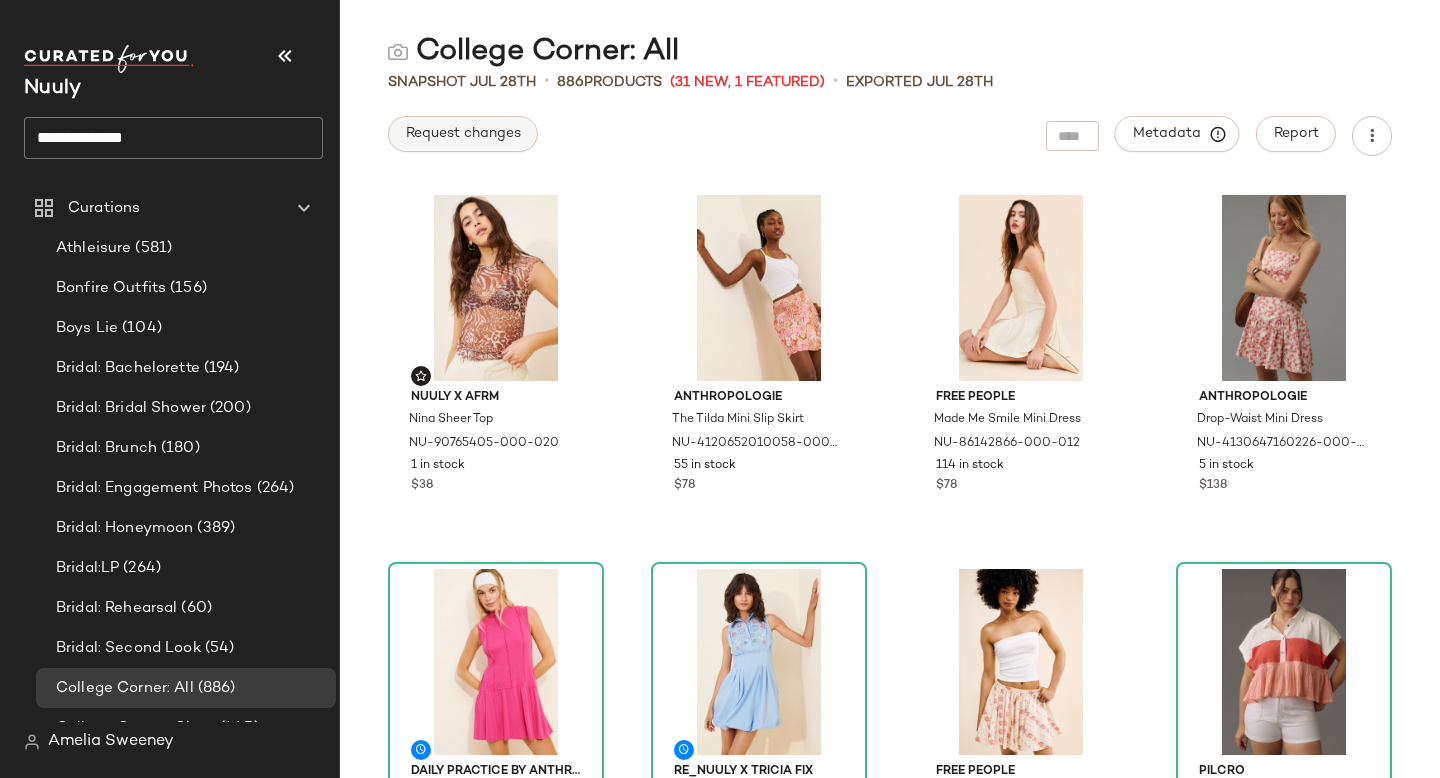 click on "Request changes" 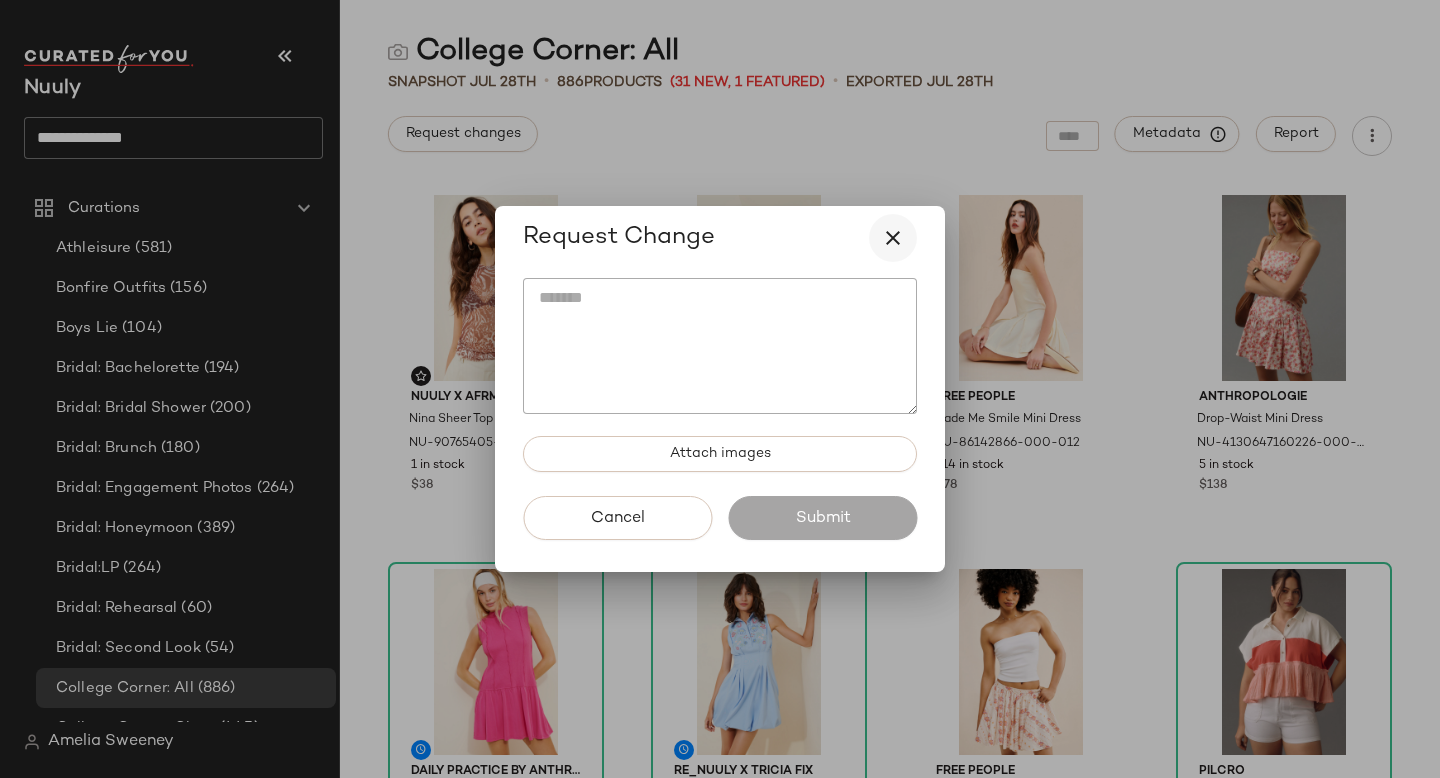 click at bounding box center [893, 238] 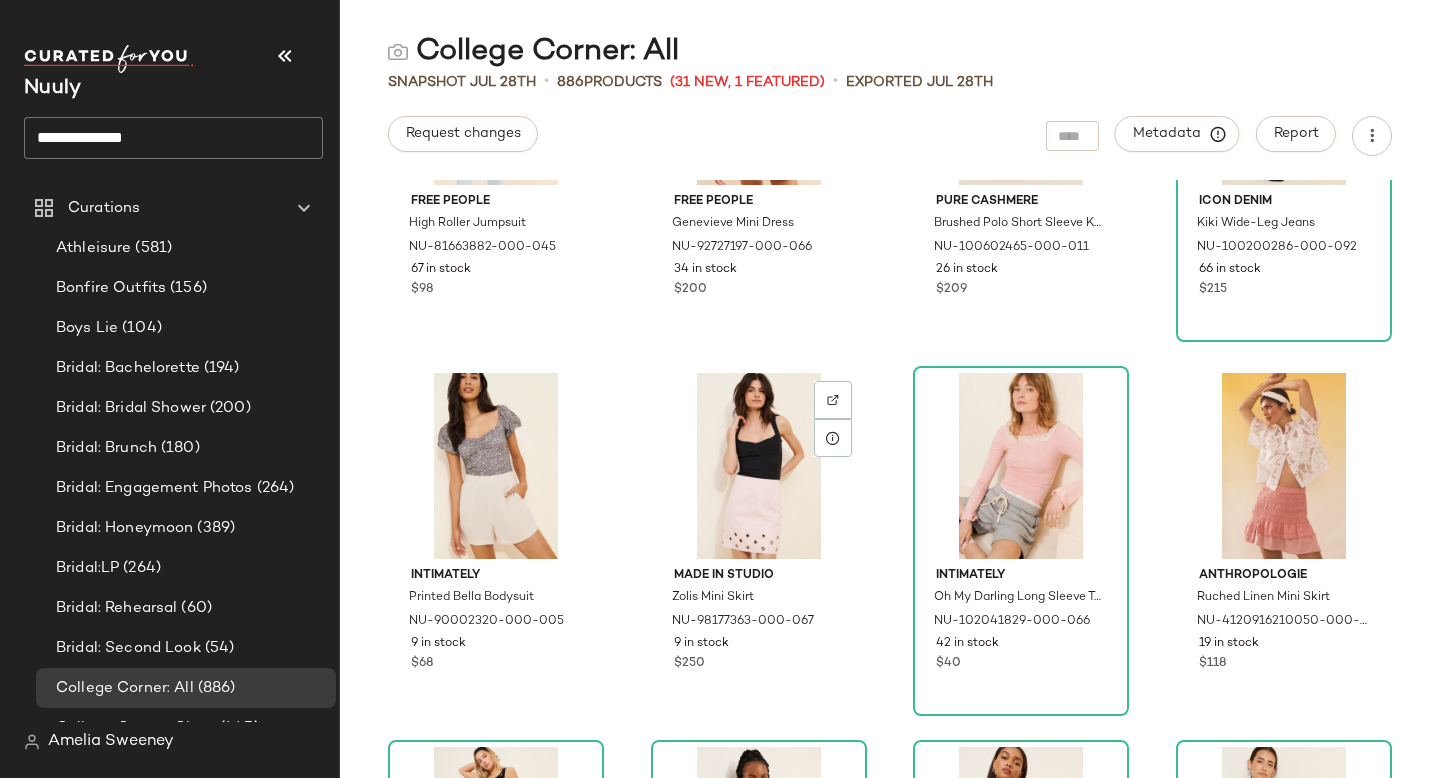 scroll, scrollTop: 972, scrollLeft: 0, axis: vertical 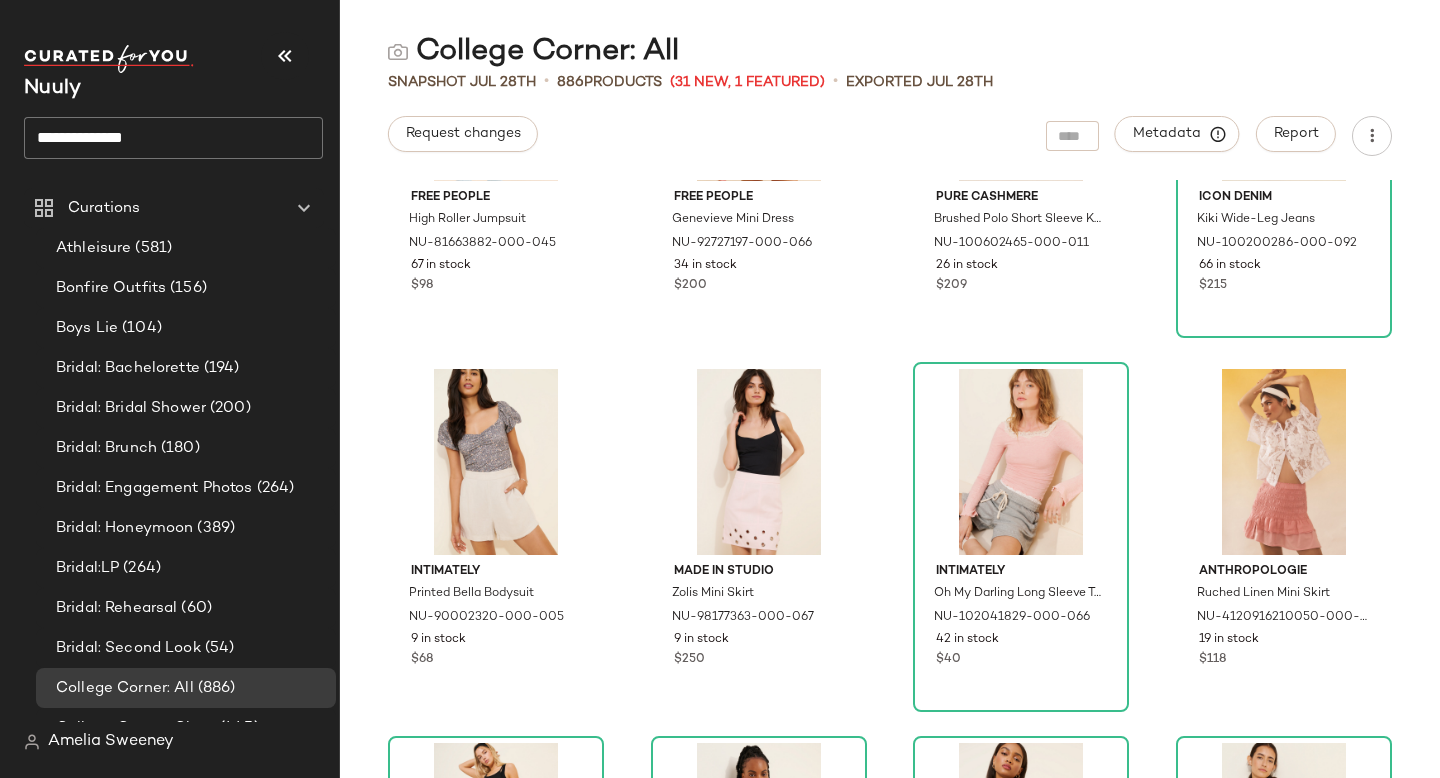 click on "**********" 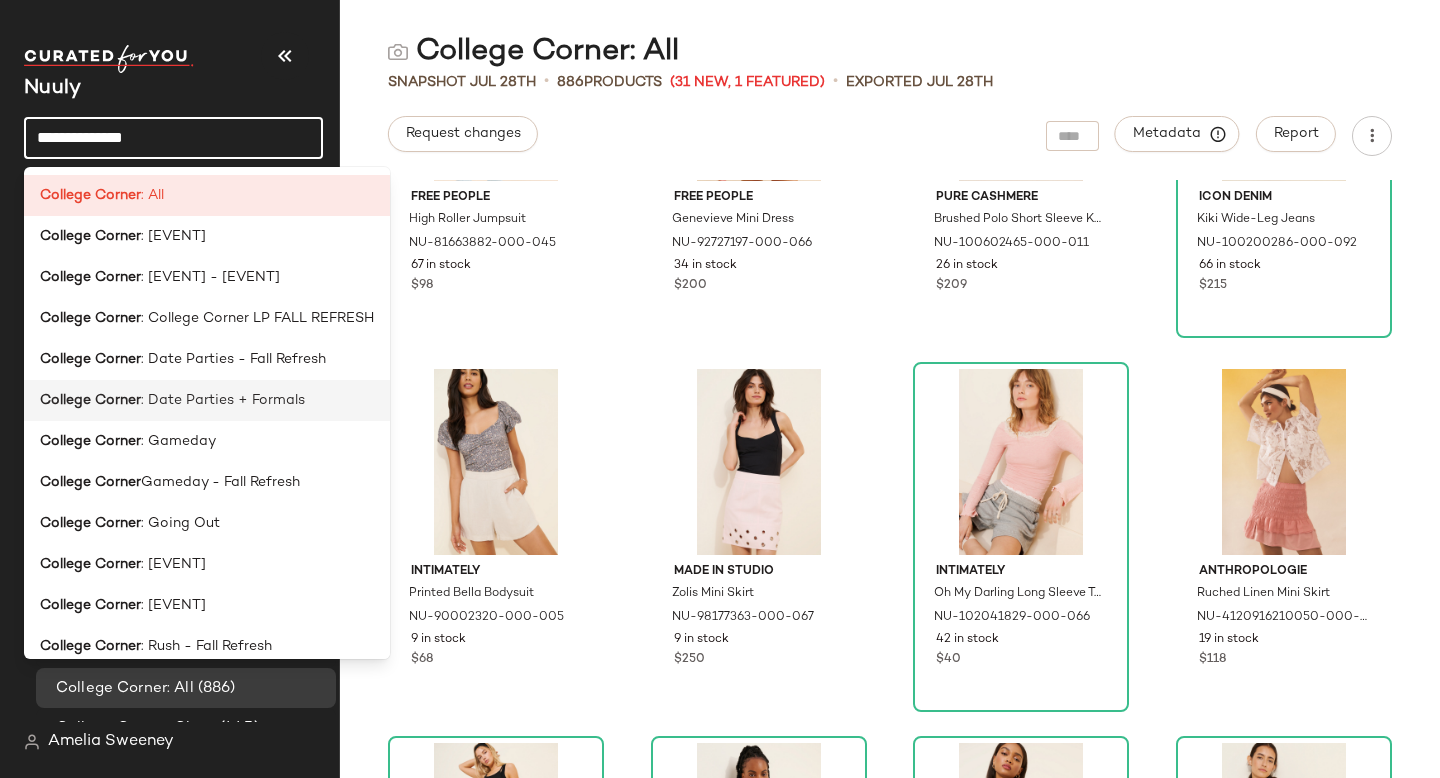 scroll, scrollTop: 16, scrollLeft: 0, axis: vertical 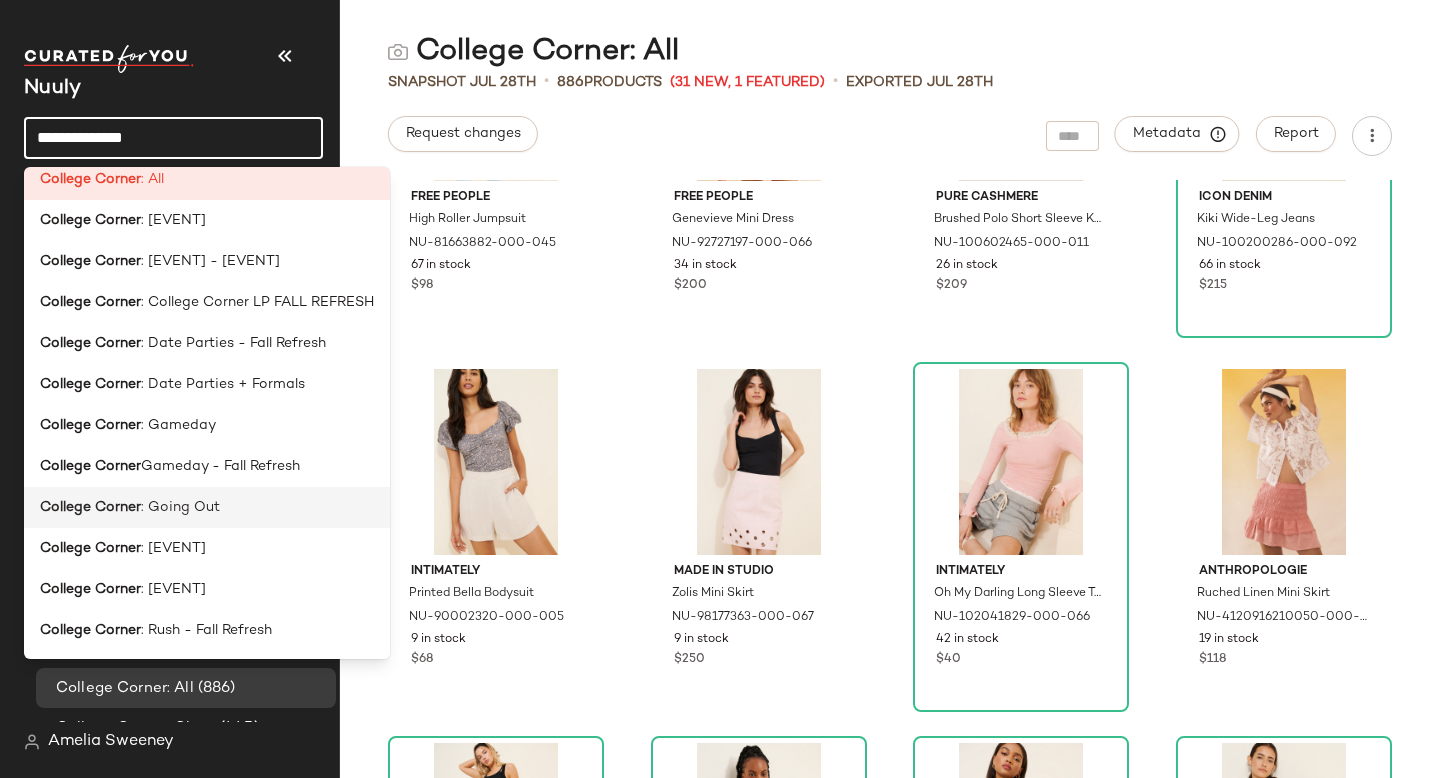 click on ": Going Out" at bounding box center [180, 507] 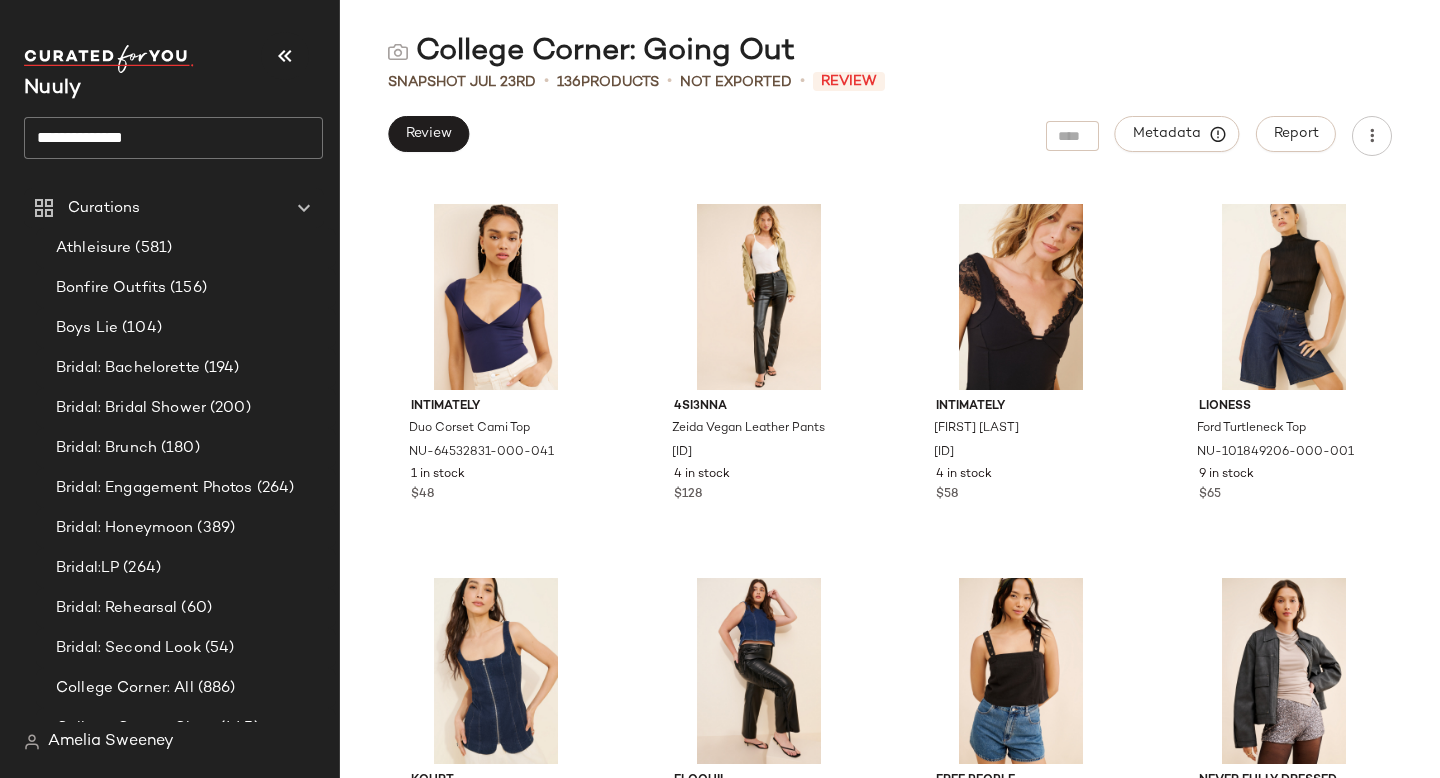scroll, scrollTop: 4497, scrollLeft: 0, axis: vertical 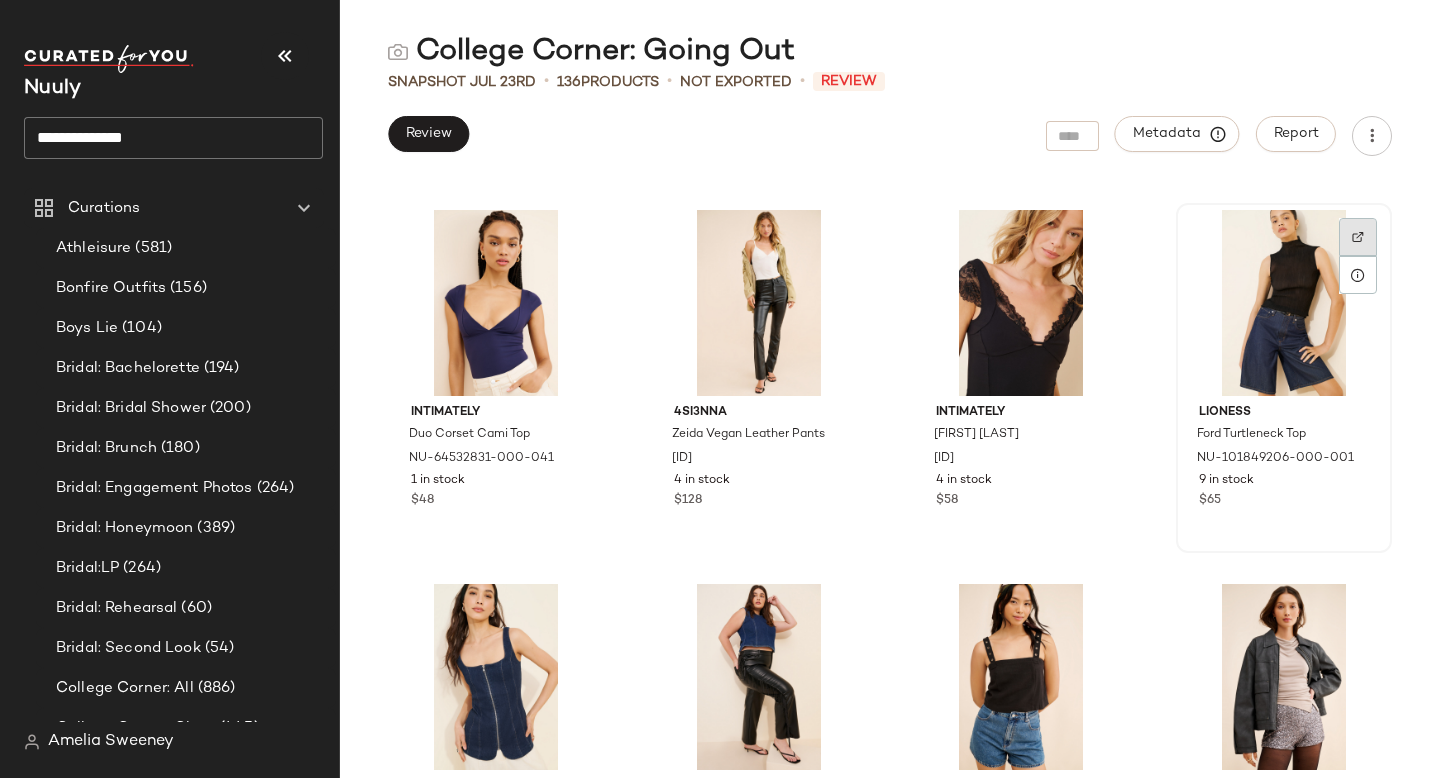 click 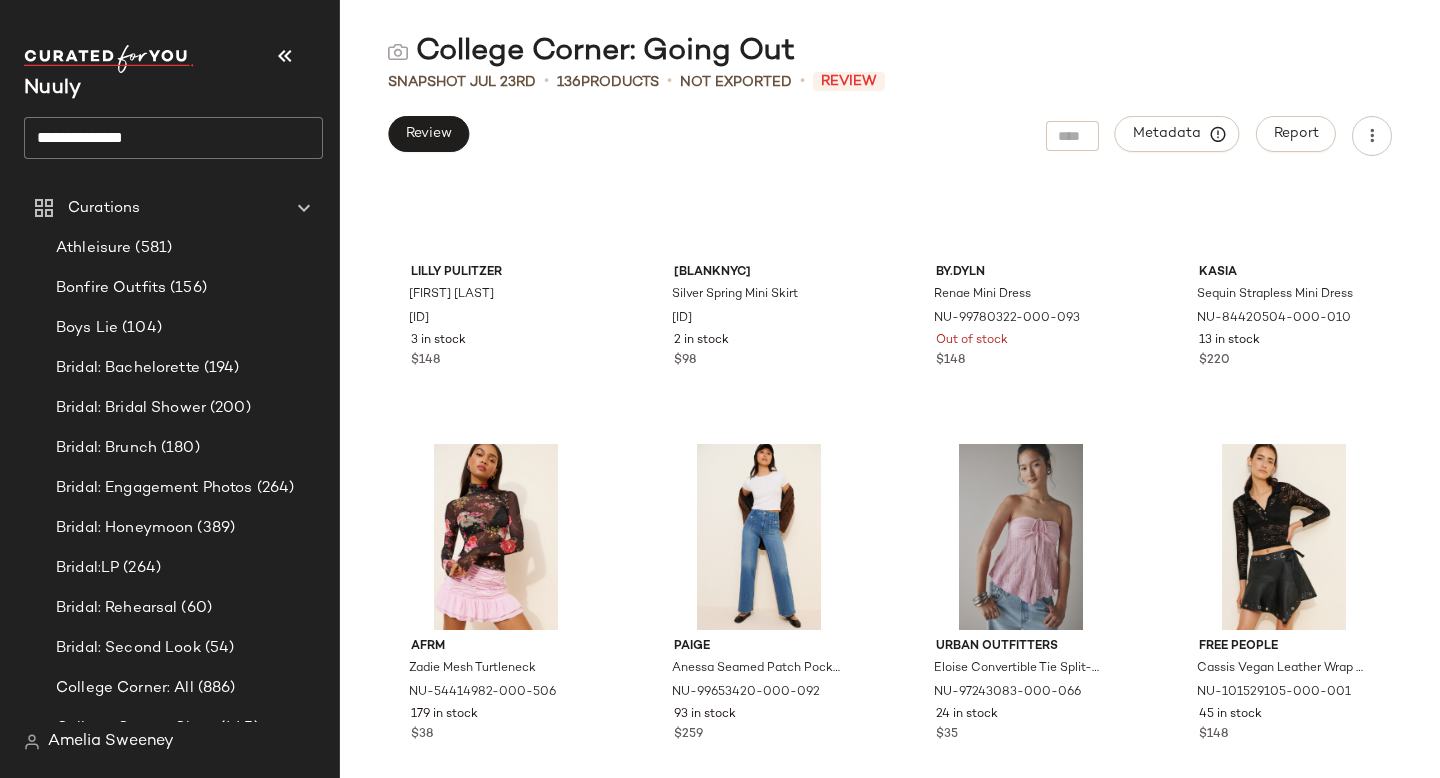 scroll, scrollTop: 0, scrollLeft: 0, axis: both 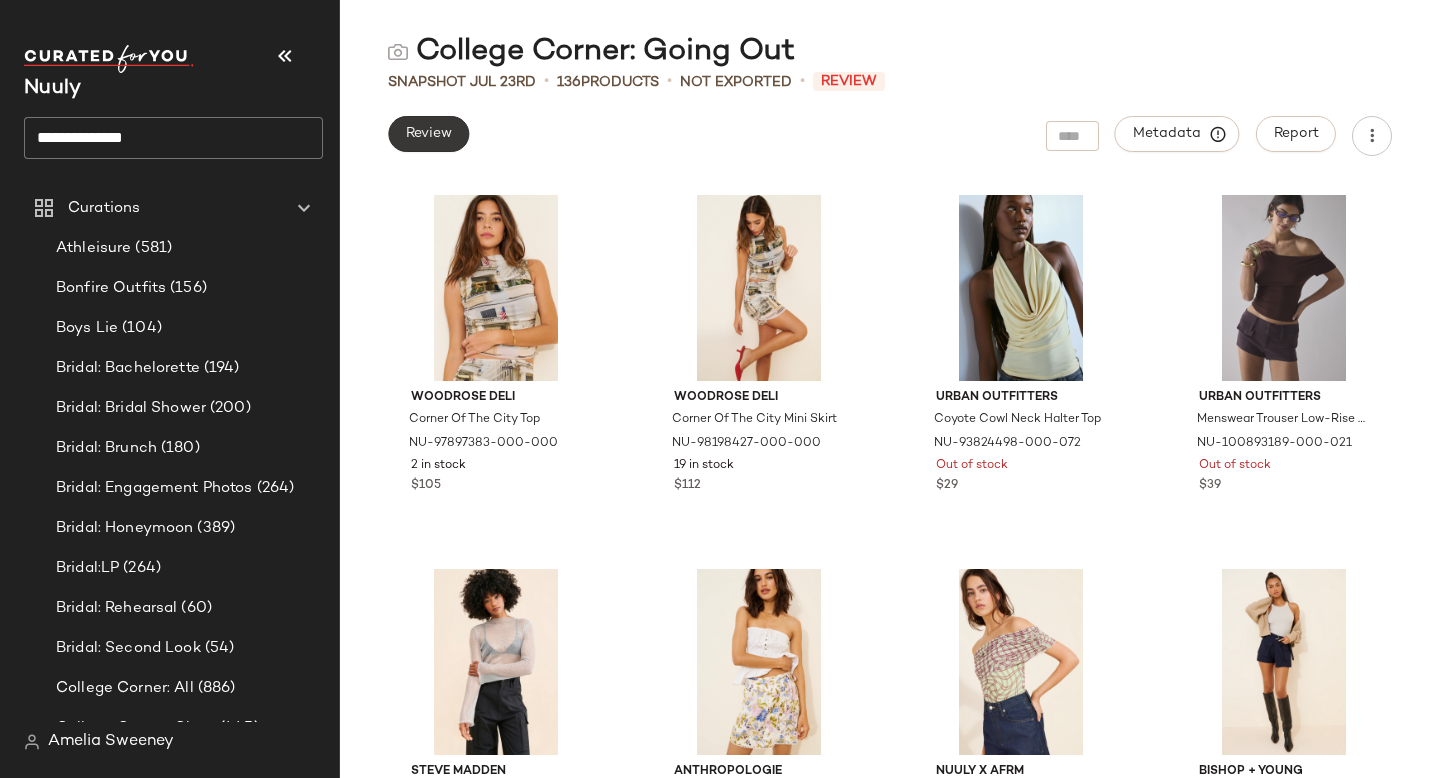 click on "Review" at bounding box center [428, 134] 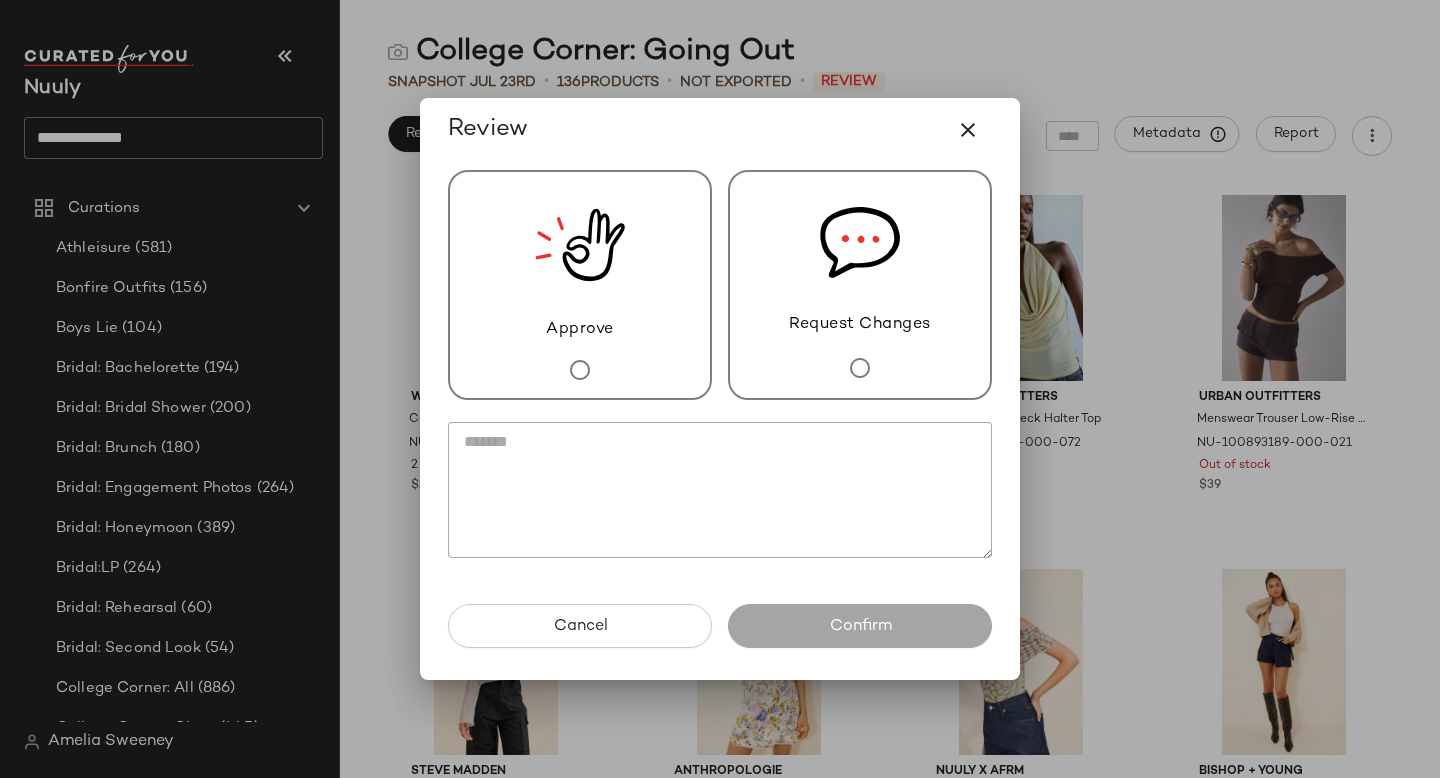 click 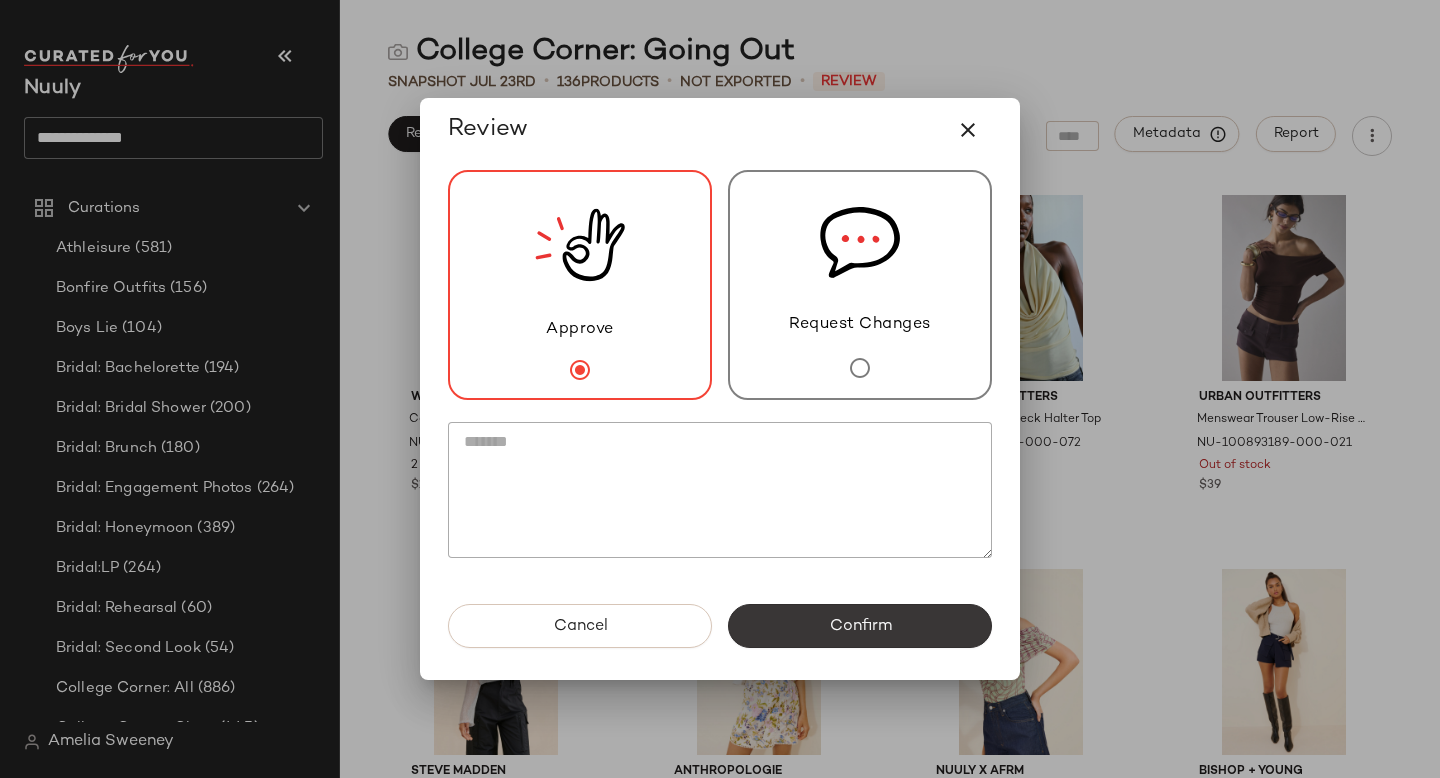 click on "Confirm" at bounding box center [860, 626] 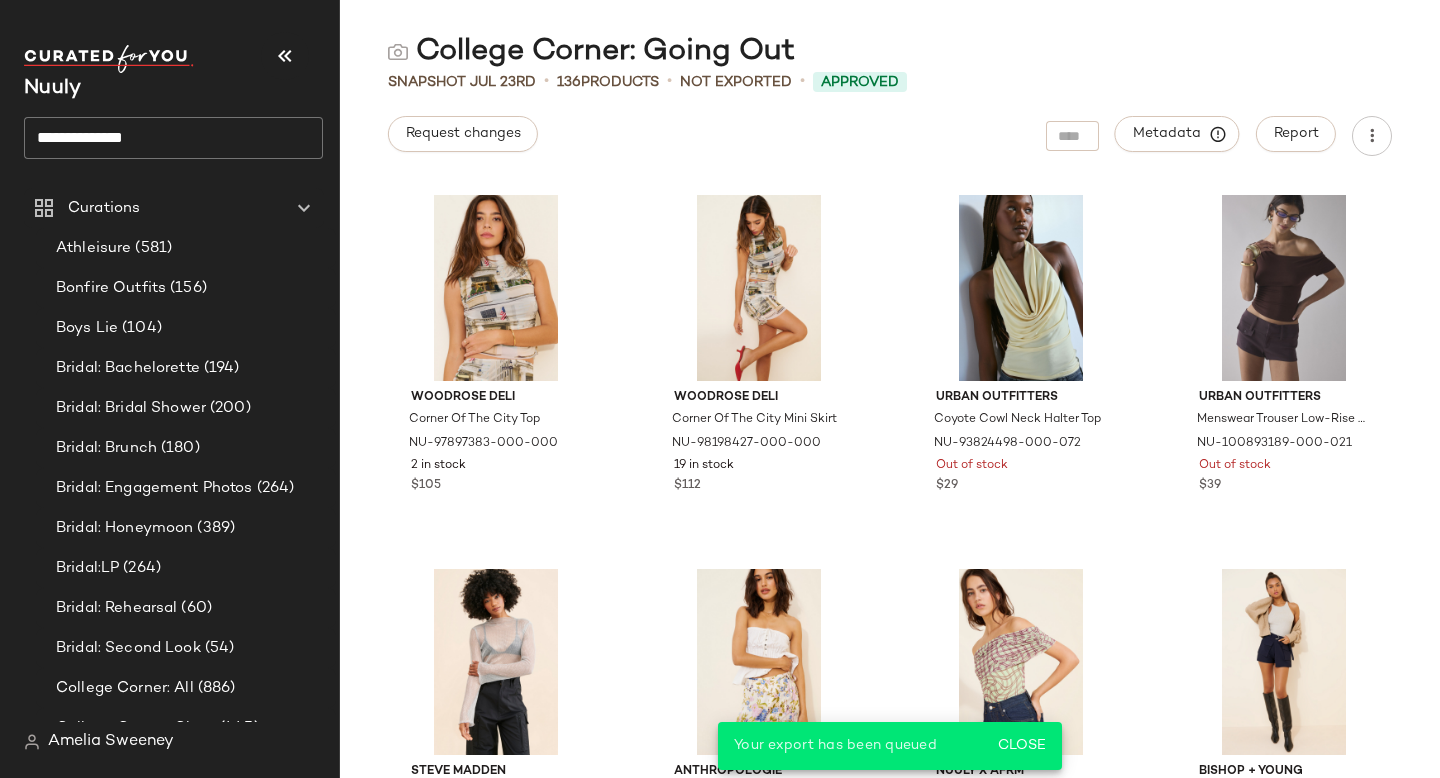 click on "**********" 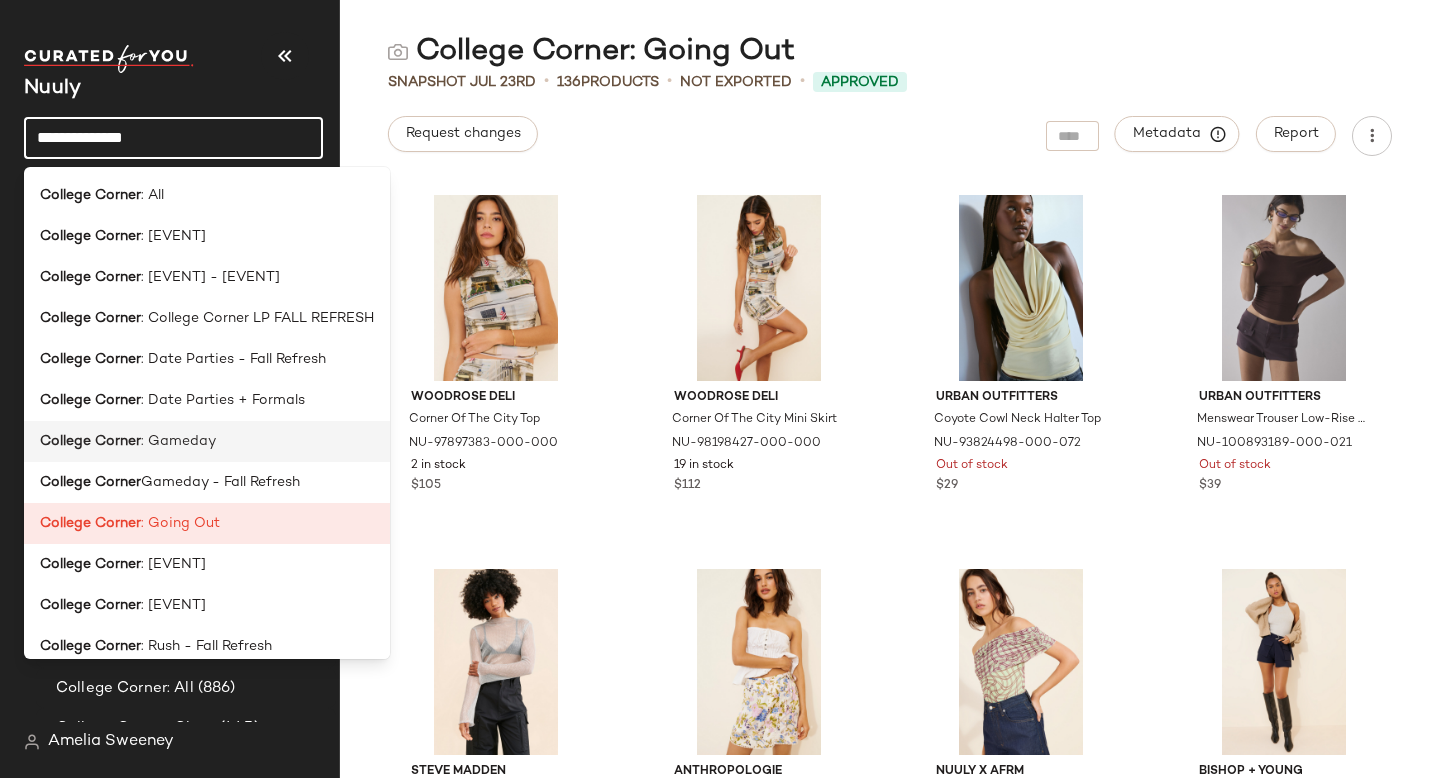 scroll, scrollTop: 16, scrollLeft: 0, axis: vertical 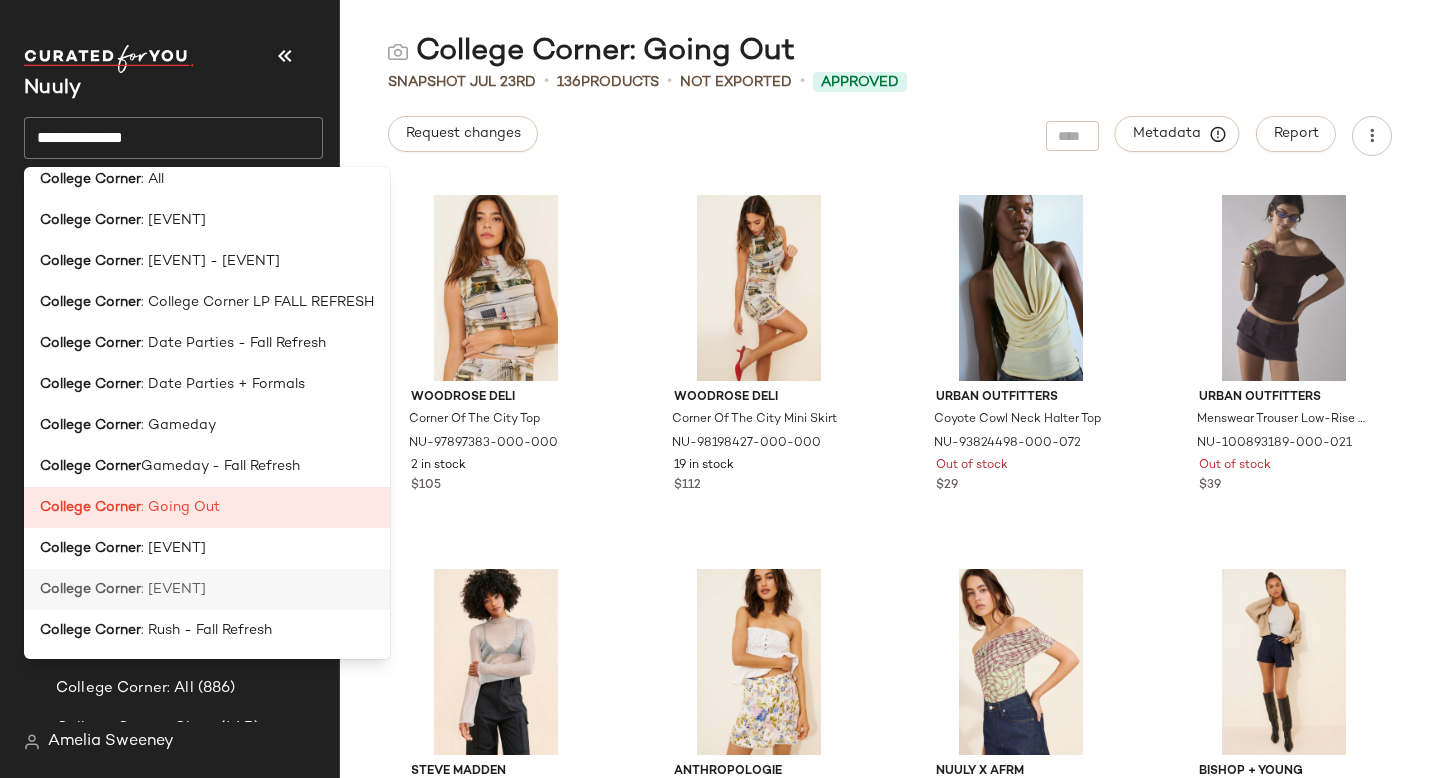click on ": Rush" at bounding box center (173, 589) 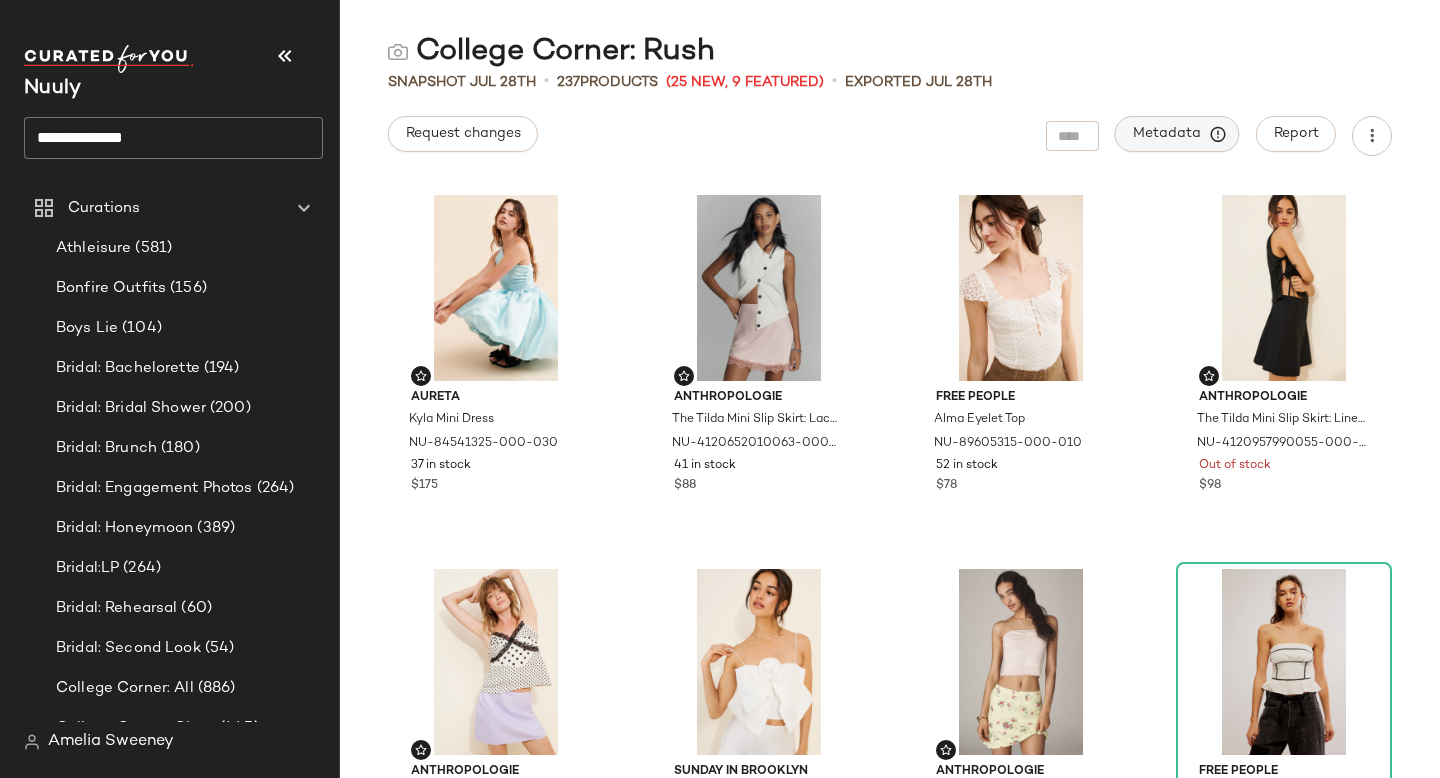 click on "Metadata" 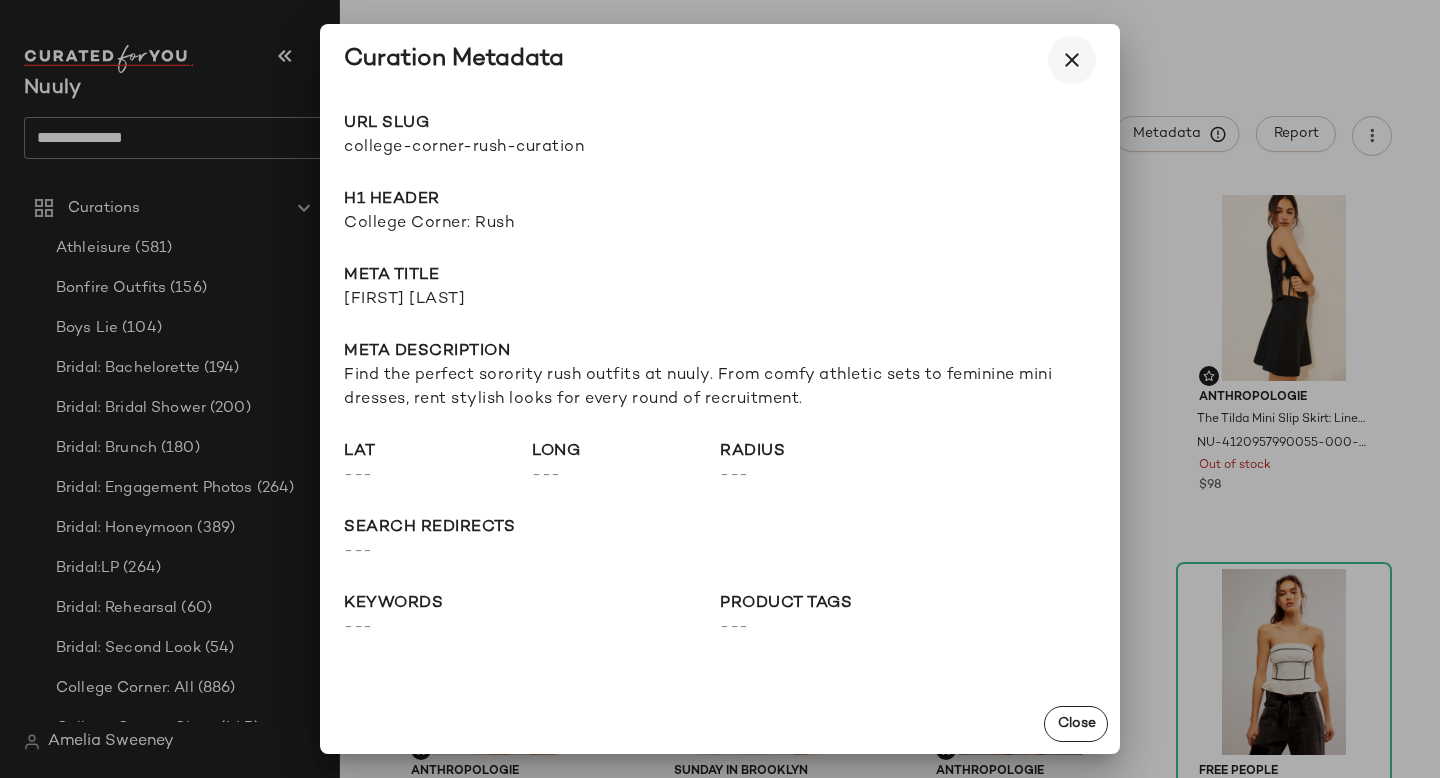click at bounding box center [1072, 60] 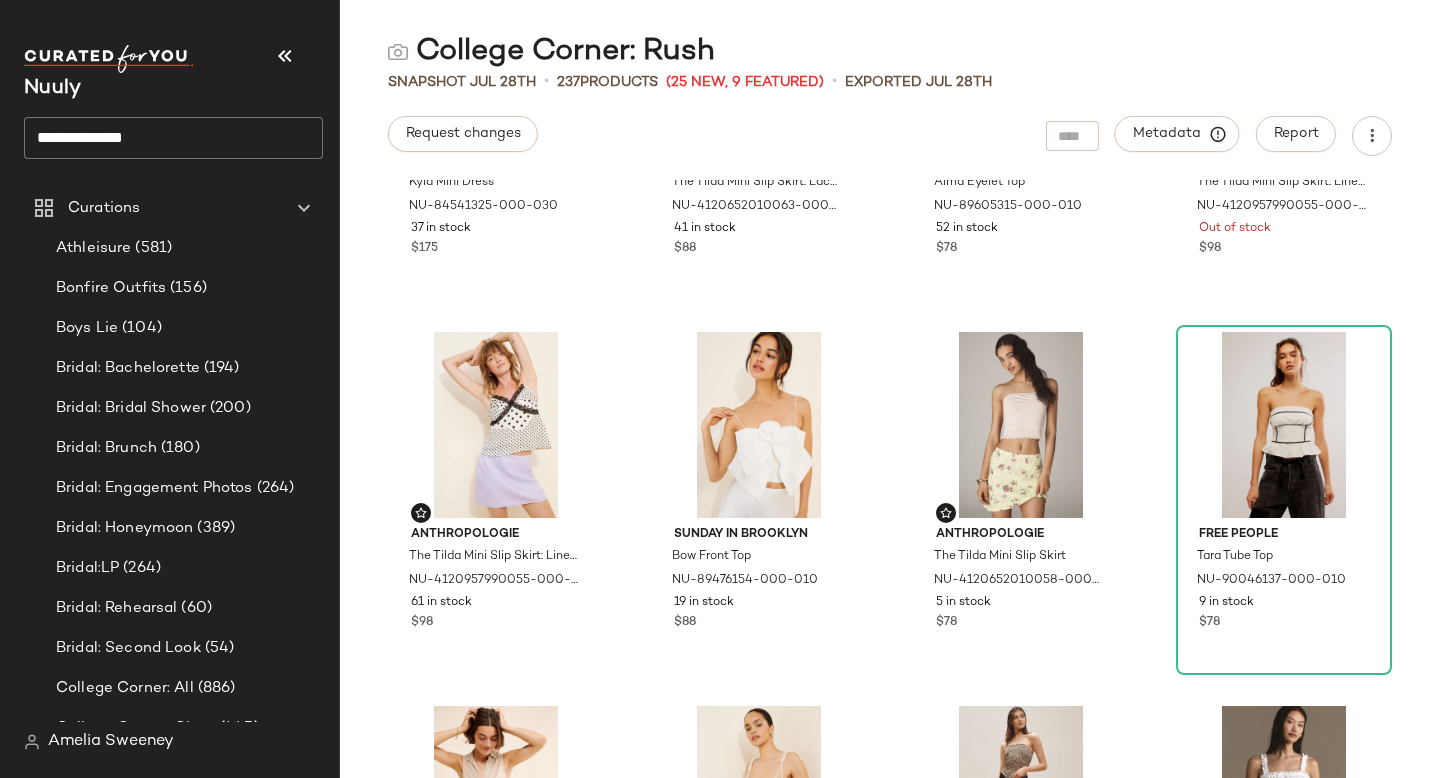 scroll, scrollTop: 0, scrollLeft: 0, axis: both 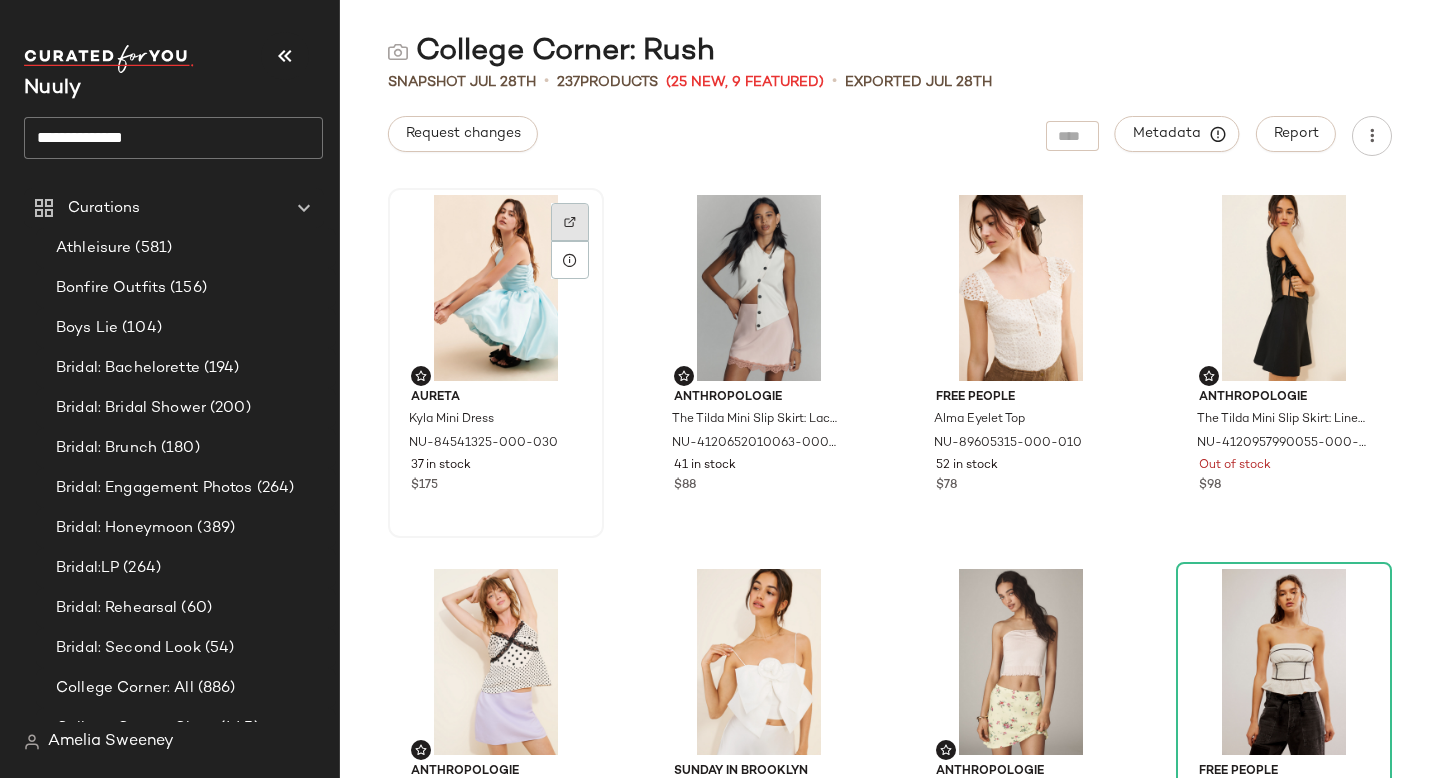 click 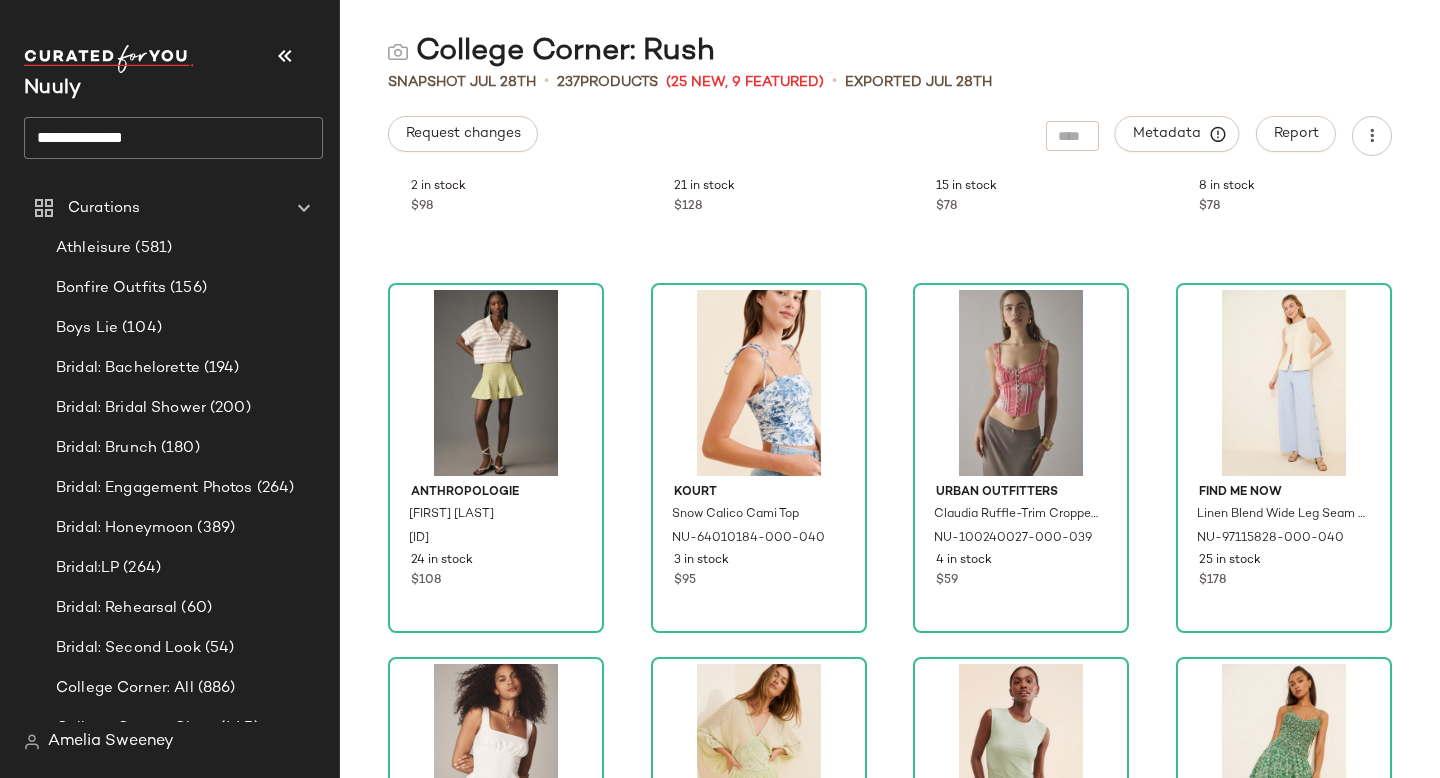 scroll, scrollTop: 1432, scrollLeft: 0, axis: vertical 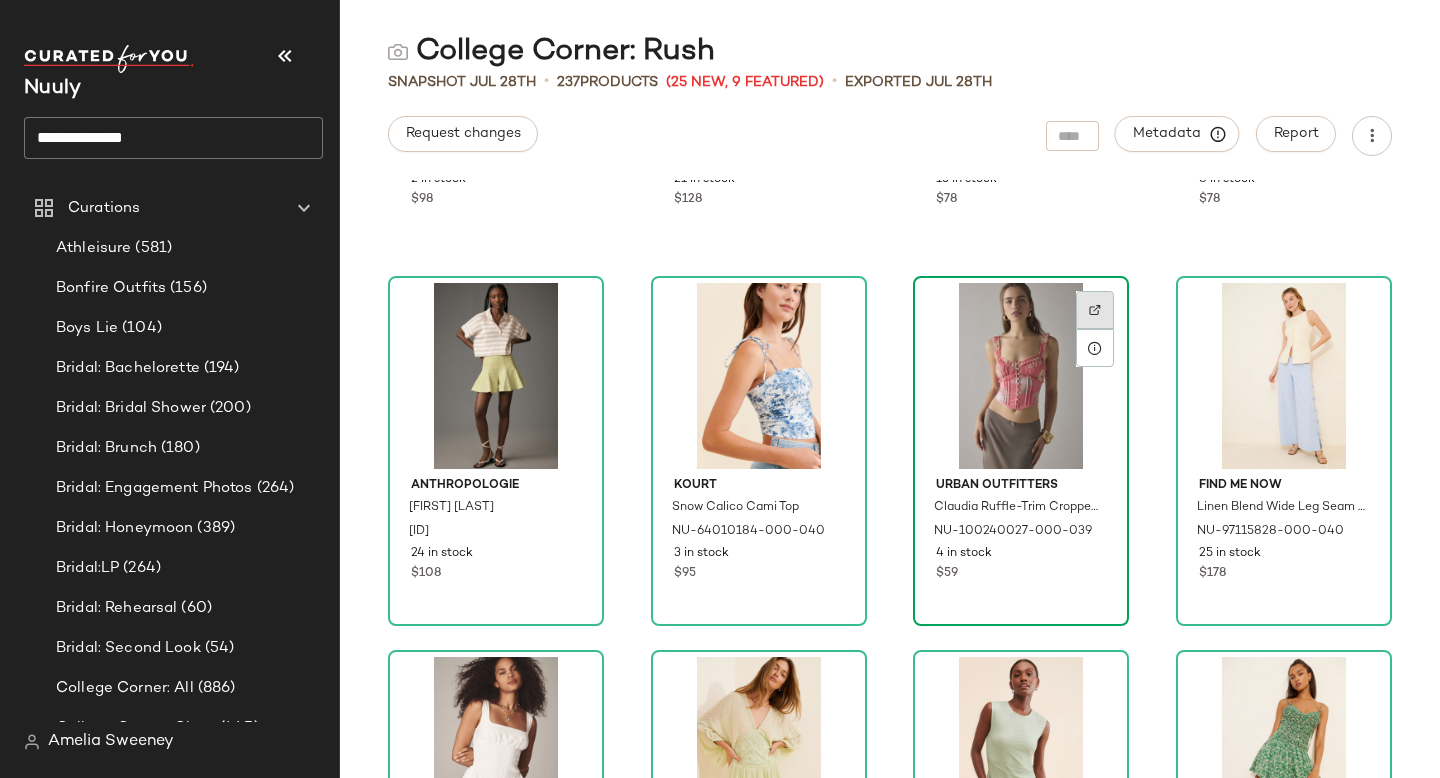 click 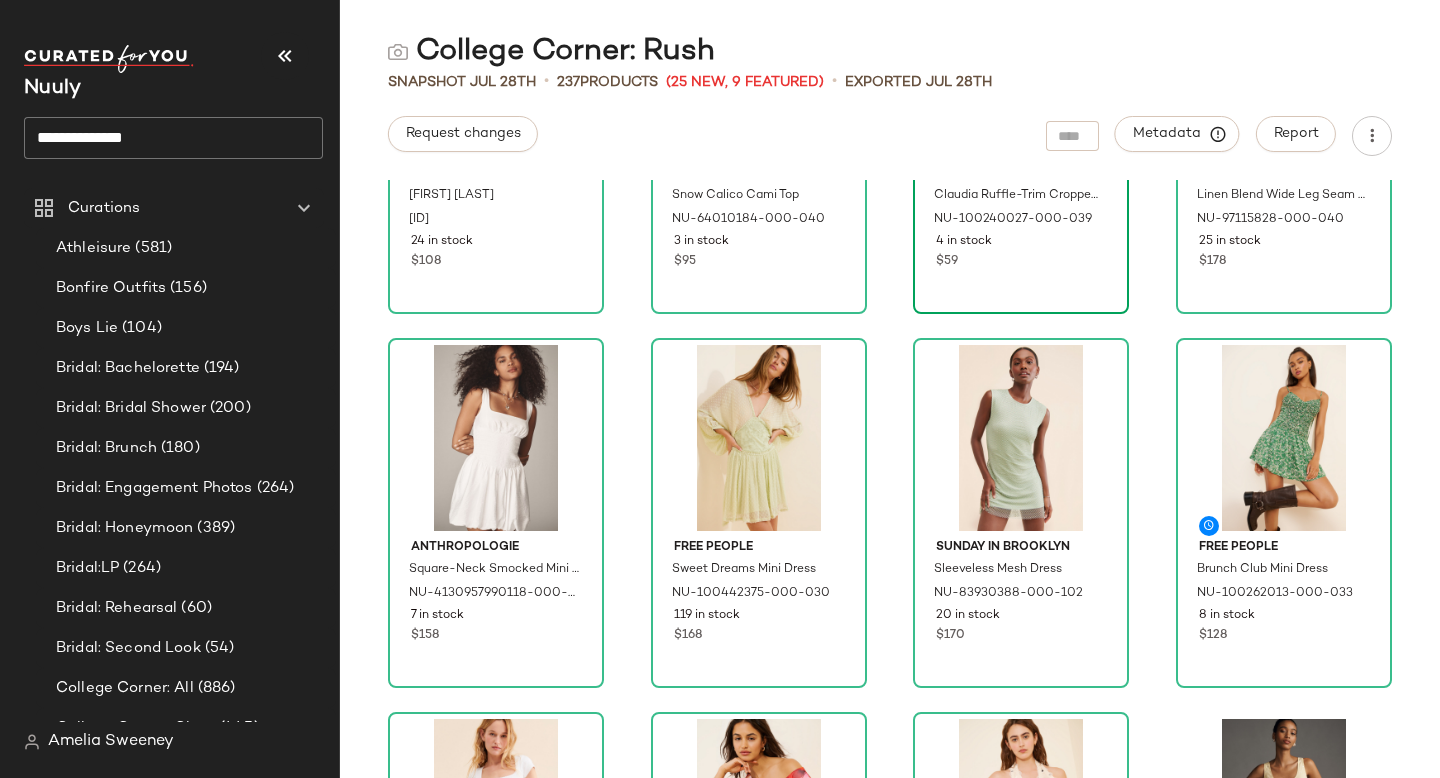 scroll, scrollTop: 1507, scrollLeft: 0, axis: vertical 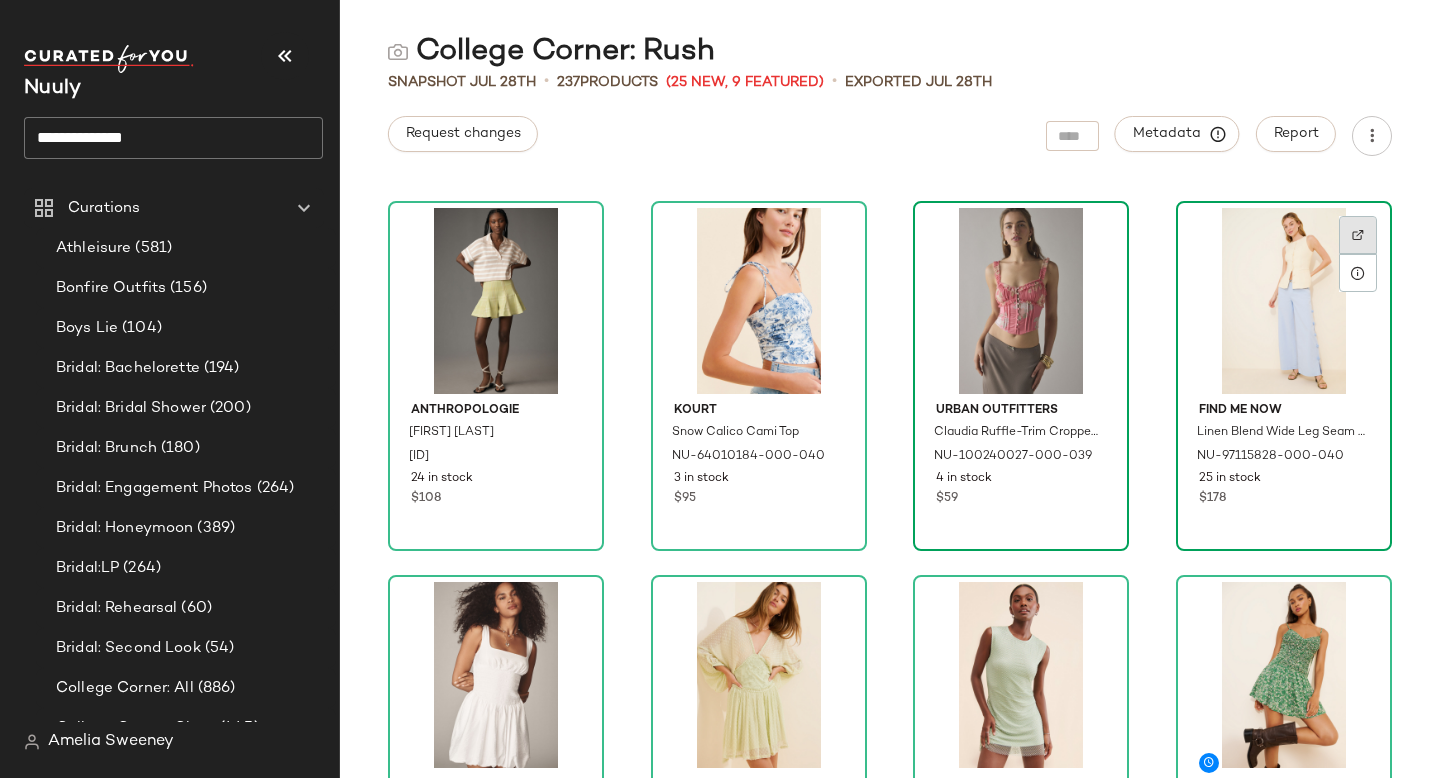 click 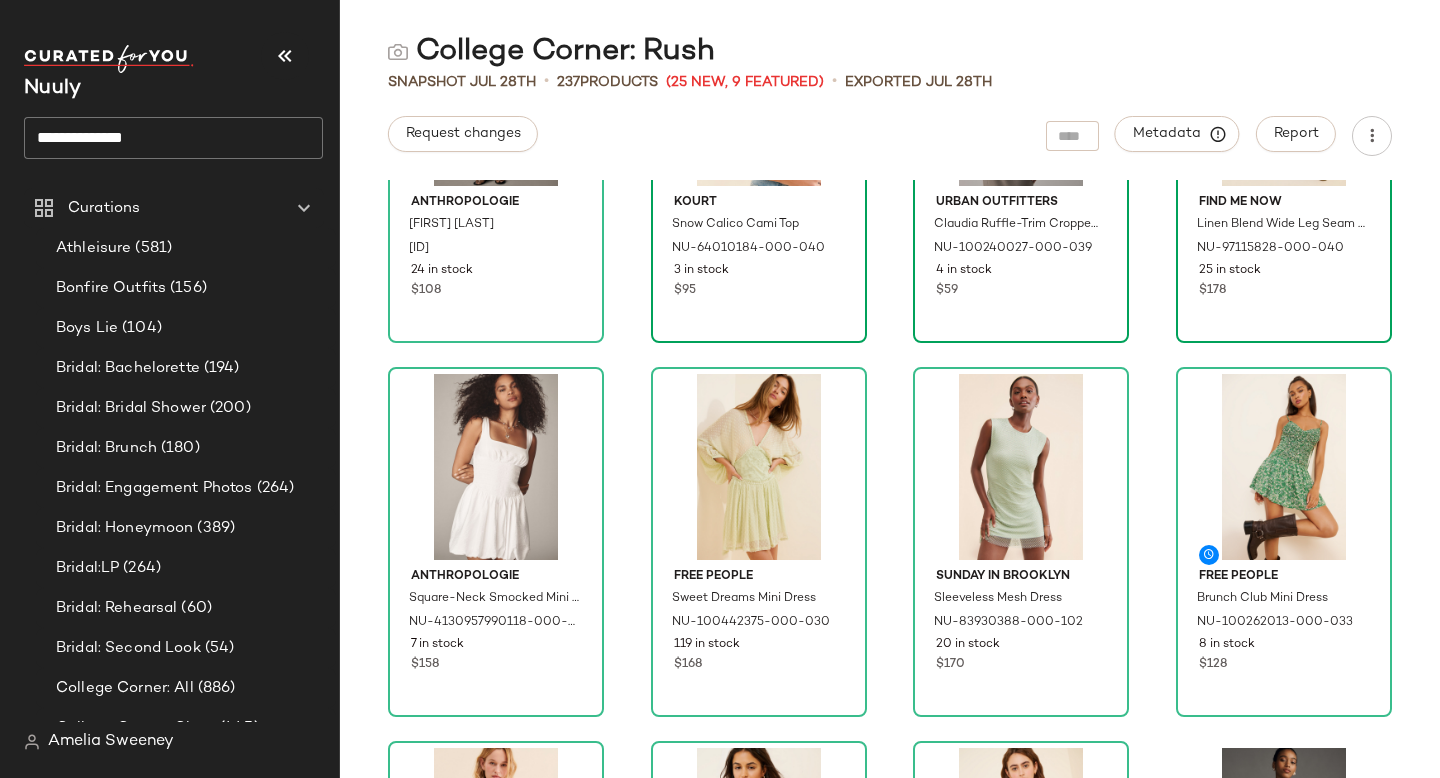 scroll, scrollTop: 1716, scrollLeft: 0, axis: vertical 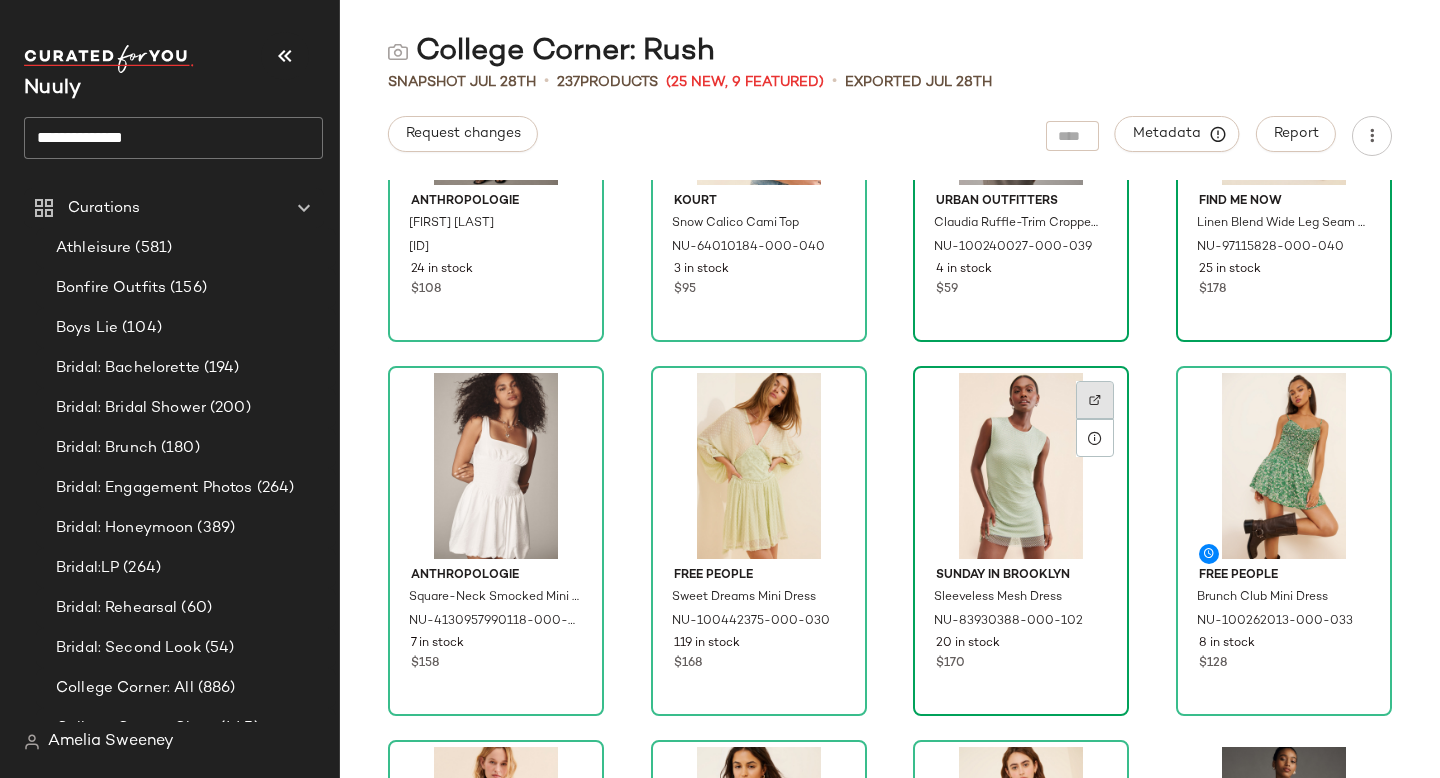 click 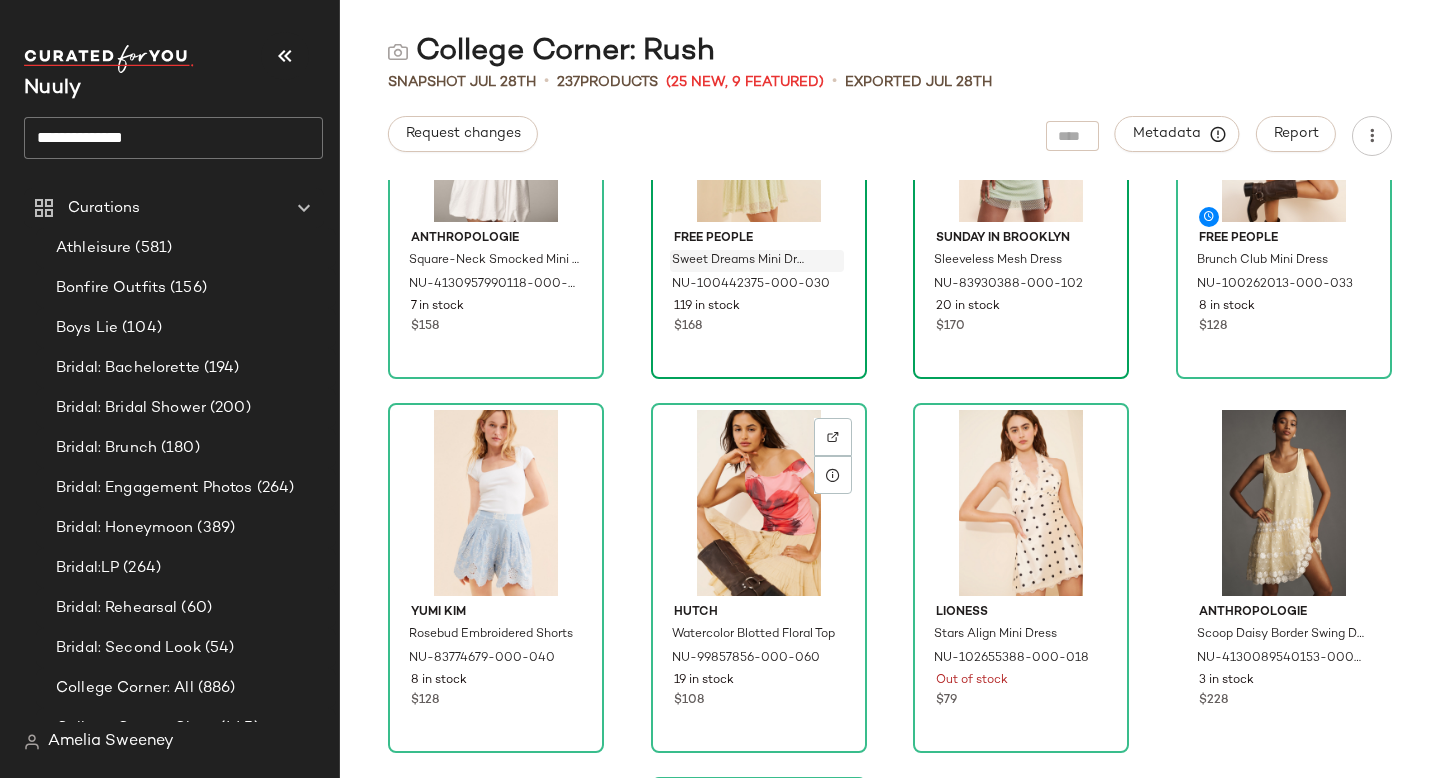 scroll, scrollTop: 2092, scrollLeft: 0, axis: vertical 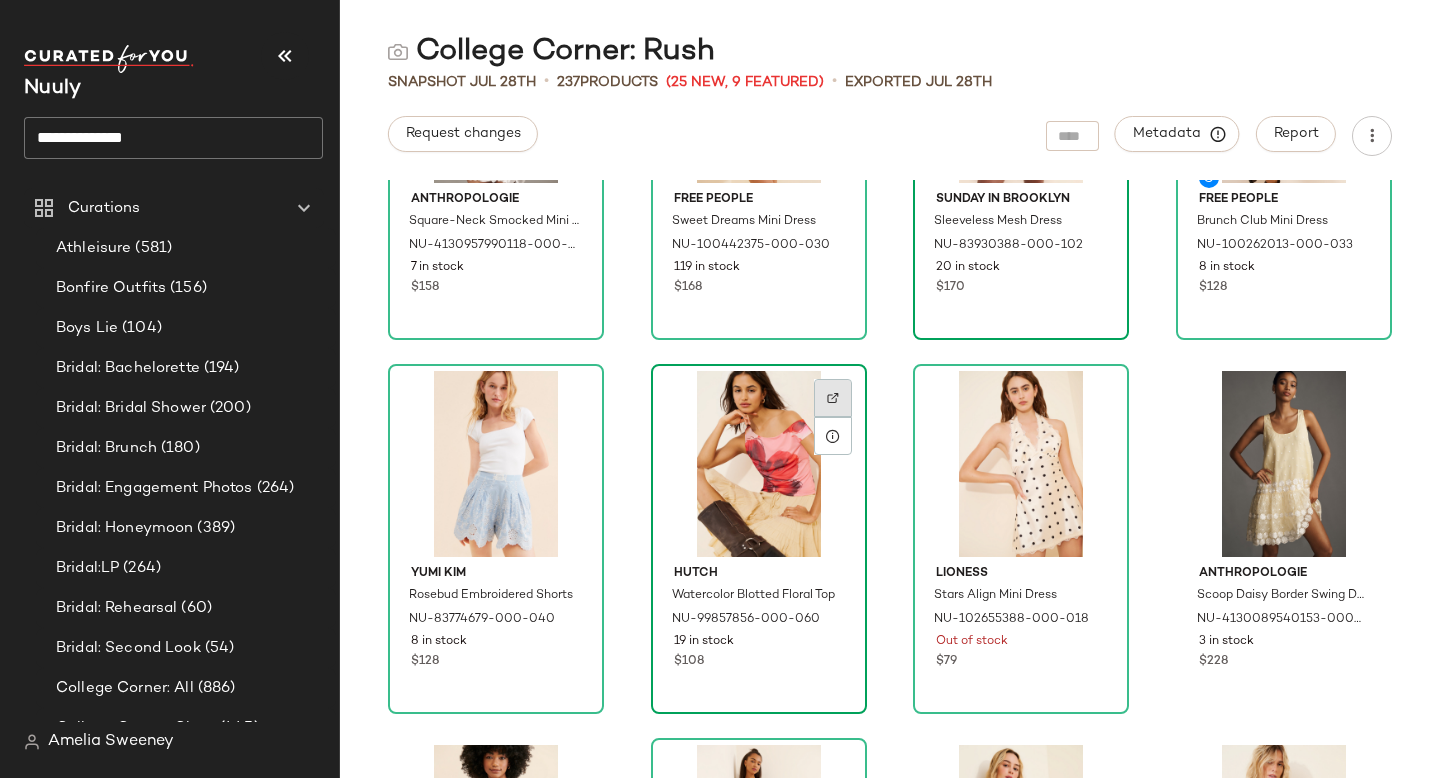 click 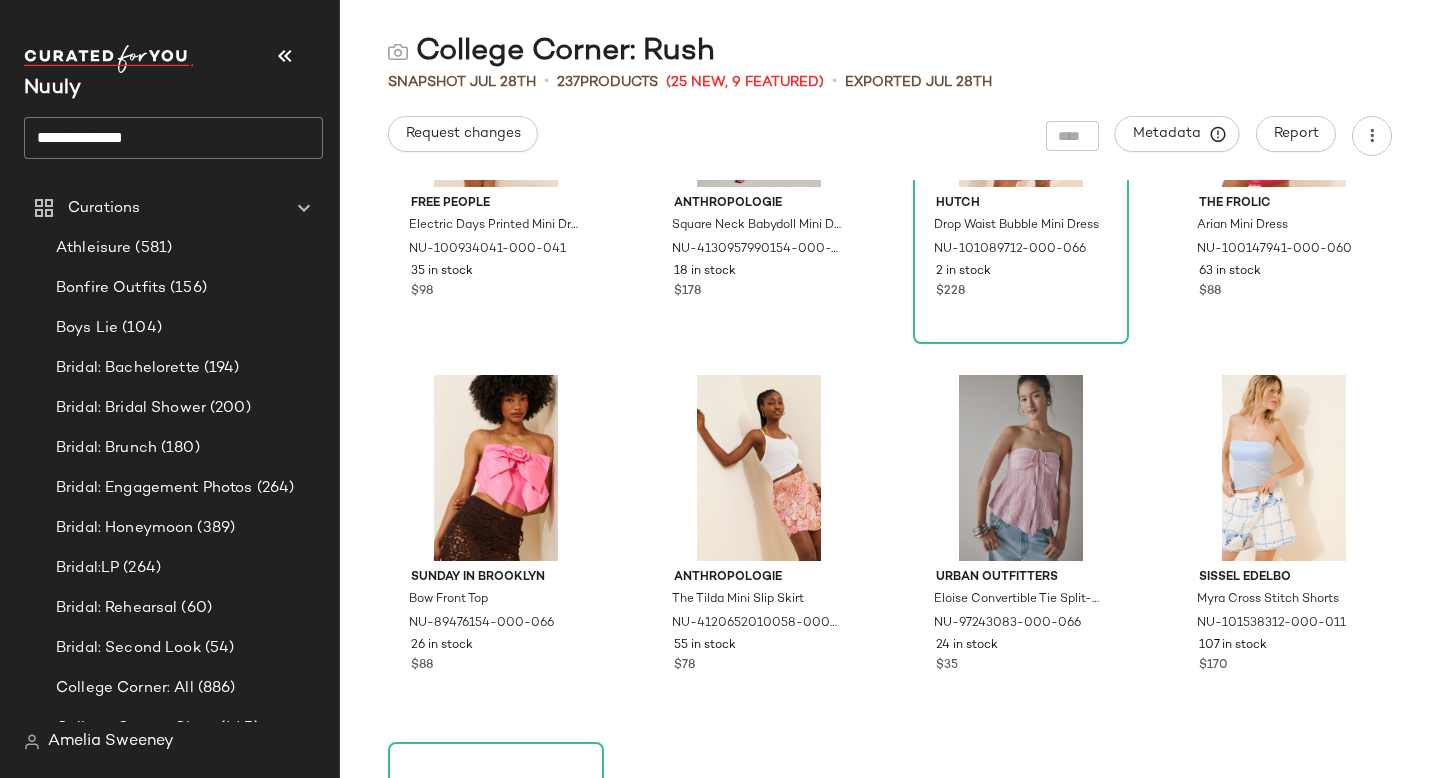 scroll, scrollTop: 3213, scrollLeft: 0, axis: vertical 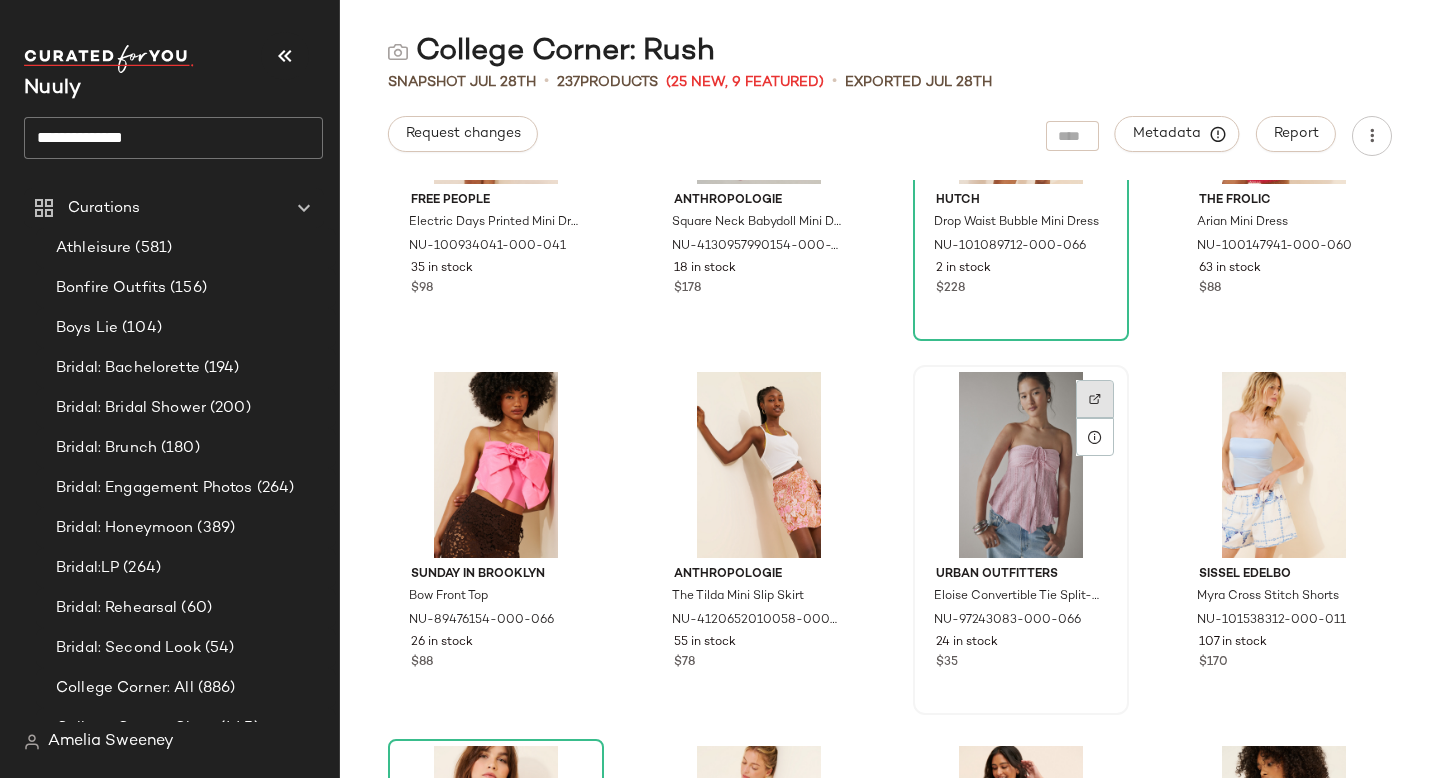 click 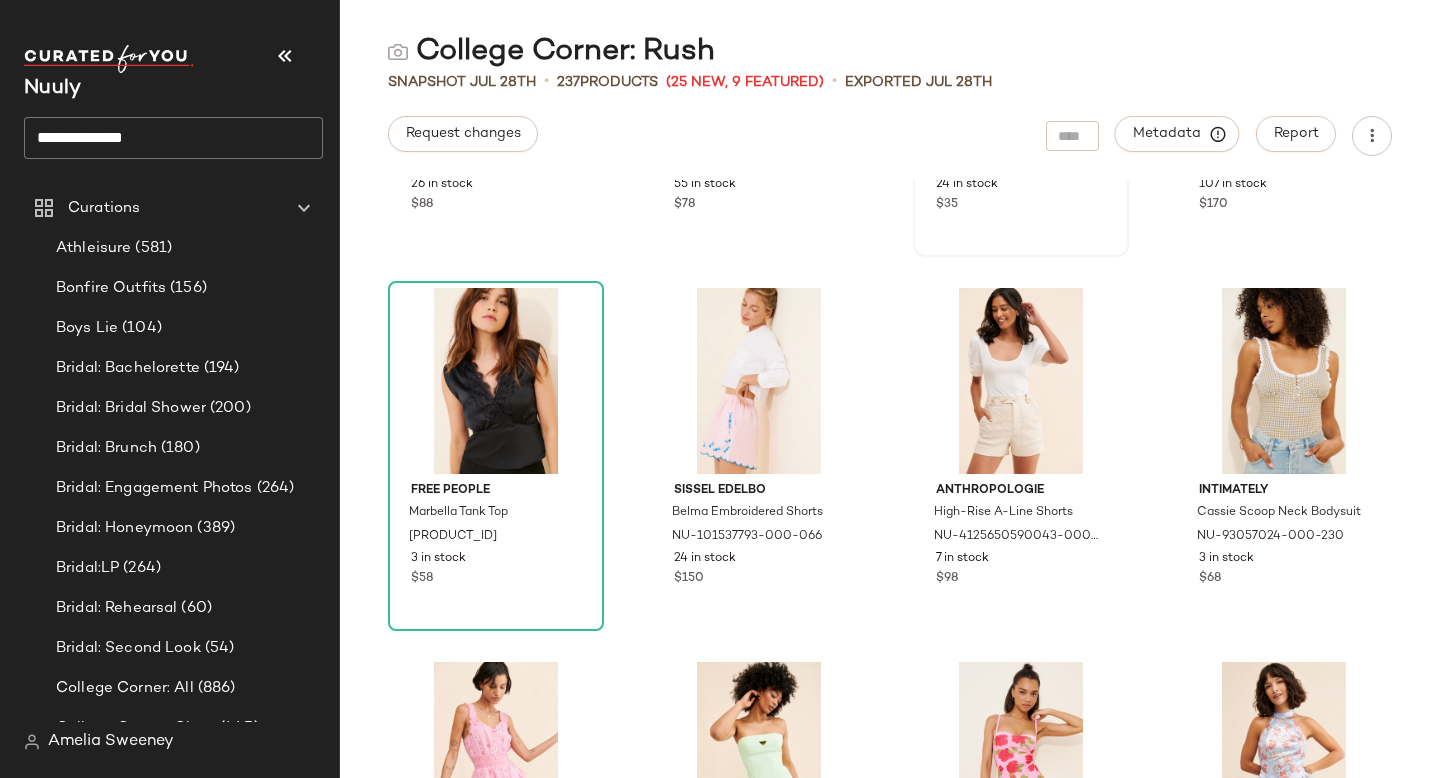scroll, scrollTop: 3680, scrollLeft: 0, axis: vertical 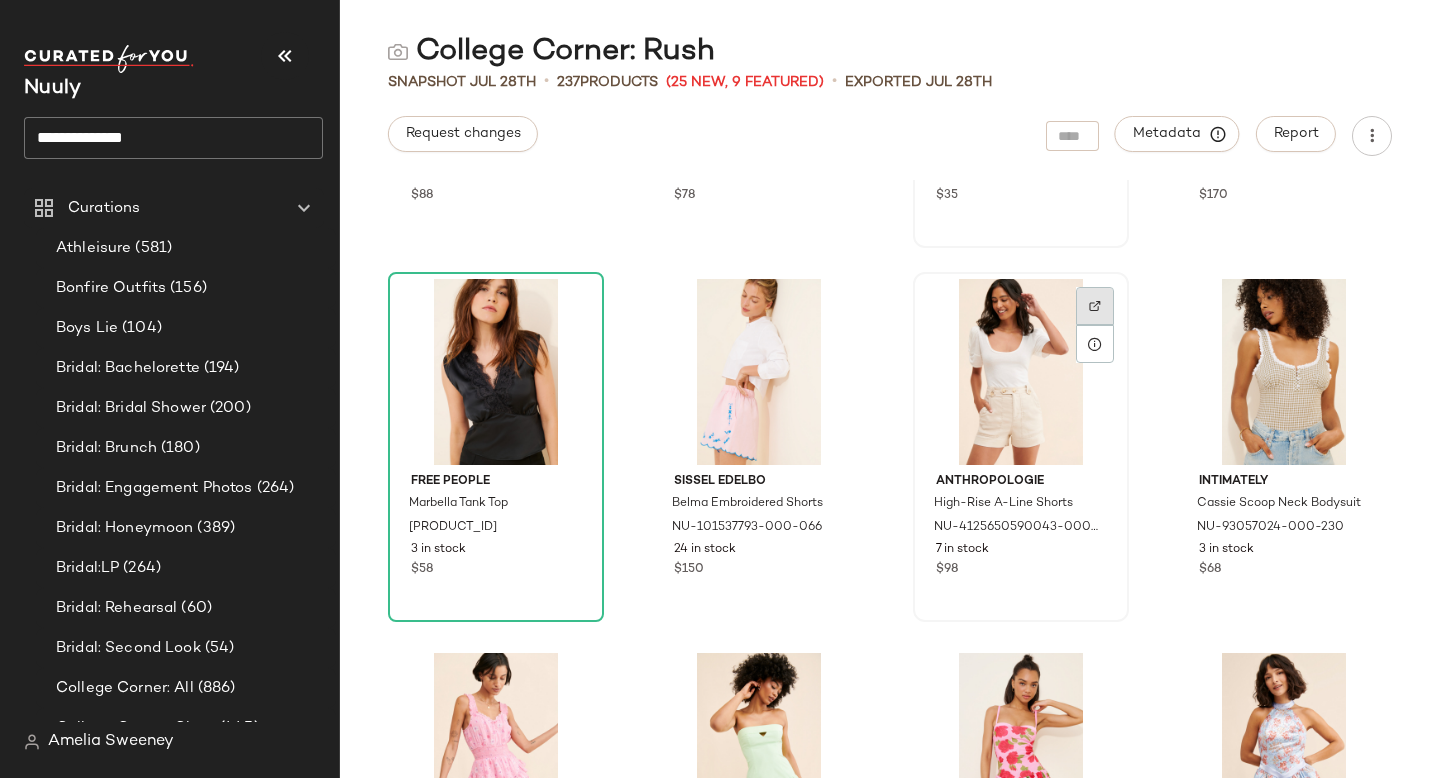 click 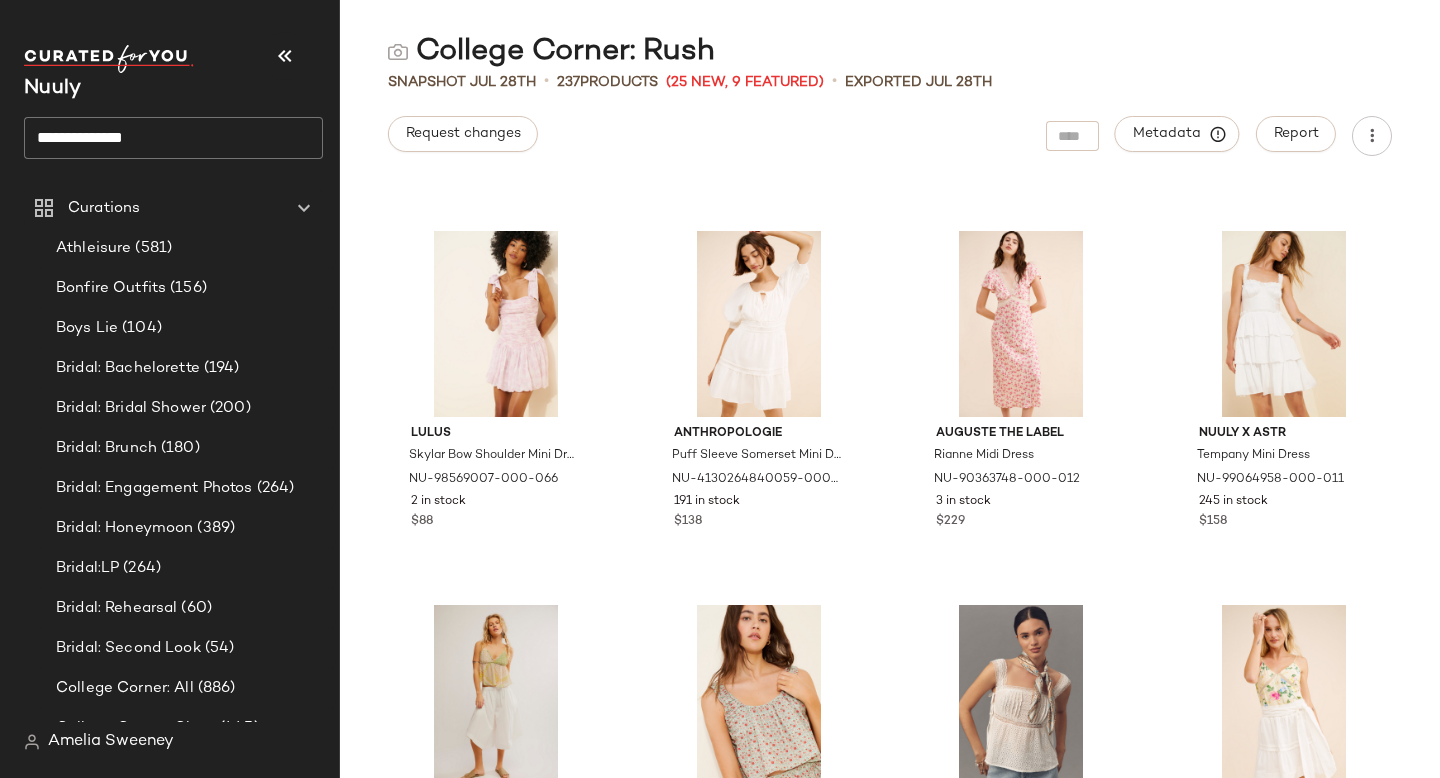 scroll, scrollTop: 7021, scrollLeft: 0, axis: vertical 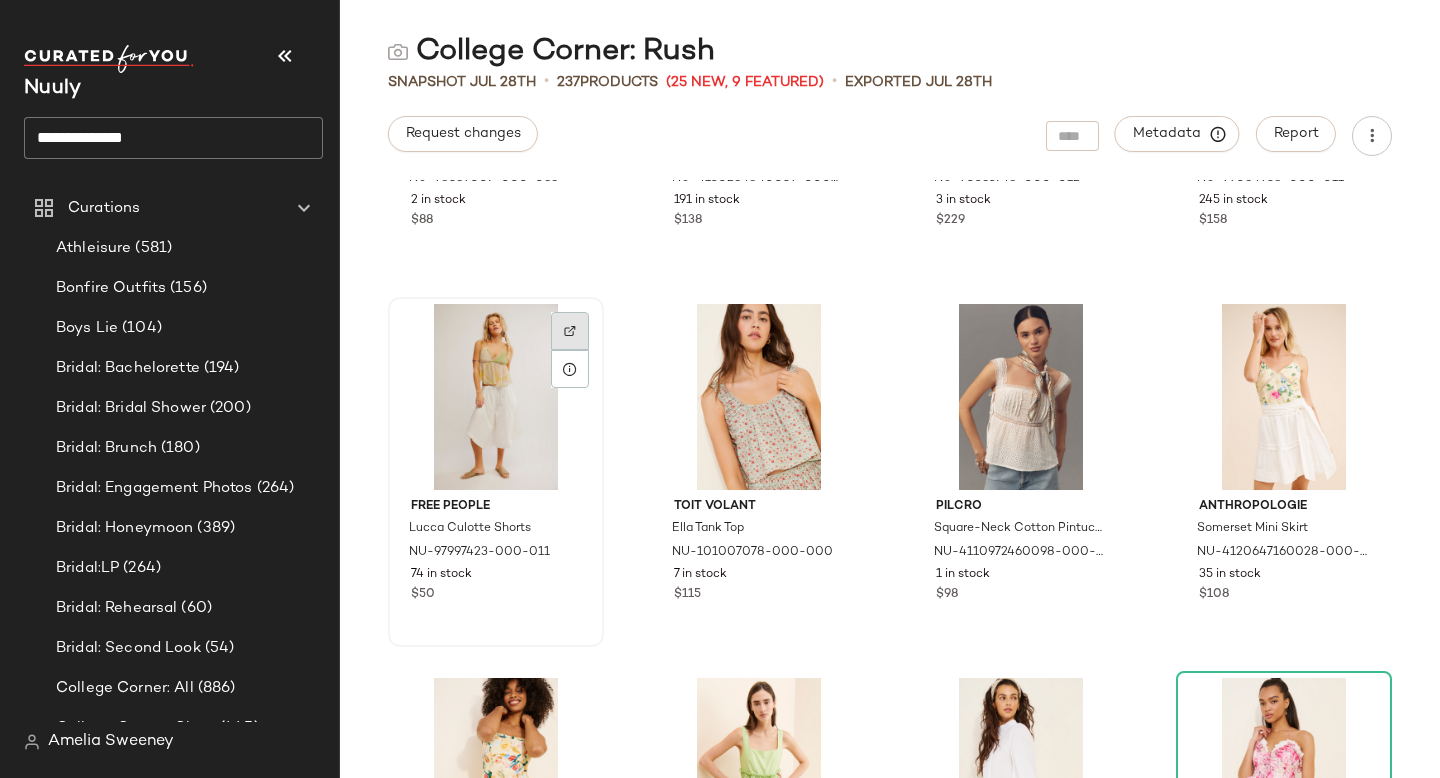 click 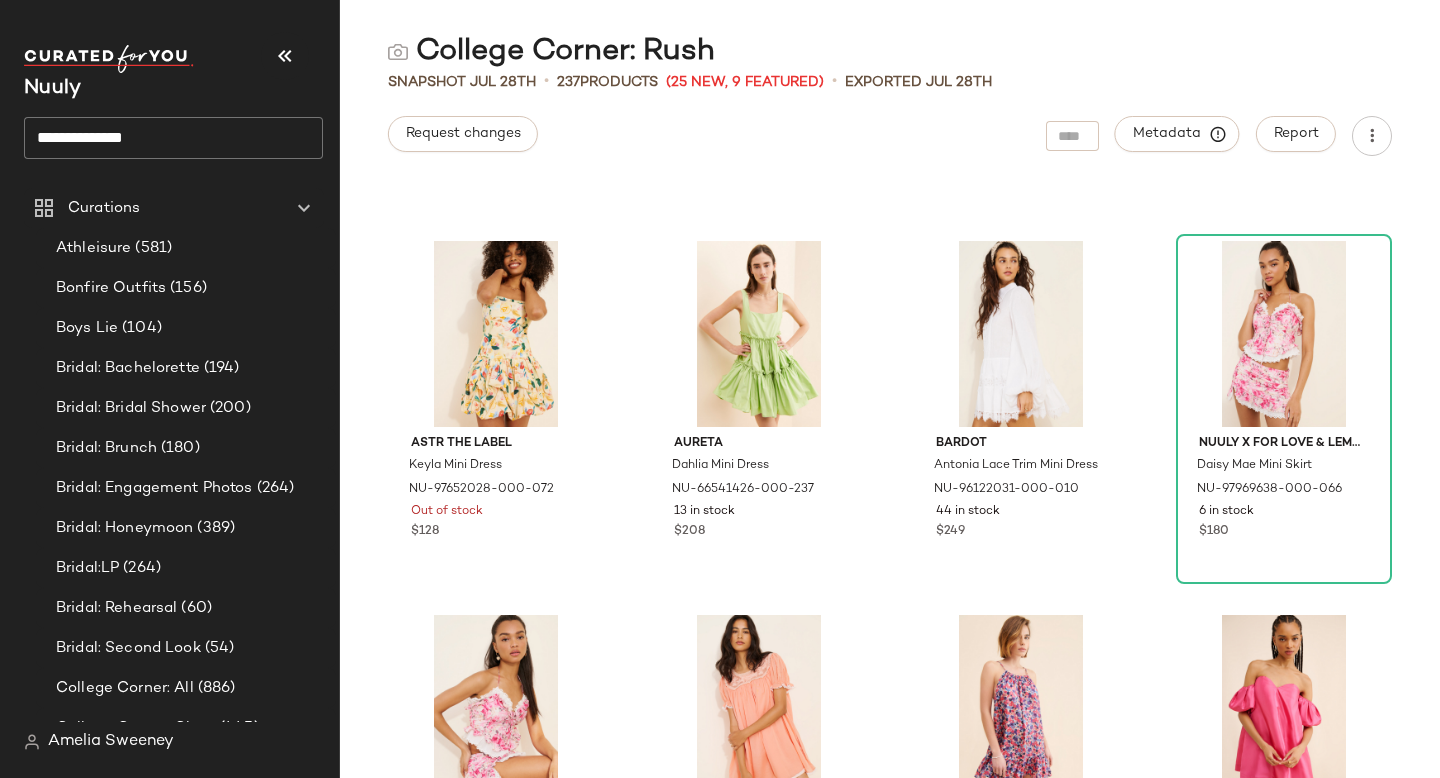 scroll, scrollTop: 7460, scrollLeft: 0, axis: vertical 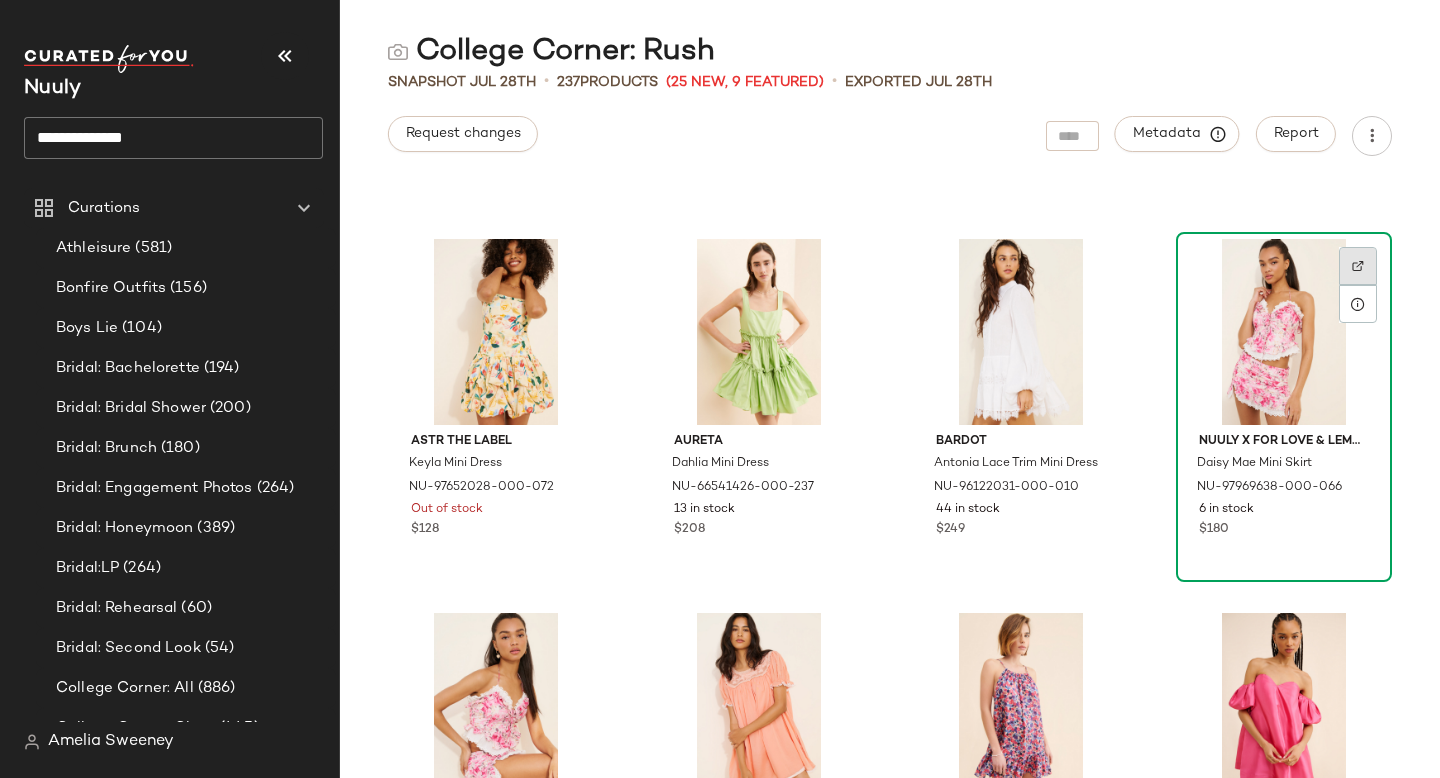 click 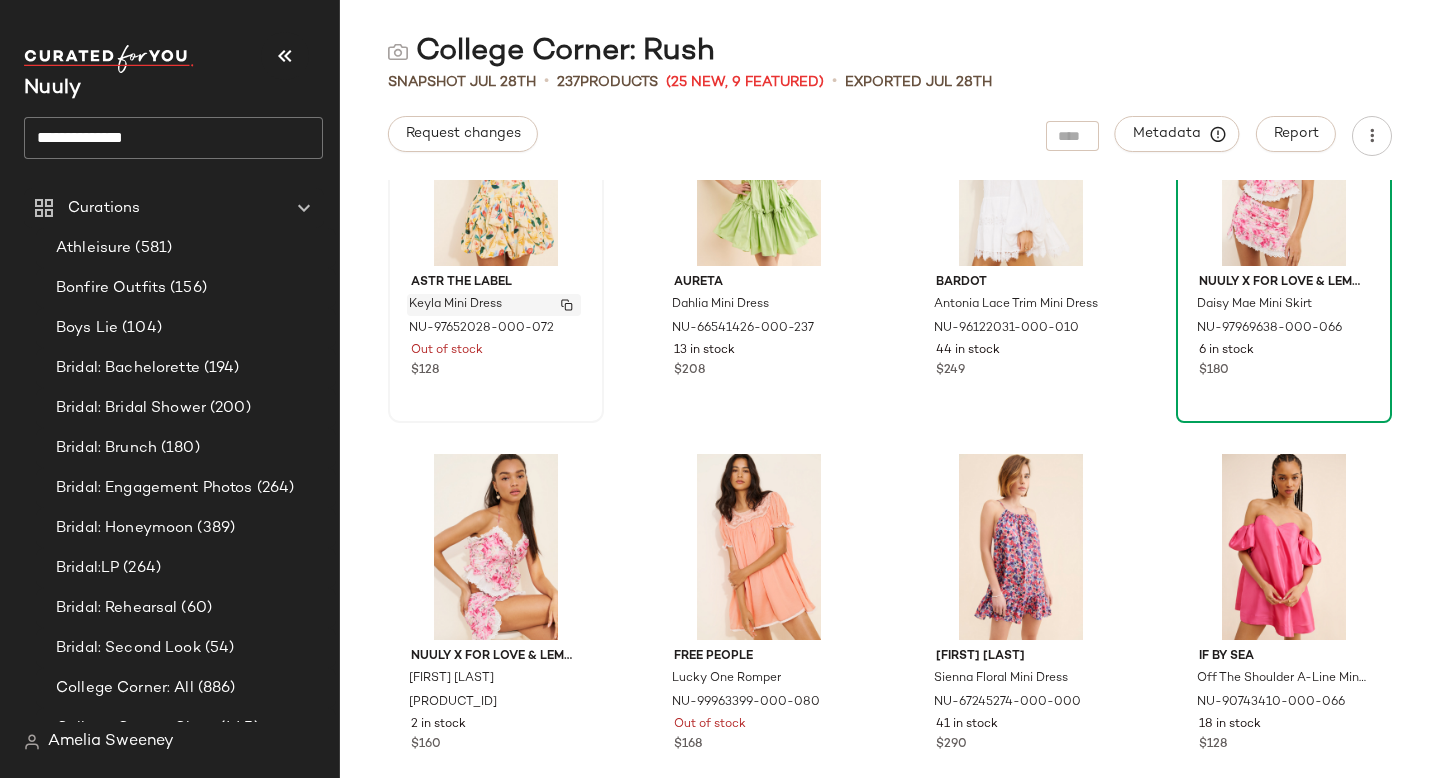 scroll, scrollTop: 7690, scrollLeft: 0, axis: vertical 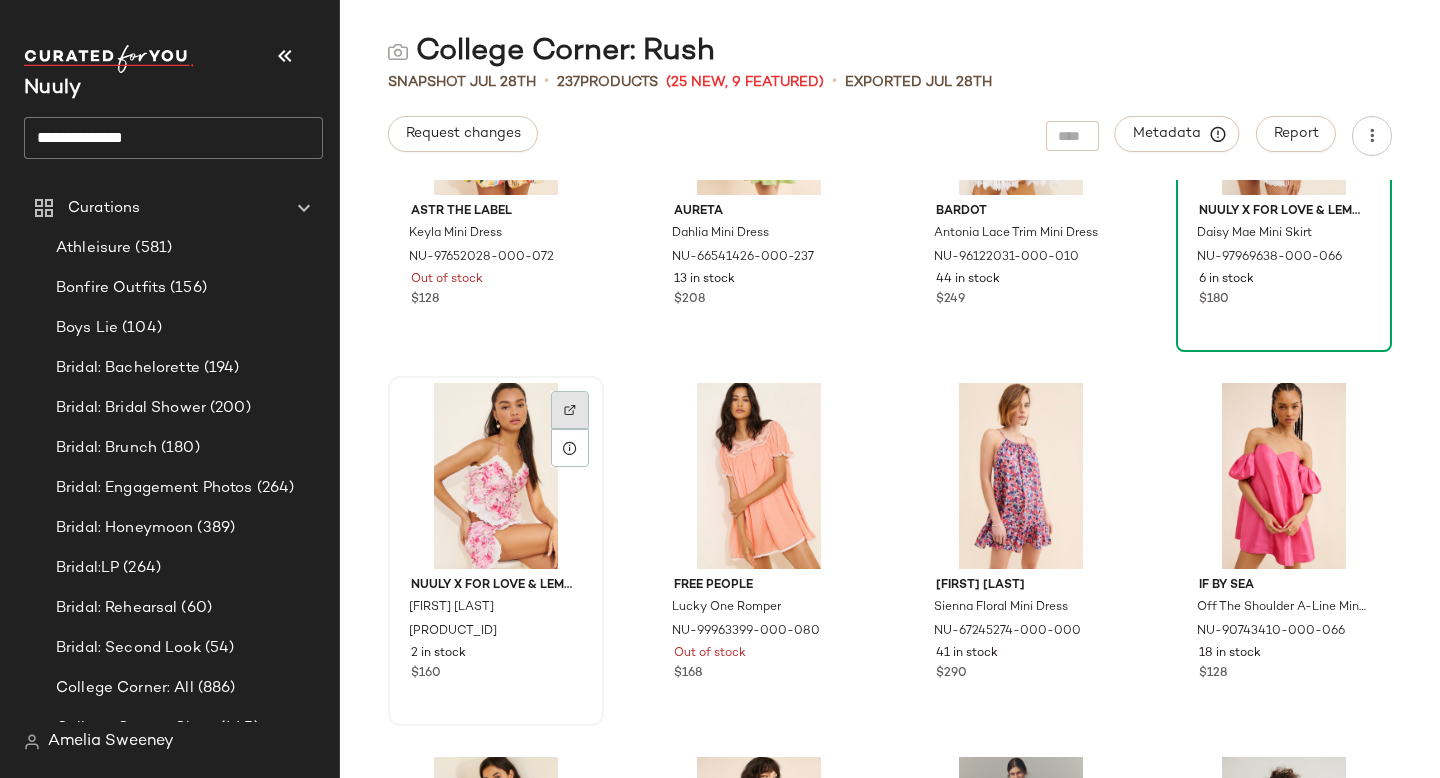 click 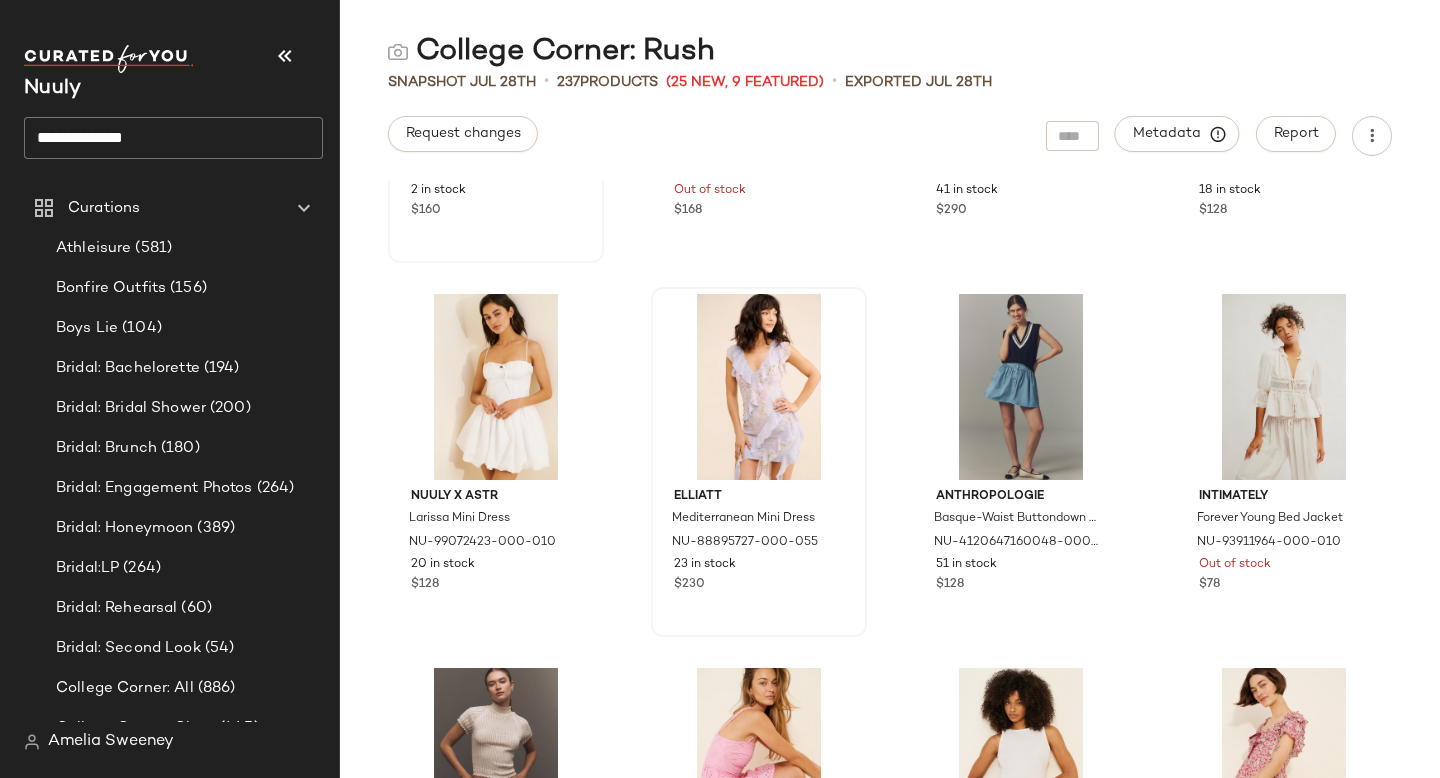 scroll, scrollTop: 8156, scrollLeft: 0, axis: vertical 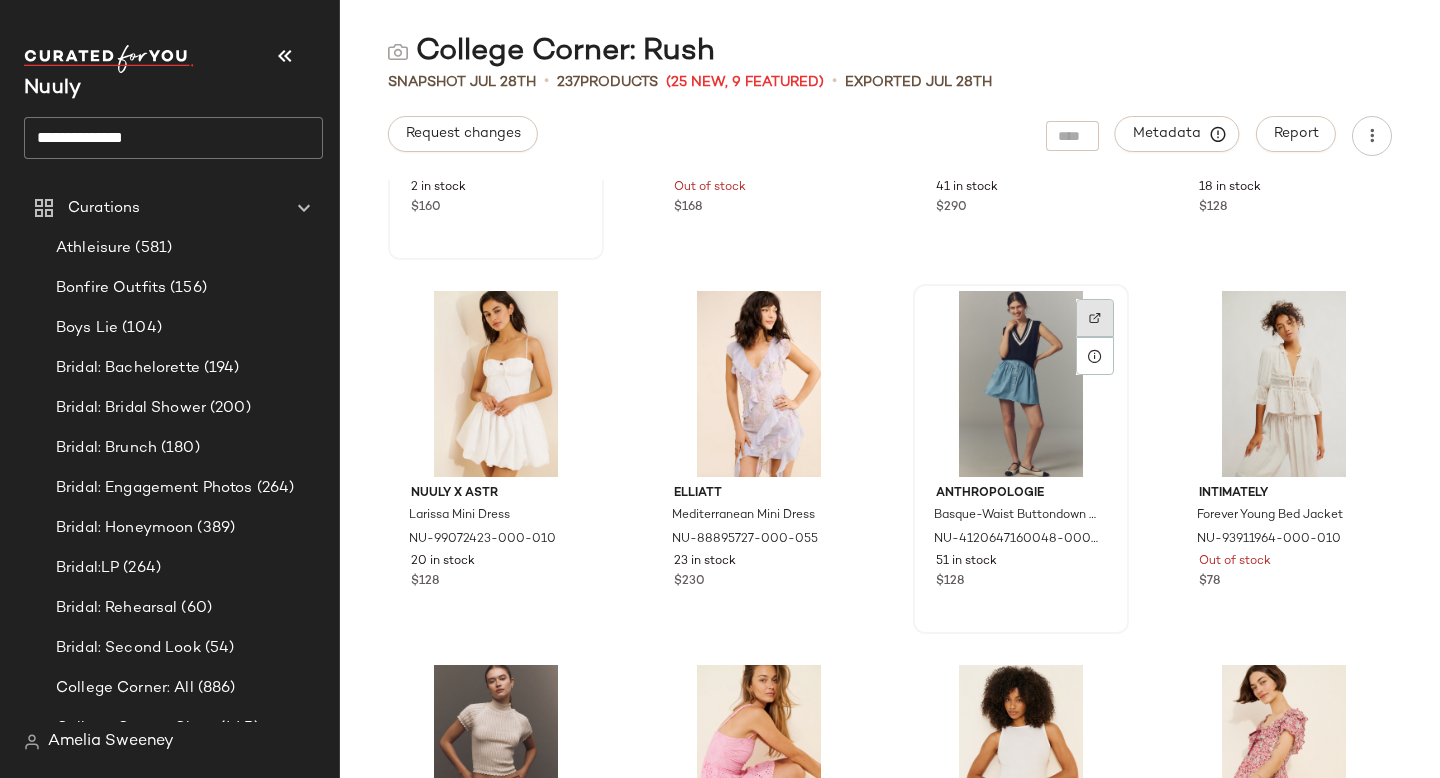 click 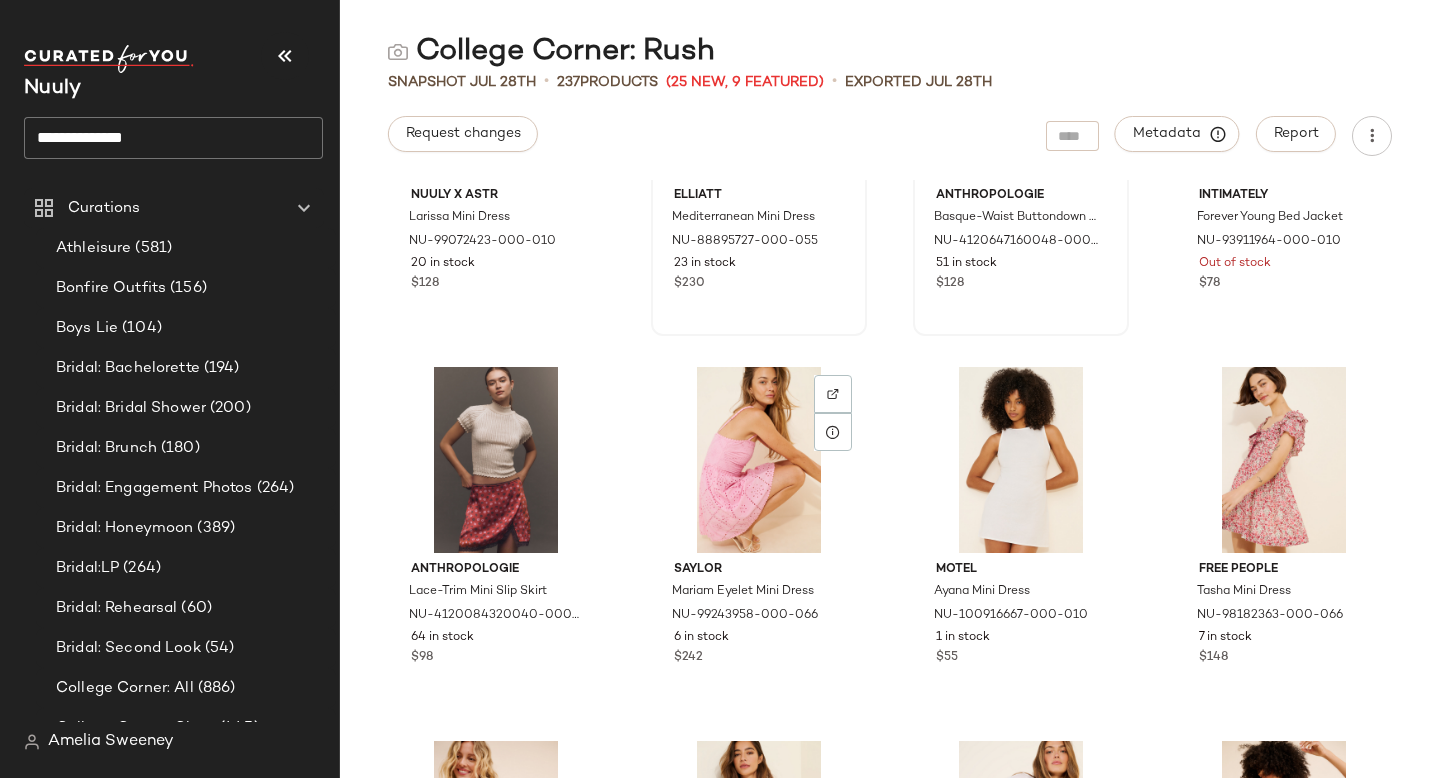 scroll, scrollTop: 8539, scrollLeft: 0, axis: vertical 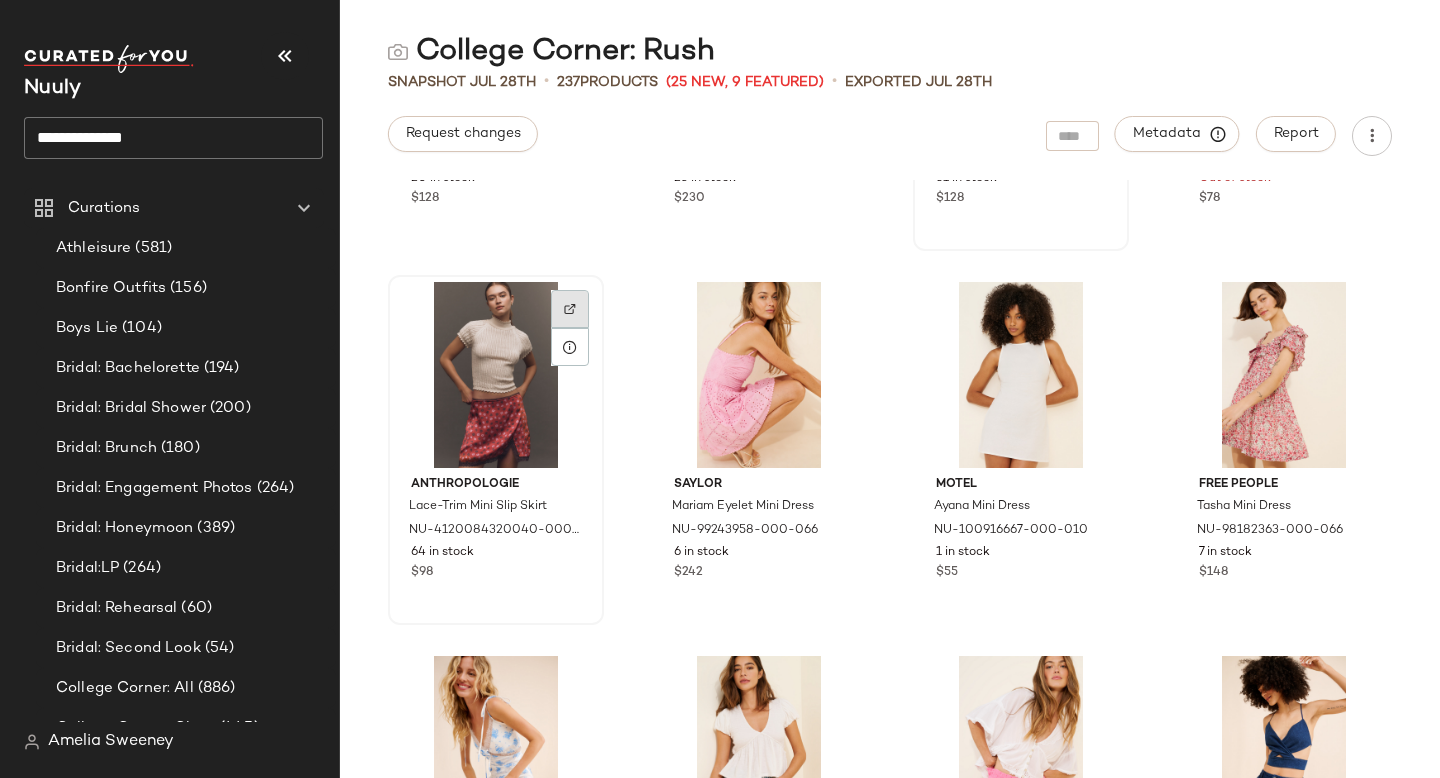 click 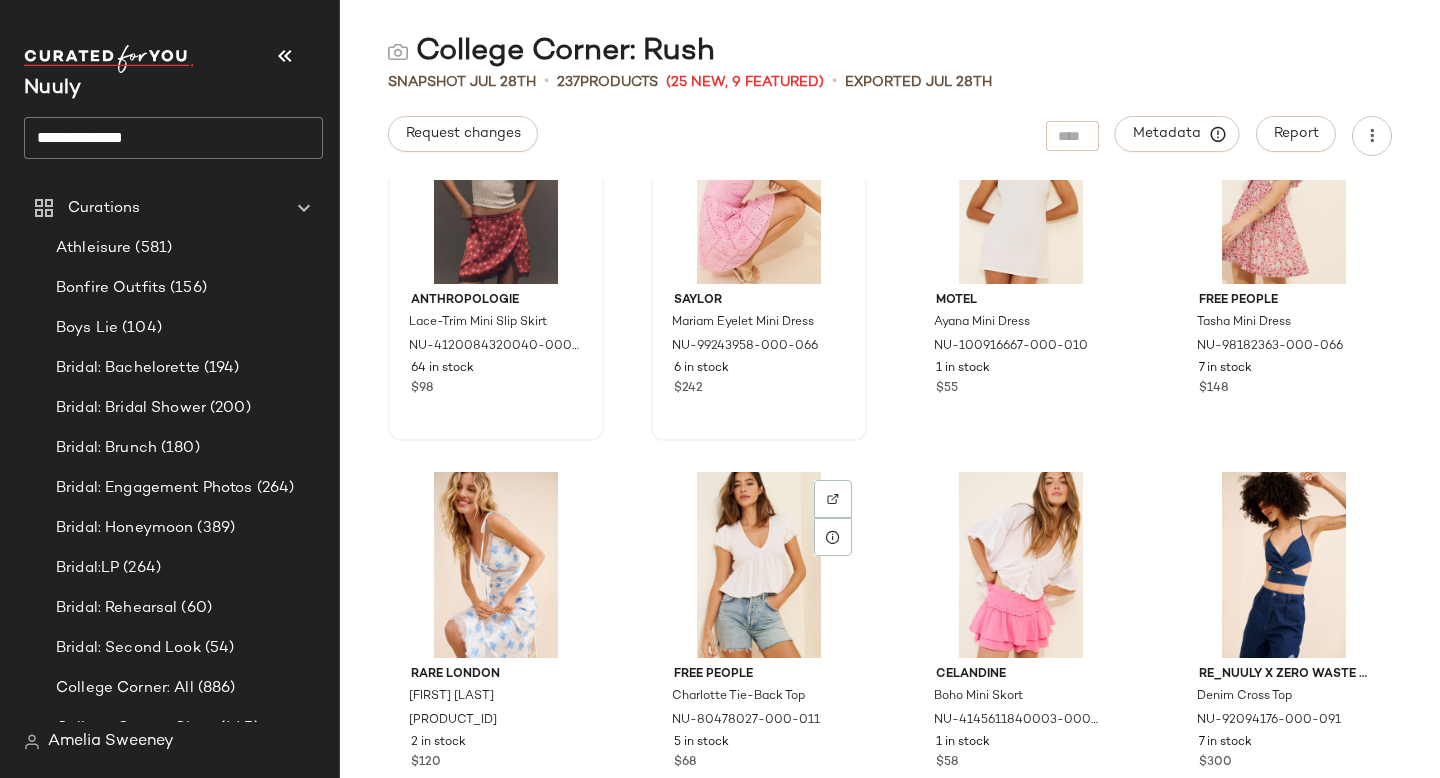scroll, scrollTop: 8917, scrollLeft: 0, axis: vertical 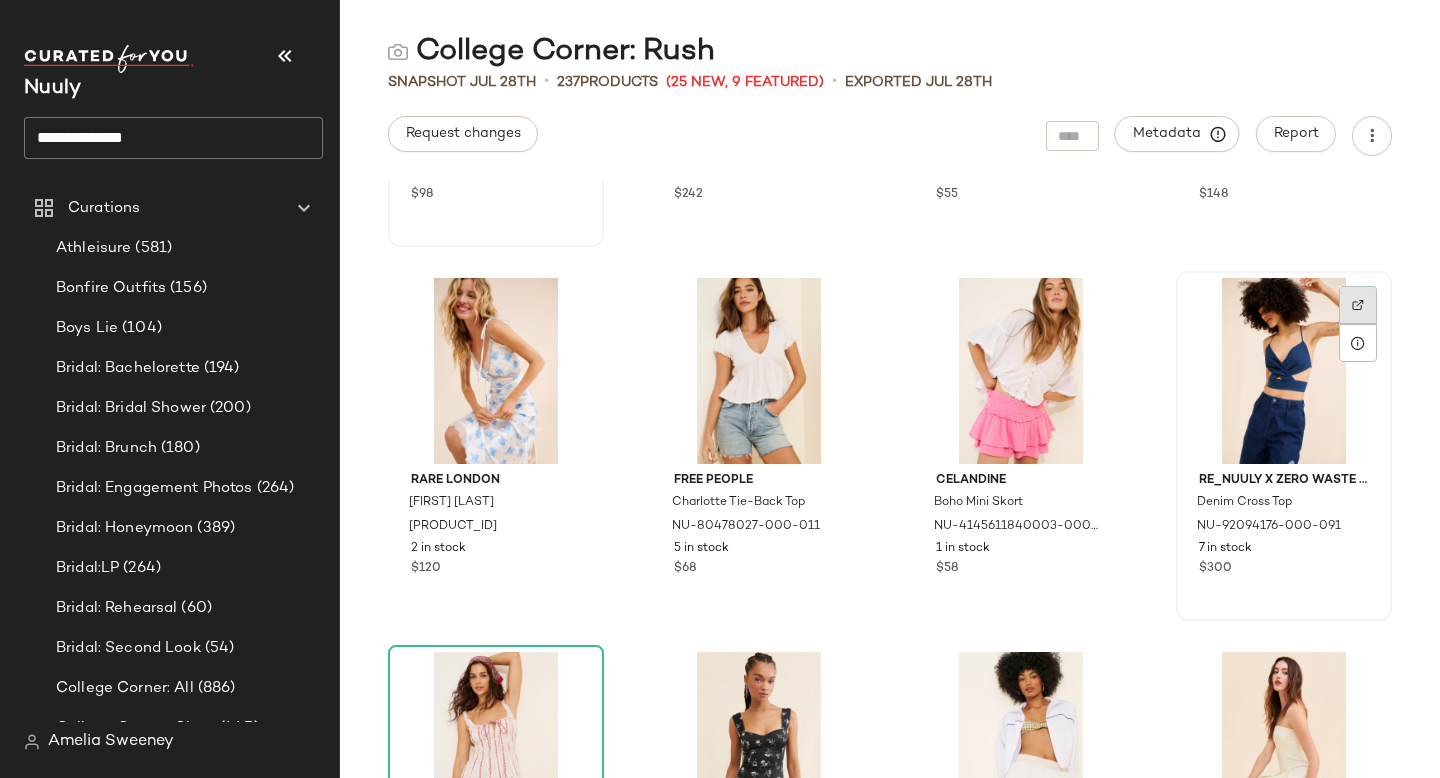 click 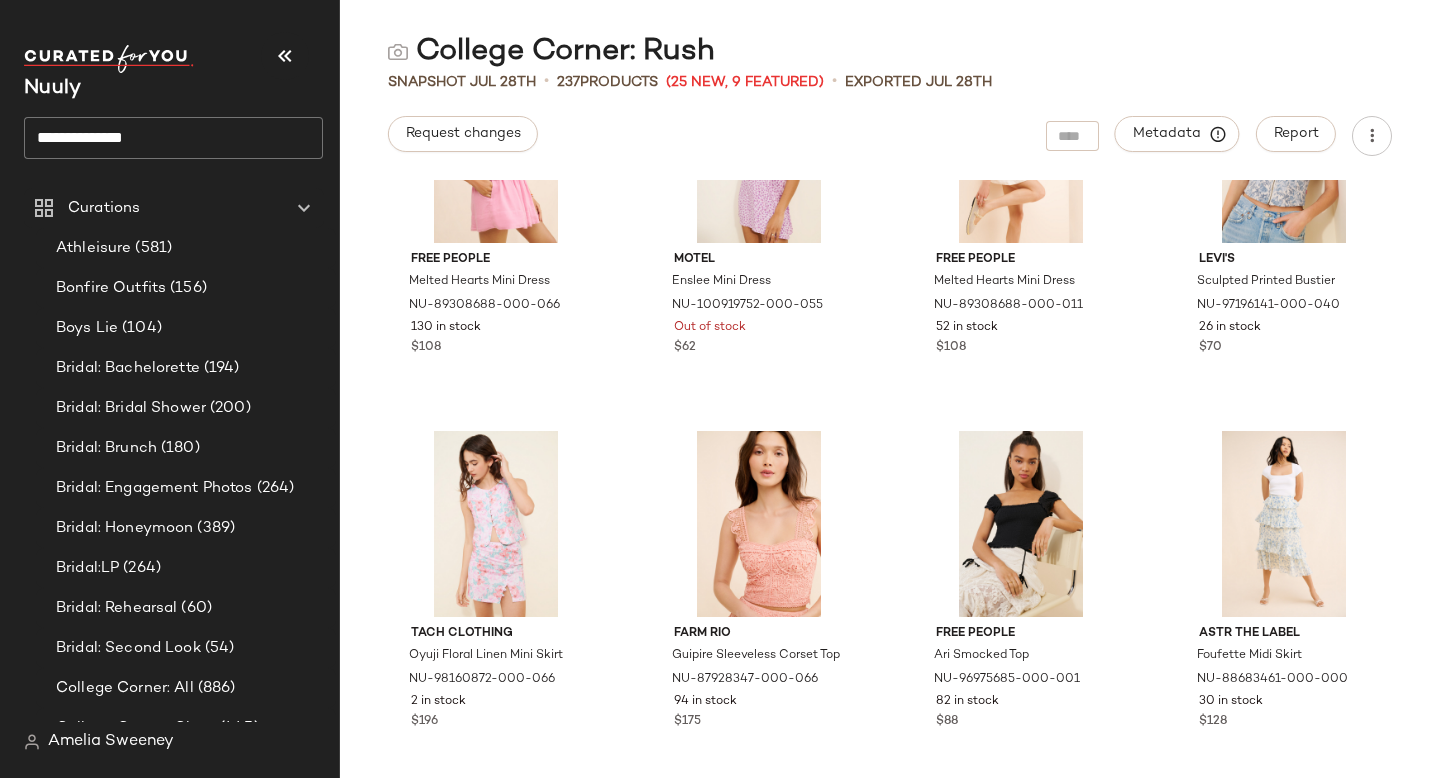 scroll, scrollTop: 11381, scrollLeft: 0, axis: vertical 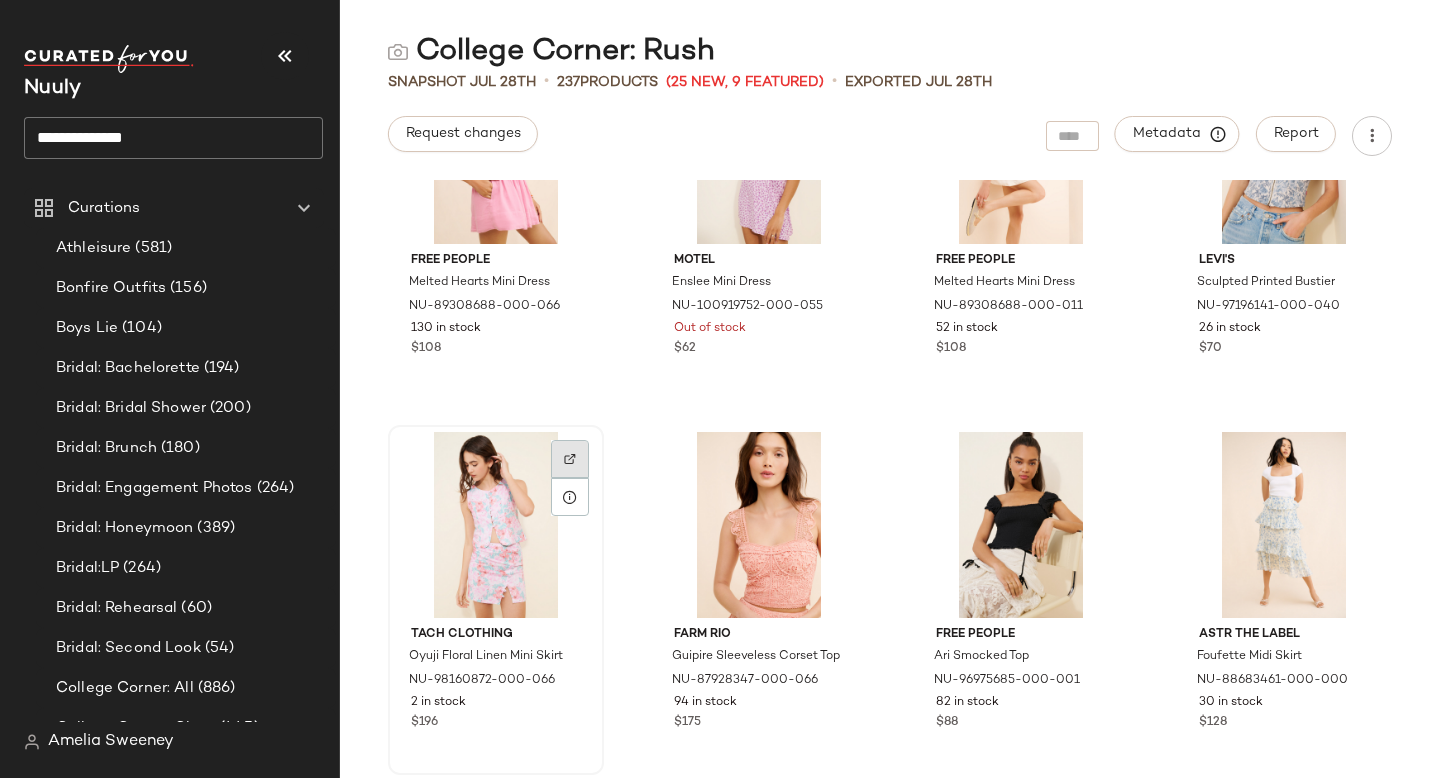 click 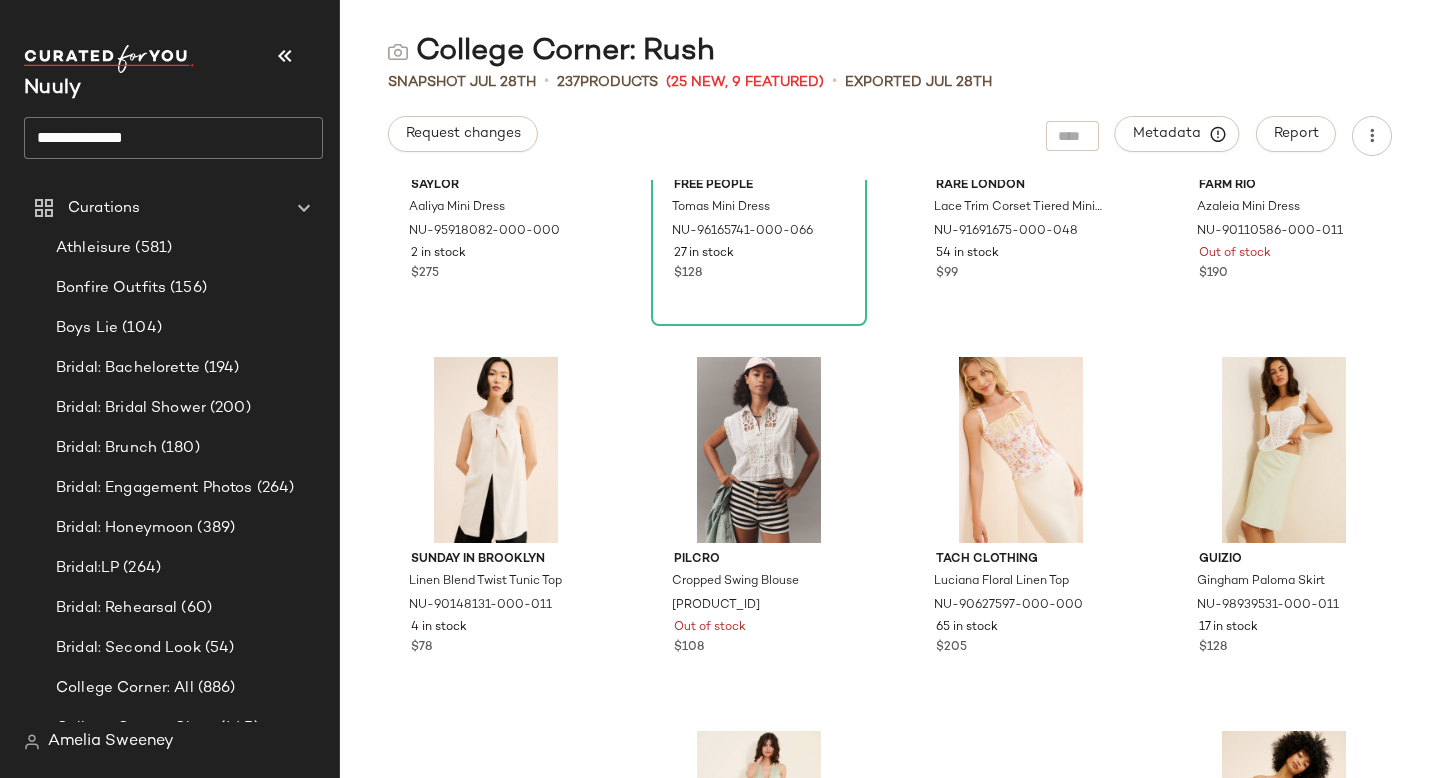 scroll, scrollTop: 13702, scrollLeft: 0, axis: vertical 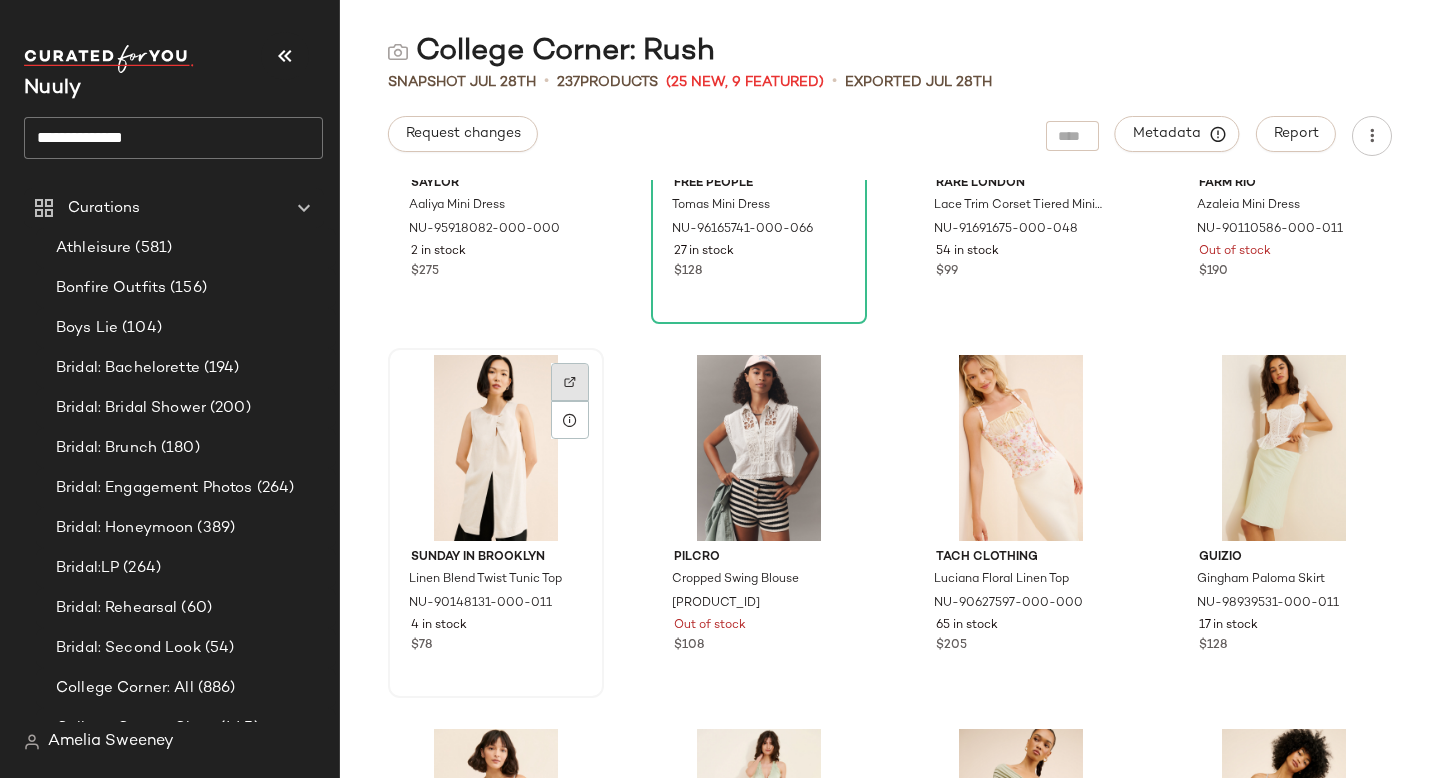 click 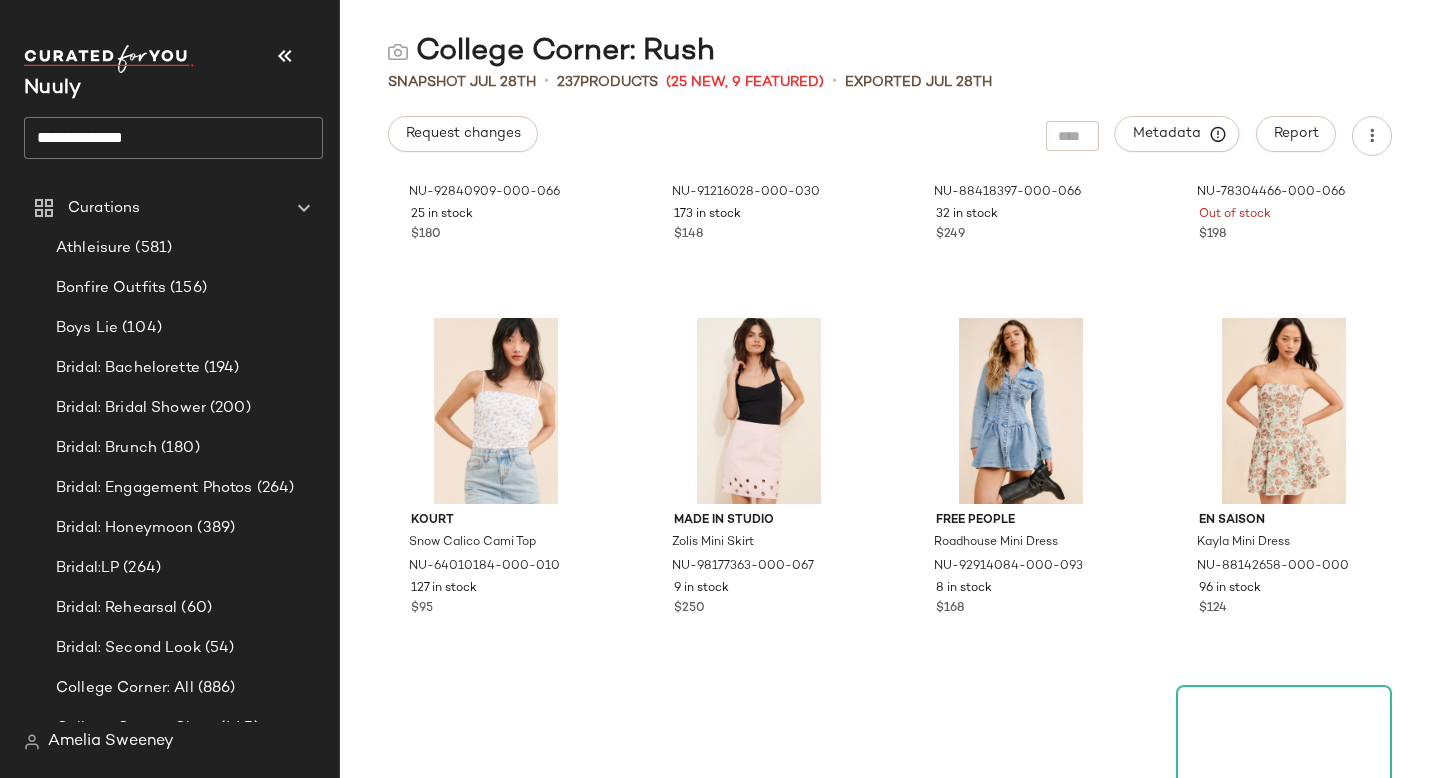 scroll, scrollTop: 14873, scrollLeft: 0, axis: vertical 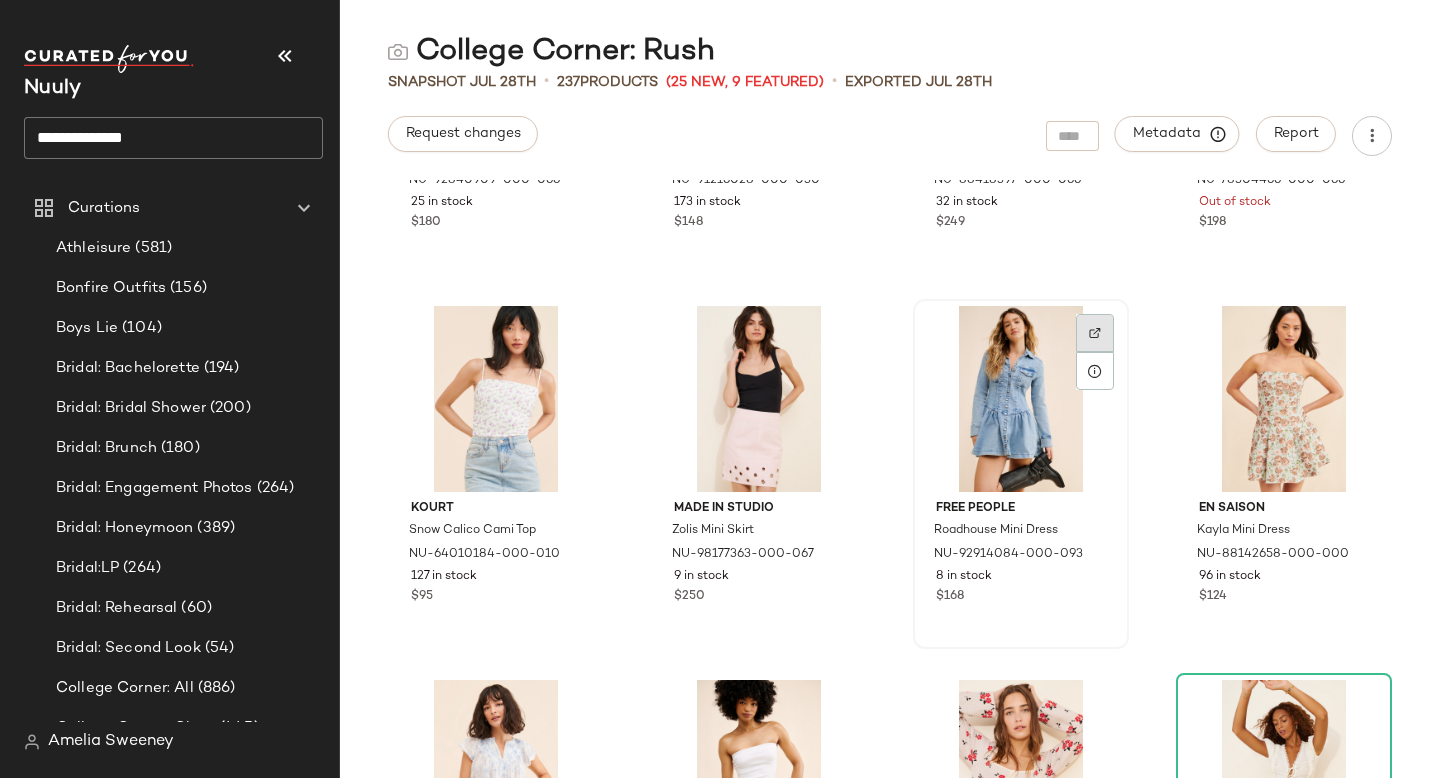 click 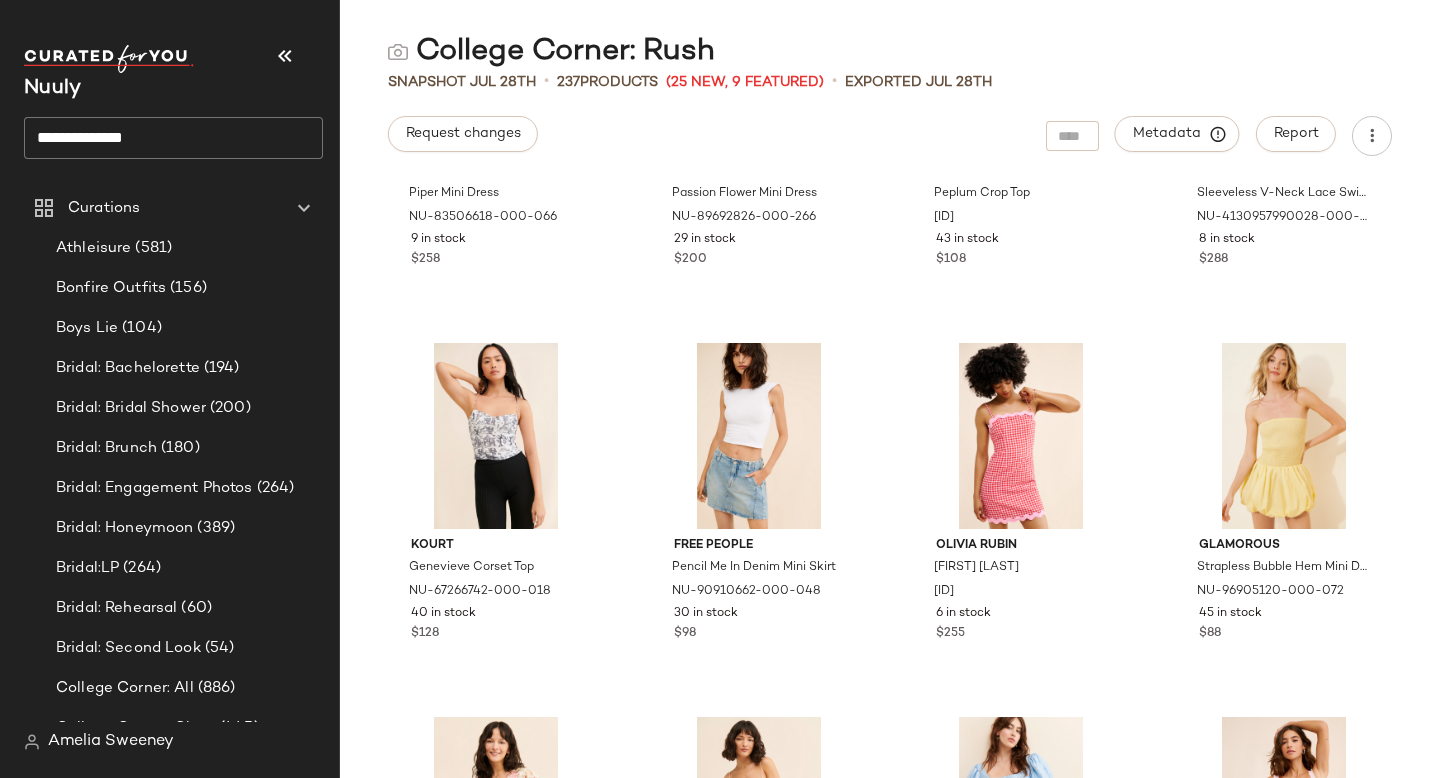 scroll, scrollTop: 15997, scrollLeft: 0, axis: vertical 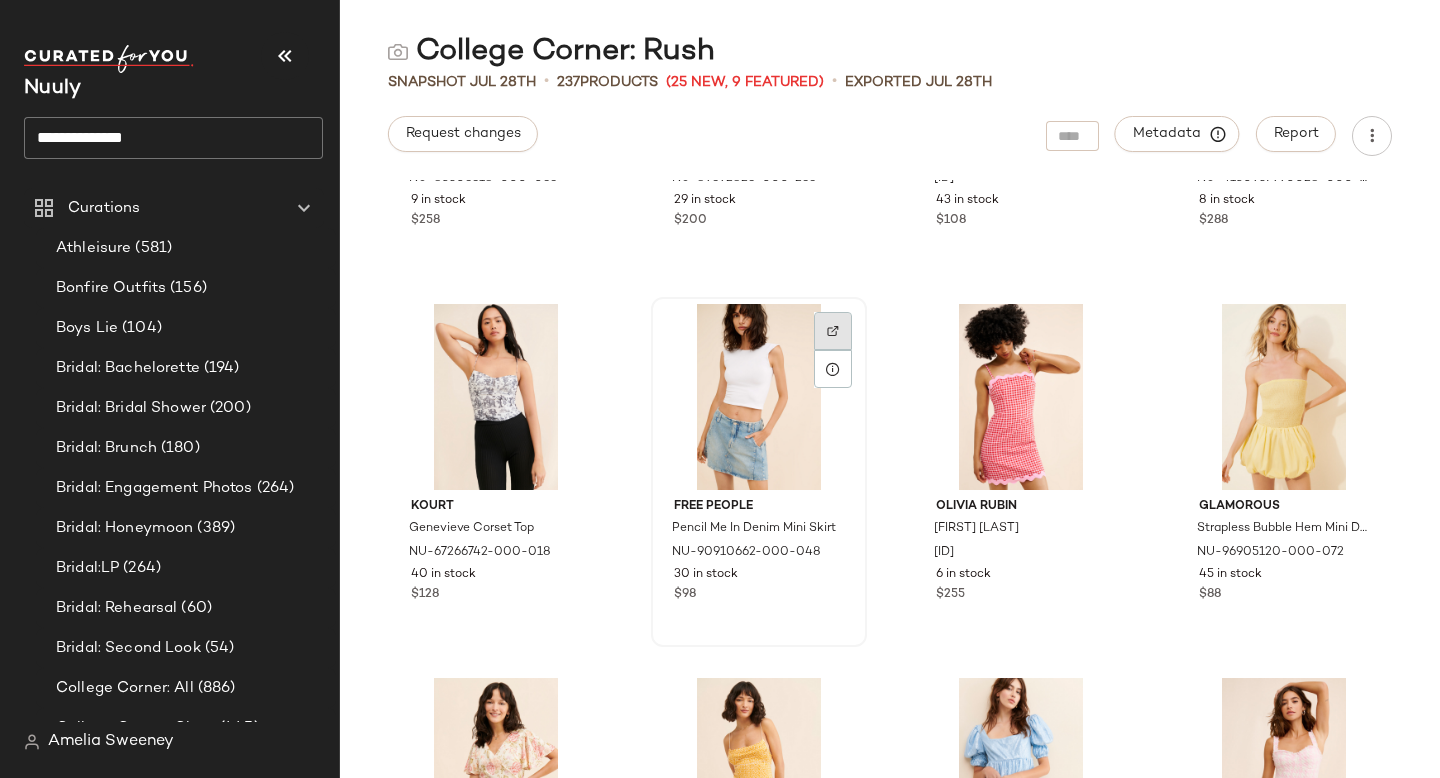 click 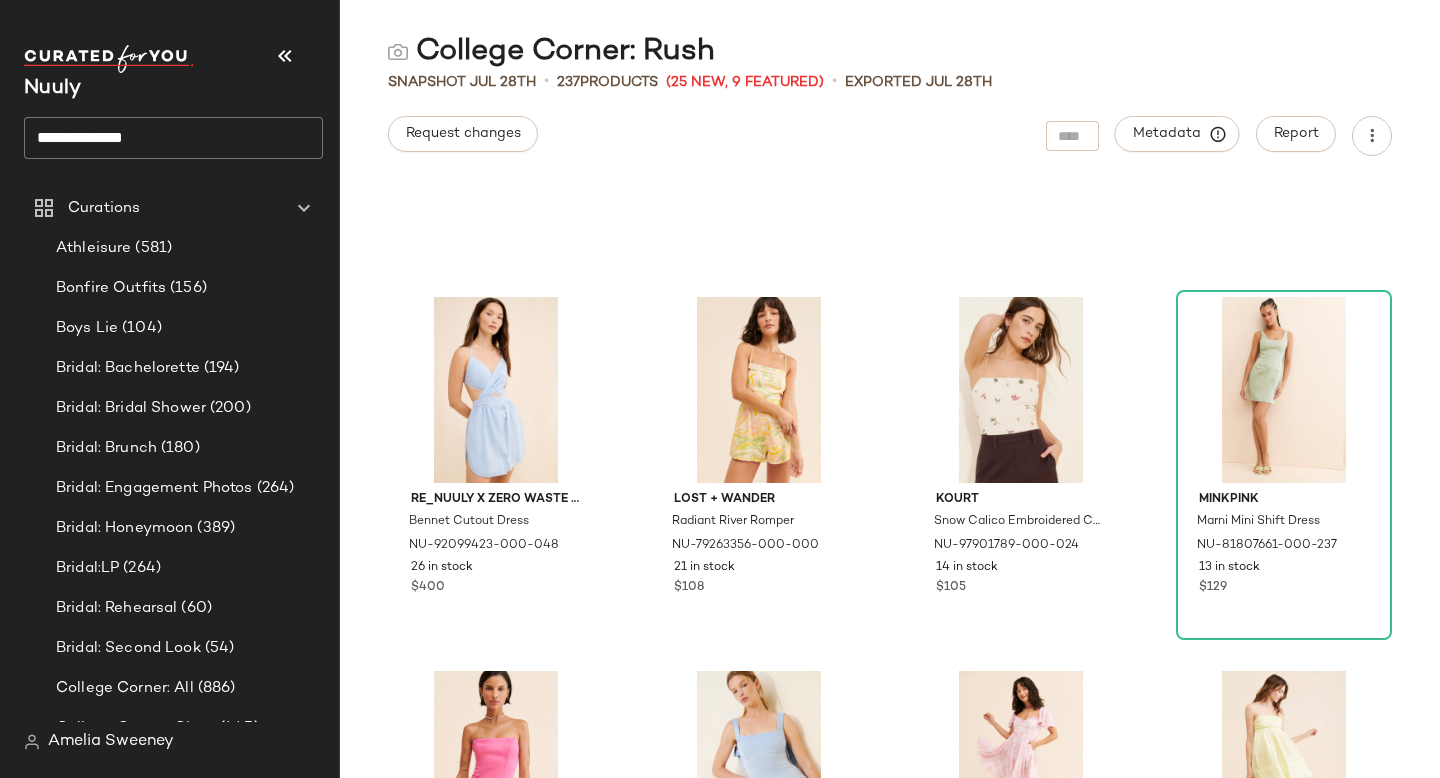 scroll, scrollTop: 16728, scrollLeft: 0, axis: vertical 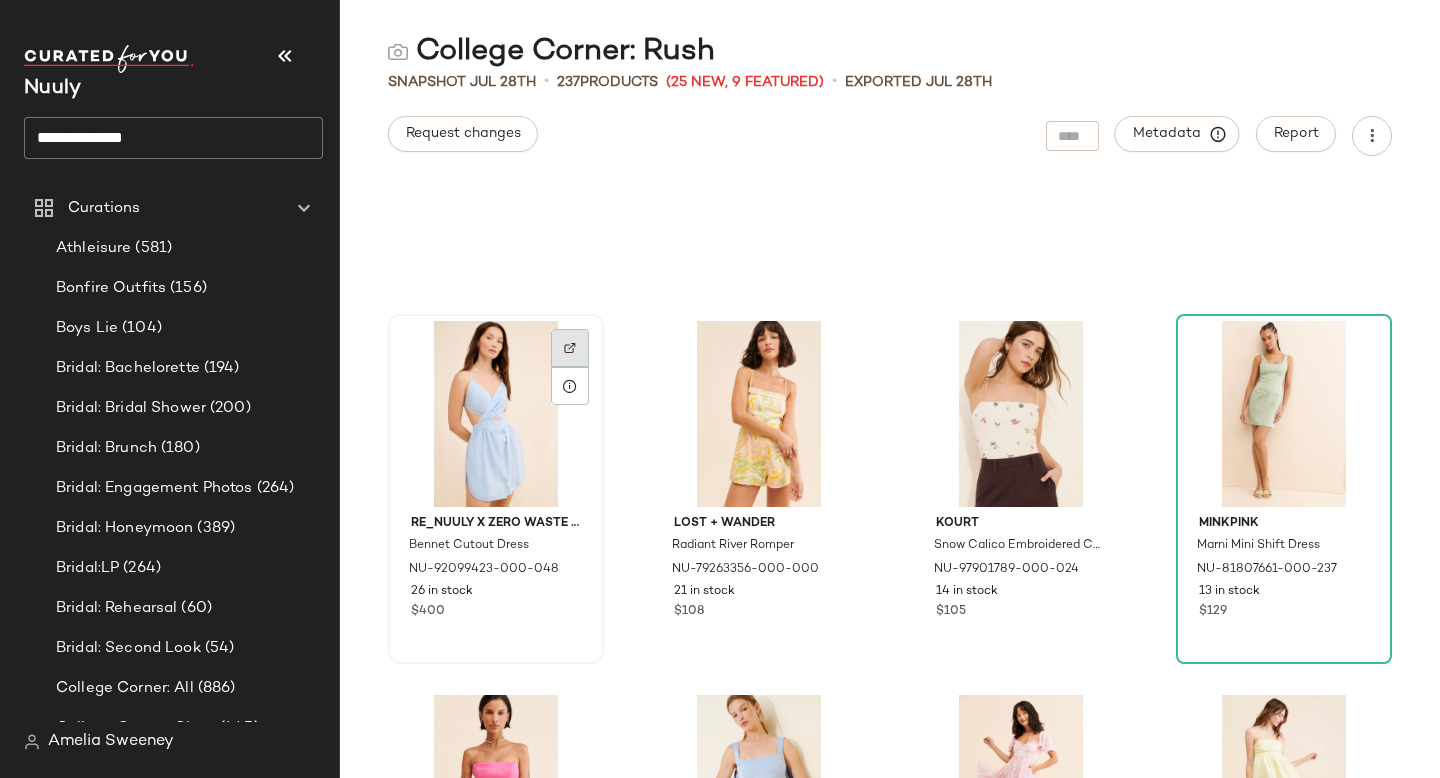 click 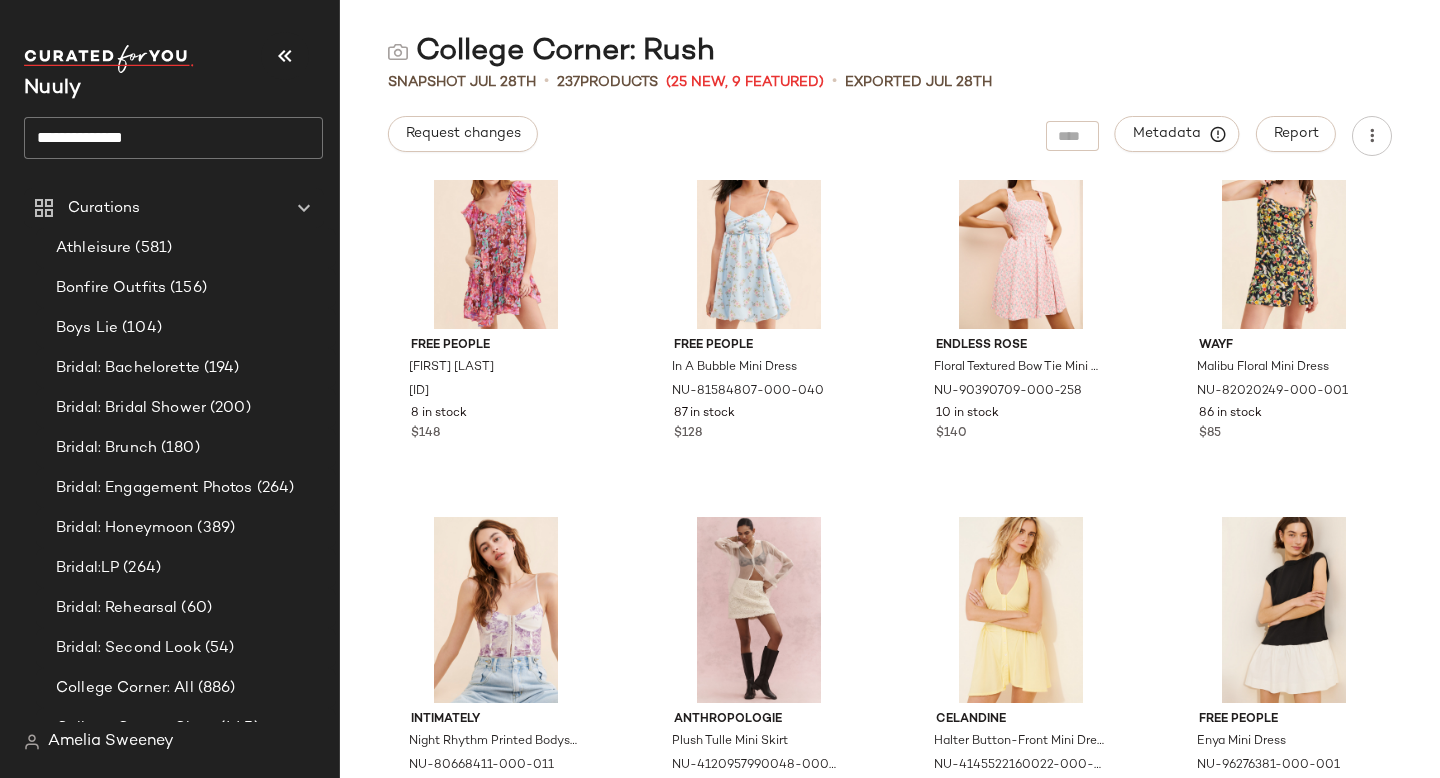 scroll, scrollTop: 18940, scrollLeft: 0, axis: vertical 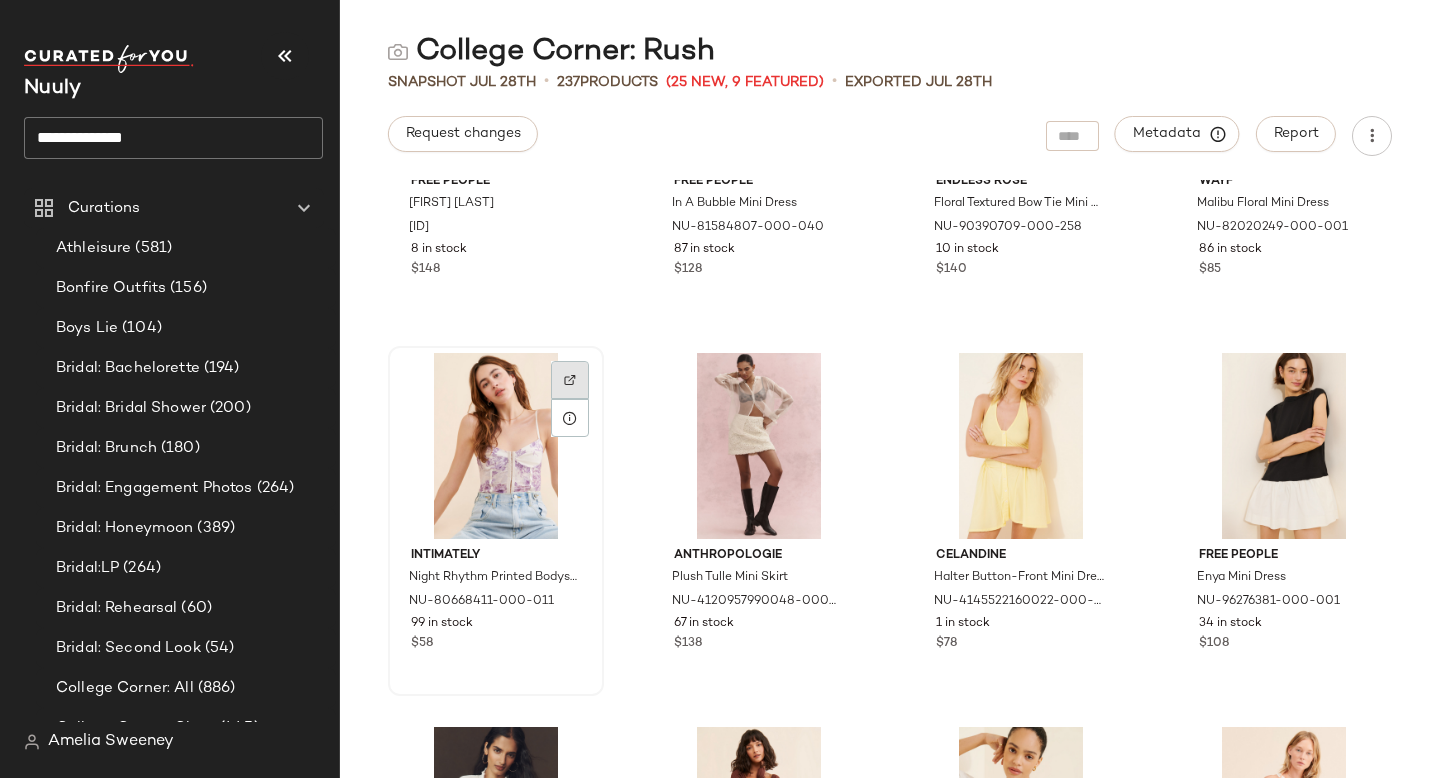 click 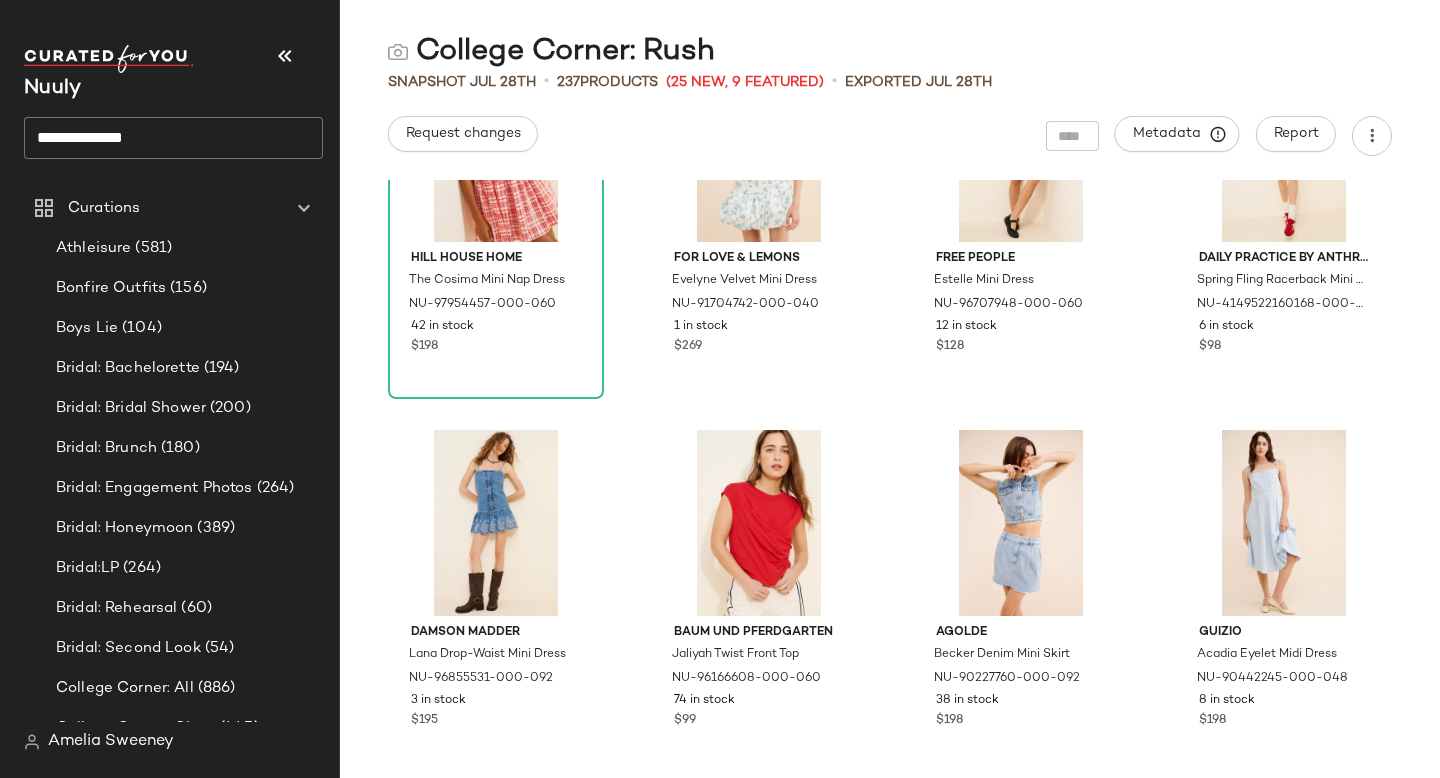 scroll, scrollTop: 21109, scrollLeft: 0, axis: vertical 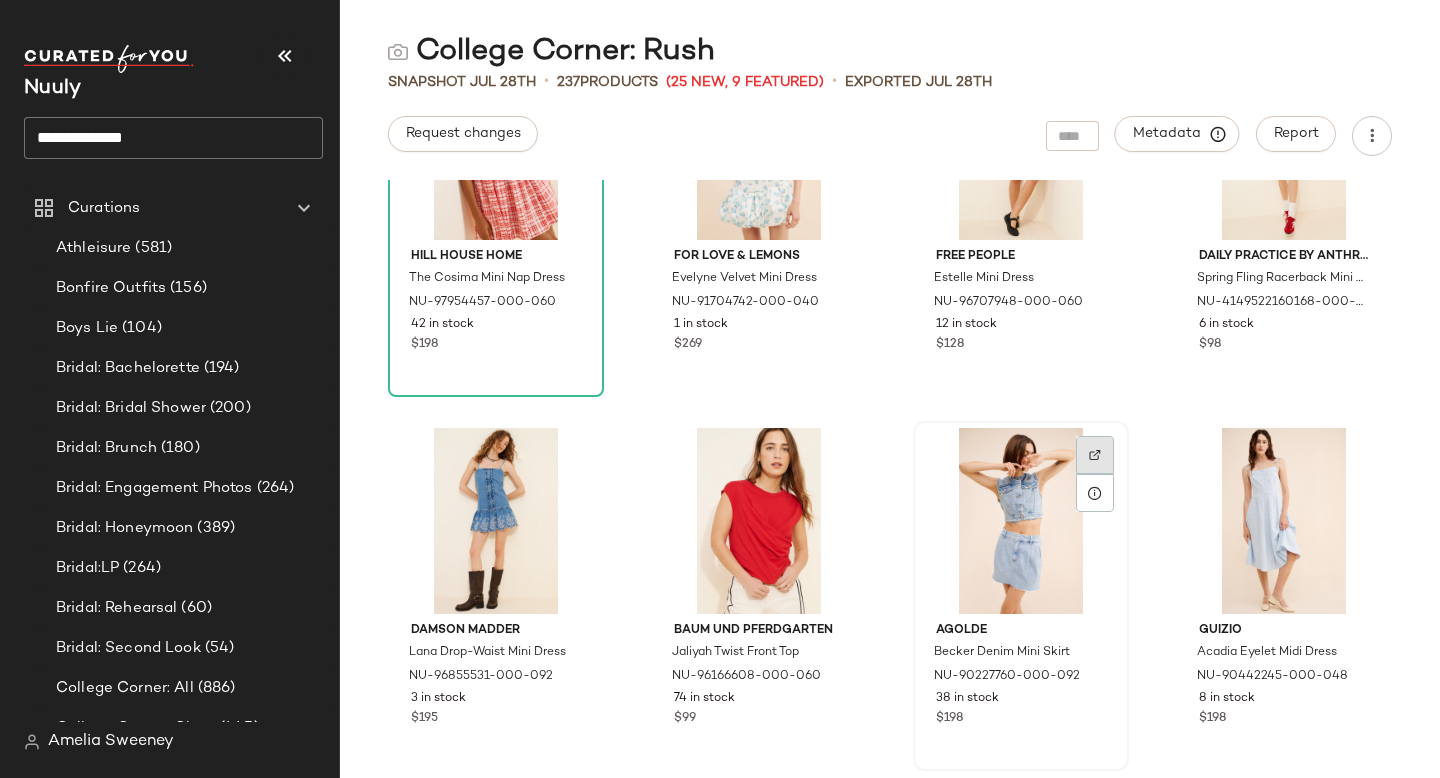 click 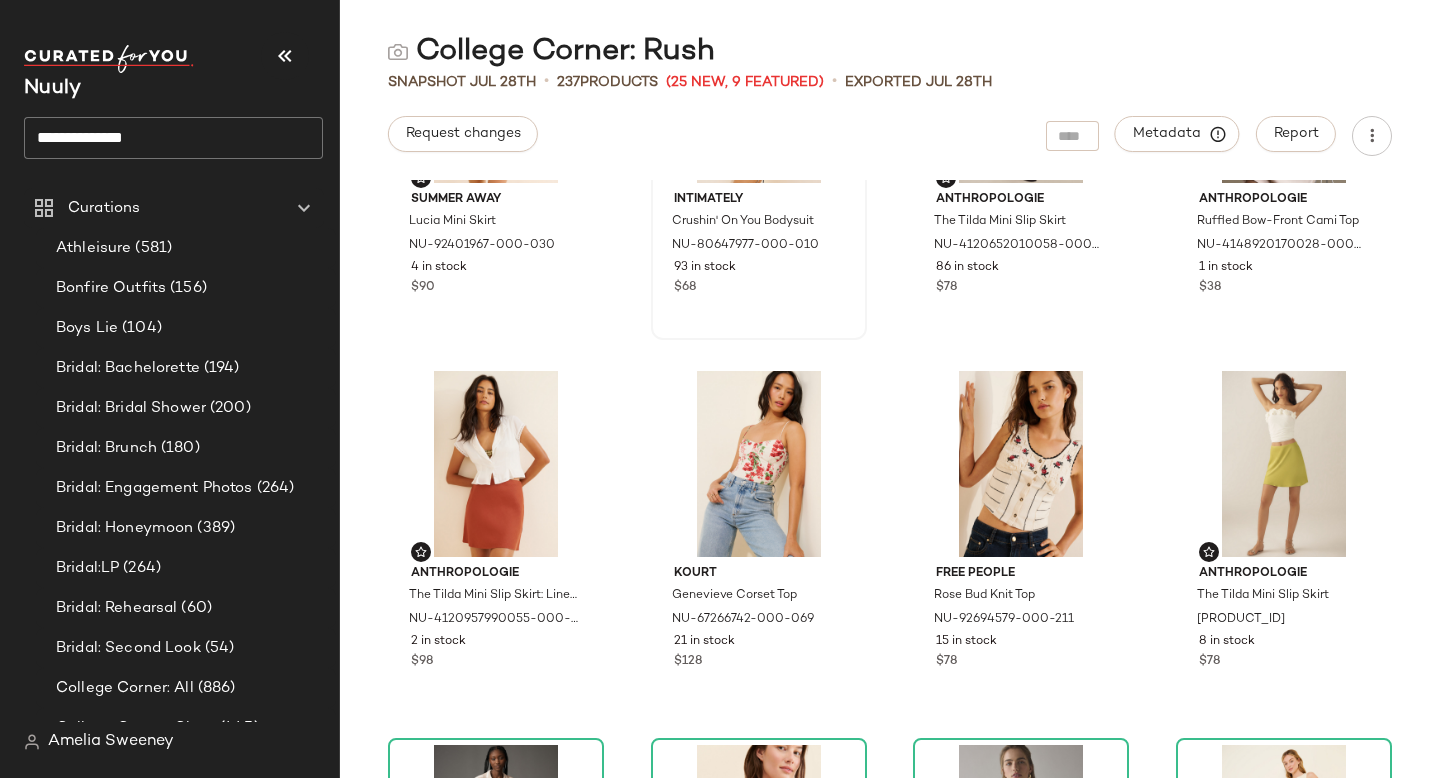 scroll, scrollTop: 0, scrollLeft: 0, axis: both 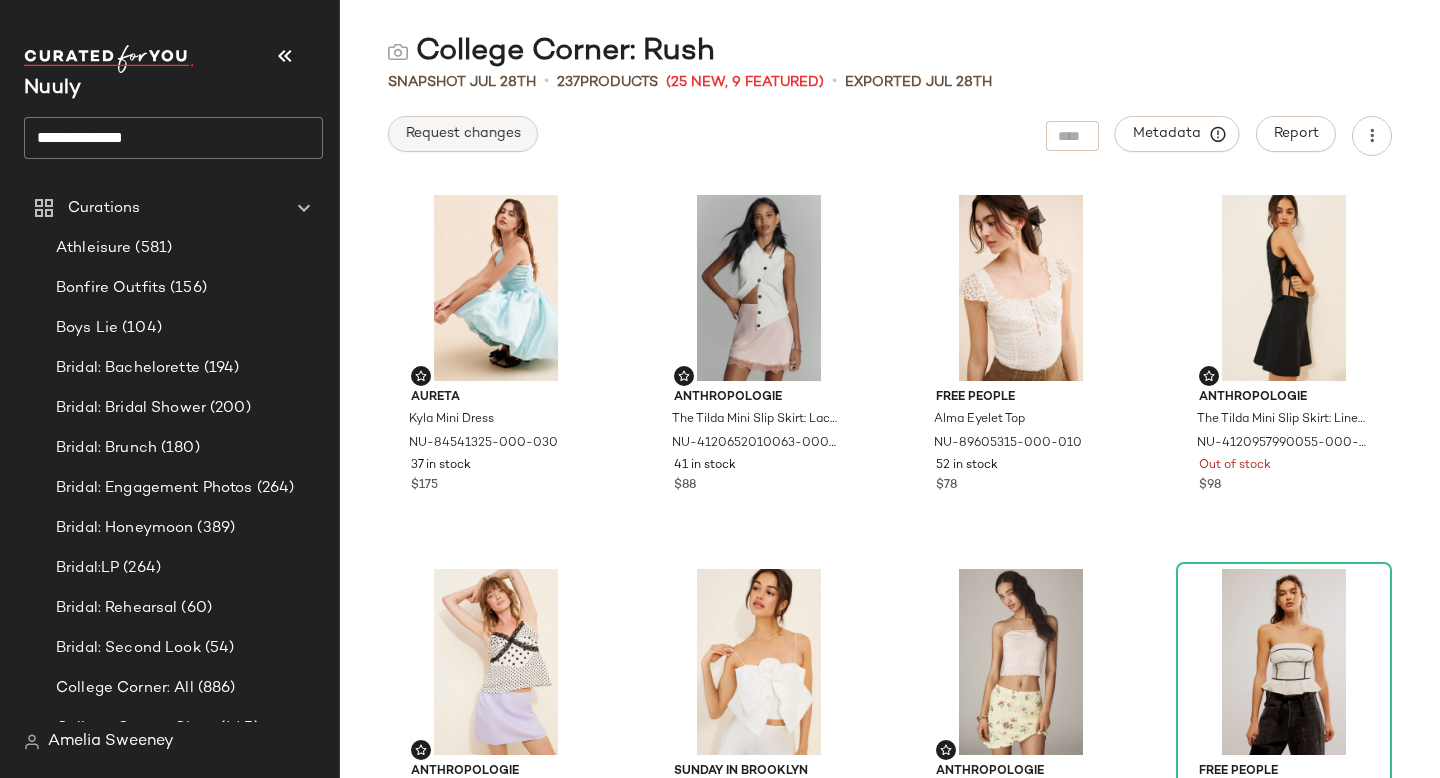 click on "Request changes" at bounding box center (463, 134) 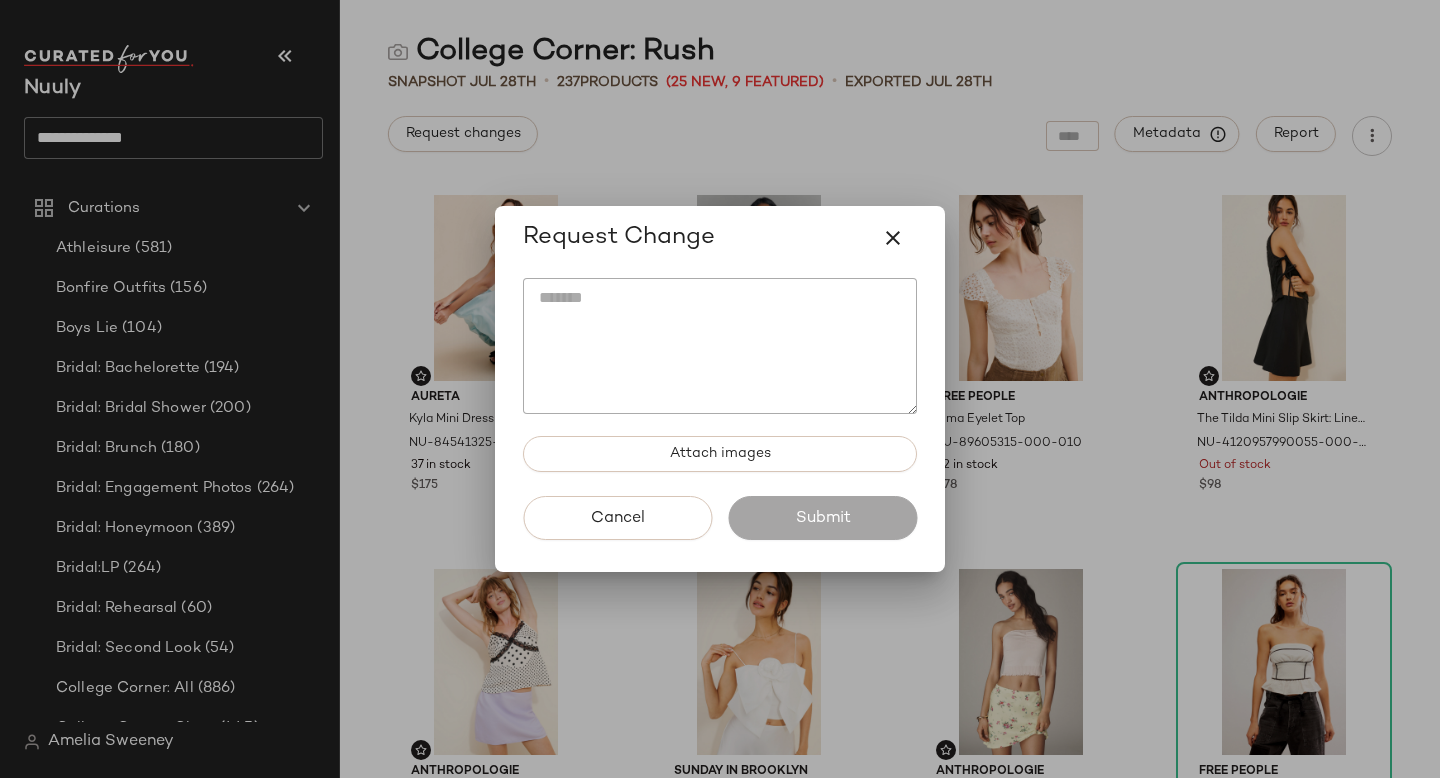 click 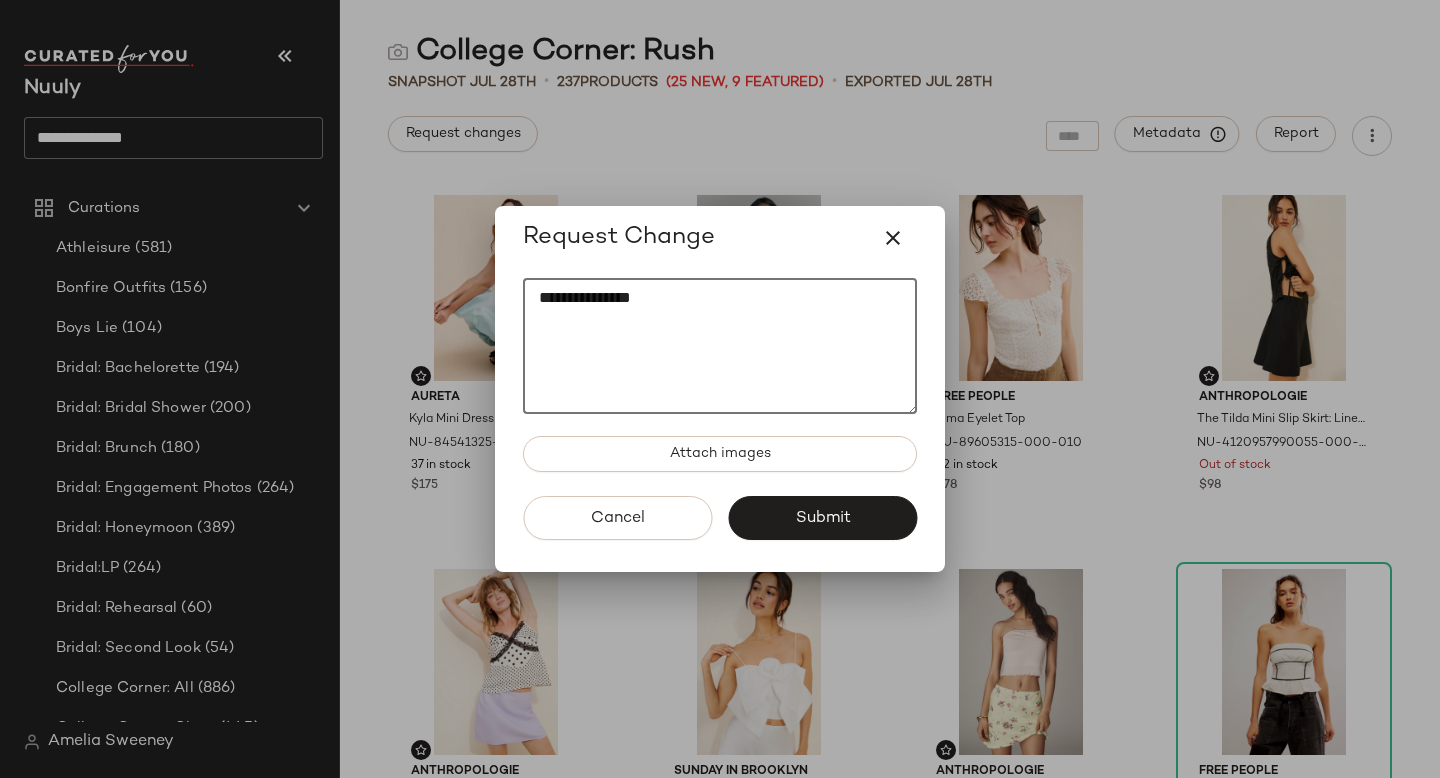 paste on "********" 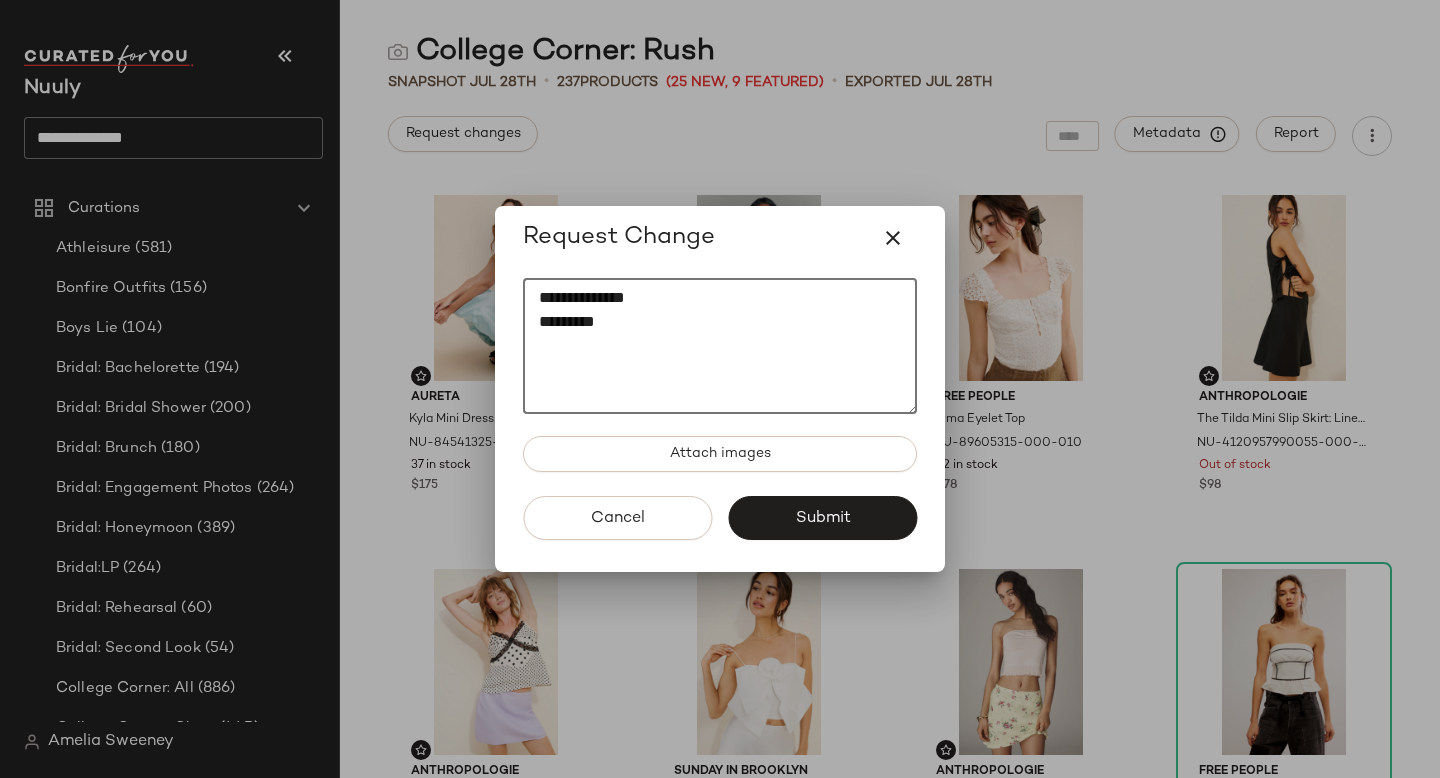 paste on "********" 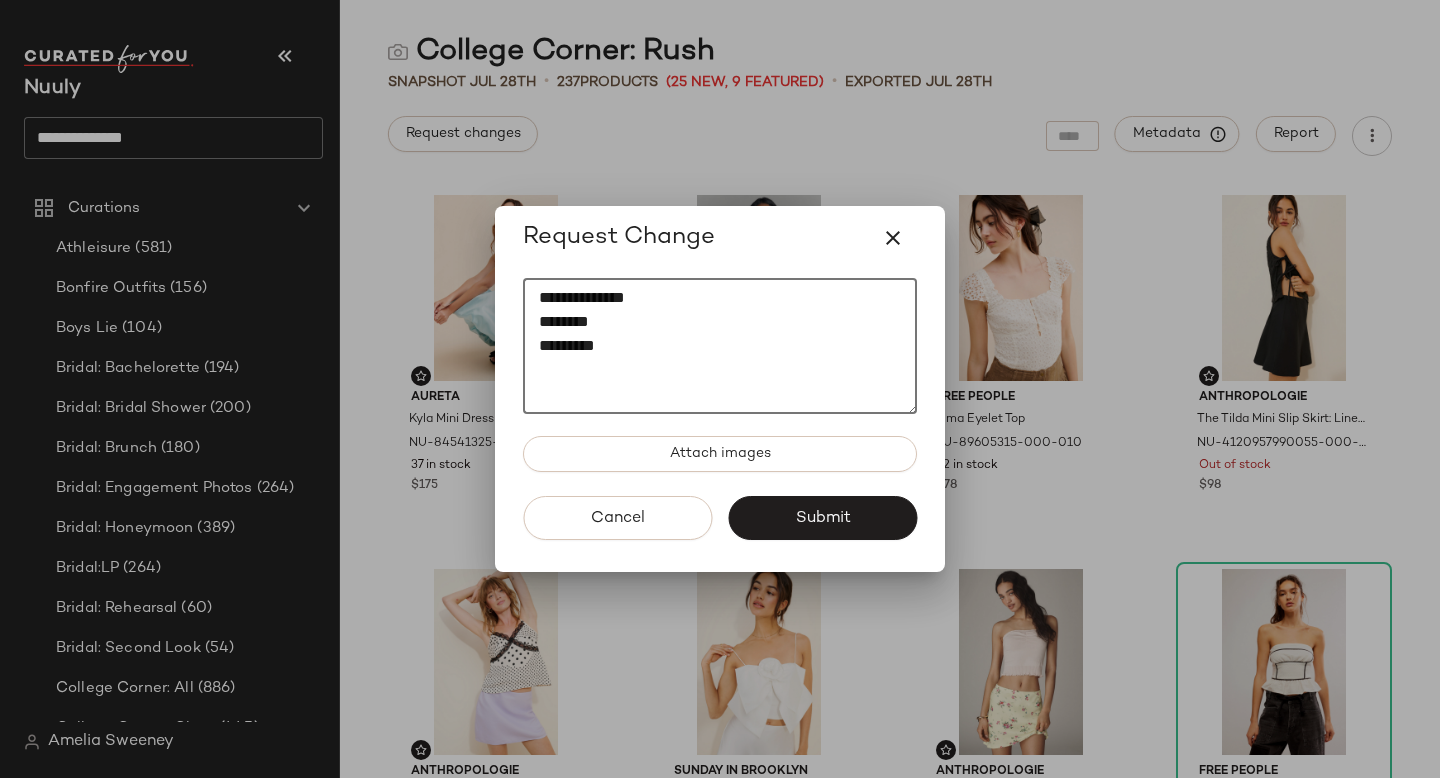 paste on "********" 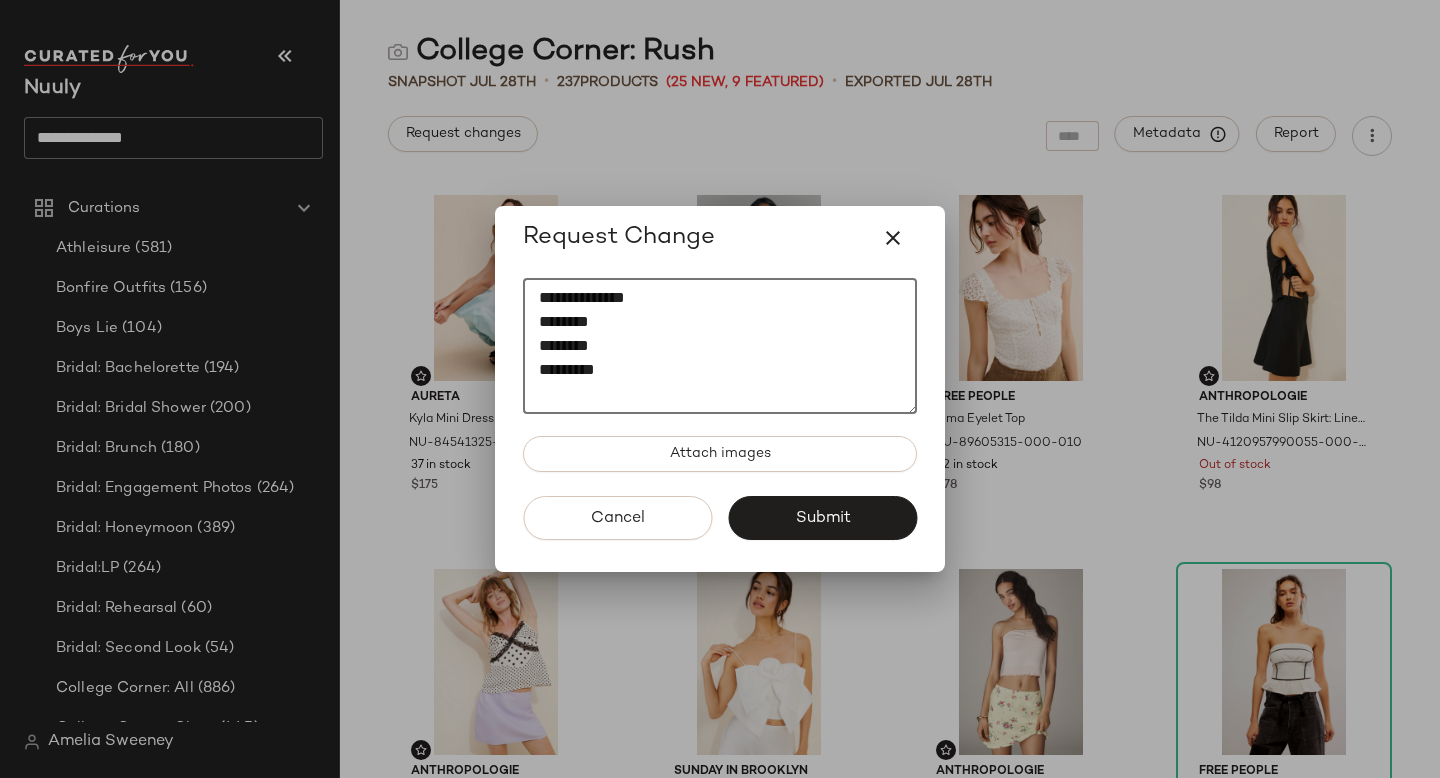 paste on "********" 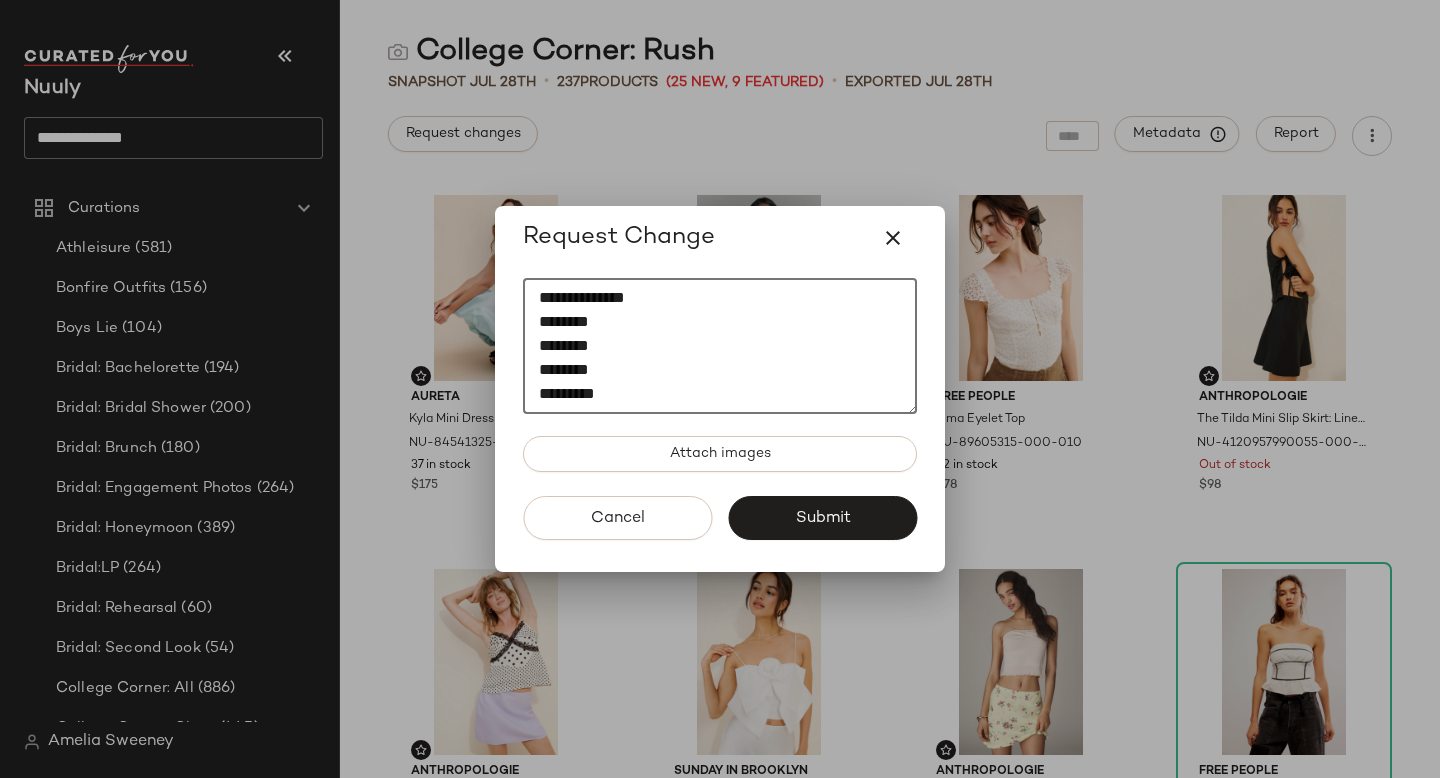 scroll, scrollTop: 12, scrollLeft: 0, axis: vertical 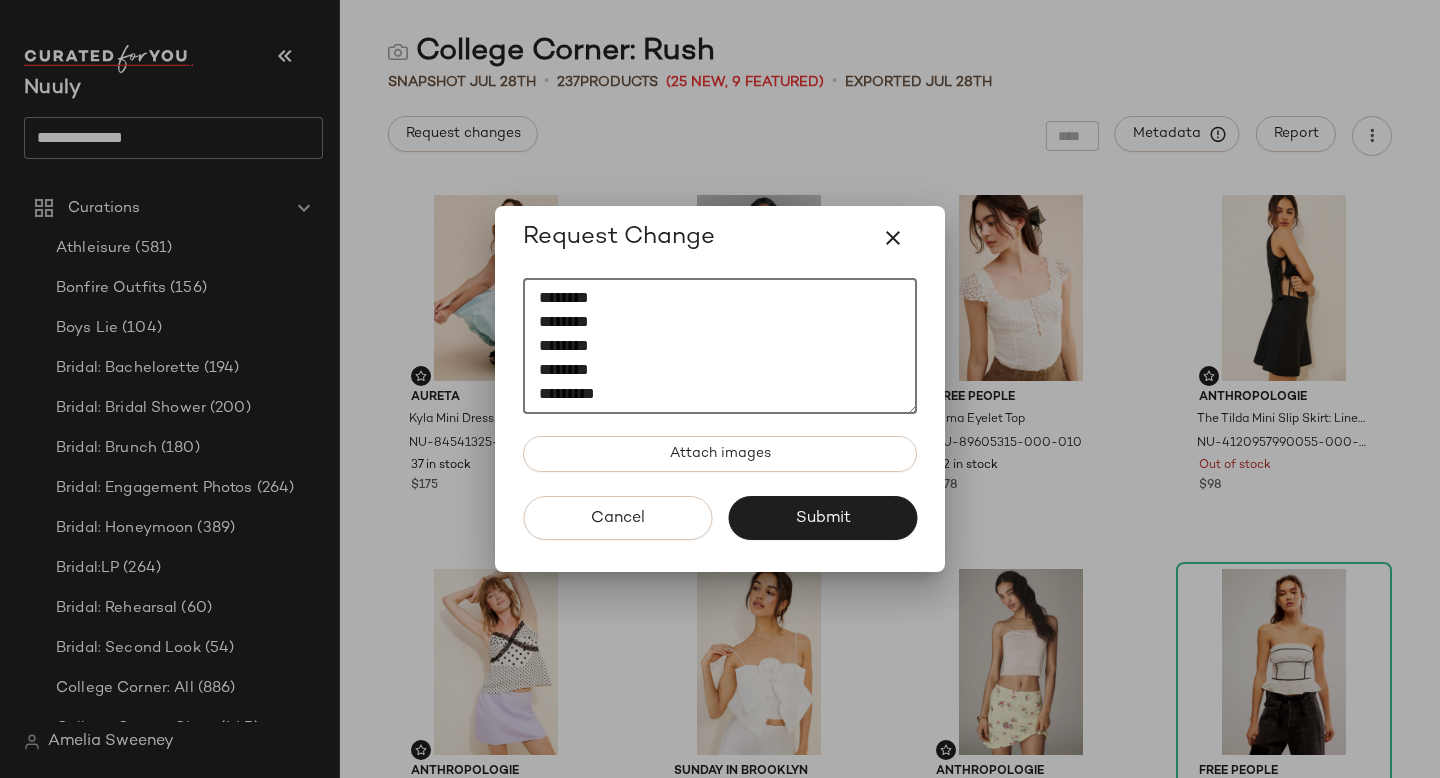 paste on "********" 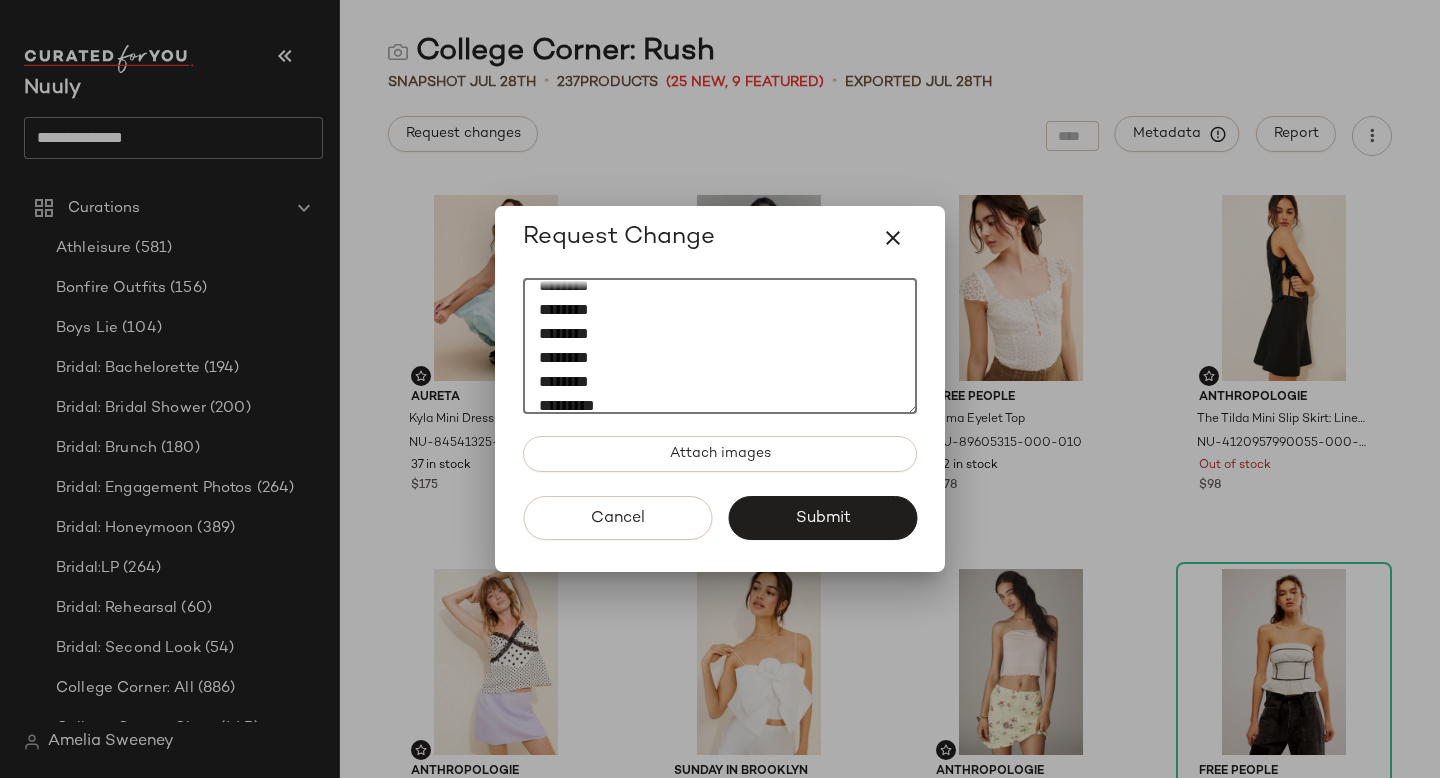 scroll, scrollTop: 60, scrollLeft: 0, axis: vertical 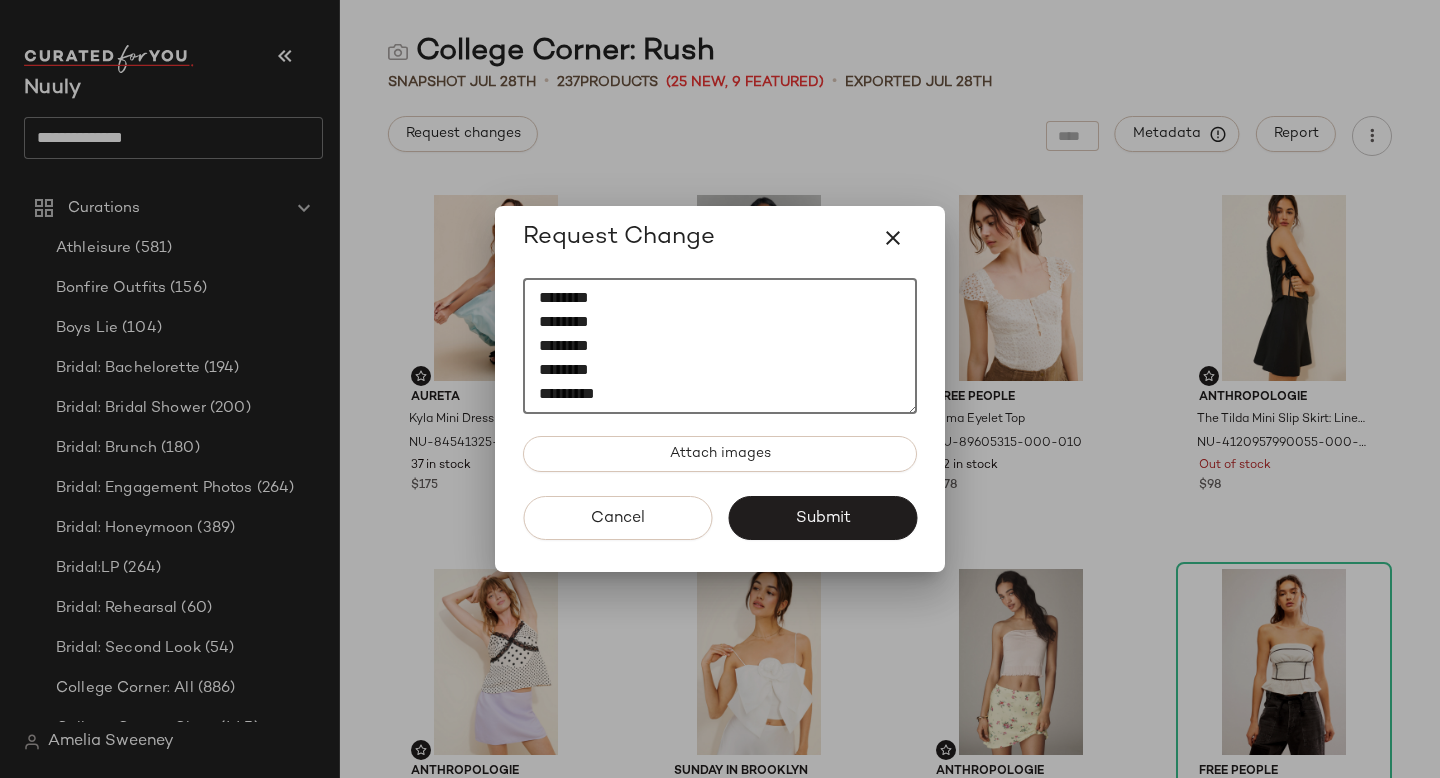 paste on "**********" 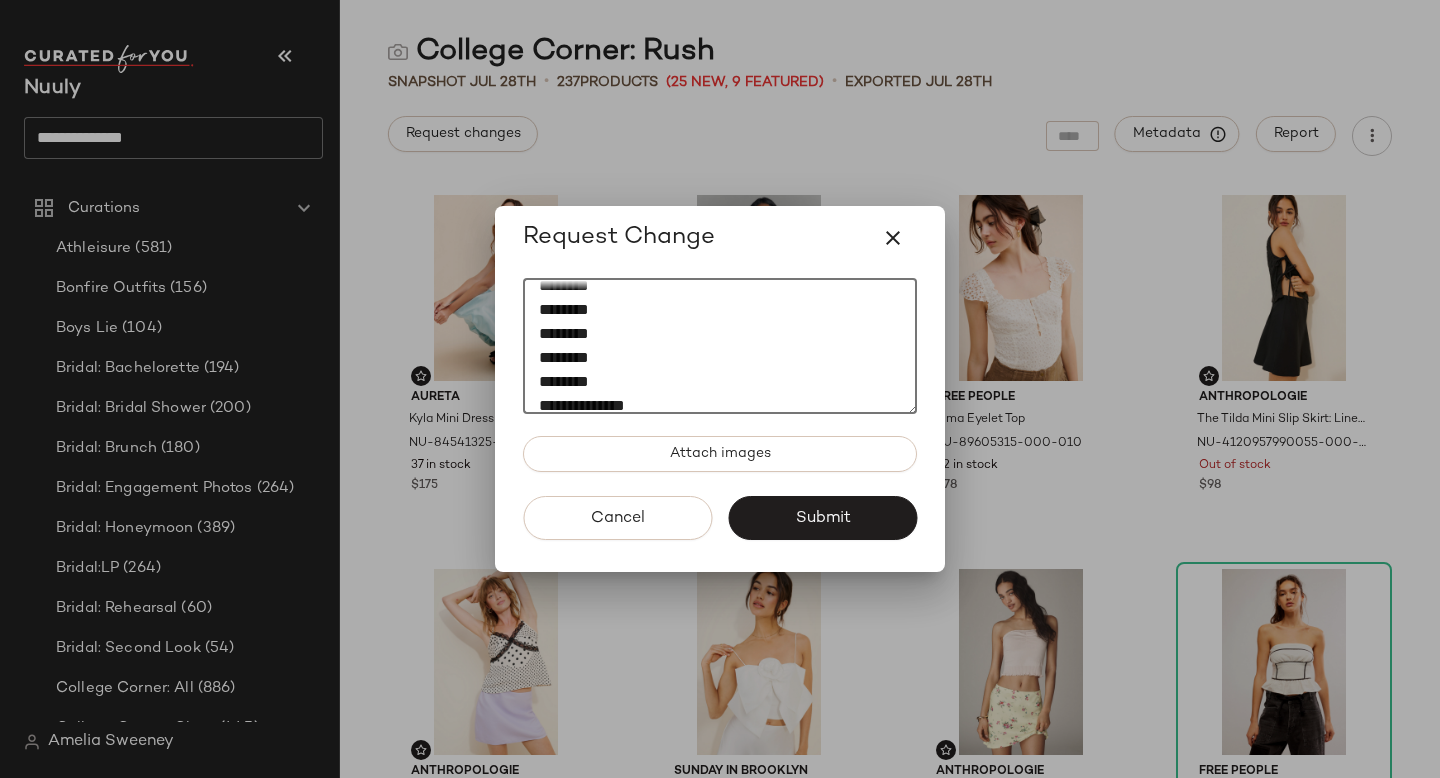 scroll, scrollTop: 84, scrollLeft: 0, axis: vertical 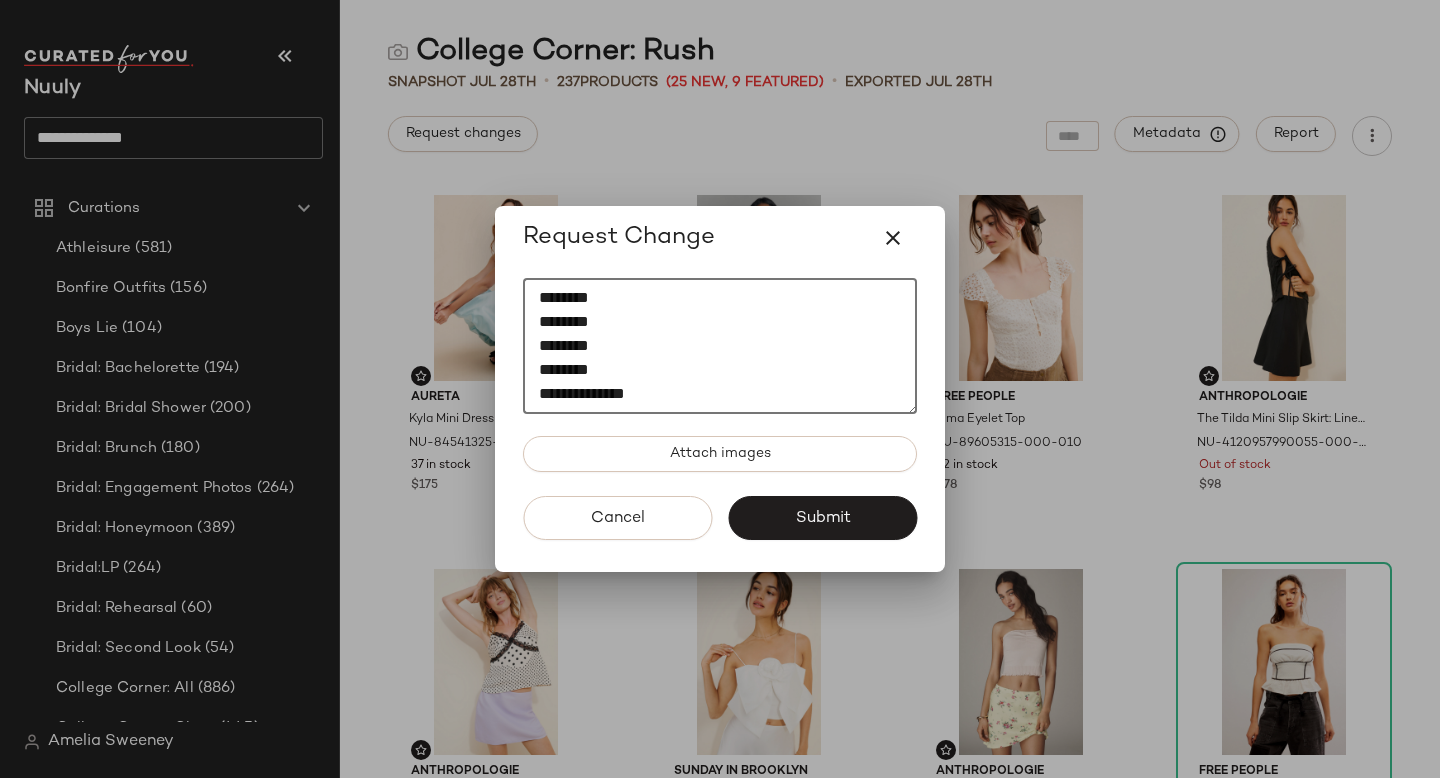 paste on "********" 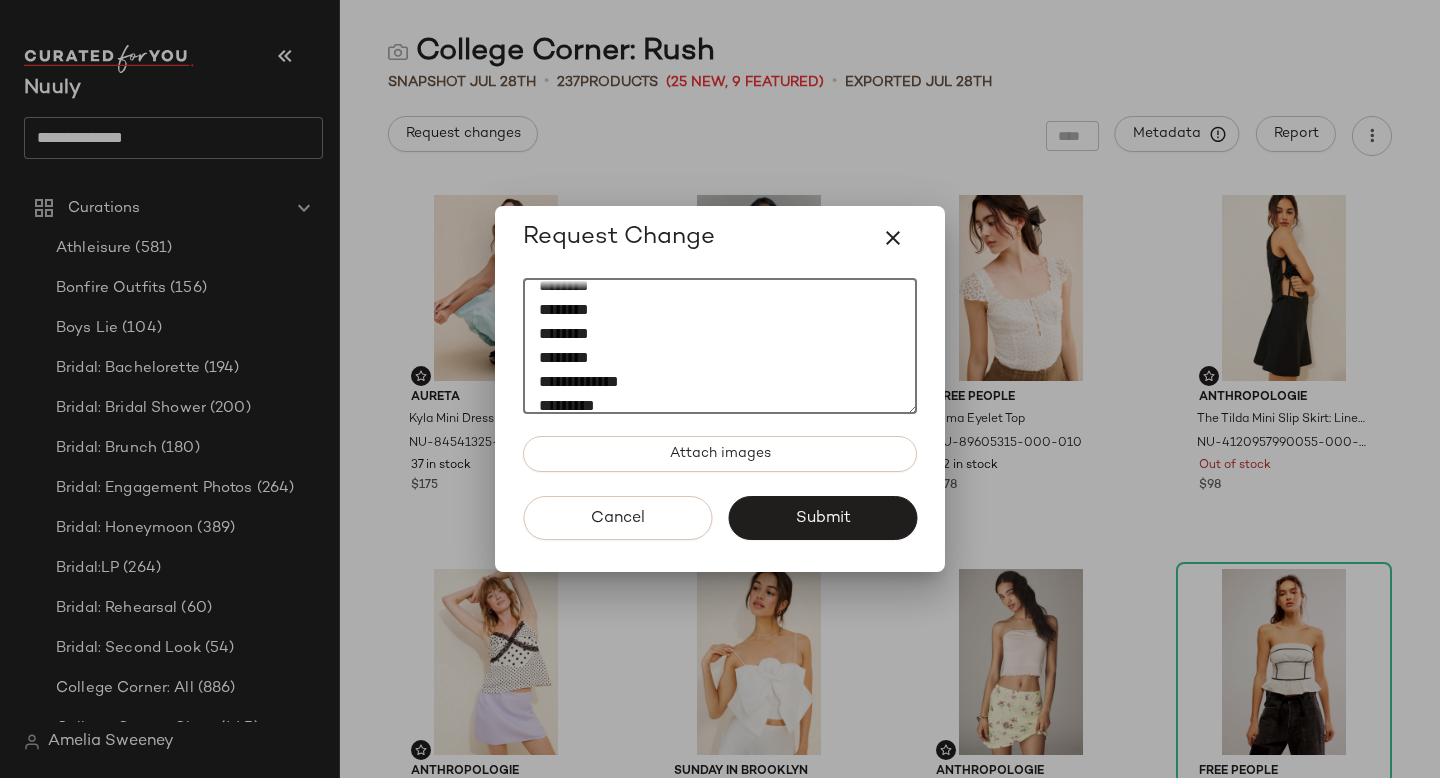 scroll, scrollTop: 108, scrollLeft: 0, axis: vertical 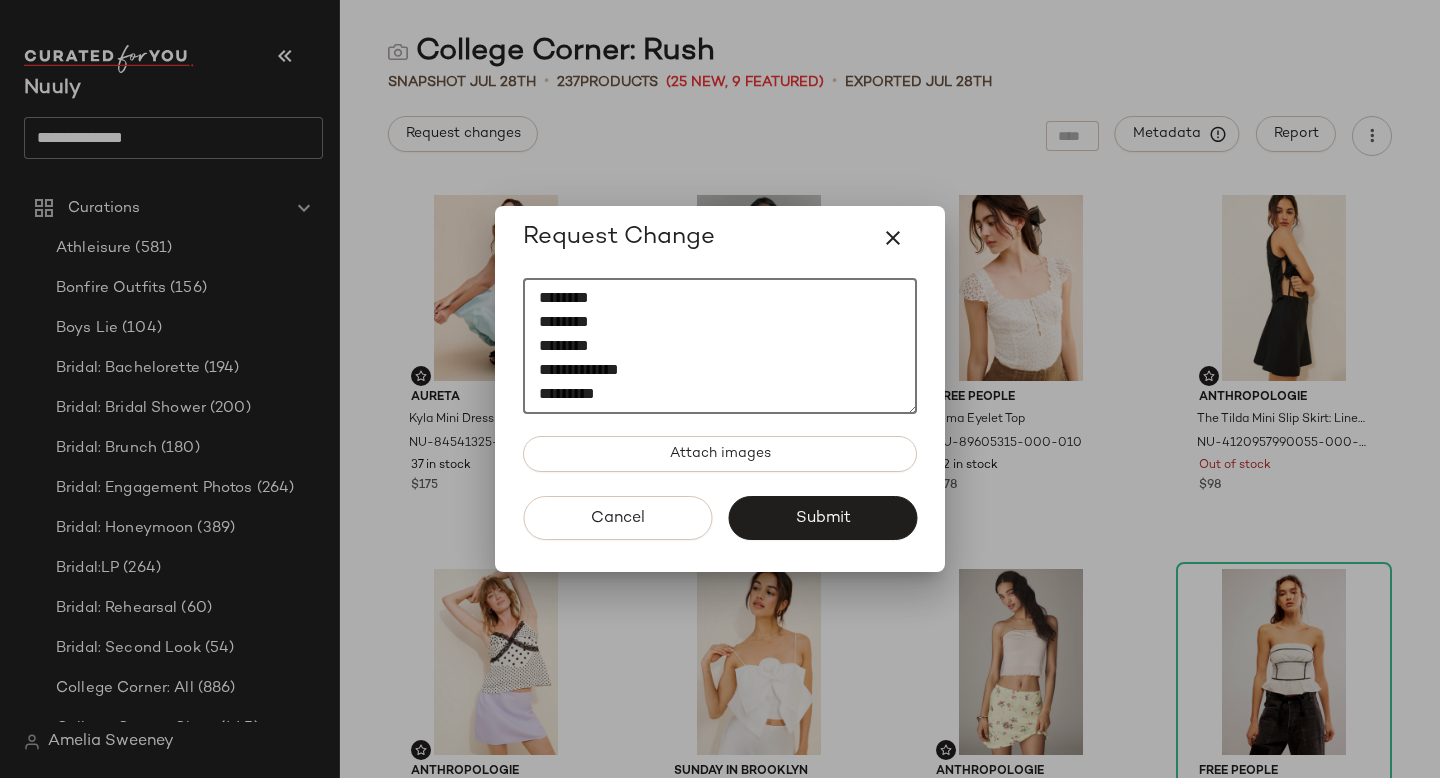 paste on "********" 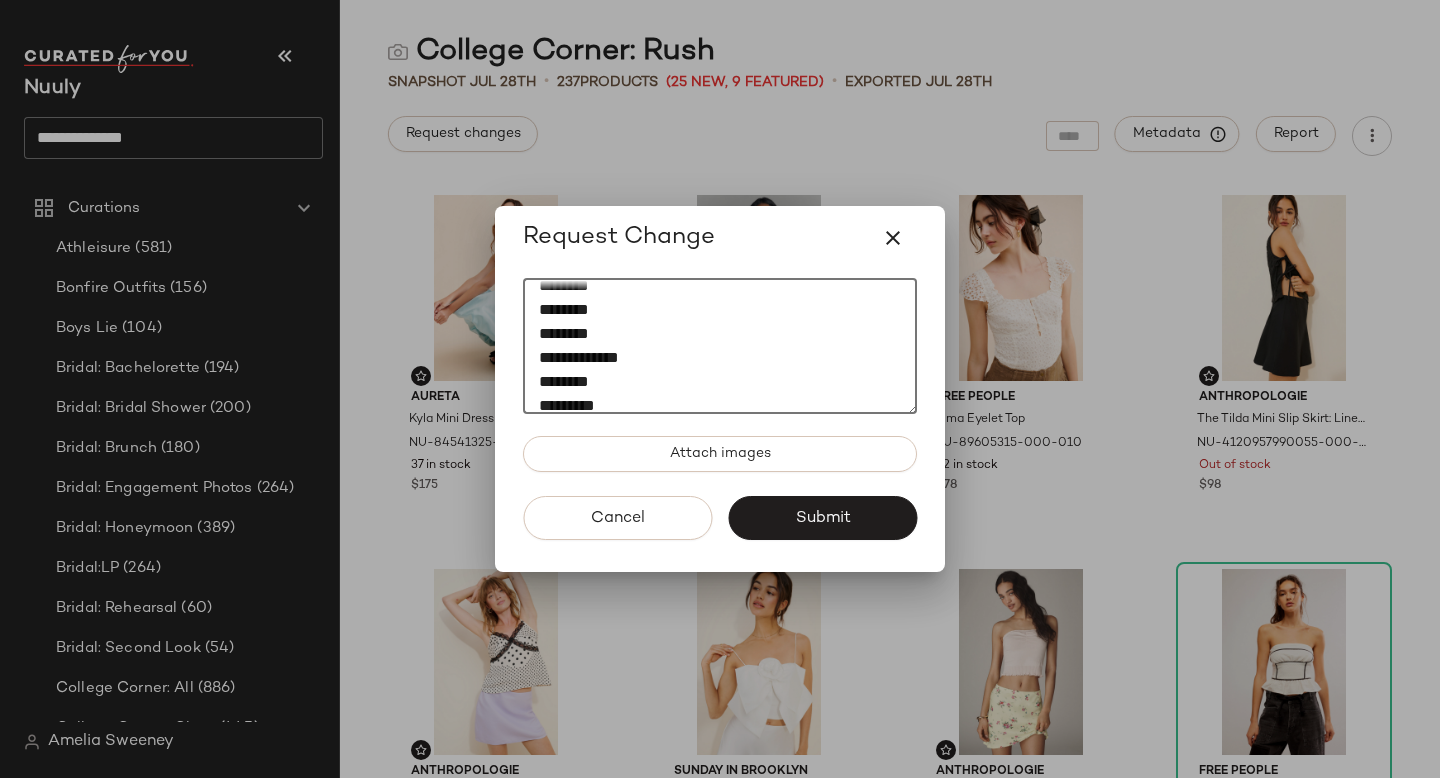 scroll, scrollTop: 132, scrollLeft: 0, axis: vertical 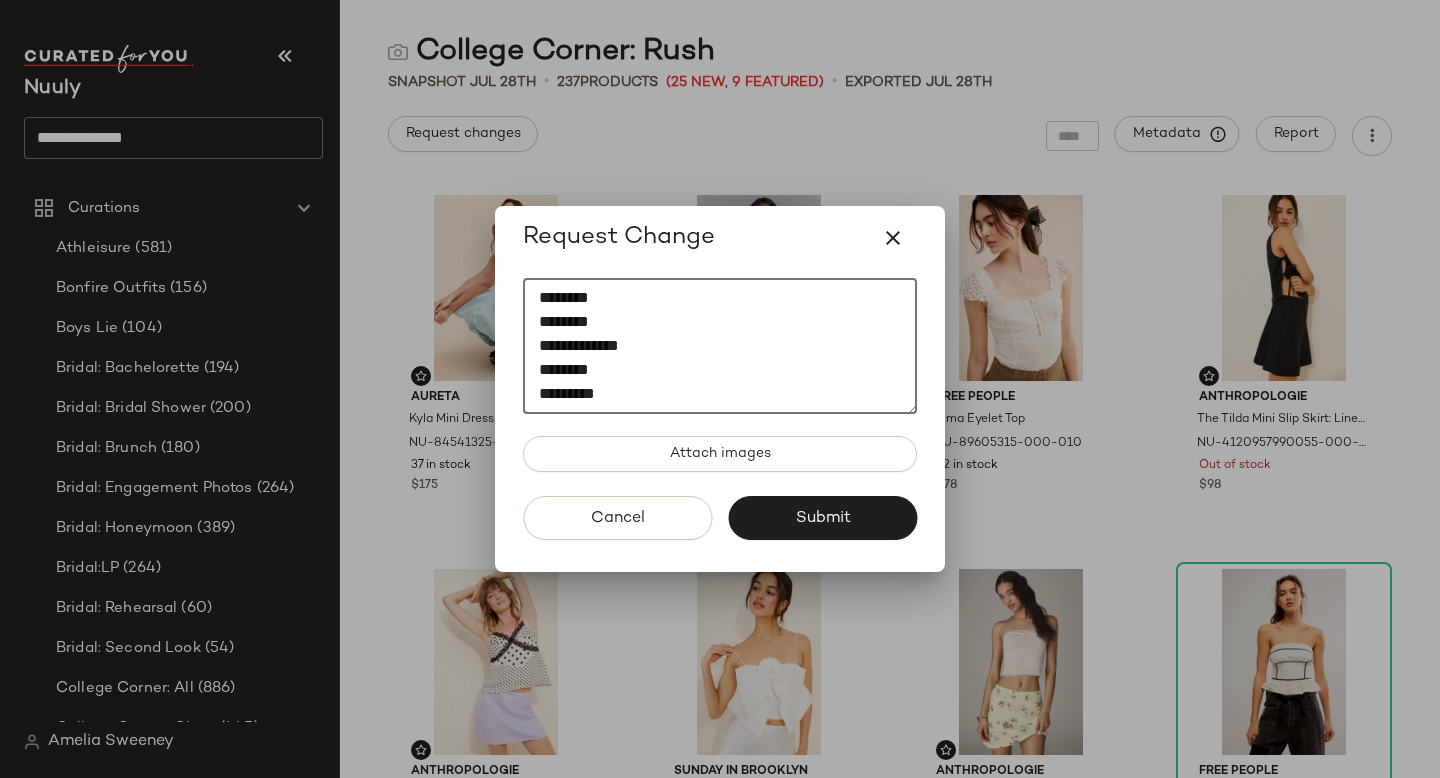 paste on "********" 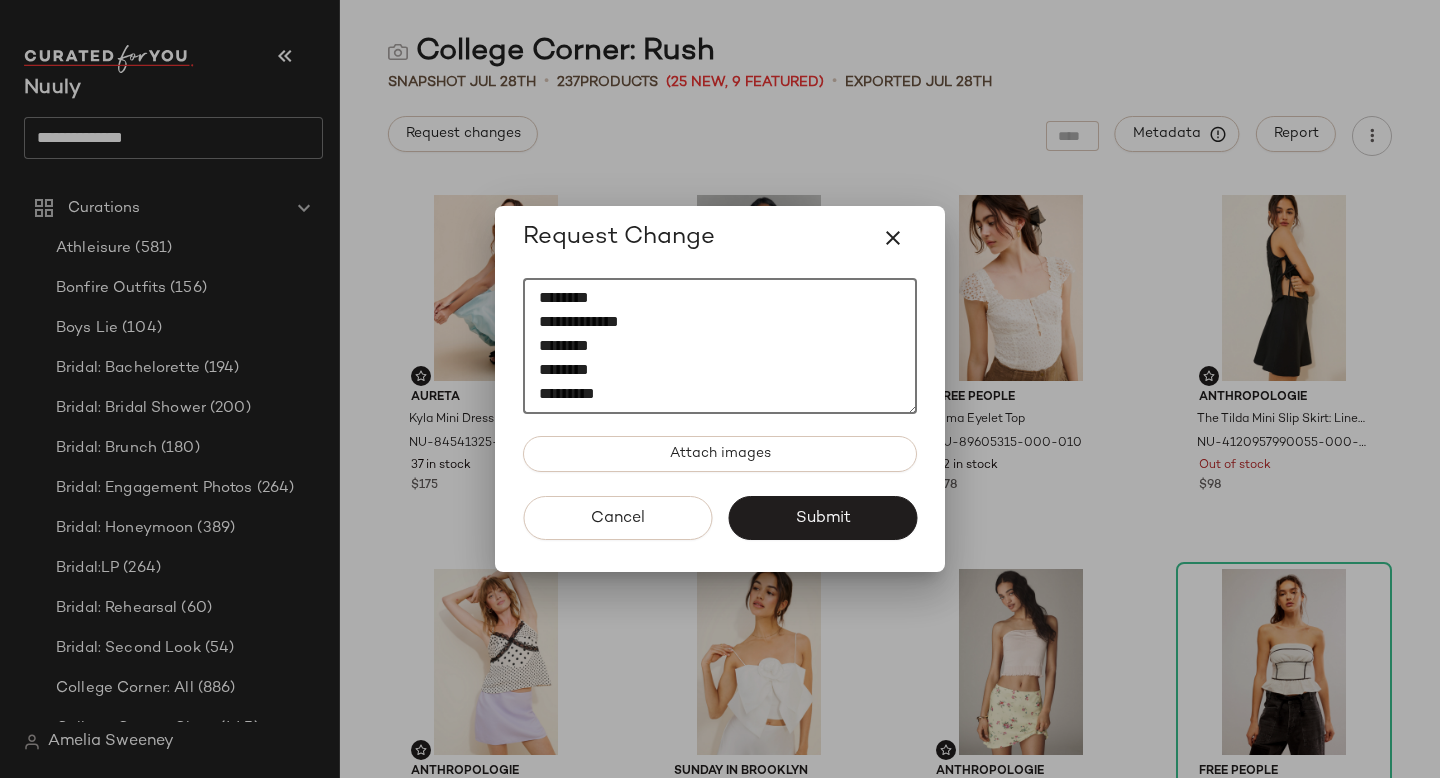 paste on "*********" 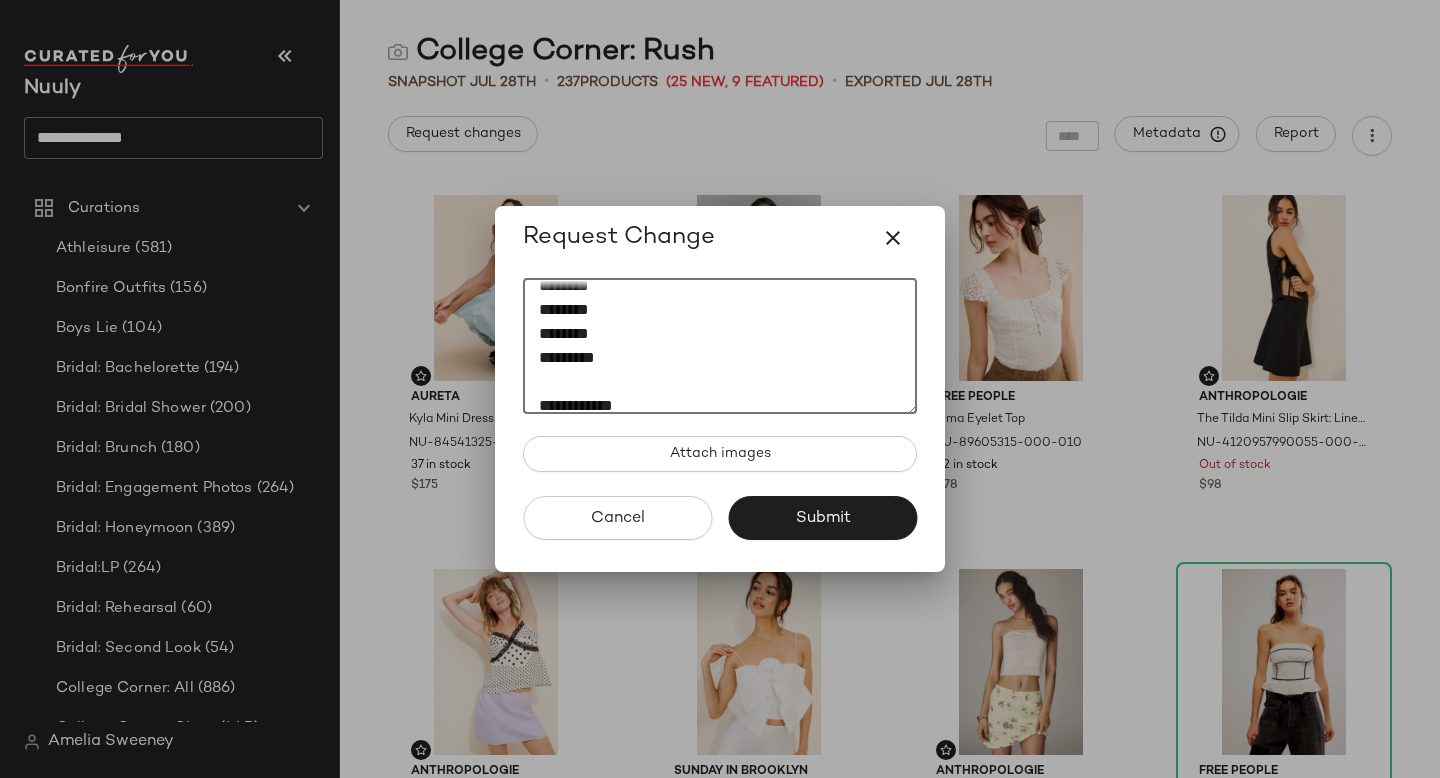 scroll, scrollTop: 228, scrollLeft: 0, axis: vertical 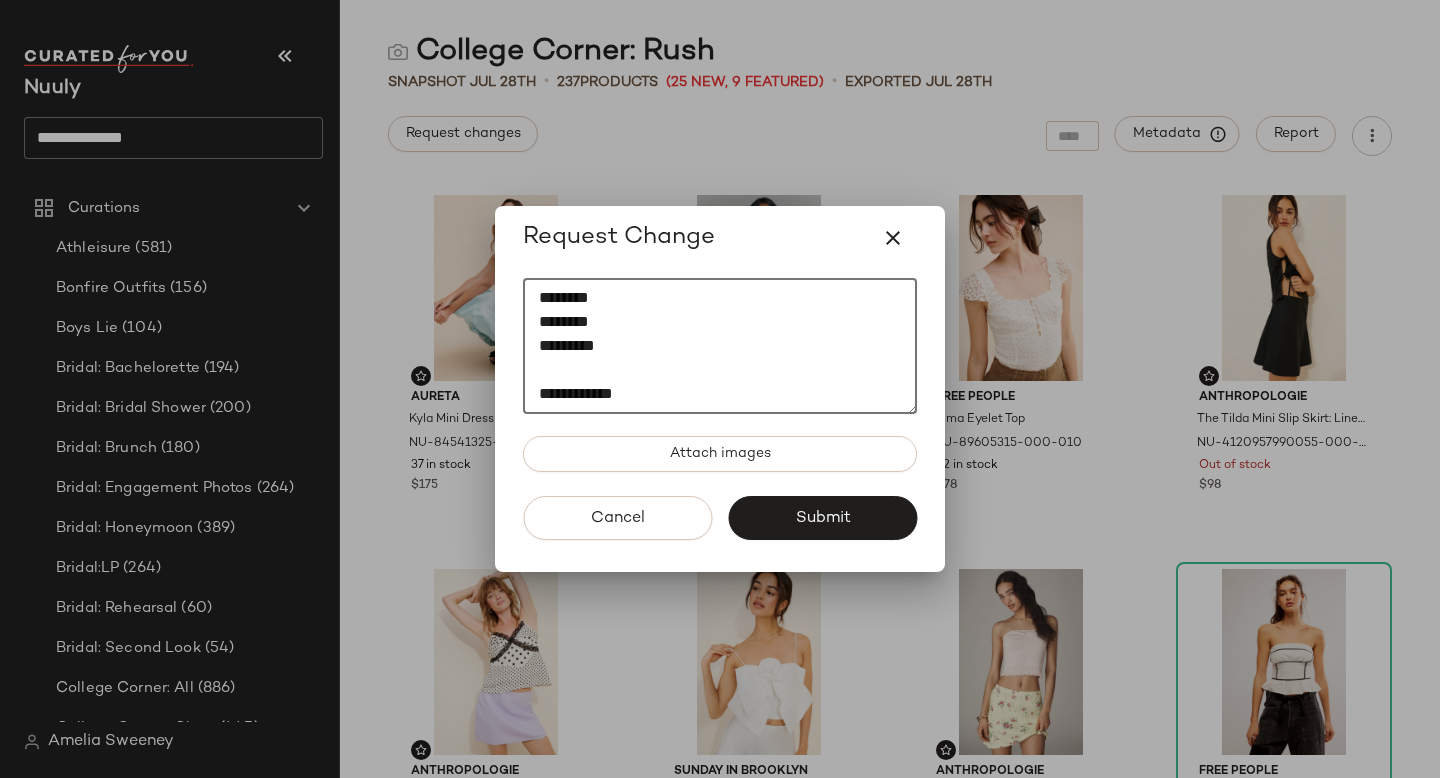 paste on "********" 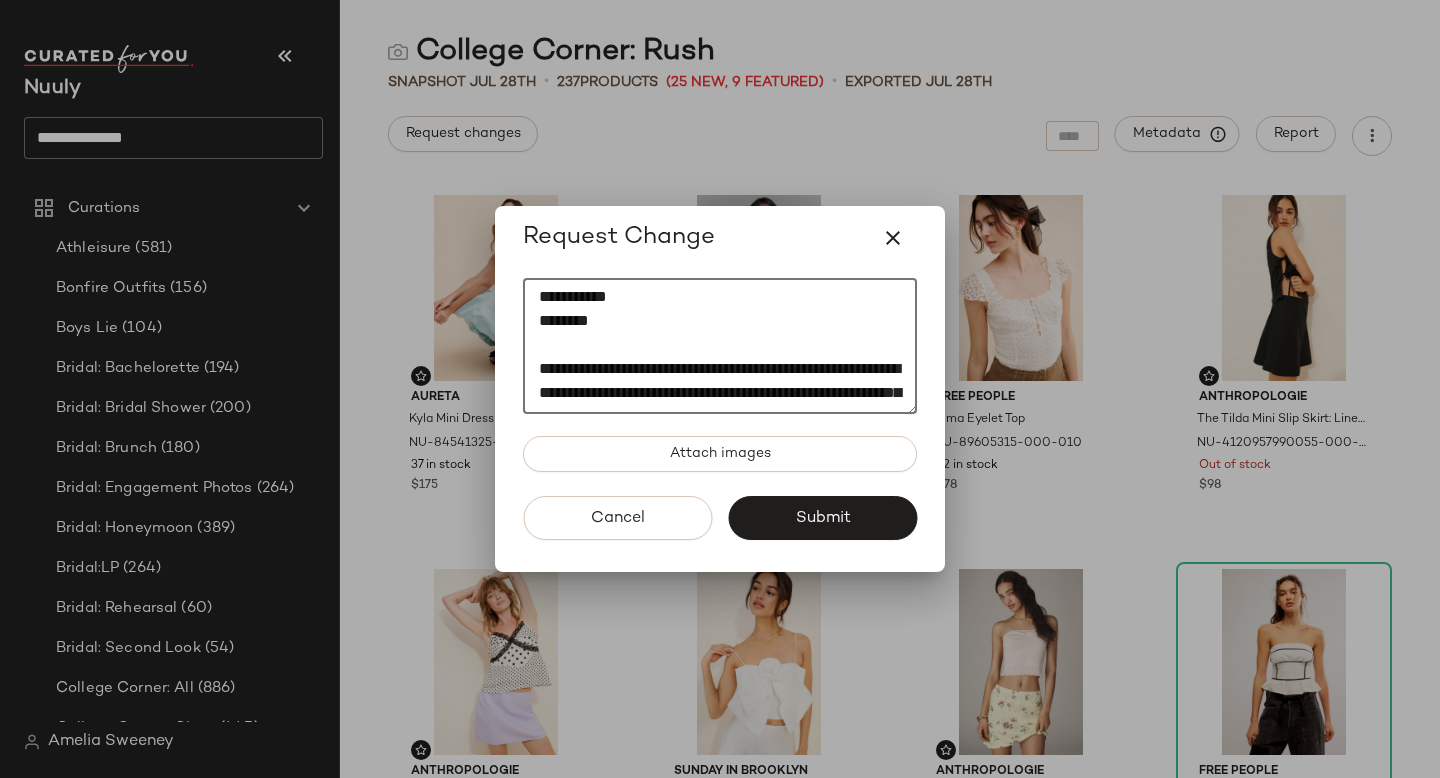scroll, scrollTop: 360, scrollLeft: 0, axis: vertical 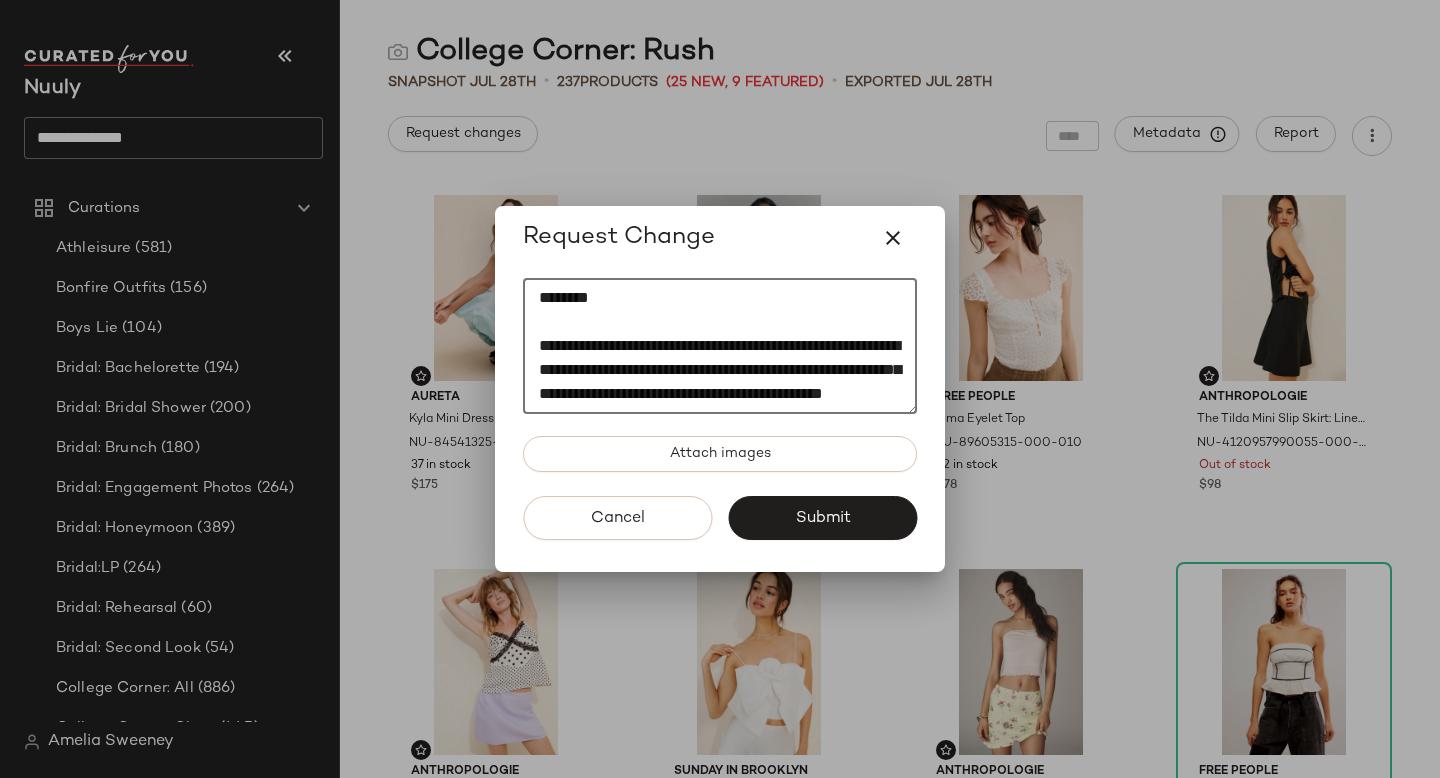 drag, startPoint x: 671, startPoint y: 344, endPoint x: 879, endPoint y: 399, distance: 215.14879 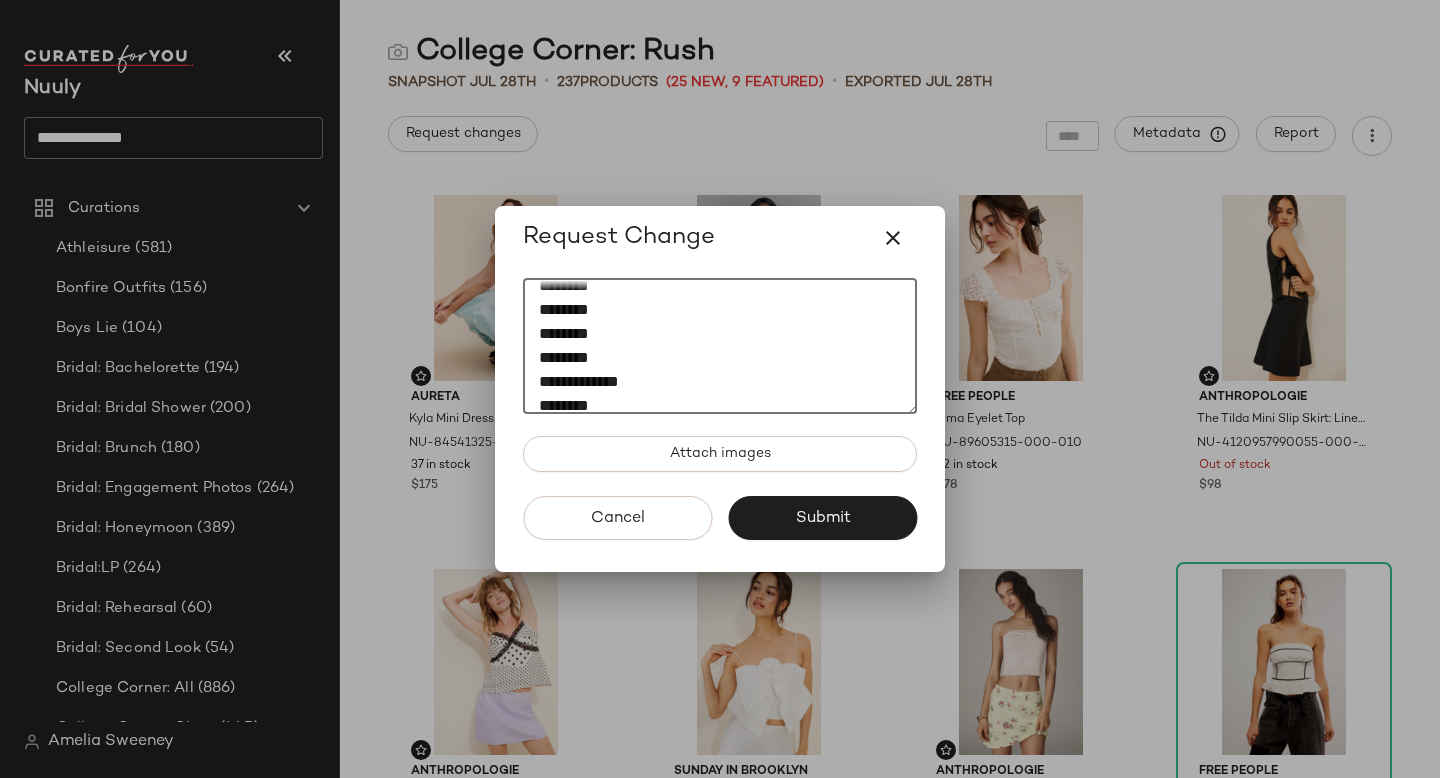 scroll, scrollTop: 0, scrollLeft: 0, axis: both 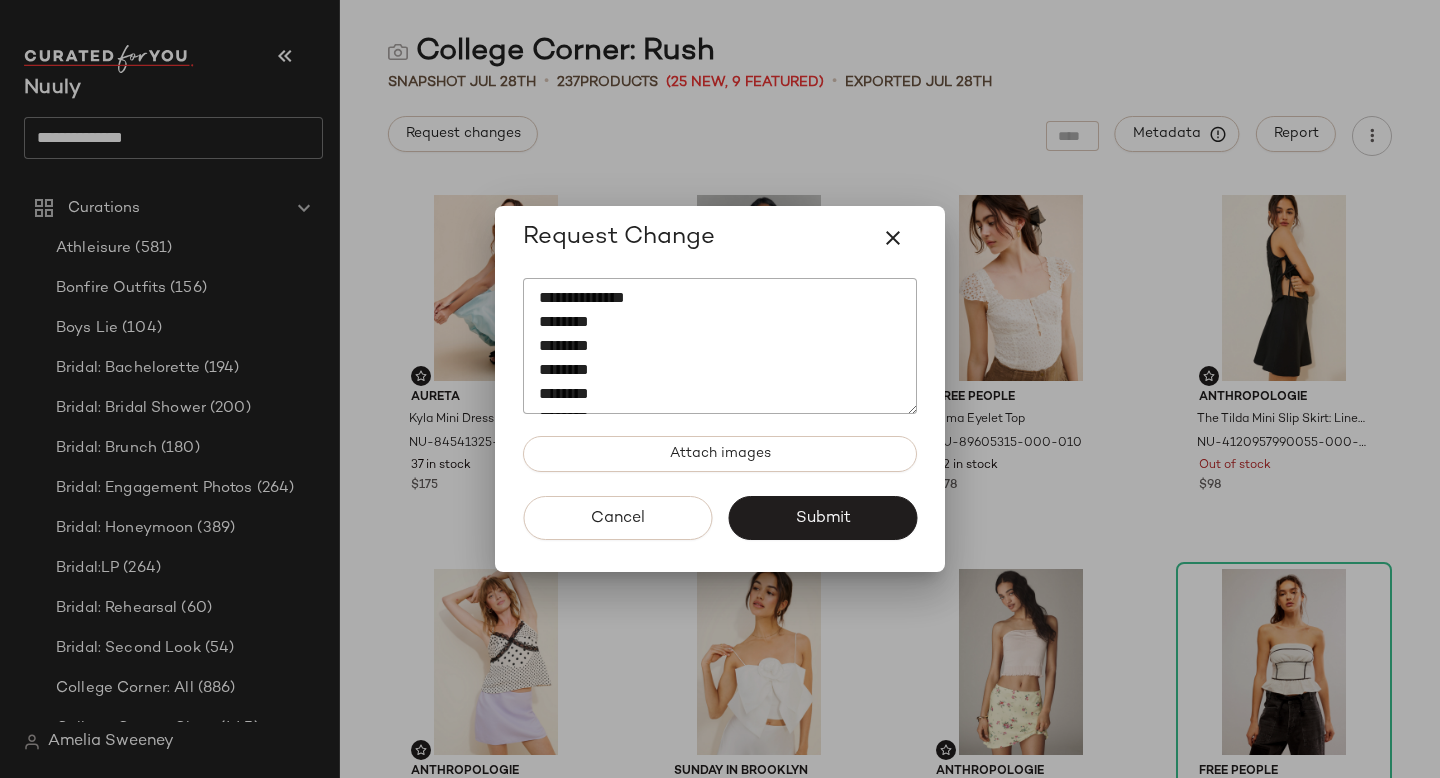 drag, startPoint x: 784, startPoint y: 240, endPoint x: 784, endPoint y: 273, distance: 33 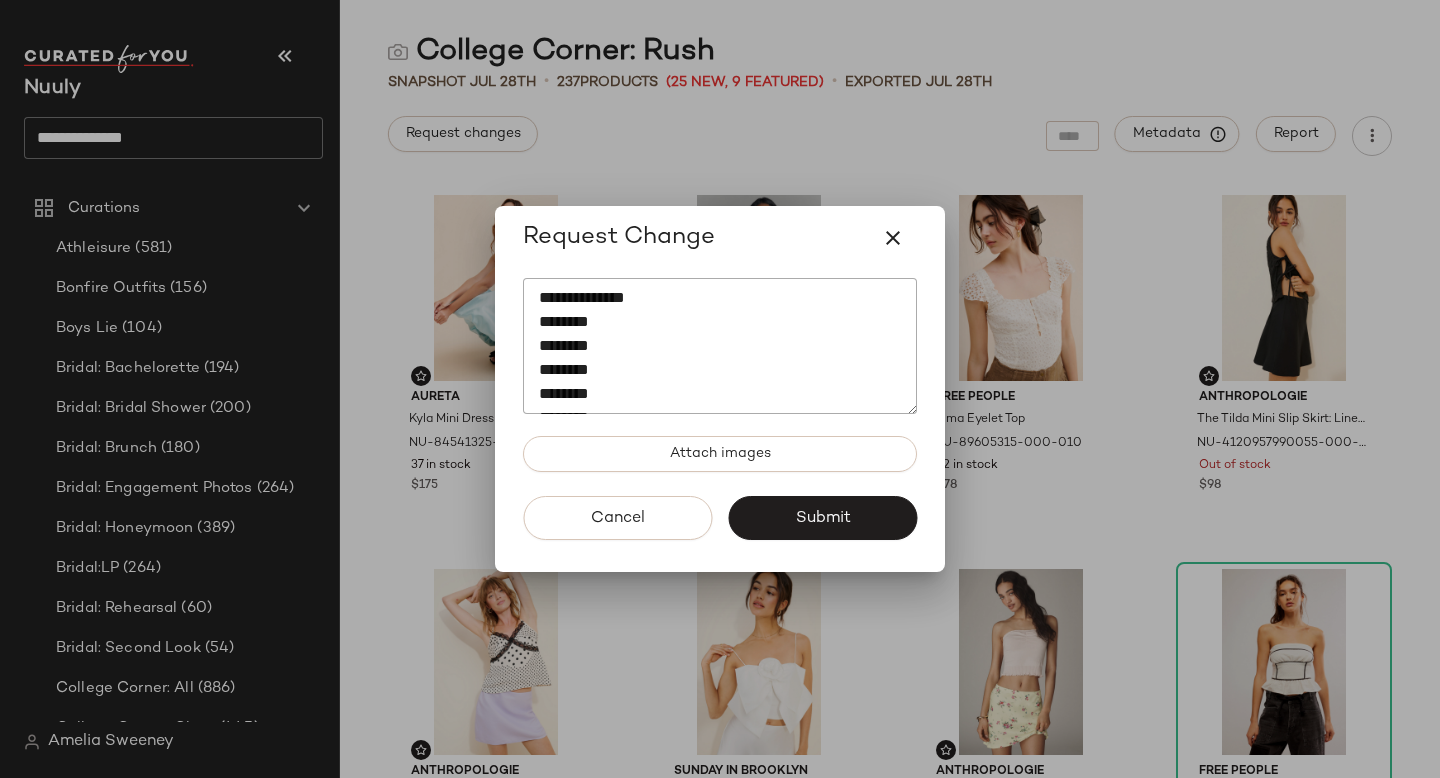 click on "**********" 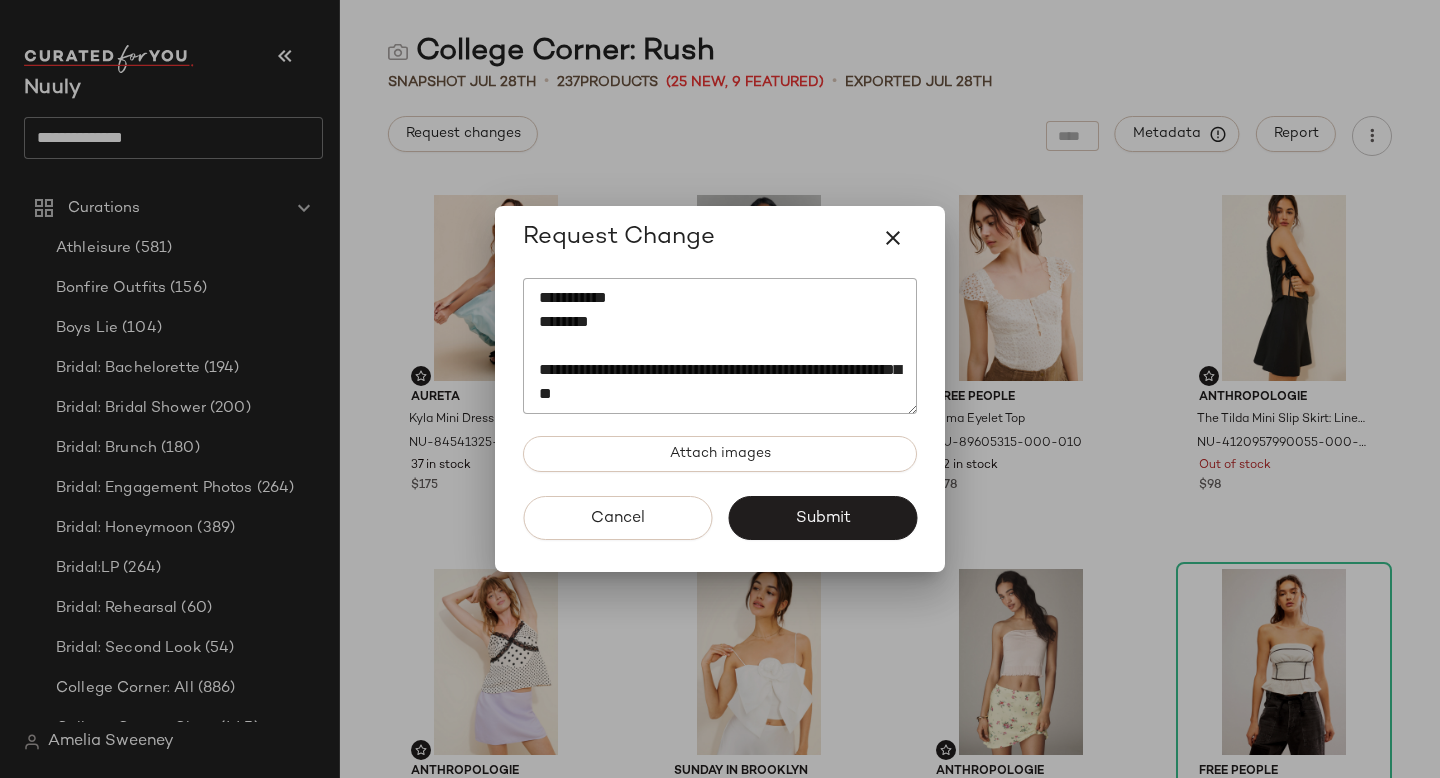 copy 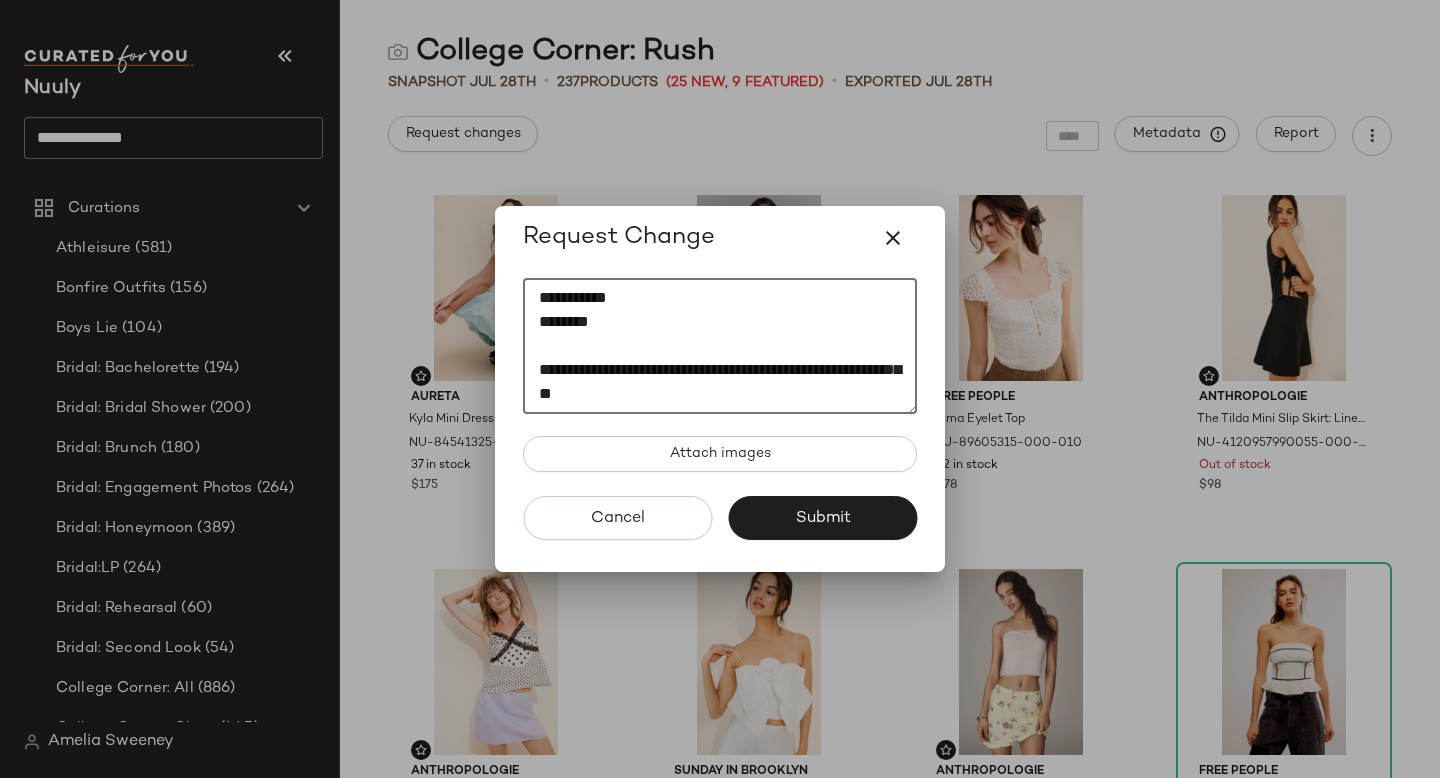 click on "**********" 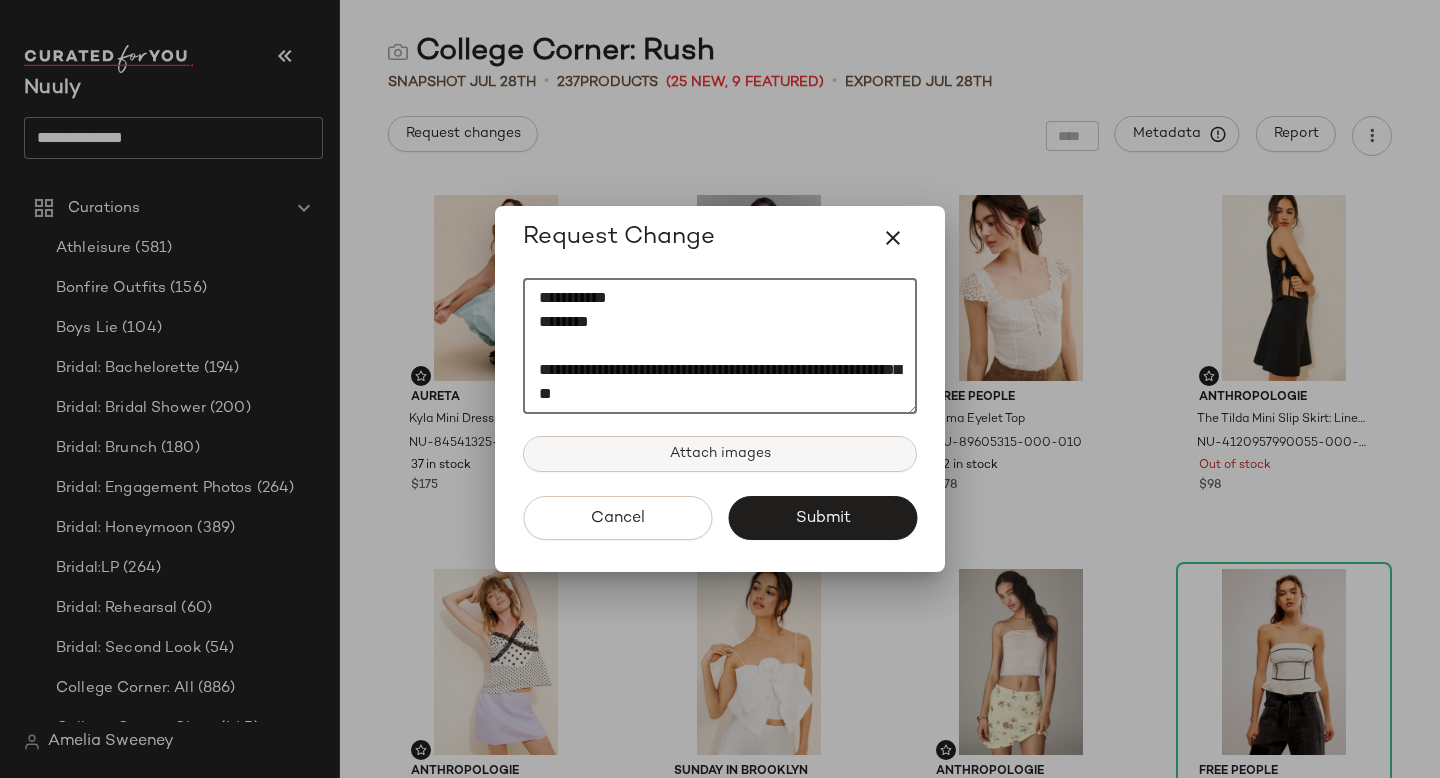 drag, startPoint x: 538, startPoint y: 295, endPoint x: 809, endPoint y: 463, distance: 318.8495 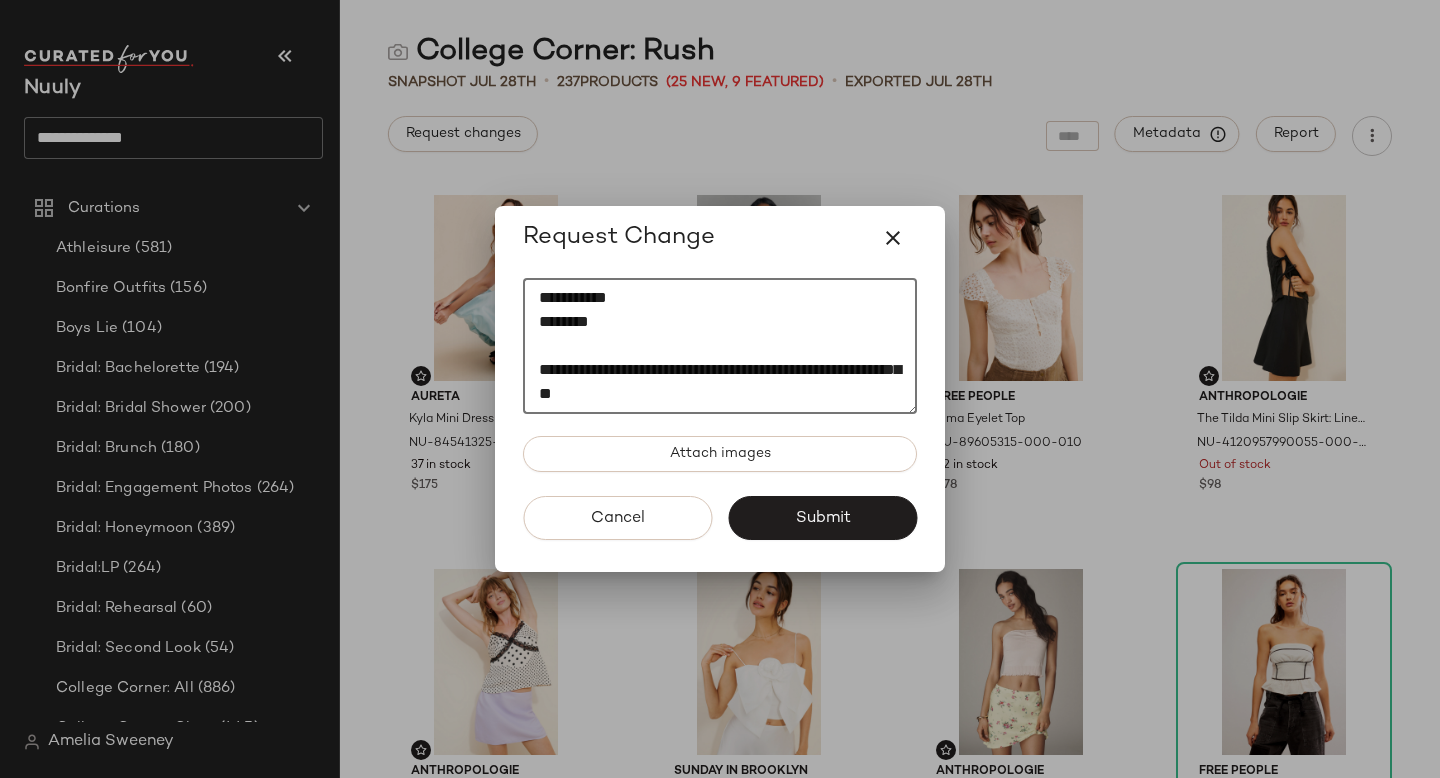 click on "**********" 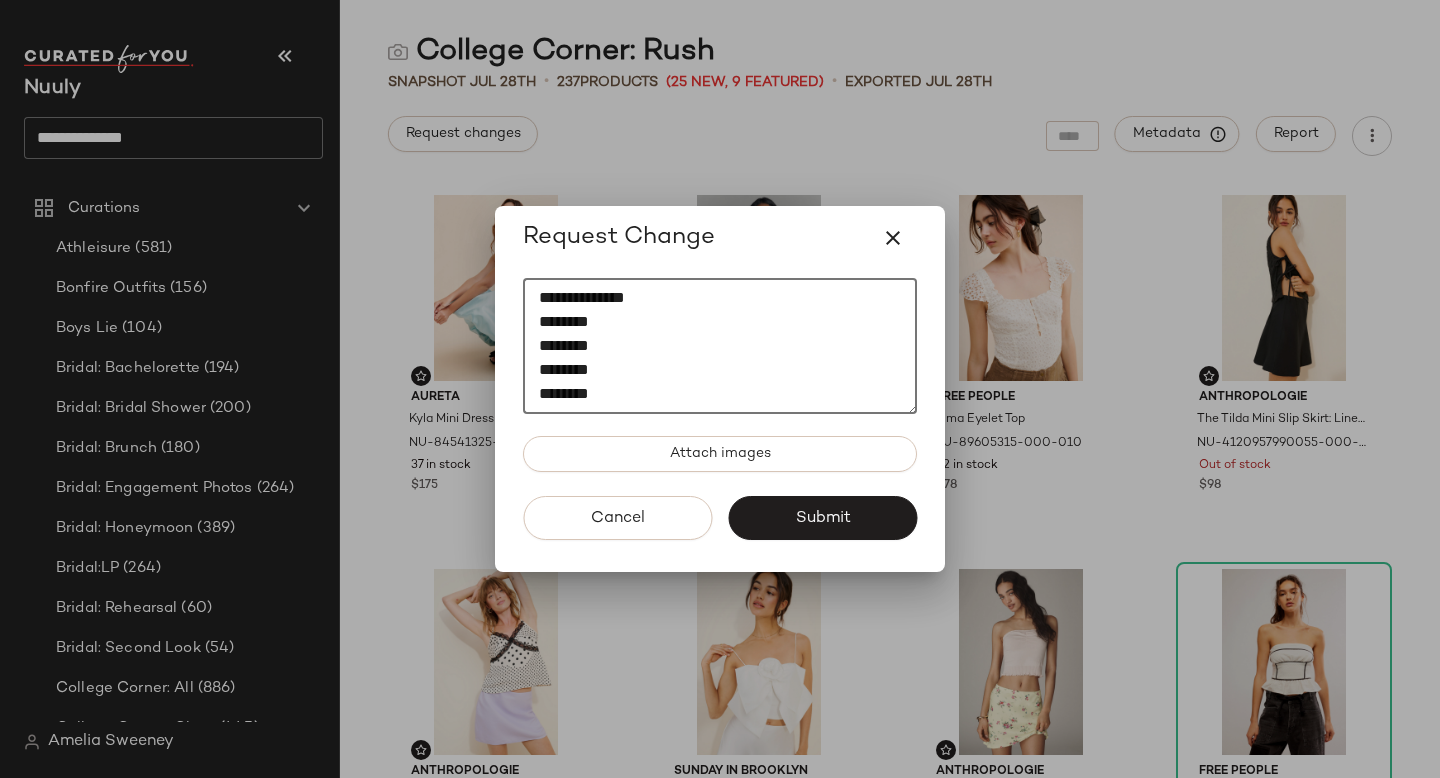 drag, startPoint x: 706, startPoint y: 397, endPoint x: 506, endPoint y: 140, distance: 325.65164 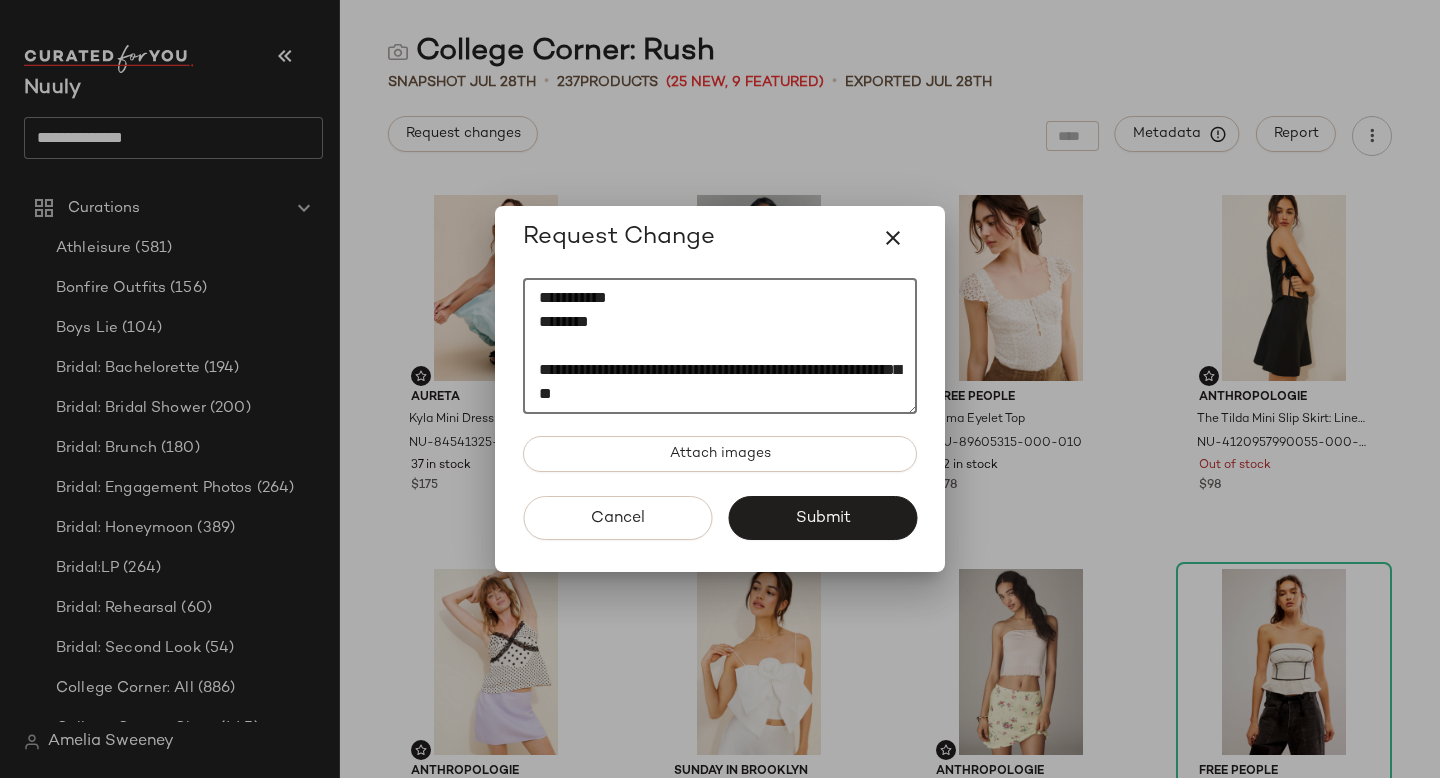 drag, startPoint x: 689, startPoint y: 389, endPoint x: 535, endPoint y: 351, distance: 158.61903 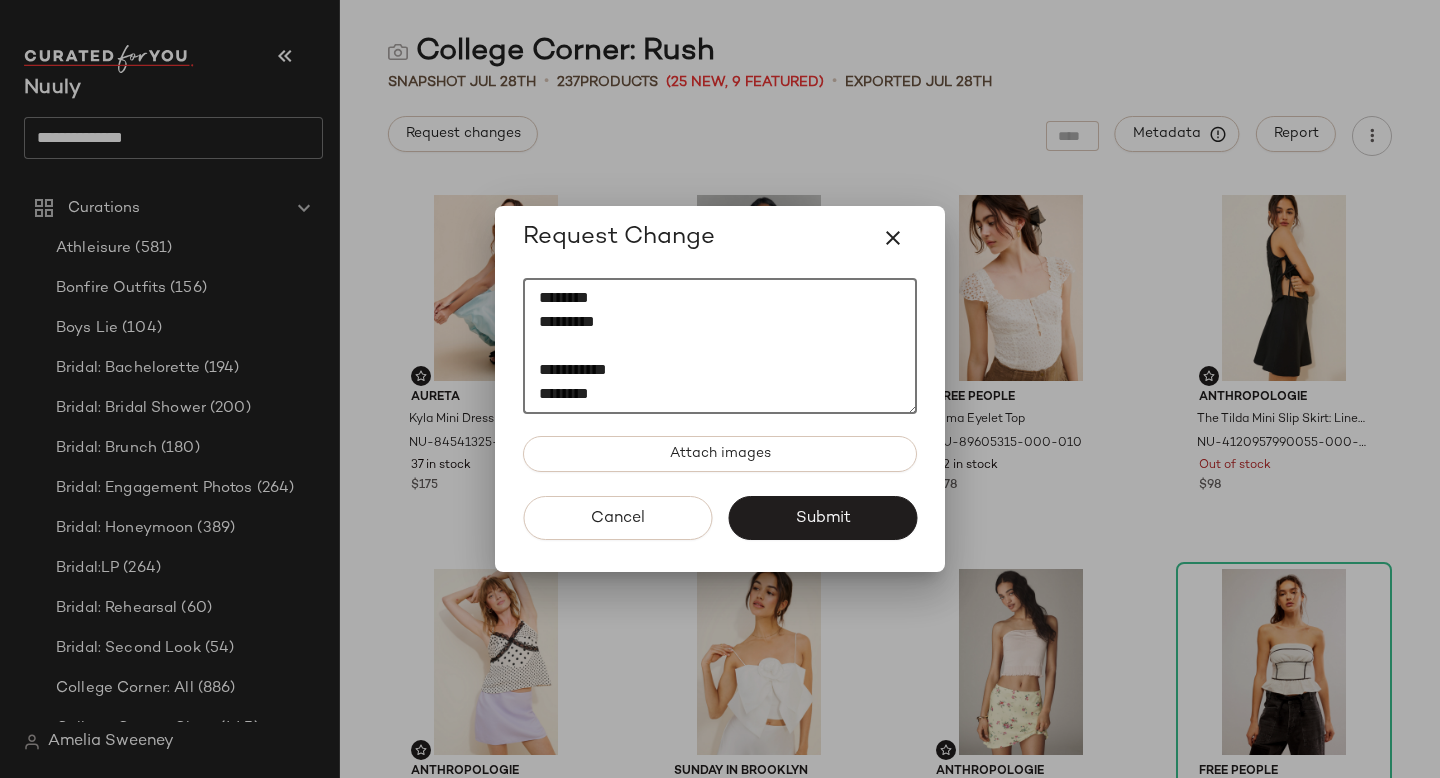 scroll, scrollTop: 0, scrollLeft: 0, axis: both 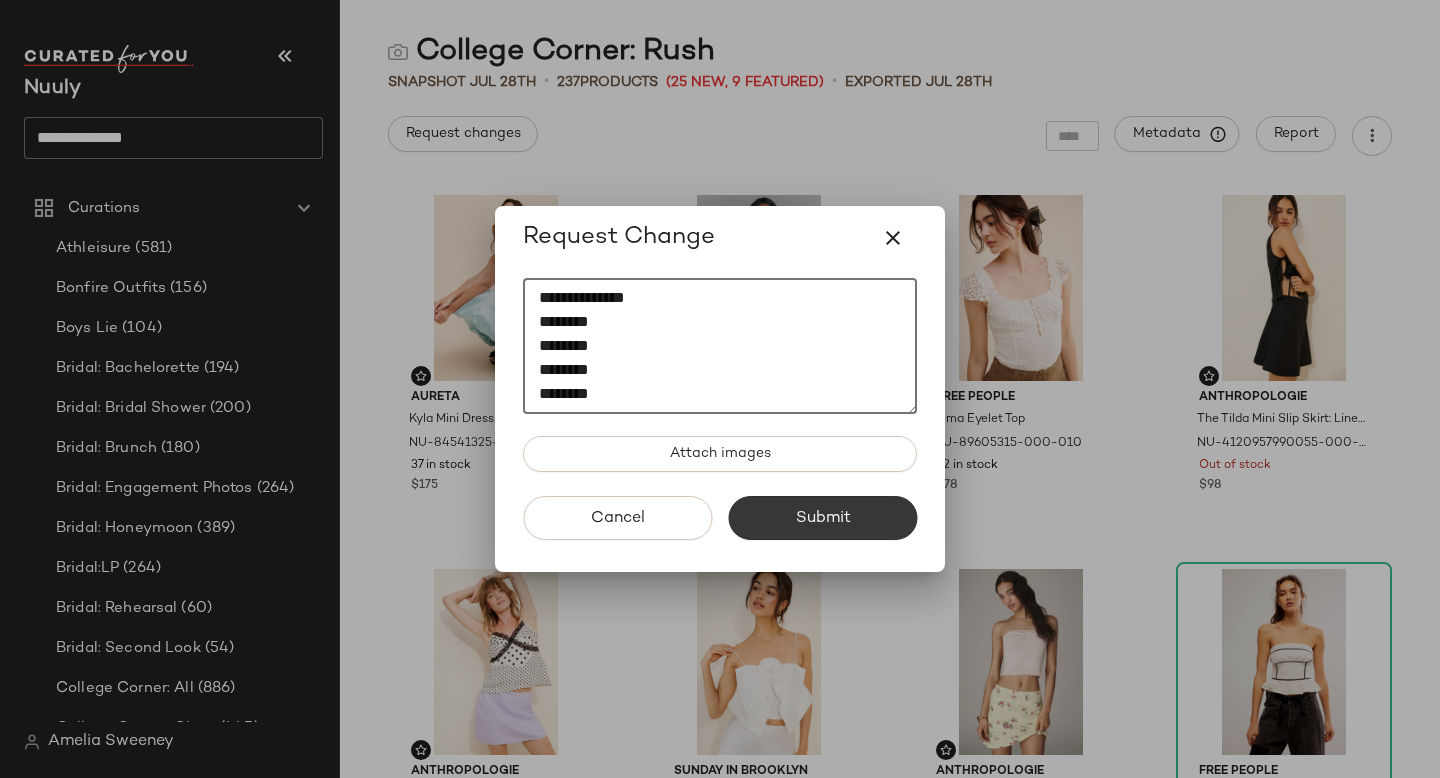 type on "**********" 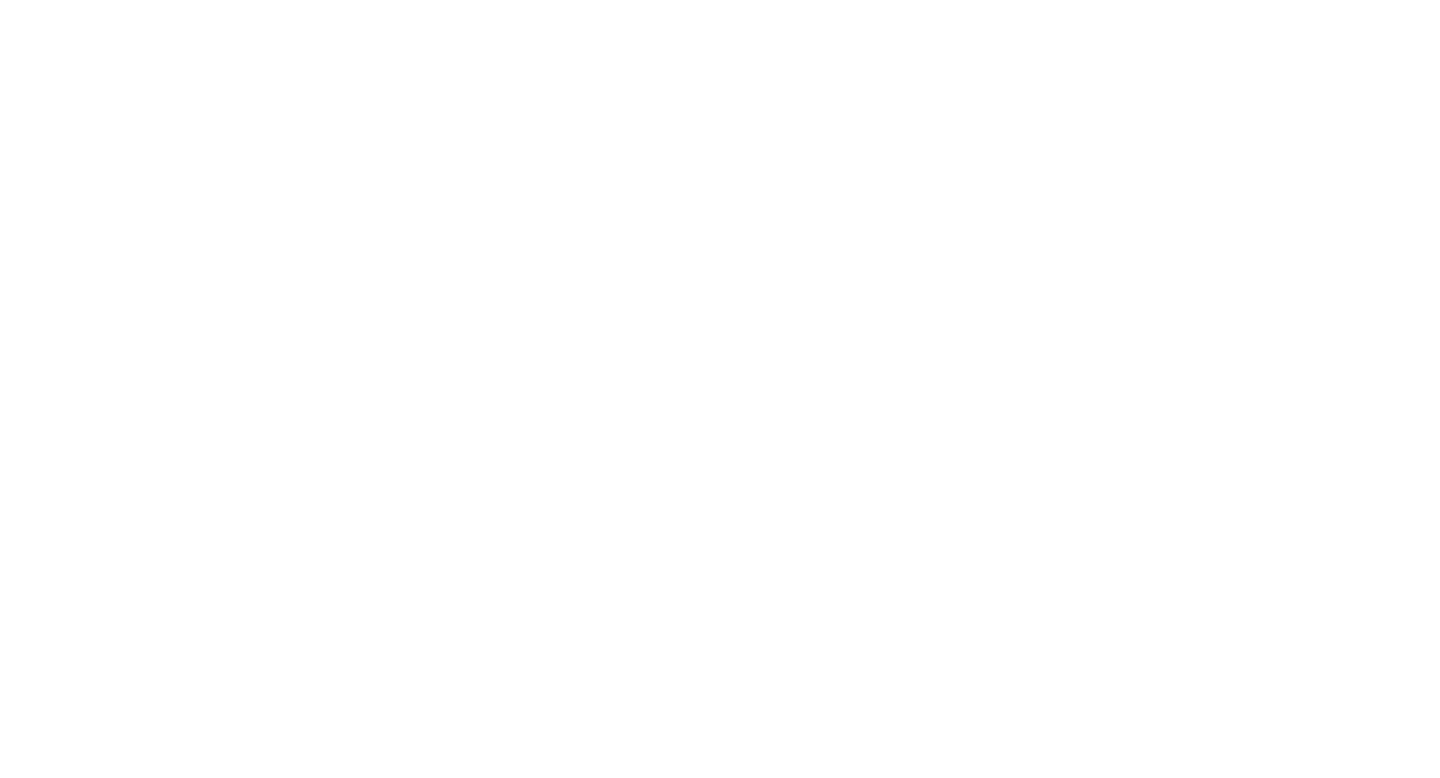 scroll, scrollTop: 0, scrollLeft: 0, axis: both 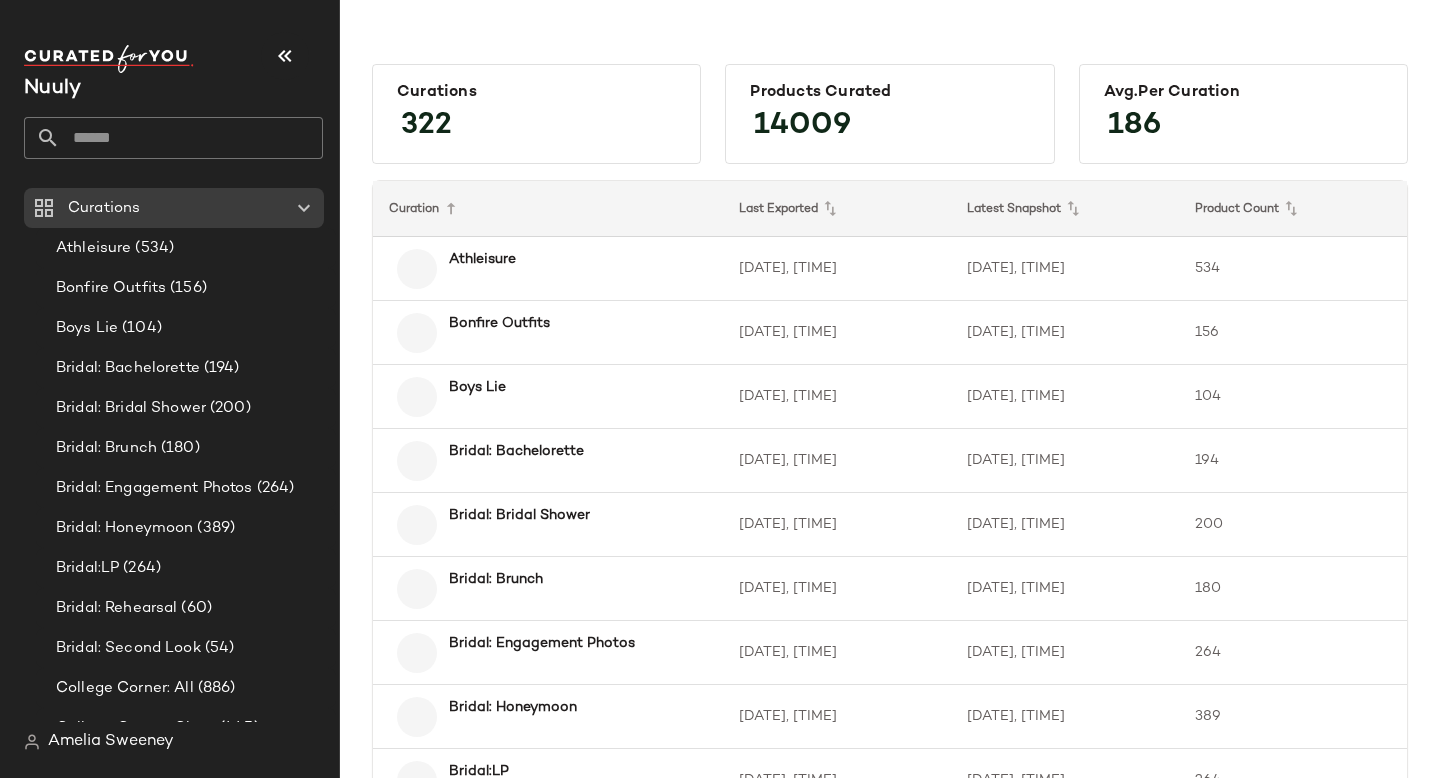click 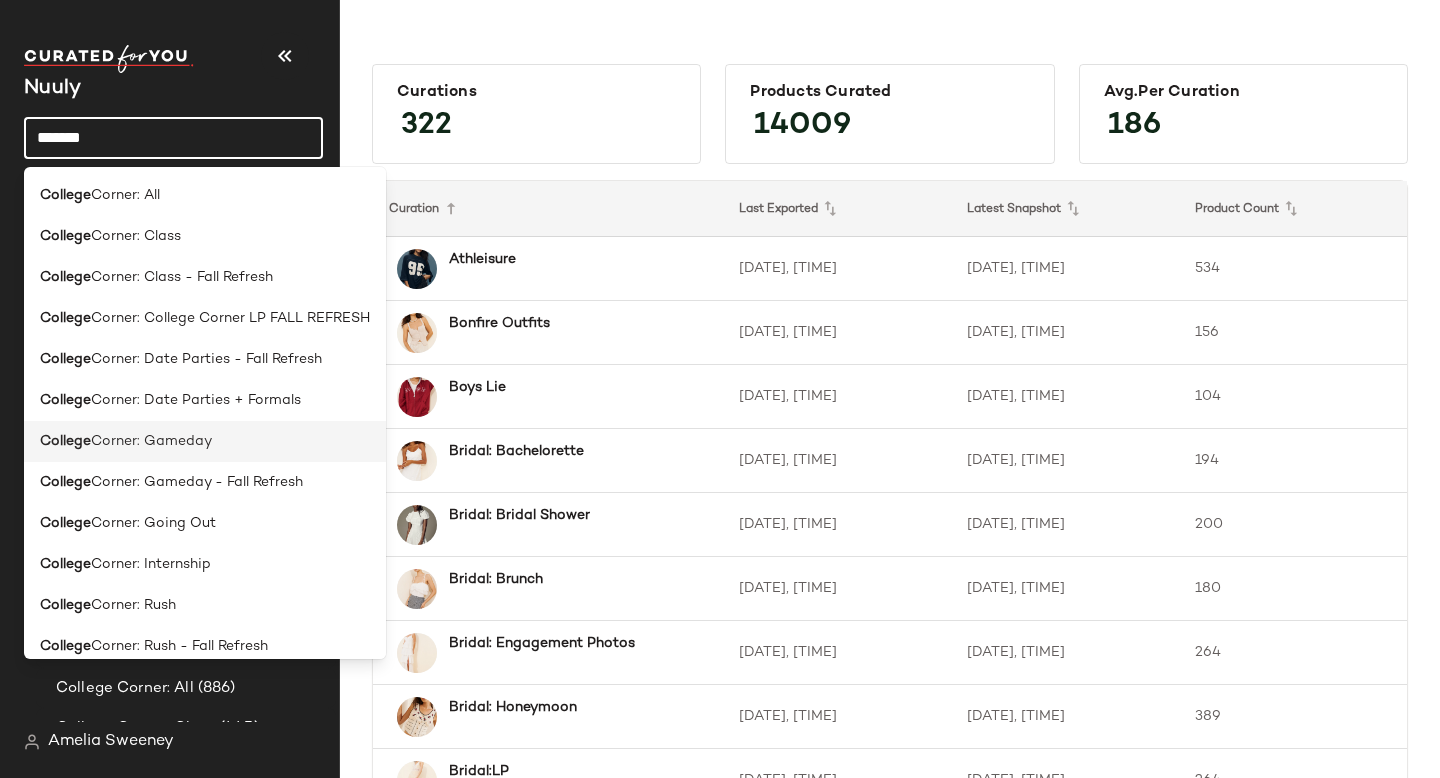 scroll, scrollTop: 16, scrollLeft: 0, axis: vertical 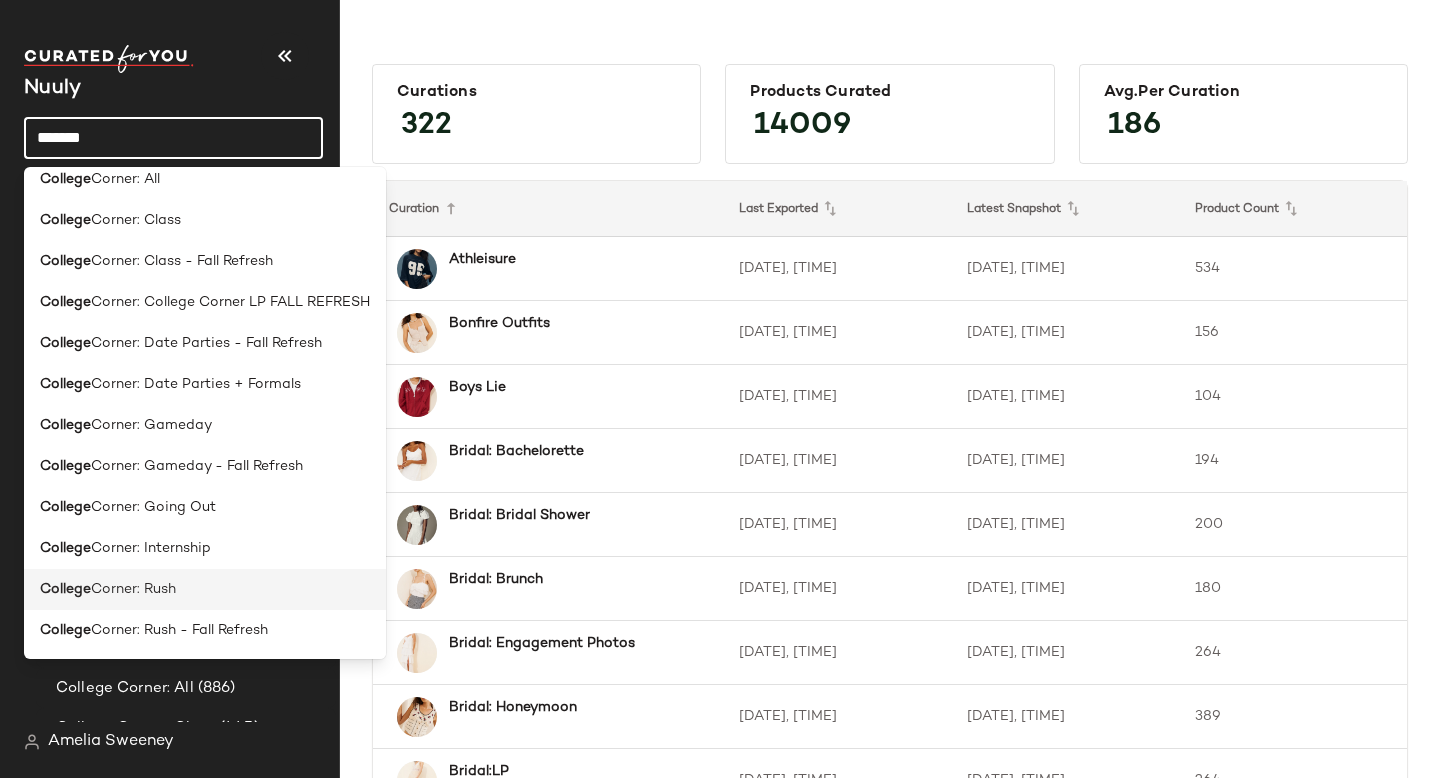 type on "*******" 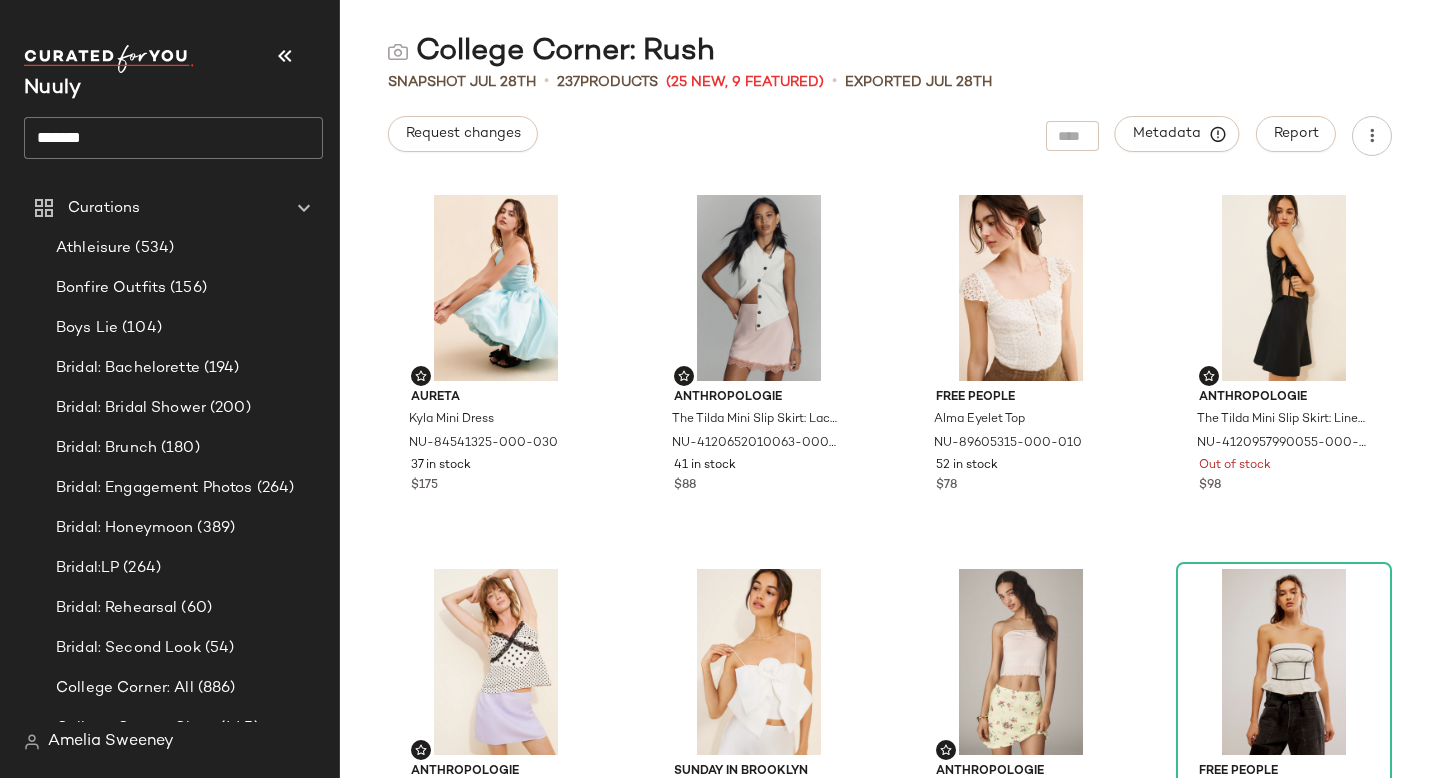 click on "College Corner: Rush Snapshot [MONTH] [DAY] • 237 Products (25 New, 9 Featured) • Exported [MONTH] [DAY] Request changes Metadata Report Aureta Kyla Mini Dress NU-84541325-000-030 37 in stock $175 Anthropologie The Tilda Mini Slip Skirt: Lace Trim Edition NU-4120652010063-000-066 41 in stock $88 Free People Alma Eyelet Top NU-89605315-000-010 52 in stock $78 Anthropologie The Tilda Mini Slip Skirt: Linen Edition NU-4120957990055-000-001 Out of stock $98 Anthropologie The Tilda Mini Slip Skirt: Linen Edition NU-4120957990055-000-053 61 in stock $98 Sunday in Brooklyn Bow Front Top NU-89476154-000-010 19 in stock $88 Anthropologie The Tilda Mini Slip Skirt NU-4120652010058-000-079 5 in stock $78 Free People Tara Tube Top NU-90046137-000-010 9 in stock $78 Summer Away Lucia Mini Skirt NU-92401967-000-030 4 in stock $90 Intimately Crushin' On You Bodysuit NU-80647977-000-010 93 in stock $68 Anthropologie The Tilda Mini Slip Skirt NU-4120652010058-000-001 86 in stock $78 Anthropologie 1 in stock $38 $98" at bounding box center [890, 405] 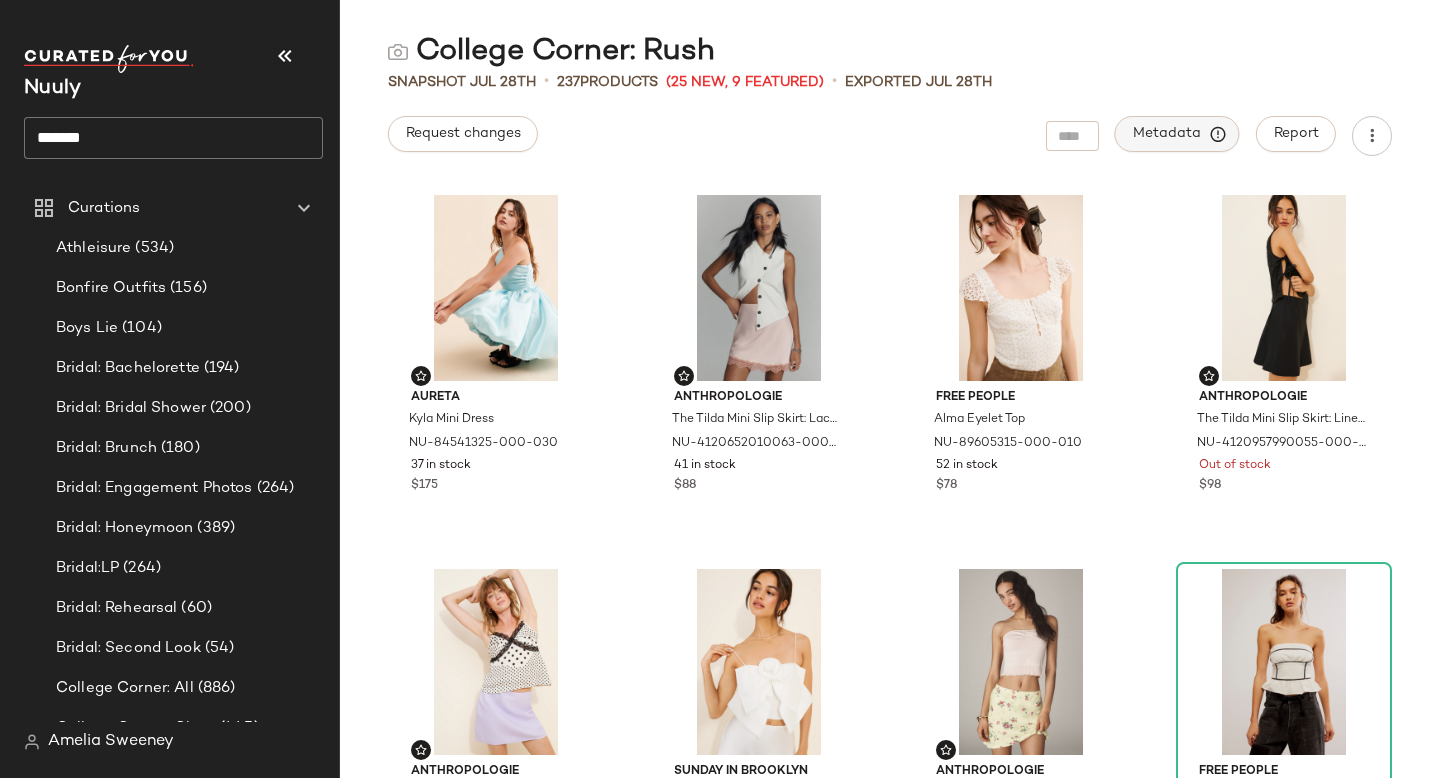 click on "Metadata" 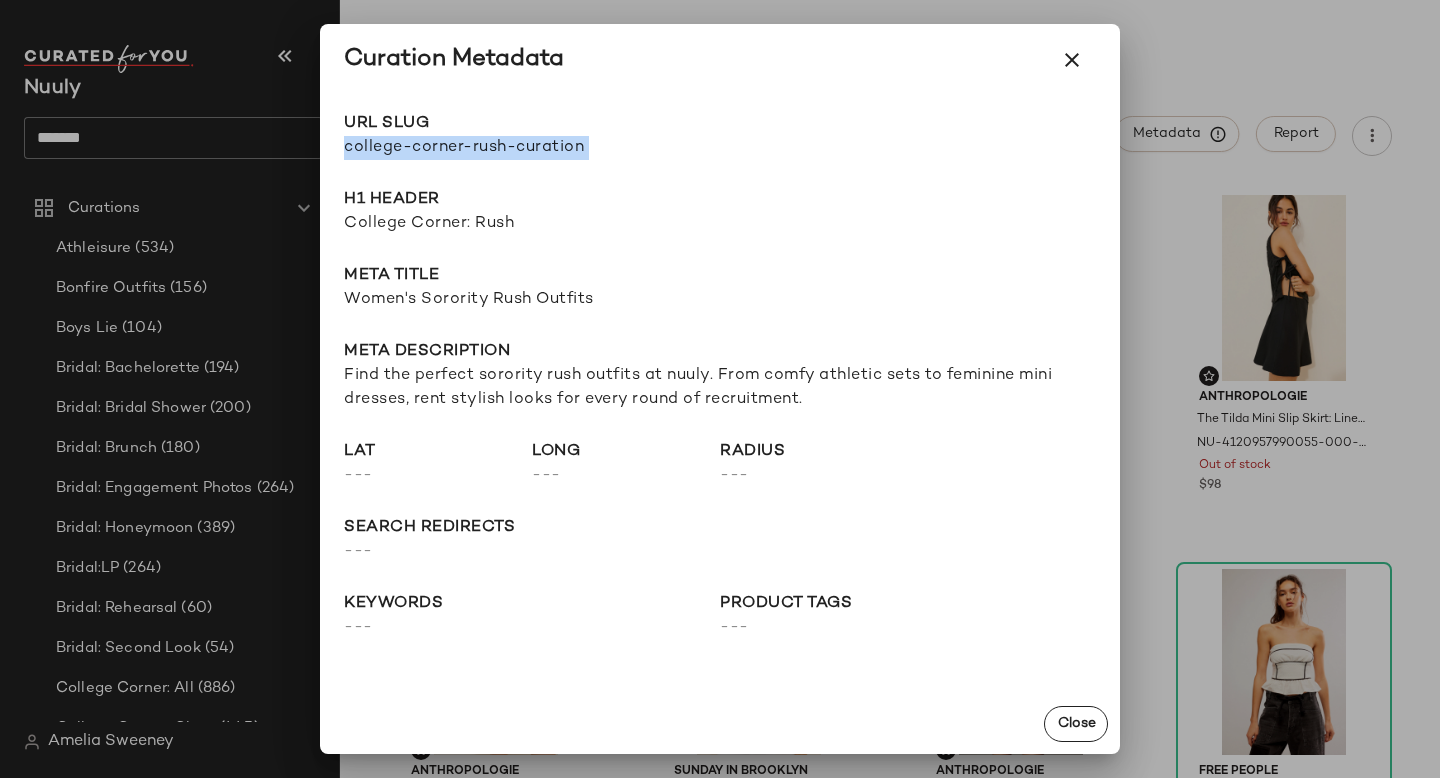 drag, startPoint x: 345, startPoint y: 147, endPoint x: 791, endPoint y: 147, distance: 446 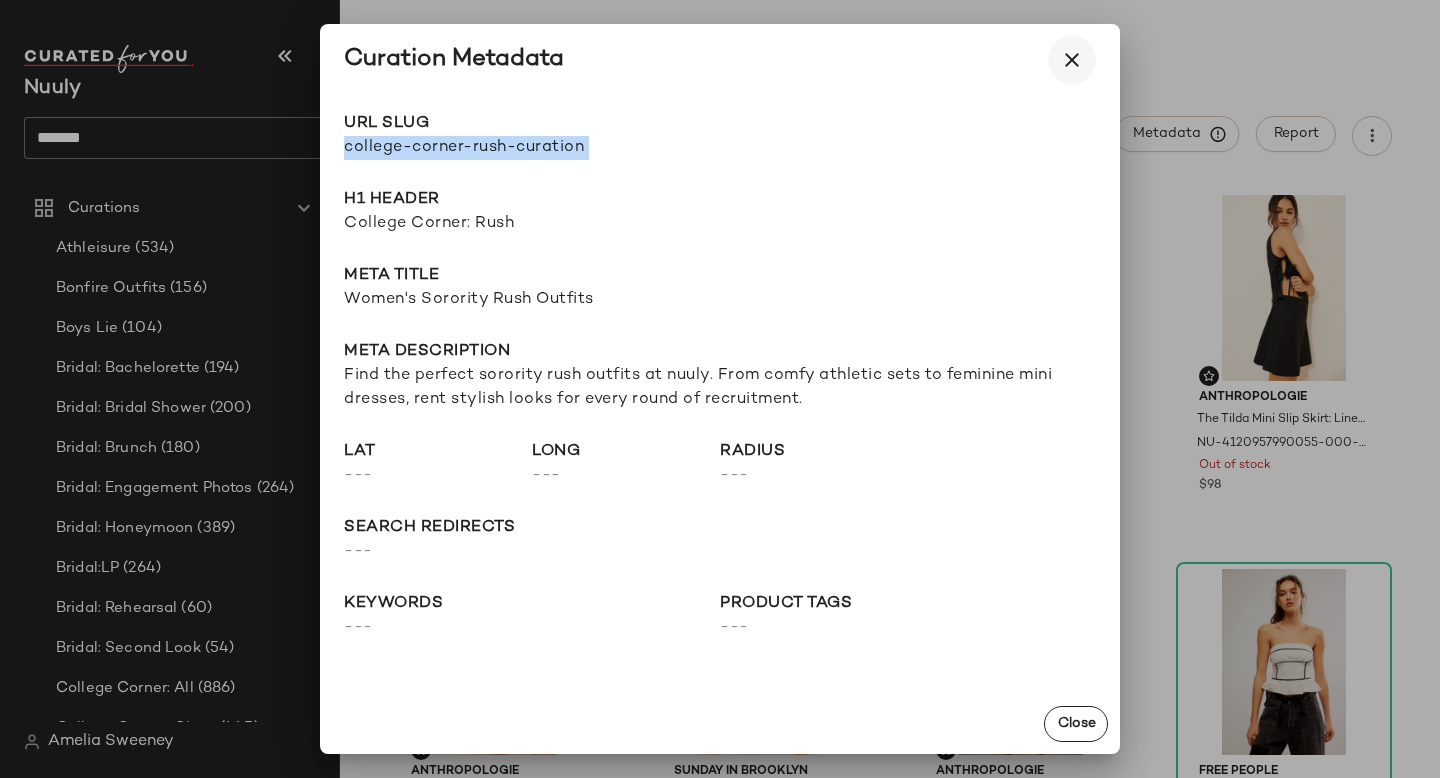 click at bounding box center [1072, 60] 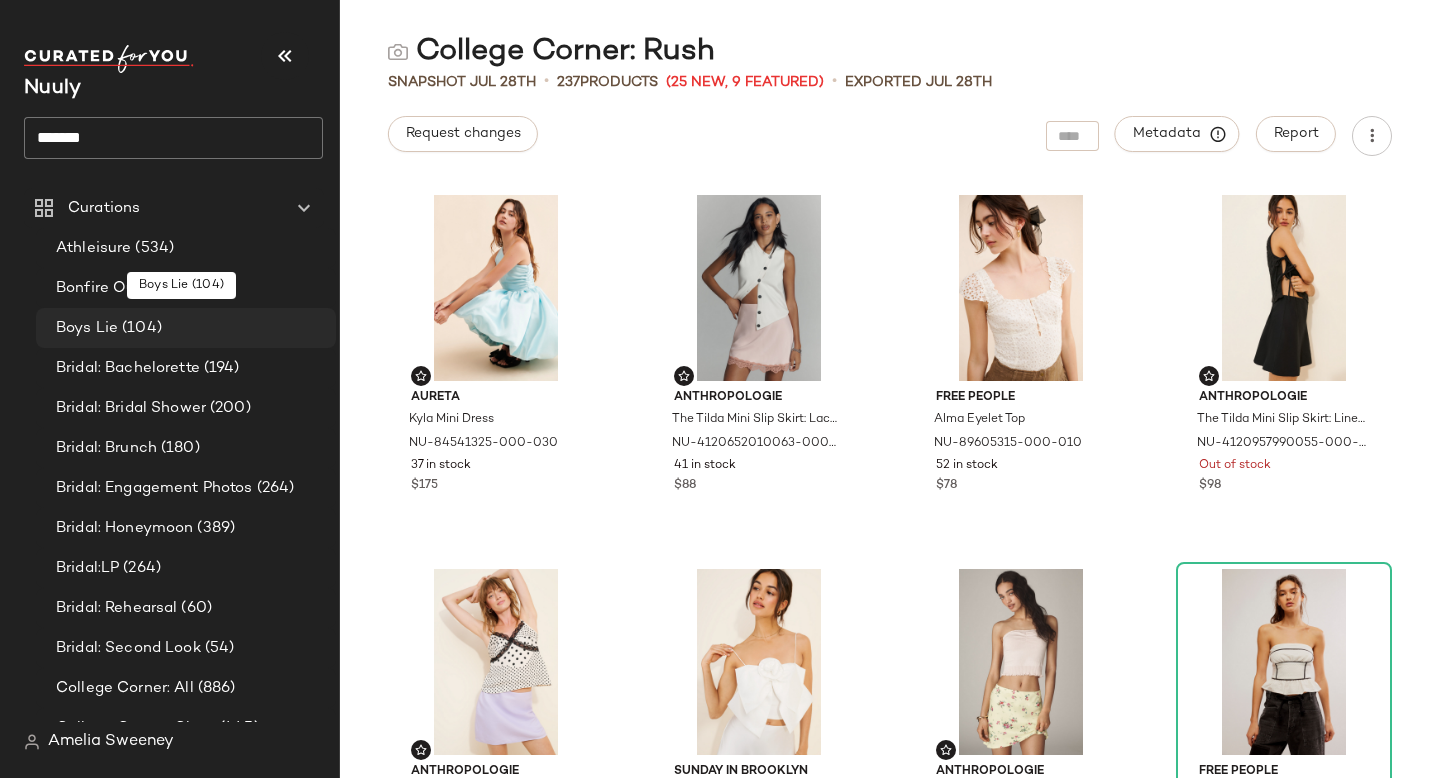 scroll, scrollTop: 18, scrollLeft: 0, axis: vertical 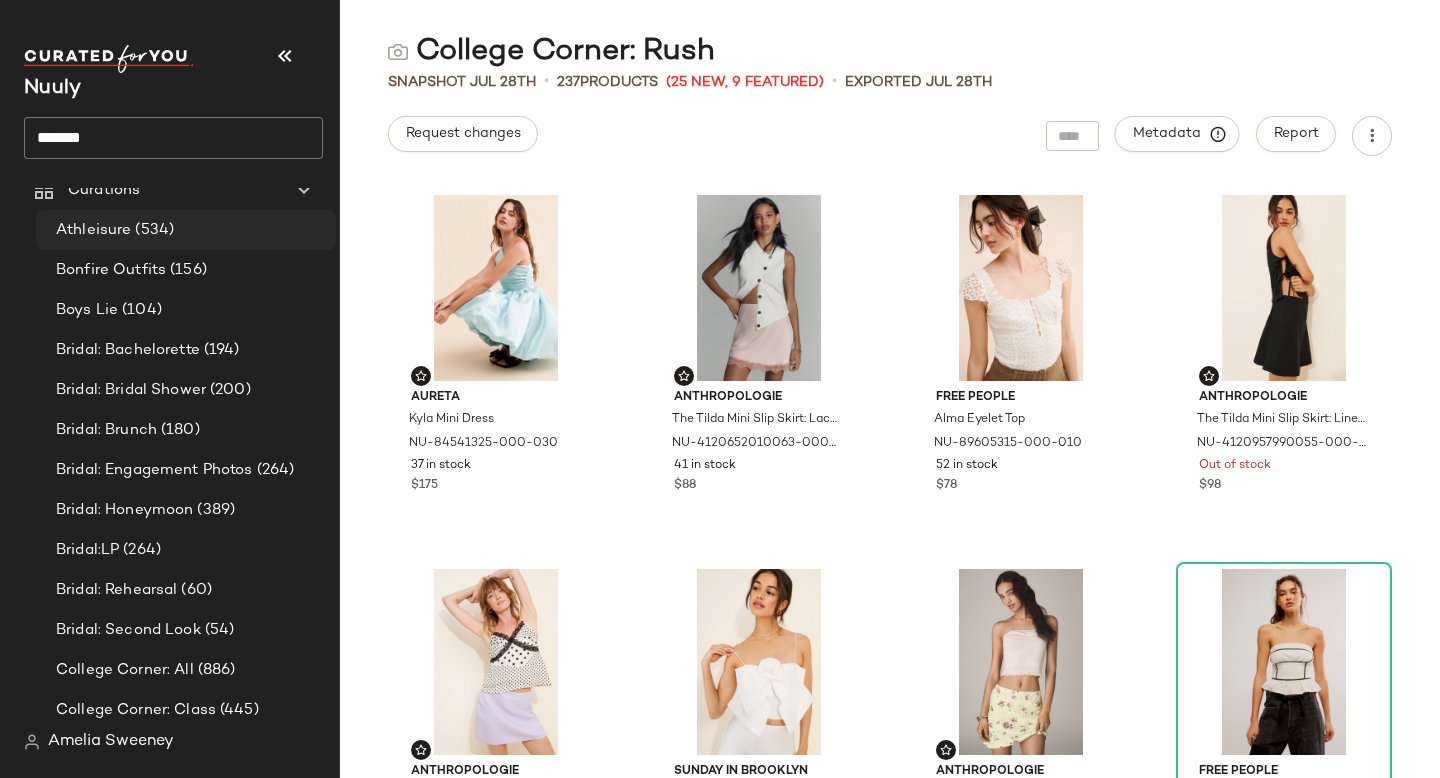 click on "Athleisure" at bounding box center [93, 230] 